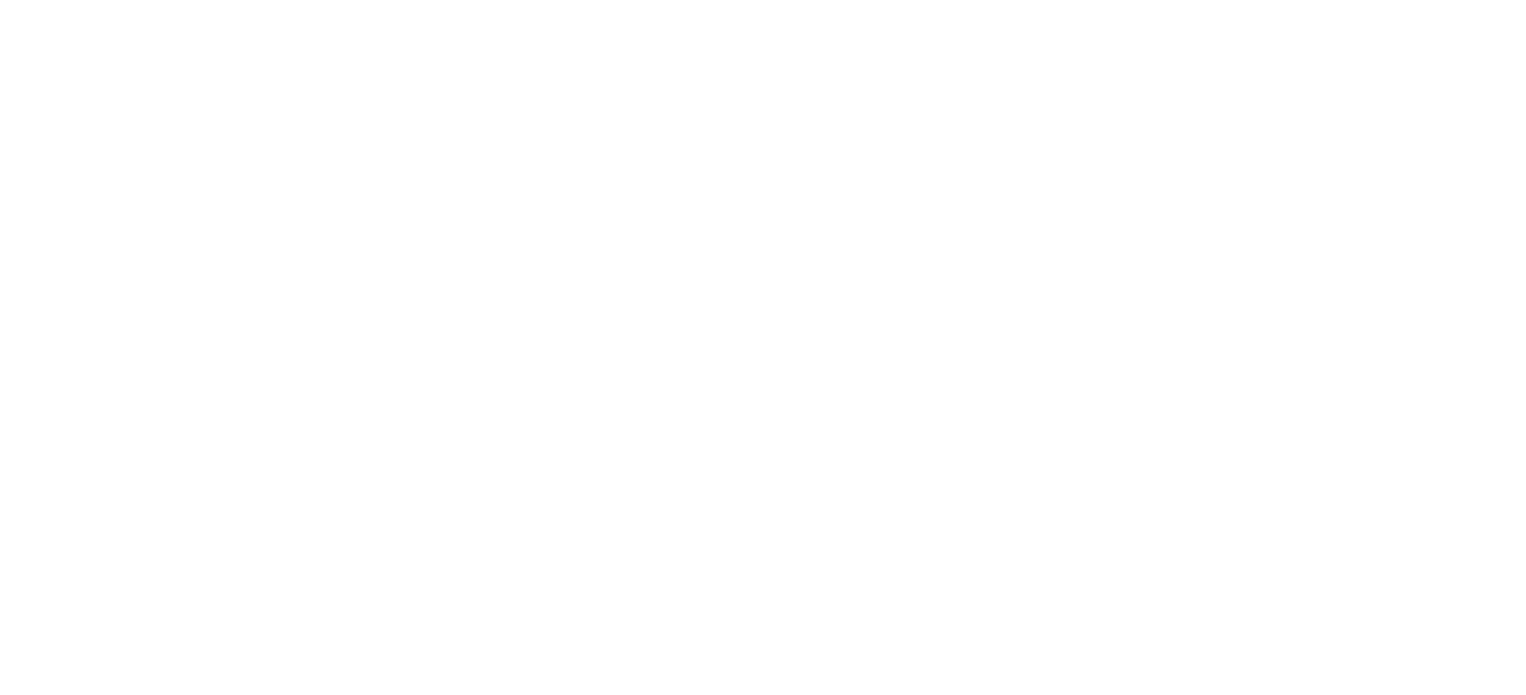 scroll, scrollTop: 0, scrollLeft: 0, axis: both 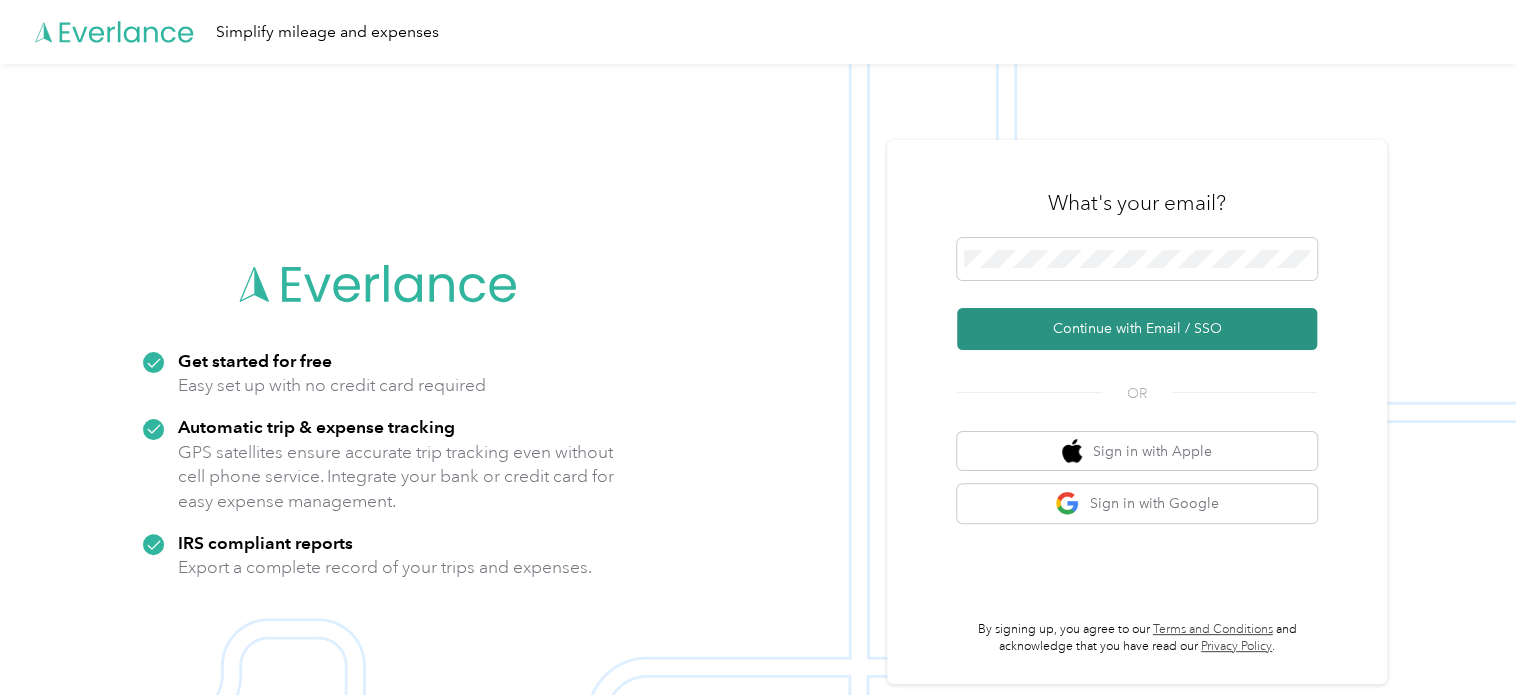 click on "Continue with Email / SSO" at bounding box center [1137, 329] 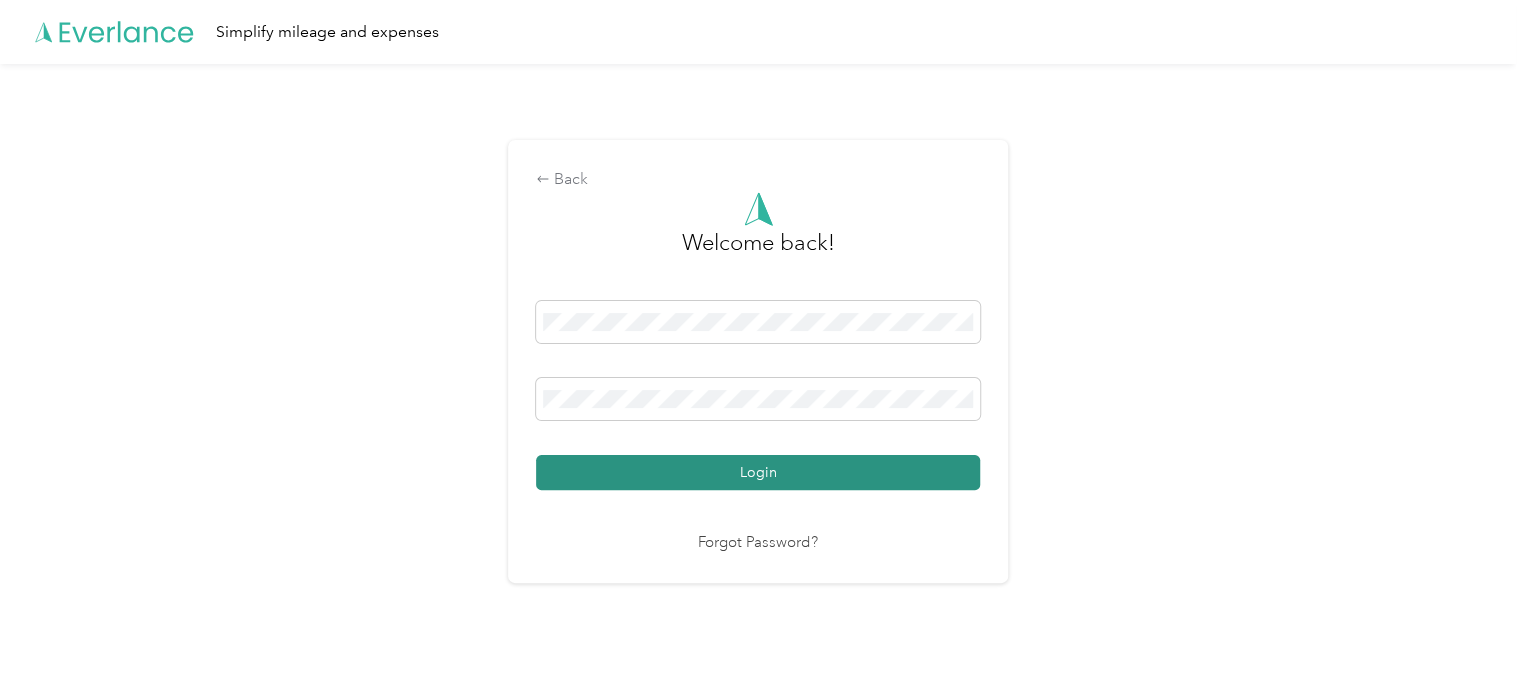 click on "Login" at bounding box center [758, 472] 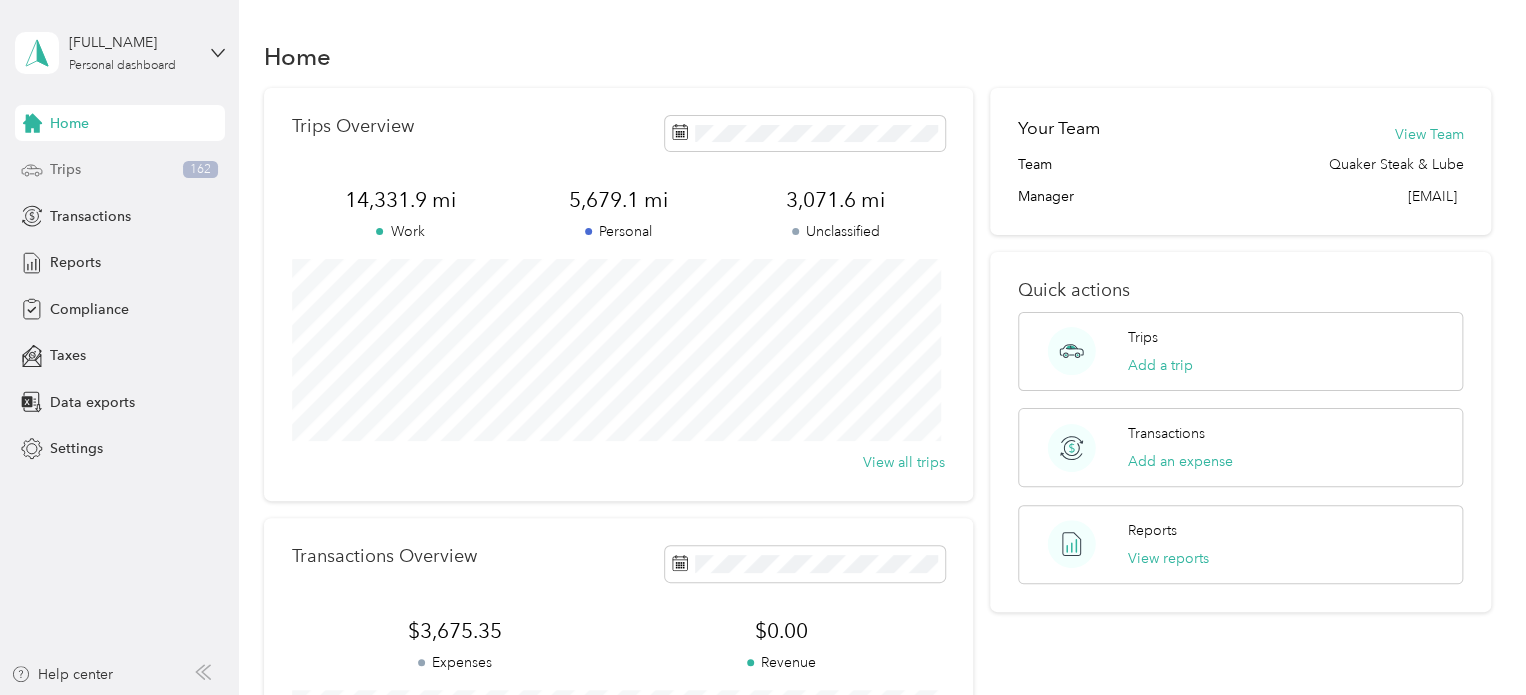 click on "Trips" at bounding box center [65, 169] 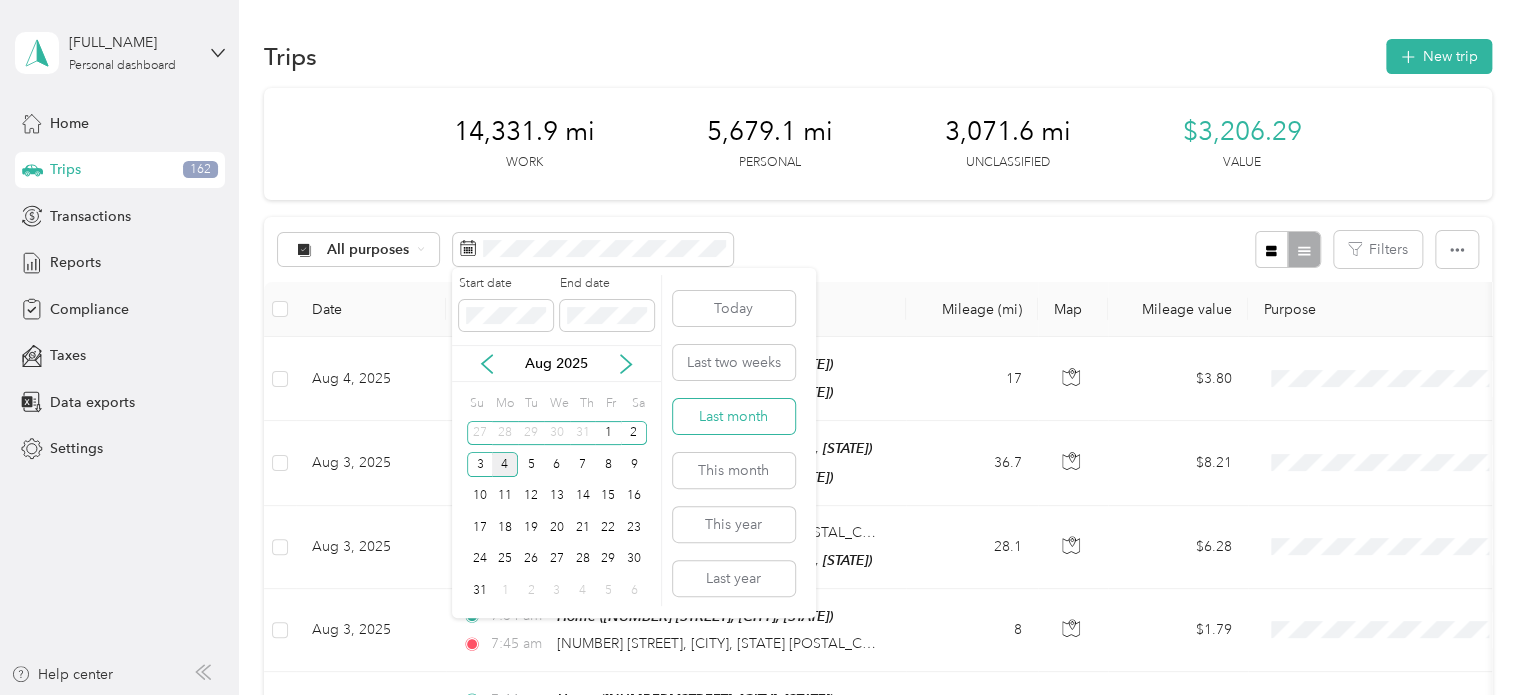 click on "Last month" at bounding box center (734, 416) 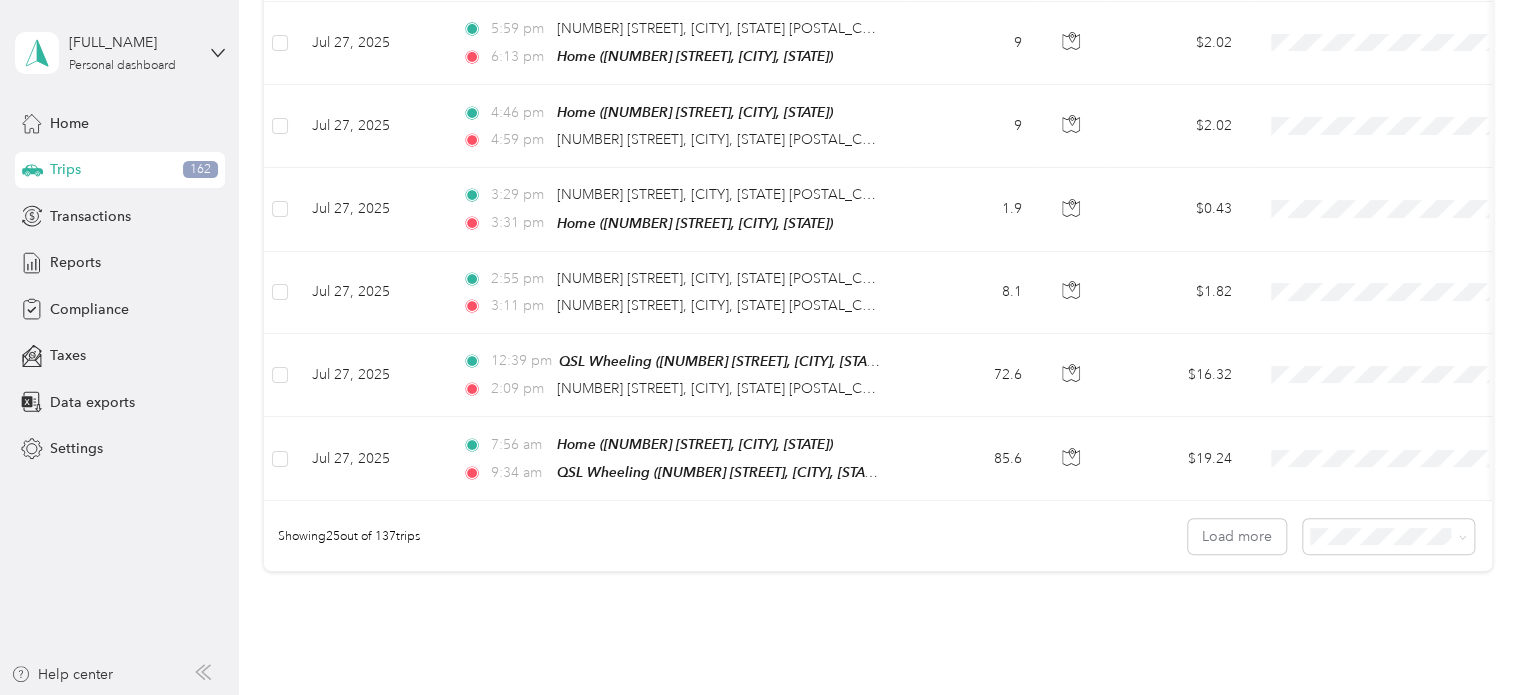scroll, scrollTop: 2054, scrollLeft: 0, axis: vertical 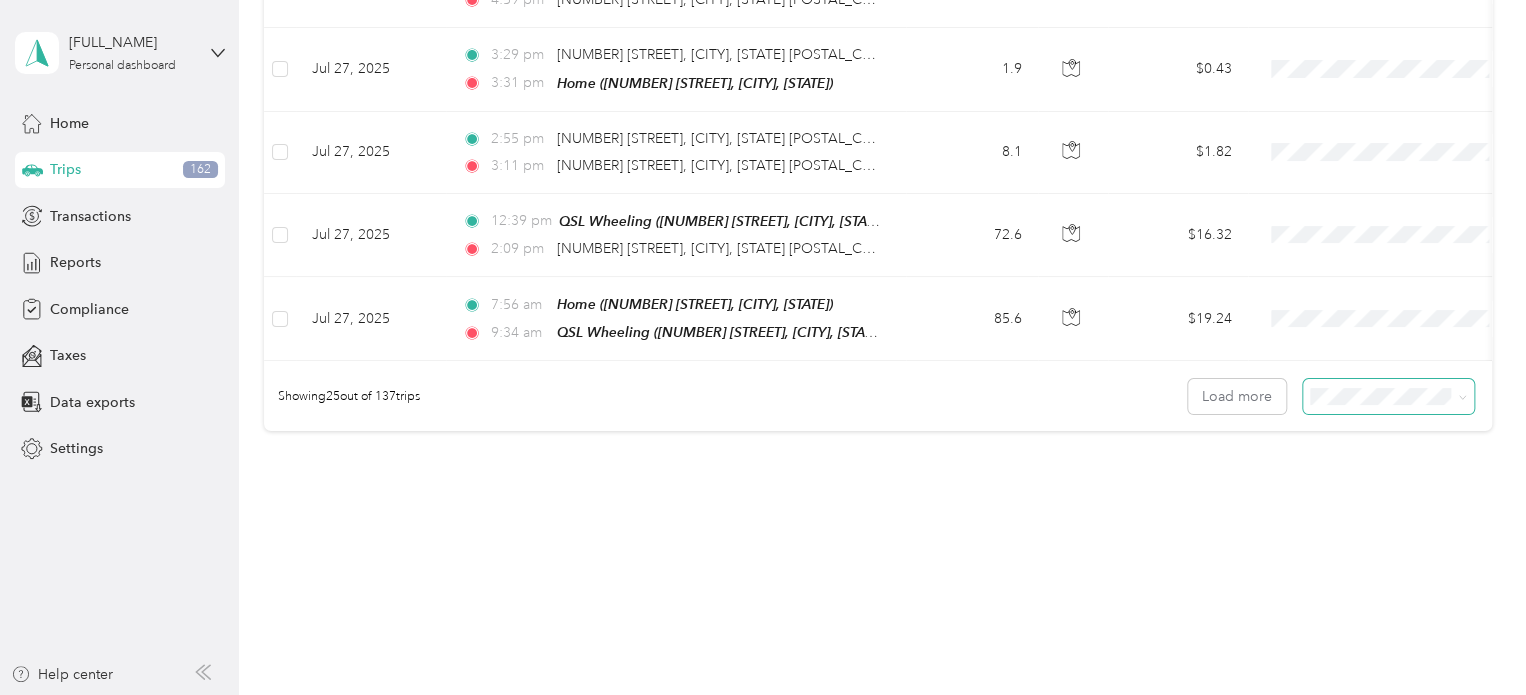 click at bounding box center (1459, 396) 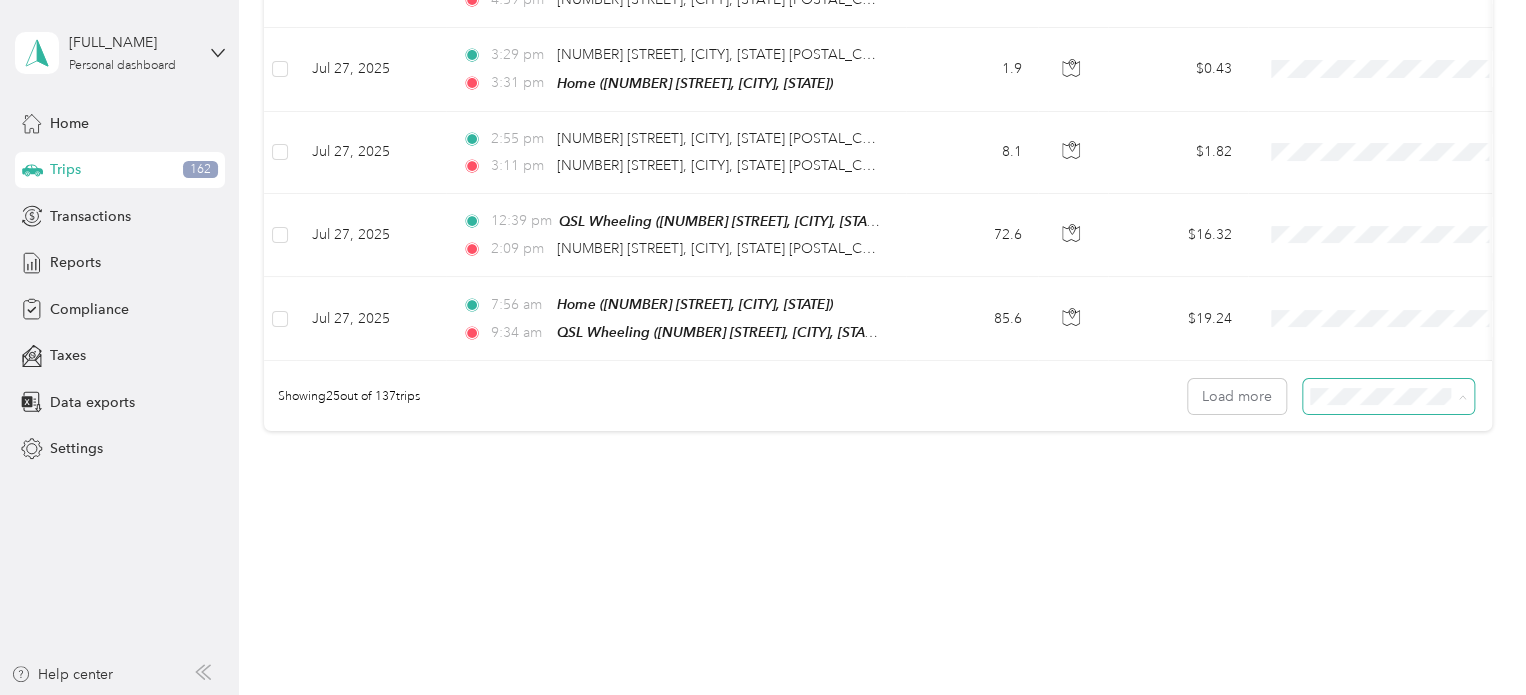 click on "100 per load" at bounding box center (1353, 490) 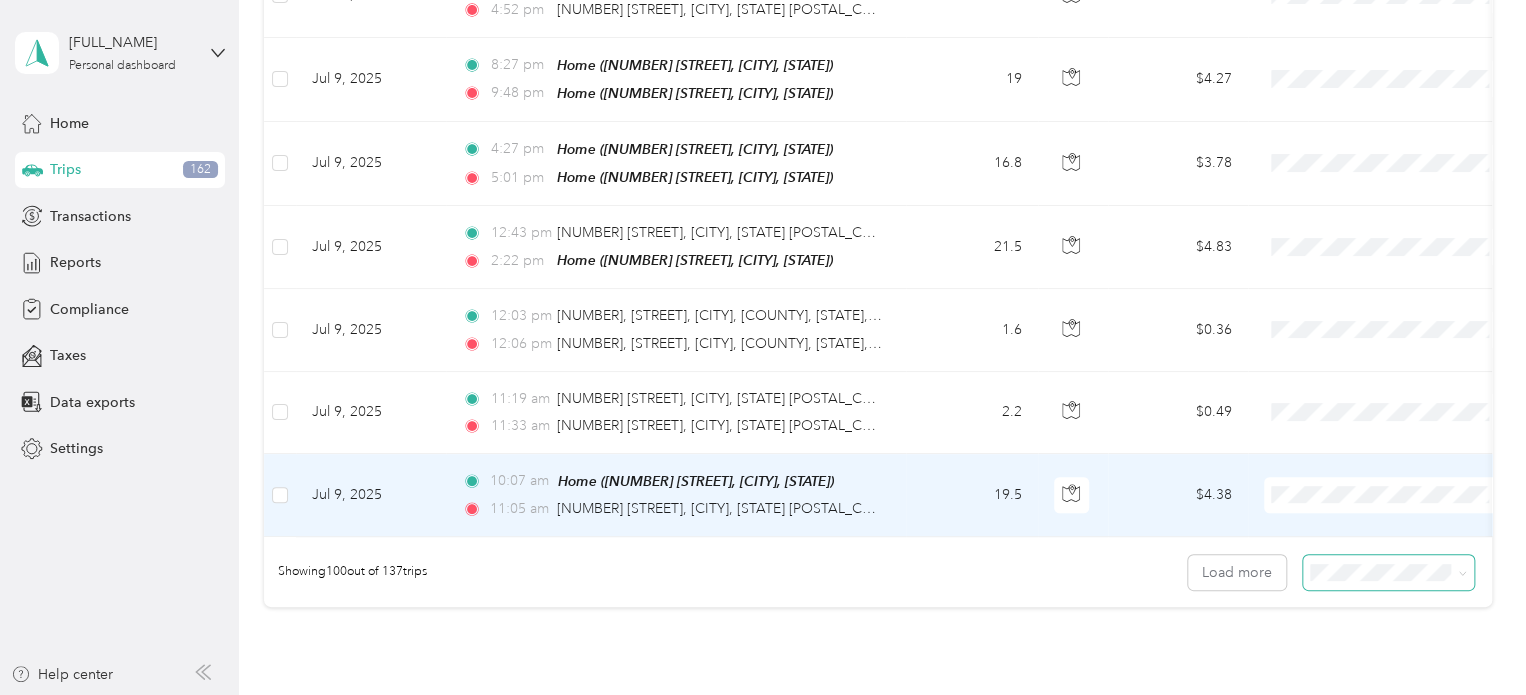 scroll, scrollTop: 8108, scrollLeft: 0, axis: vertical 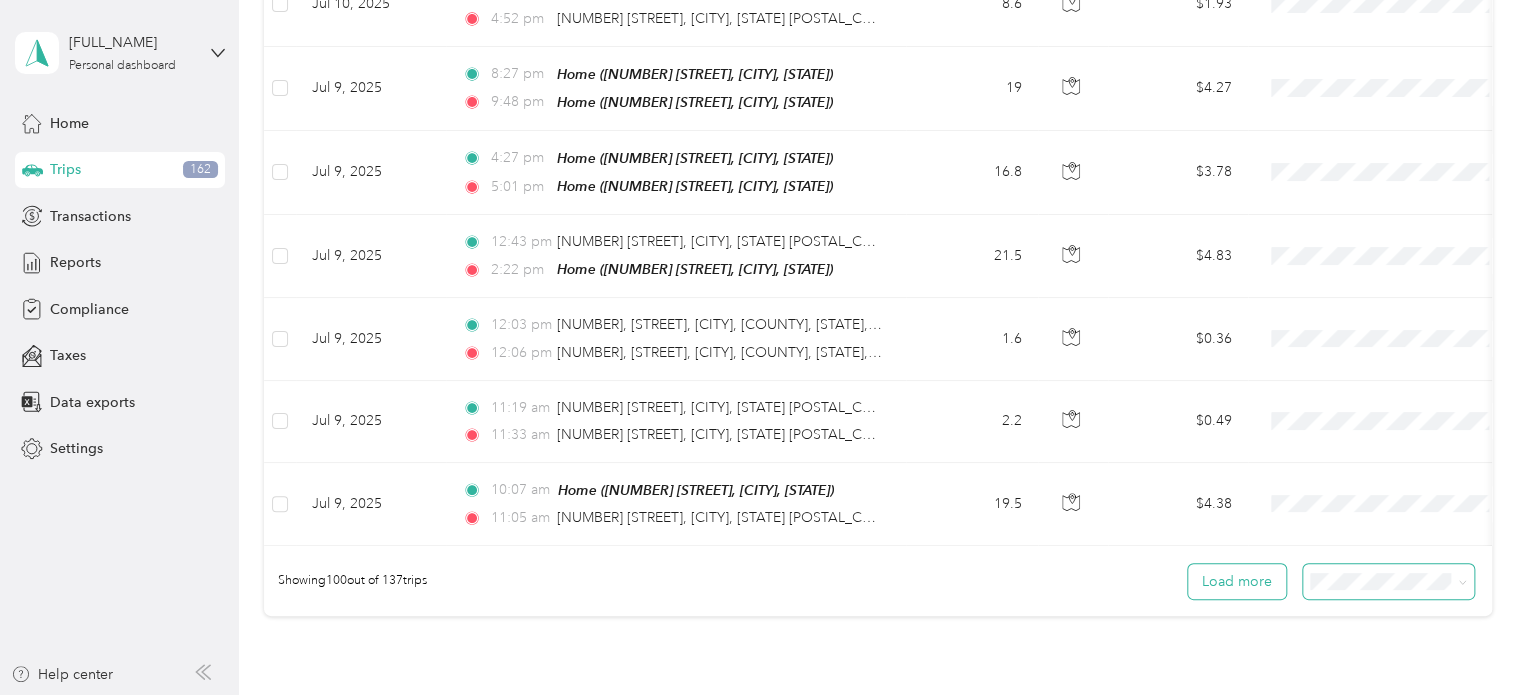 click on "Load more" at bounding box center [1237, 581] 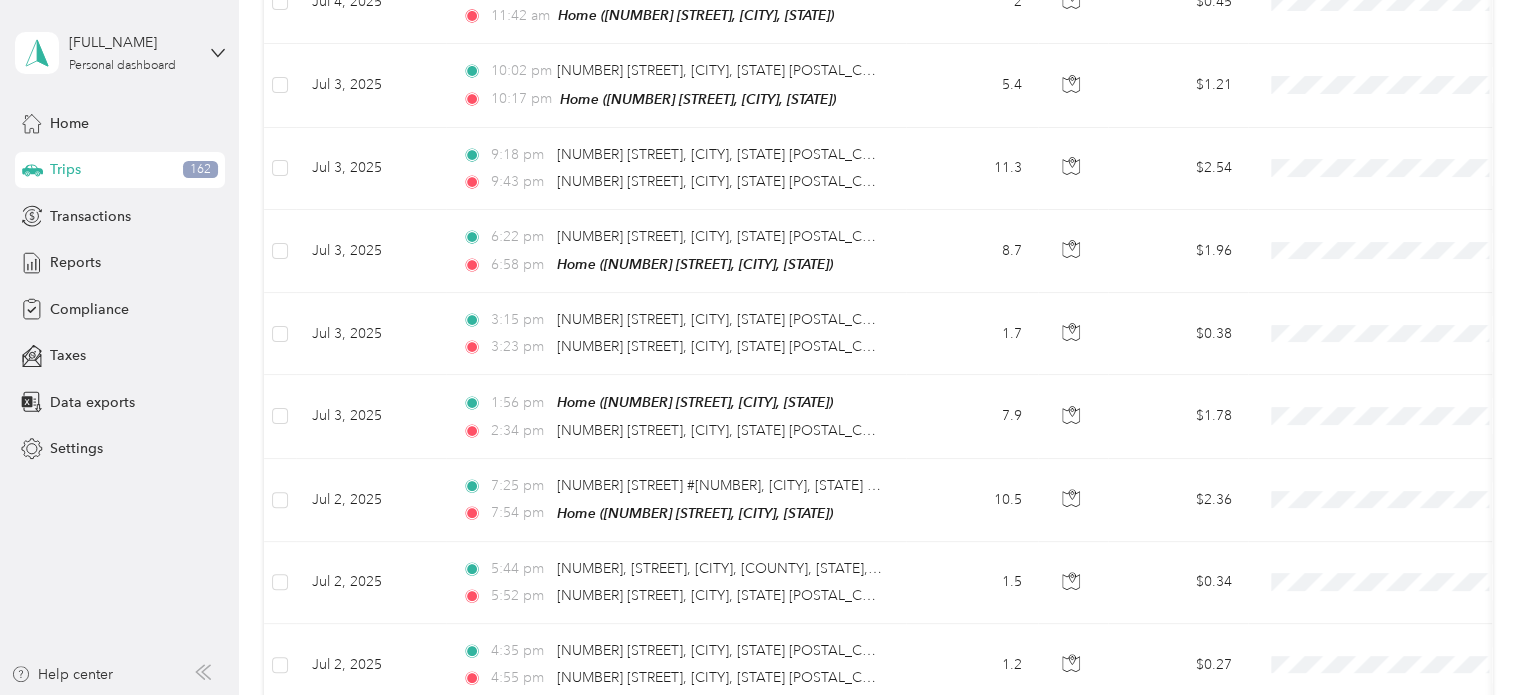 scroll, scrollTop: 11244, scrollLeft: 0, axis: vertical 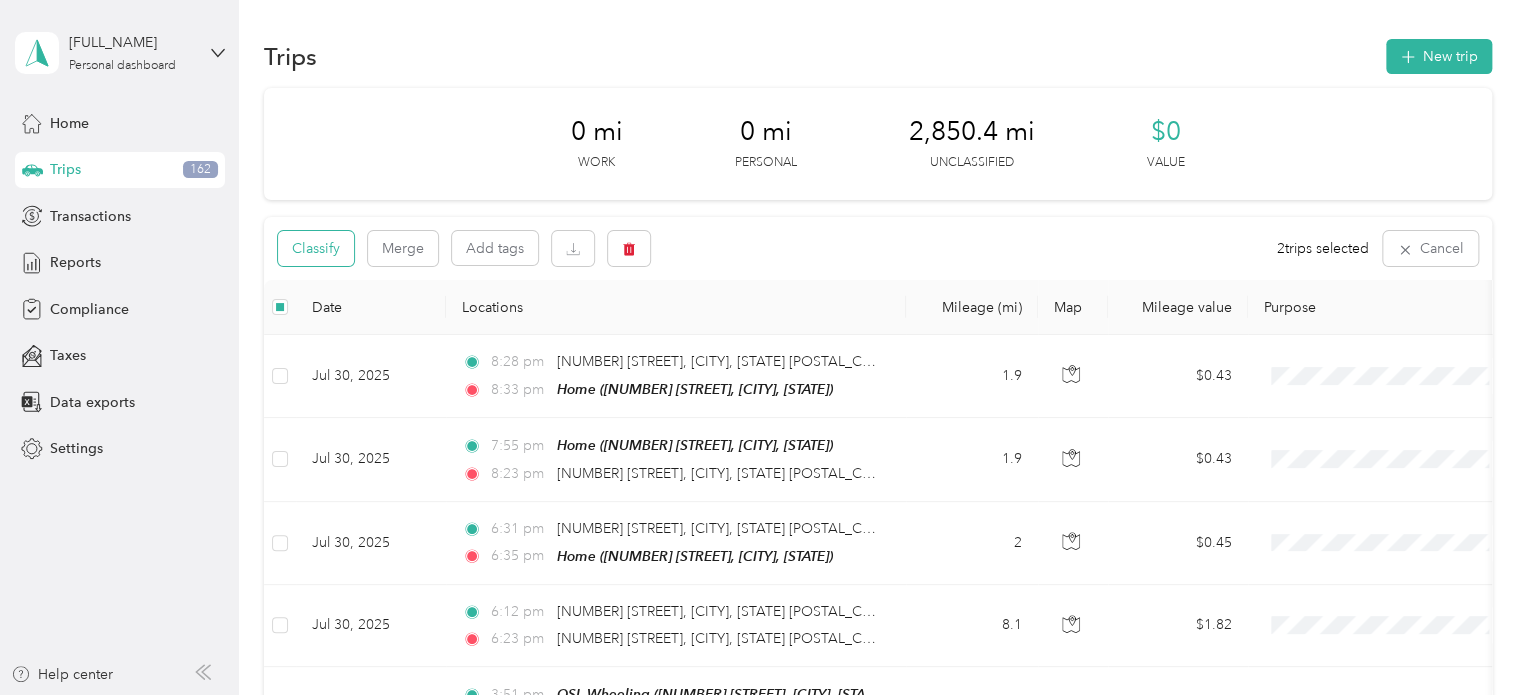 click on "Classify" at bounding box center (316, 248) 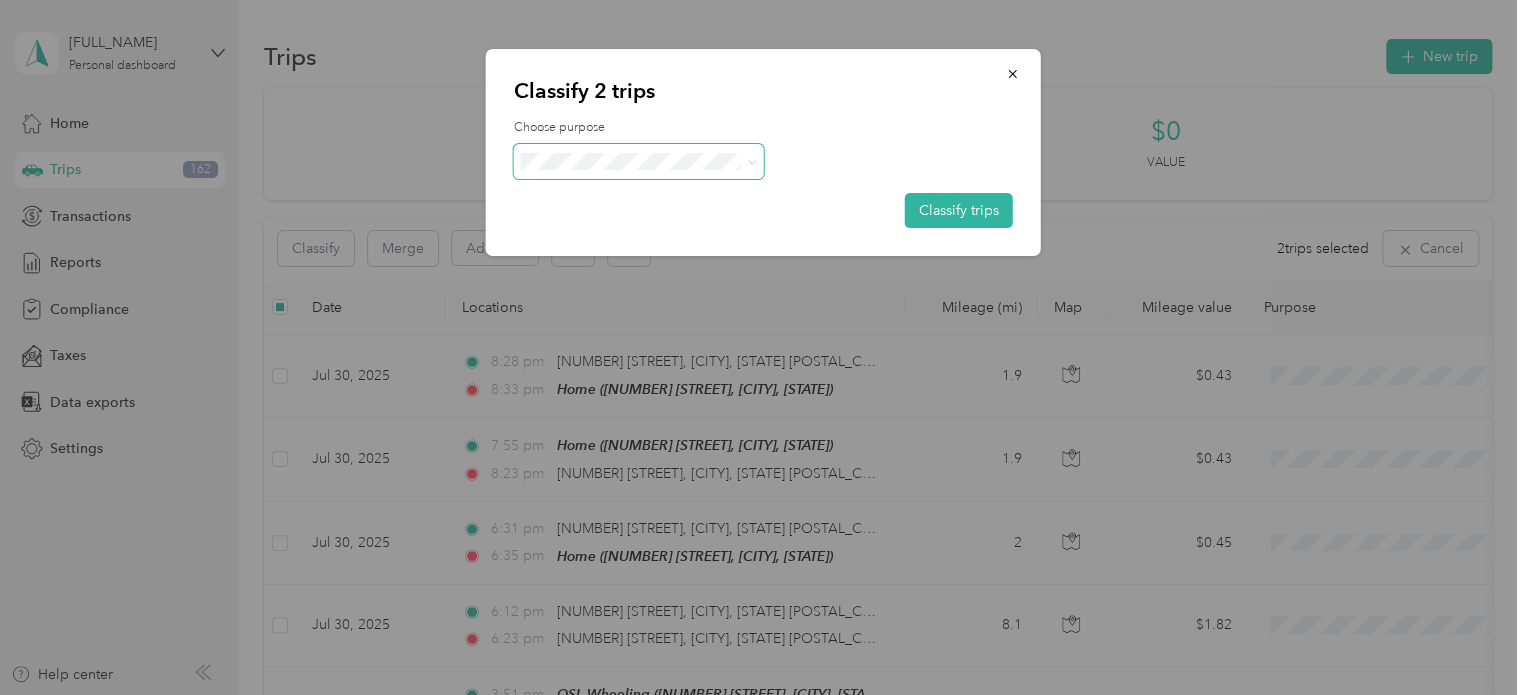 click at bounding box center [639, 161] 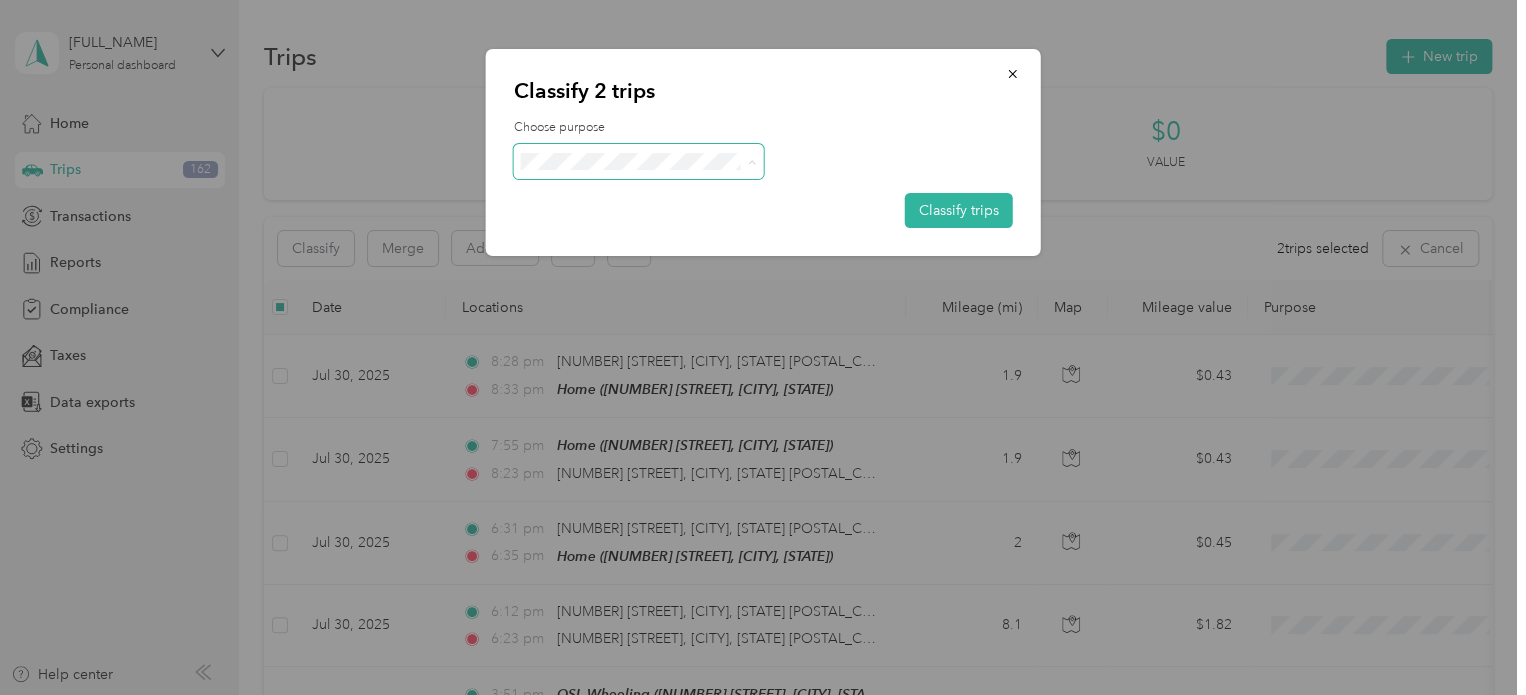 click on "JDK Management Co." at bounding box center [656, 198] 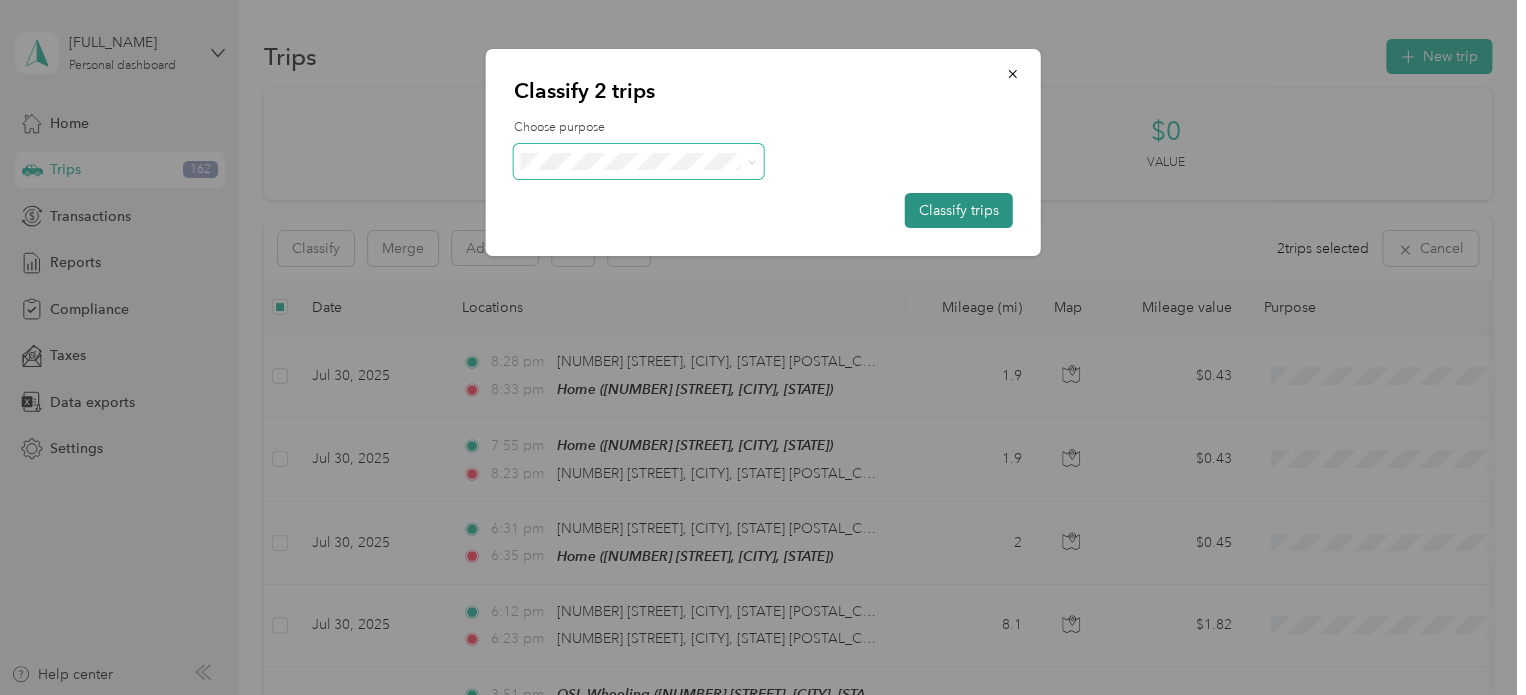 click on "Classify trips" at bounding box center (959, 210) 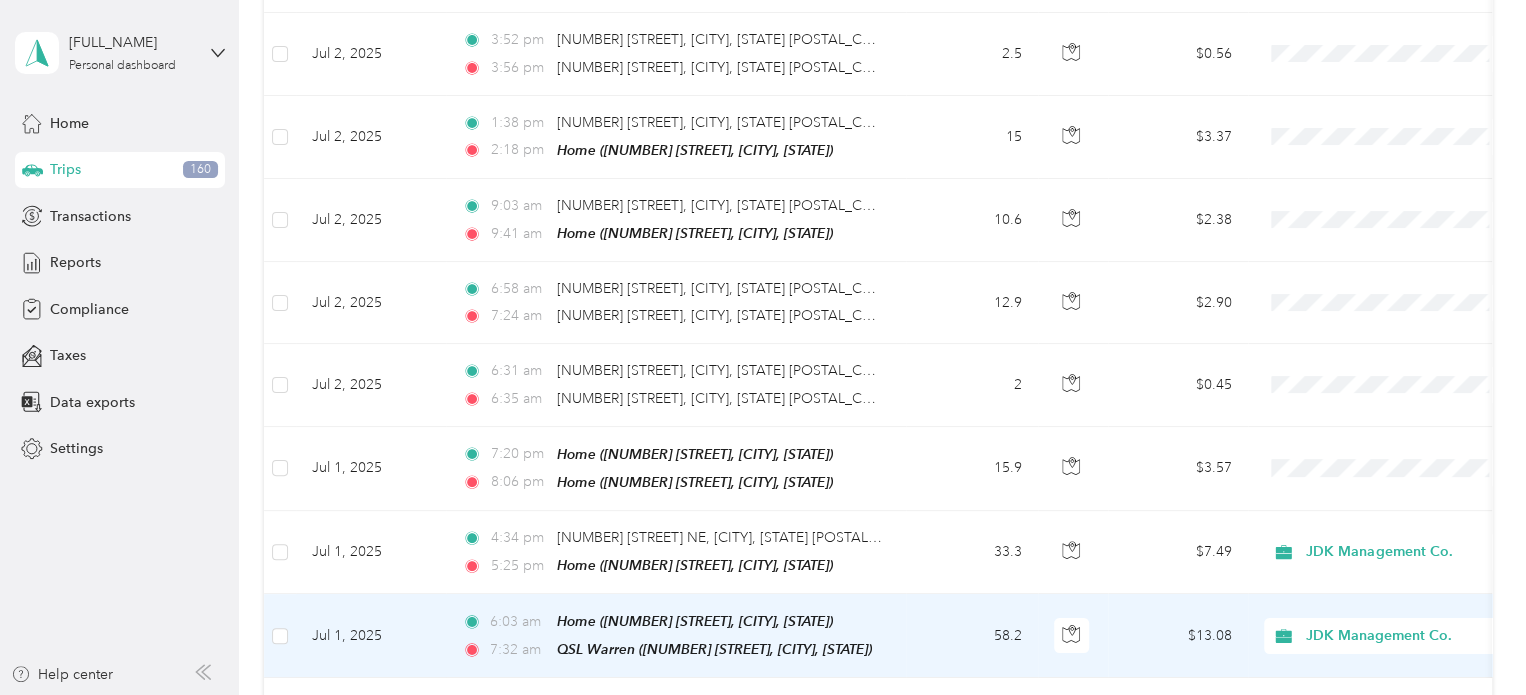 scroll, scrollTop: 11044, scrollLeft: 0, axis: vertical 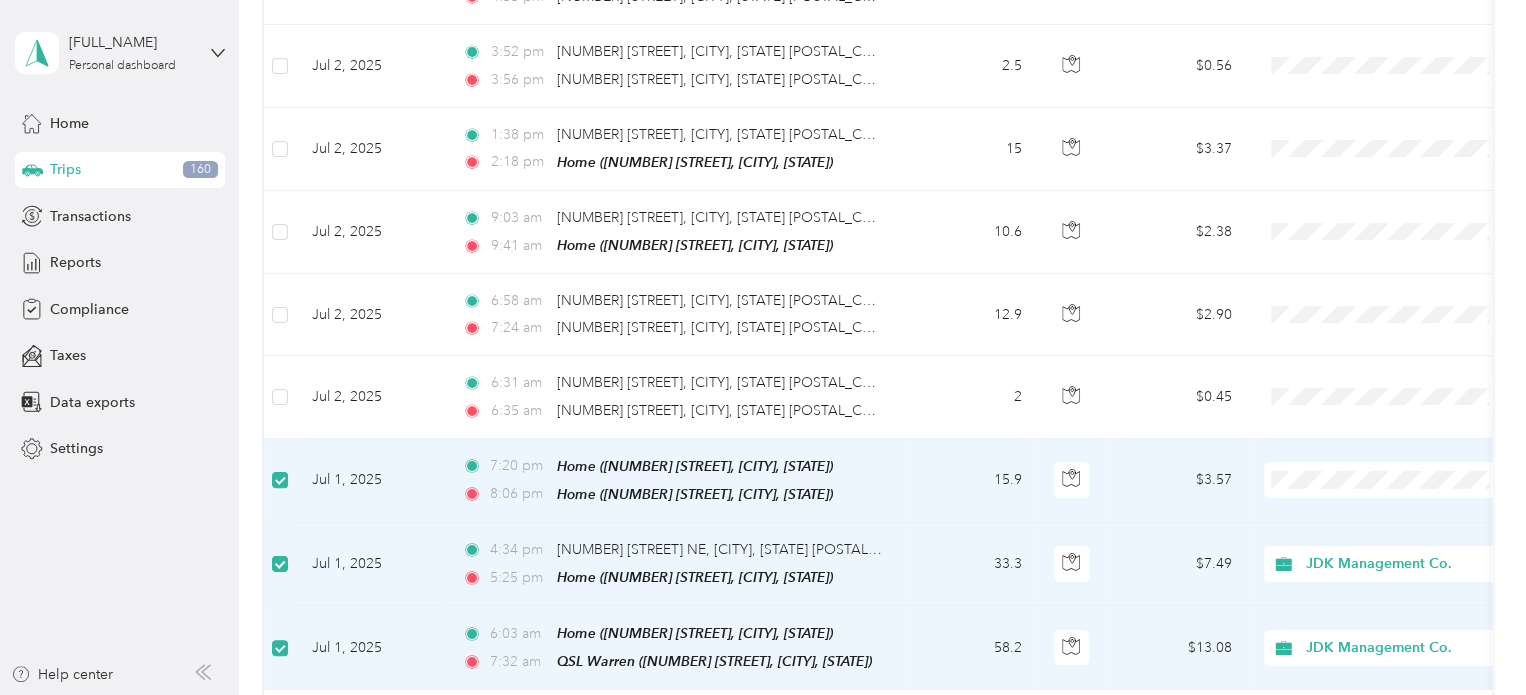 click on "Showing  137  out of   137  trips" at bounding box center [878, 725] 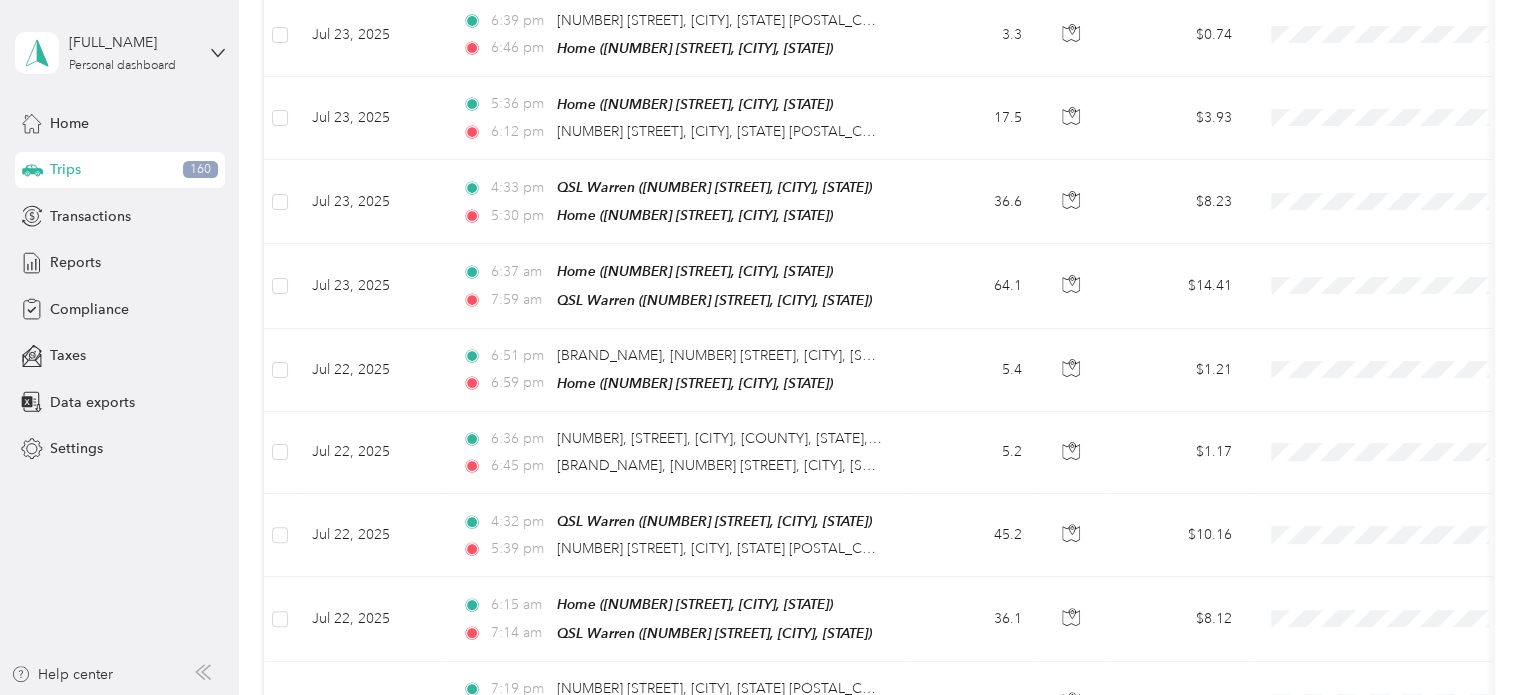 scroll, scrollTop: 0, scrollLeft: 0, axis: both 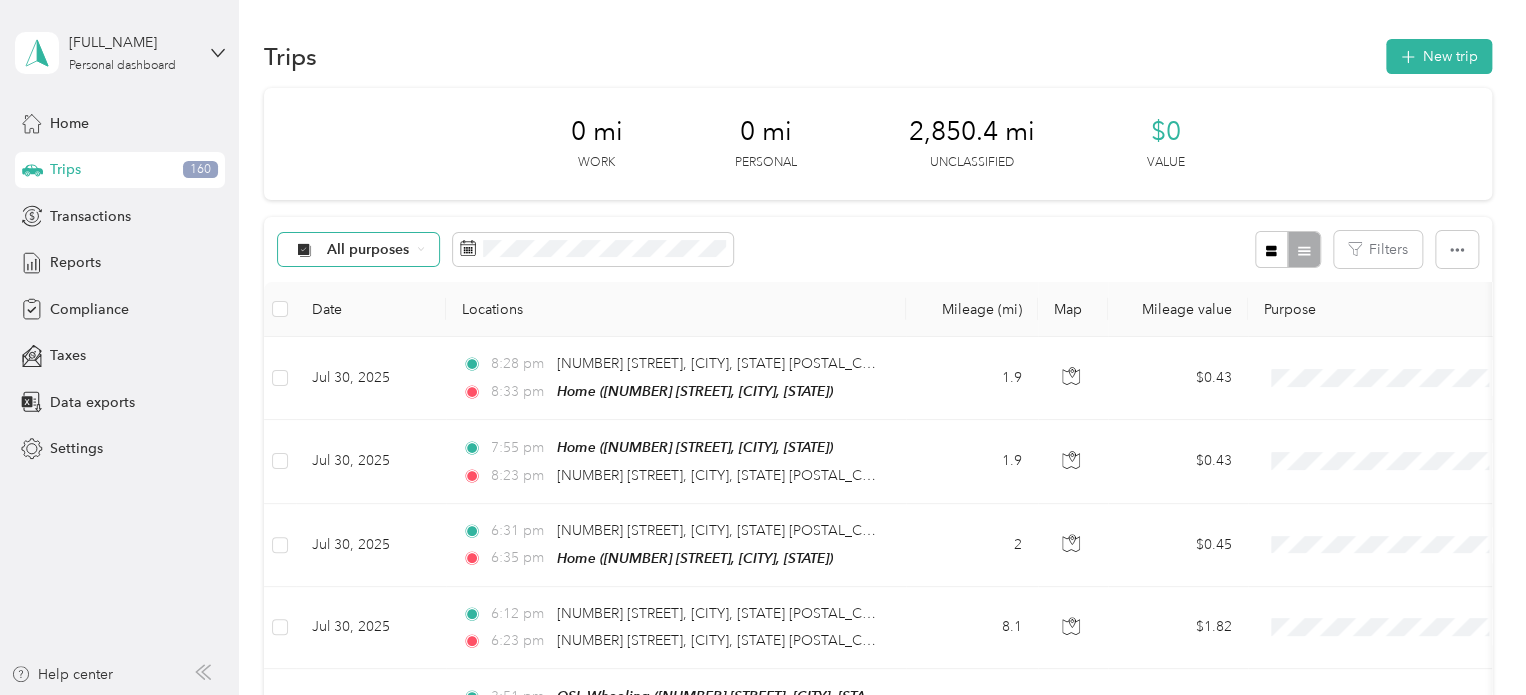 click on "All purposes" at bounding box center (359, 250) 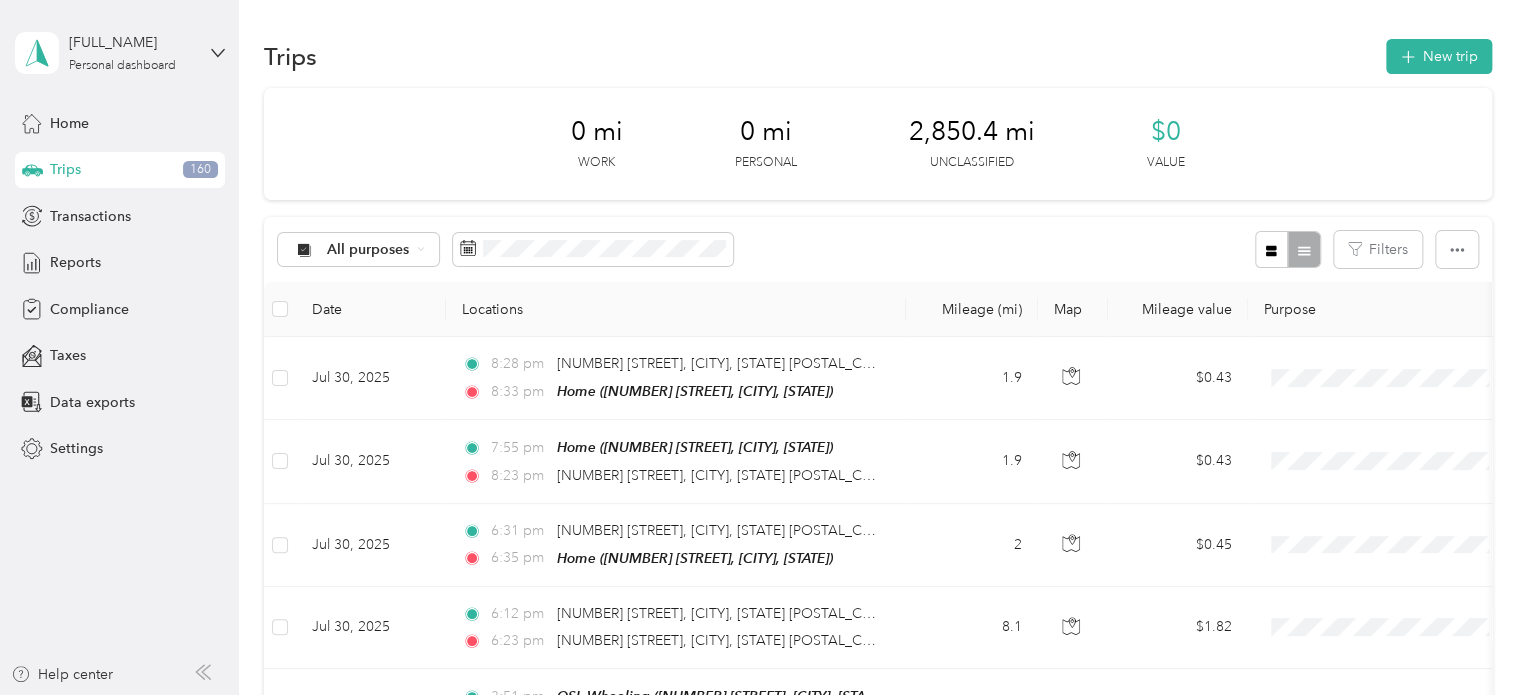 click on "Unclassified" at bounding box center [400, 319] 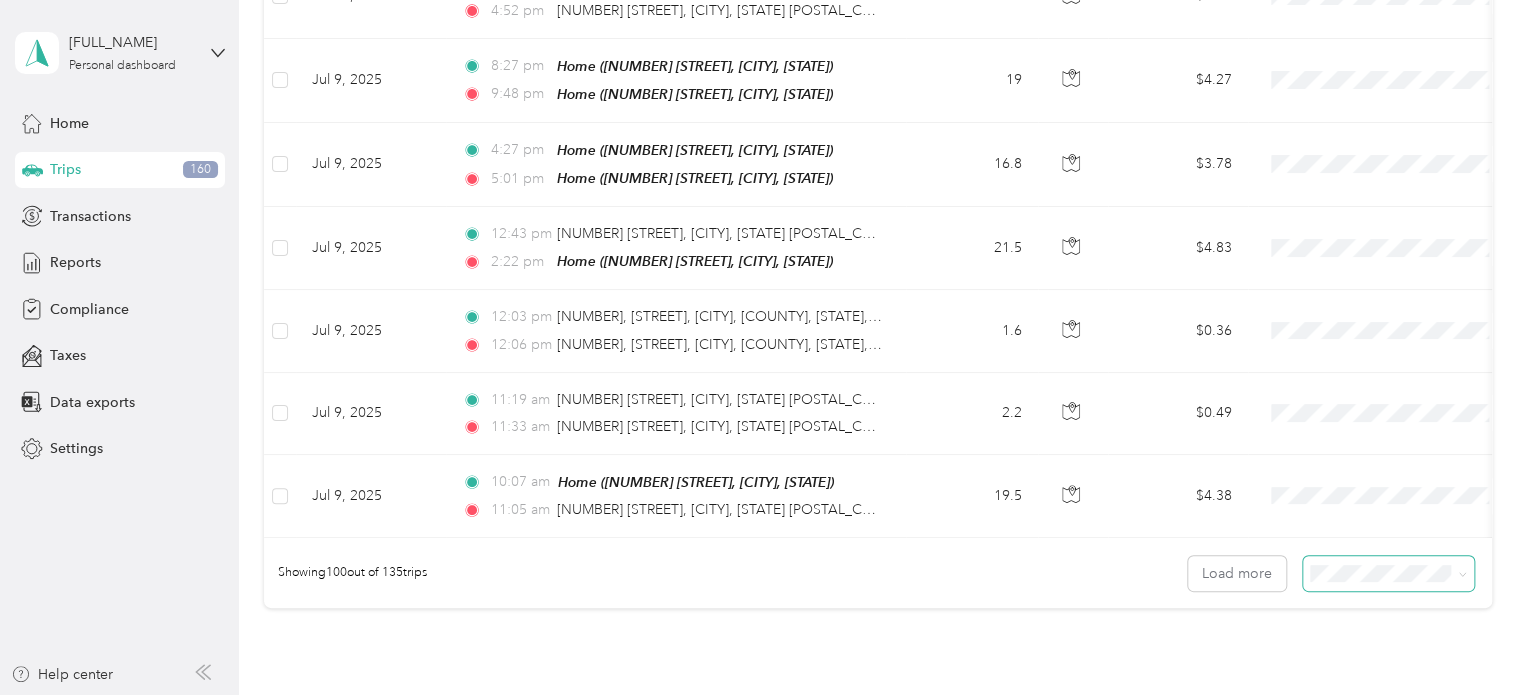 scroll, scrollTop: 8208, scrollLeft: 0, axis: vertical 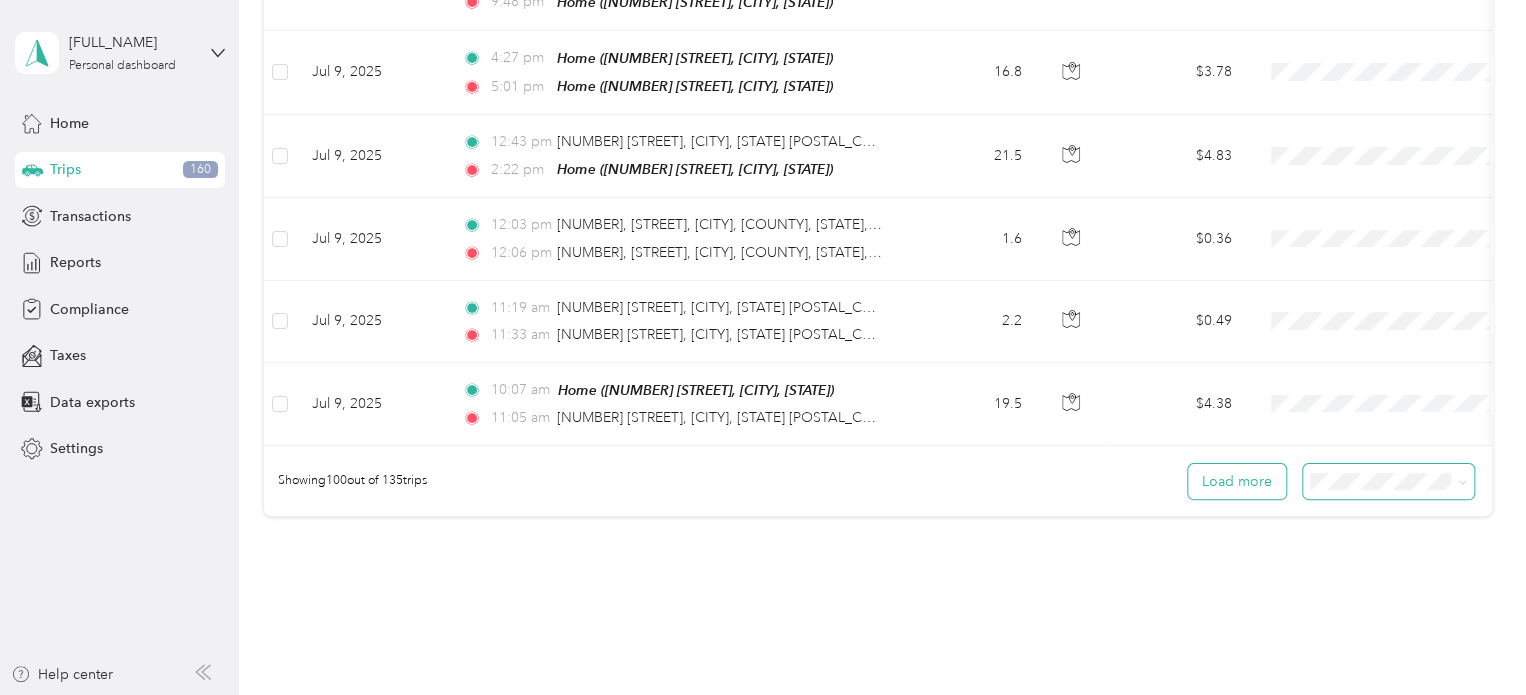 click on "Load more" at bounding box center [1237, 481] 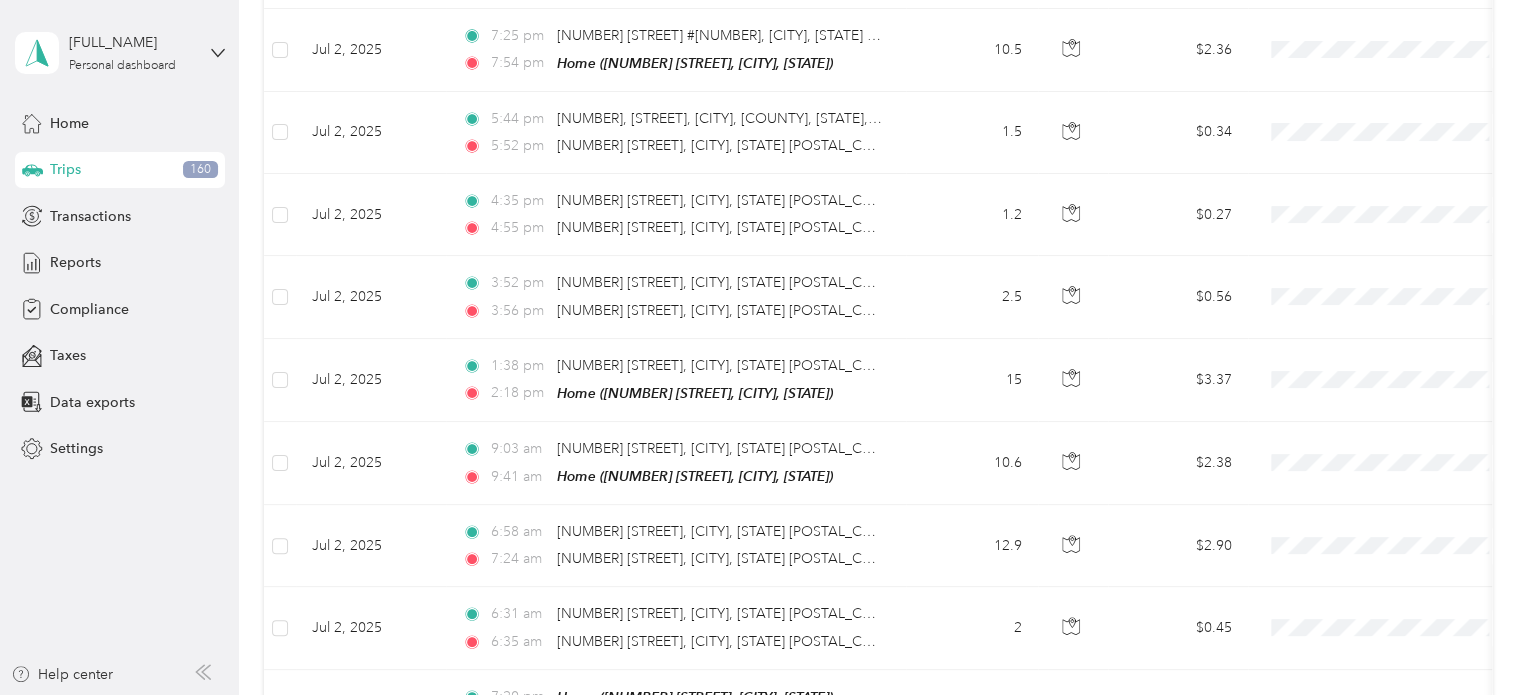 scroll, scrollTop: 10780, scrollLeft: 0, axis: vertical 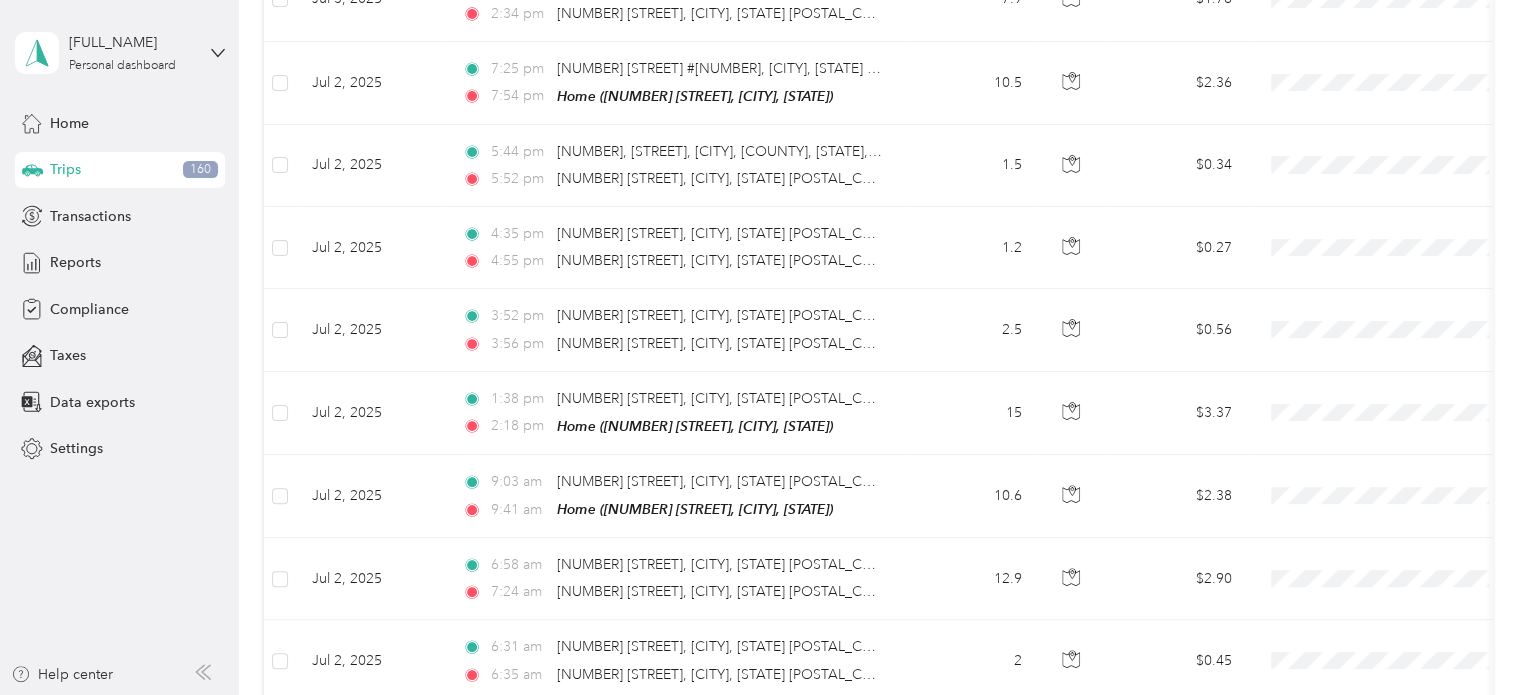 click on "Personal" at bounding box center (1405, 661) 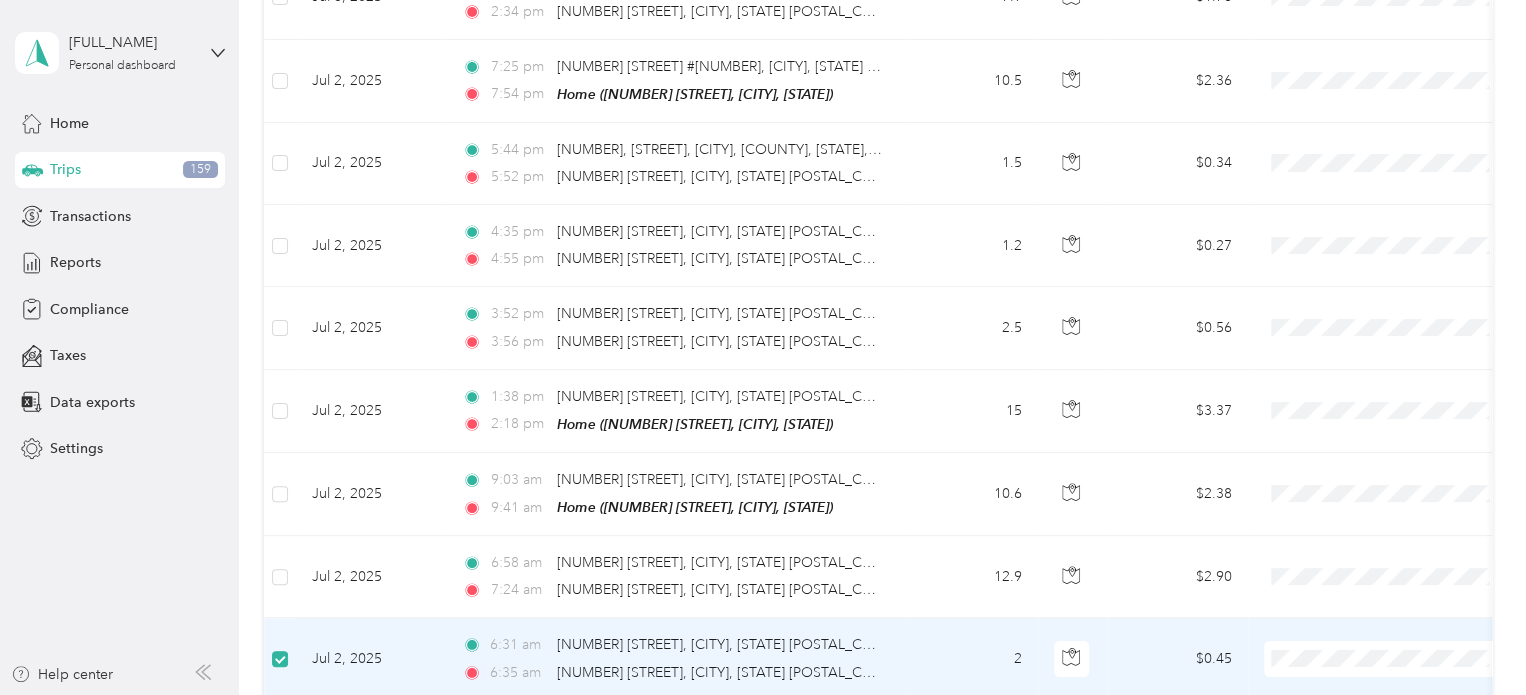scroll, scrollTop: 10778, scrollLeft: 0, axis: vertical 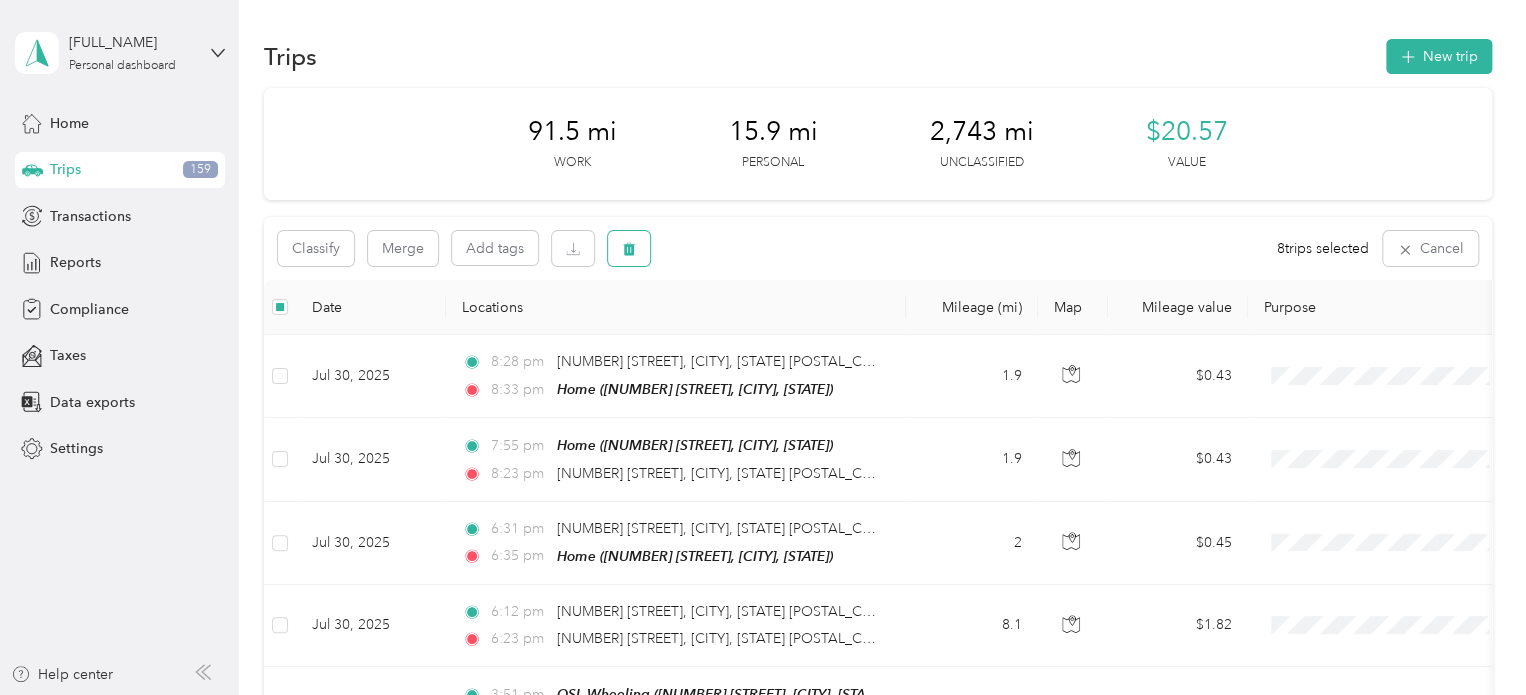 click 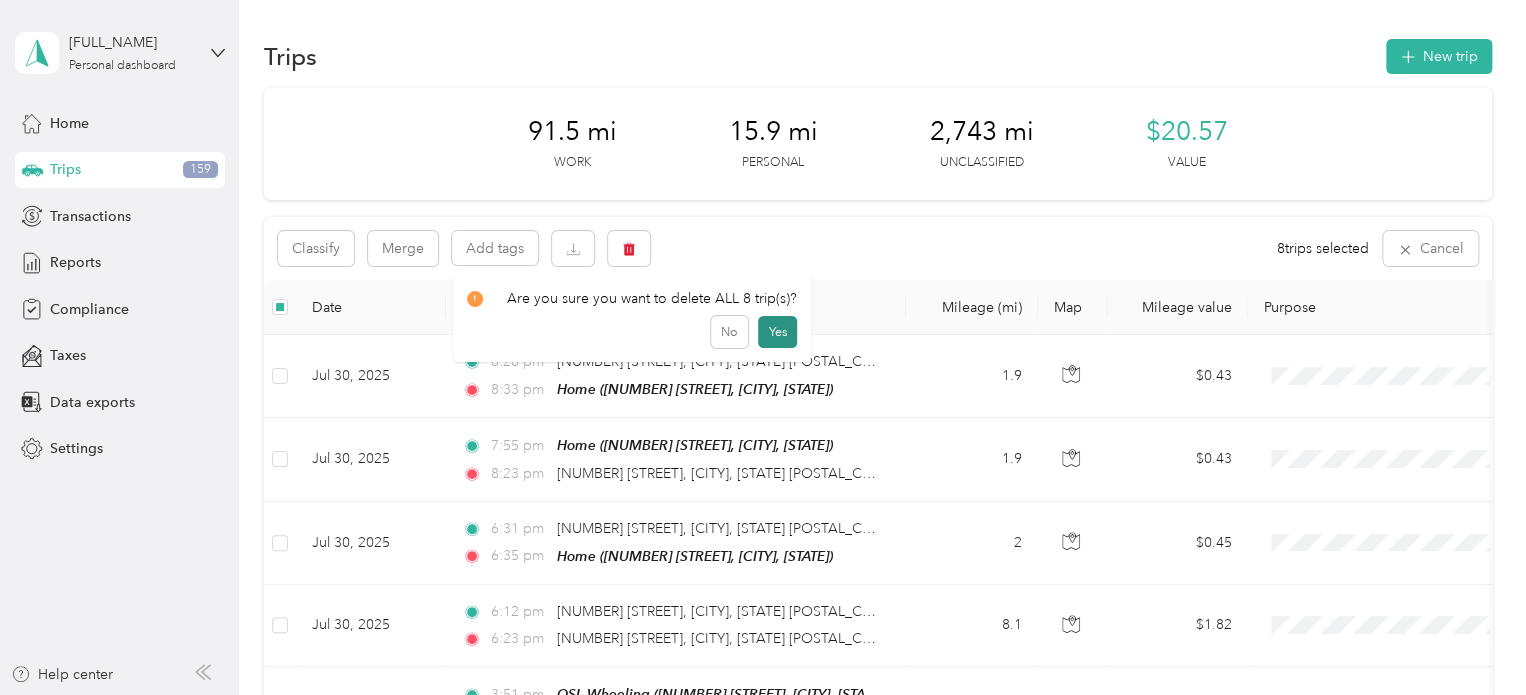 click on "Yes" at bounding box center [777, 332] 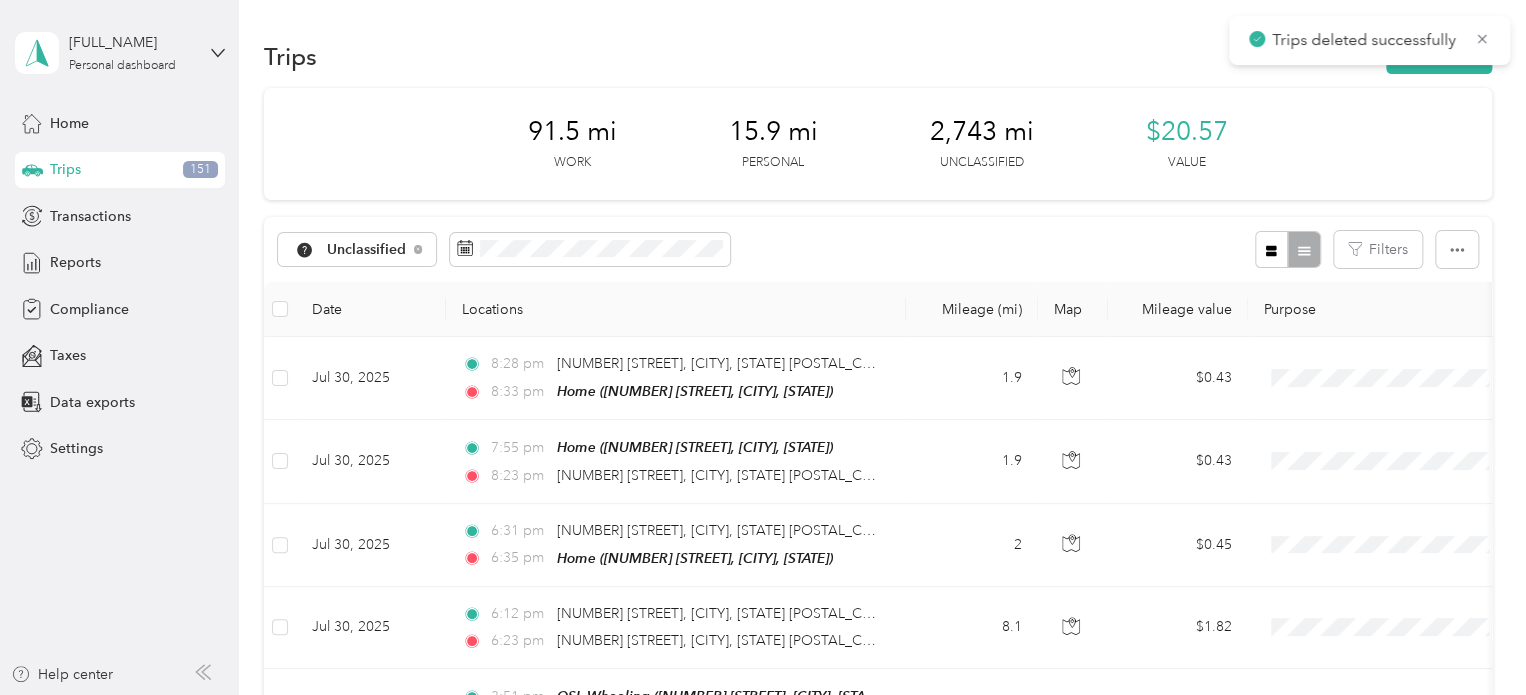 click on "[DISTANCE] mi Work [DISTANCE] mi Personal [DISTANCE] mi Unclassified [CURRENCY] Value" at bounding box center [878, 144] 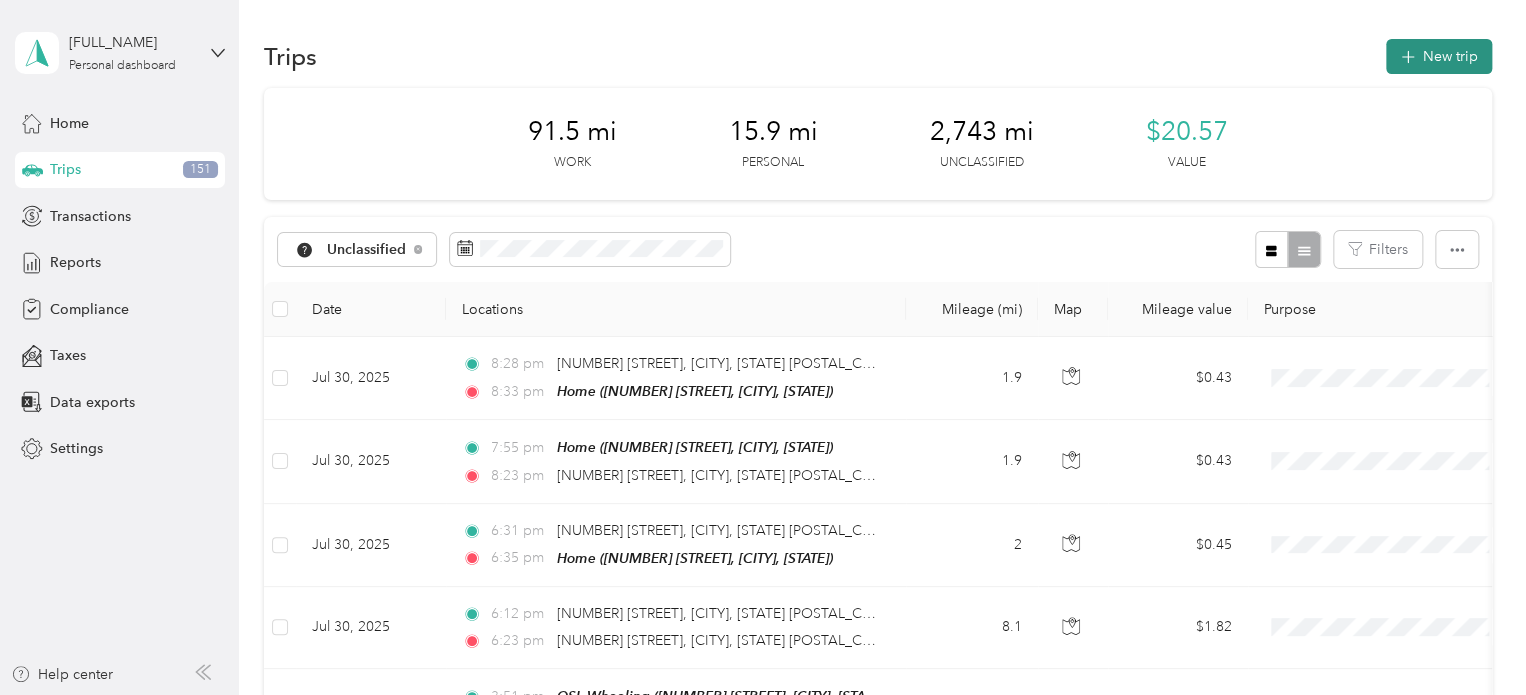 click on "New trip" at bounding box center (1439, 56) 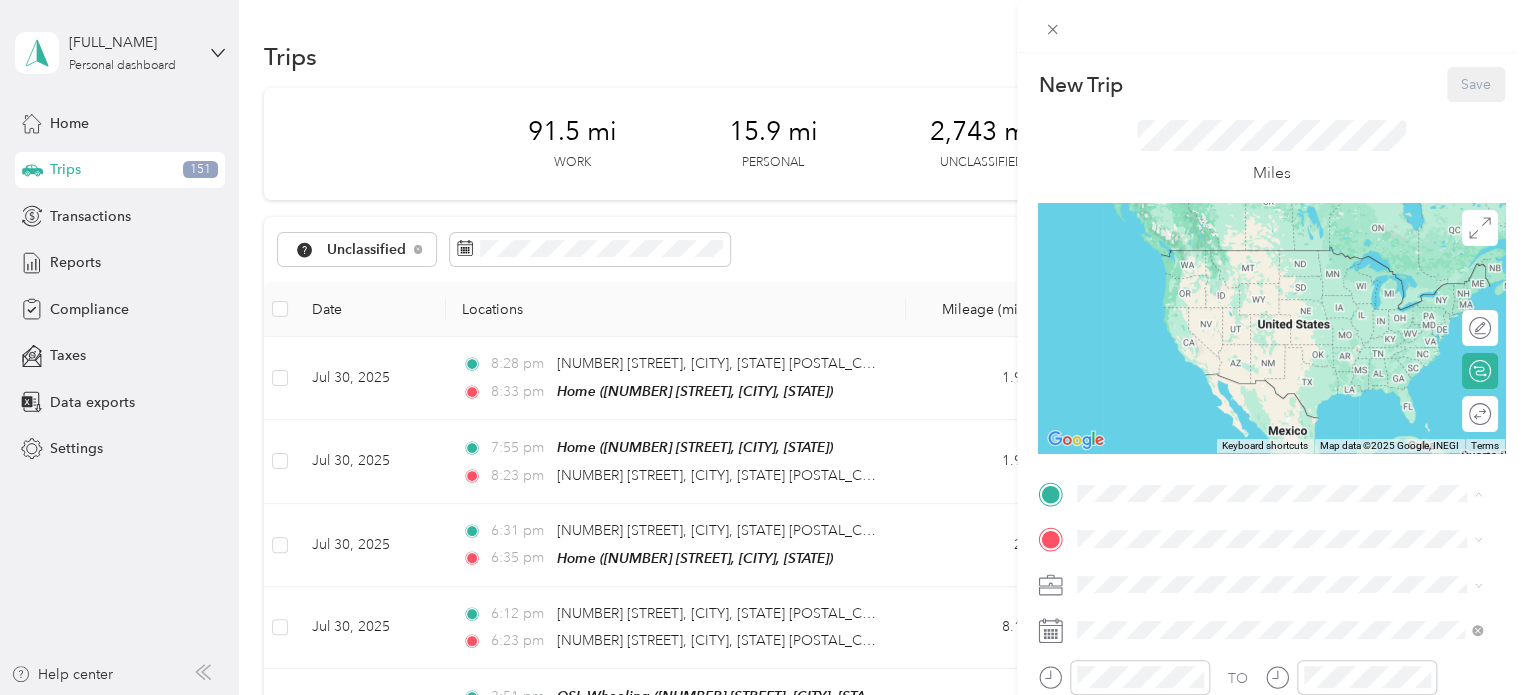 click on "[NUMBER] [STREET], [POSTAL_CODE], [CITY], [STATE], [COUNTRY]" at bounding box center [1289, 290] 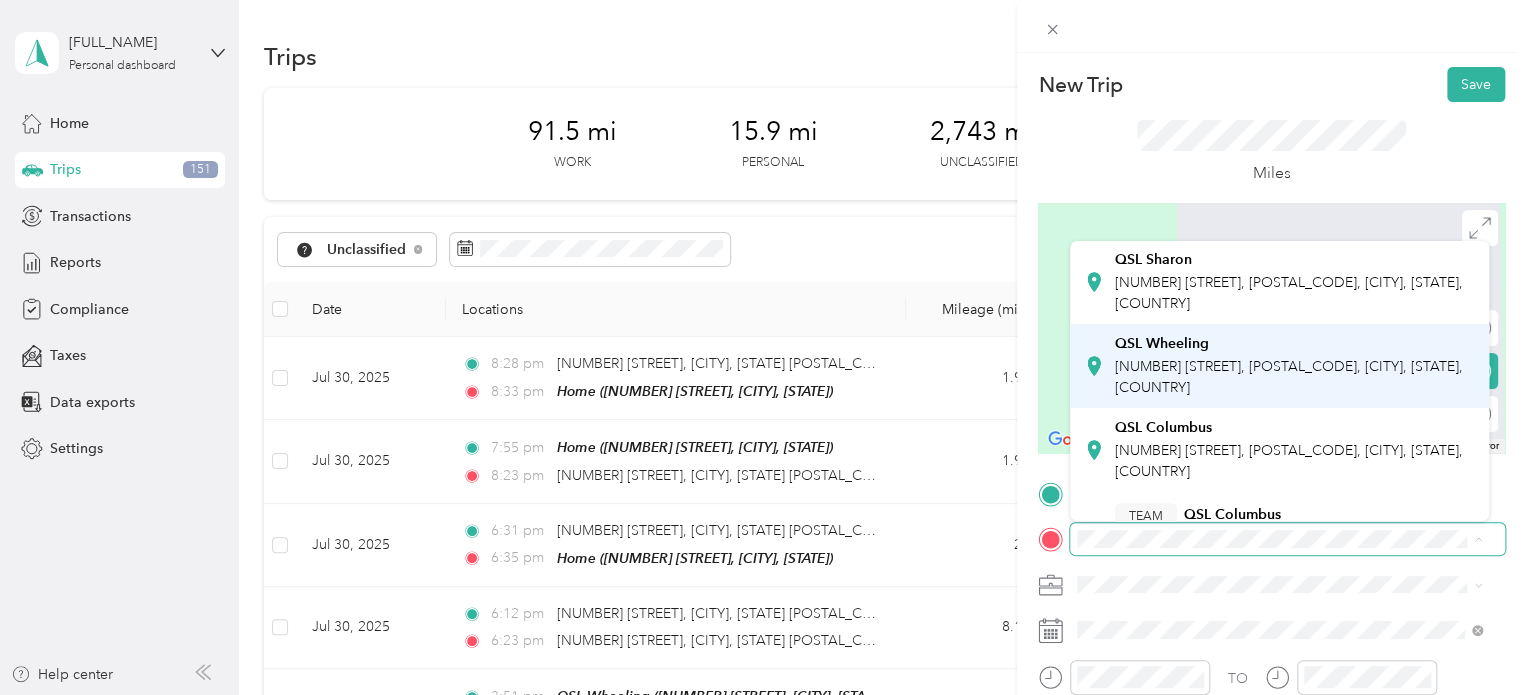 scroll, scrollTop: 400, scrollLeft: 0, axis: vertical 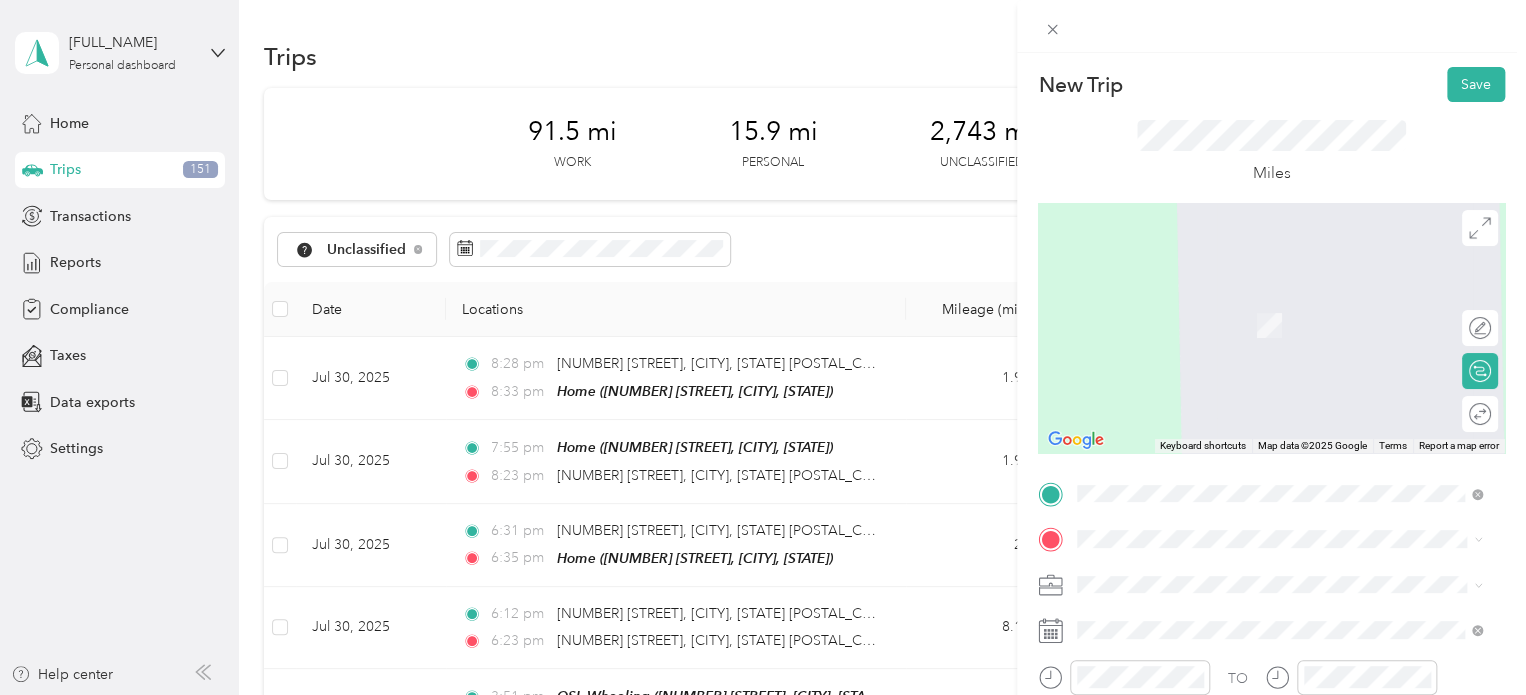 click on "QSL Wheeling [NUMBER] [STREET], [POSTAL_CODE], [CITY], [STATE], [COUNTRY]" at bounding box center [1295, 334] 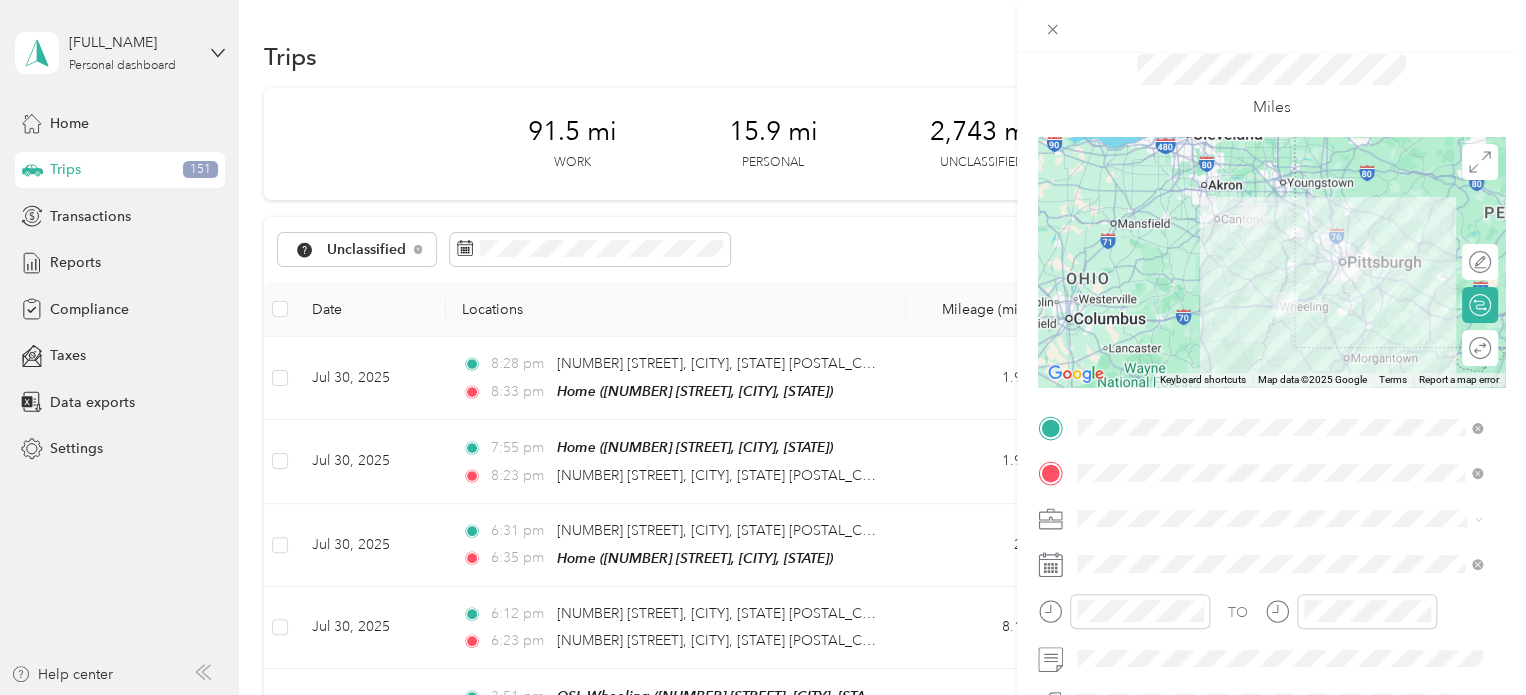 scroll, scrollTop: 100, scrollLeft: 0, axis: vertical 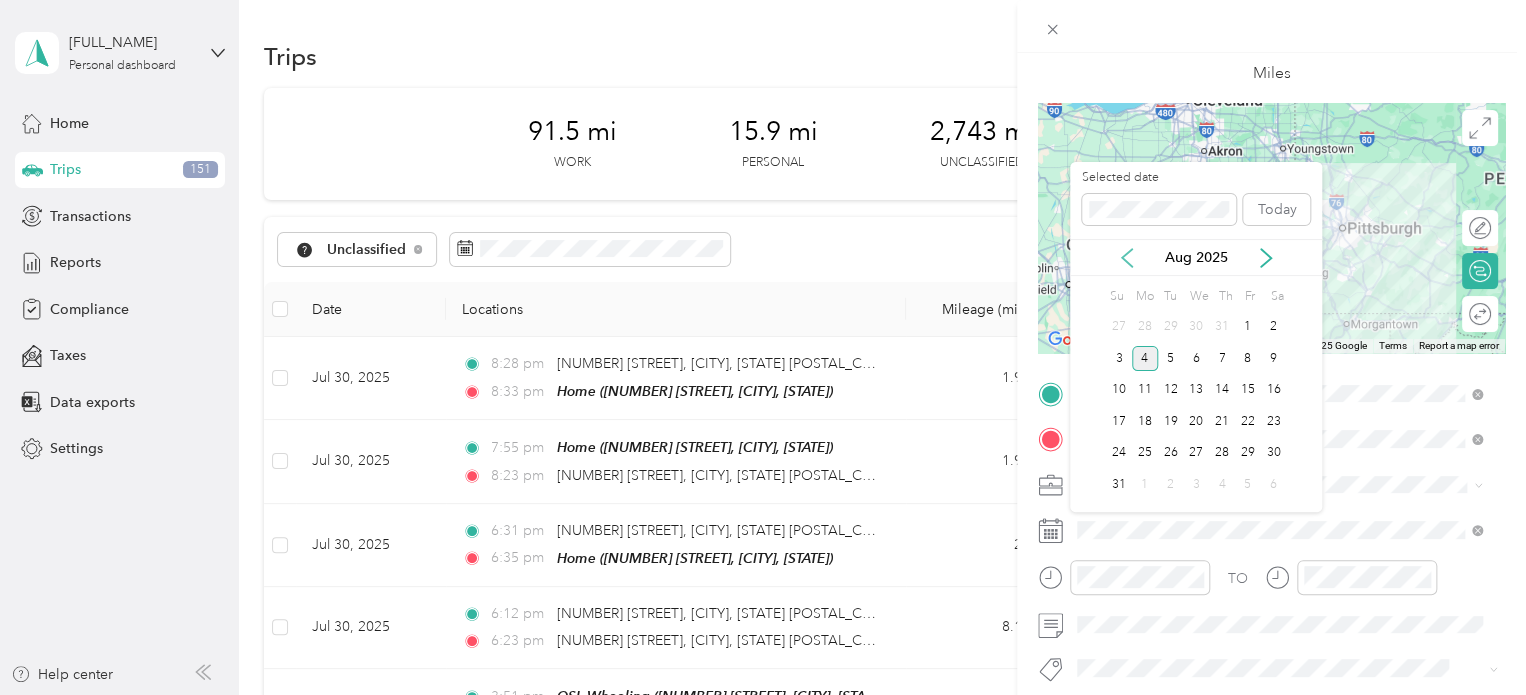 click 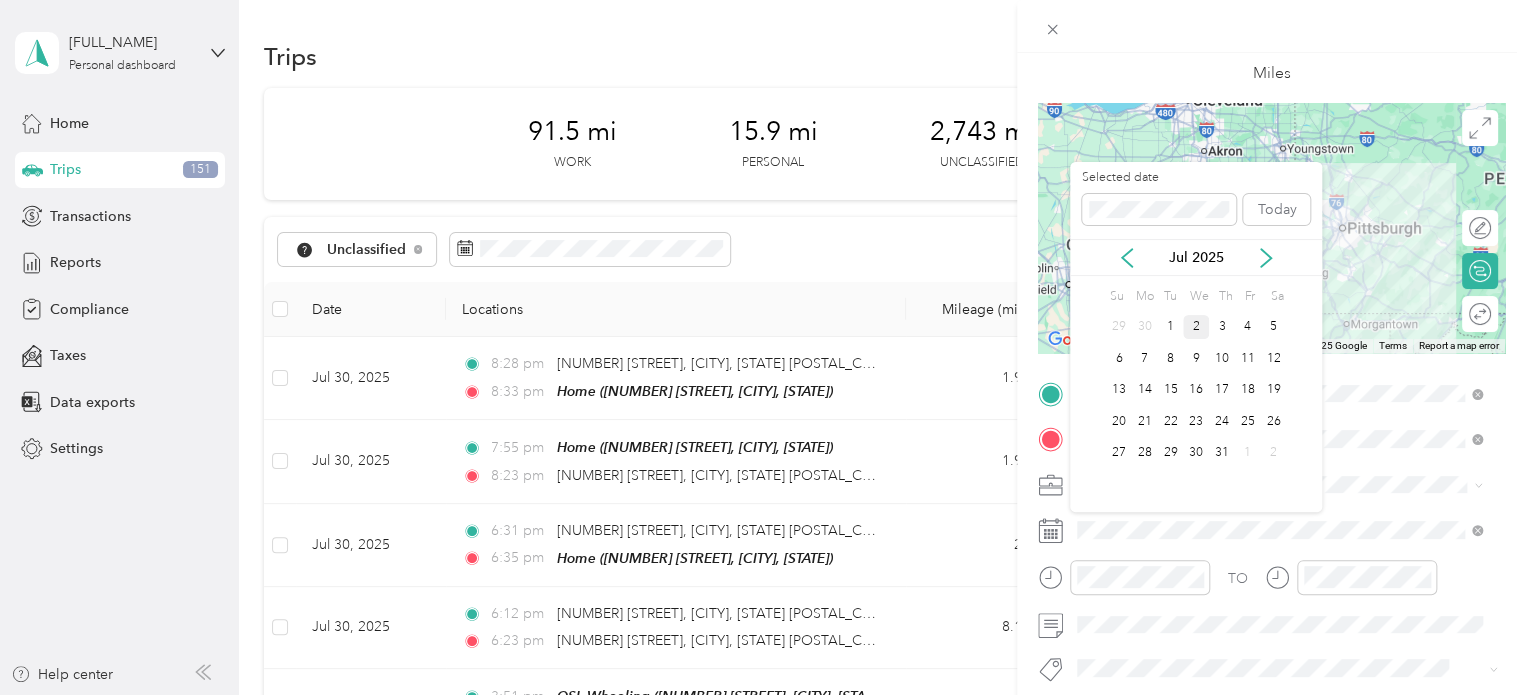 click on "2" at bounding box center [1196, 327] 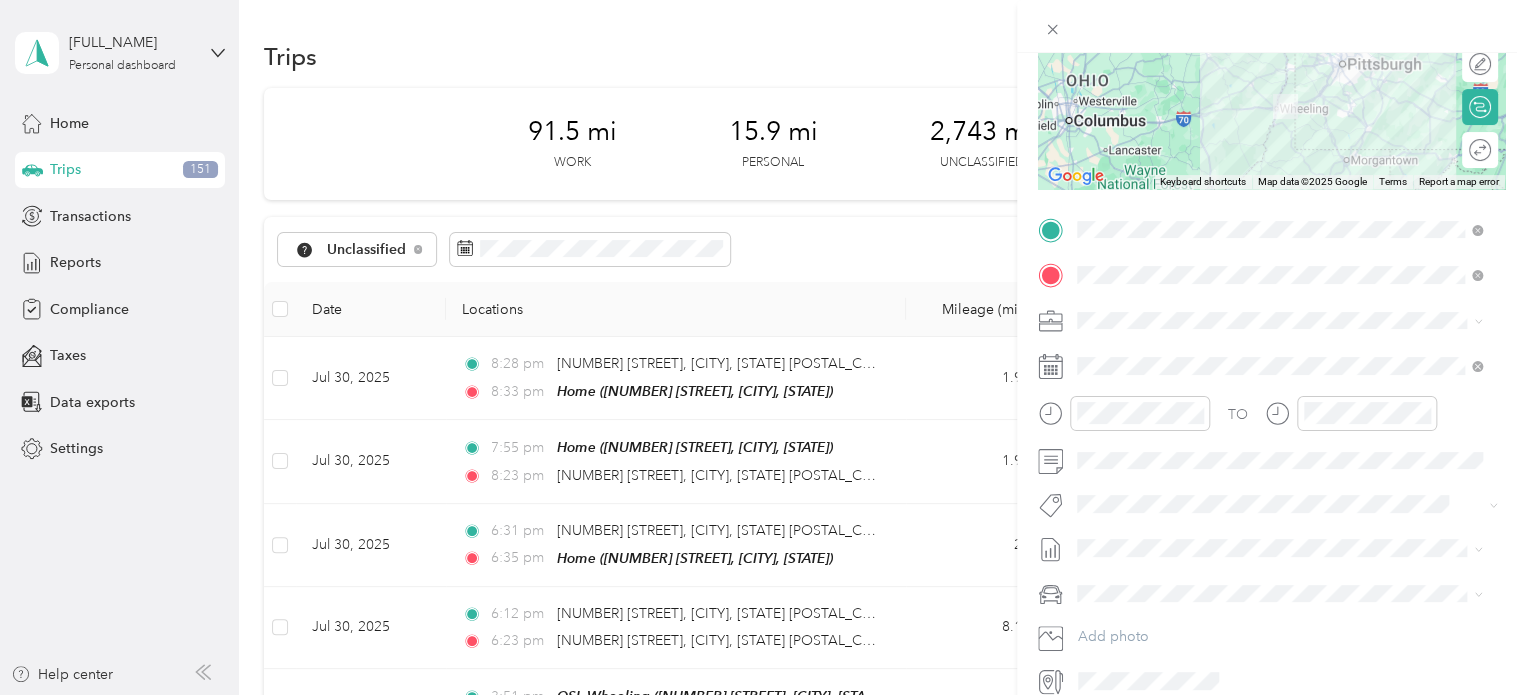 scroll, scrollTop: 300, scrollLeft: 0, axis: vertical 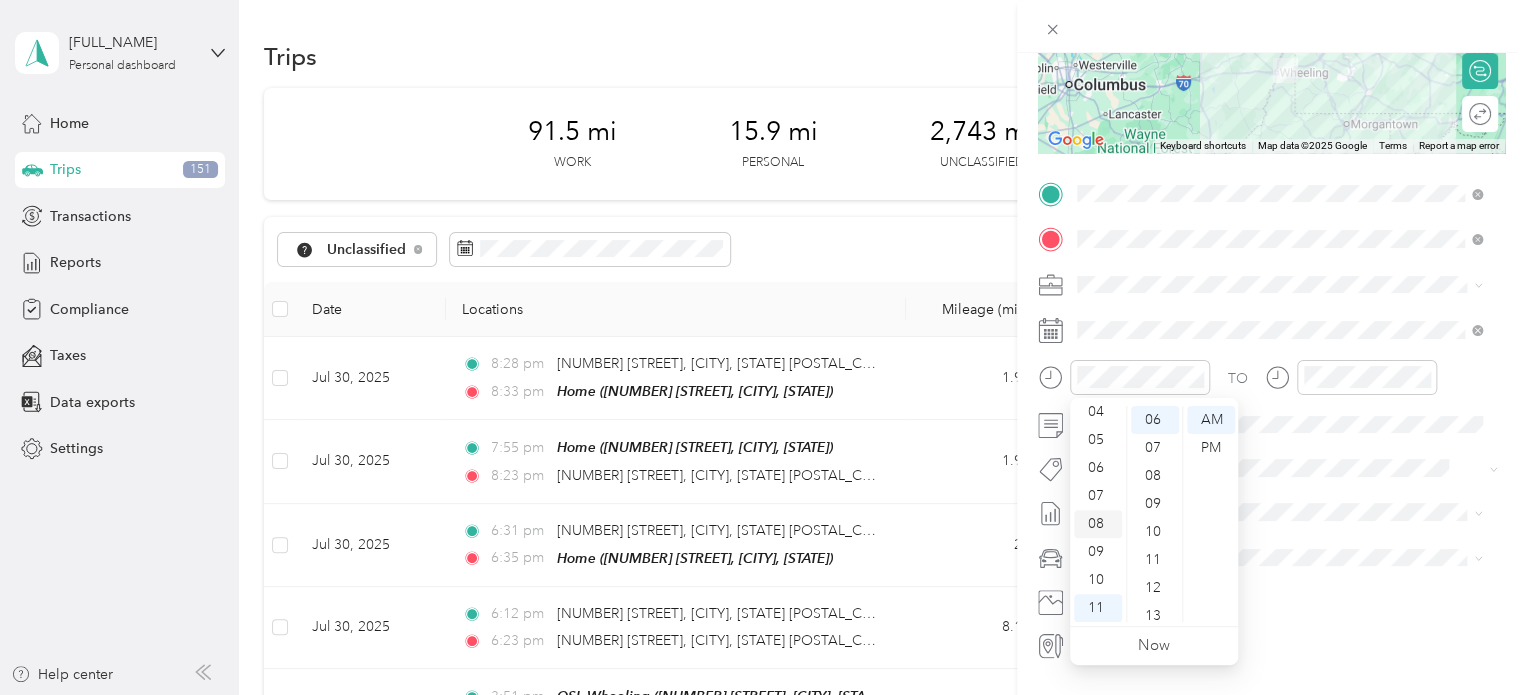 click on "08" at bounding box center [1098, 524] 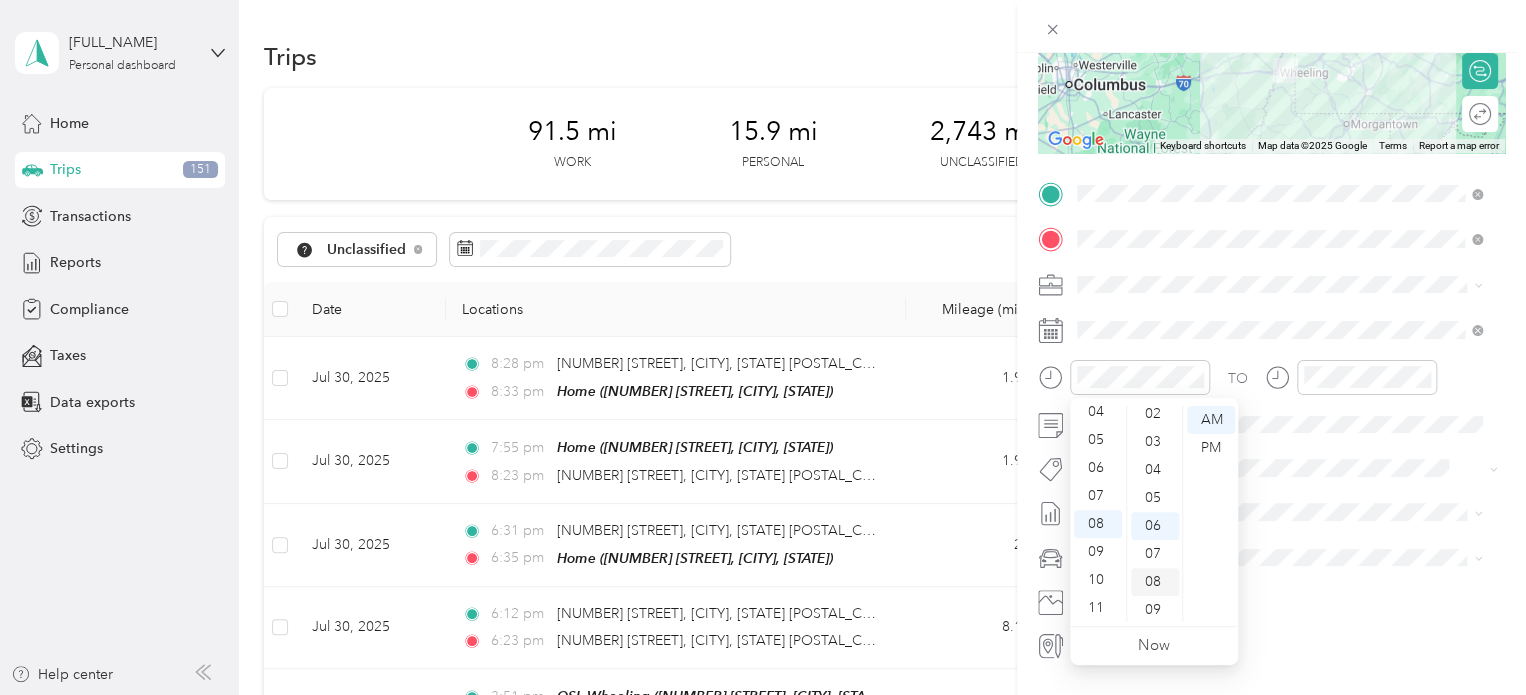 scroll, scrollTop: 0, scrollLeft: 0, axis: both 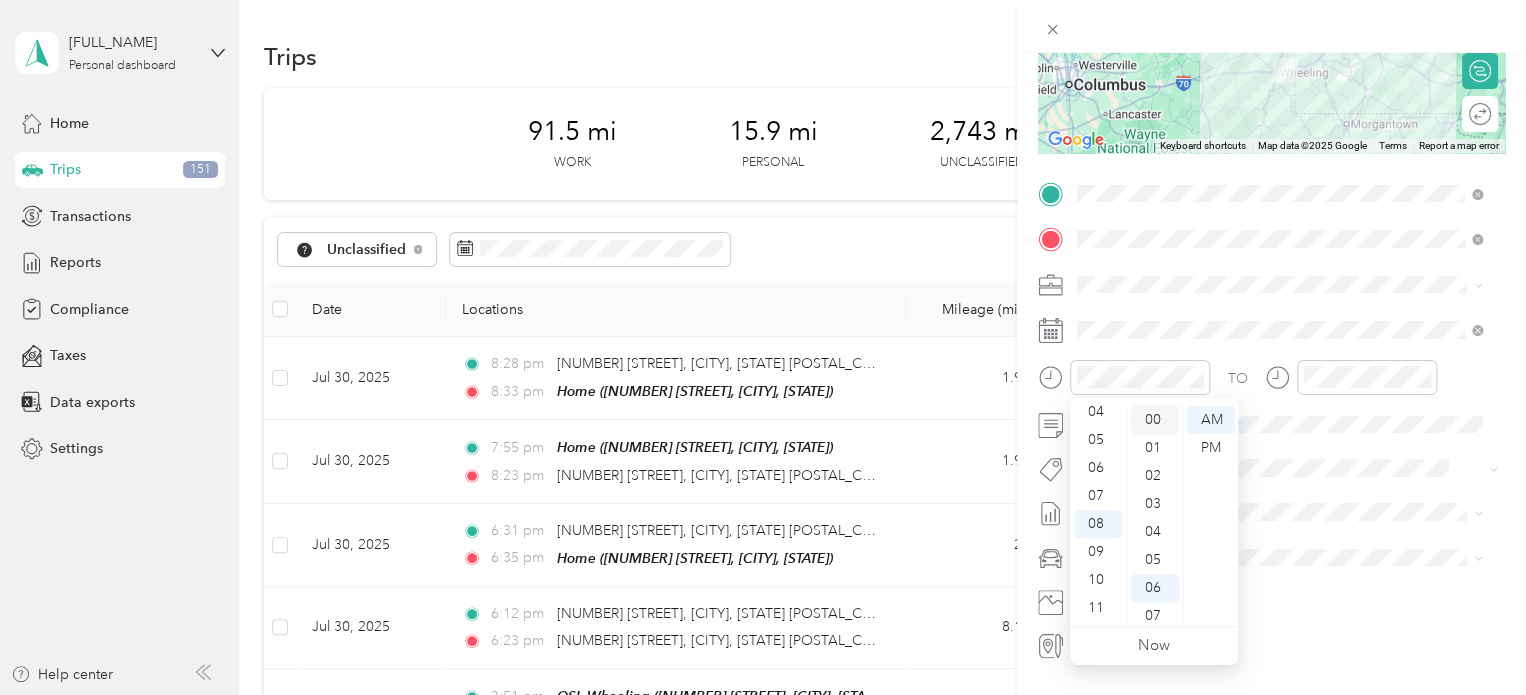 click on "00" at bounding box center (1155, 420) 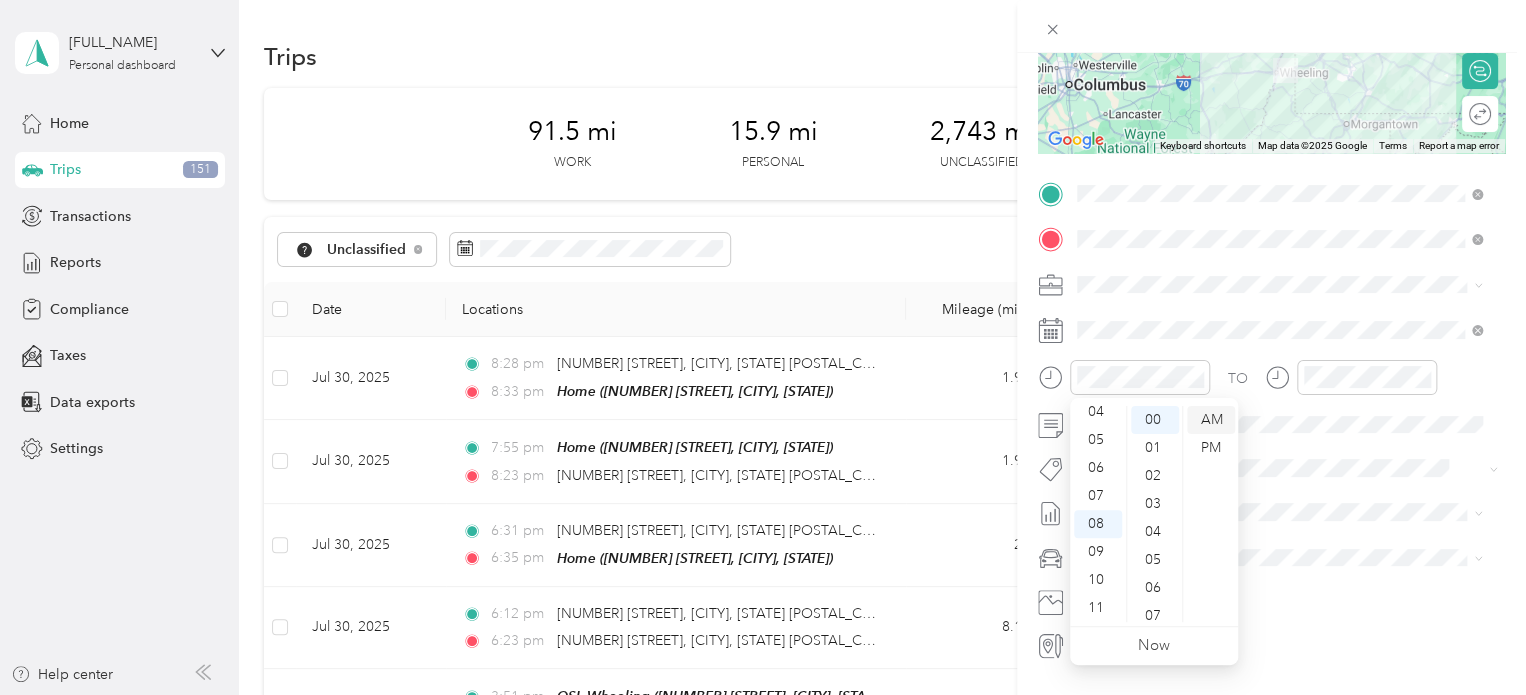 click on "AM" at bounding box center [1211, 420] 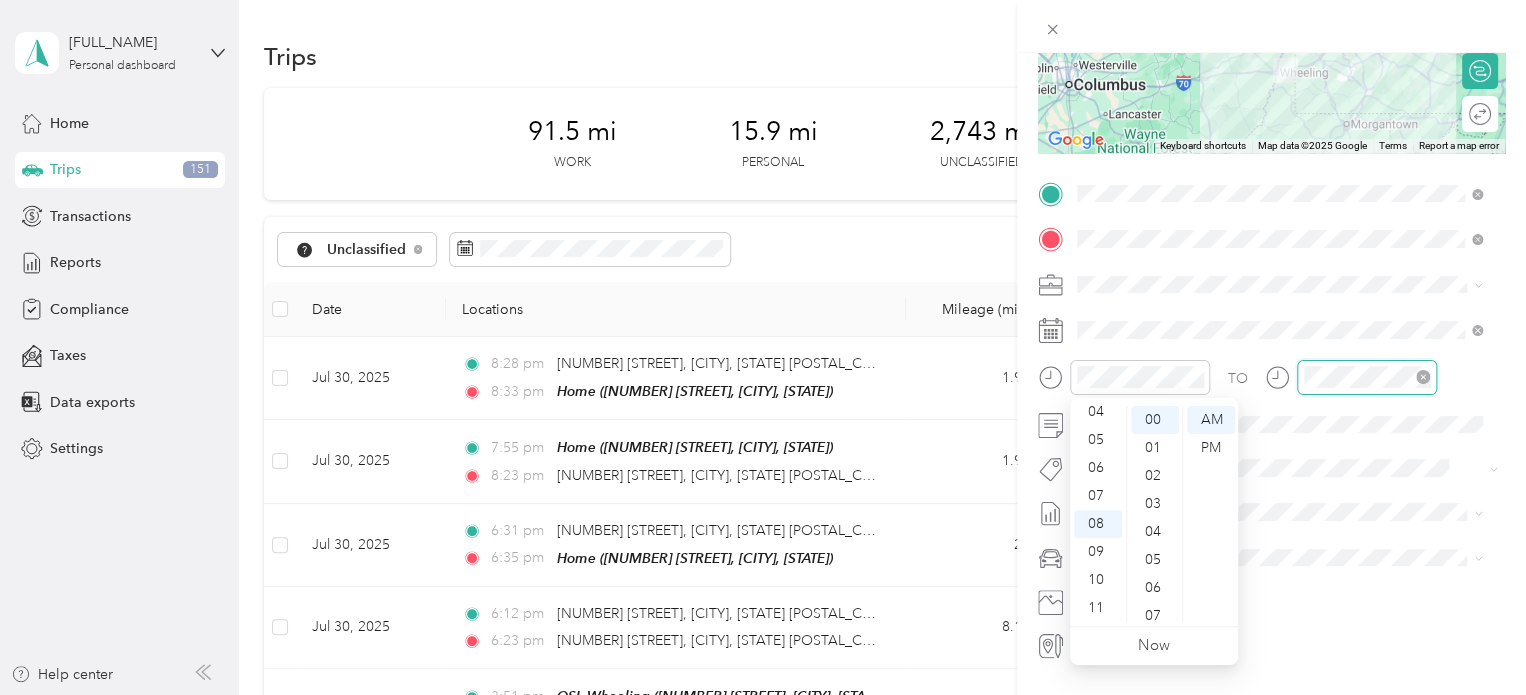 scroll, scrollTop: 120, scrollLeft: 0, axis: vertical 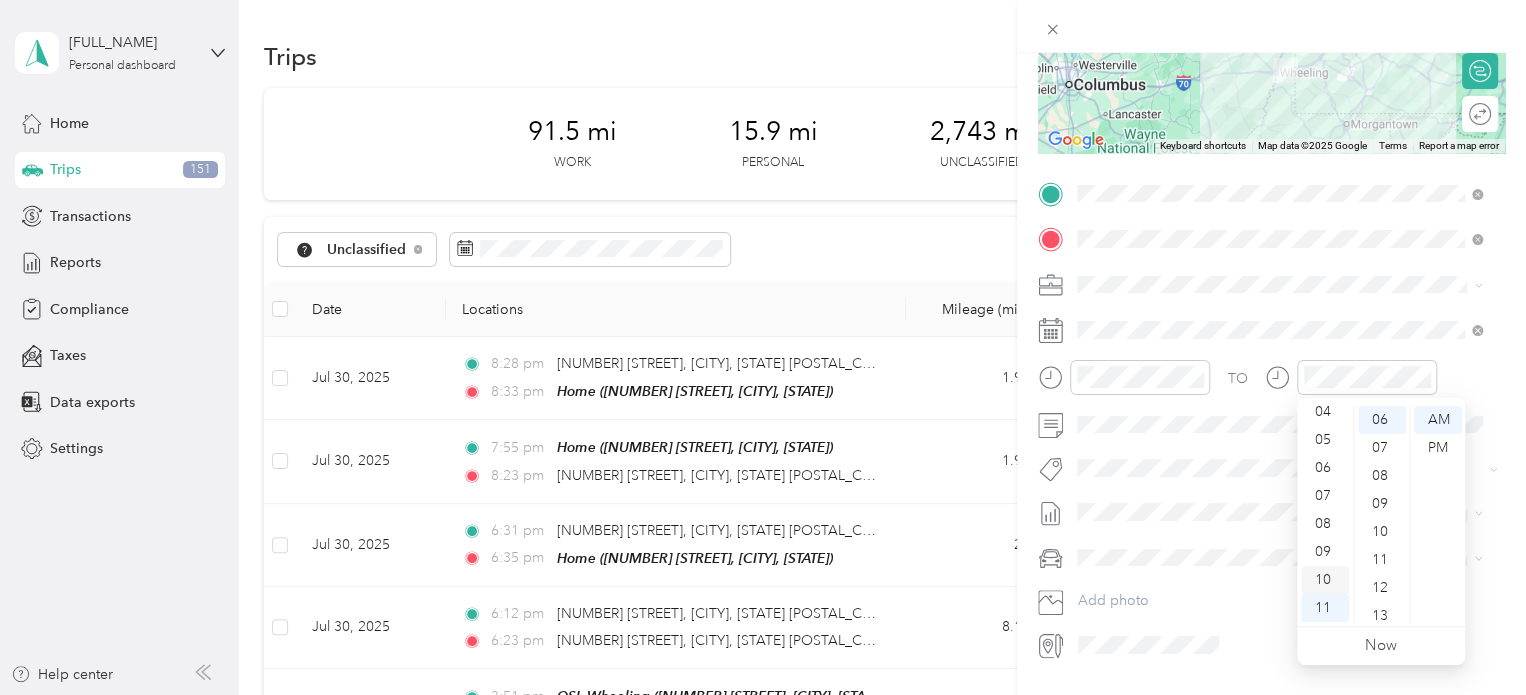 click on "10" at bounding box center (1325, 580) 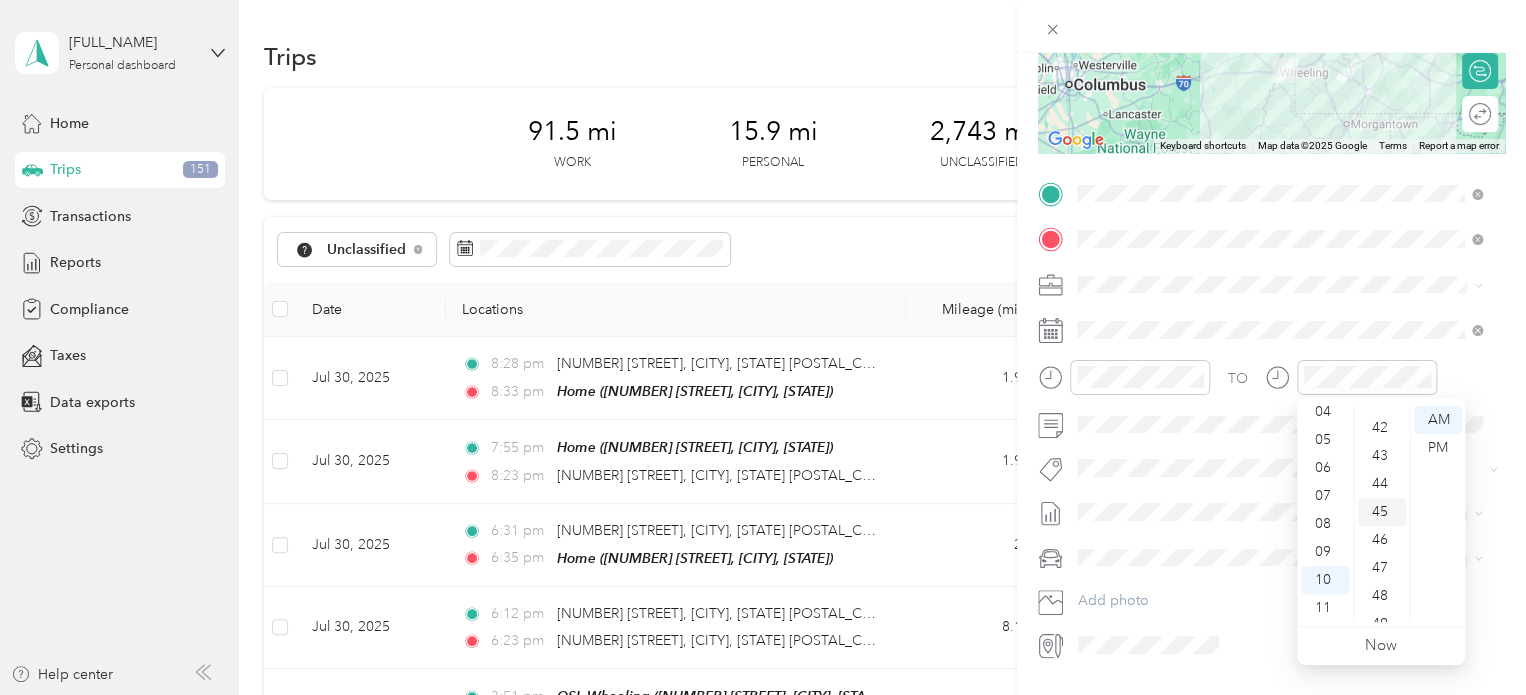 click on "45" at bounding box center [1382, 512] 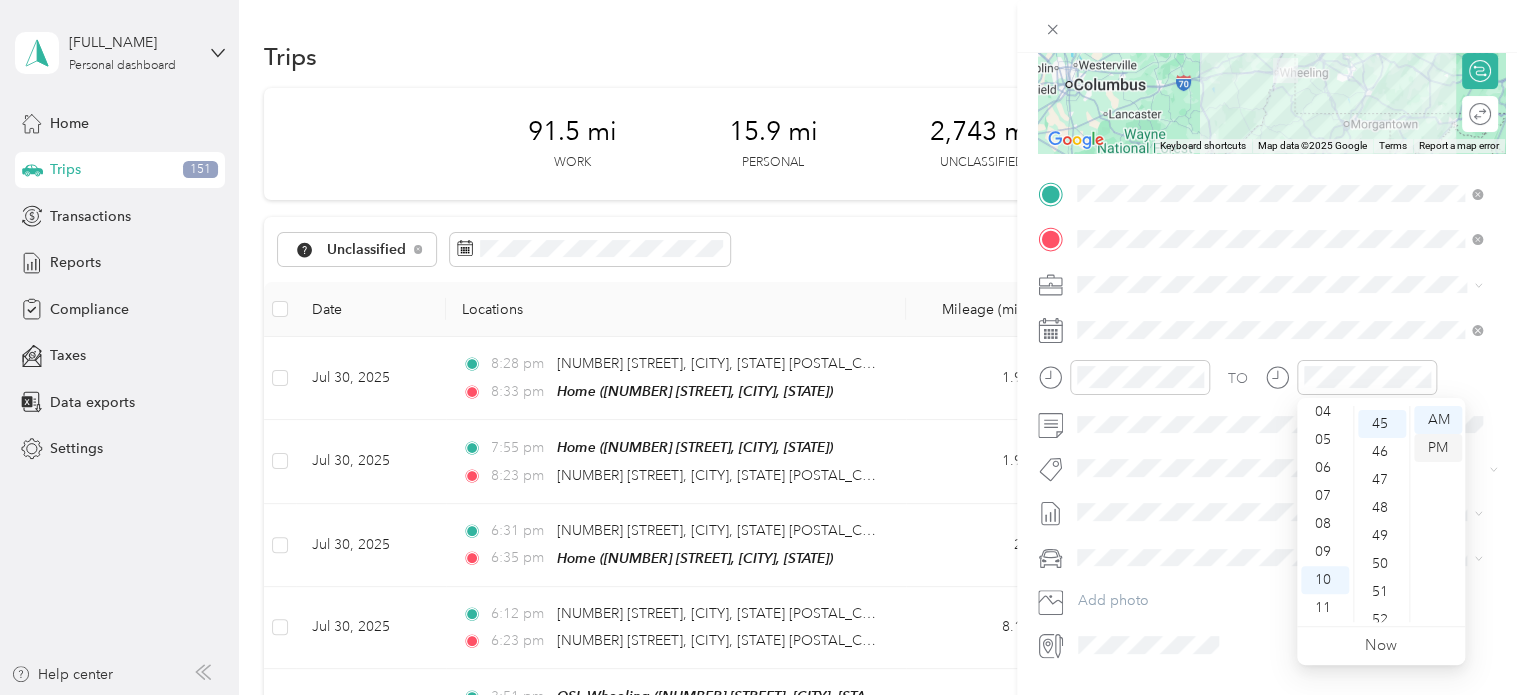 scroll, scrollTop: 1260, scrollLeft: 0, axis: vertical 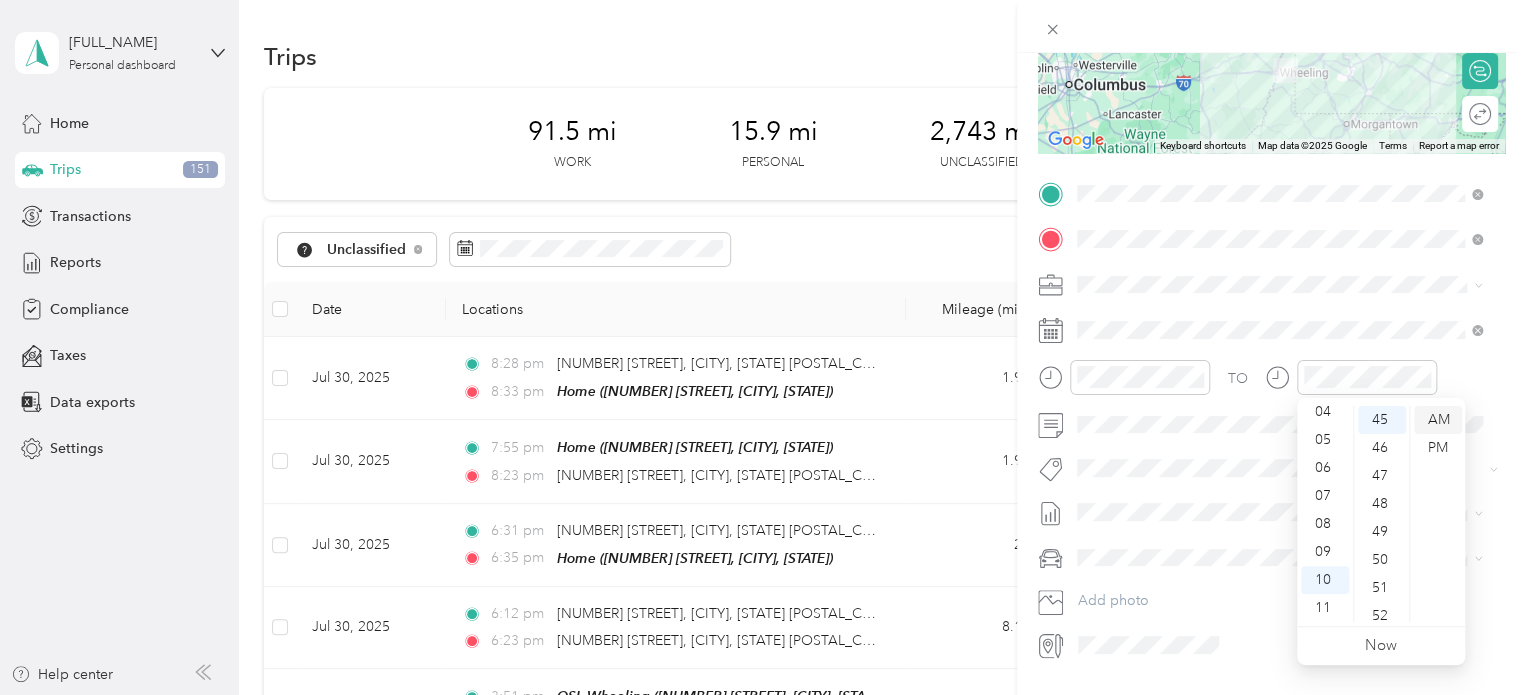 click on "AM" at bounding box center (1438, 420) 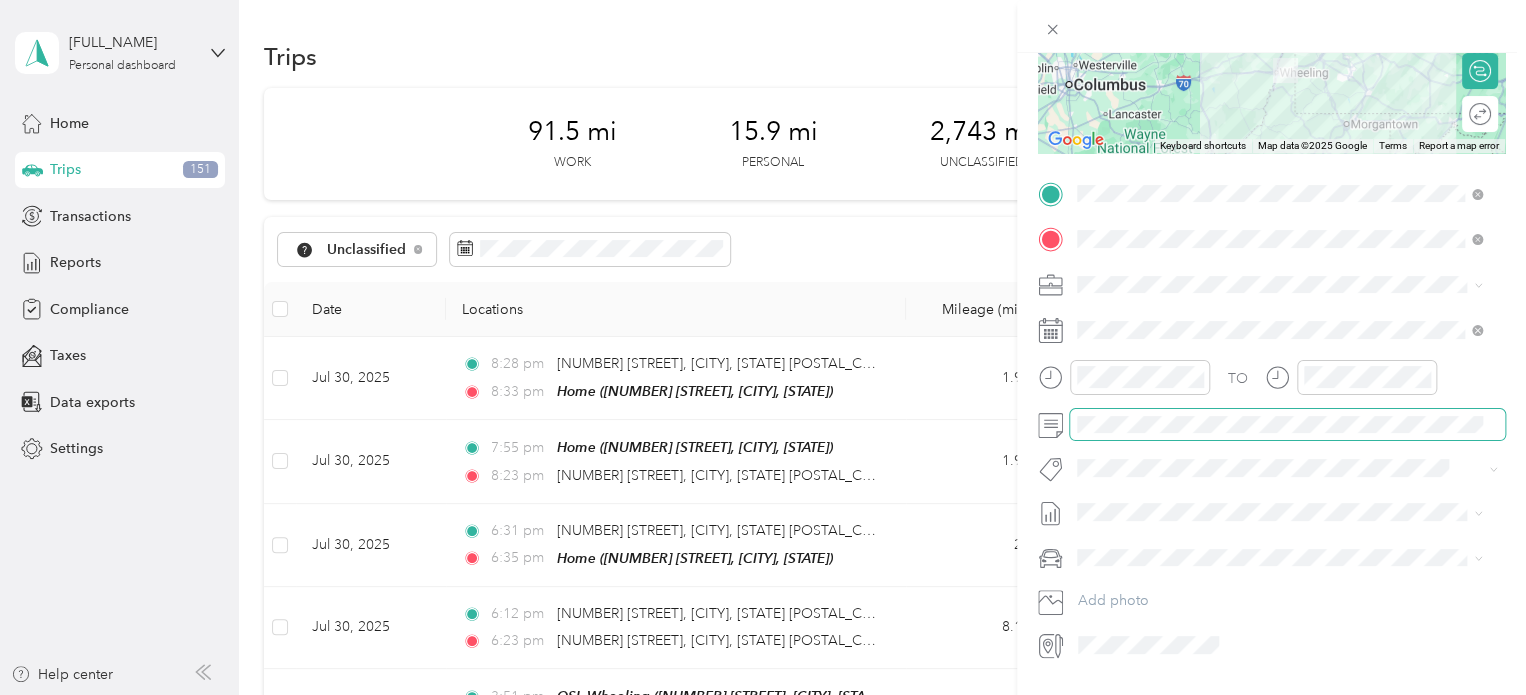 click at bounding box center [1287, 425] 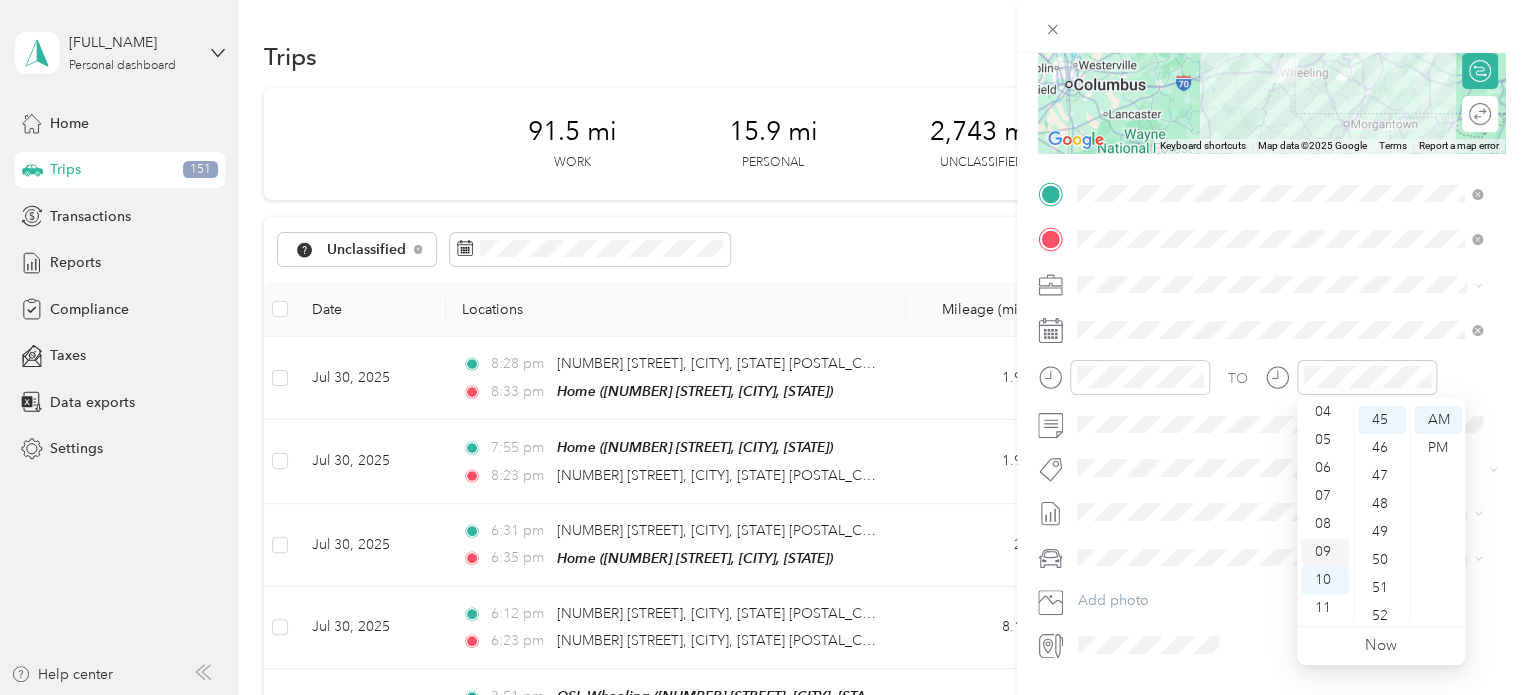 click on "09" at bounding box center [1325, 552] 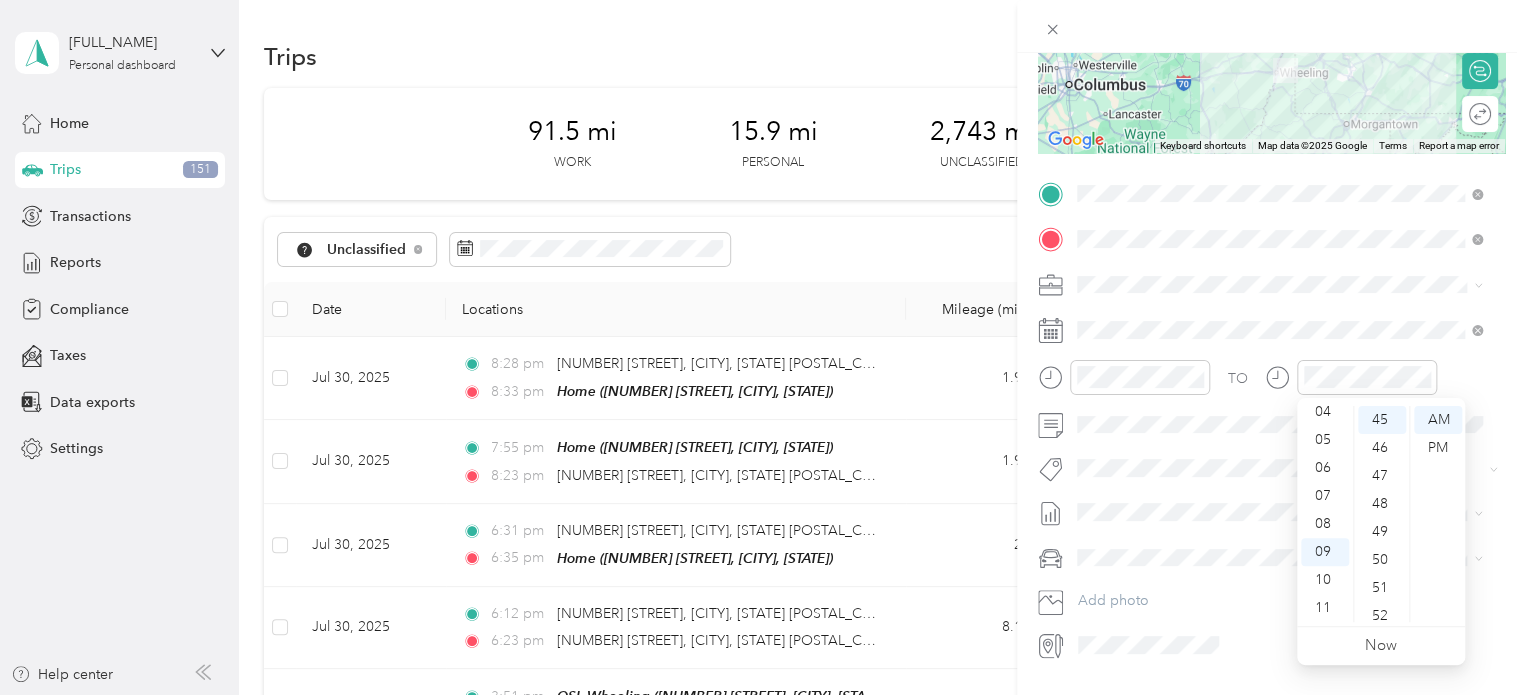 click at bounding box center (1287, 285) 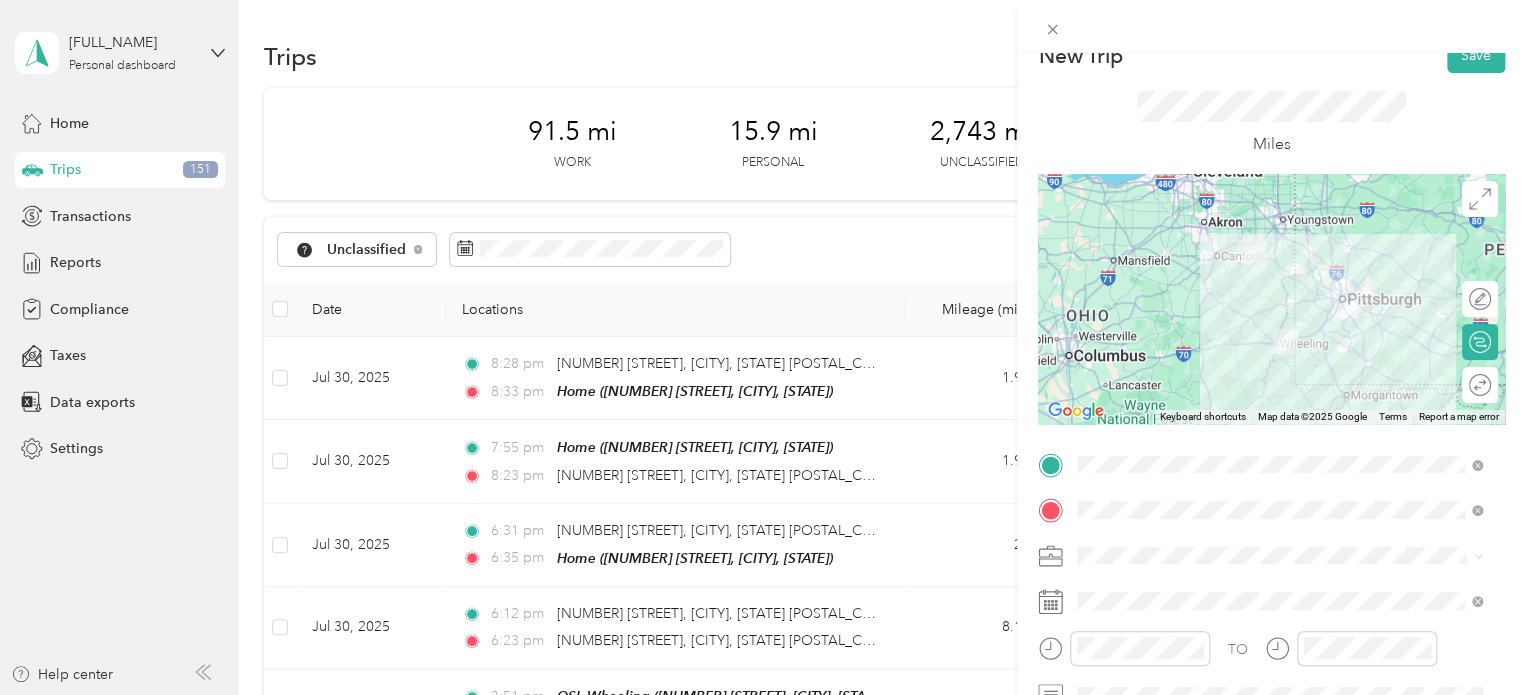 scroll, scrollTop: 0, scrollLeft: 0, axis: both 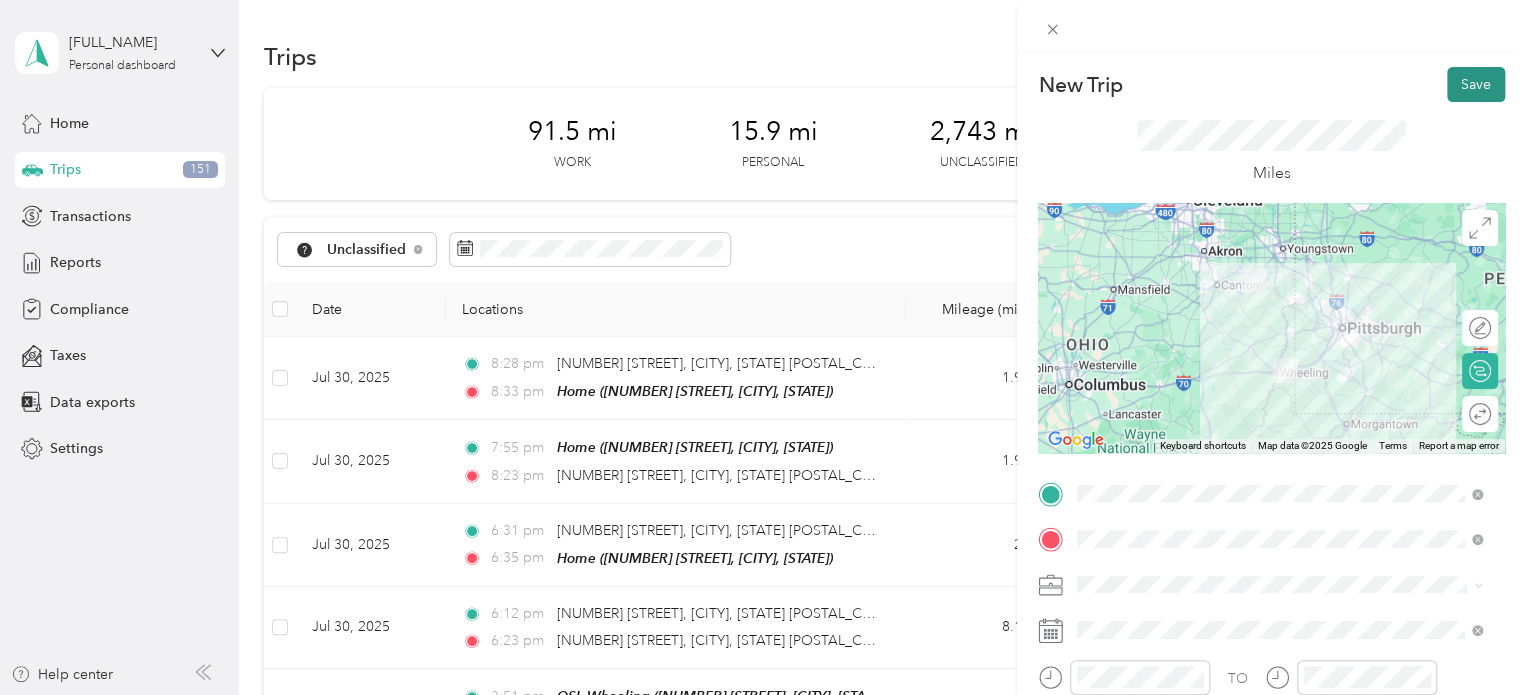 click on "Save" at bounding box center [1476, 84] 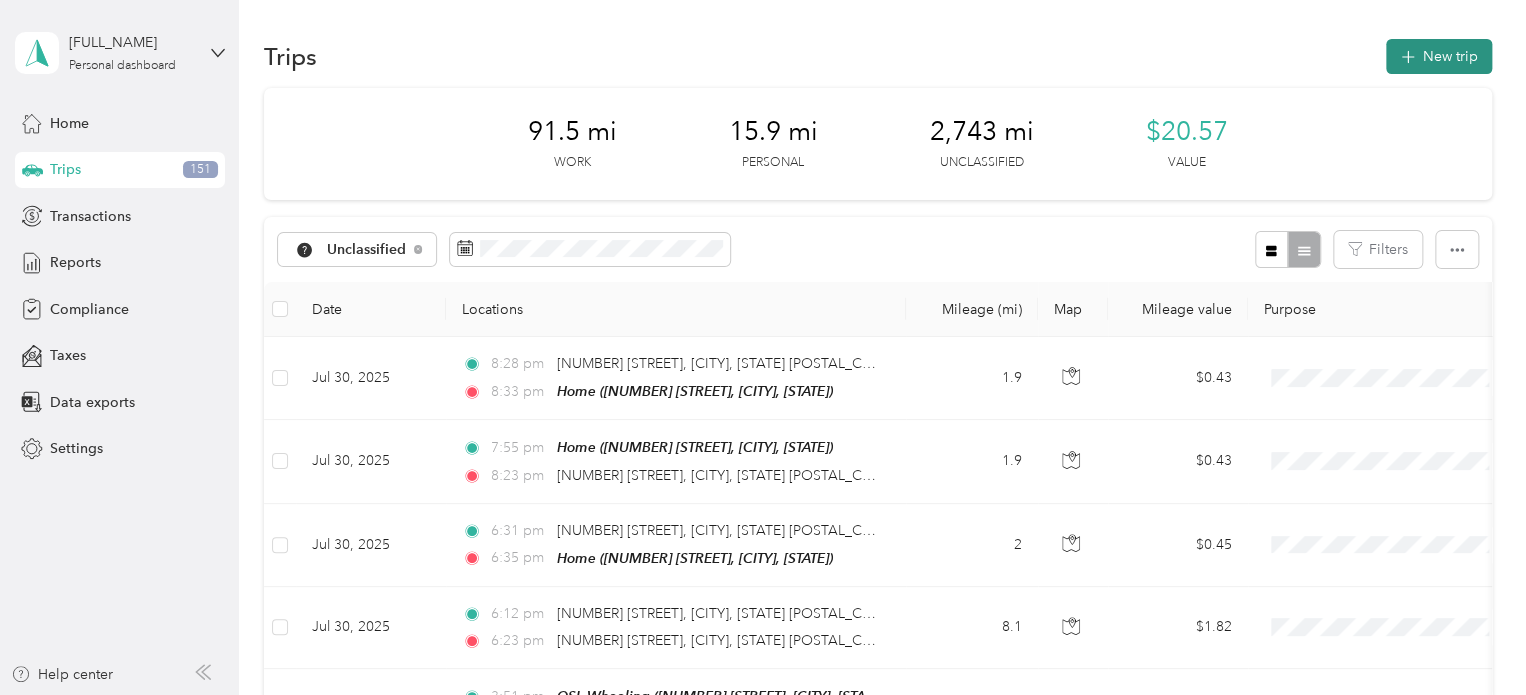 click on "New trip" at bounding box center [1439, 56] 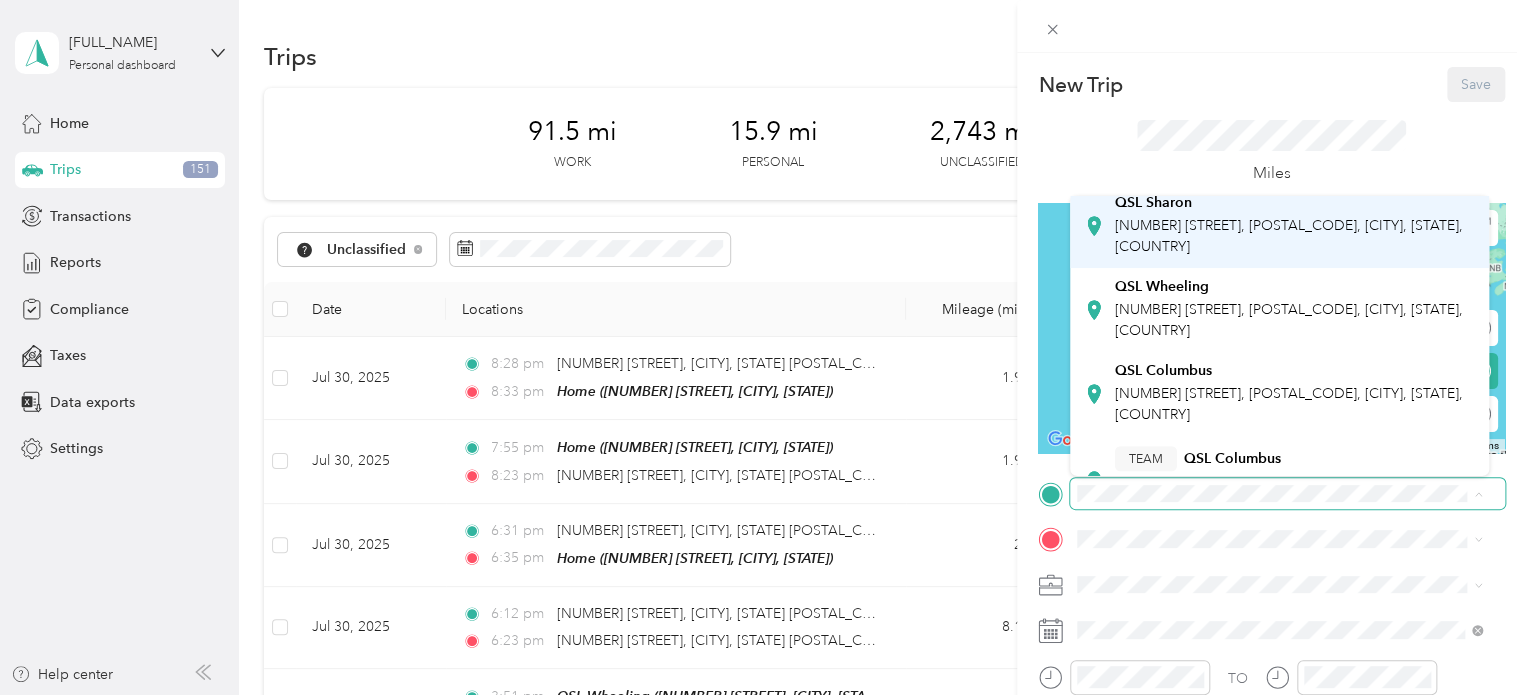 scroll, scrollTop: 400, scrollLeft: 0, axis: vertical 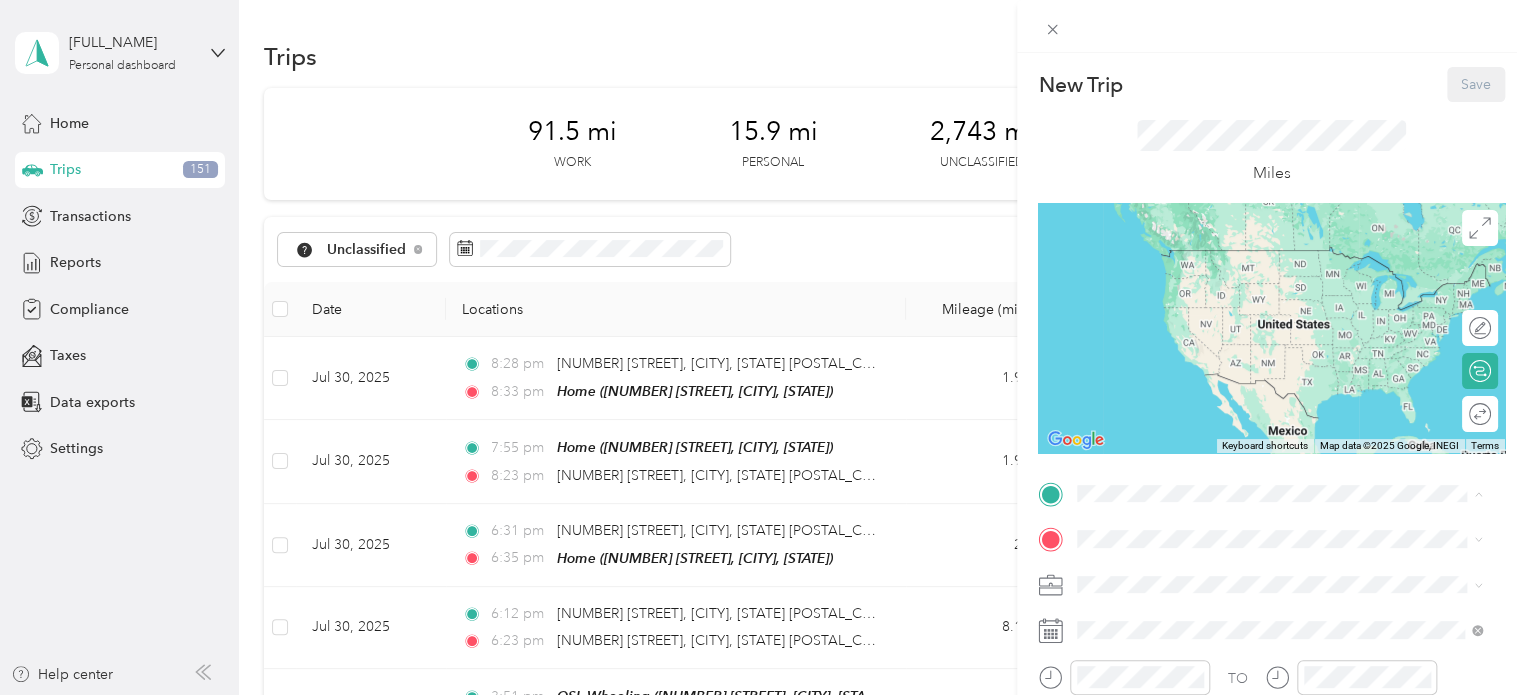 click on "[NUMBER] [STREET], [POSTAL_CODE], [CITY], [STATE], [COUNTRY]" at bounding box center (1289, 303) 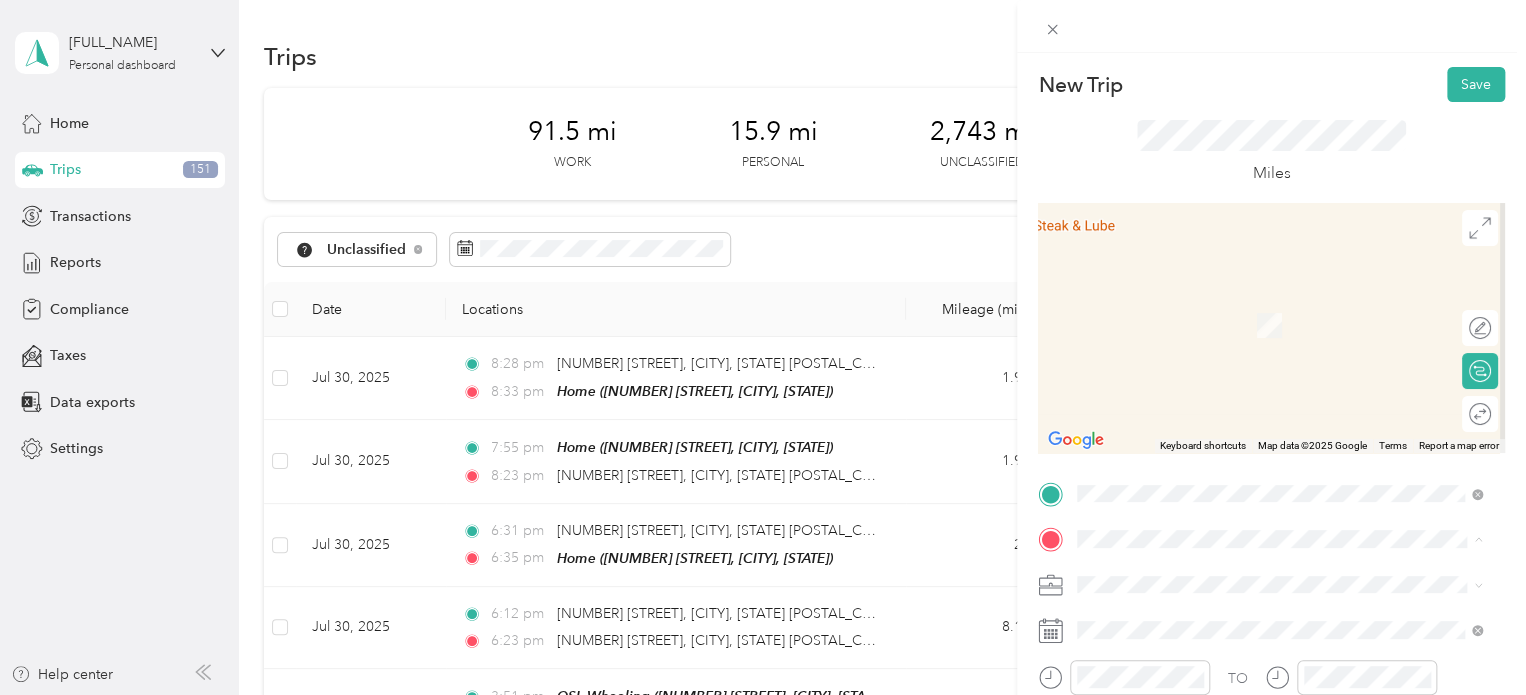 click on "[NUMBER] [STREET], [POSTAL_CODE], [CITY], [STATE], [COUNTRY]" at bounding box center (1289, 336) 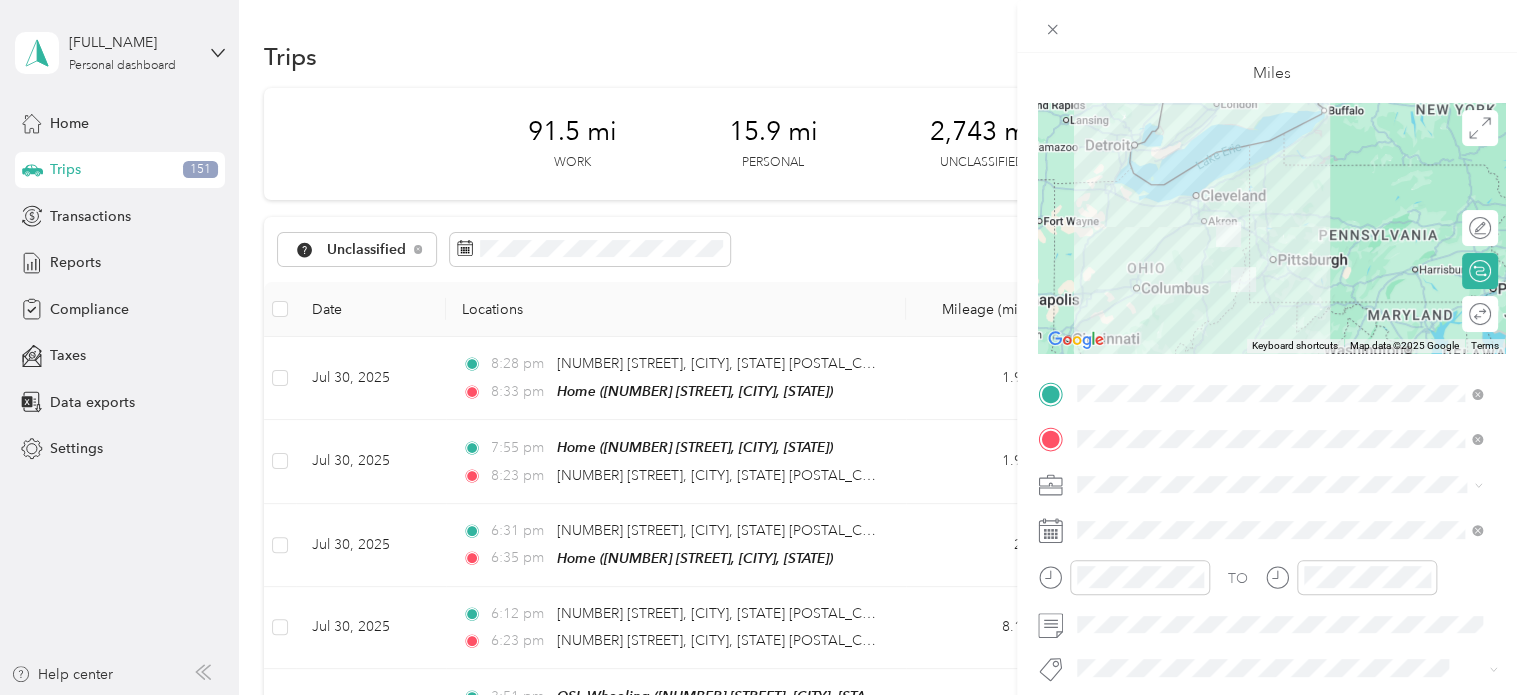 scroll, scrollTop: 200, scrollLeft: 0, axis: vertical 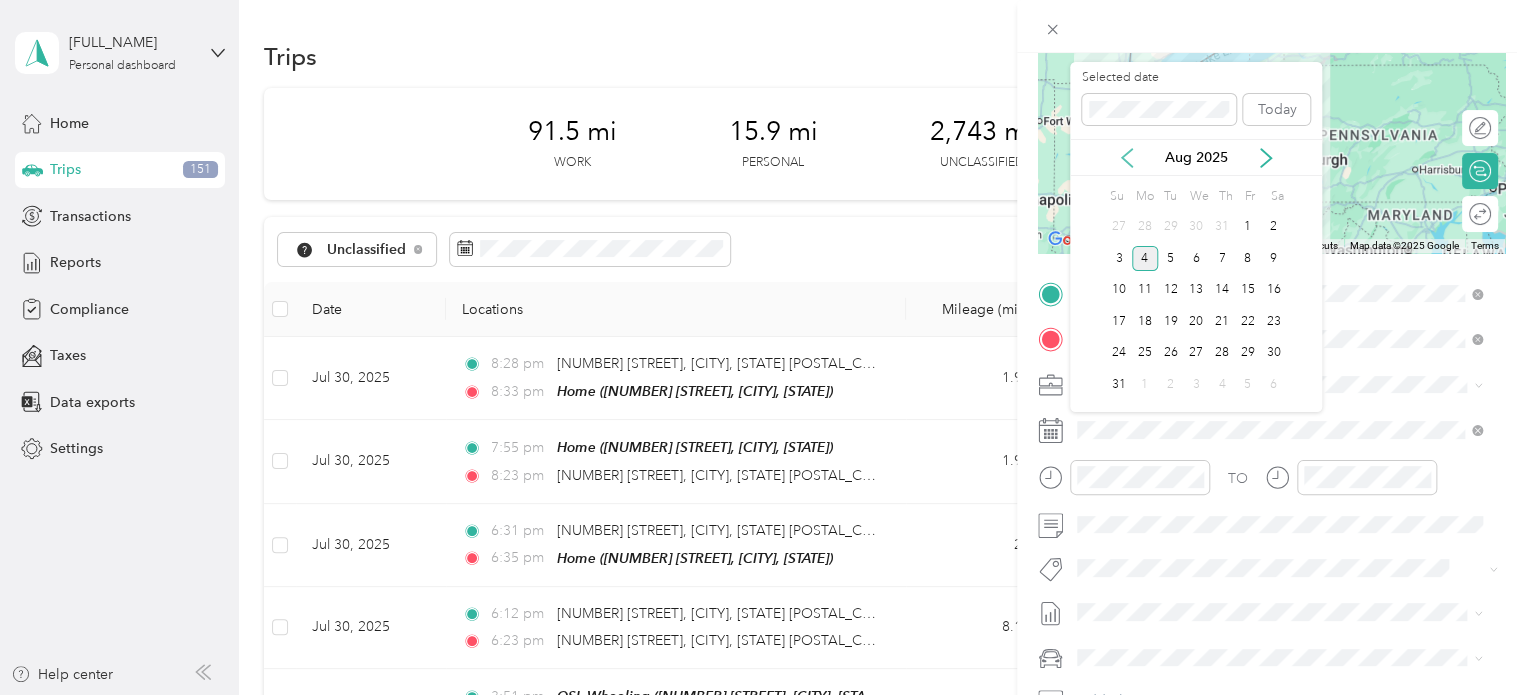 click 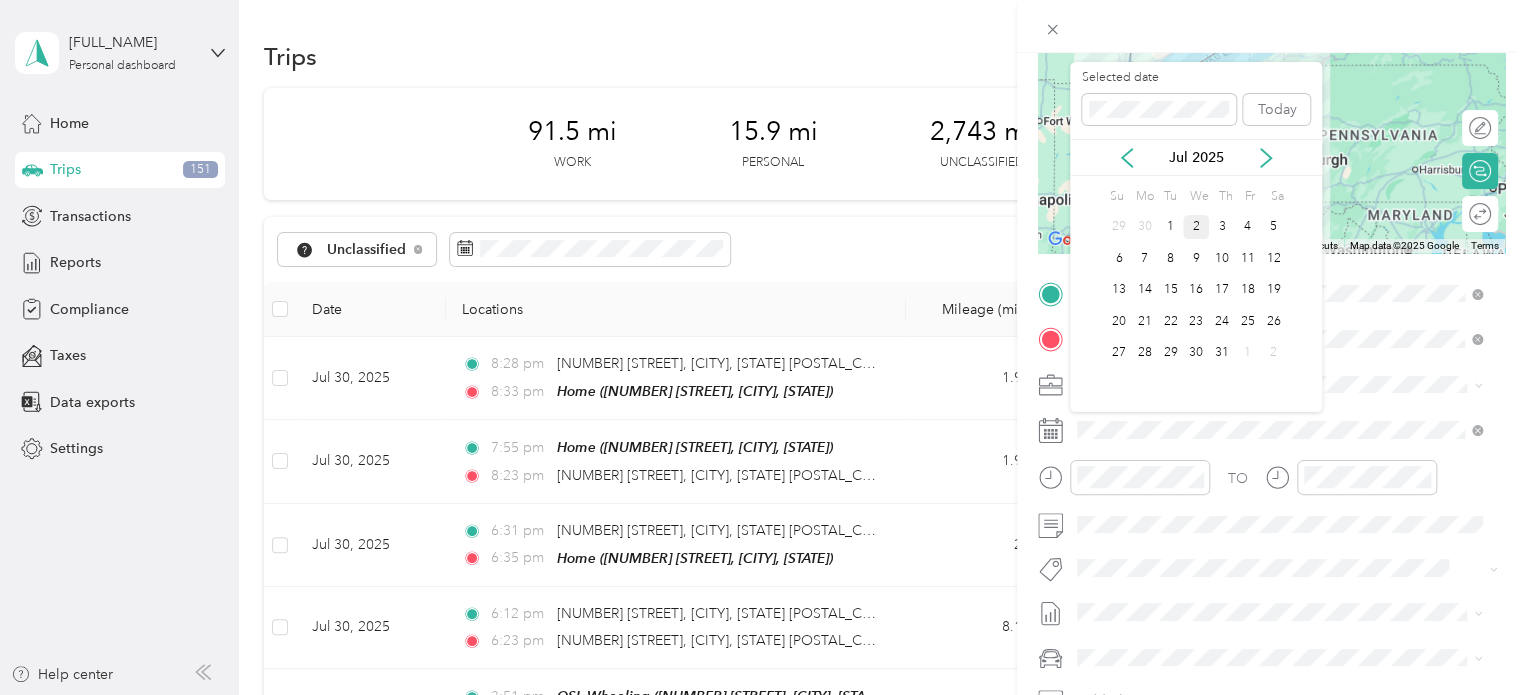 click on "2" at bounding box center (1196, 227) 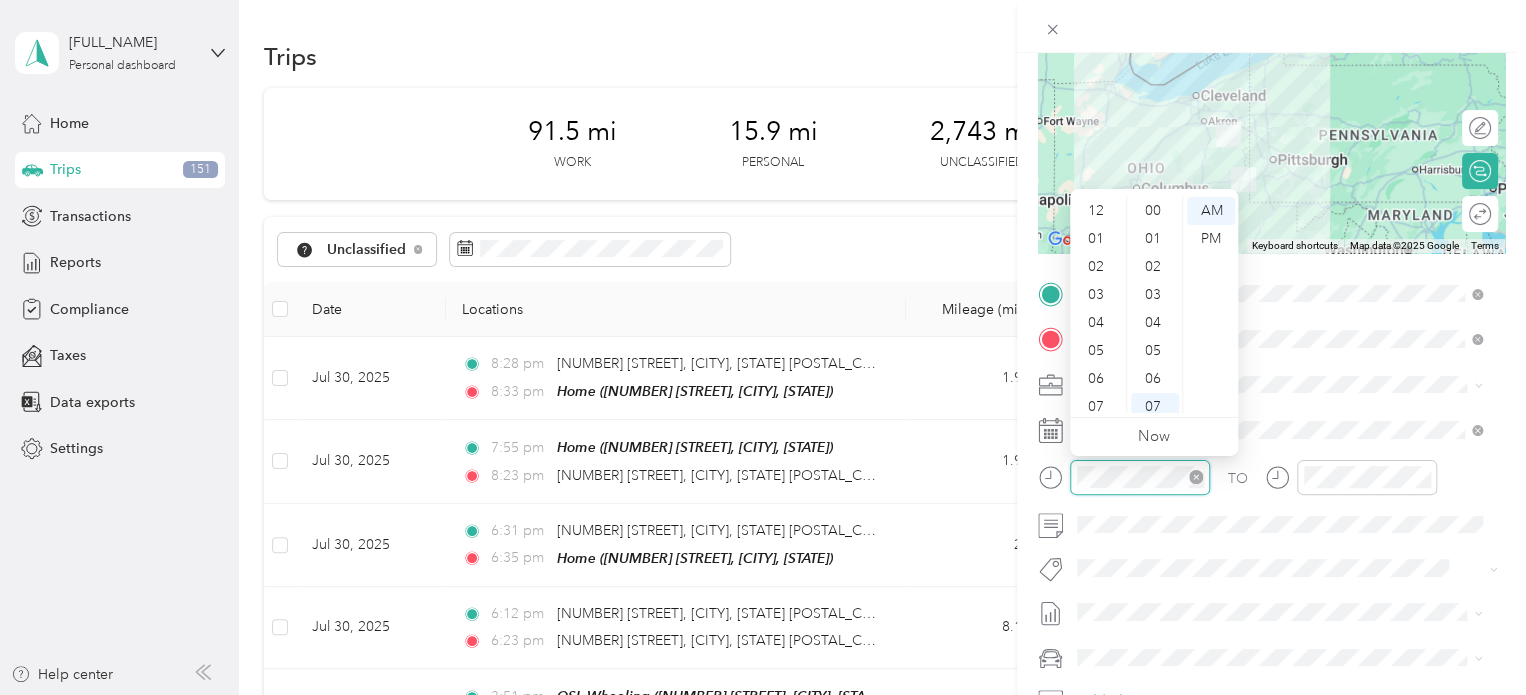scroll, scrollTop: 196, scrollLeft: 0, axis: vertical 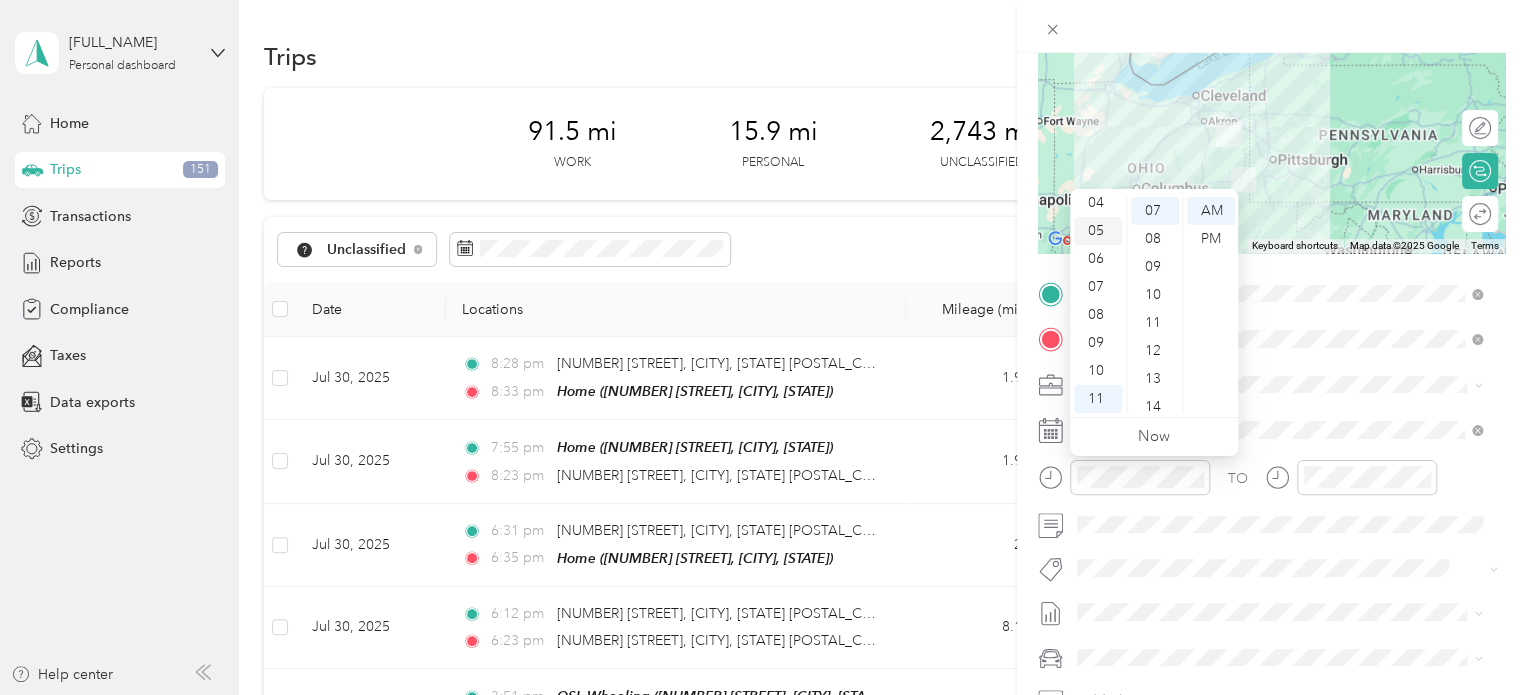 click on "05" at bounding box center [1098, 231] 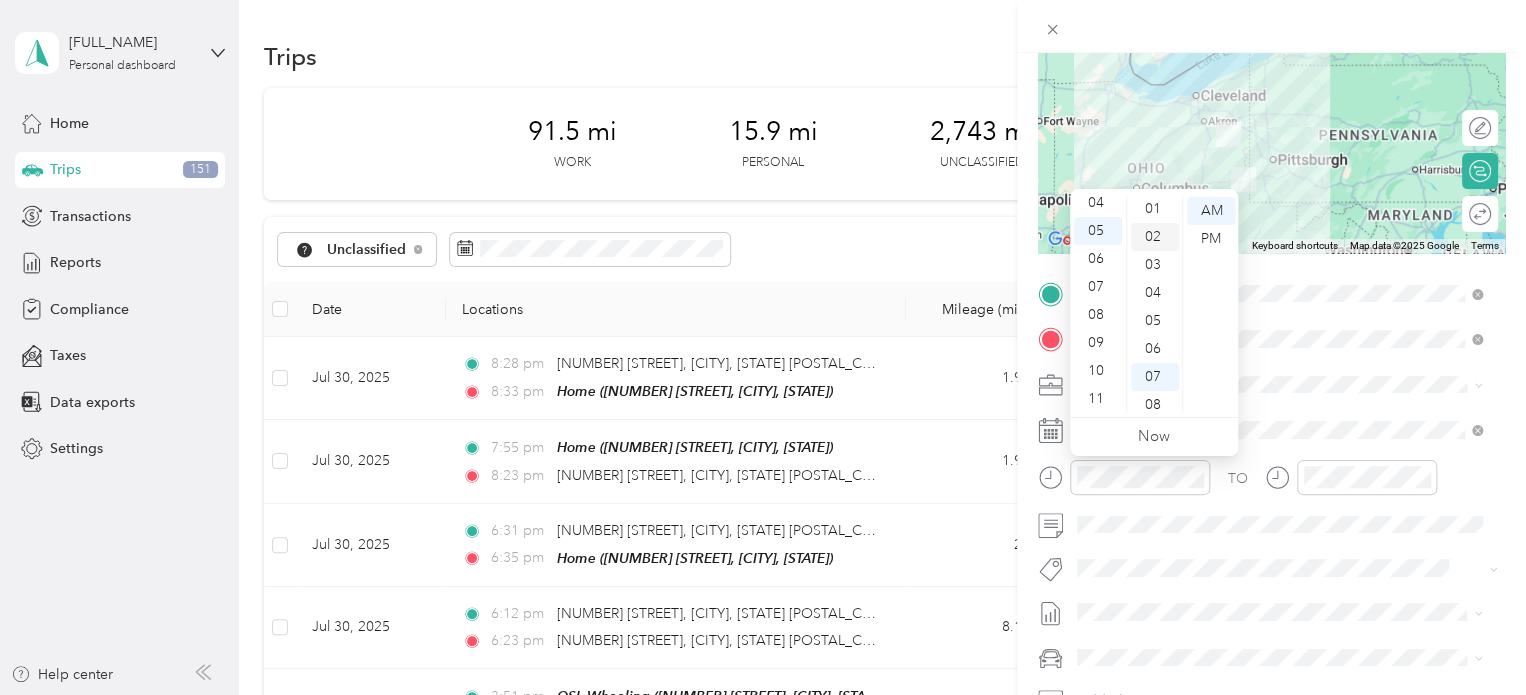 scroll, scrollTop: 0, scrollLeft: 0, axis: both 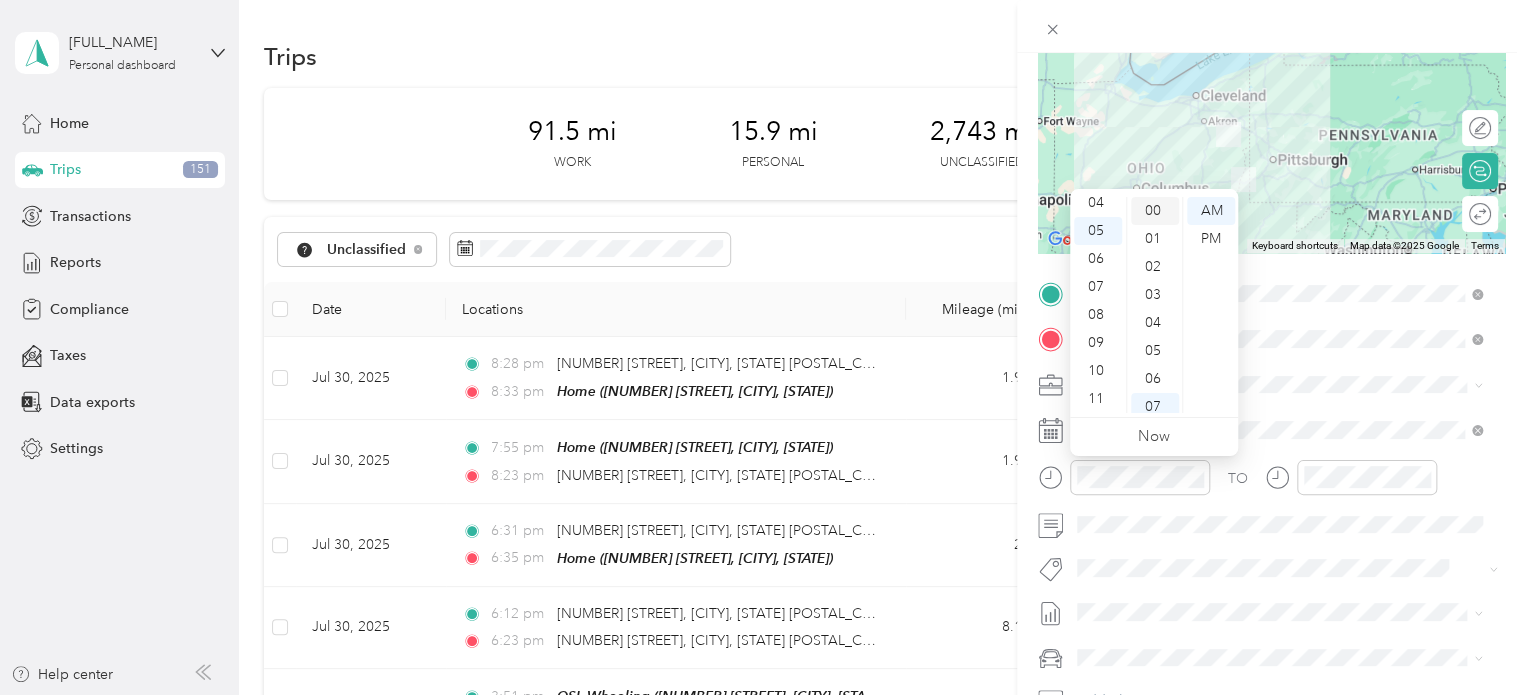 click on "00" at bounding box center [1155, 211] 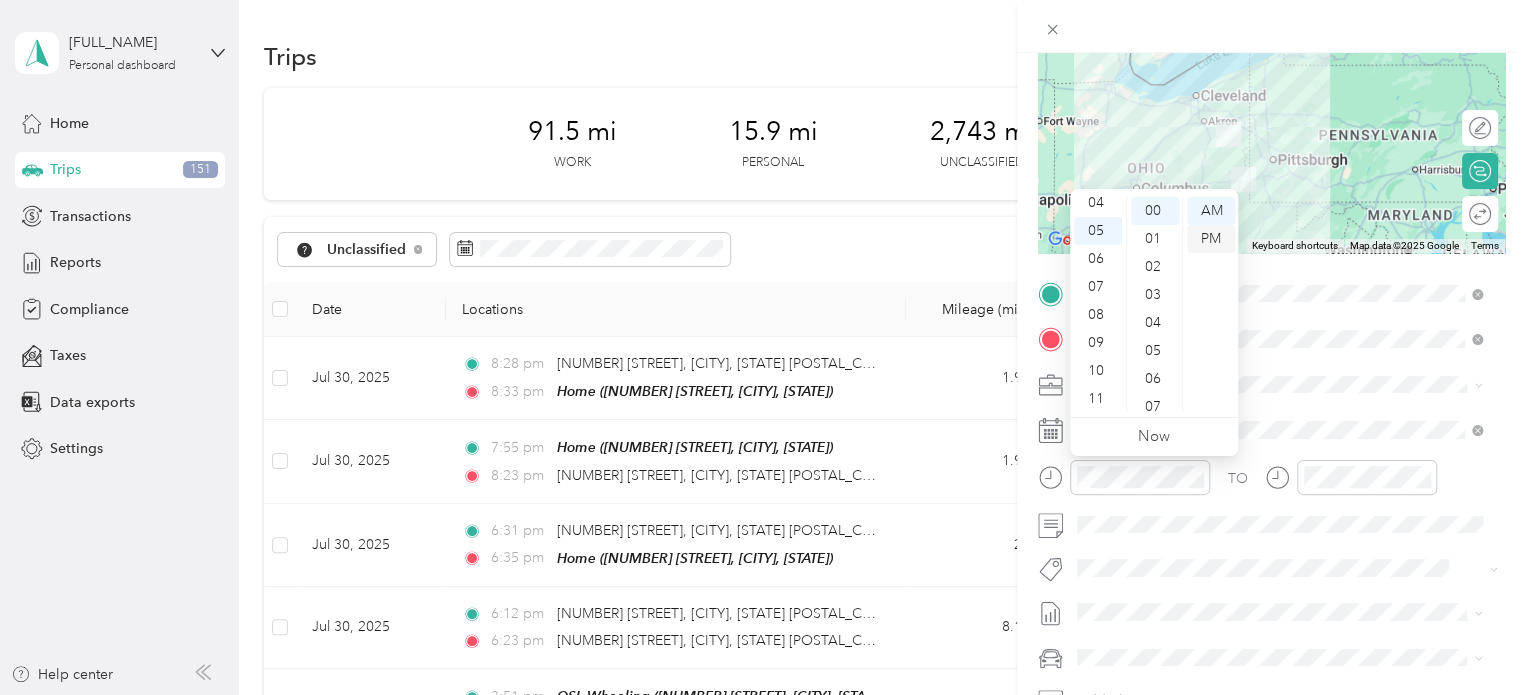 click on "PM" at bounding box center [1211, 239] 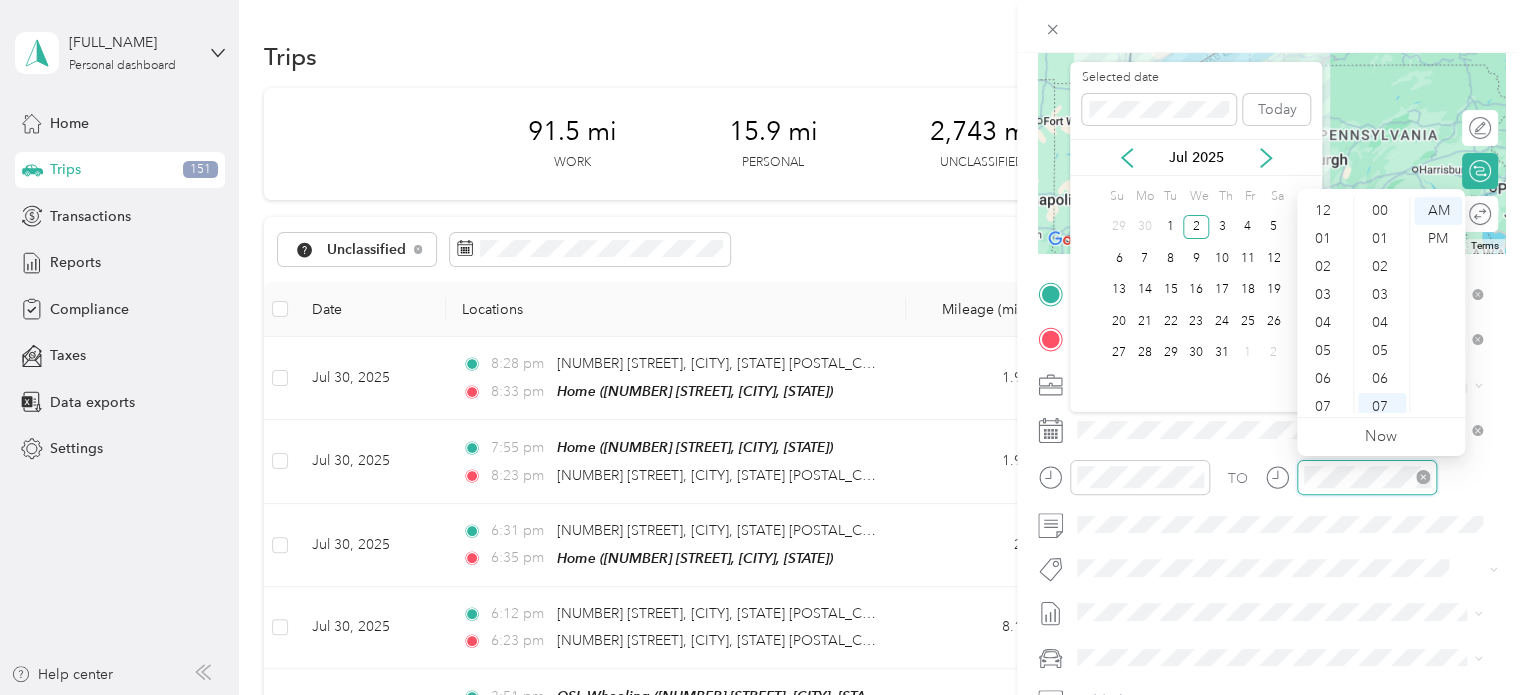 scroll, scrollTop: 196, scrollLeft: 0, axis: vertical 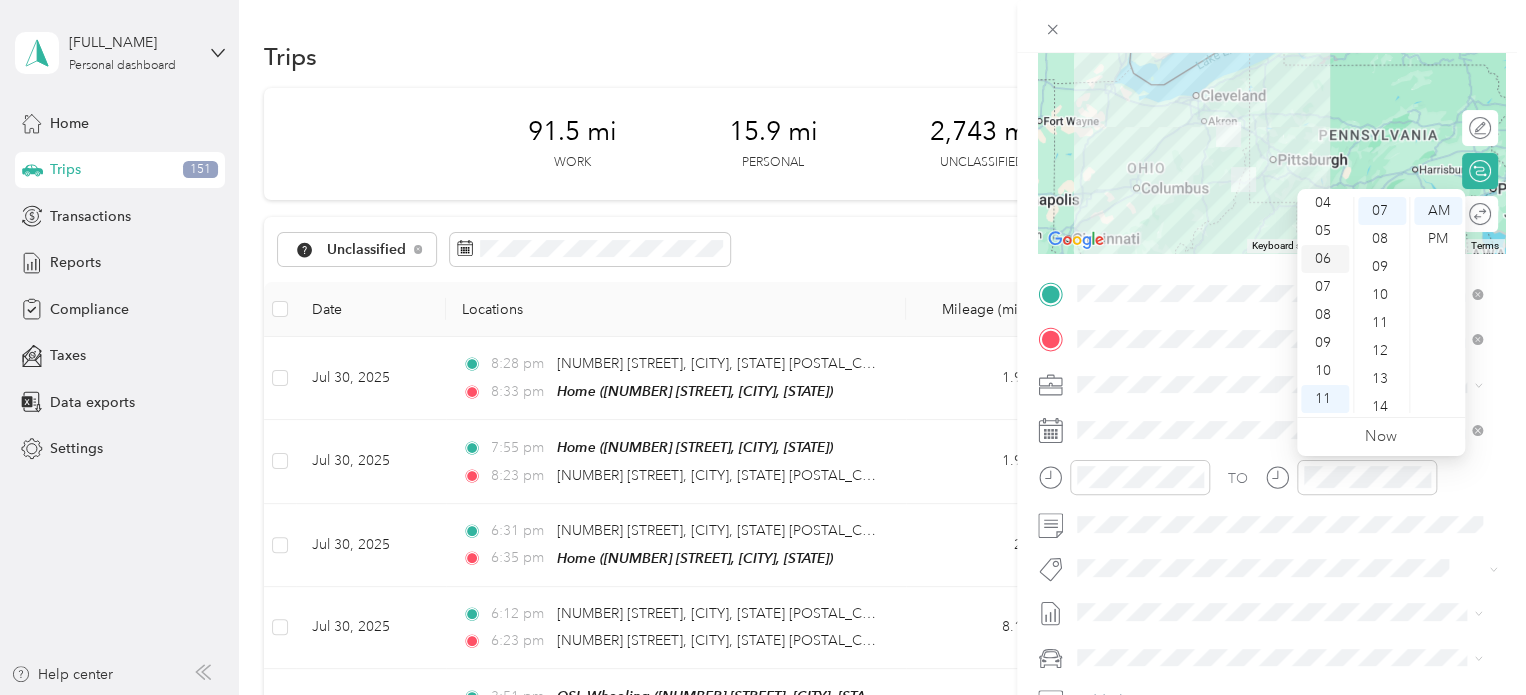 click on "06" at bounding box center [1325, 259] 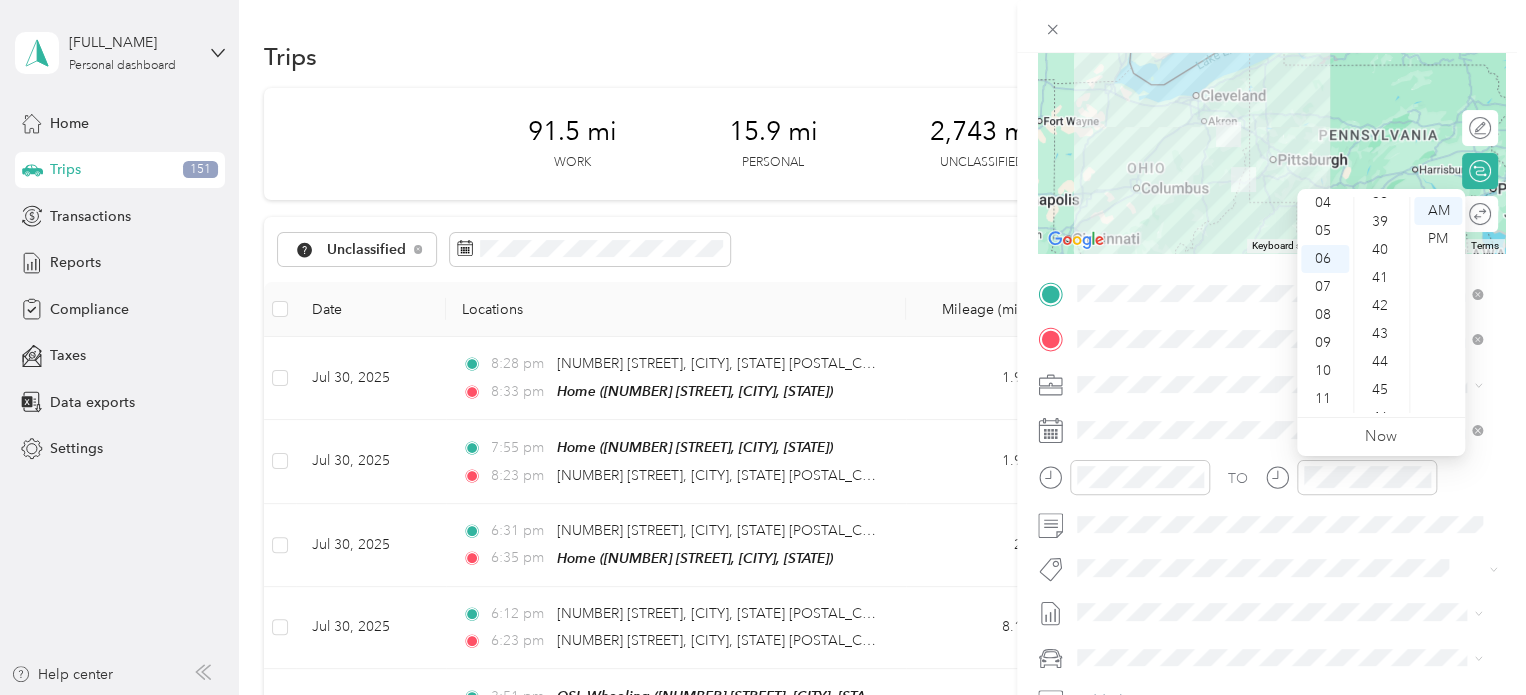 scroll, scrollTop: 1100, scrollLeft: 0, axis: vertical 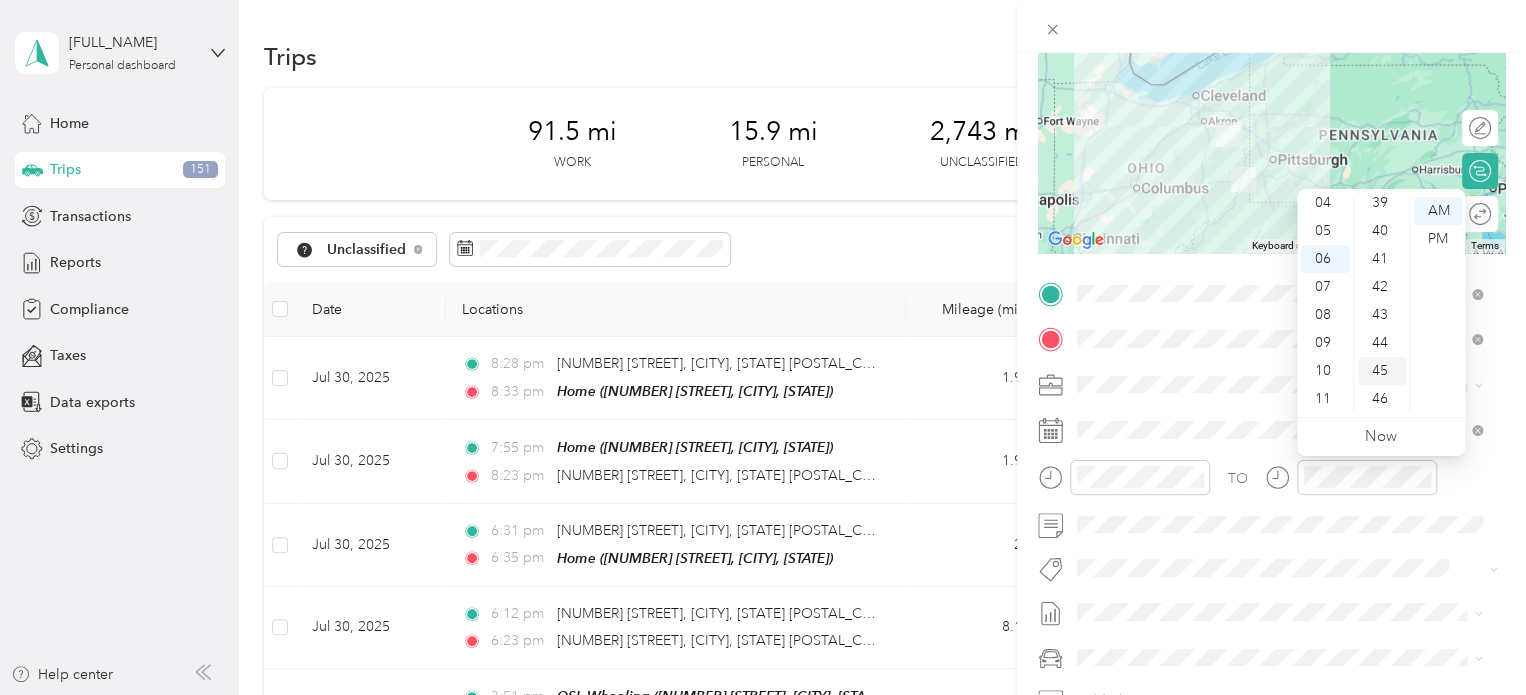 click on "45" at bounding box center [1382, 371] 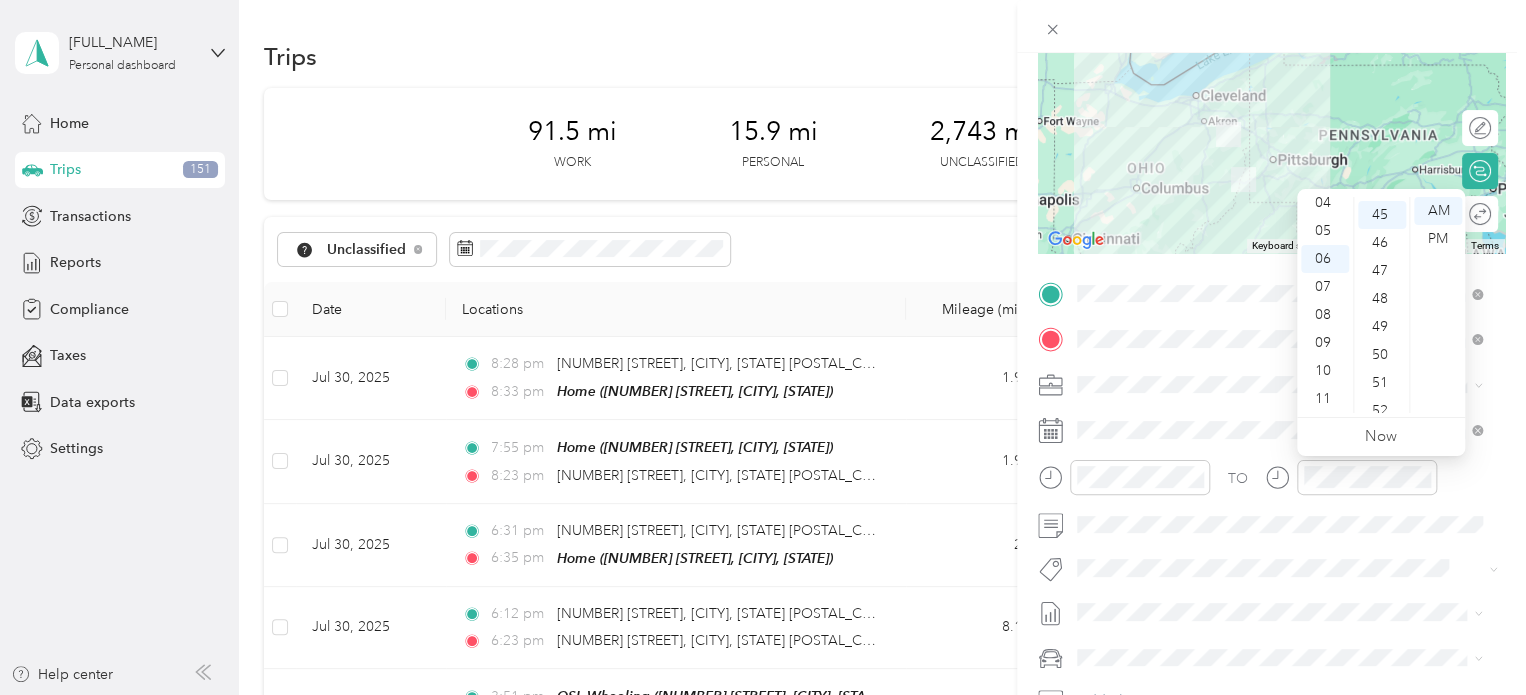 scroll, scrollTop: 1260, scrollLeft: 0, axis: vertical 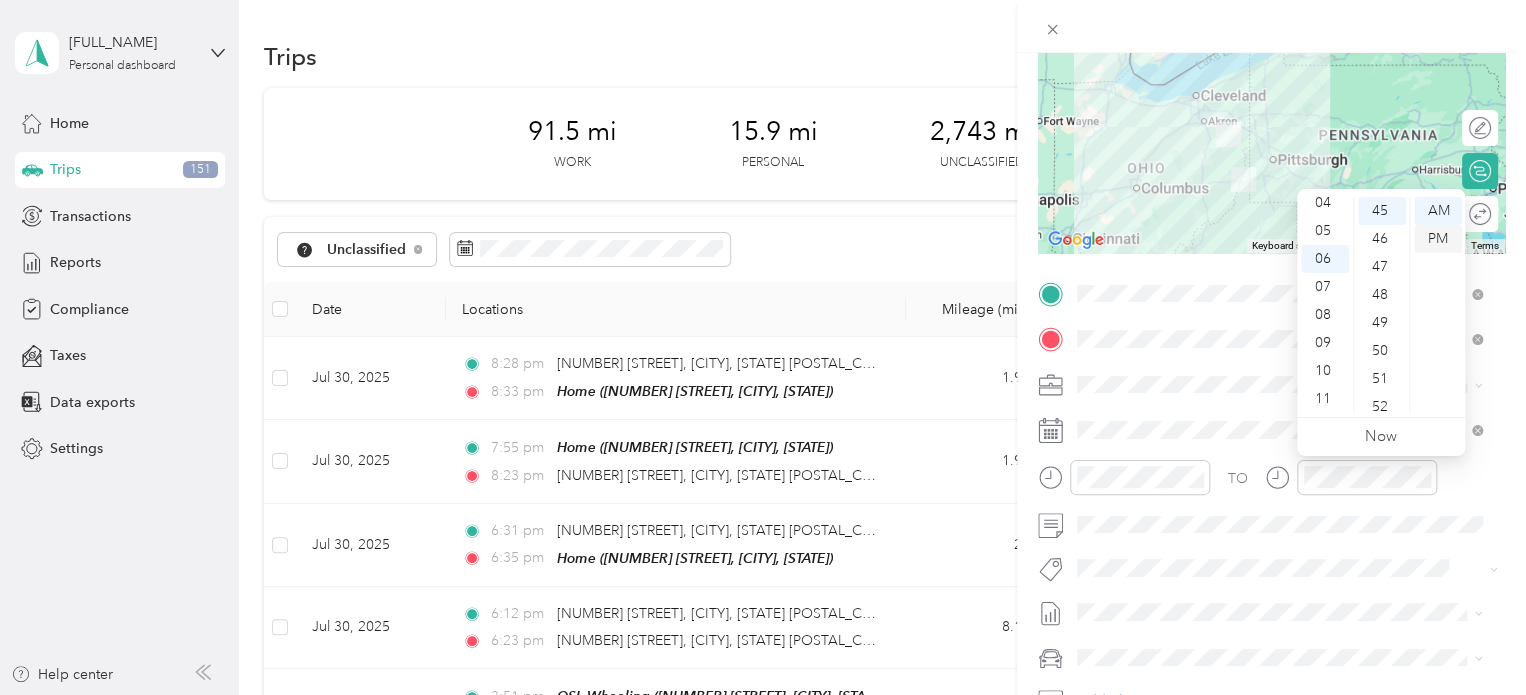 click on "PM" at bounding box center [1438, 239] 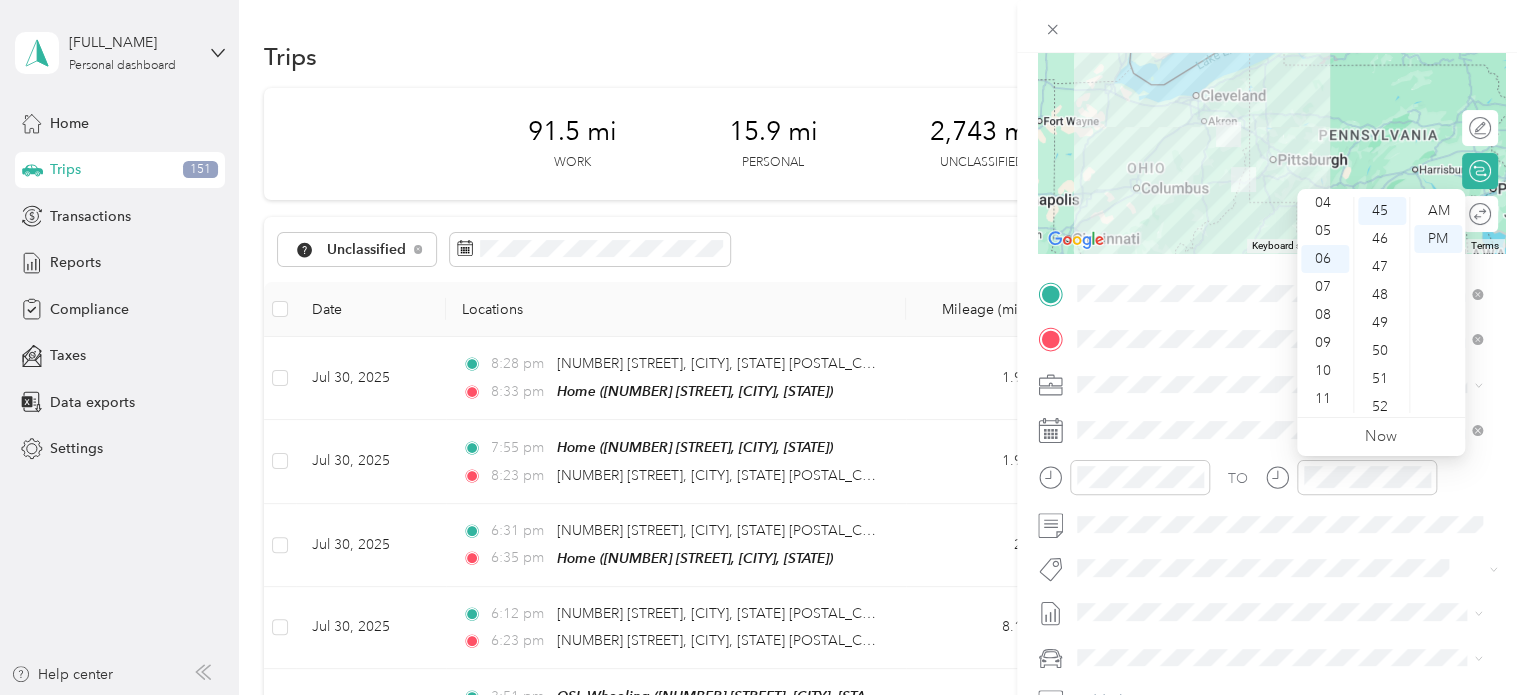 click on "New Trip Save This trip cannot be edited because it is either under review, approved, or paid. Contact your Team Manager to edit it. Miles ← Move left → Move right ↑ Move up ↓ Move down + Zoom in - Zoom out Home Jump left by 75% End Jump right by 75% Page Up Jump up by 75% Page Down Jump down by 75% Keyboard shortcuts Map Data Map data ©2025 Google Map data ©2025 Google 100 km  Click to toggle between metric and imperial units Terms Report a map error Edit route Calculate route Round trip TO Add photo" at bounding box center [763, 347] 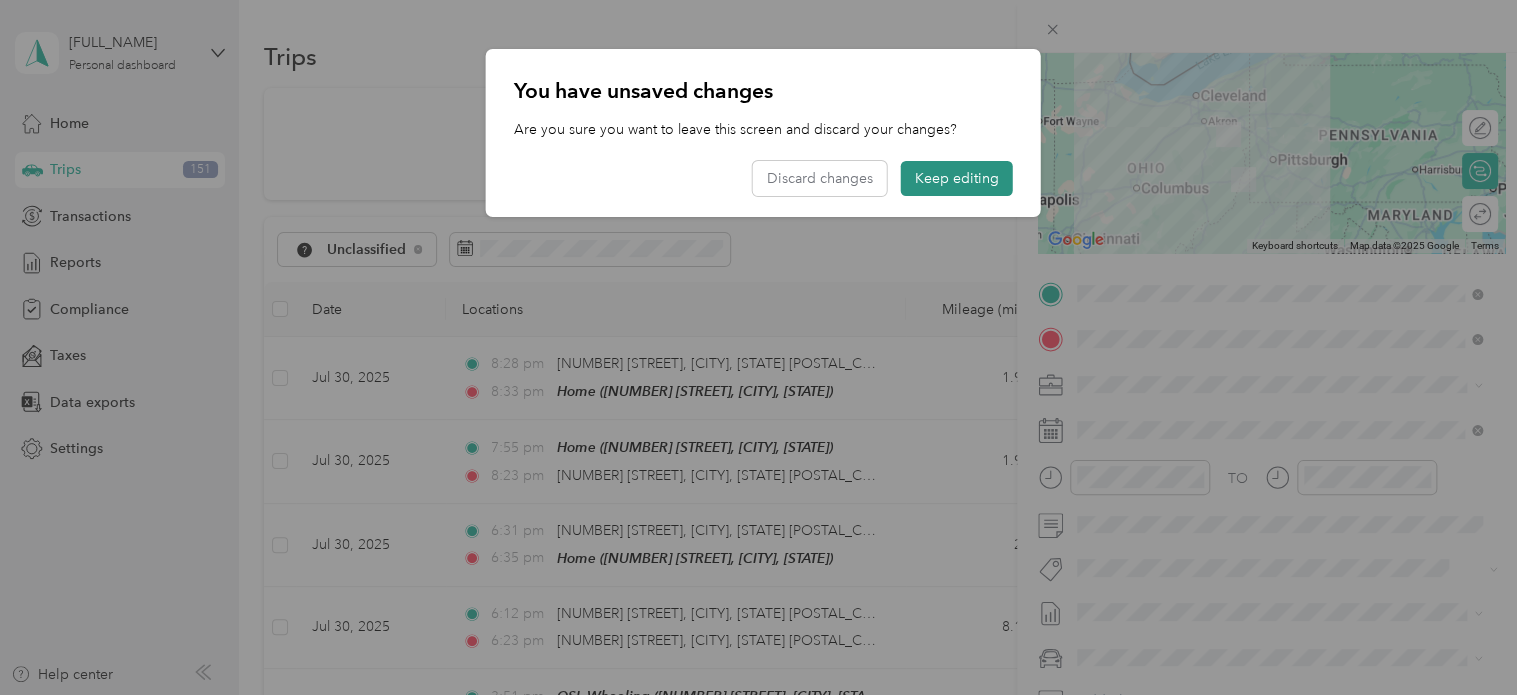 click on "Keep editing" at bounding box center (957, 178) 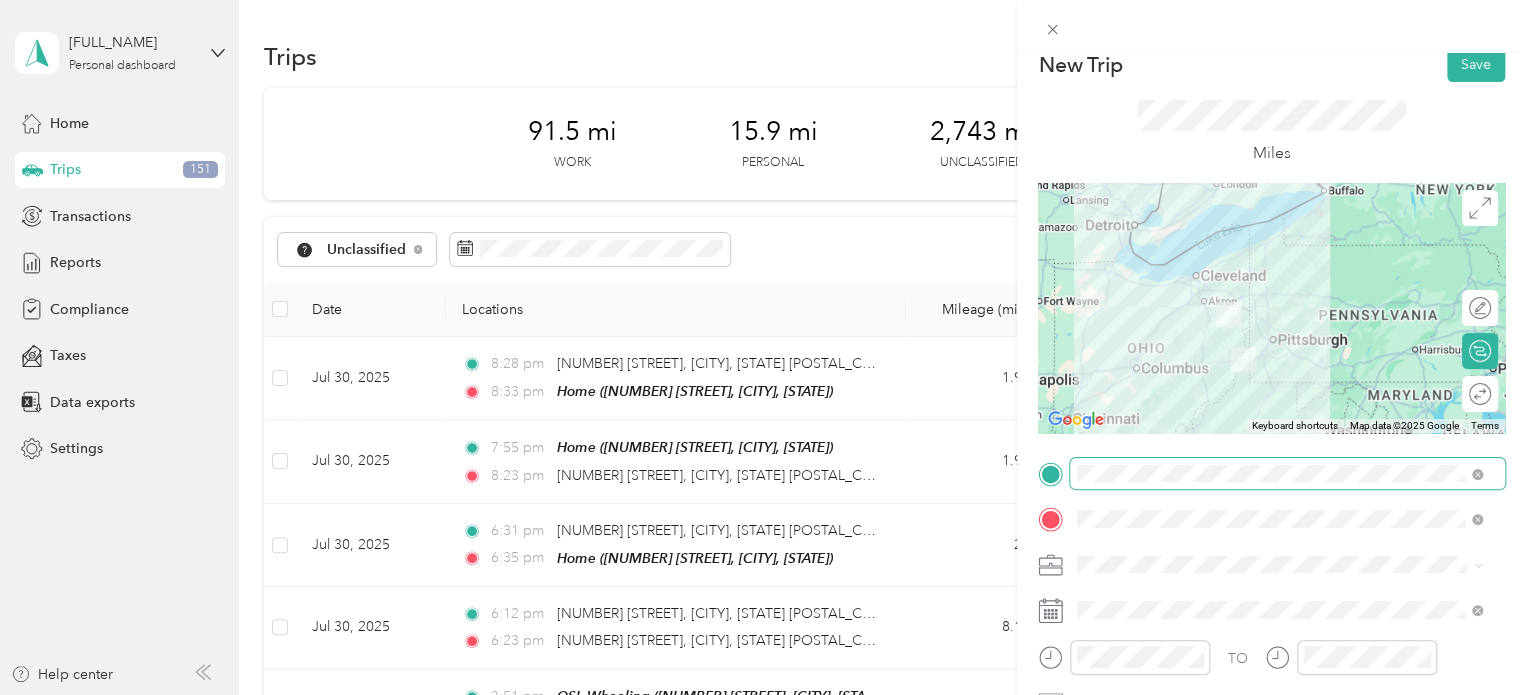 scroll, scrollTop: 0, scrollLeft: 0, axis: both 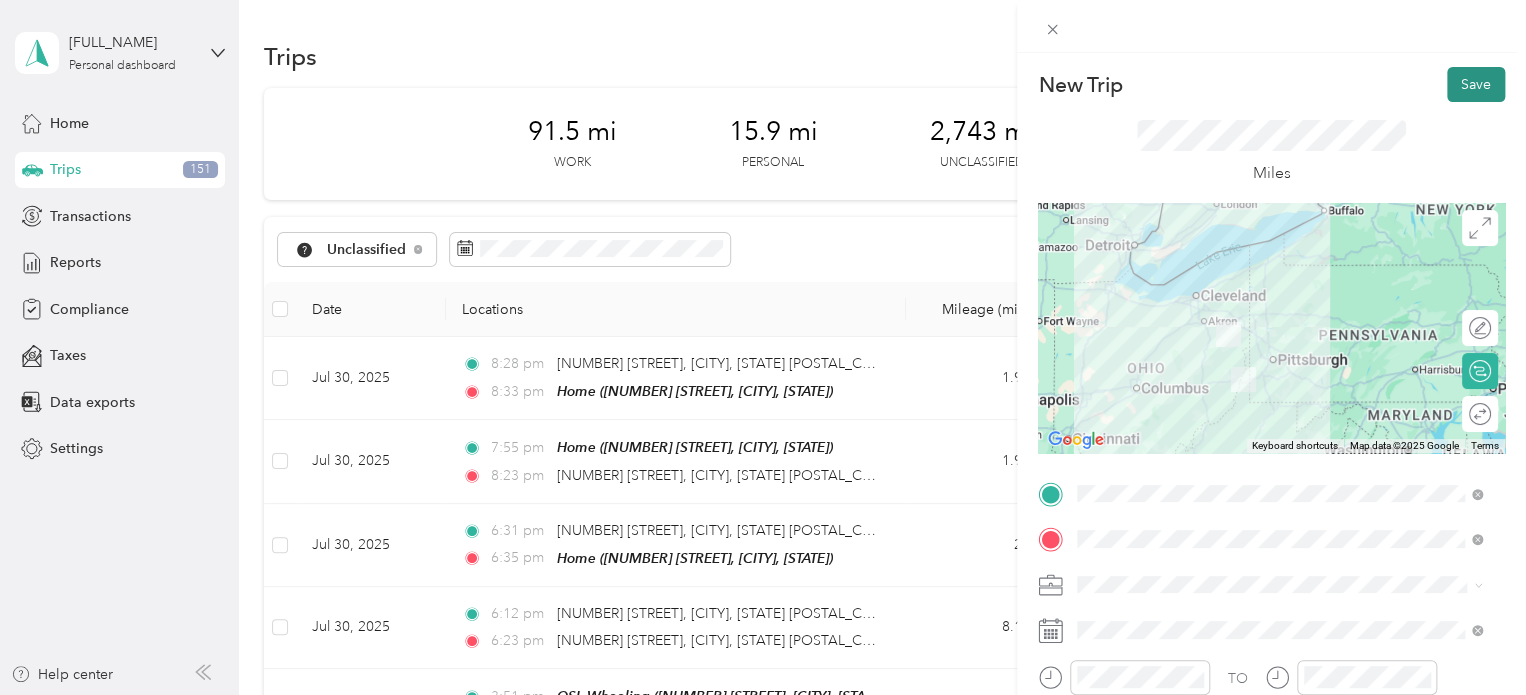 click on "Save" at bounding box center [1476, 84] 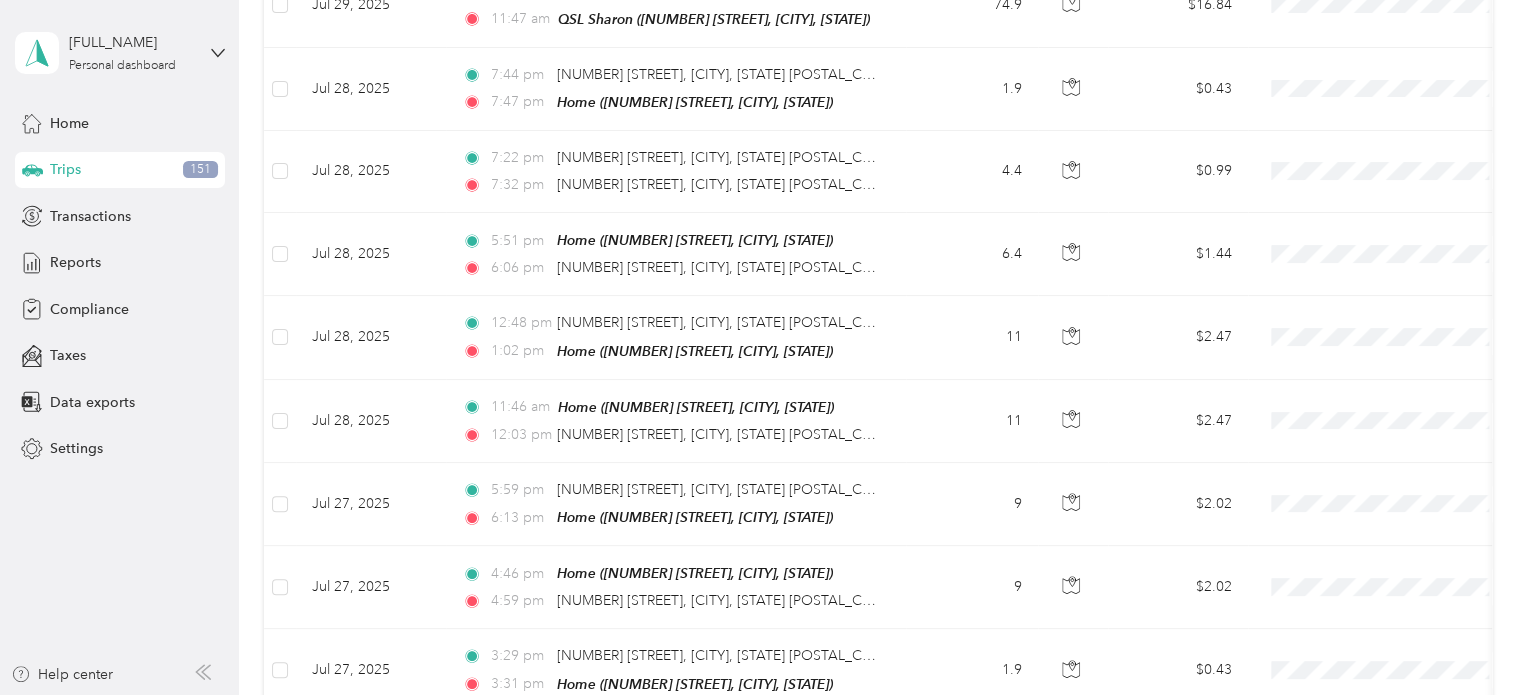 scroll, scrollTop: 0, scrollLeft: 0, axis: both 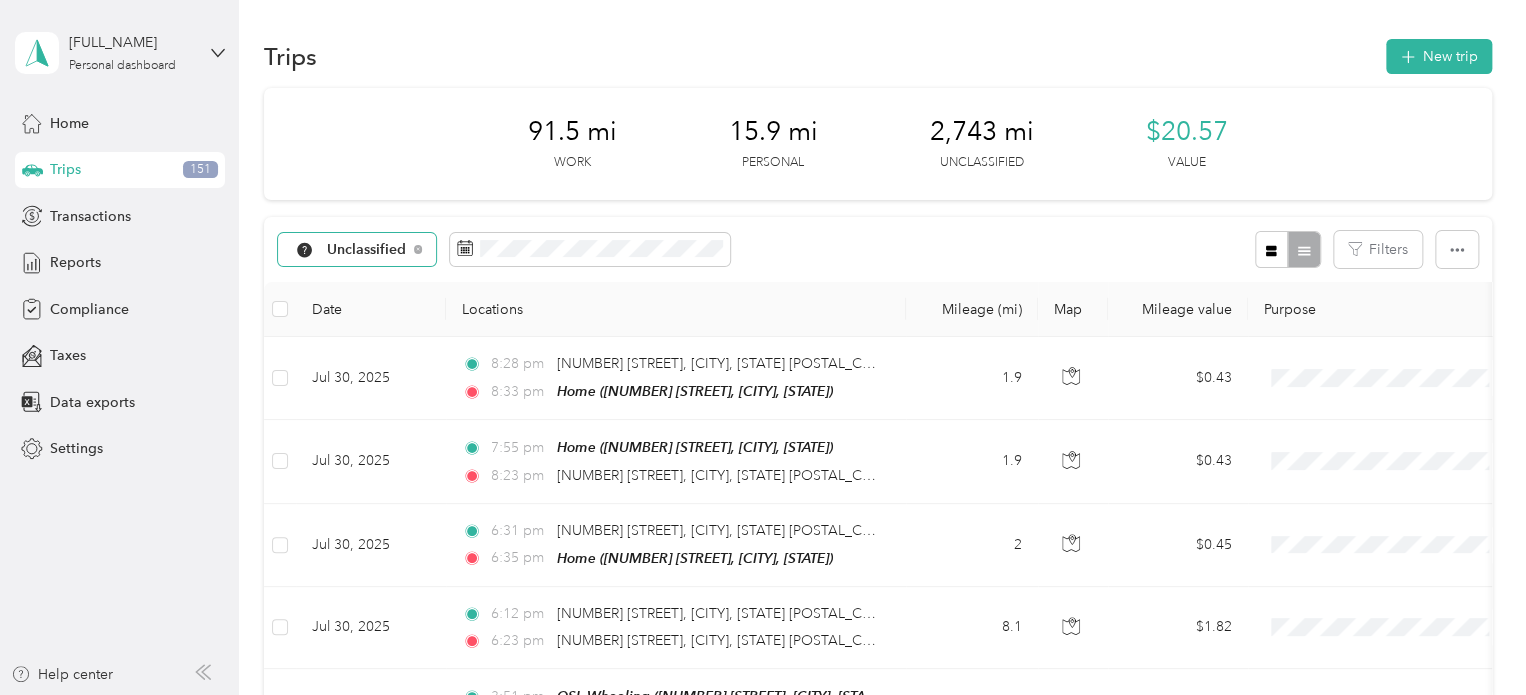 drag, startPoint x: 416, startPoint y: 249, endPoint x: 398, endPoint y: 250, distance: 18.027756 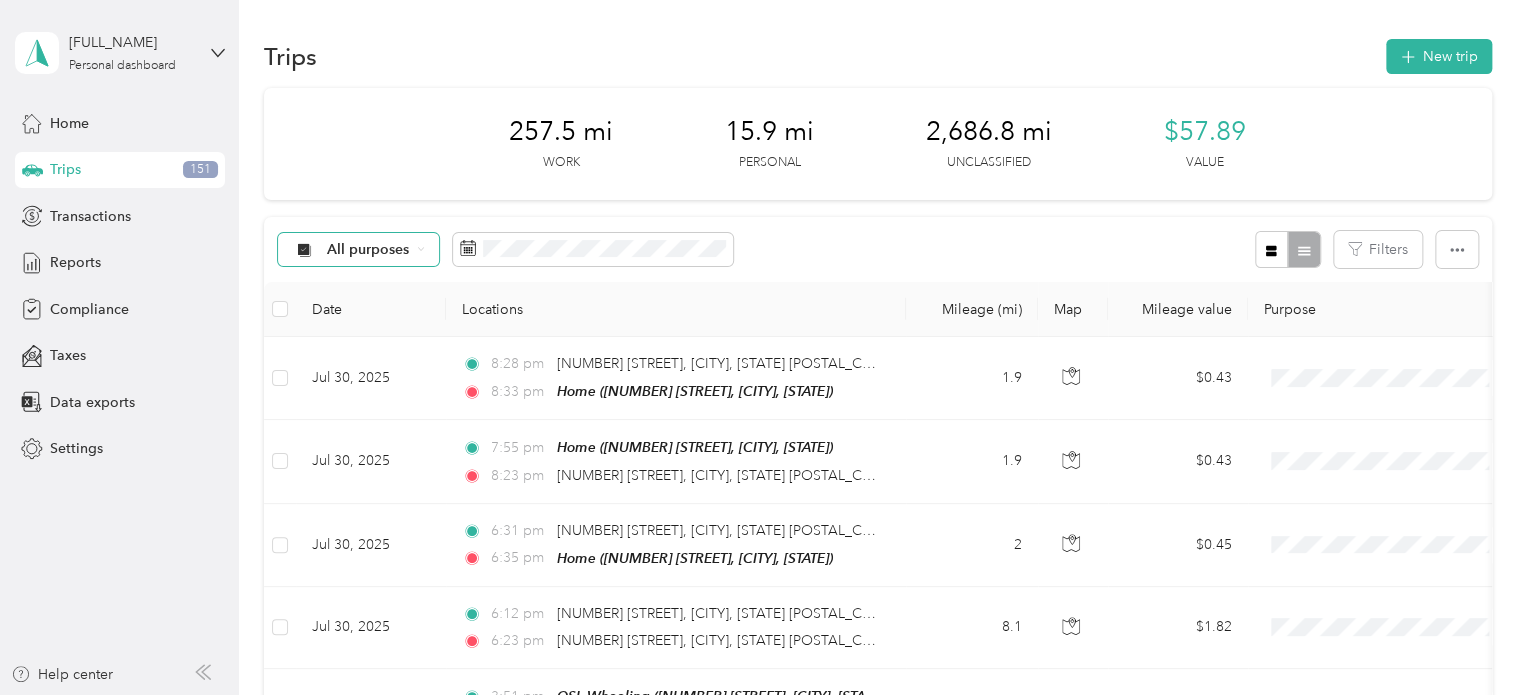click on "All purposes" at bounding box center (368, 250) 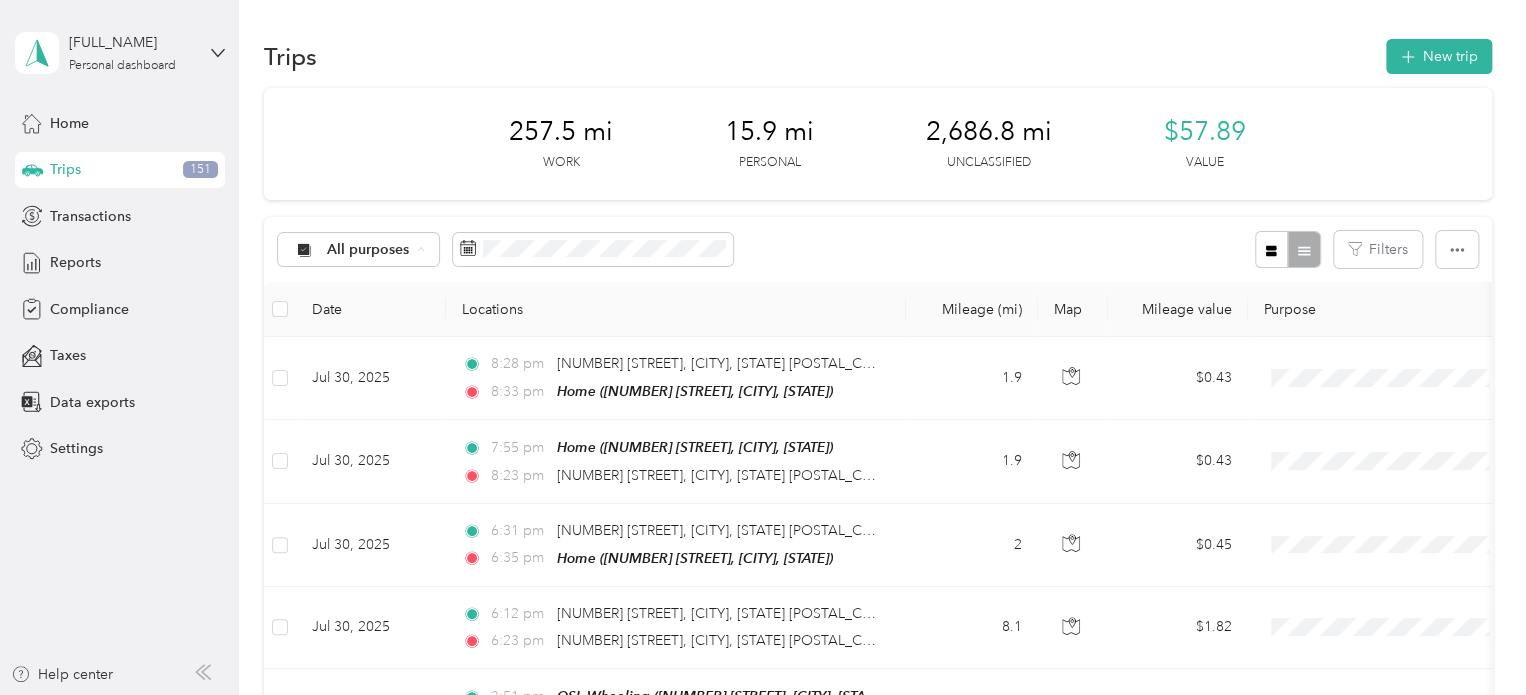 click on "JDK Management Co." at bounding box center (400, 355) 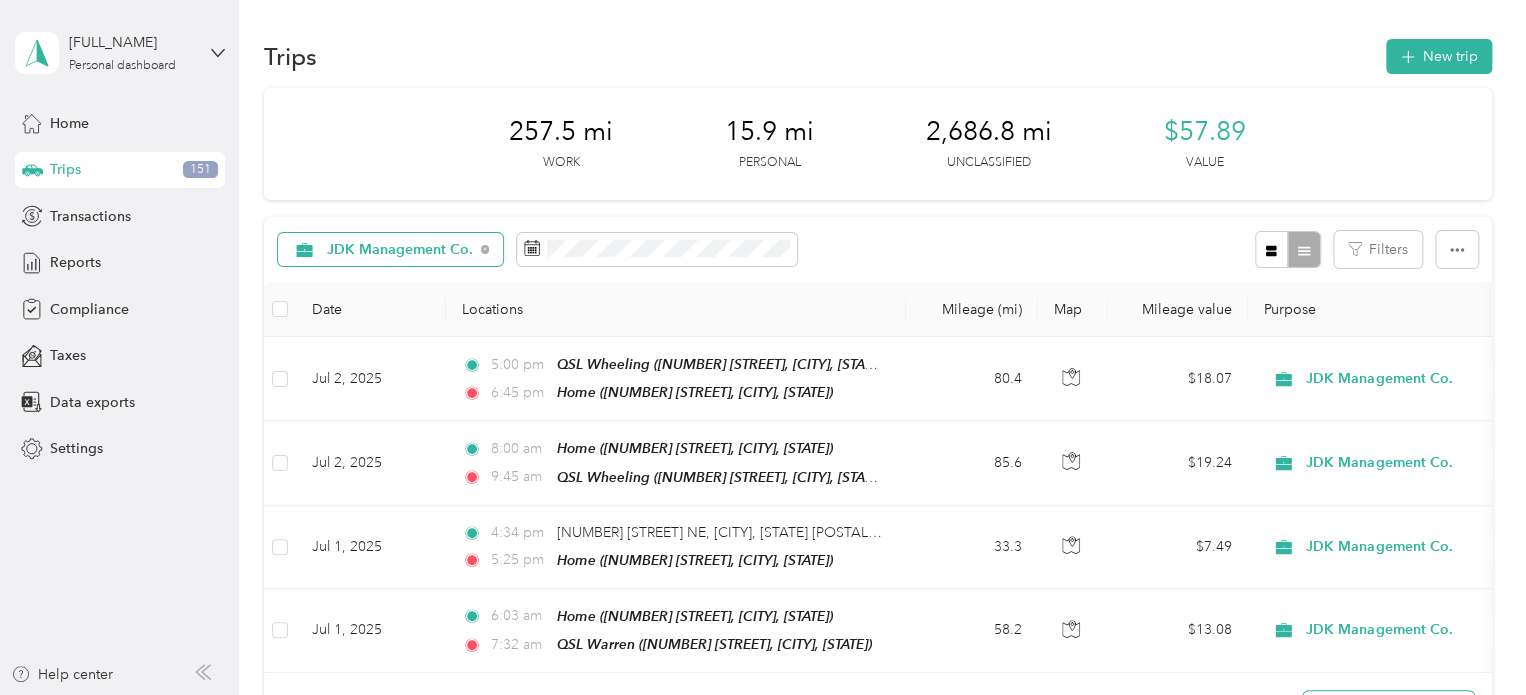 click on "JDK Management Co." at bounding box center (391, 250) 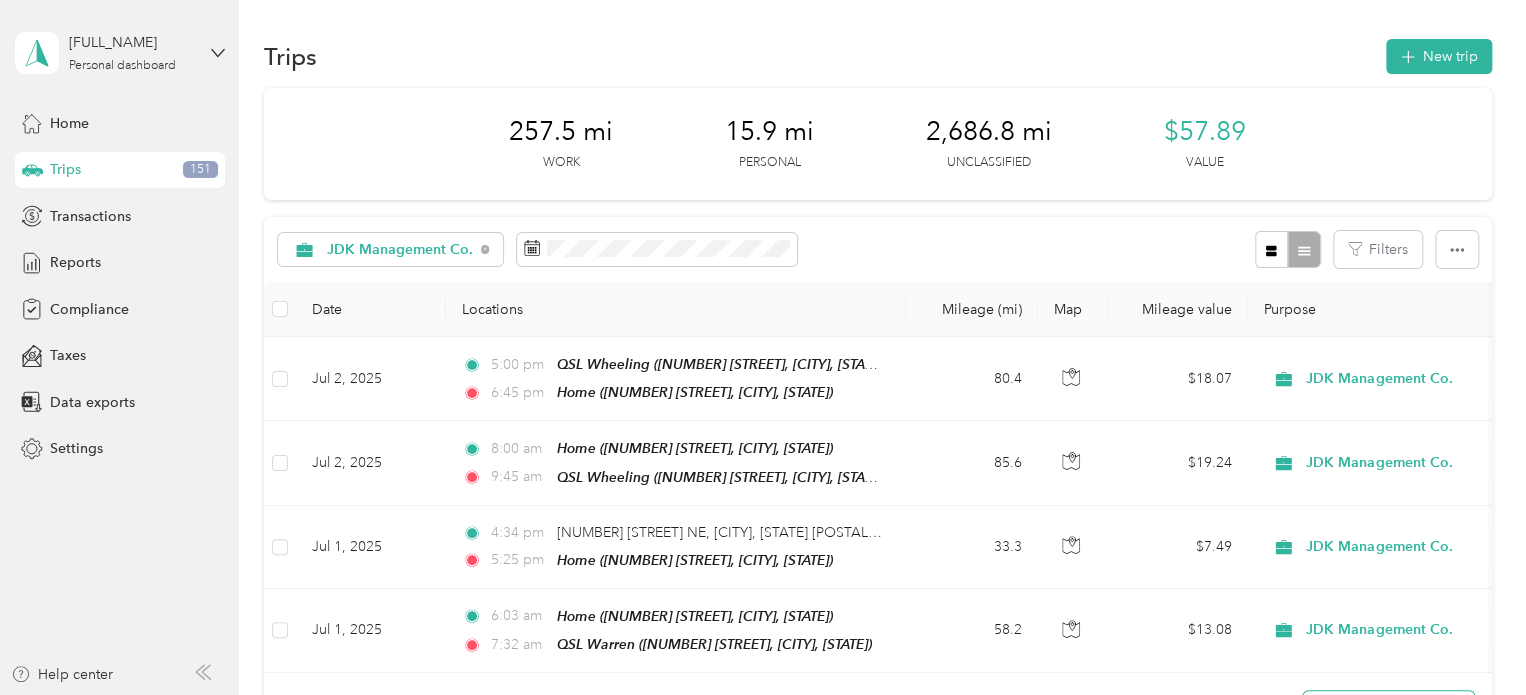 click on "Unclassified" at bounding box center [412, 315] 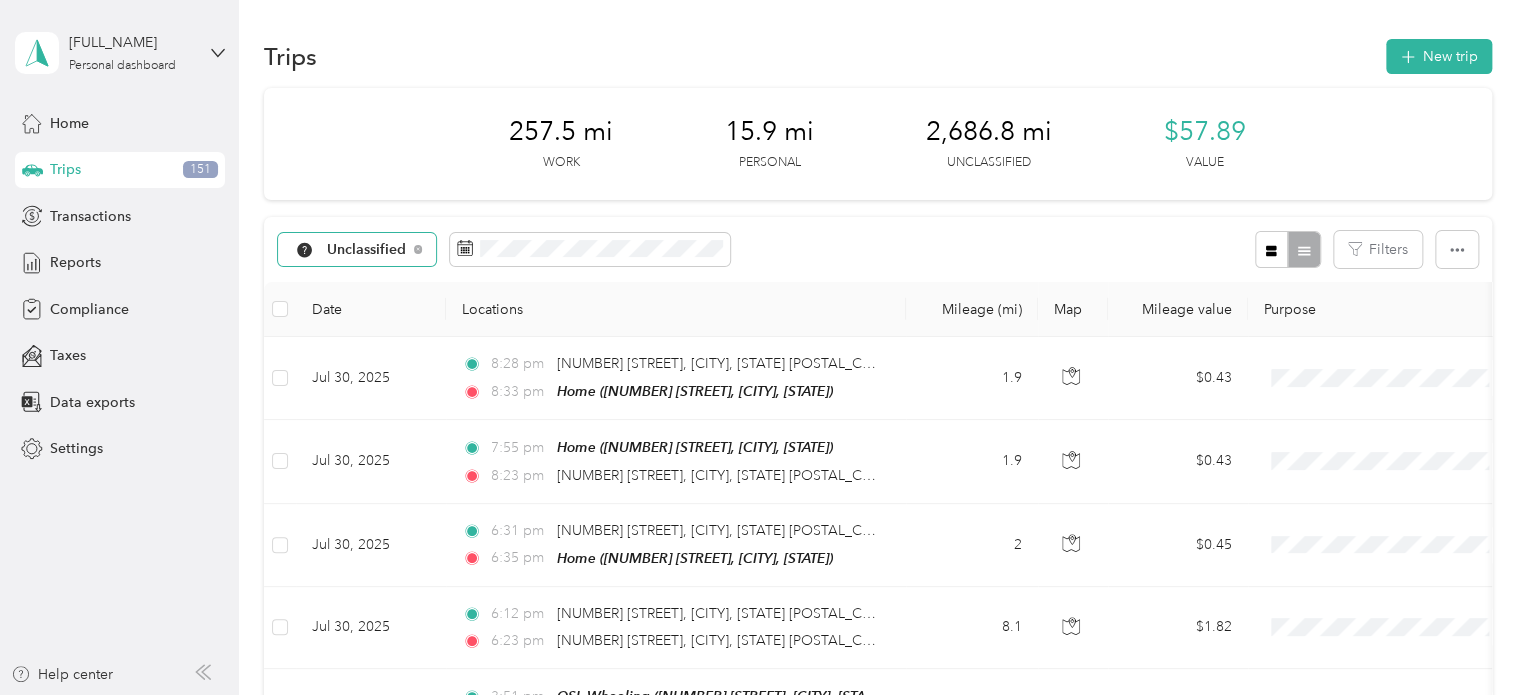 click on "Unclassified" at bounding box center (367, 250) 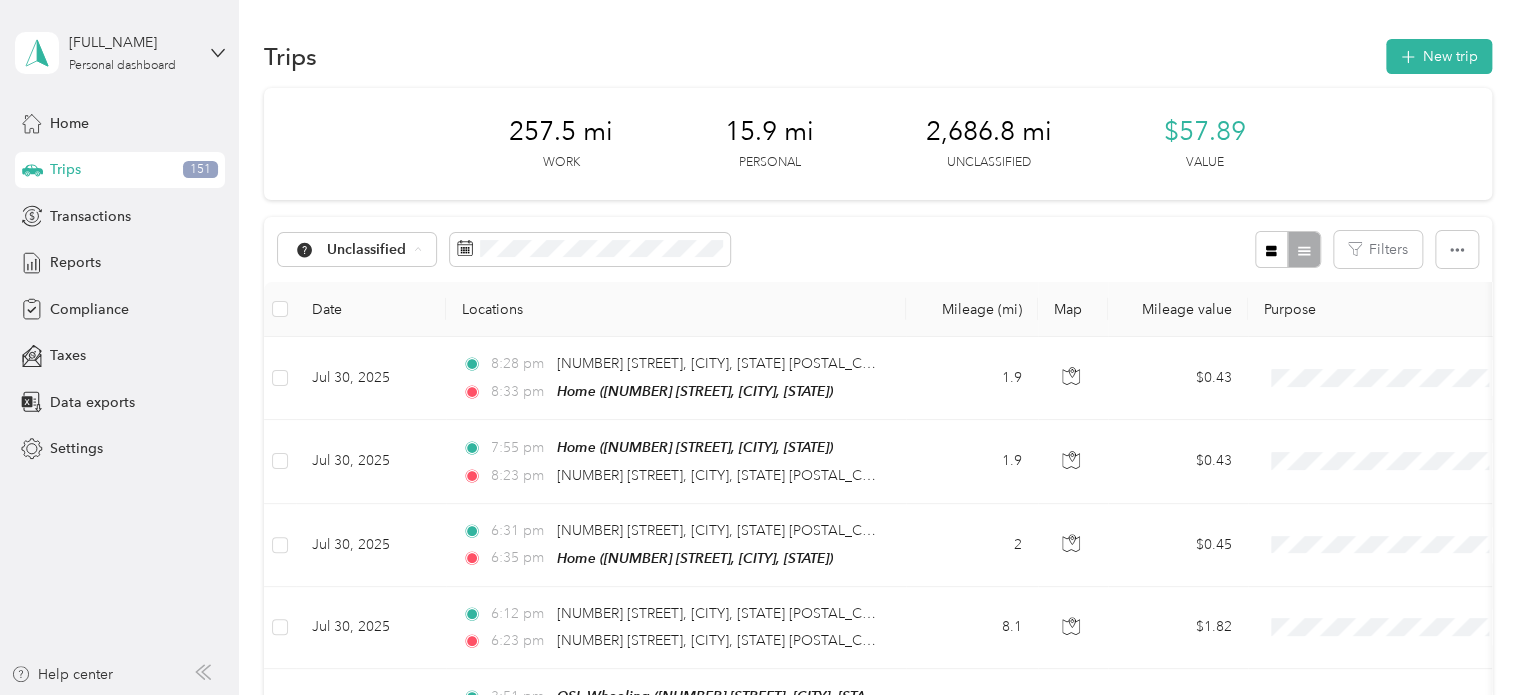 click on "JDK Management Co." at bounding box center [400, 355] 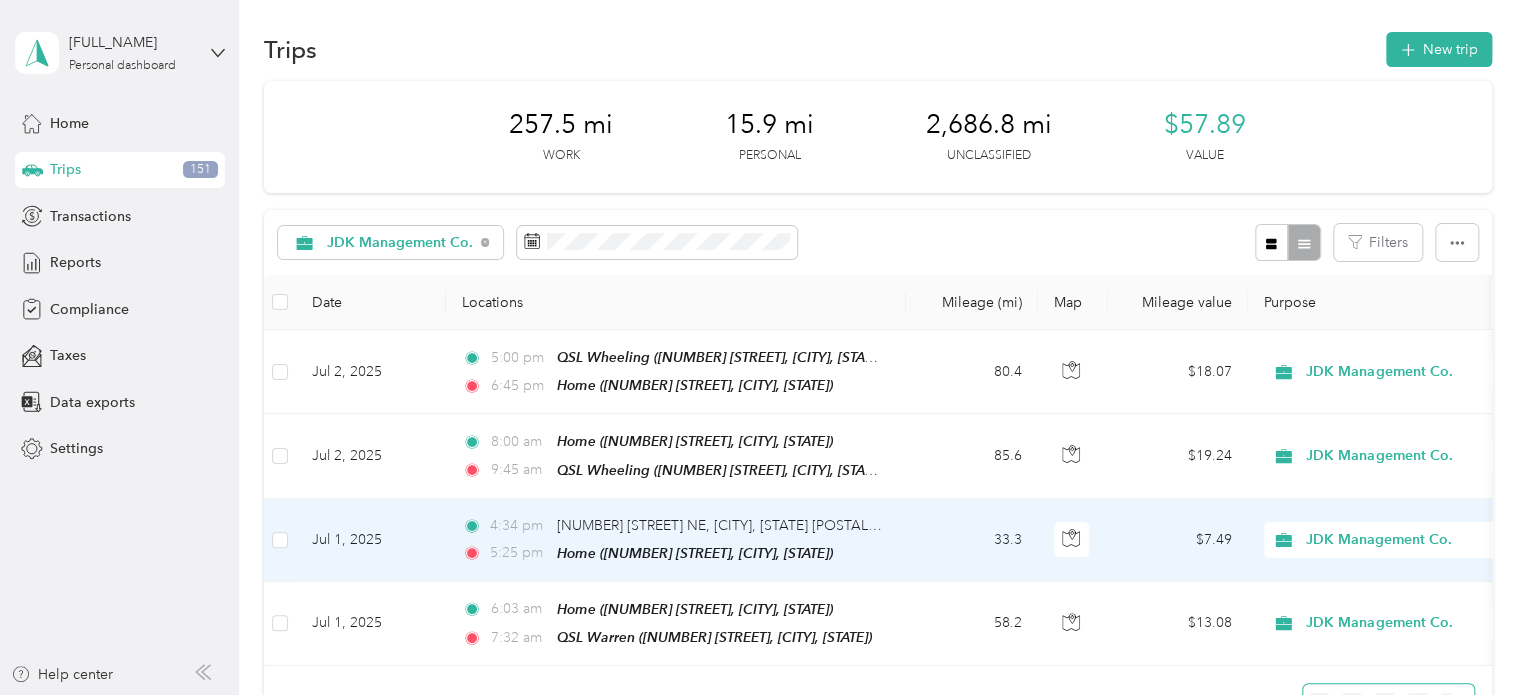 scroll, scrollTop: 0, scrollLeft: 0, axis: both 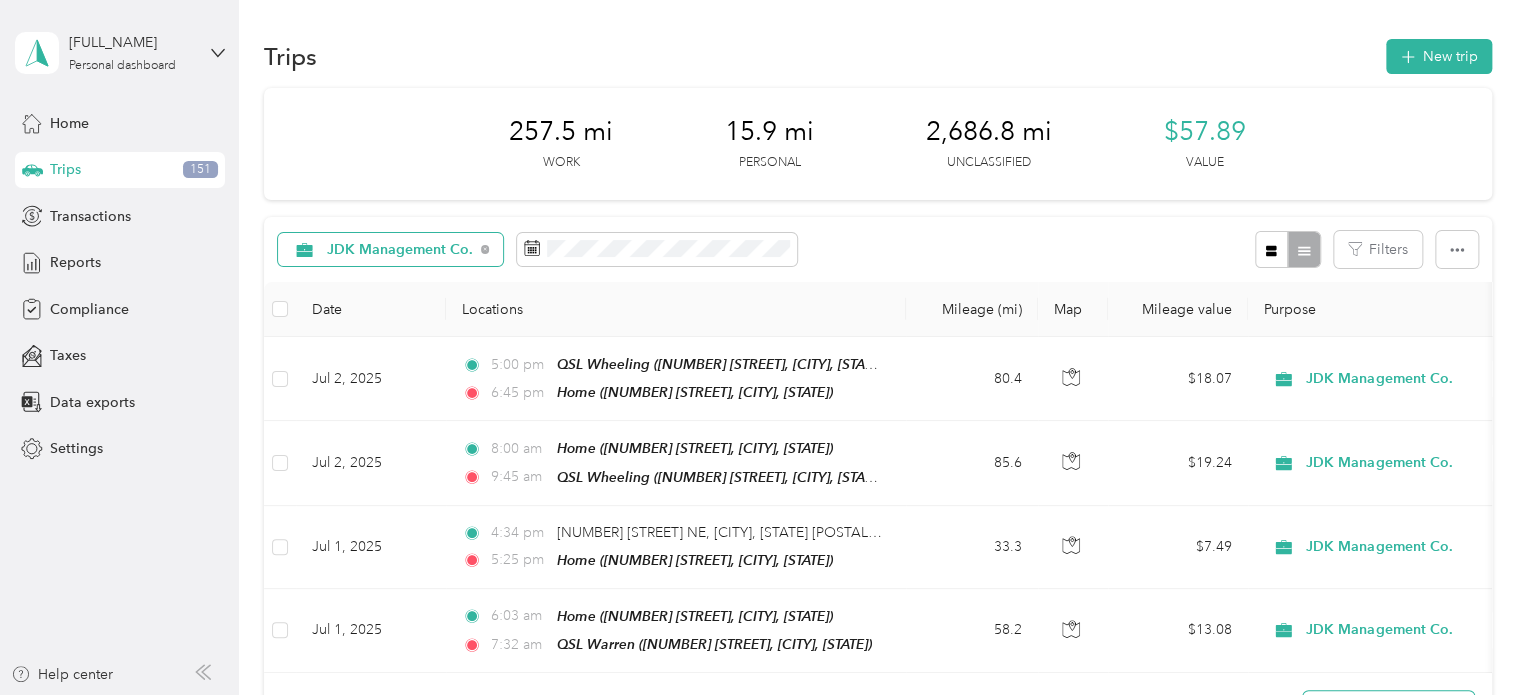 click on "JDK Management Co." at bounding box center [400, 250] 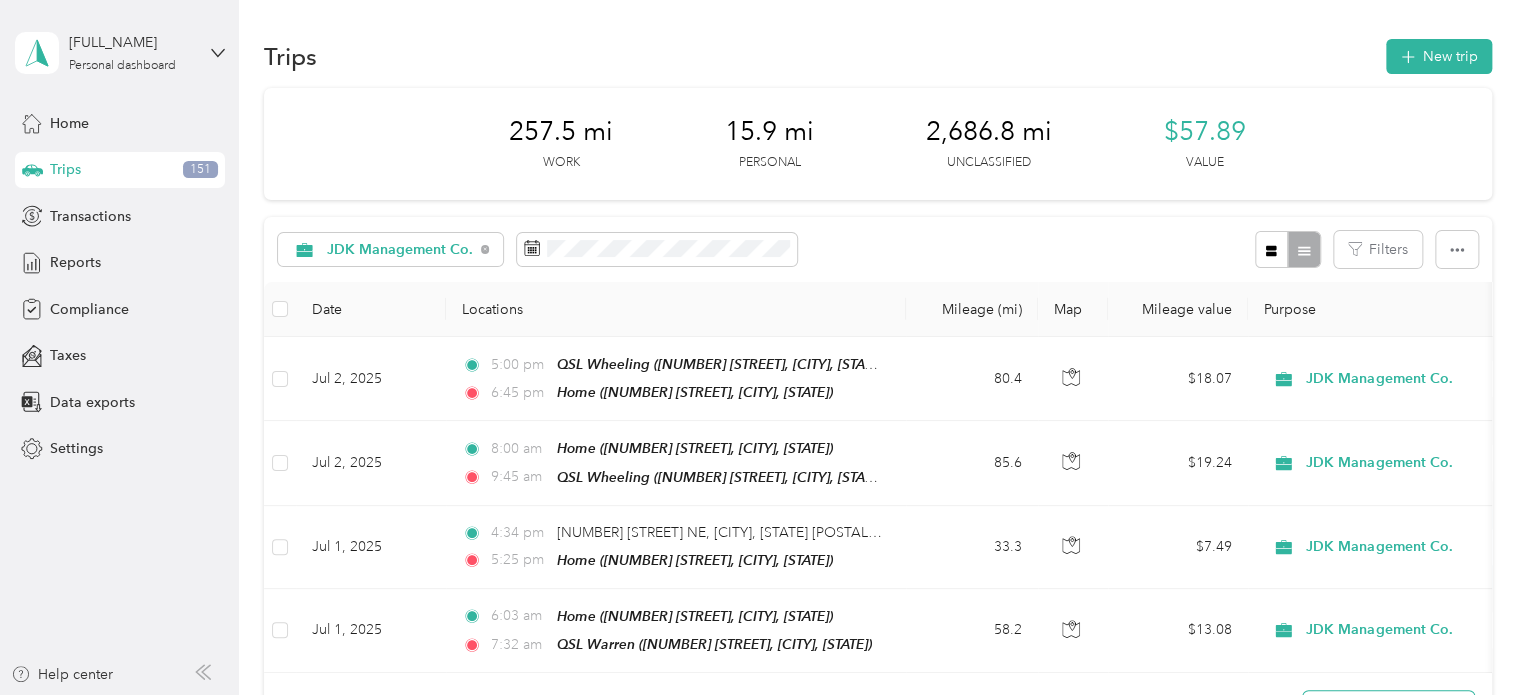 click on "Unclassified" at bounding box center (412, 314) 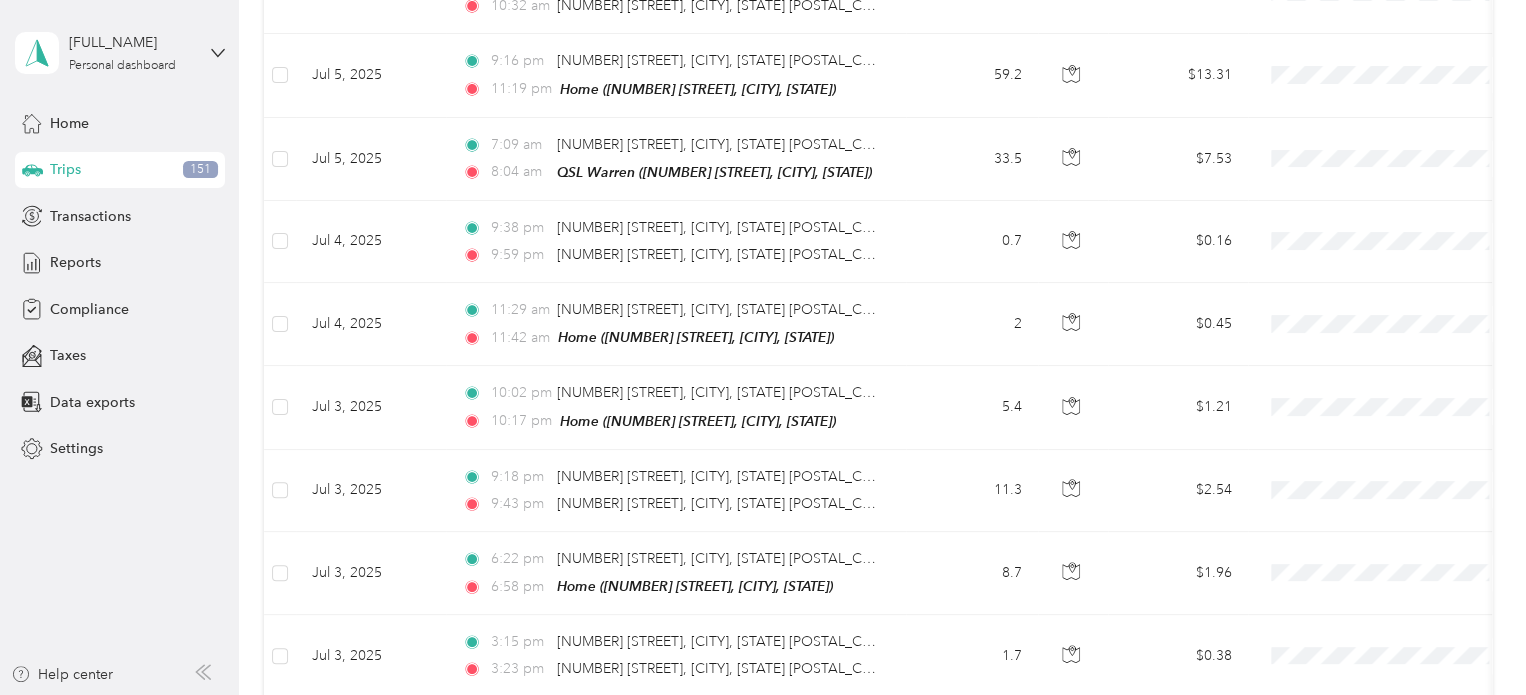 scroll, scrollTop: 10141, scrollLeft: 0, axis: vertical 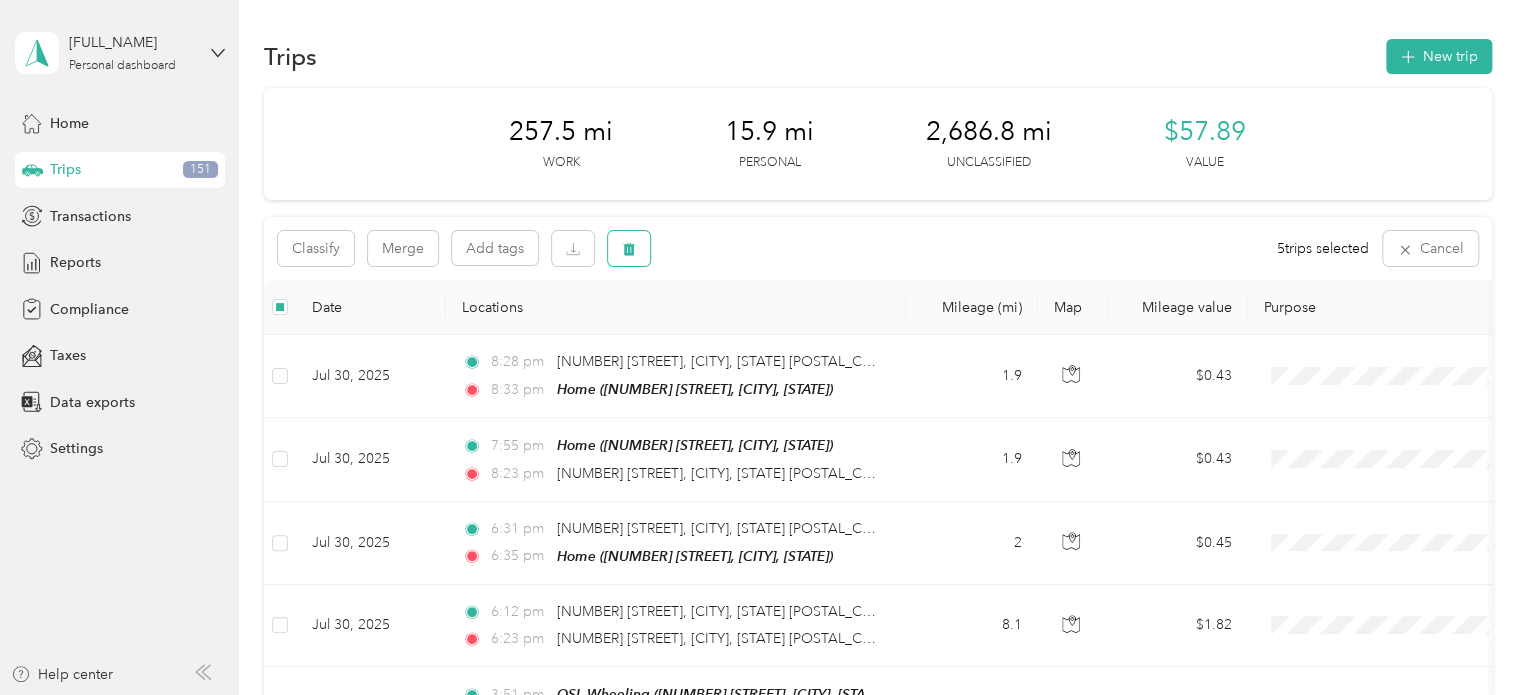 click 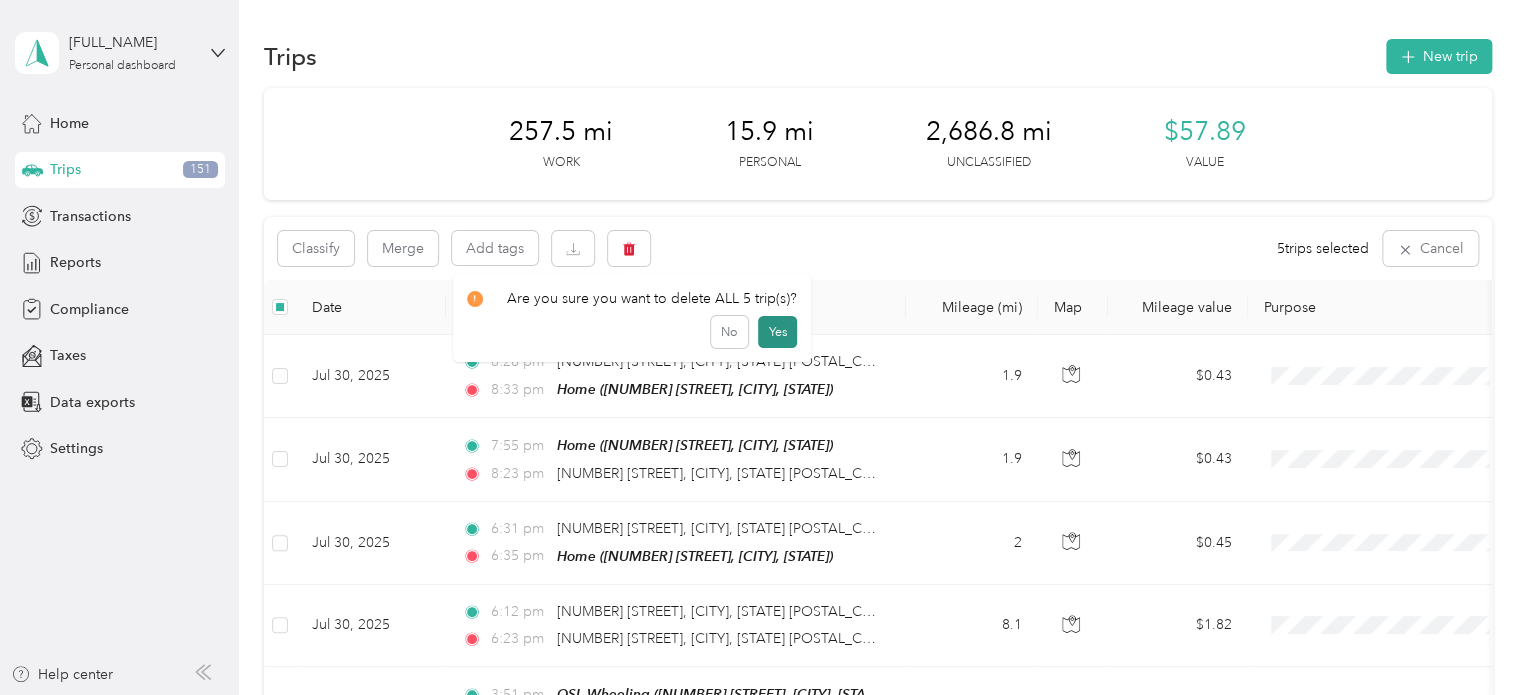 click on "Yes" at bounding box center (777, 332) 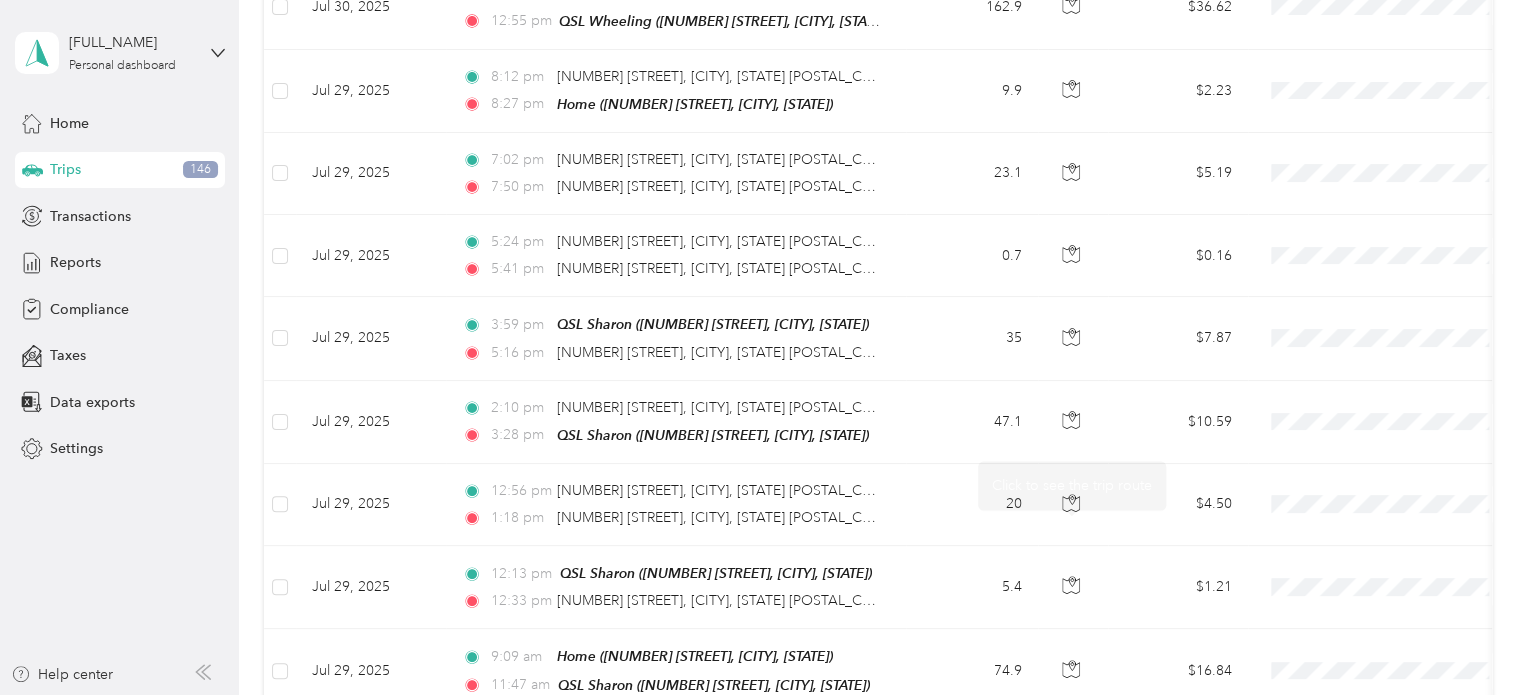 scroll, scrollTop: 0, scrollLeft: 0, axis: both 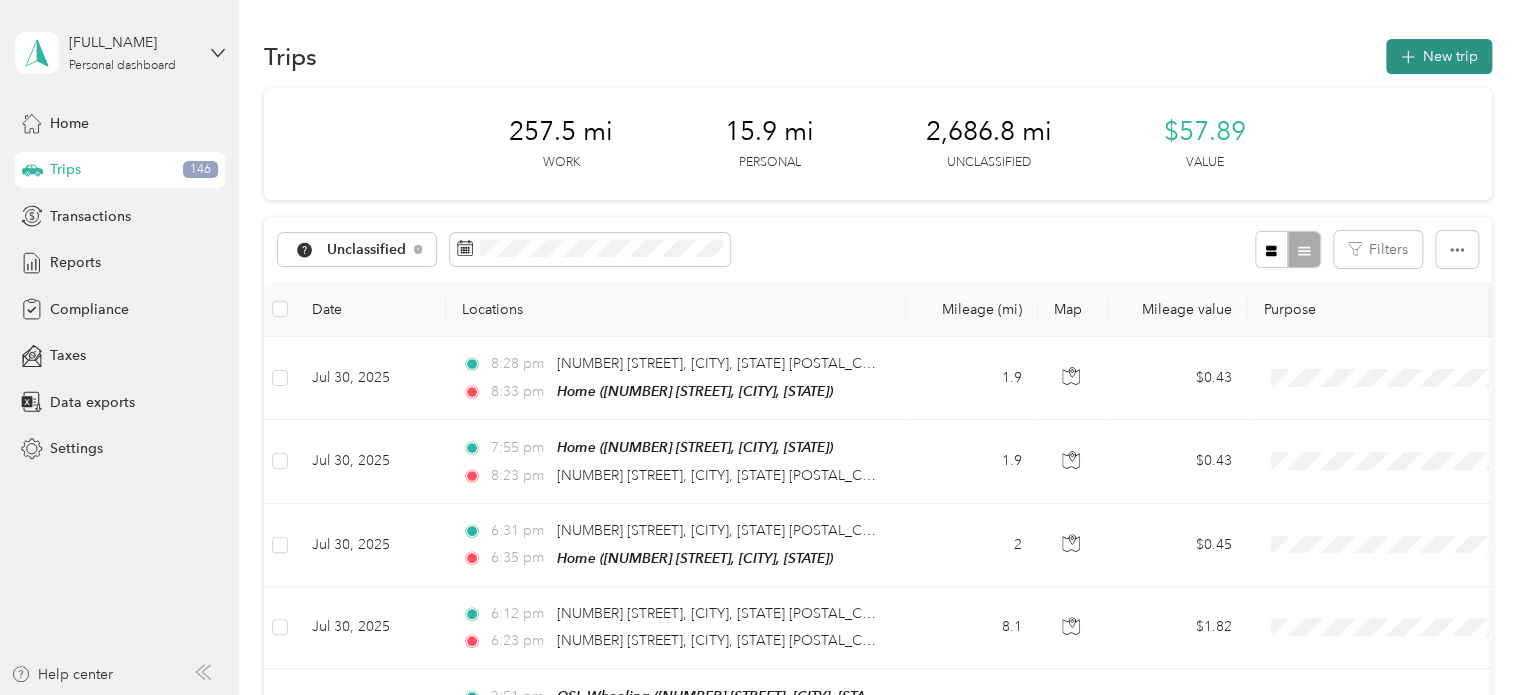 click on "New trip" at bounding box center [1439, 56] 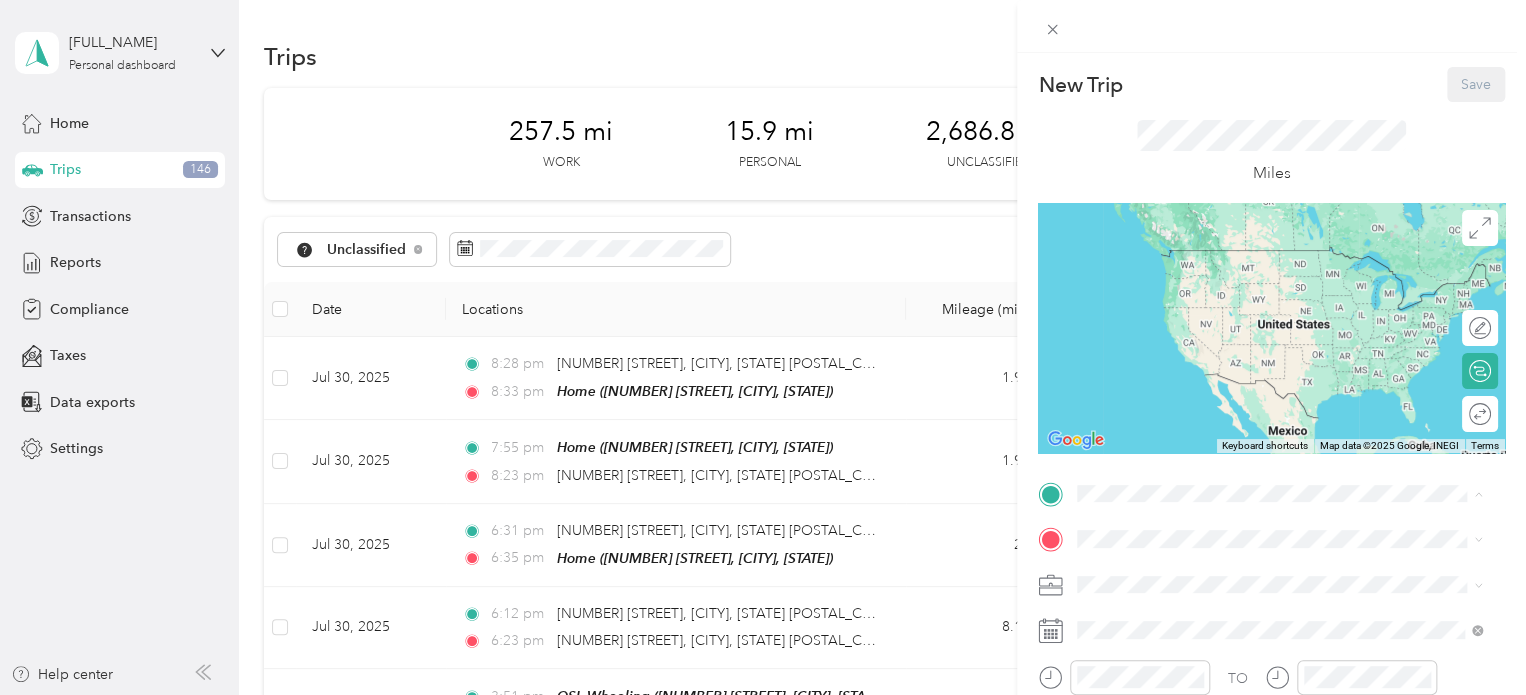 click on "[NUMBER] [STREET], [POSTAL_CODE], [CITY], [STATE], [COUNTRY]" at bounding box center [1289, 290] 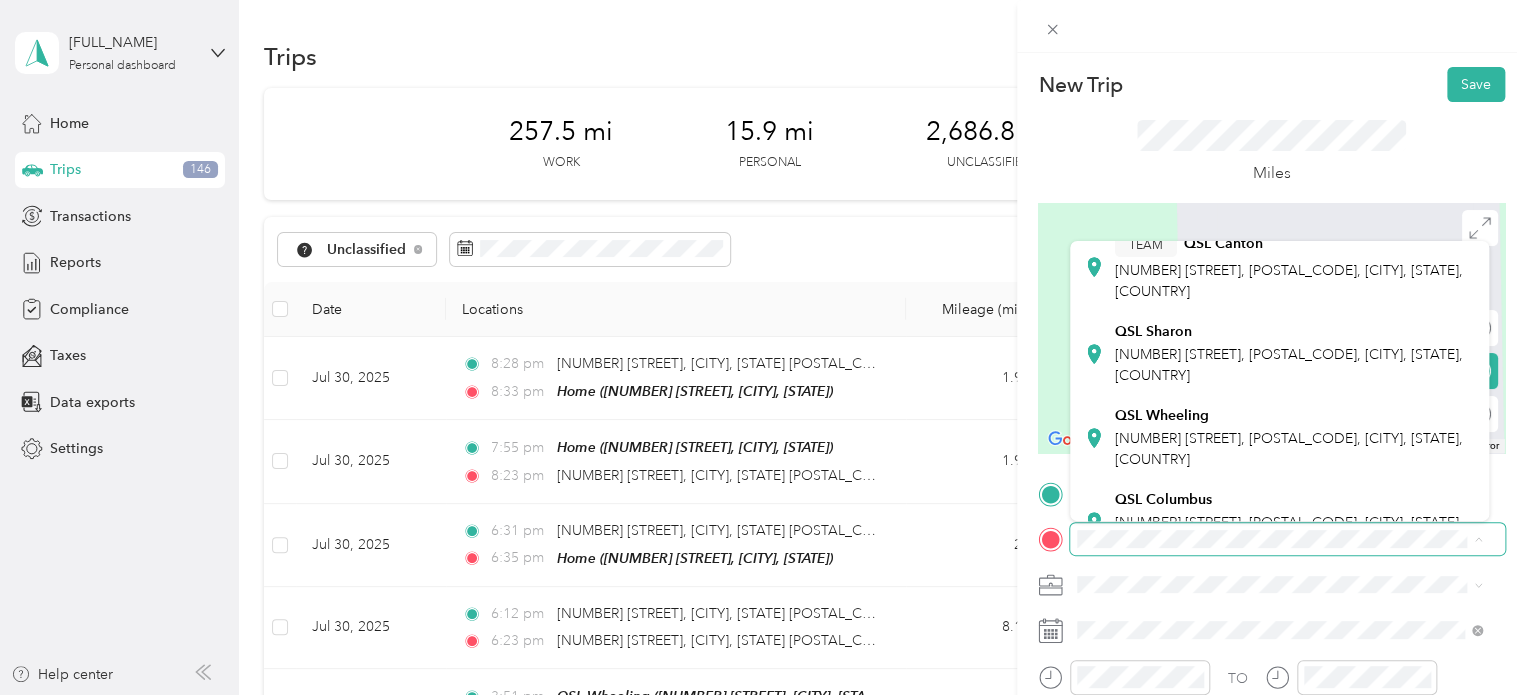 scroll, scrollTop: 400, scrollLeft: 0, axis: vertical 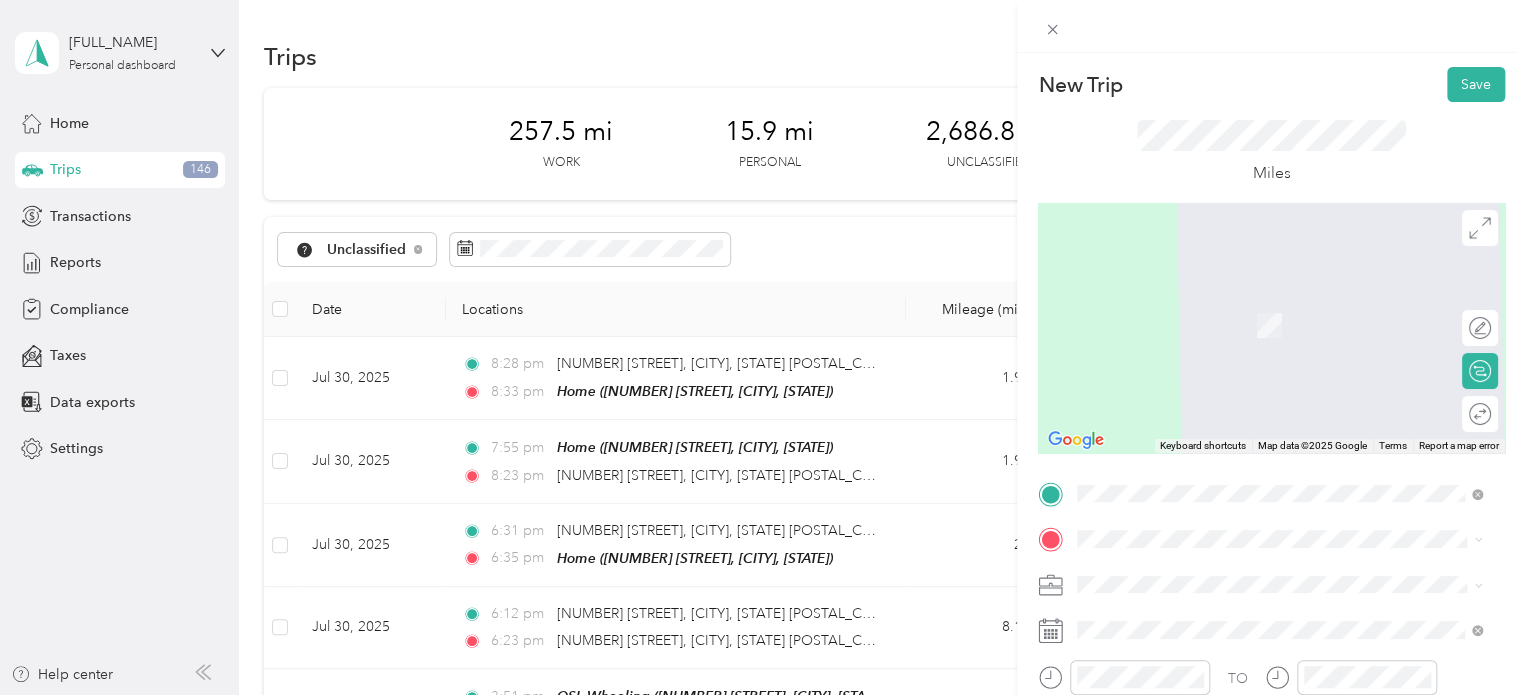 click on "[NUMBER] [STREET], [POSTAL_CODE], [CITY], [STATE], [COUNTRY]" at bounding box center [1289, 431] 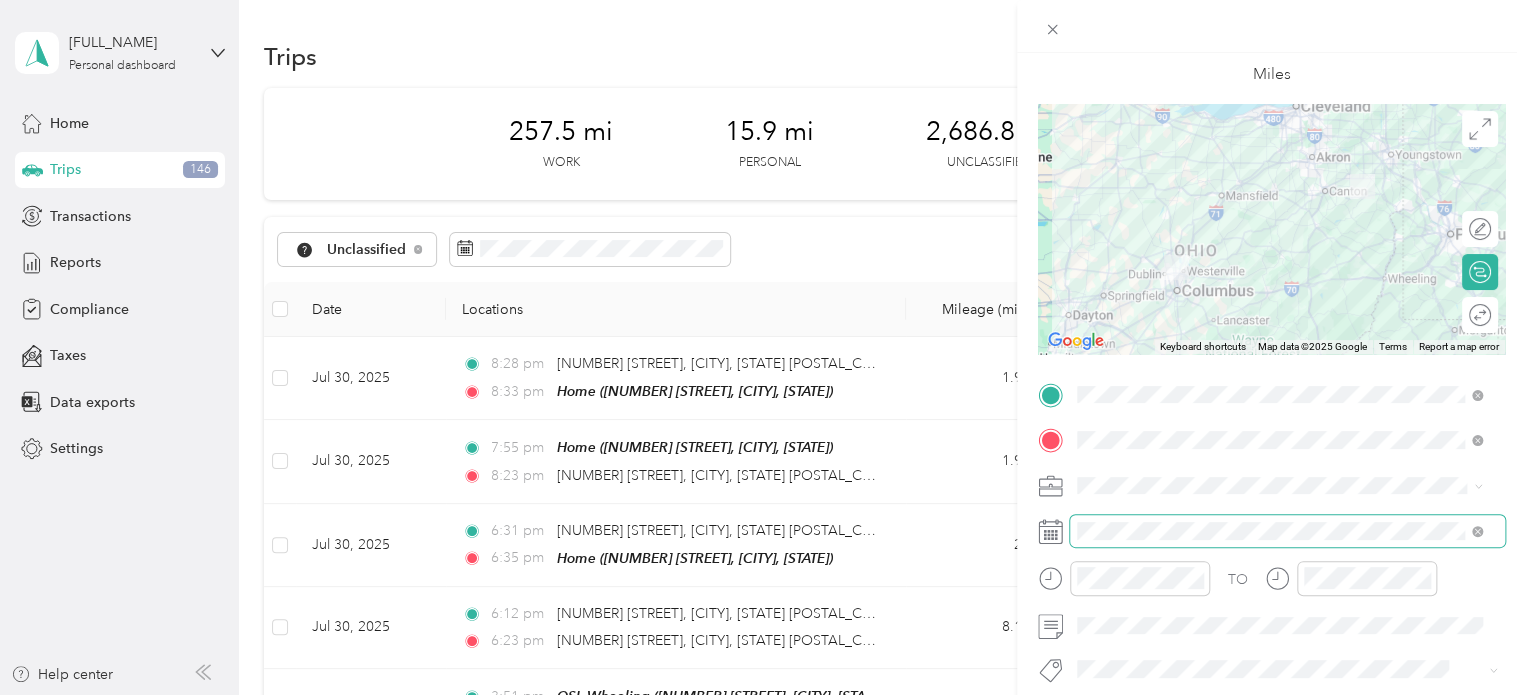 scroll, scrollTop: 100, scrollLeft: 0, axis: vertical 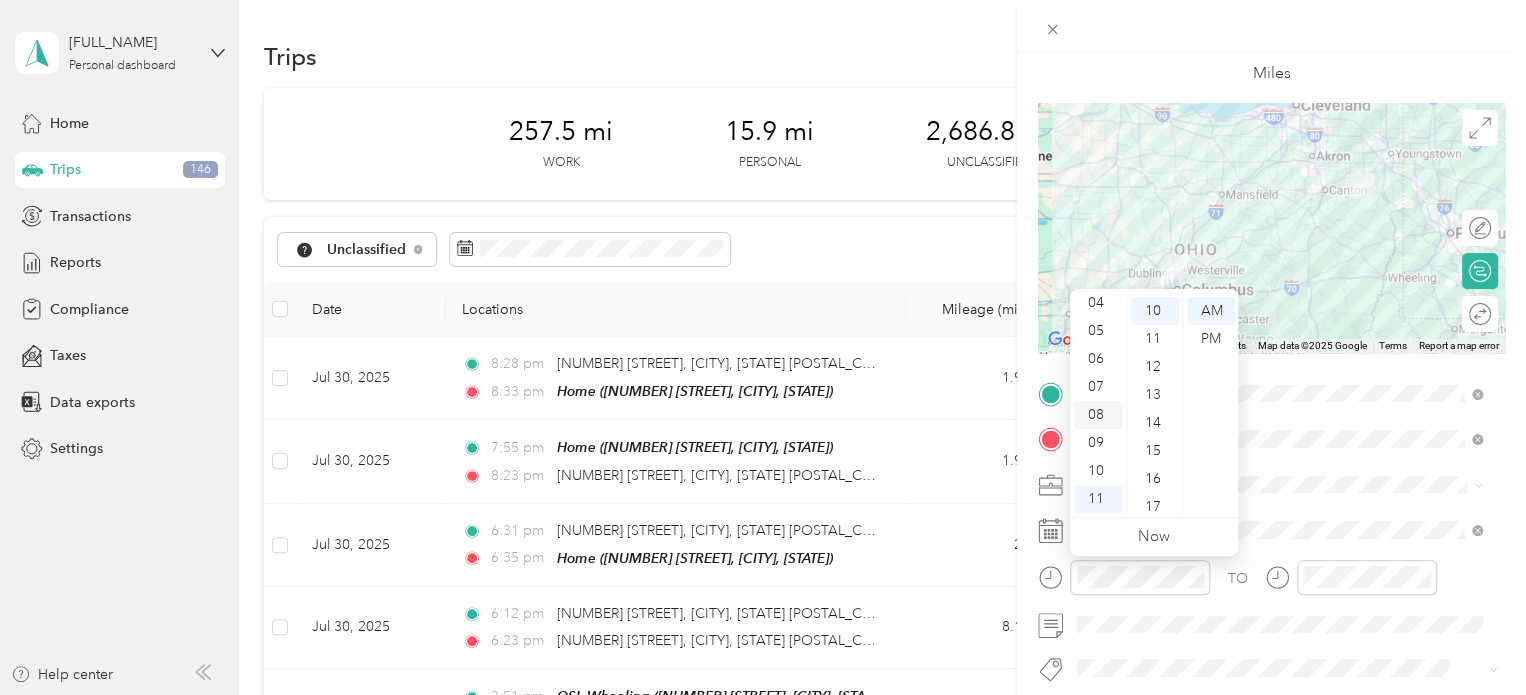click on "08" at bounding box center [1098, 415] 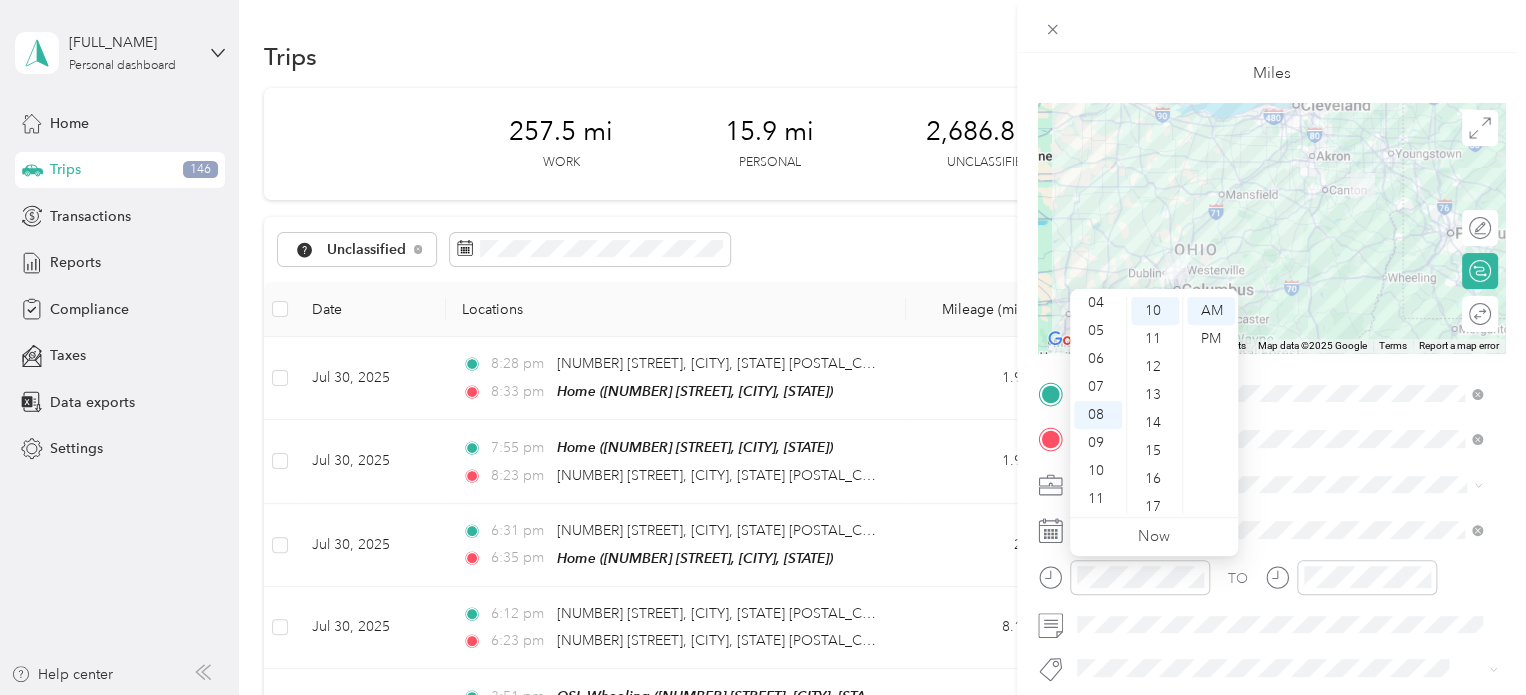 scroll, scrollTop: 0, scrollLeft: 0, axis: both 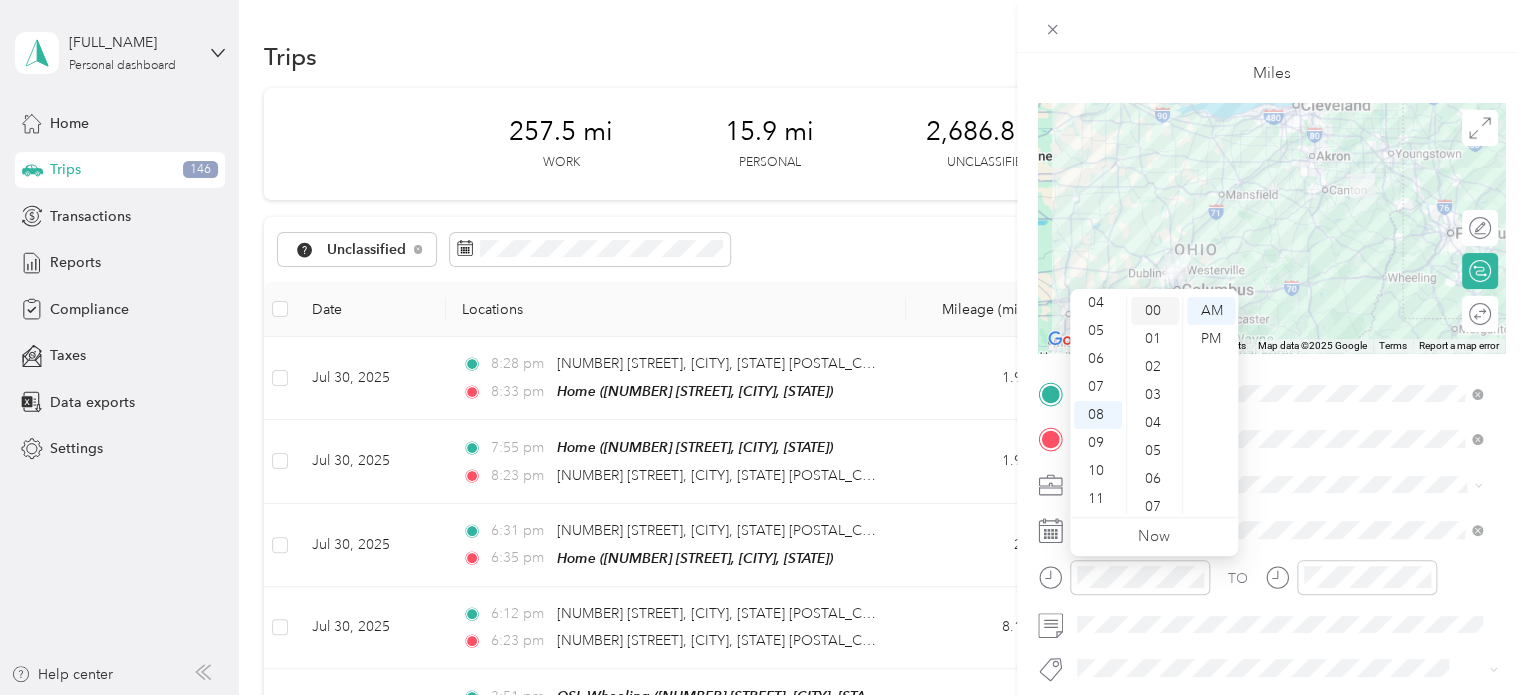 click on "00" at bounding box center (1155, 311) 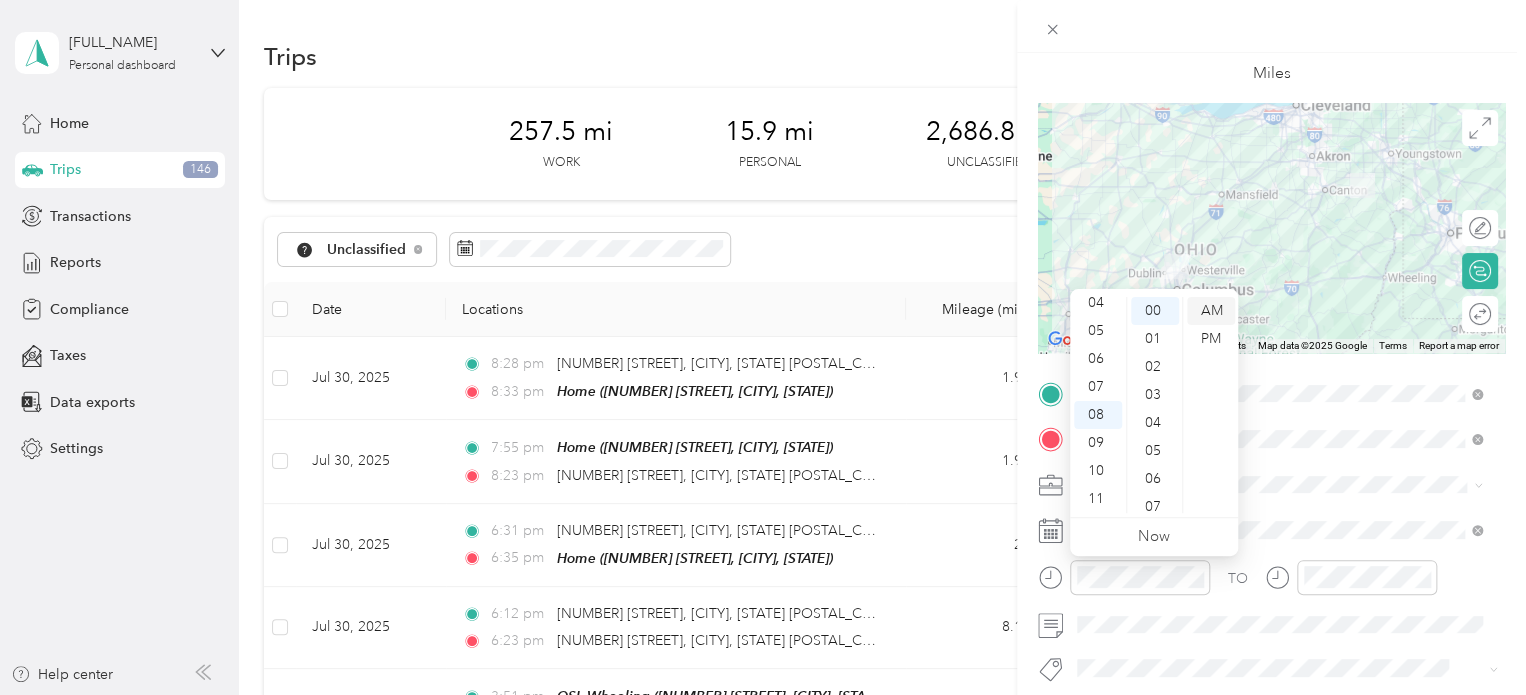 click on "AM" at bounding box center (1211, 311) 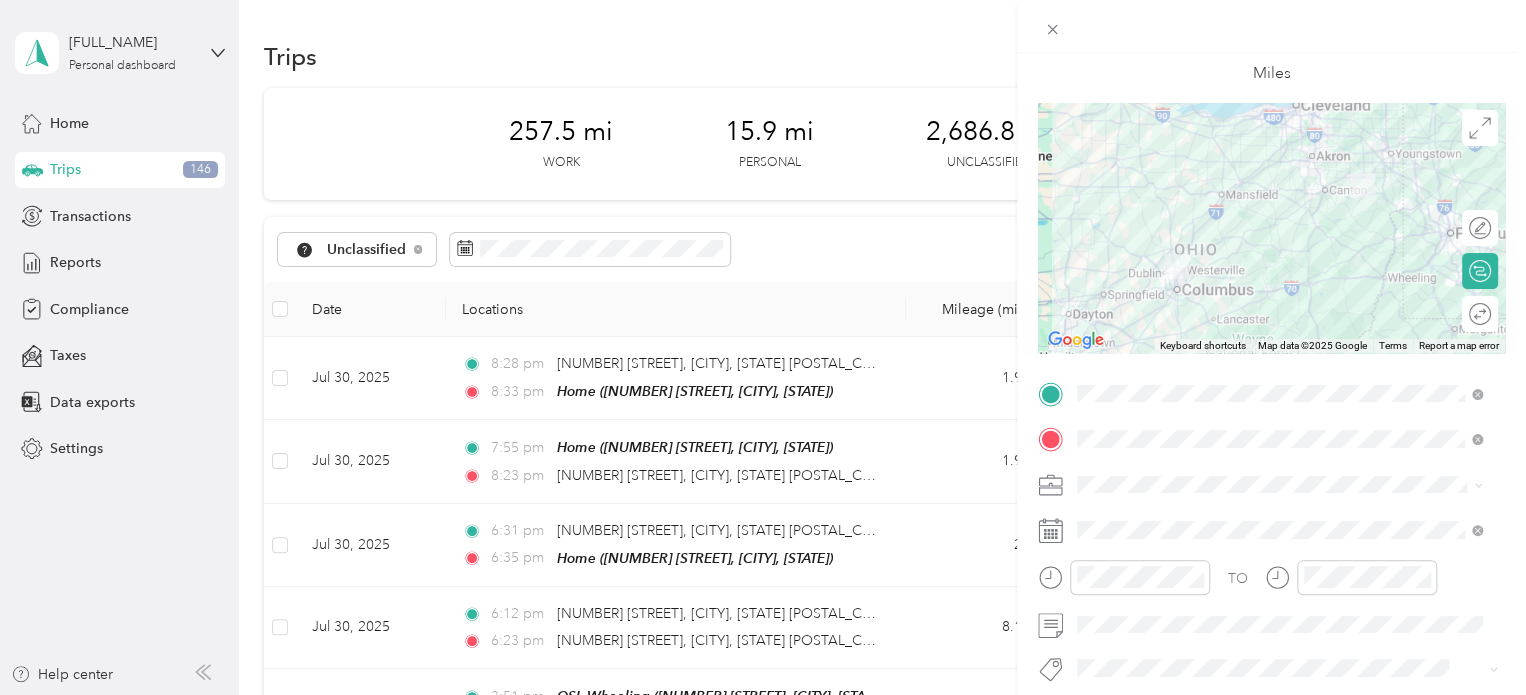 click at bounding box center (1287, 485) 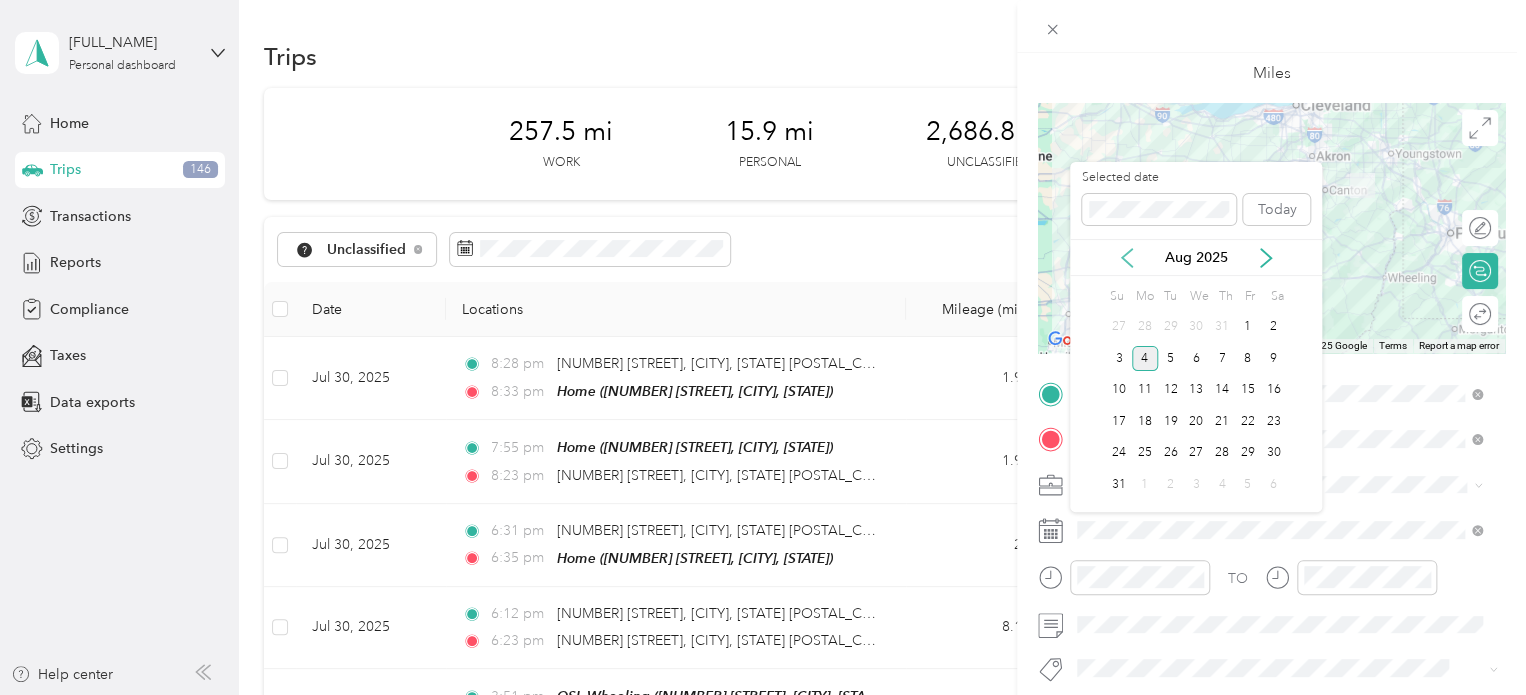click 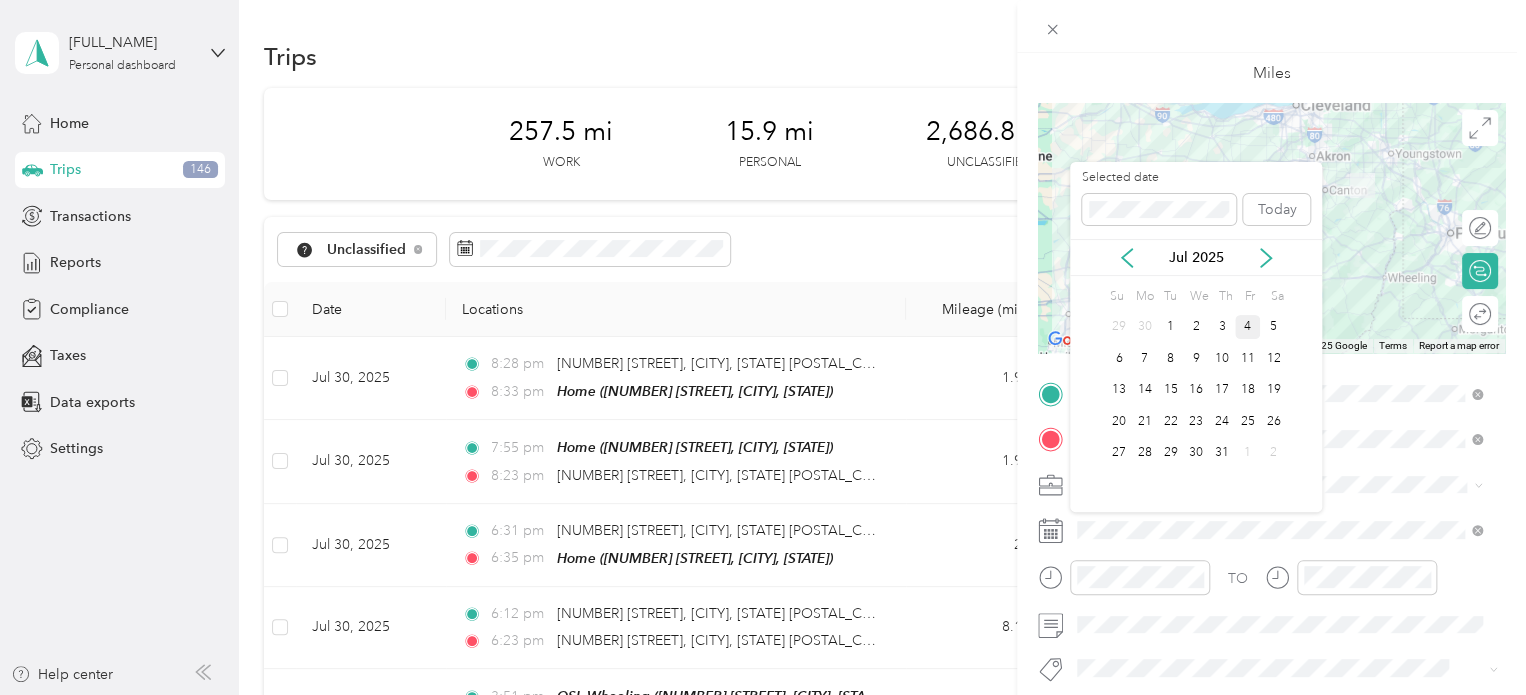 click on "4" at bounding box center [1248, 327] 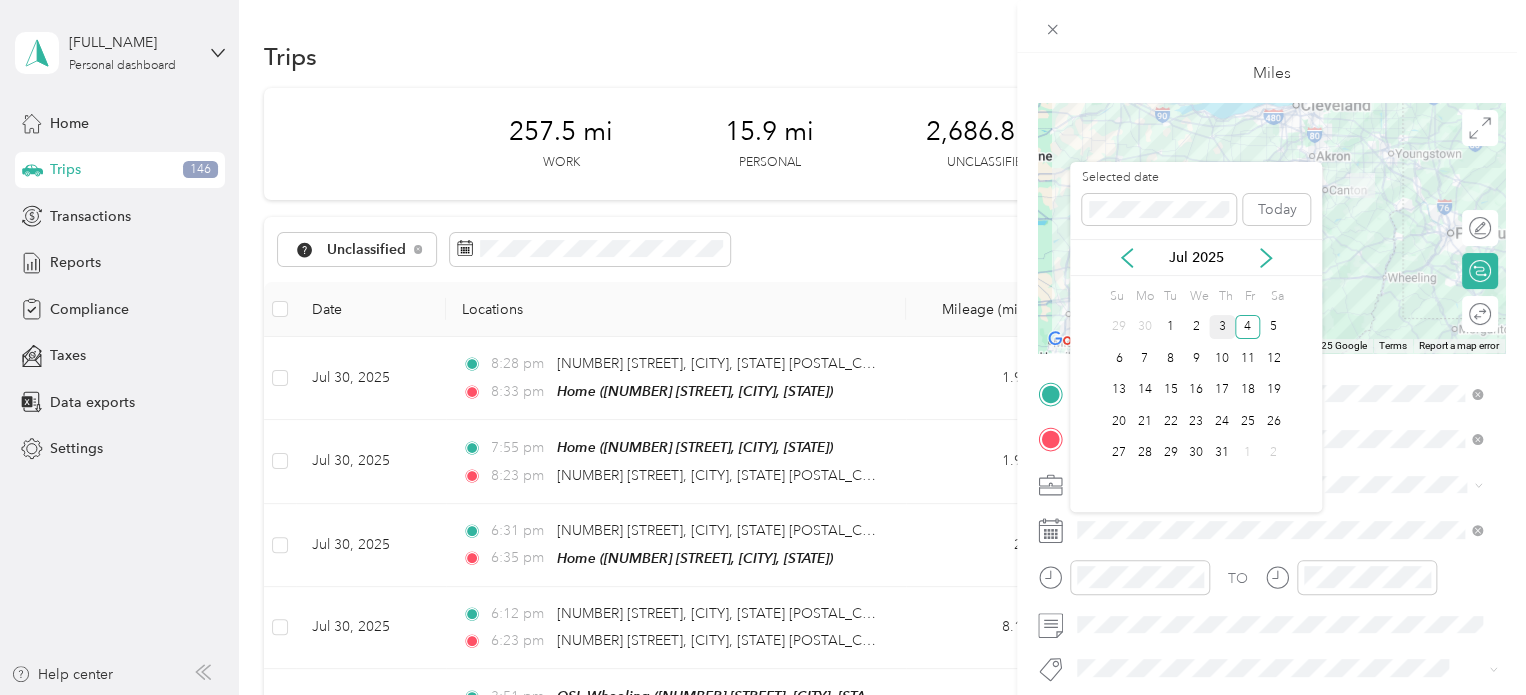 click on "3" at bounding box center [1222, 327] 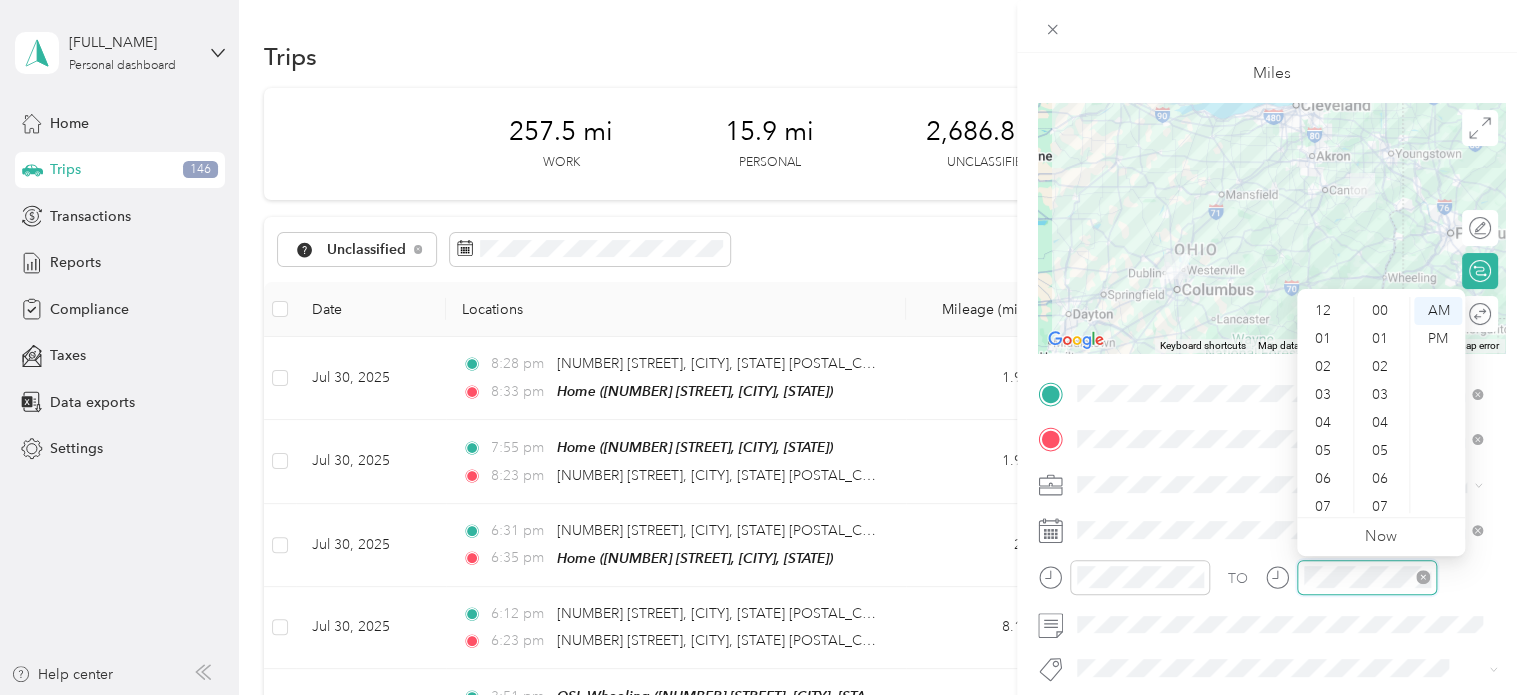 scroll, scrollTop: 280, scrollLeft: 0, axis: vertical 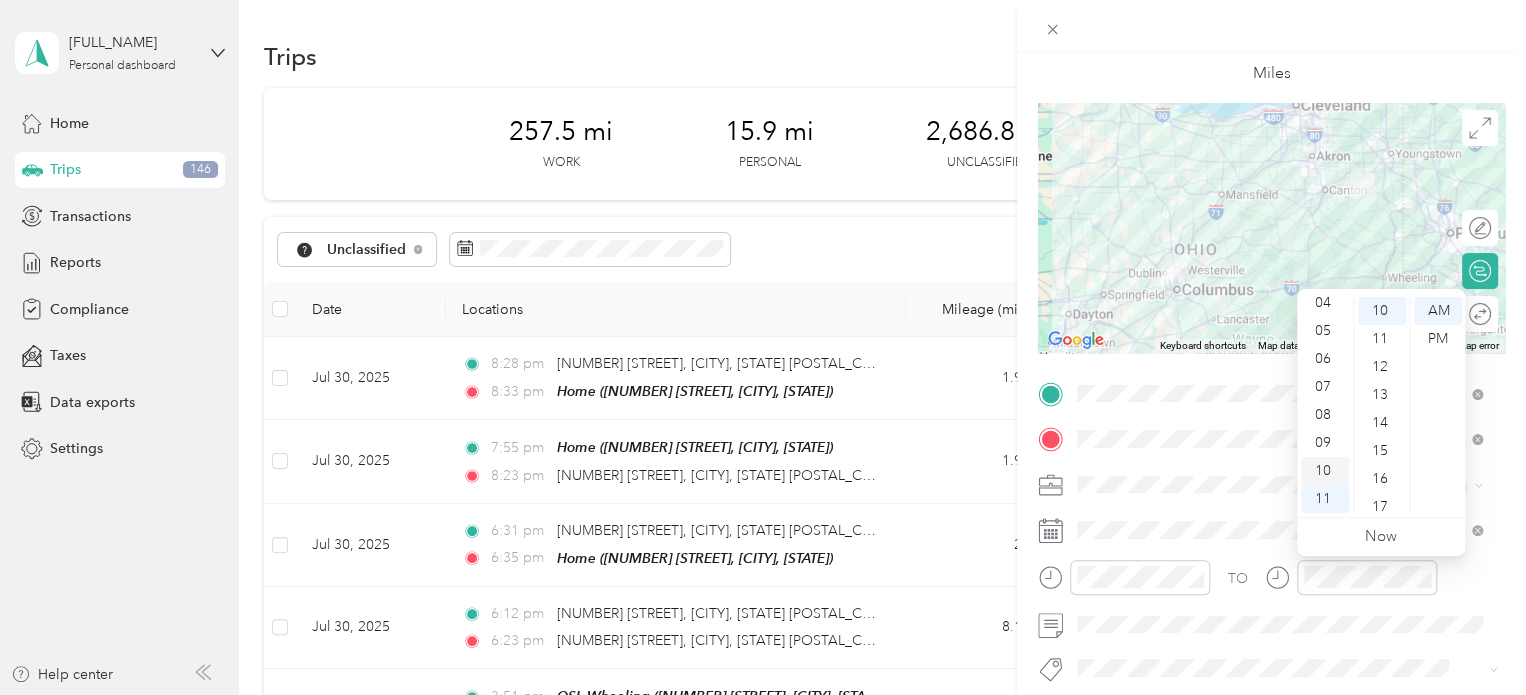 click on "10" at bounding box center (1325, 471) 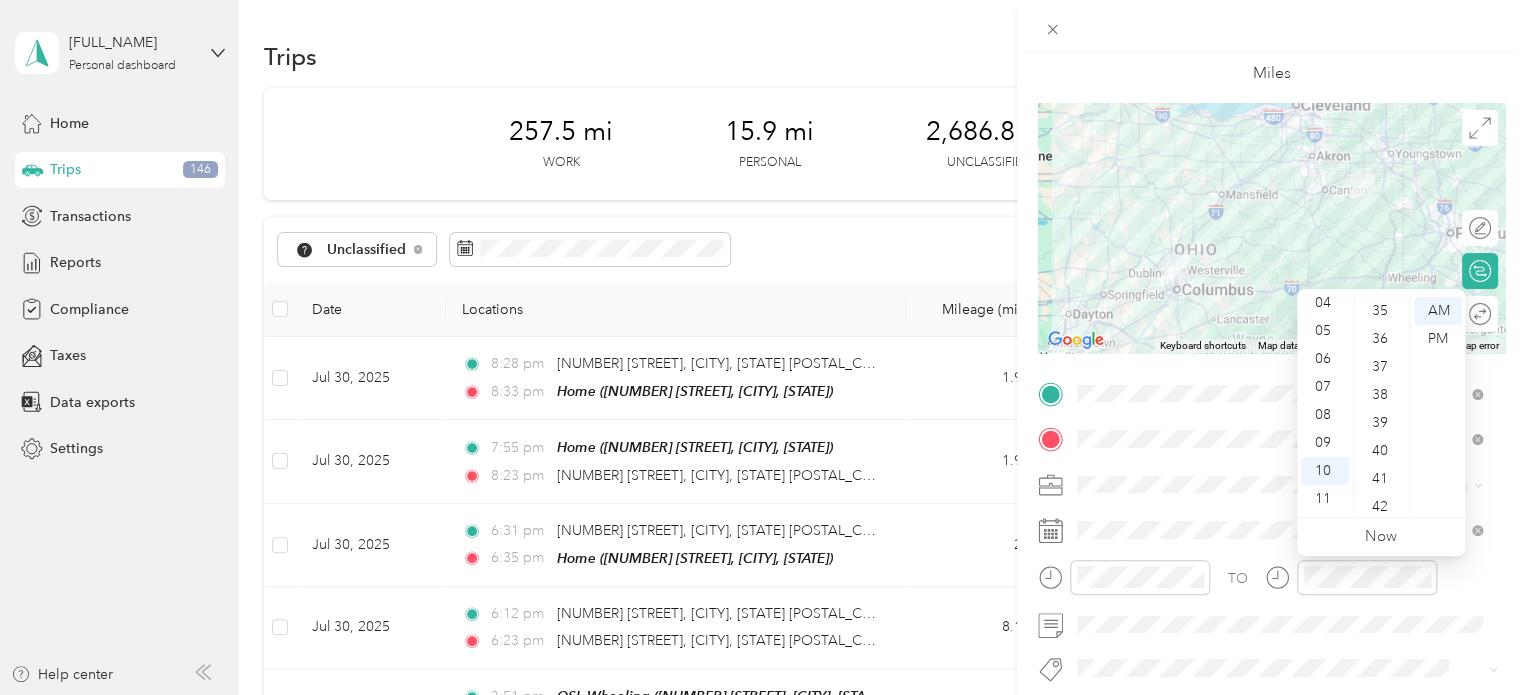 scroll, scrollTop: 1080, scrollLeft: 0, axis: vertical 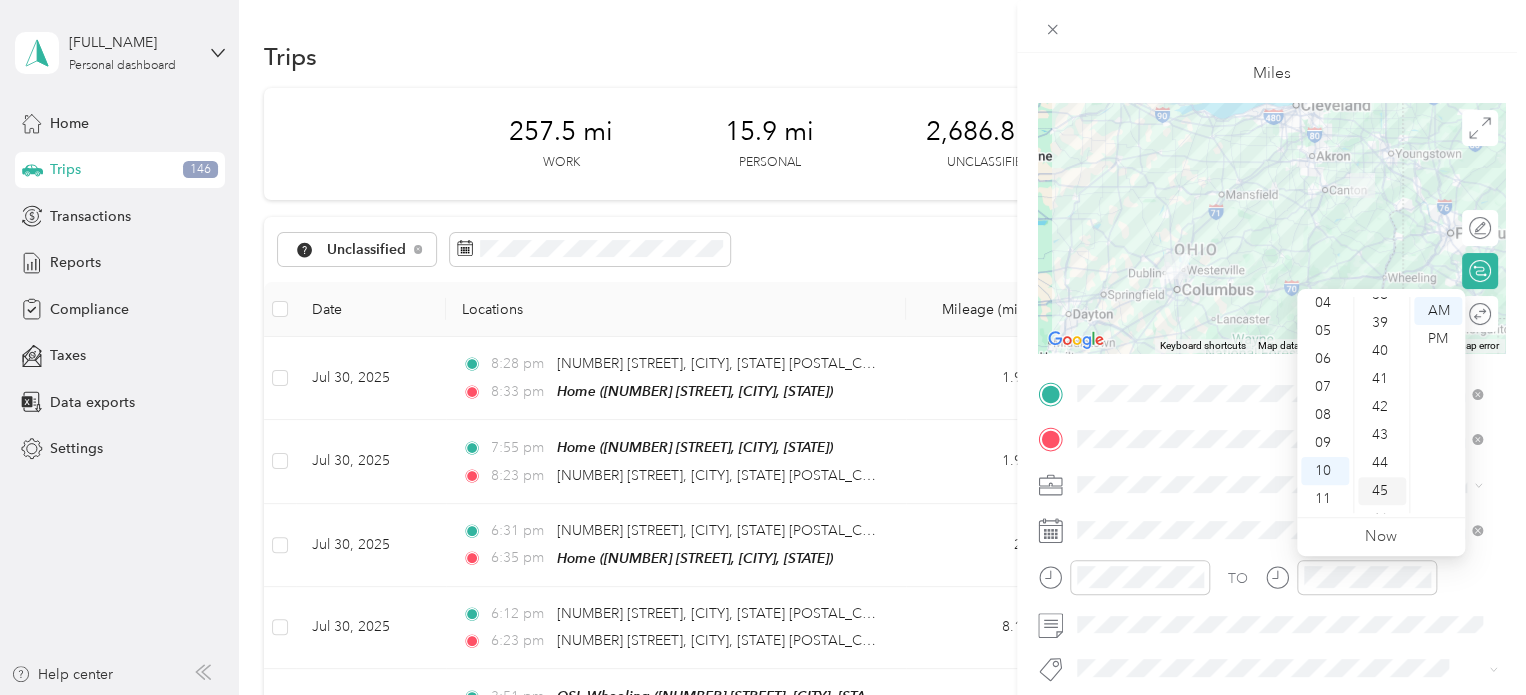 click on "45" at bounding box center (1382, 491) 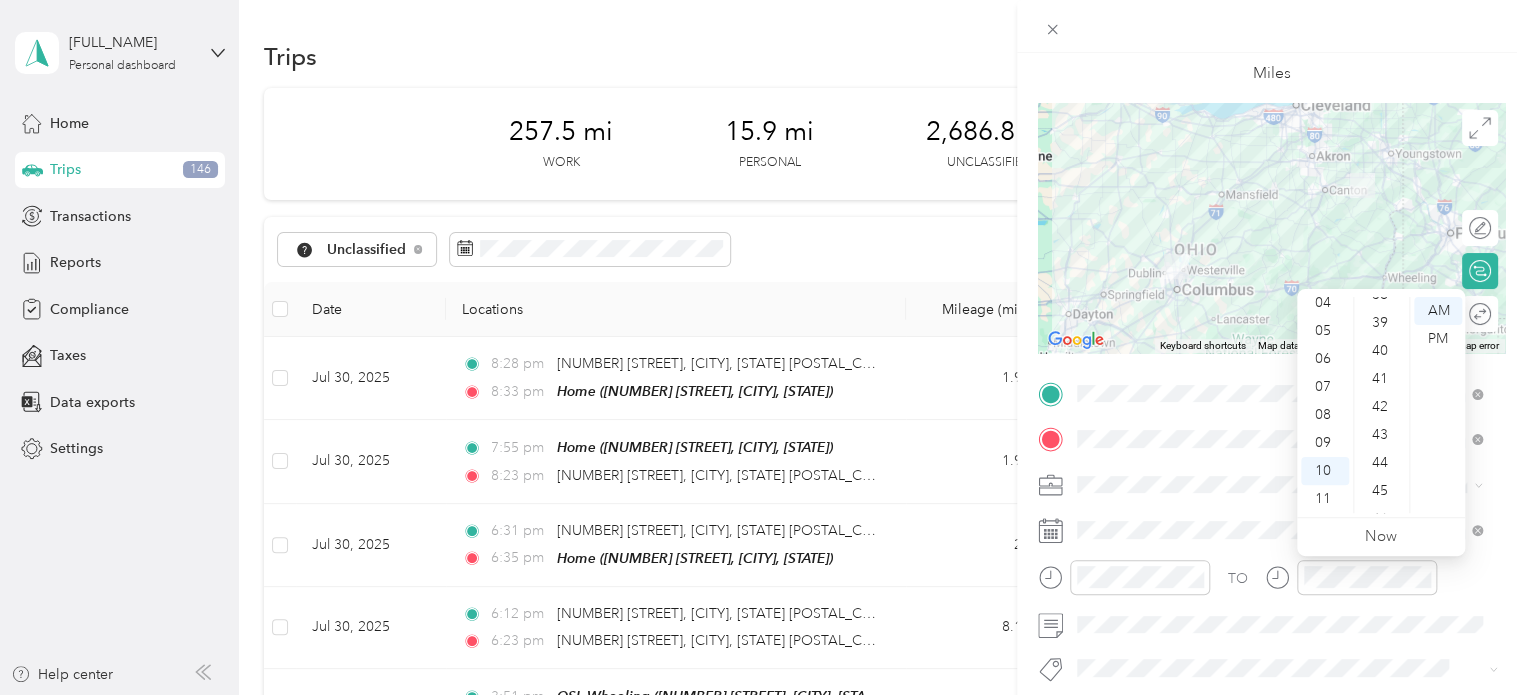 scroll, scrollTop: 1260, scrollLeft: 0, axis: vertical 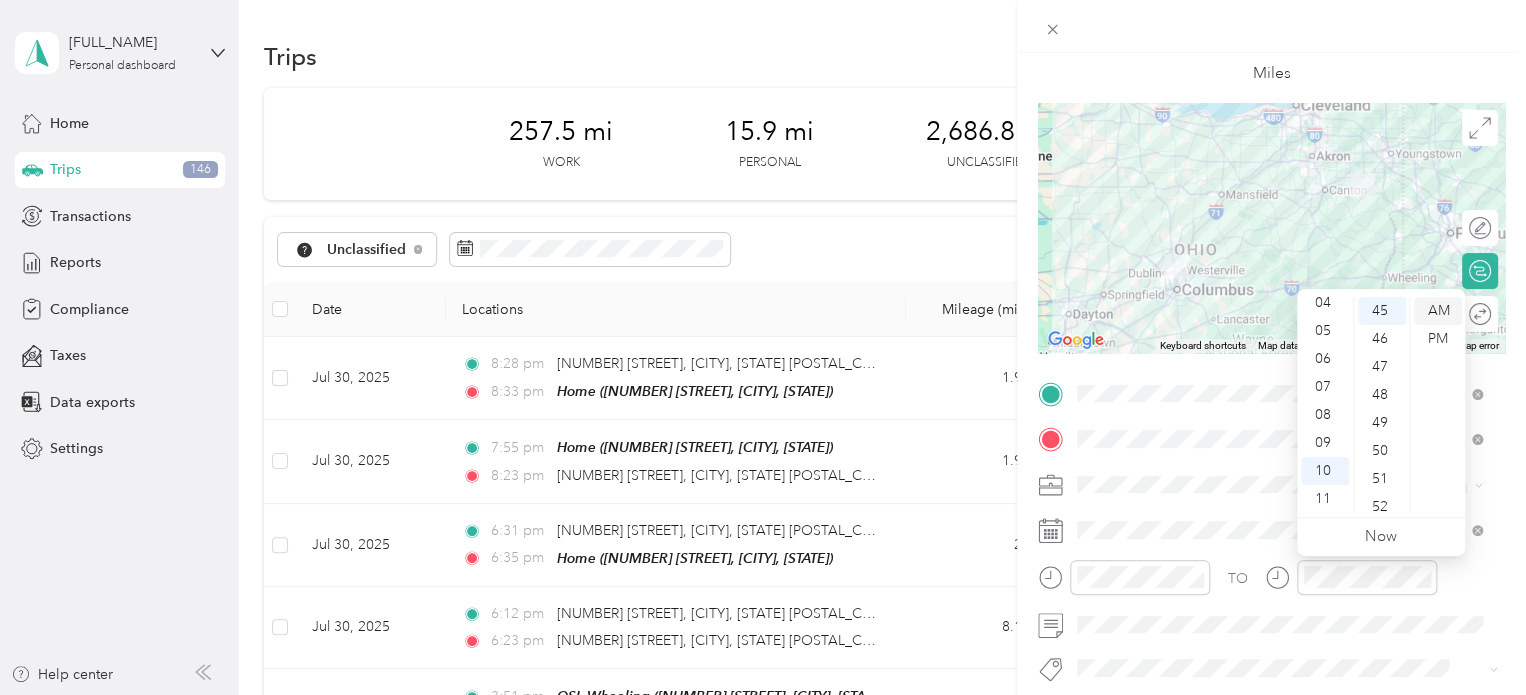 click on "AM" at bounding box center [1438, 311] 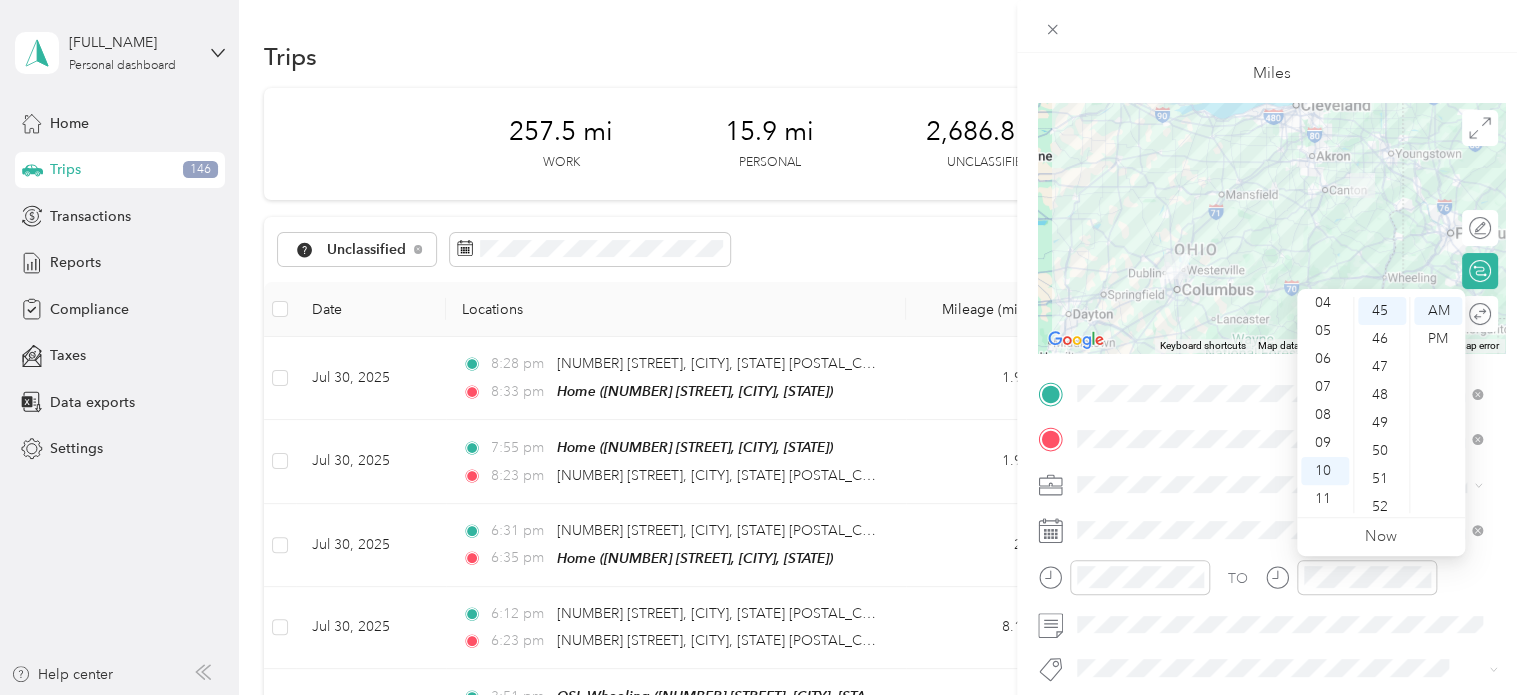 click on "TO" at bounding box center (1271, 584) 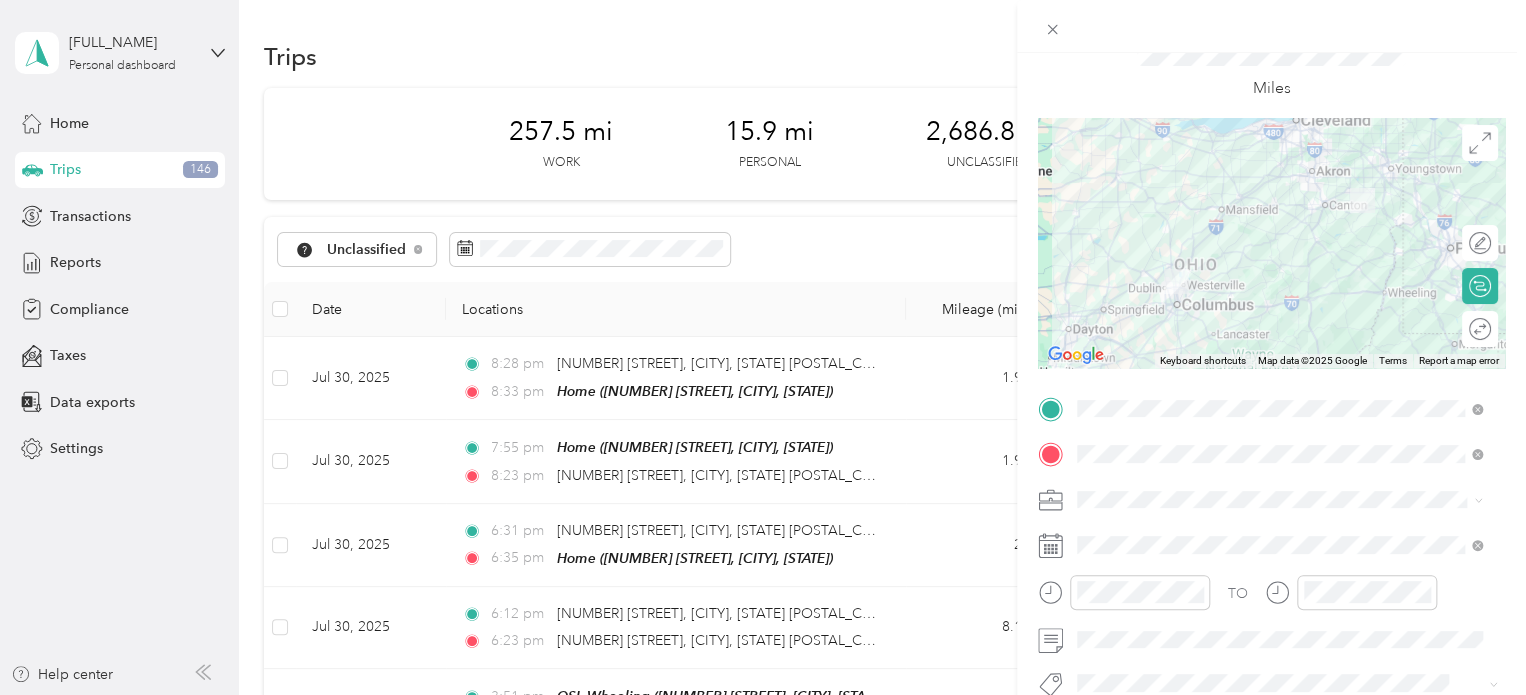 scroll, scrollTop: 0, scrollLeft: 0, axis: both 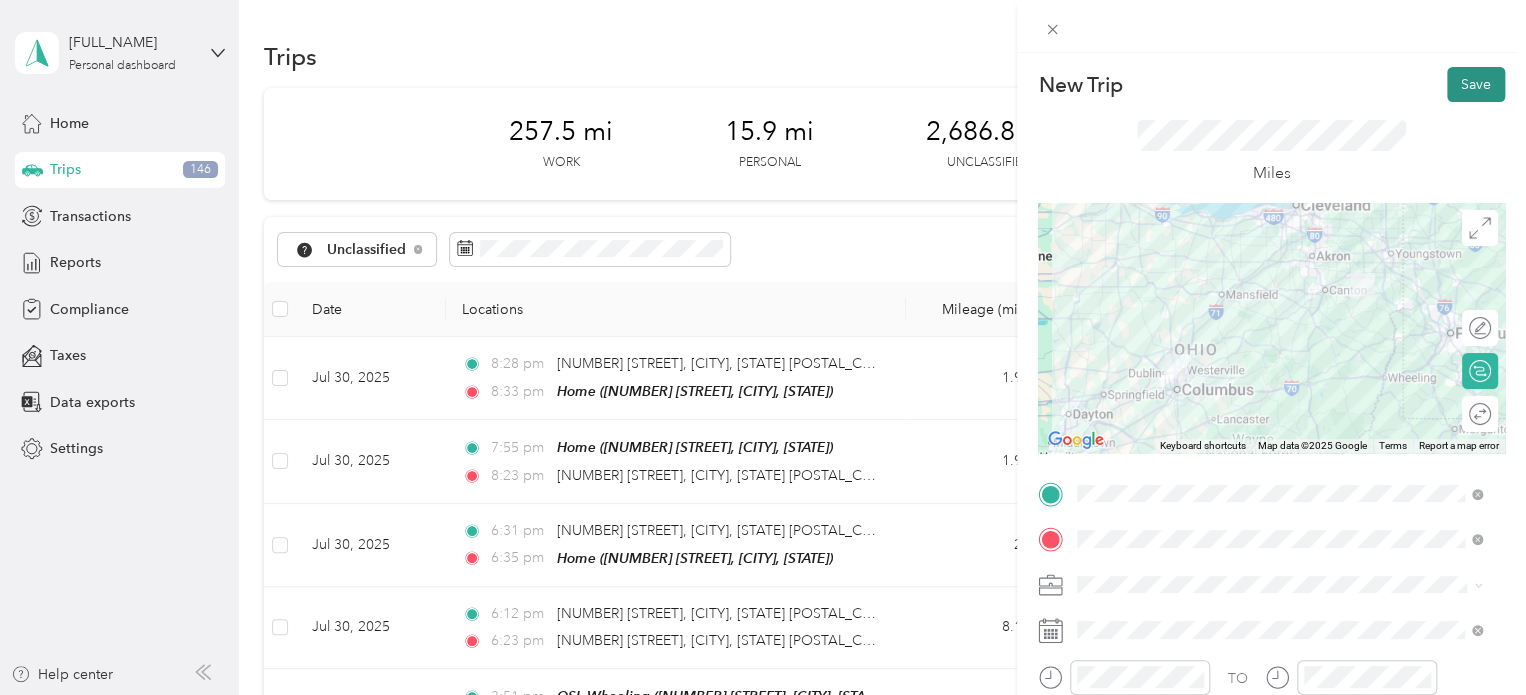 click on "Save" at bounding box center [1476, 84] 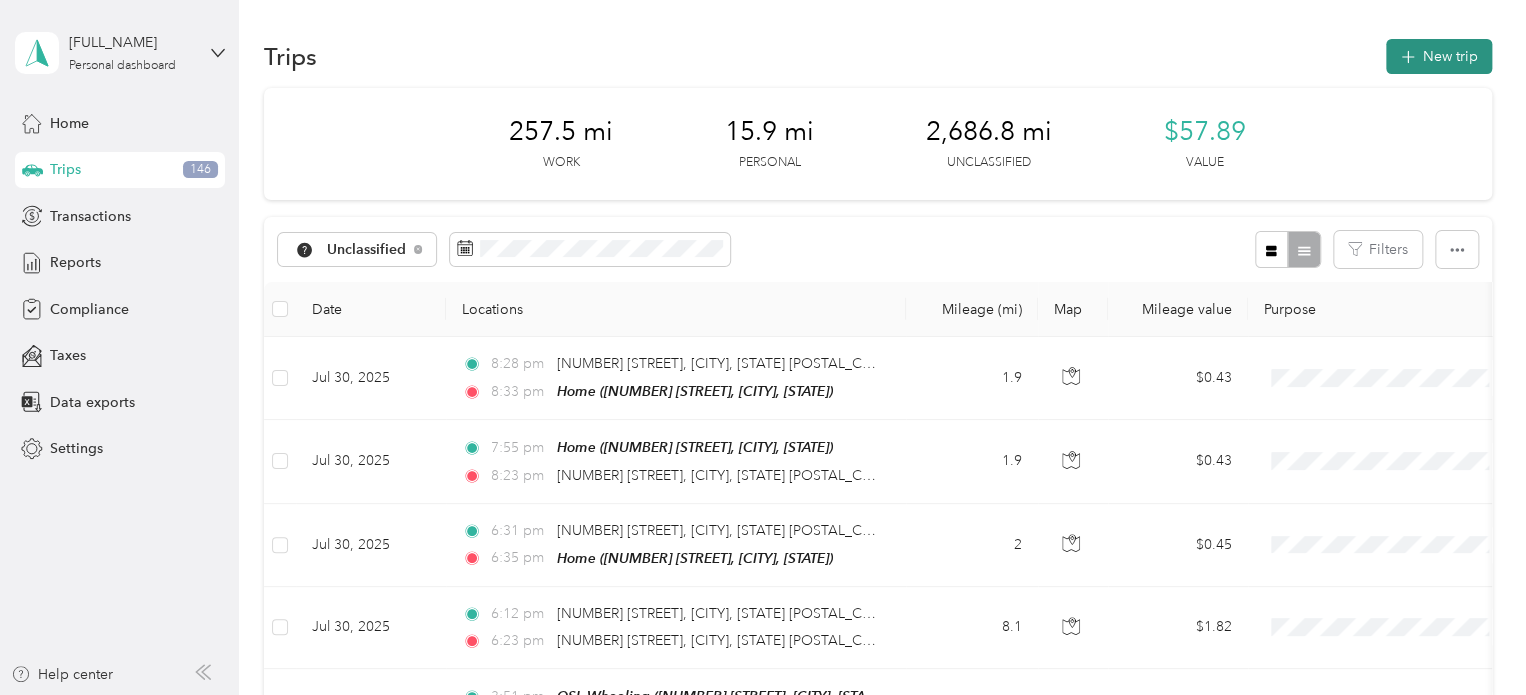 click on "New trip" at bounding box center (1439, 56) 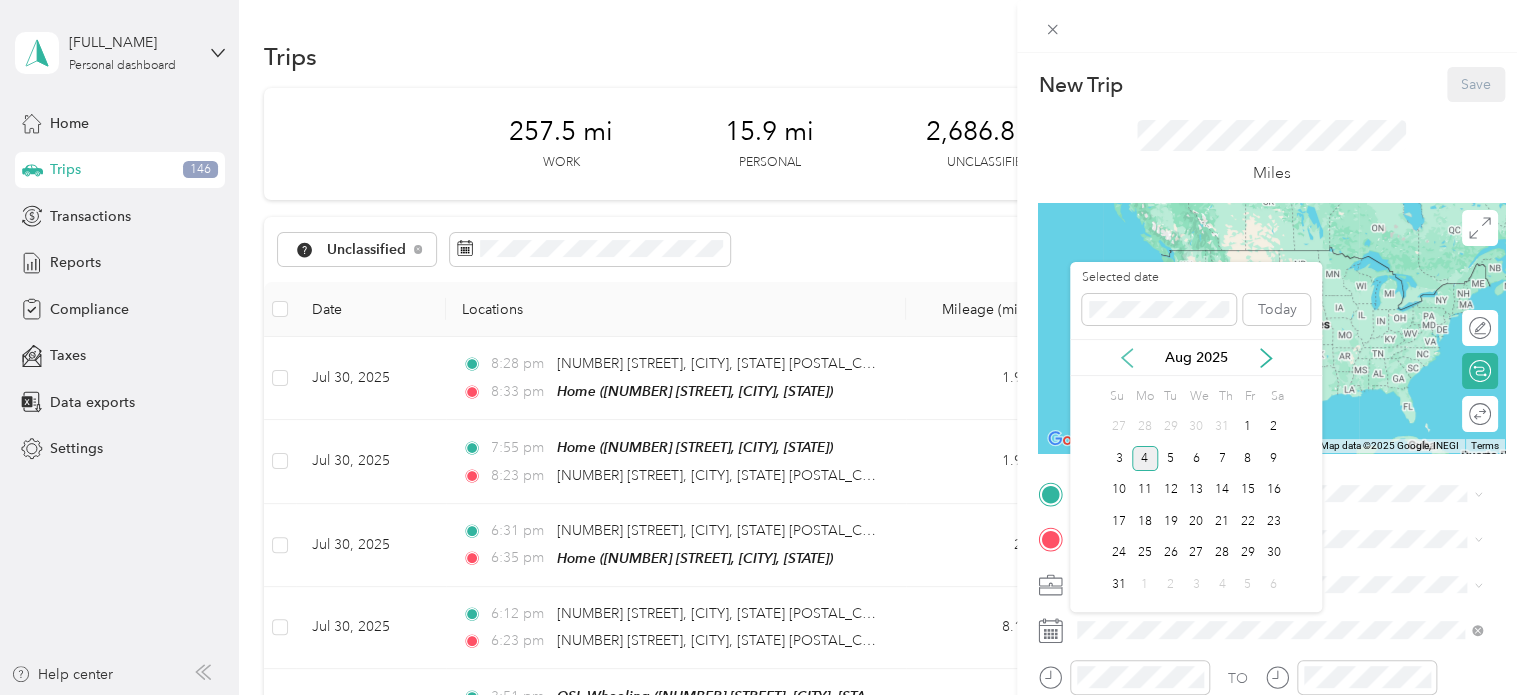 click 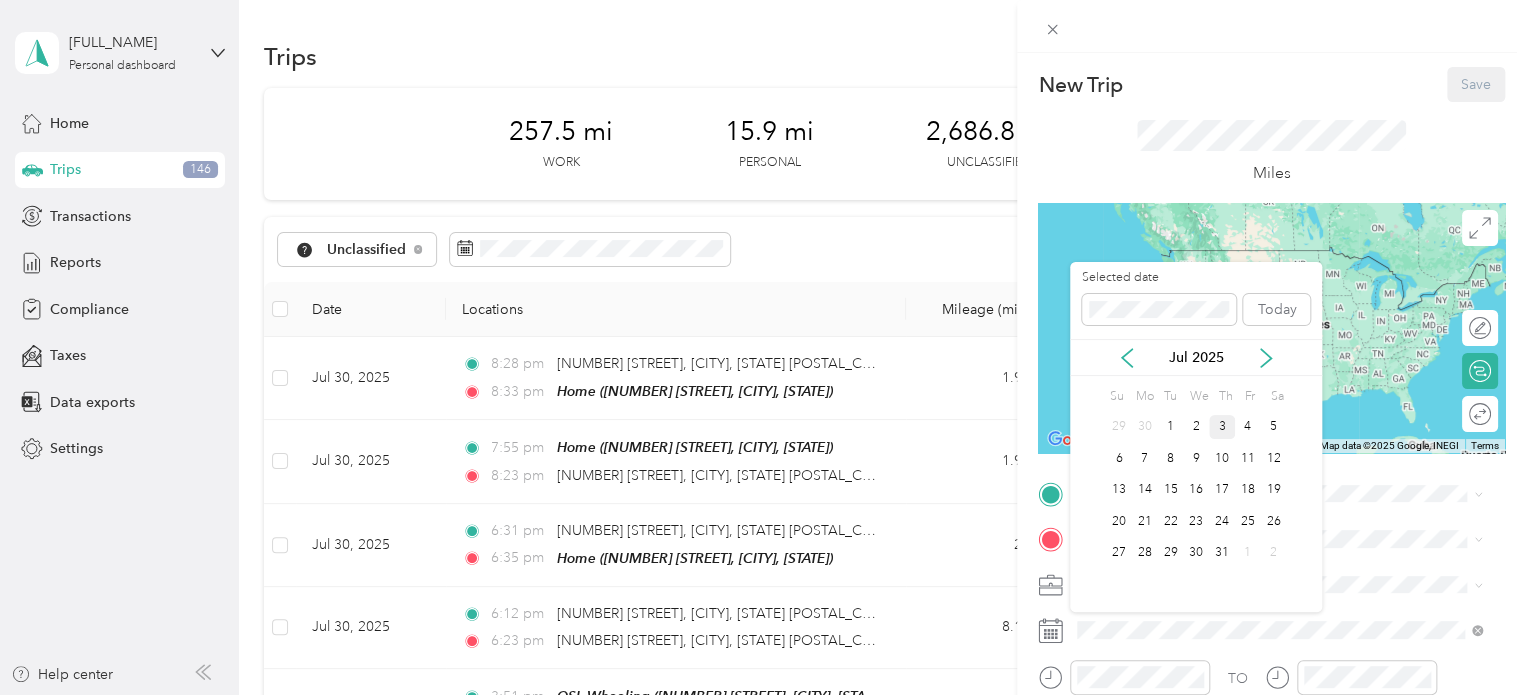 click on "3" at bounding box center [1222, 427] 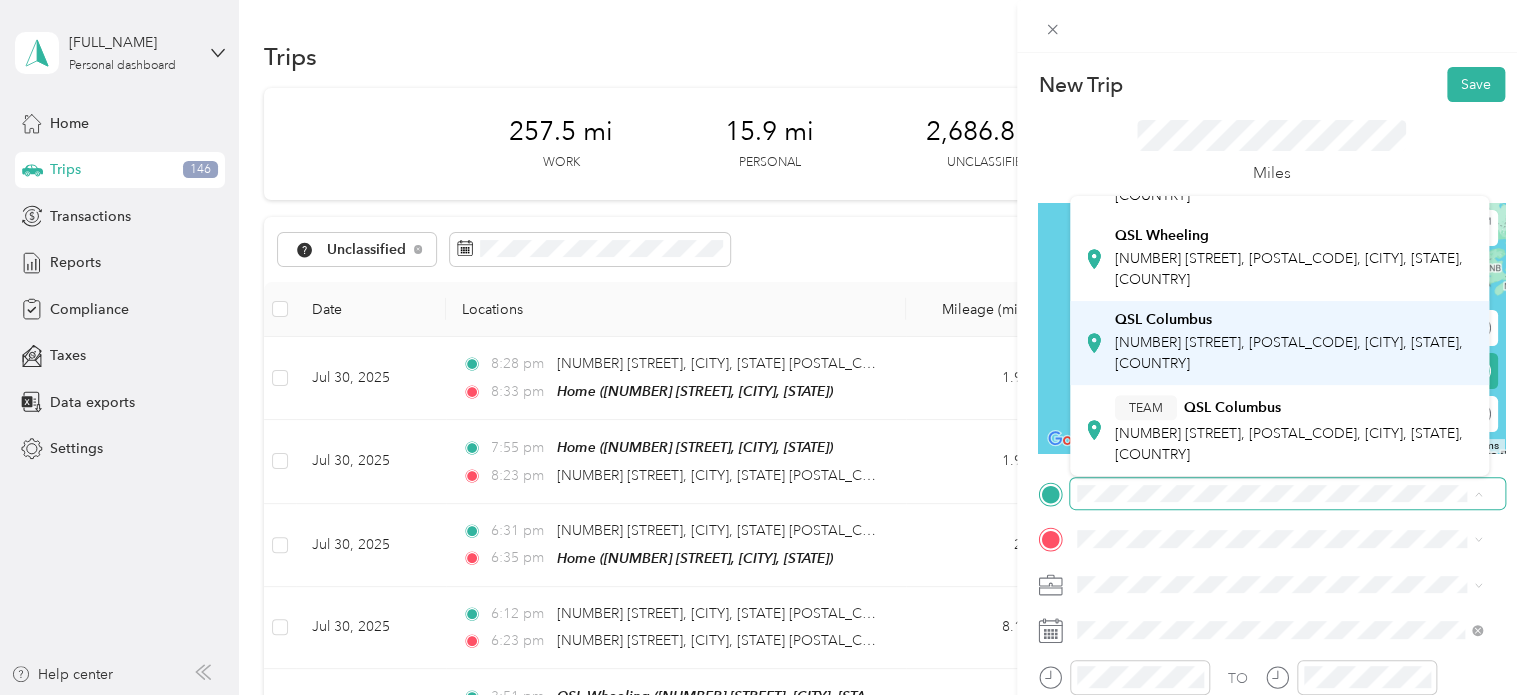 scroll, scrollTop: 454, scrollLeft: 0, axis: vertical 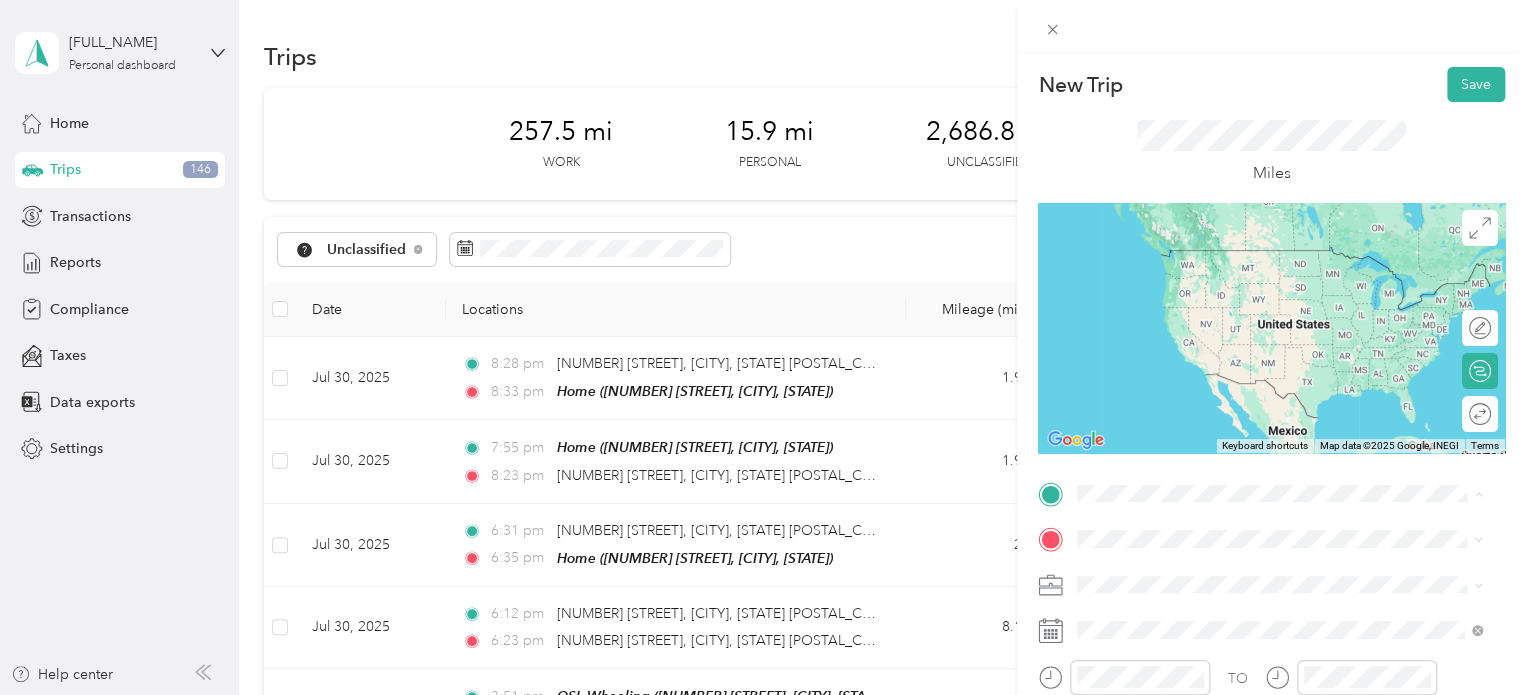 click on "QSL Columbus [NUMBER] [STREET], [POSTAL_CODE], [CITY], [STATE], [COUNTRY]" at bounding box center [1295, 342] 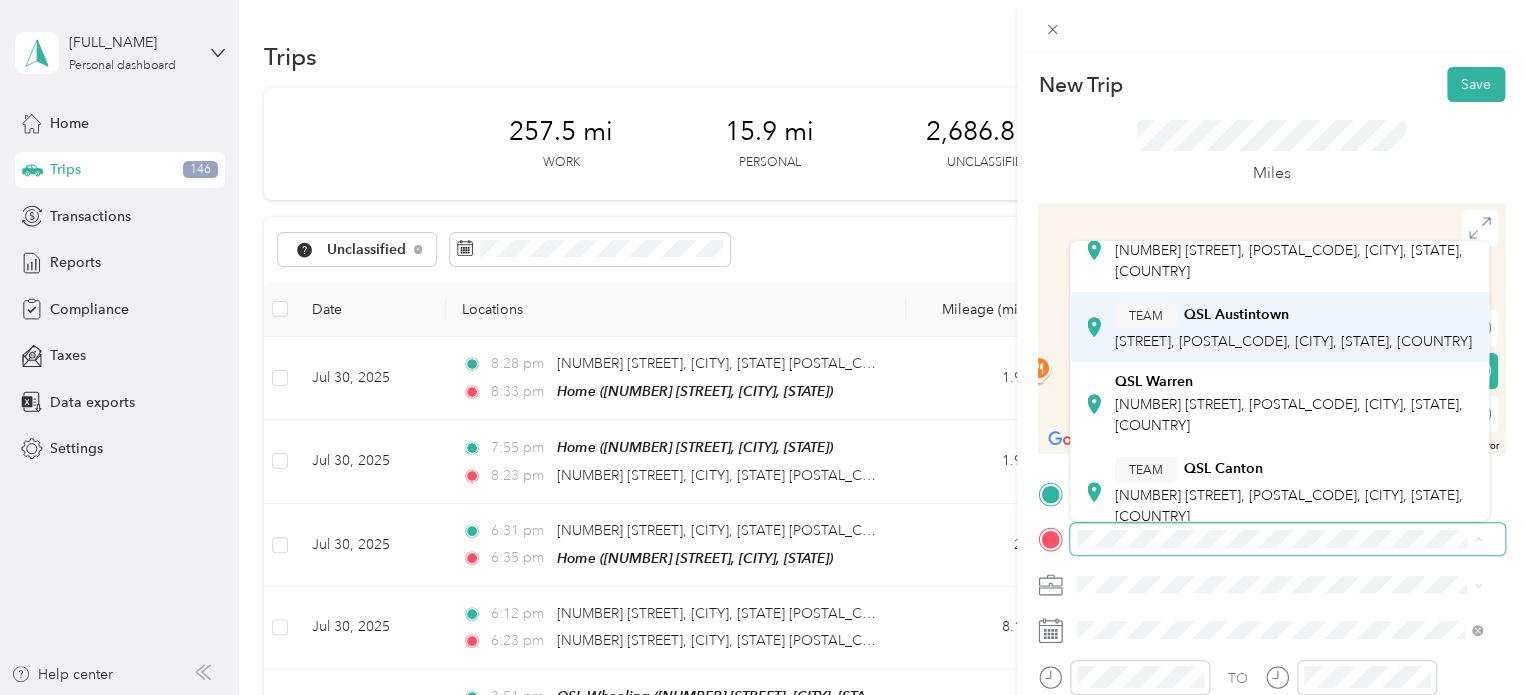 scroll, scrollTop: 0, scrollLeft: 0, axis: both 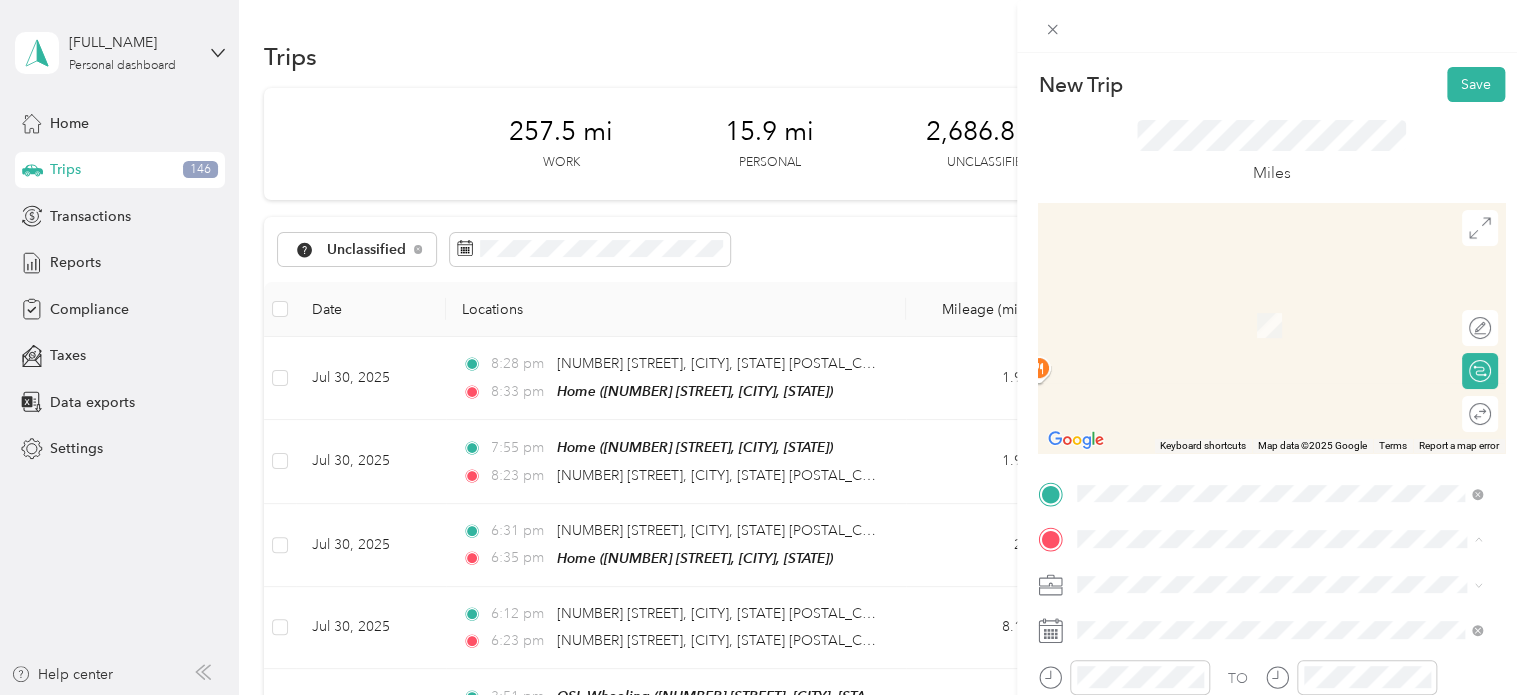 click on "Home [NUMBER] [STREET], [POSTAL_CODE], [CITY], [STATE], [COUNTRY]" at bounding box center [1295, 325] 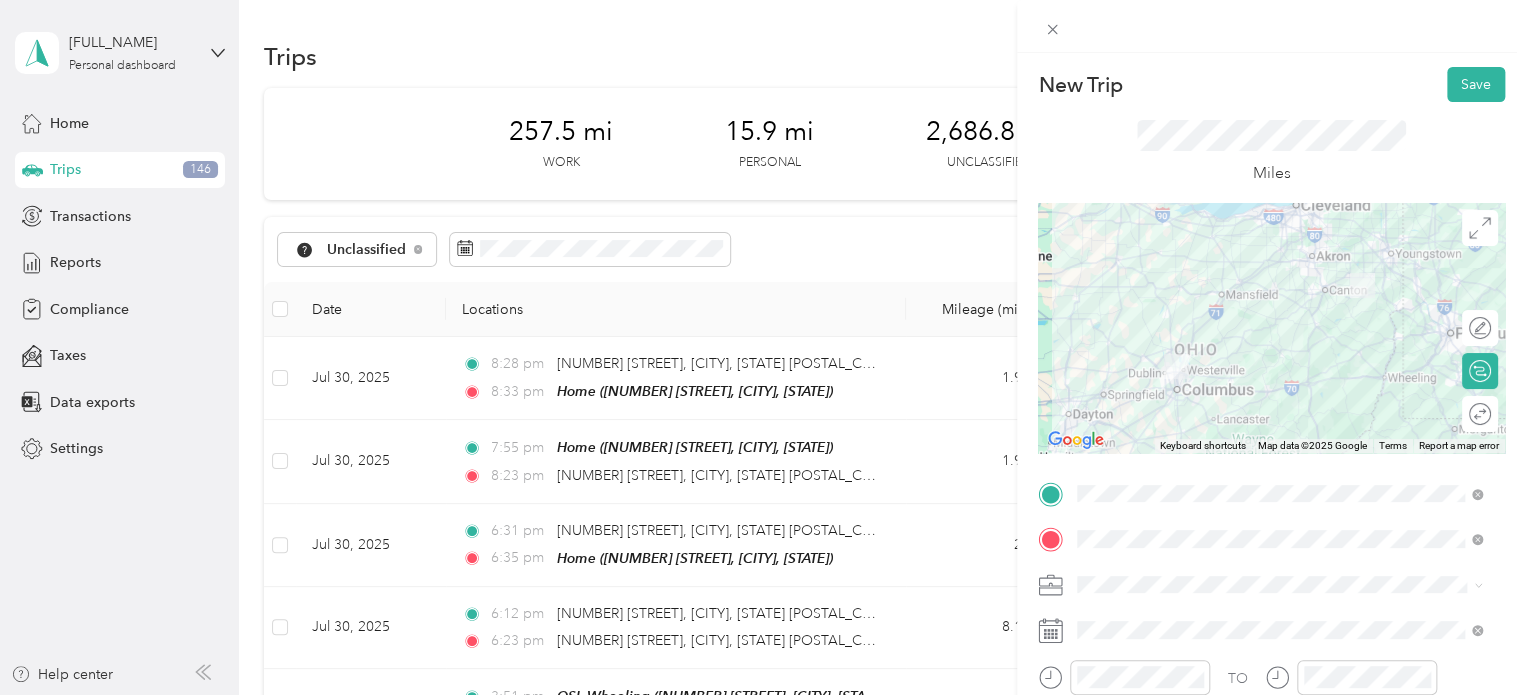 scroll, scrollTop: 100, scrollLeft: 0, axis: vertical 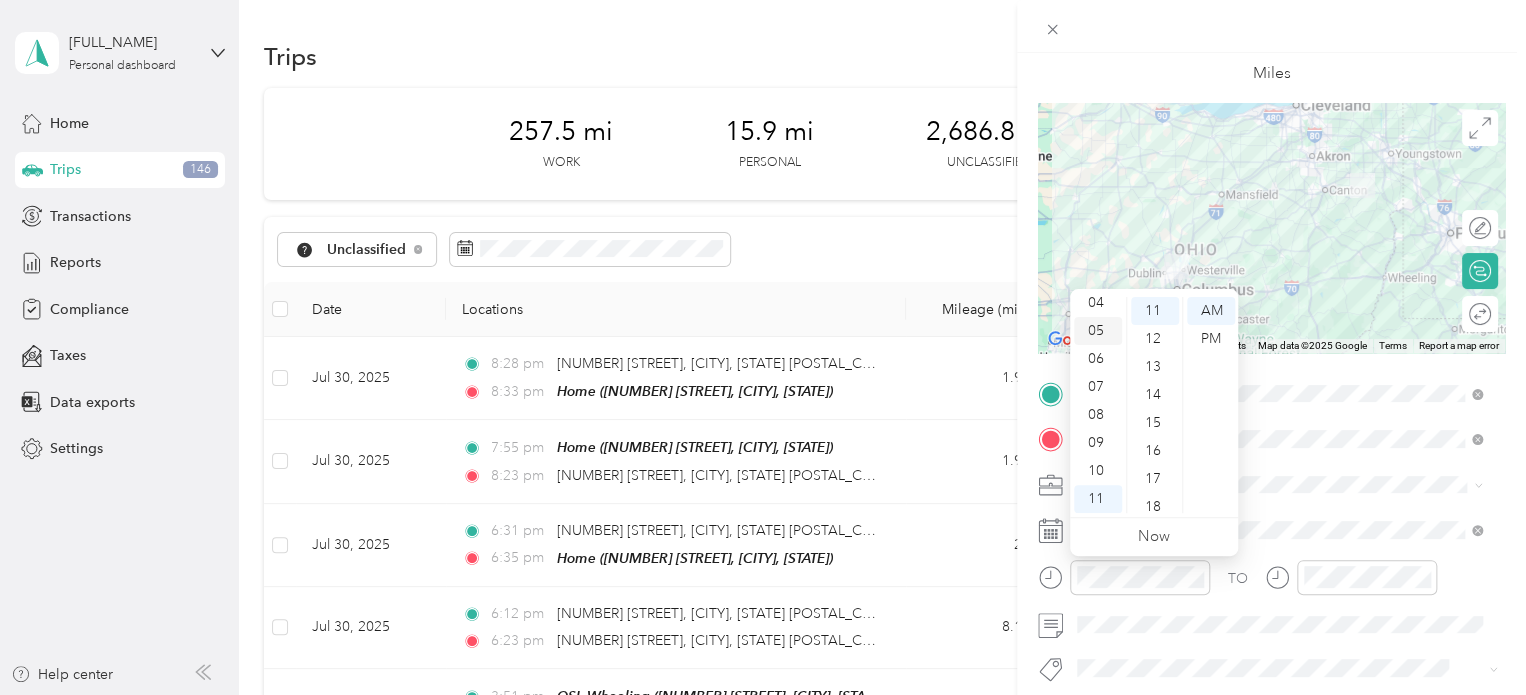click on "05" at bounding box center (1098, 331) 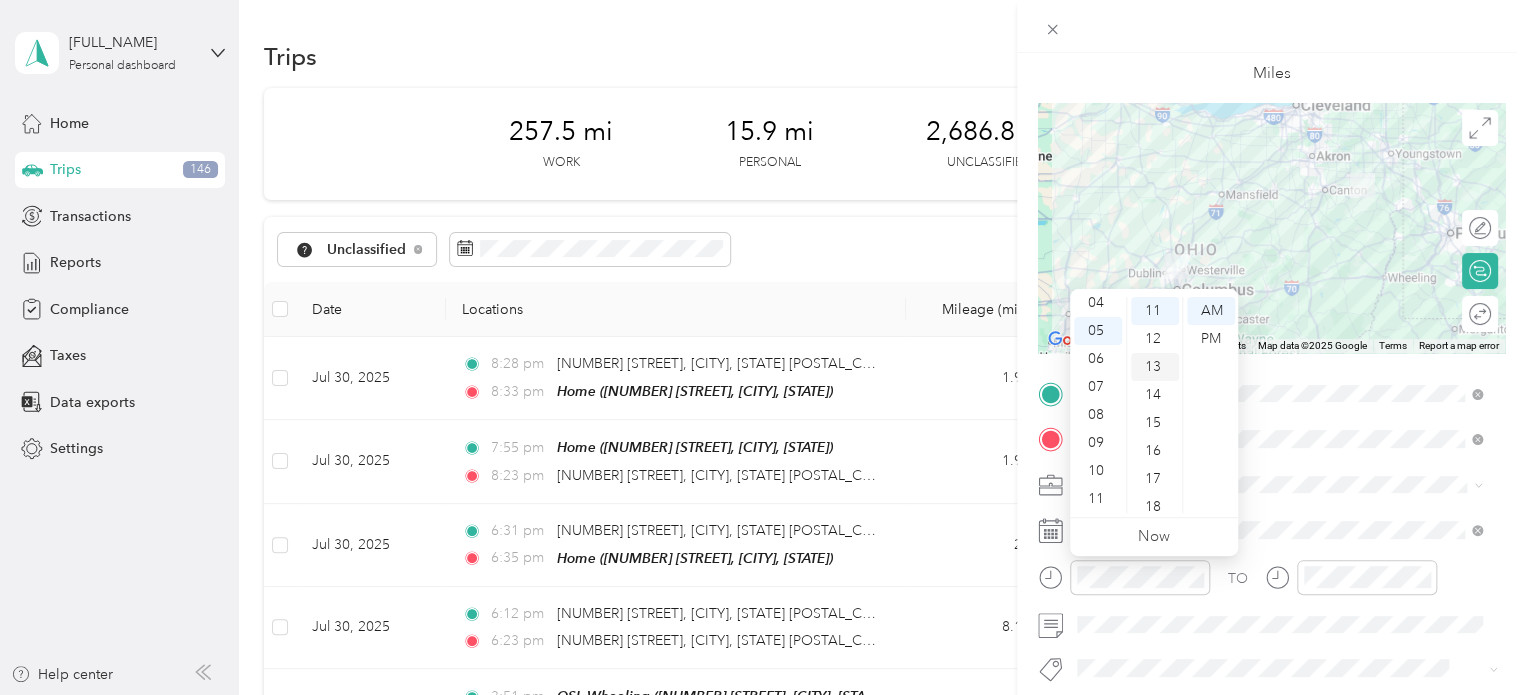 scroll, scrollTop: 0, scrollLeft: 0, axis: both 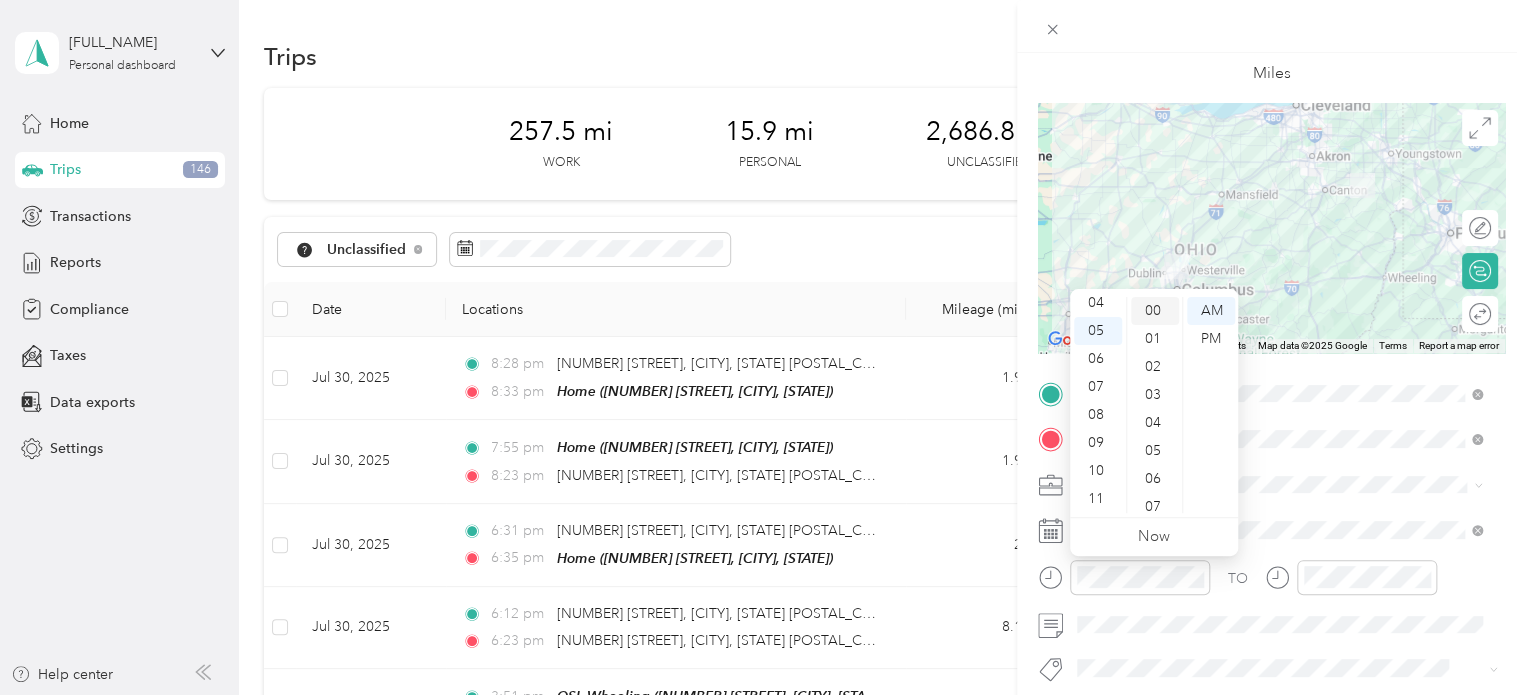 click on "00" at bounding box center (1155, 311) 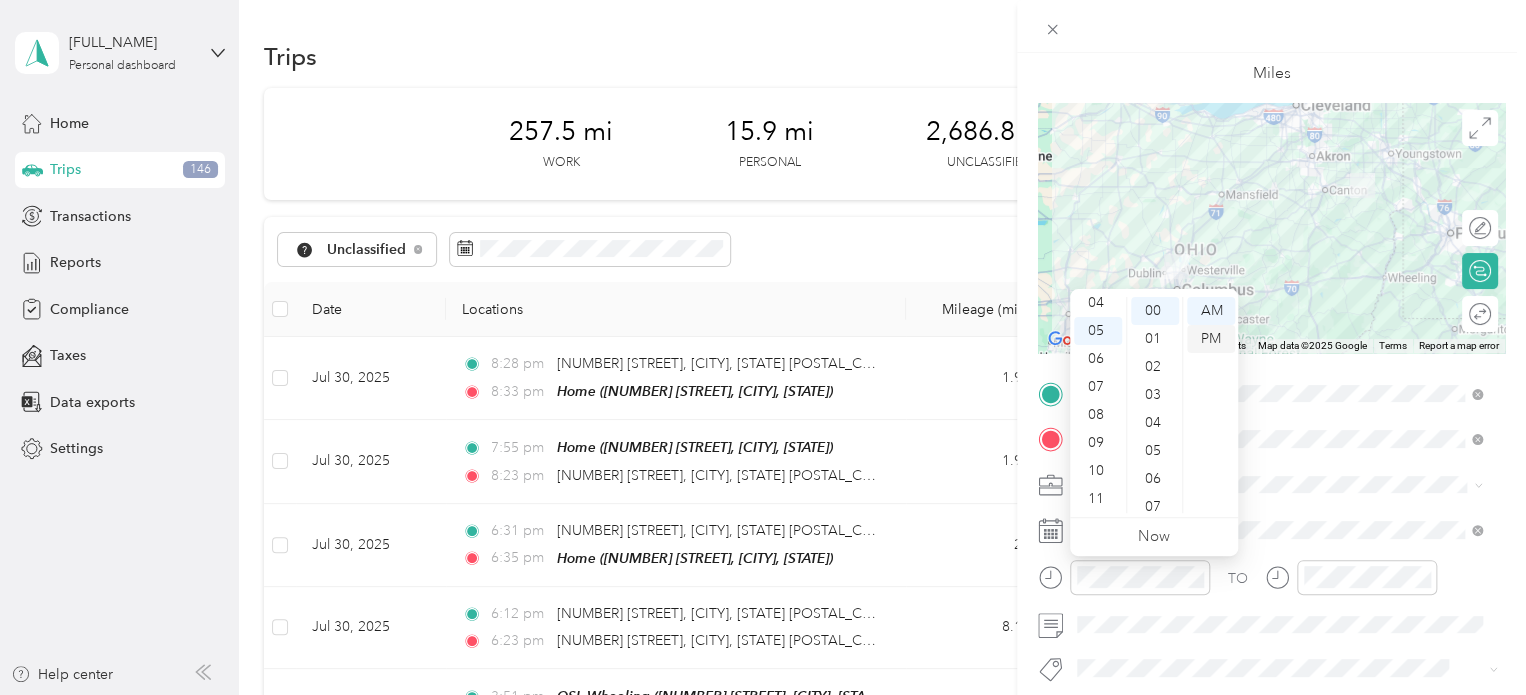 click on "PM" at bounding box center [1211, 339] 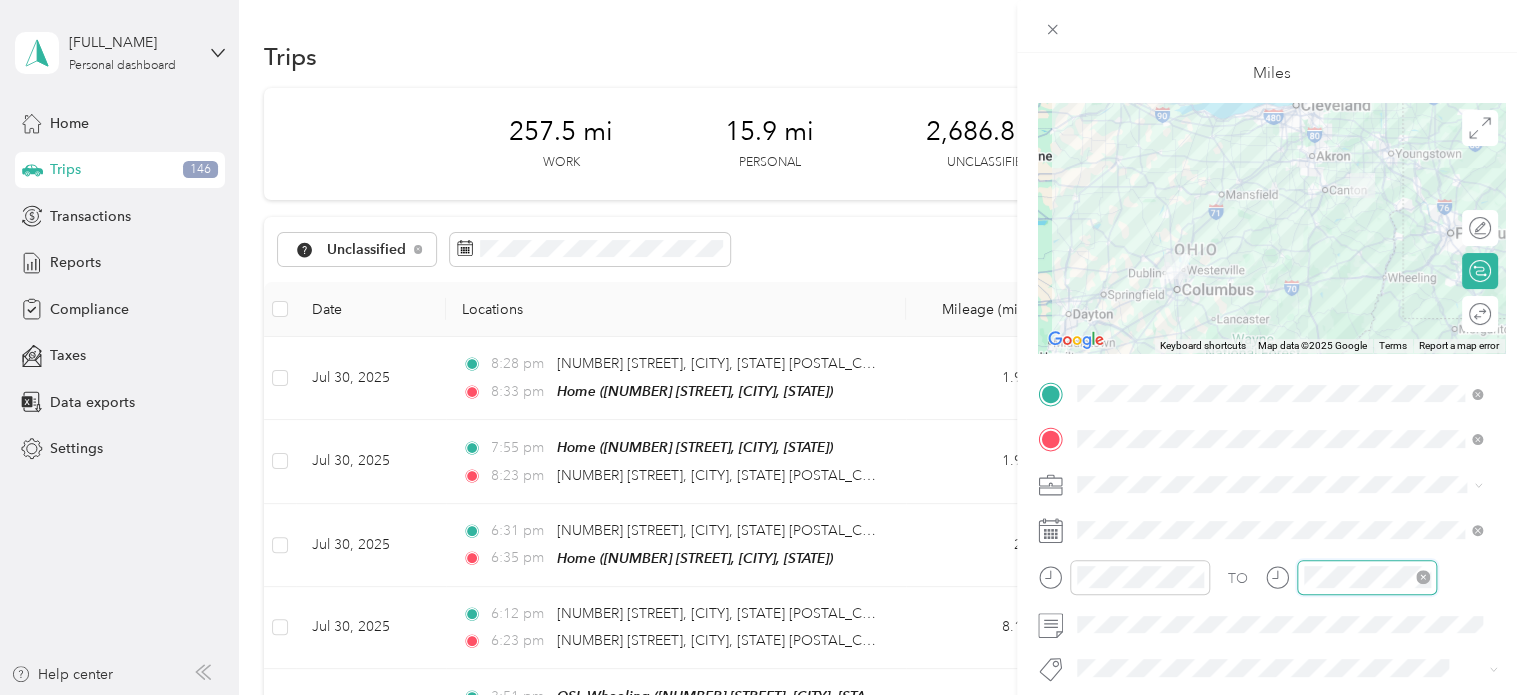 scroll, scrollTop: 308, scrollLeft: 0, axis: vertical 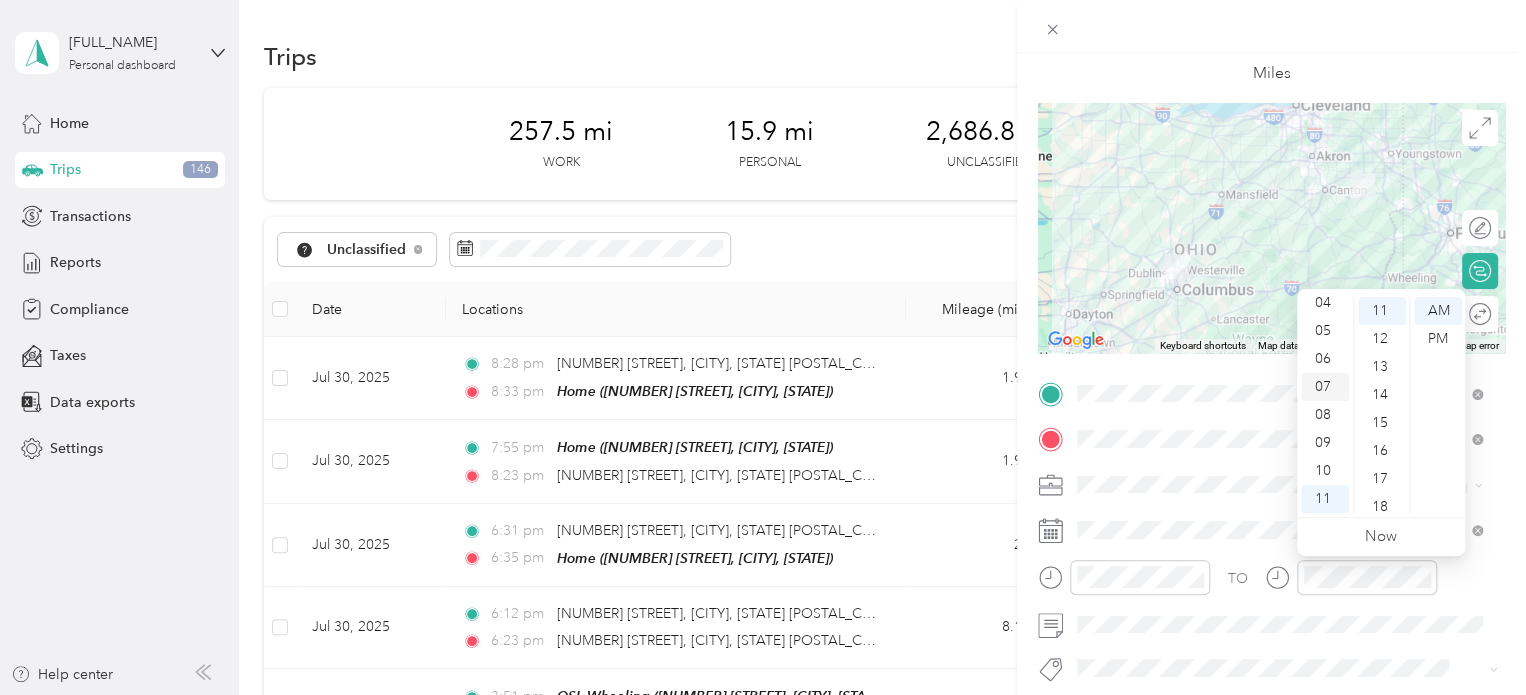 click on "07" at bounding box center [1325, 387] 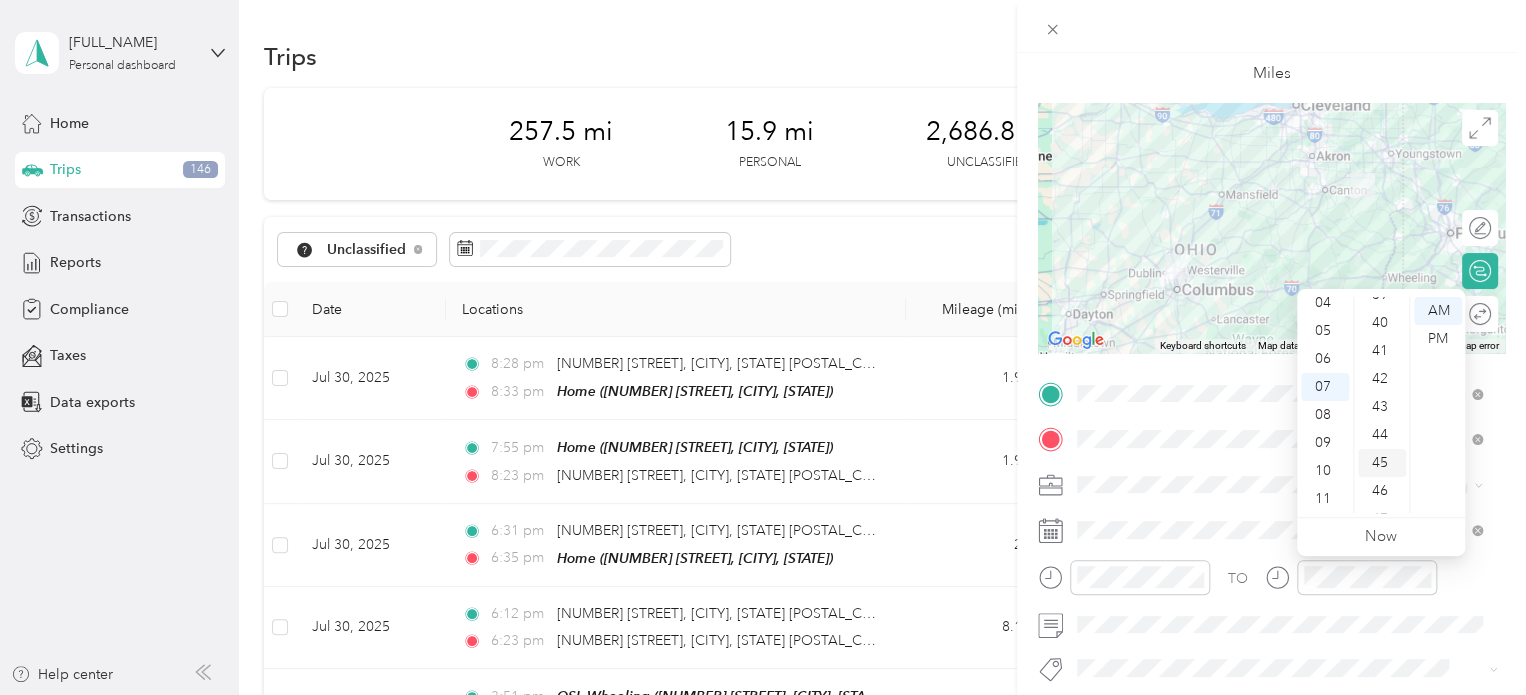 click on "45" at bounding box center [1382, 463] 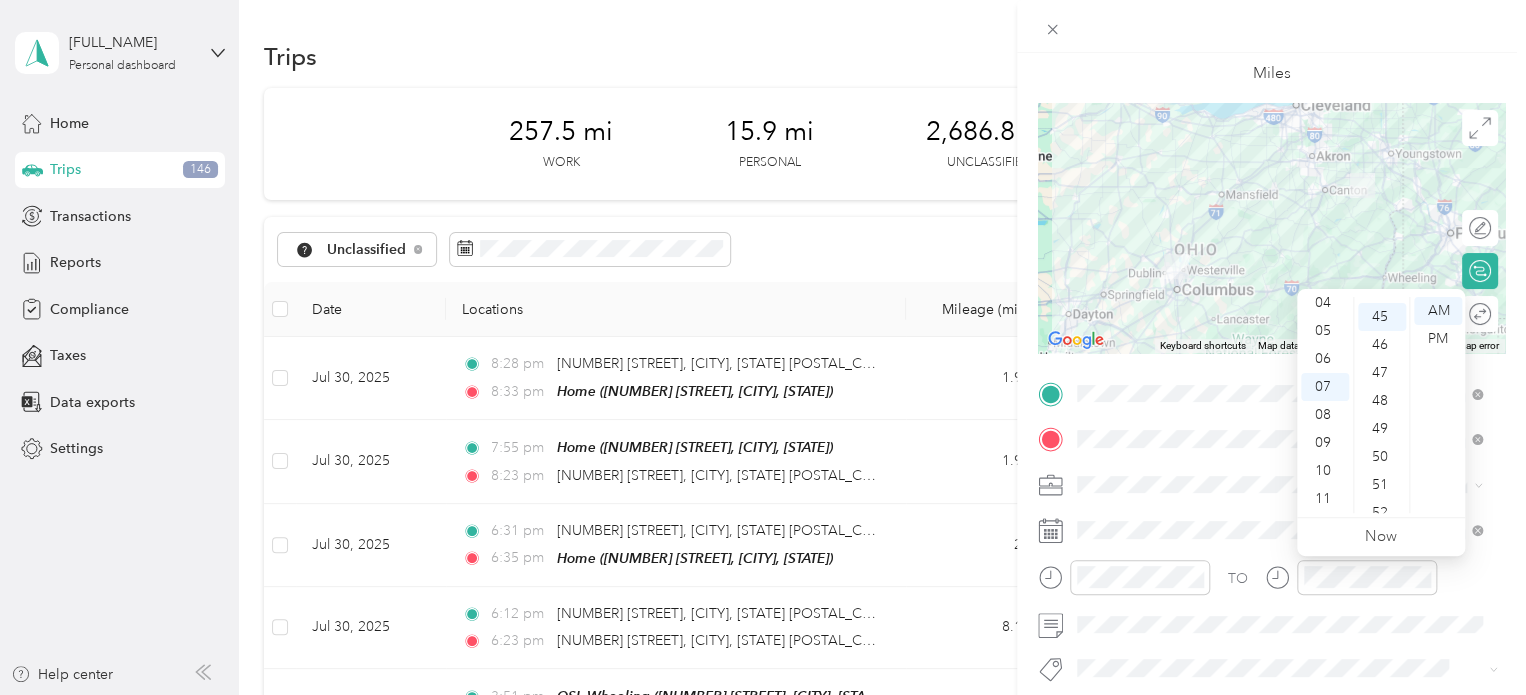 scroll, scrollTop: 1260, scrollLeft: 0, axis: vertical 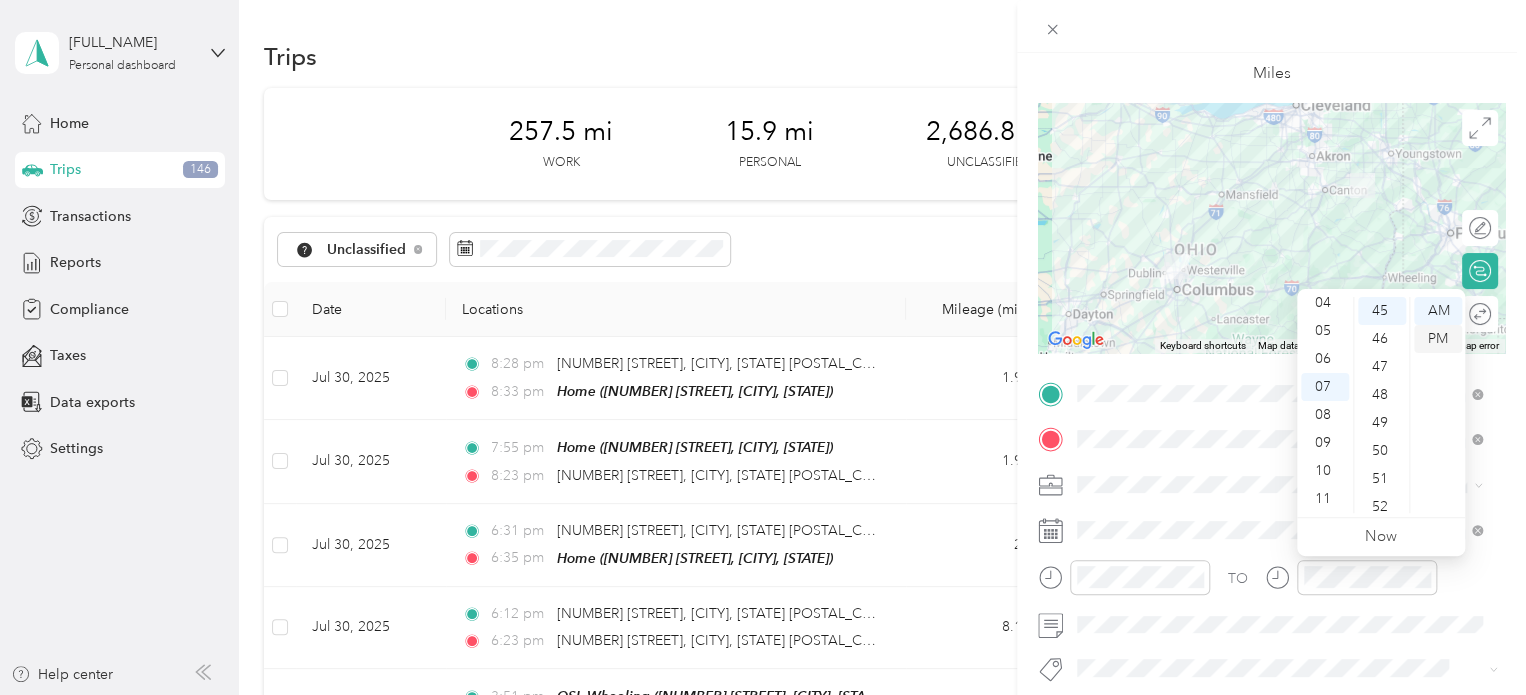 click on "PM" at bounding box center [1438, 339] 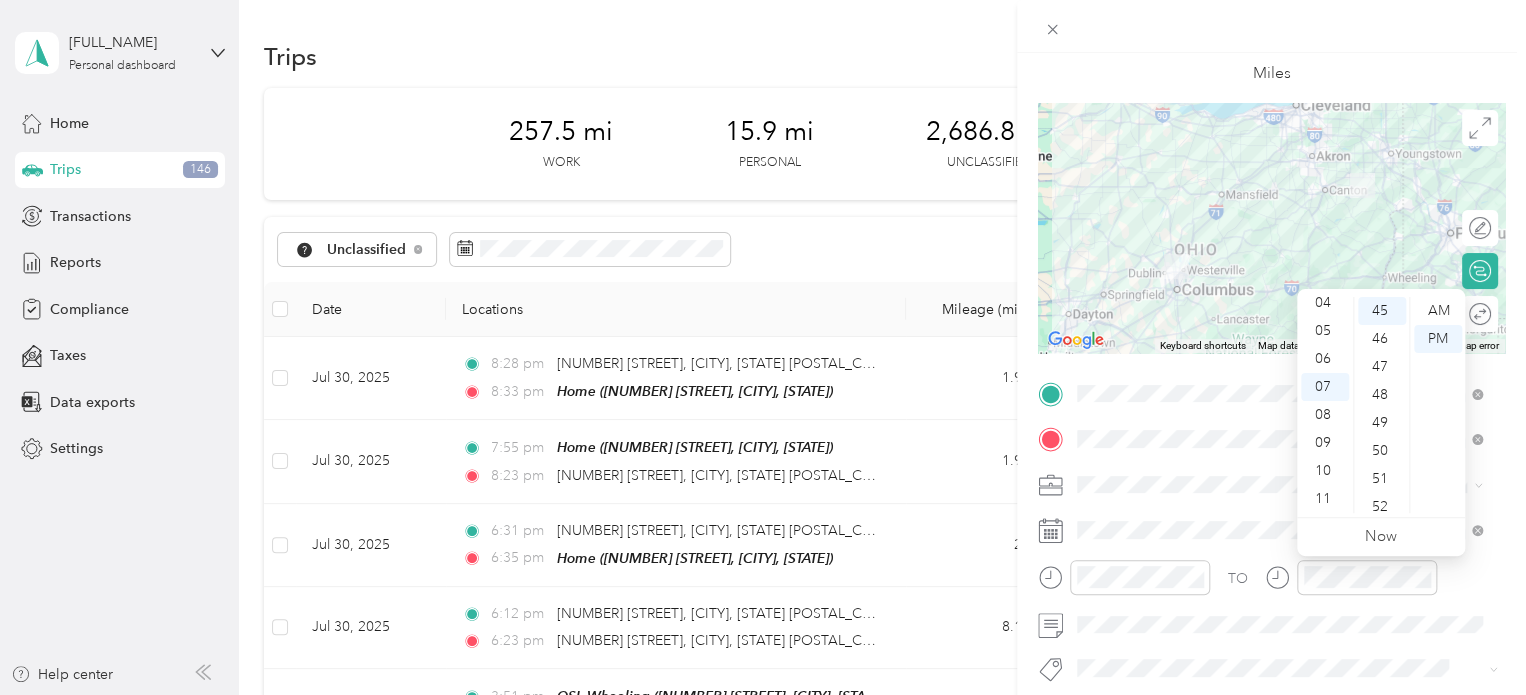 click on "New Trip Save This trip cannot be edited because it is either under review, approved, or paid. Contact your Team Manager to edit it. Miles ← Move left → Move right ↑ Move up ↓ Move down + Zoom in - Zoom out Home Jump left by 75% End Jump right by 75% Page Up Jump up by 75% Page Down Jump down by 75% Keyboard shortcuts Map Data Map data ©2025 Google Map data ©2025 Google 50 km  Click to toggle between metric and imperial units Terms Report a map error Edit route Calculate route Round trip TO Add photo" at bounding box center (1271, 414) 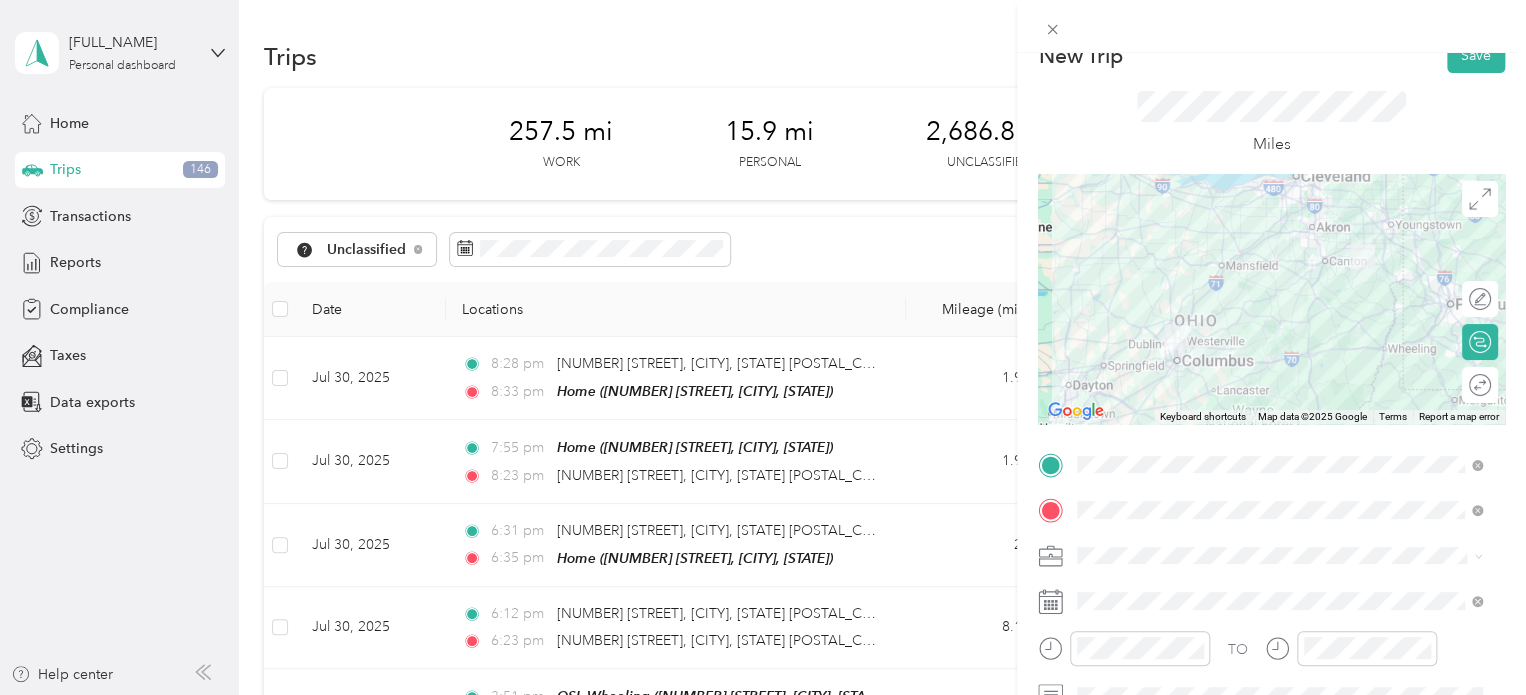 scroll, scrollTop: 0, scrollLeft: 0, axis: both 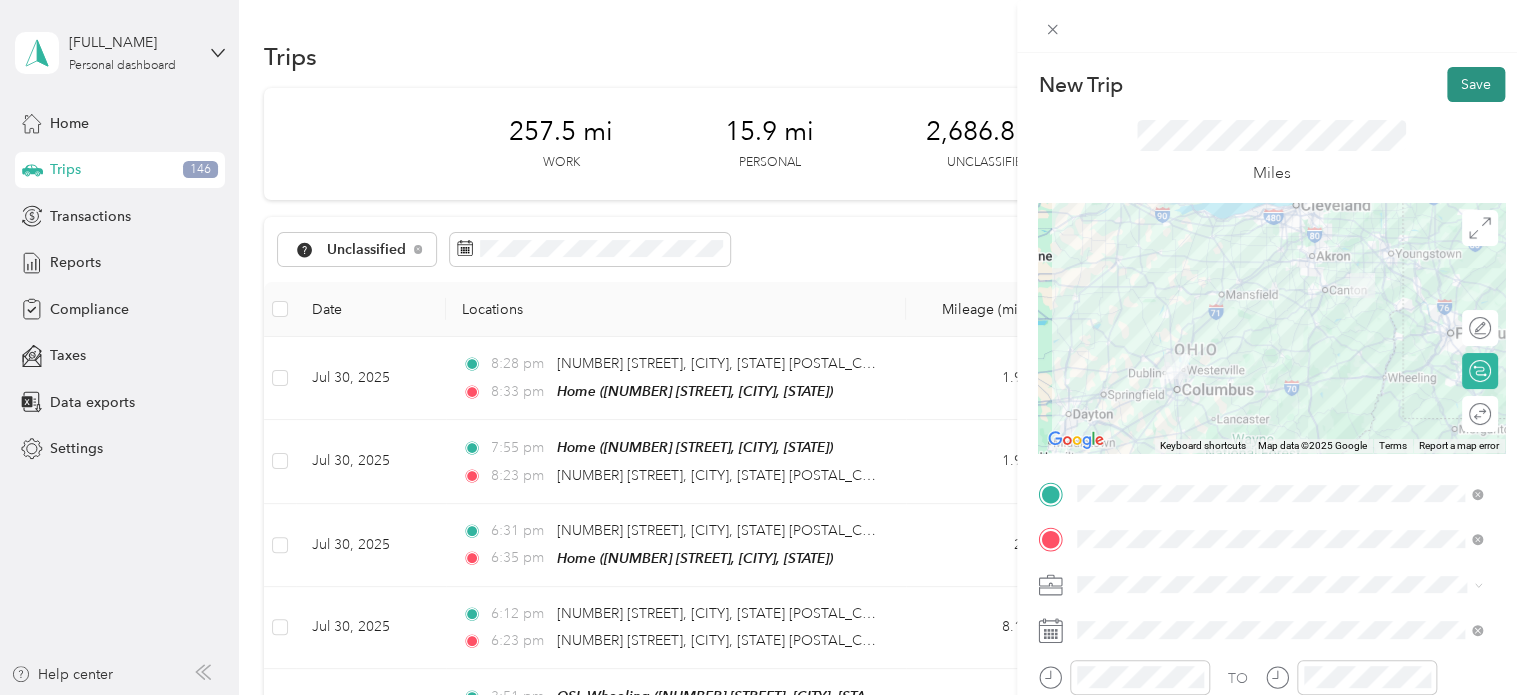 click on "Save" at bounding box center (1476, 84) 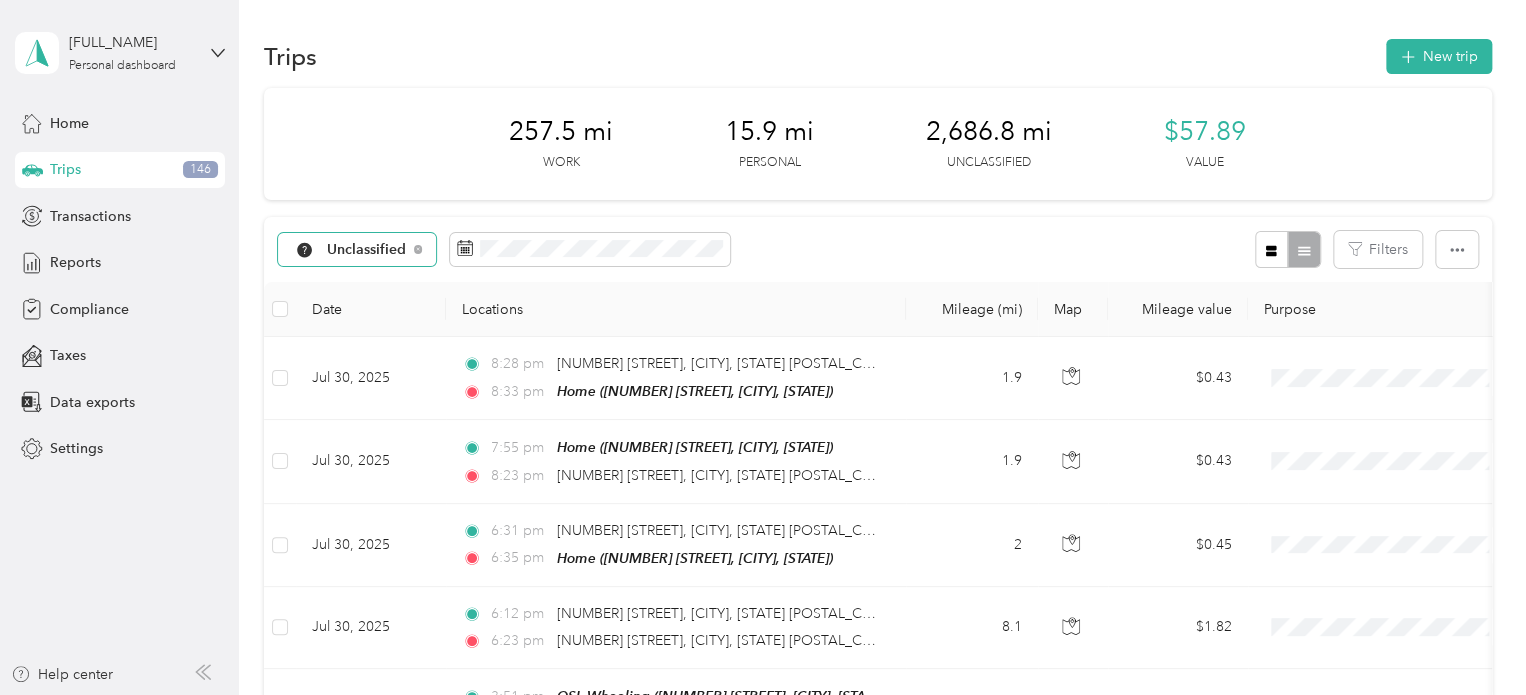 click on "Unclassified" at bounding box center [357, 250] 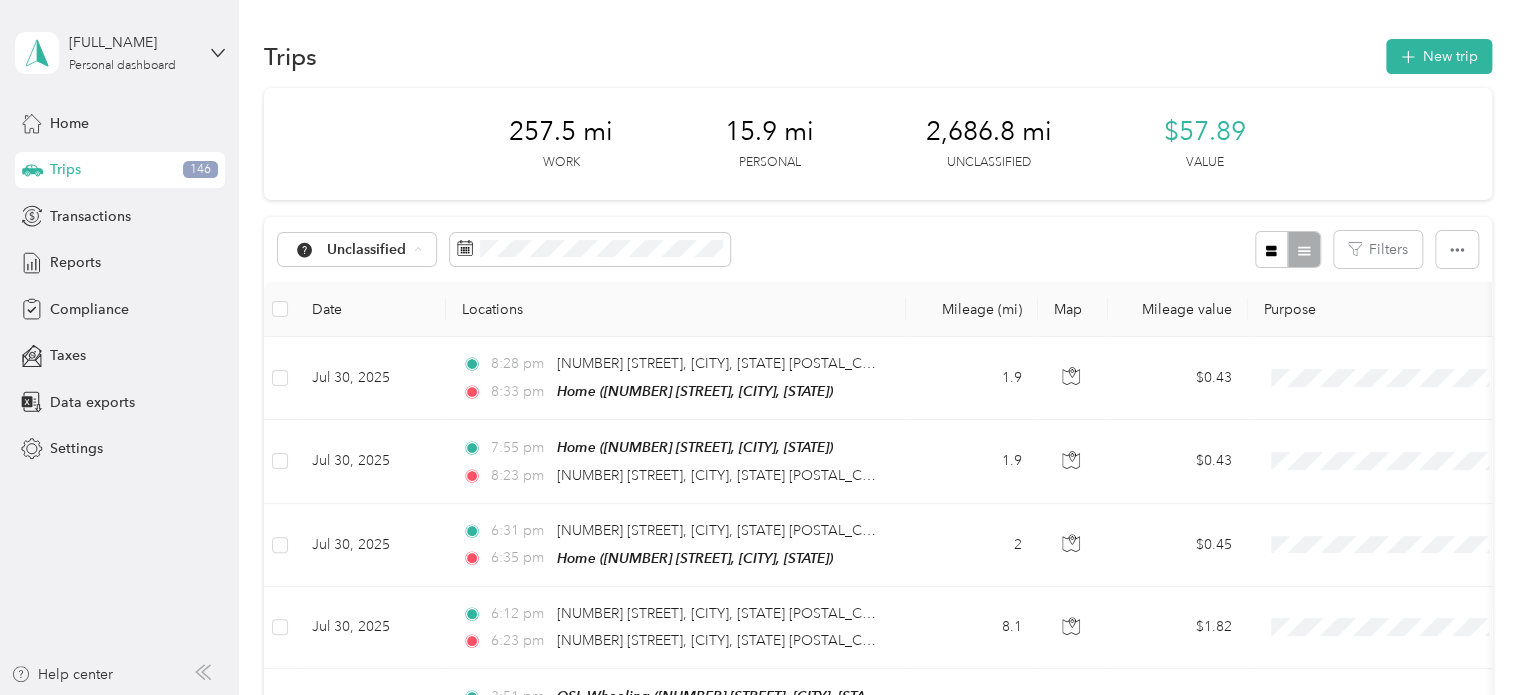 click on "JDK Management Co." at bounding box center [400, 355] 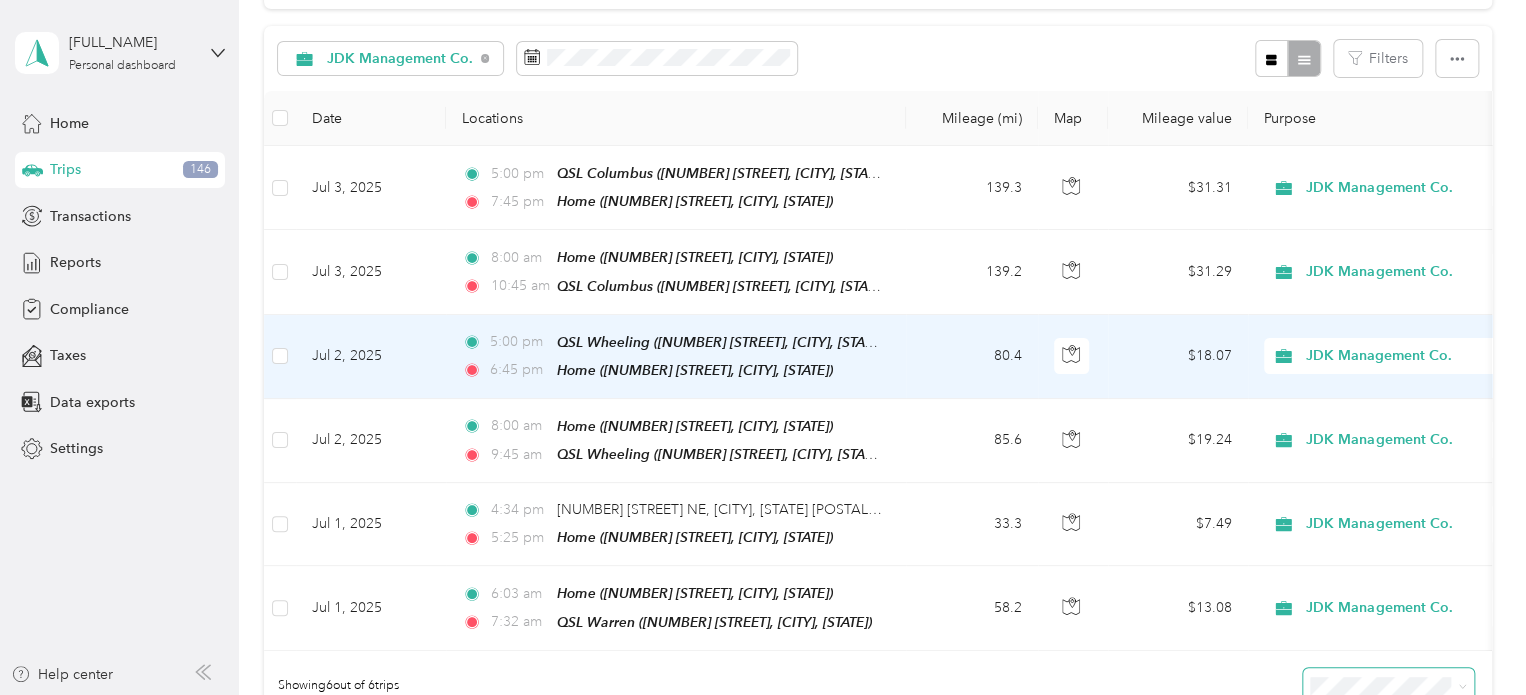 scroll, scrollTop: 200, scrollLeft: 0, axis: vertical 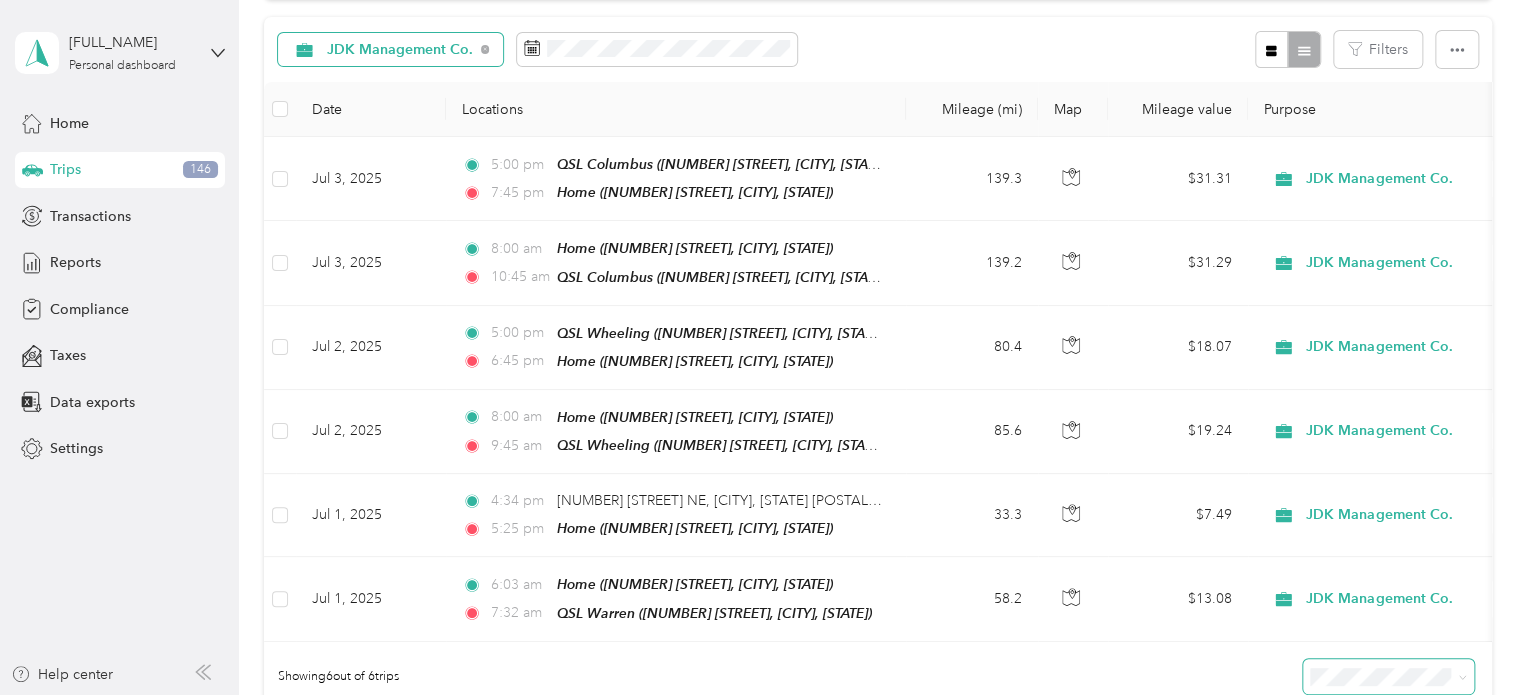 click on "JDK Management Co." at bounding box center [400, 50] 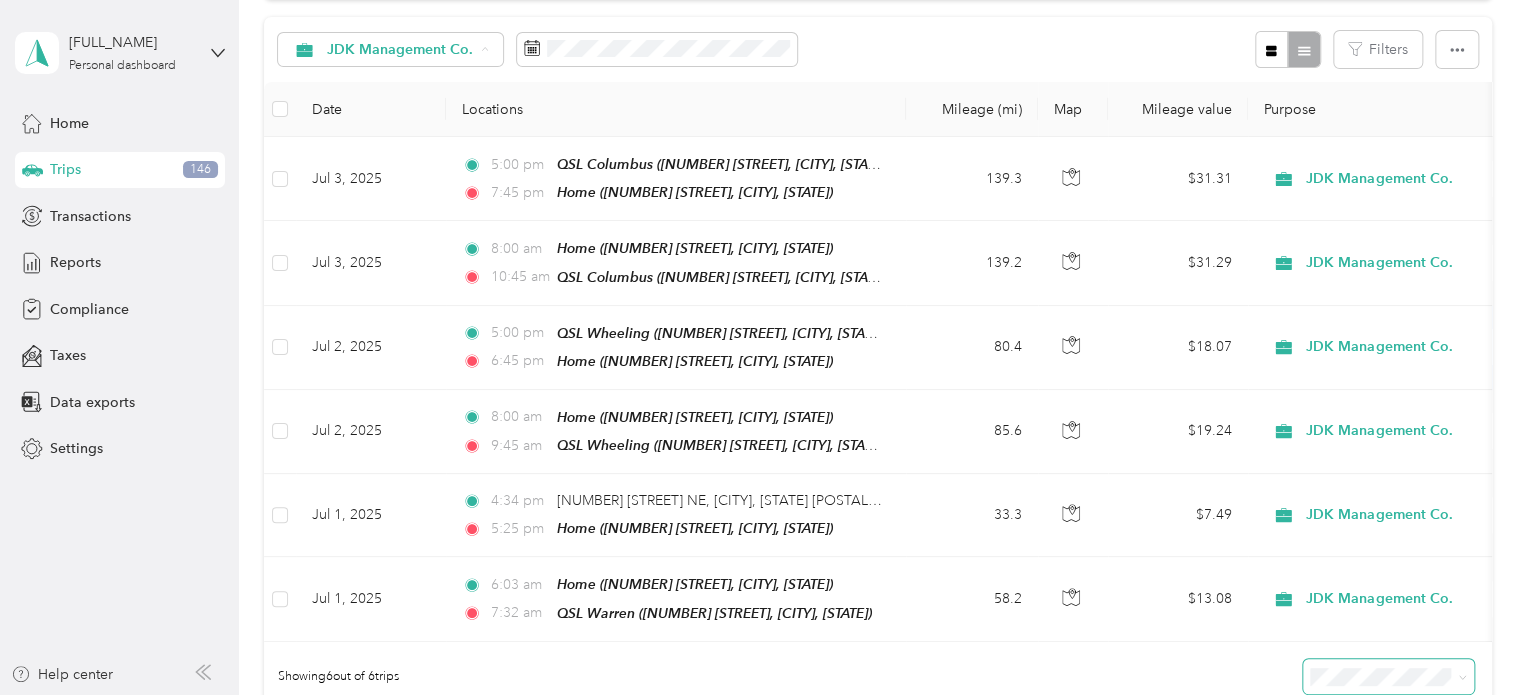 click on "Unclassified" at bounding box center (412, 120) 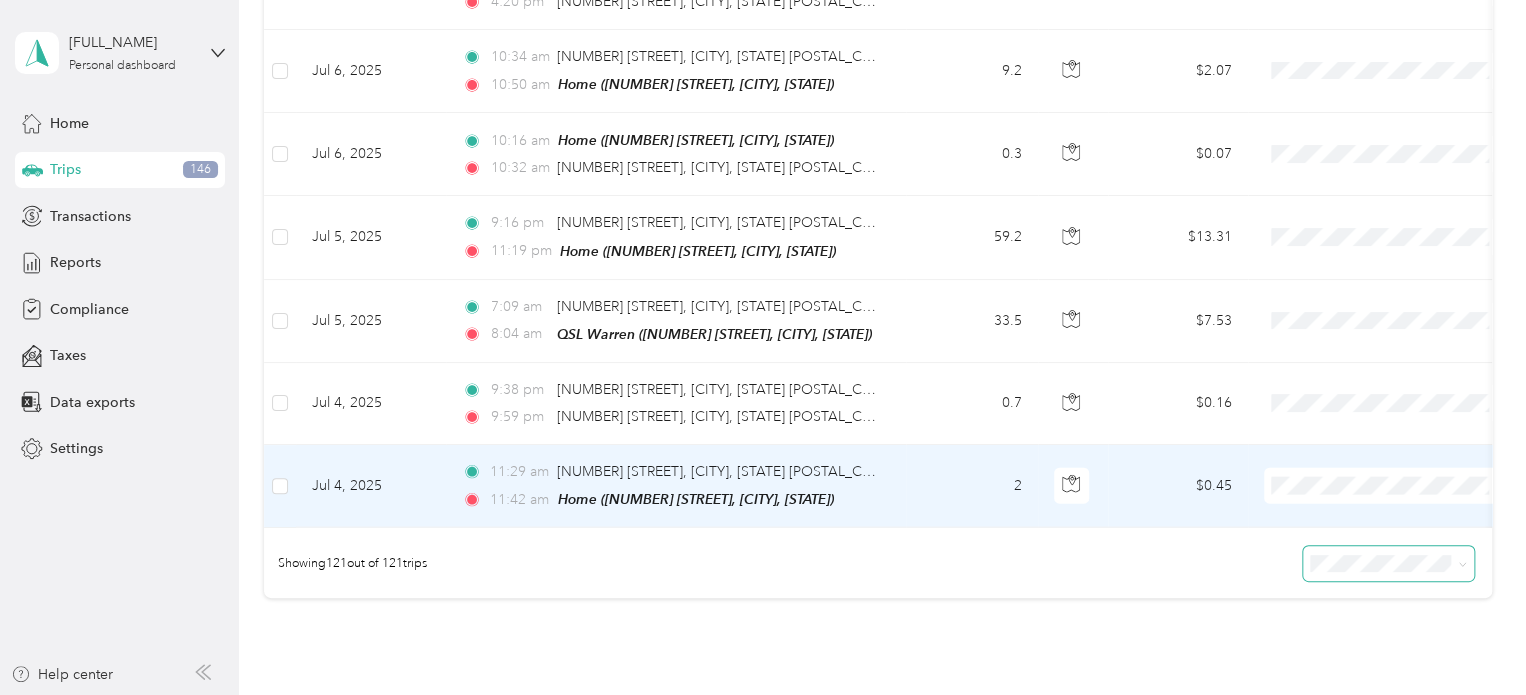 scroll, scrollTop: 9831, scrollLeft: 0, axis: vertical 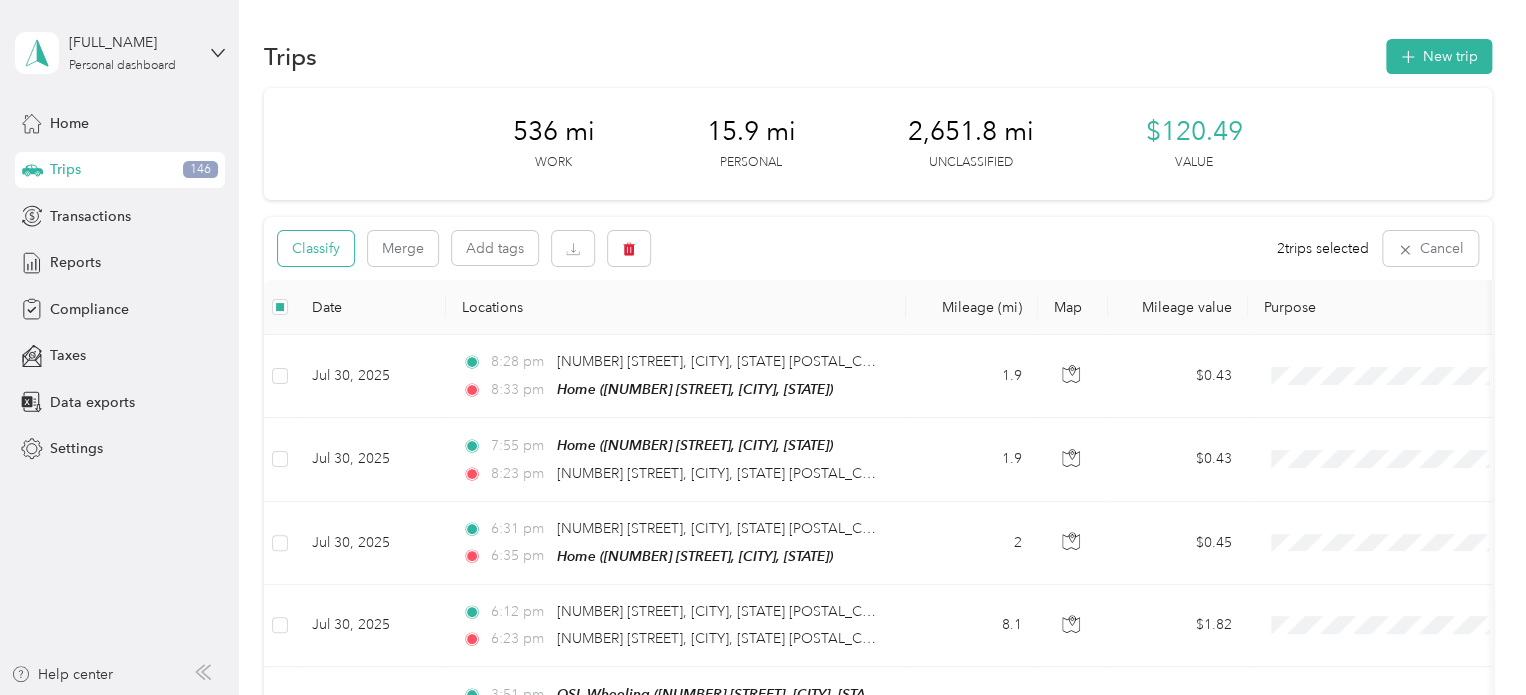 click on "Classify" at bounding box center (316, 248) 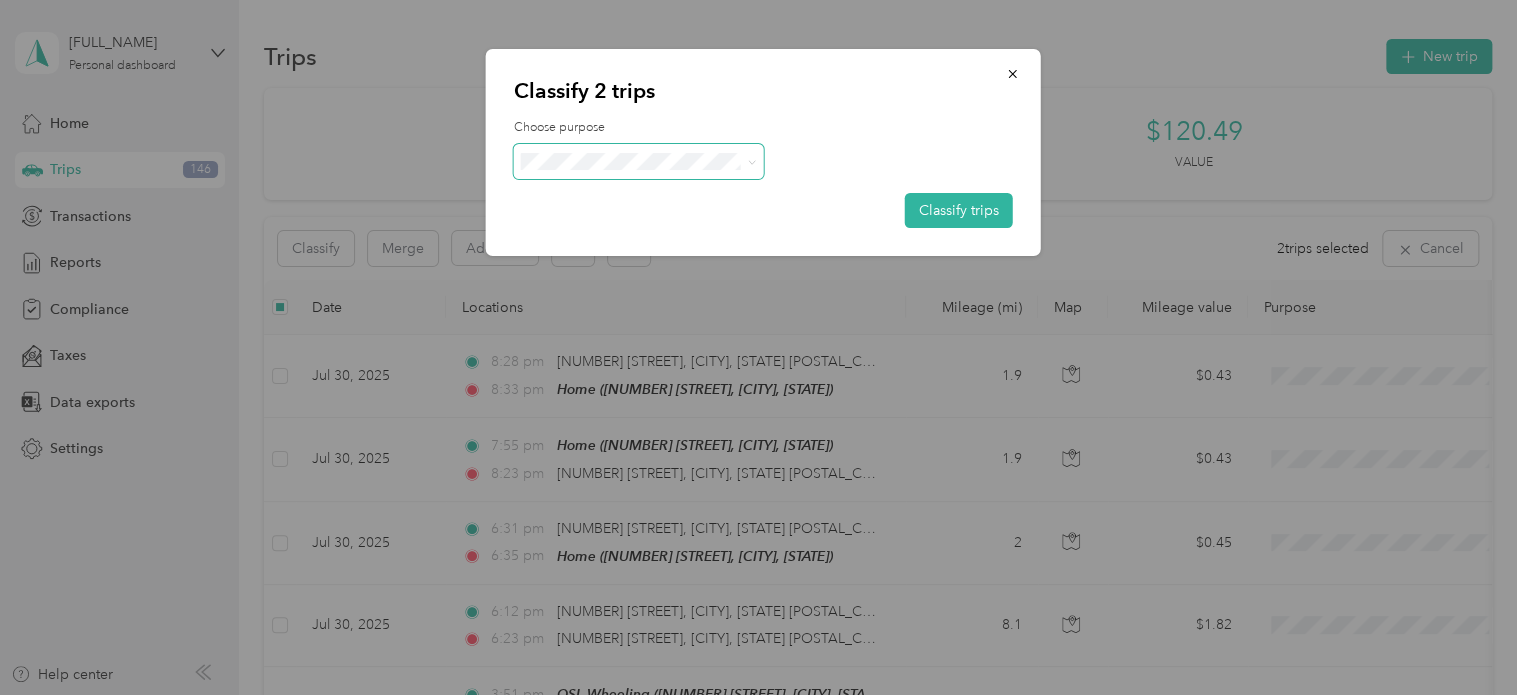 click 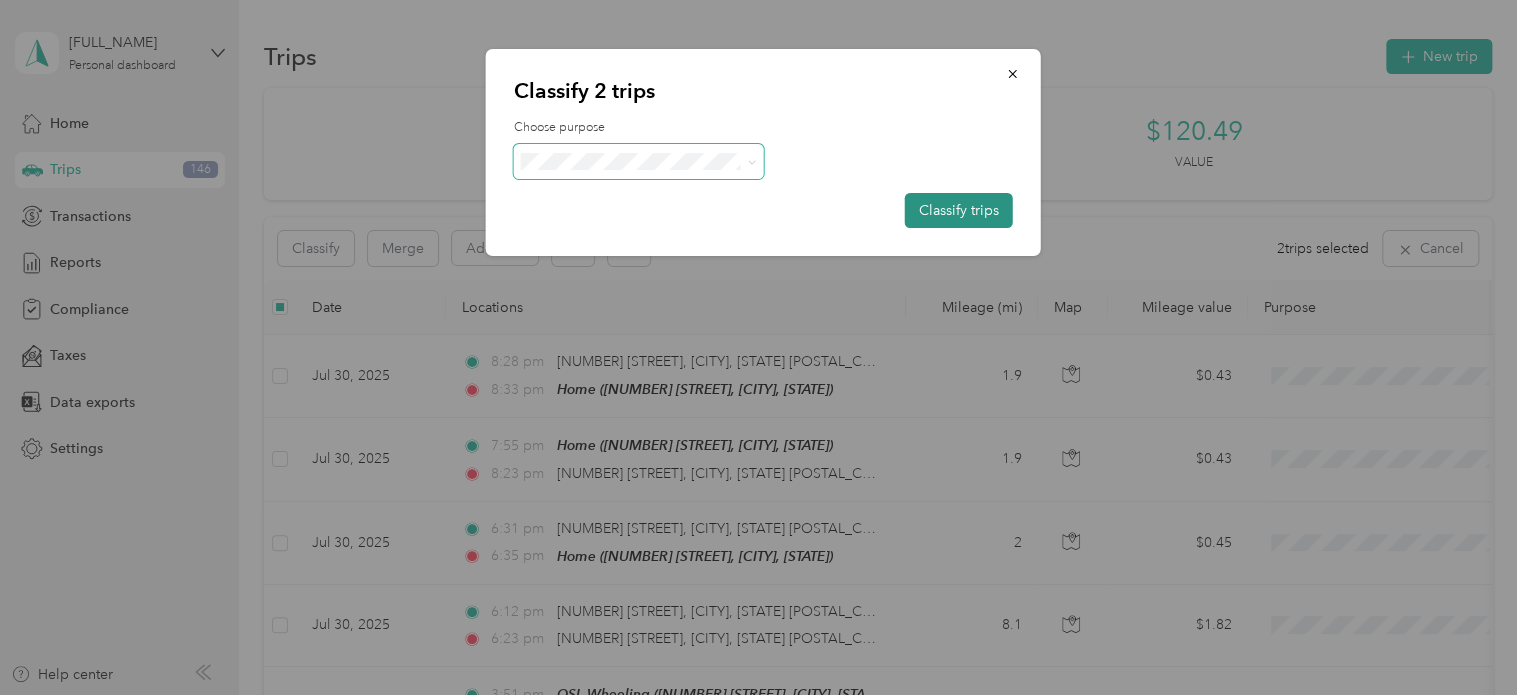 click on "Classify trips" at bounding box center [959, 210] 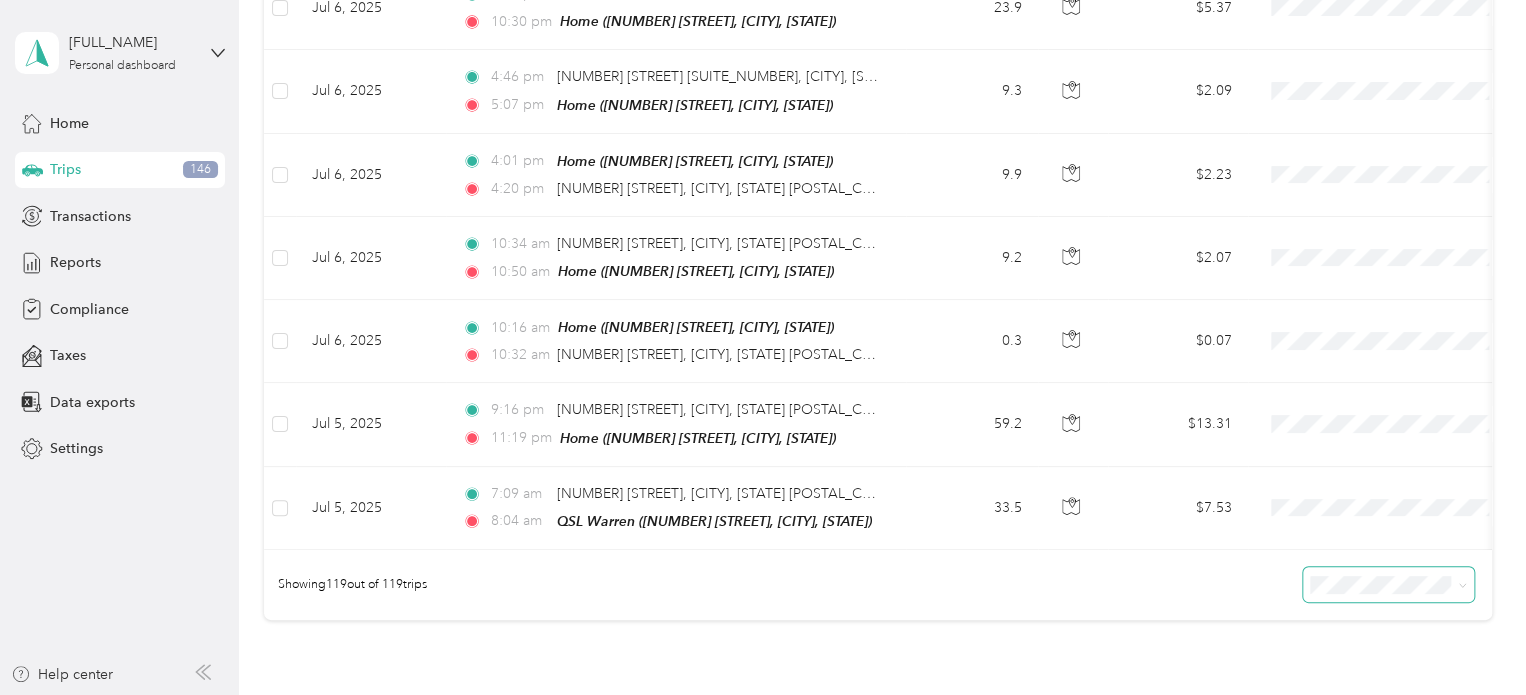 scroll, scrollTop: 9667, scrollLeft: 0, axis: vertical 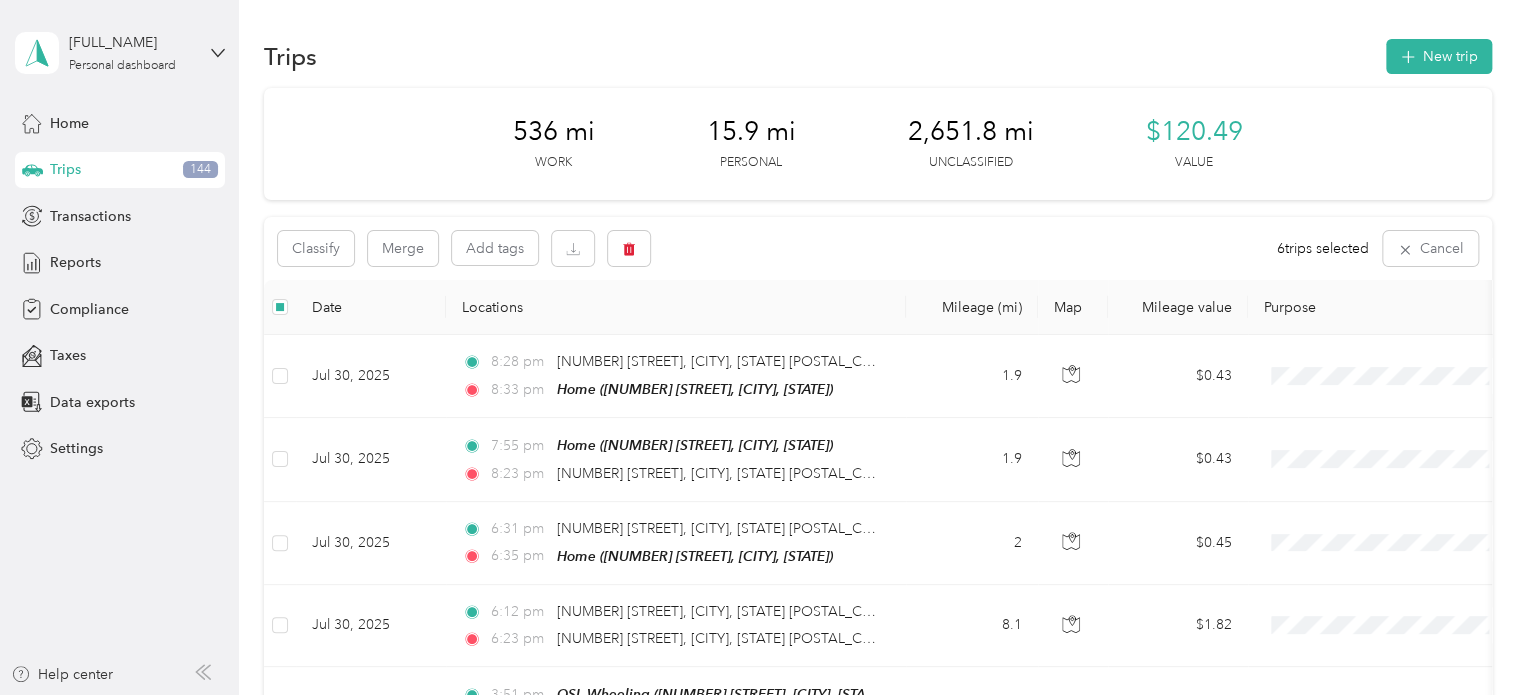 click on "Trips New trip" at bounding box center [878, 56] 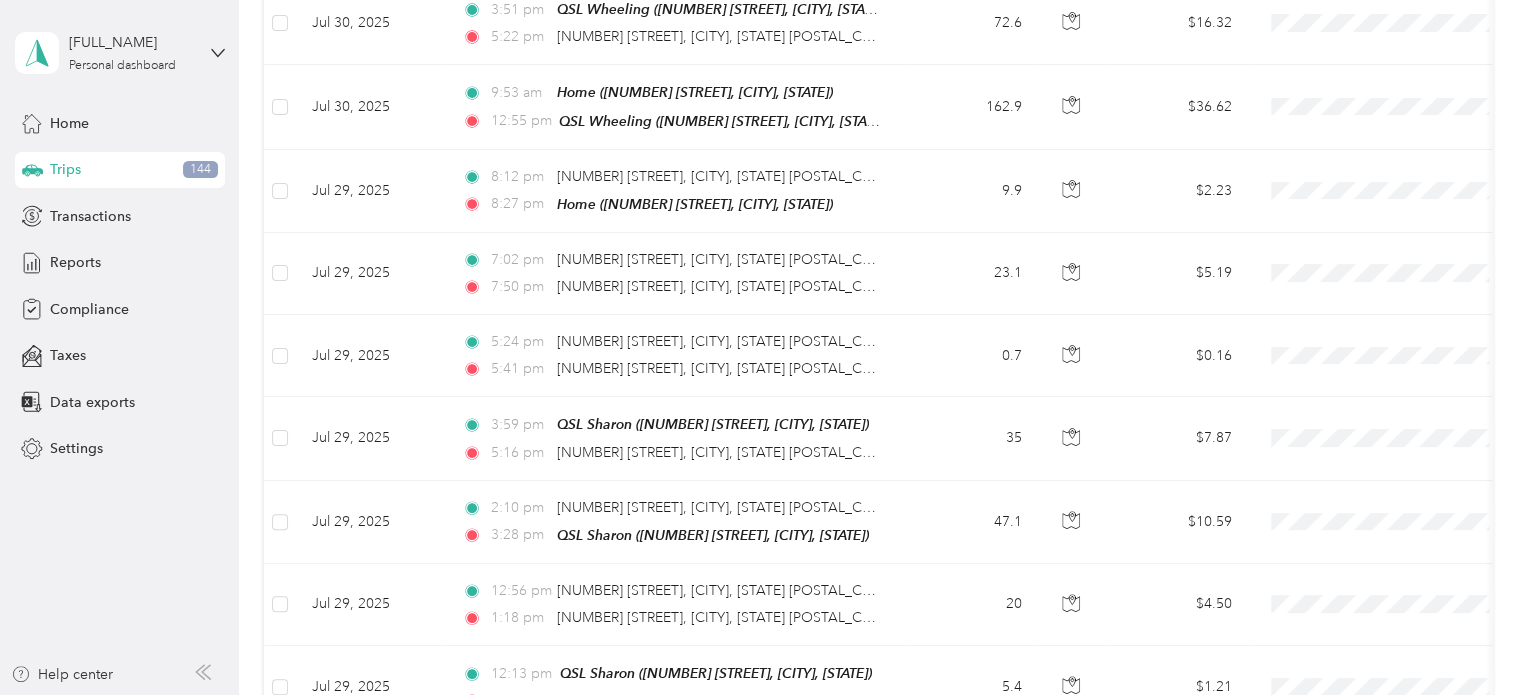 scroll, scrollTop: 0, scrollLeft: 0, axis: both 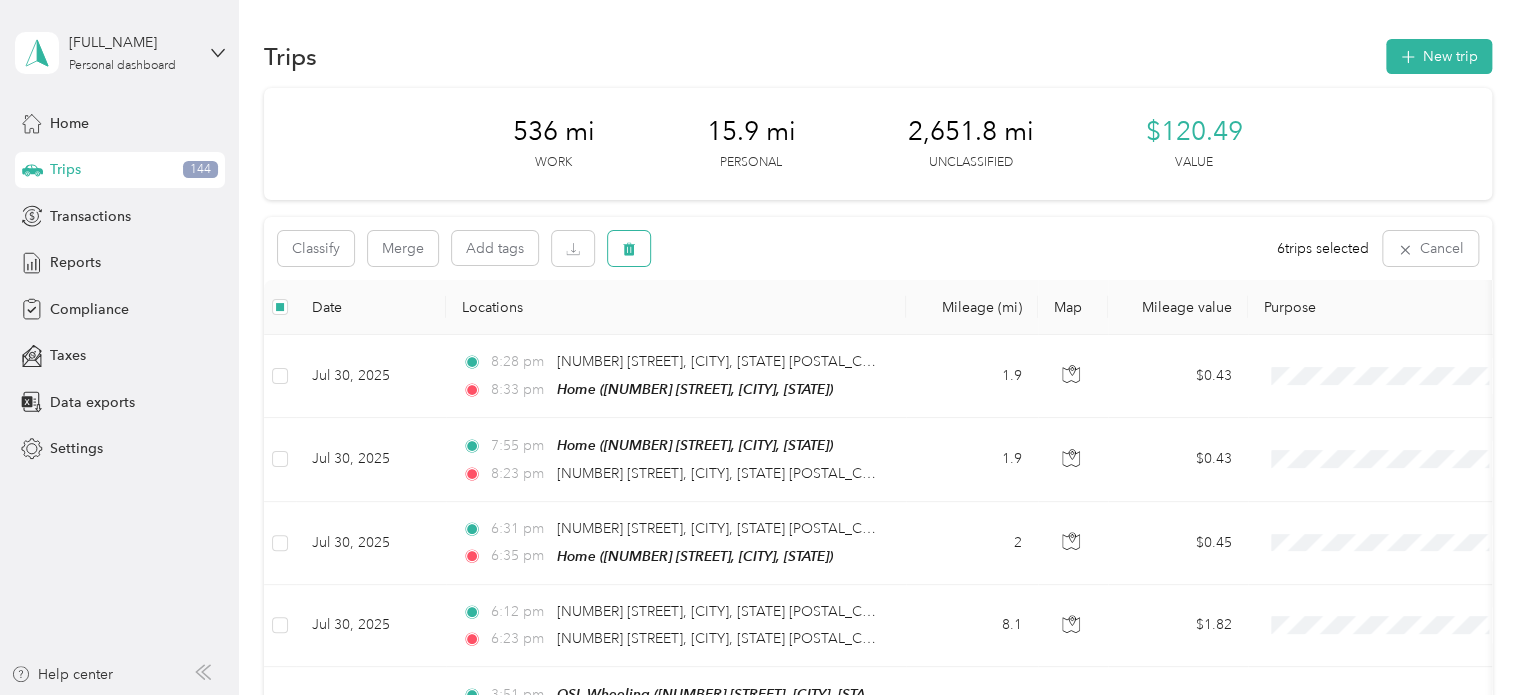 click at bounding box center (629, 248) 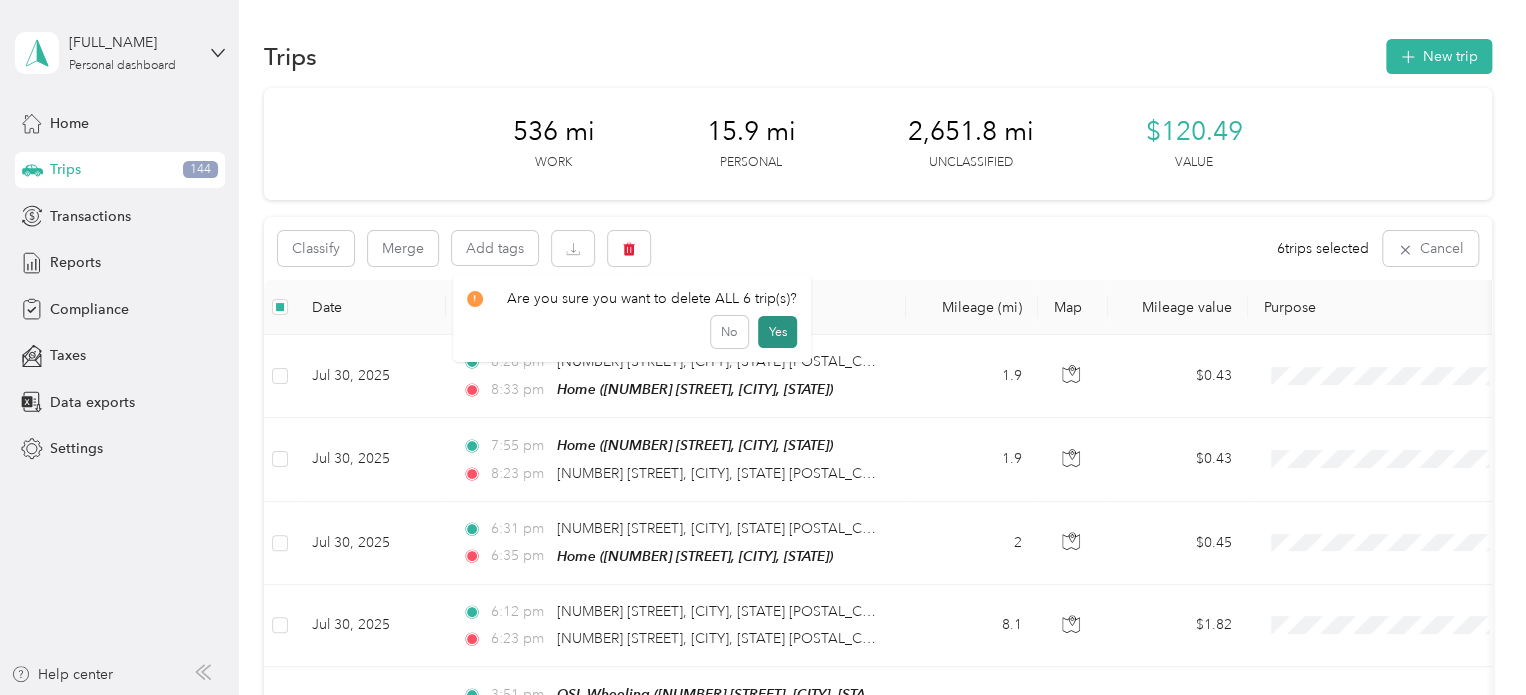 click on "Yes" at bounding box center [777, 332] 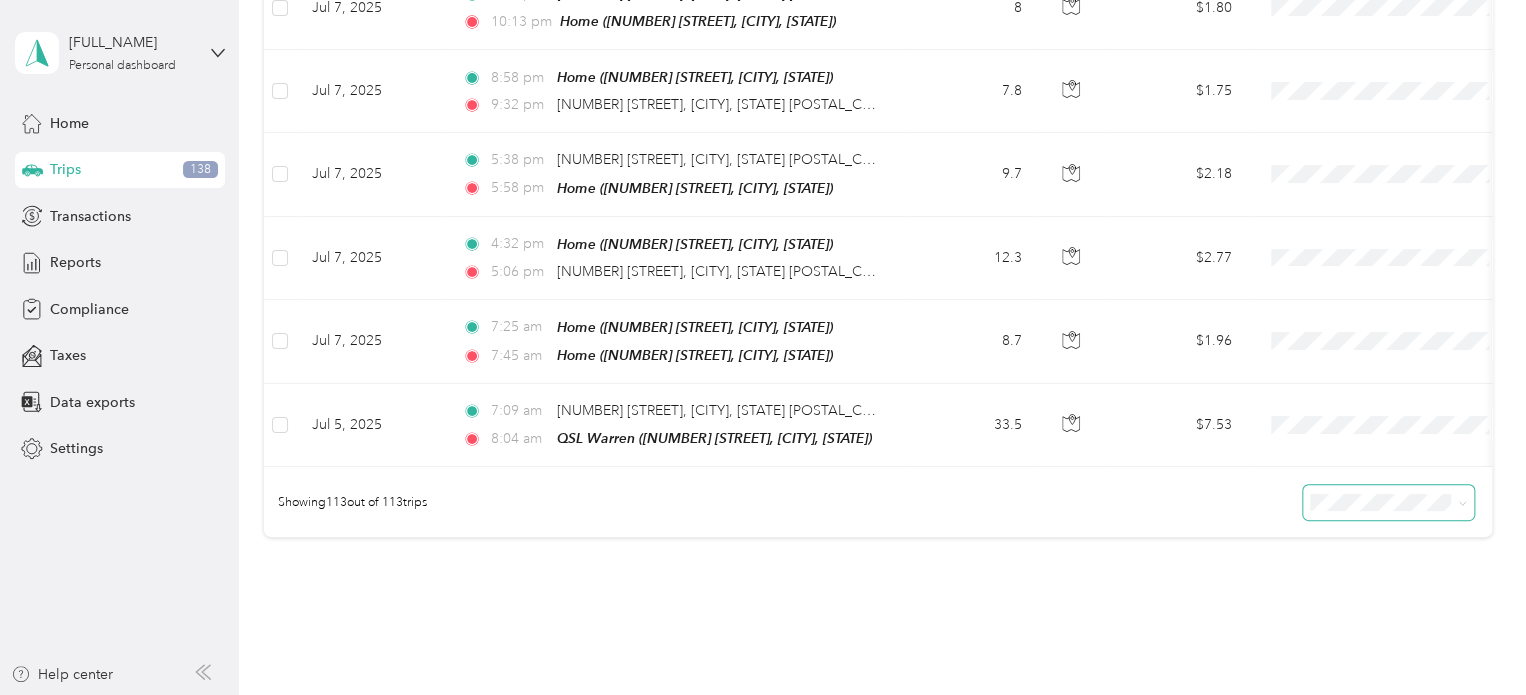 scroll, scrollTop: 9074, scrollLeft: 0, axis: vertical 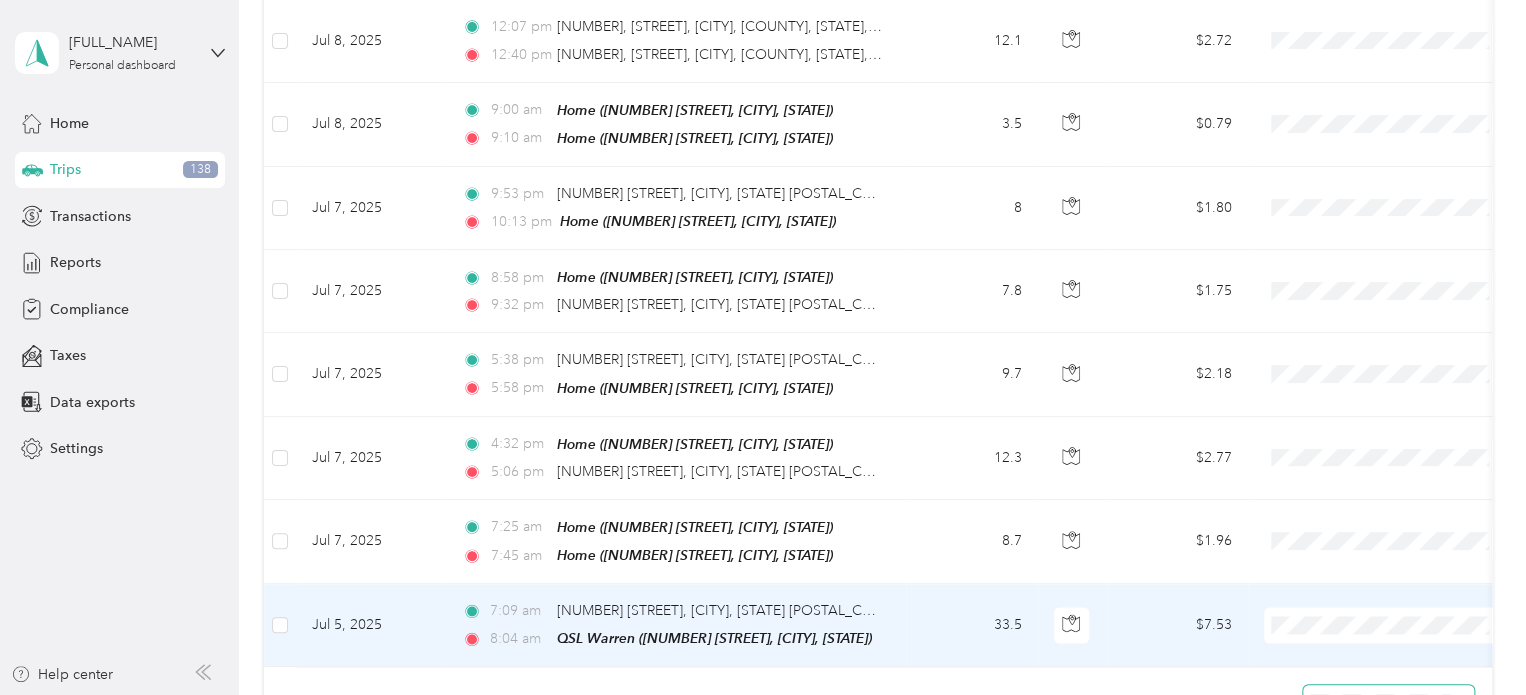 click on "JDK Management Co." at bounding box center [1405, 528] 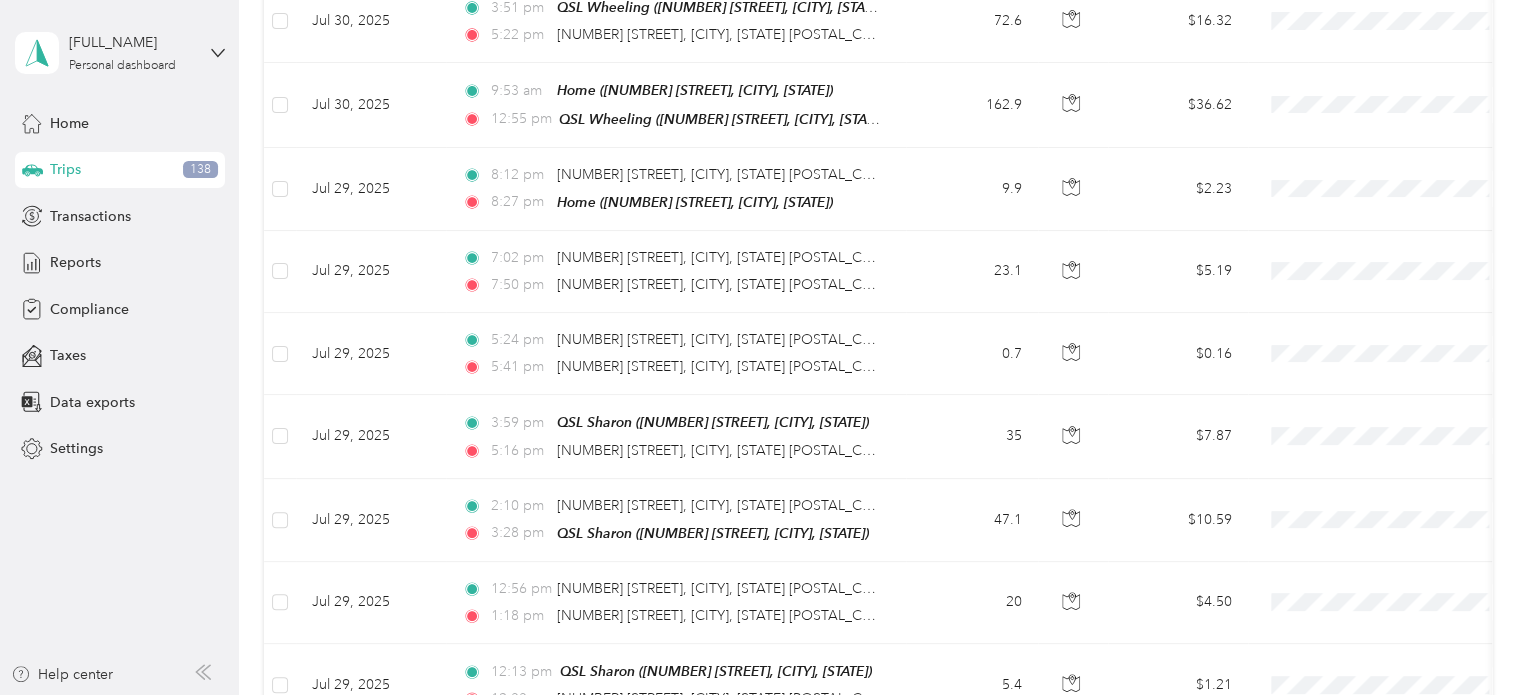 scroll, scrollTop: 0, scrollLeft: 0, axis: both 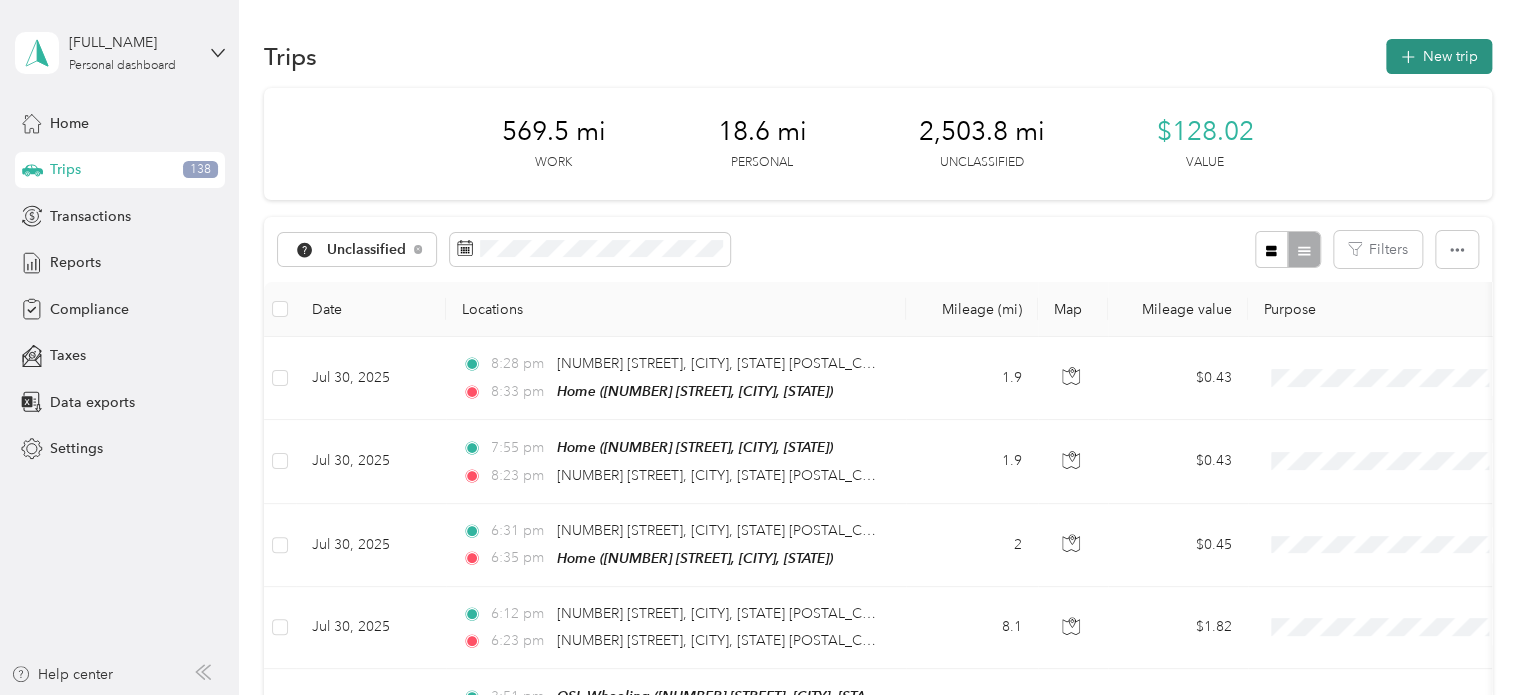 click on "New trip" at bounding box center [1439, 56] 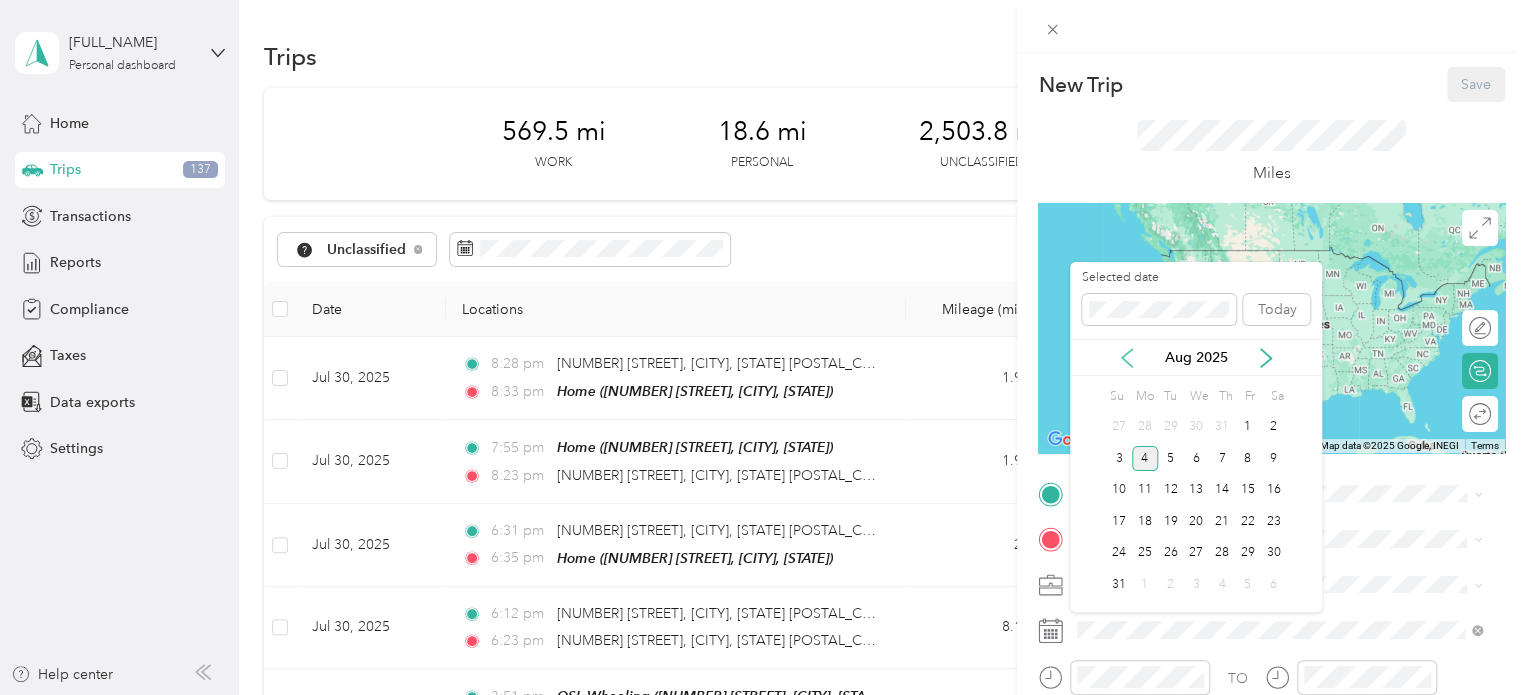 click 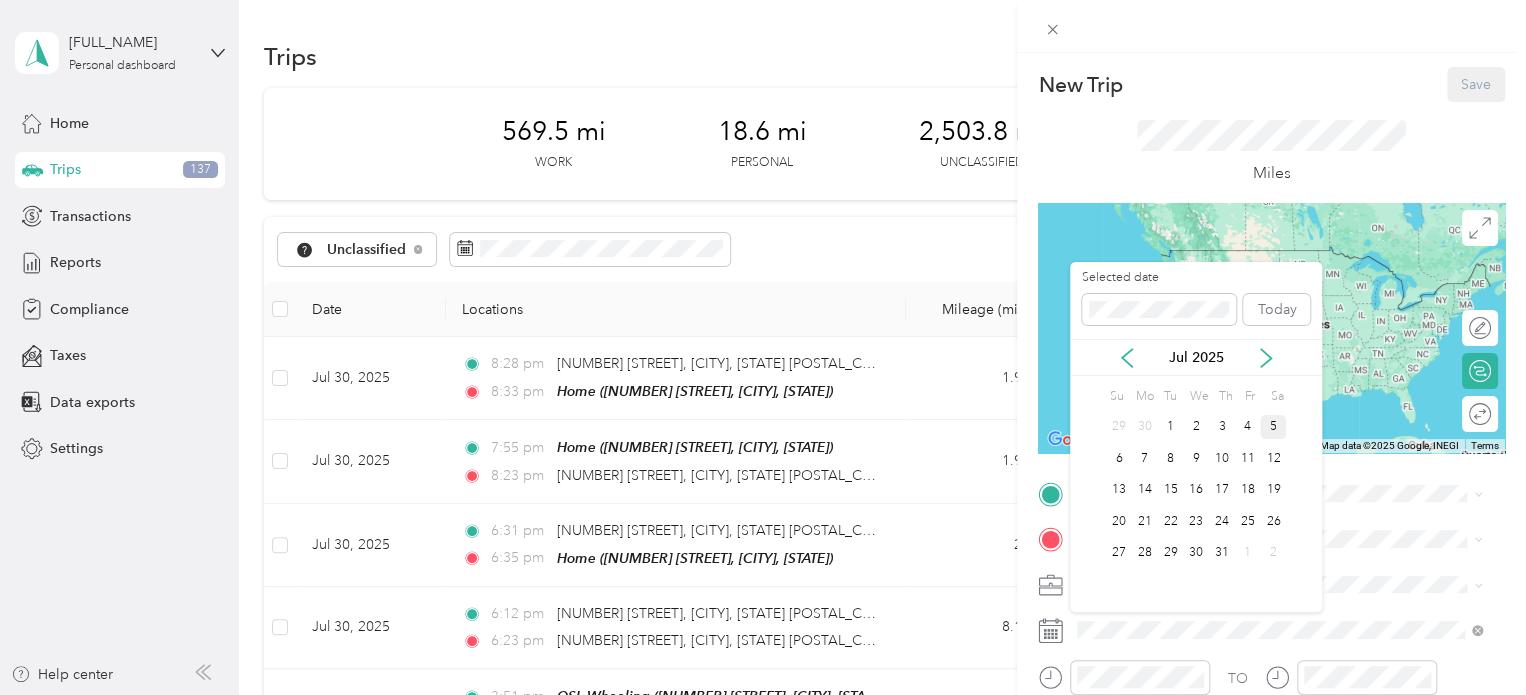 click on "5" at bounding box center (1273, 427) 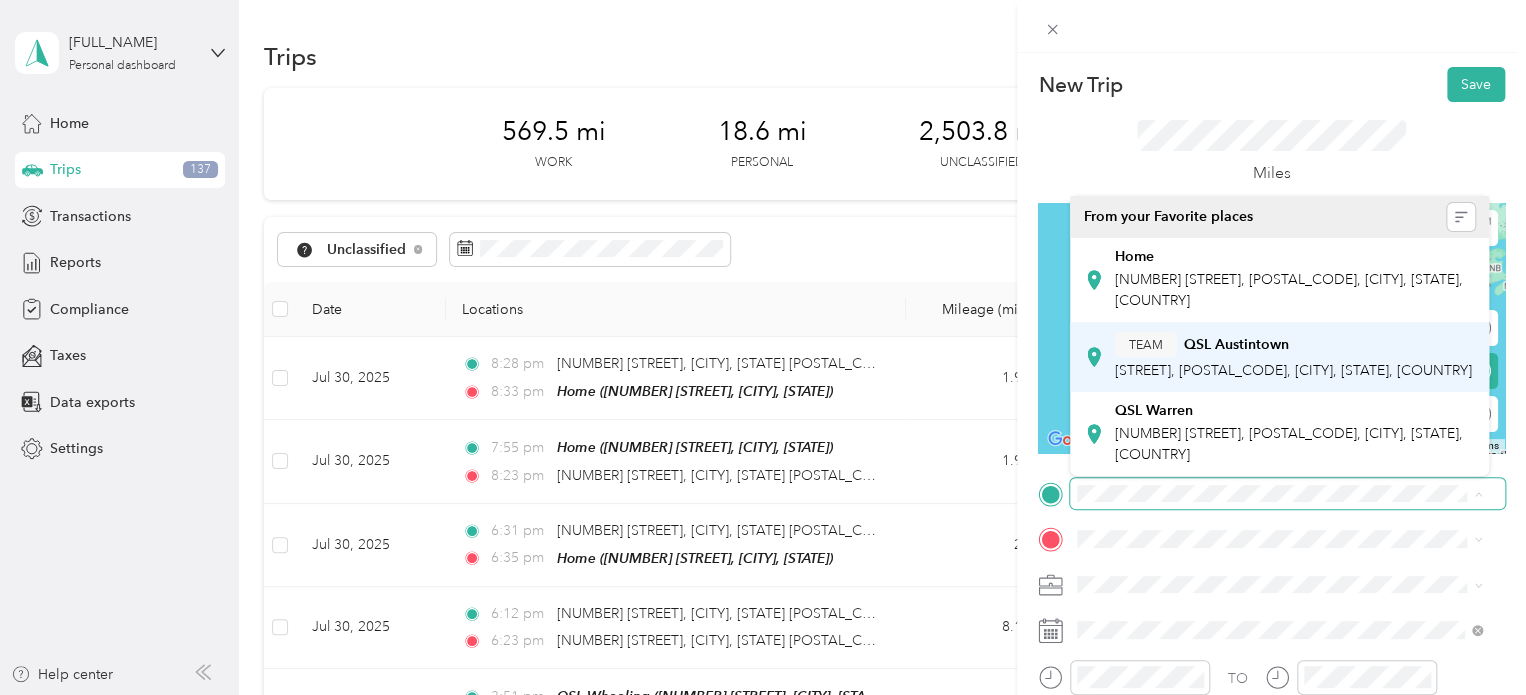 scroll, scrollTop: 100, scrollLeft: 0, axis: vertical 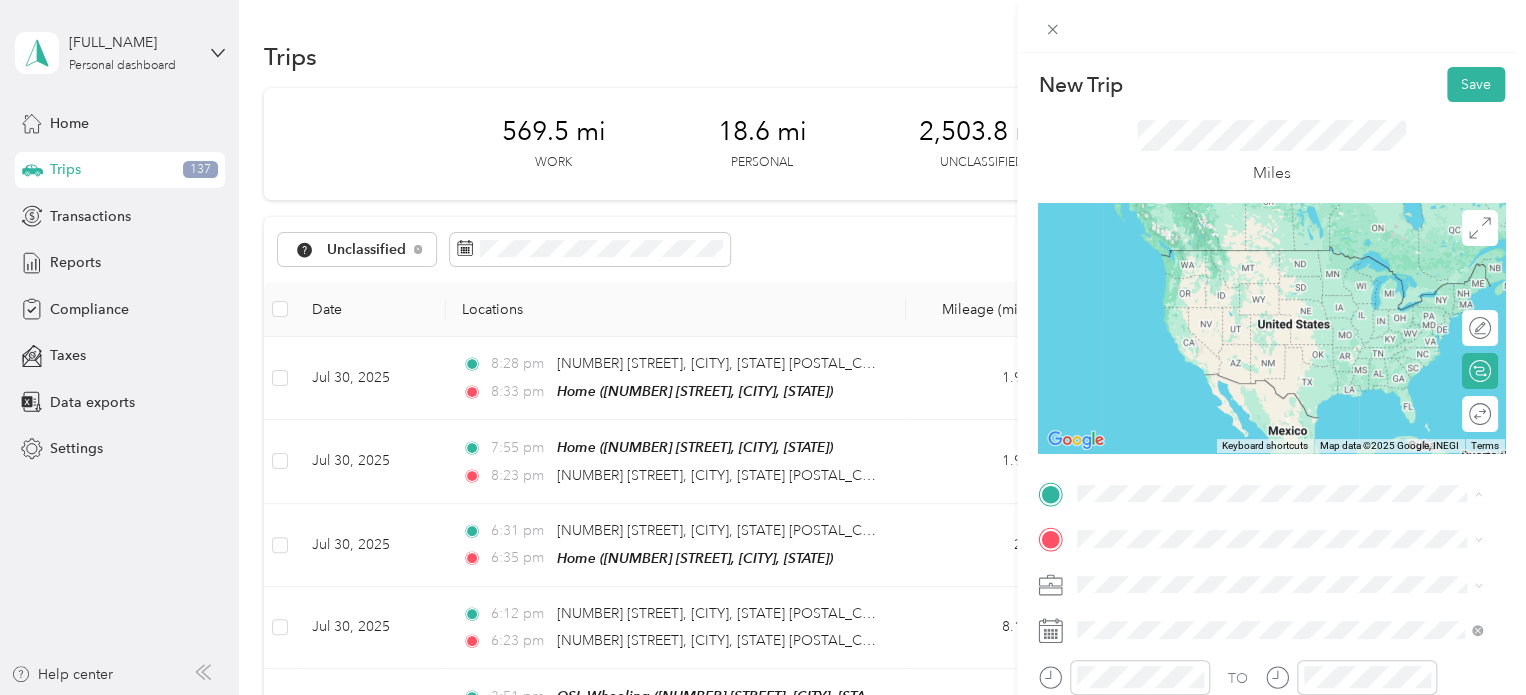 click on "QSL Warren [NUMBER] [STREET], [POSTAL_CODE], [CITY], [STATE], [COUNTRY]" at bounding box center (1295, 333) 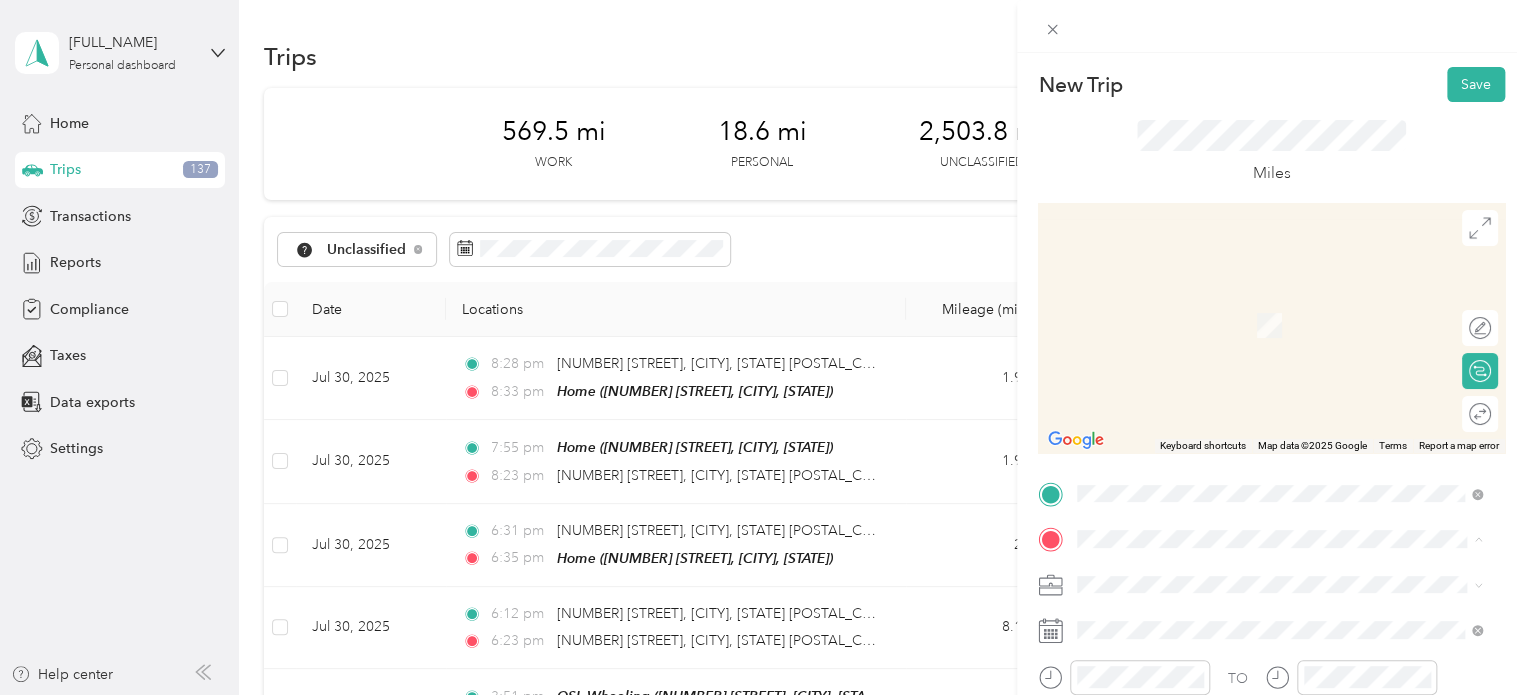 click on "Home [NUMBER] [STREET], [POSTAL_CODE], [CITY], [STATE], [COUNTRY]" at bounding box center [1295, 325] 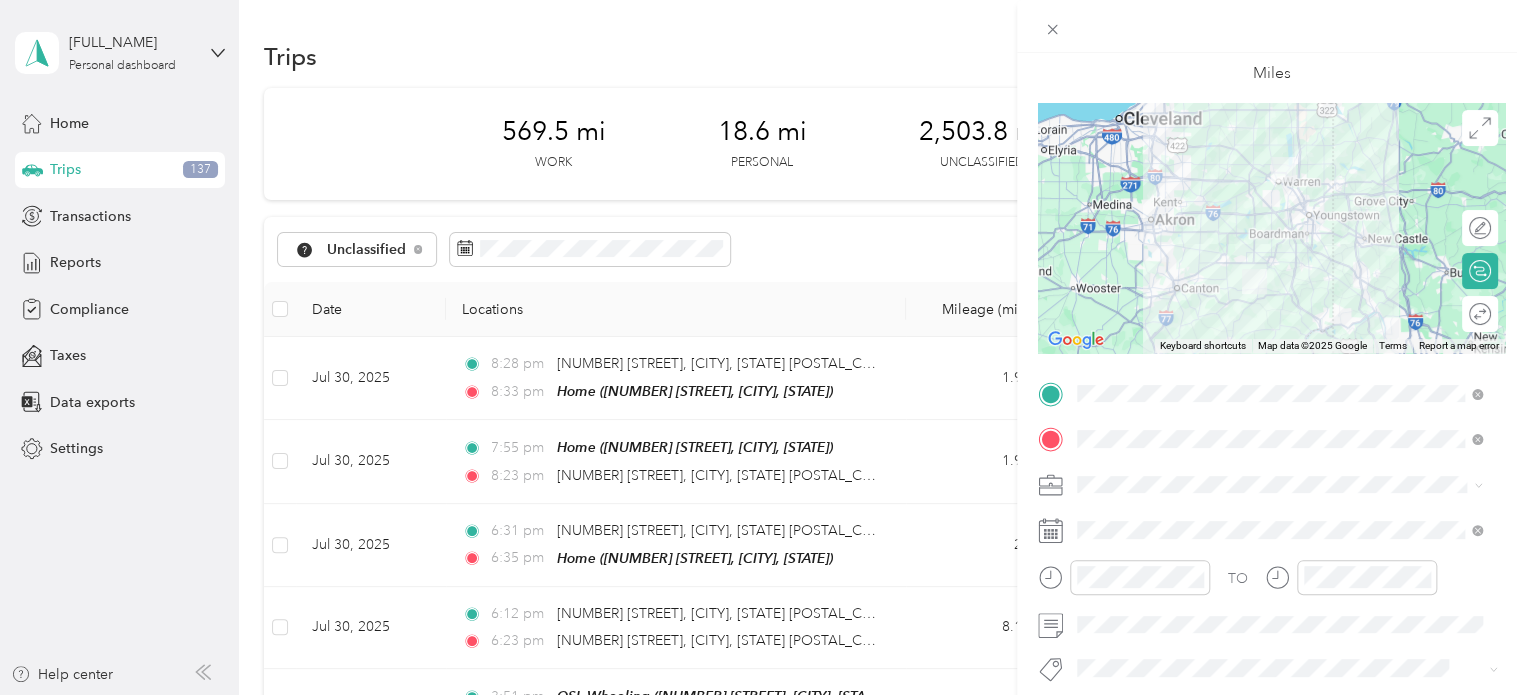 scroll, scrollTop: 200, scrollLeft: 0, axis: vertical 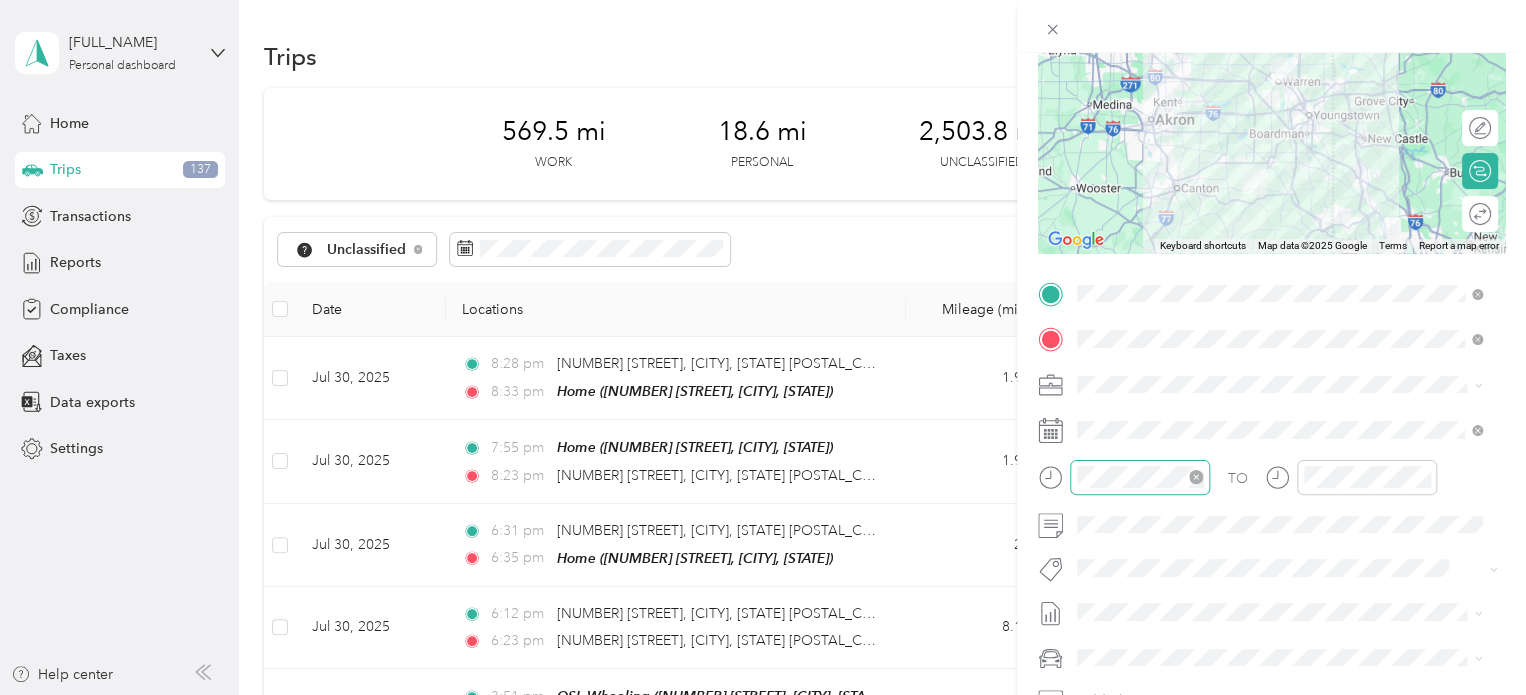 click at bounding box center [1140, 477] 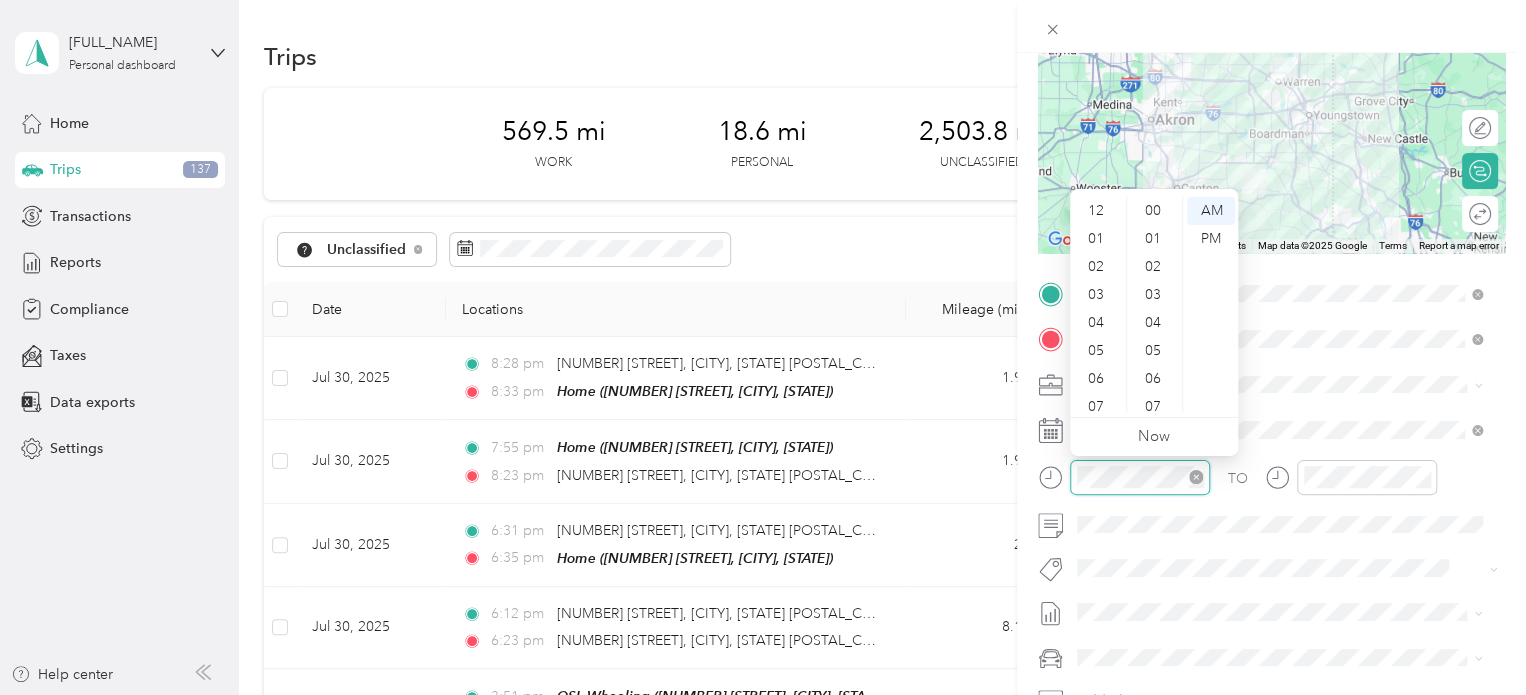 scroll, scrollTop: 448, scrollLeft: 0, axis: vertical 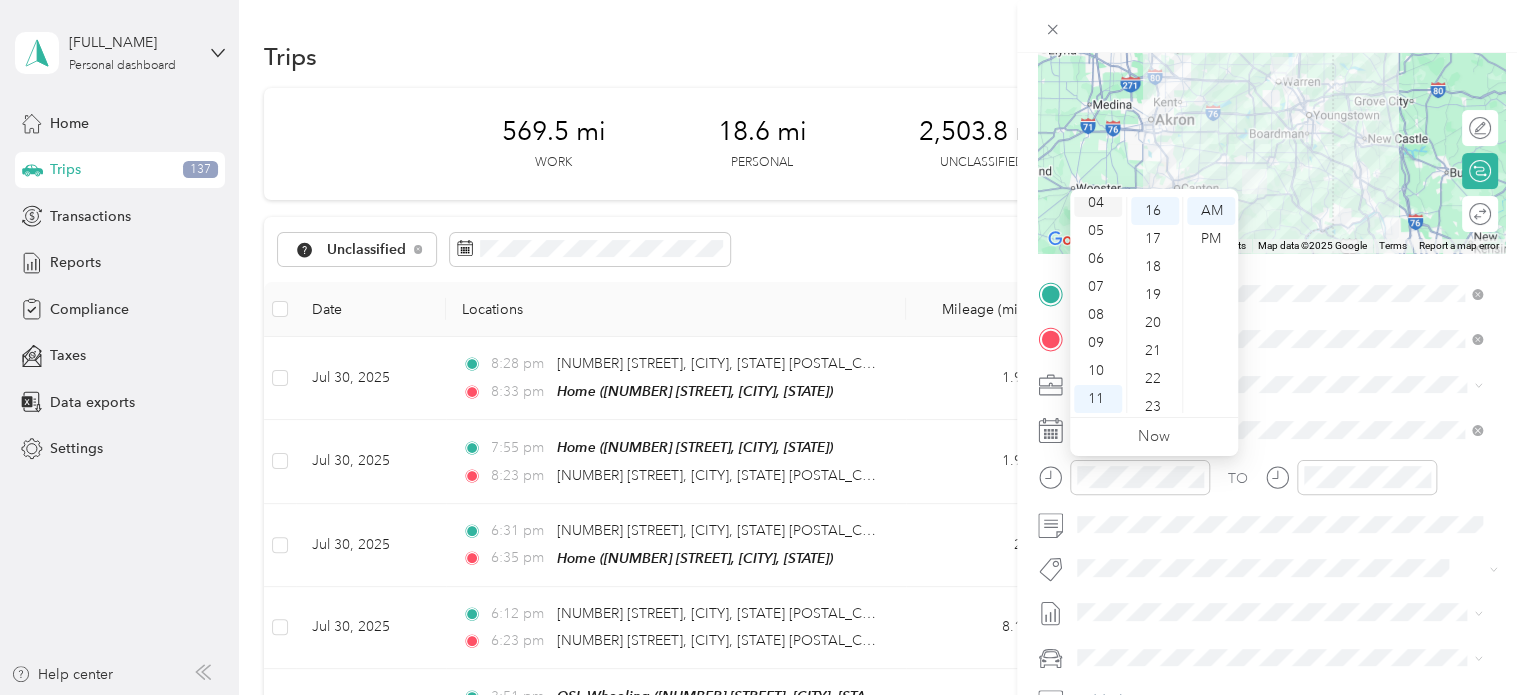 click on "04" at bounding box center (1098, 203) 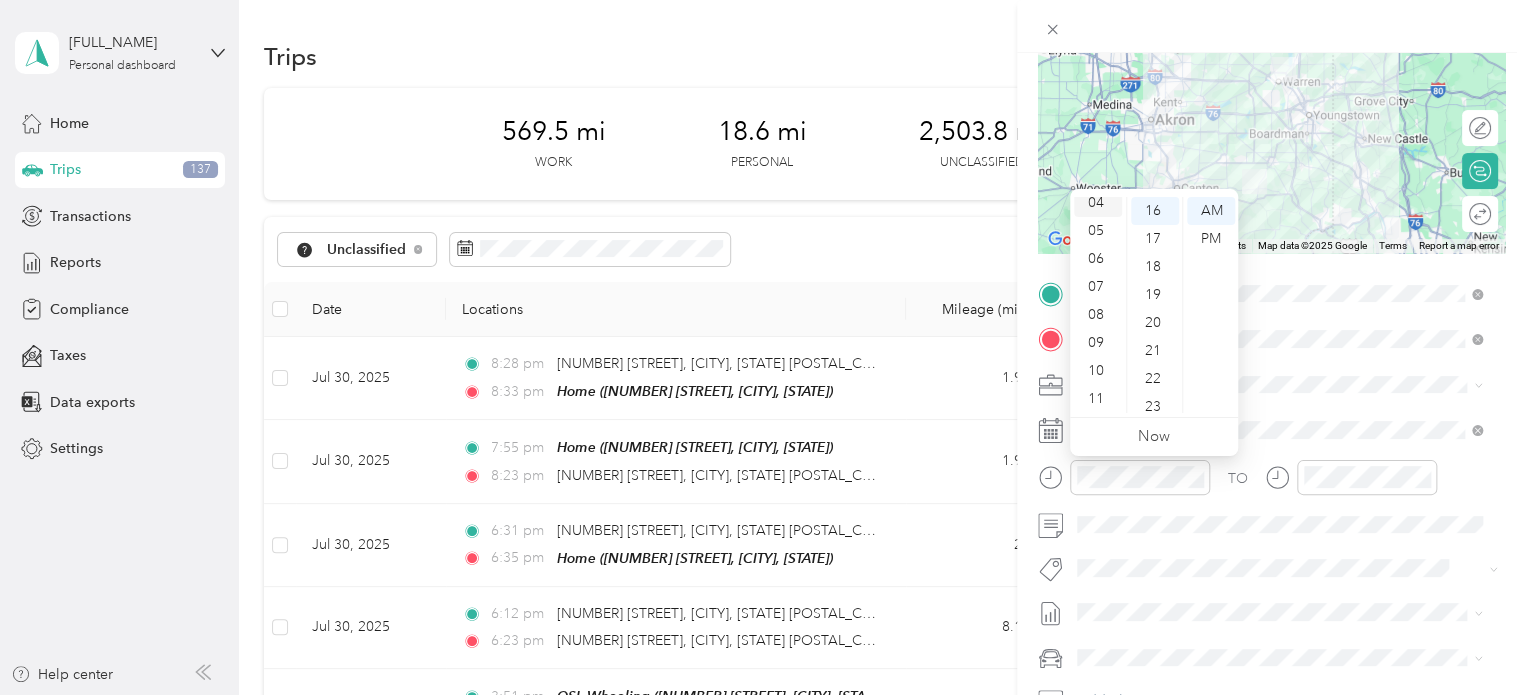 scroll, scrollTop: 112, scrollLeft: 0, axis: vertical 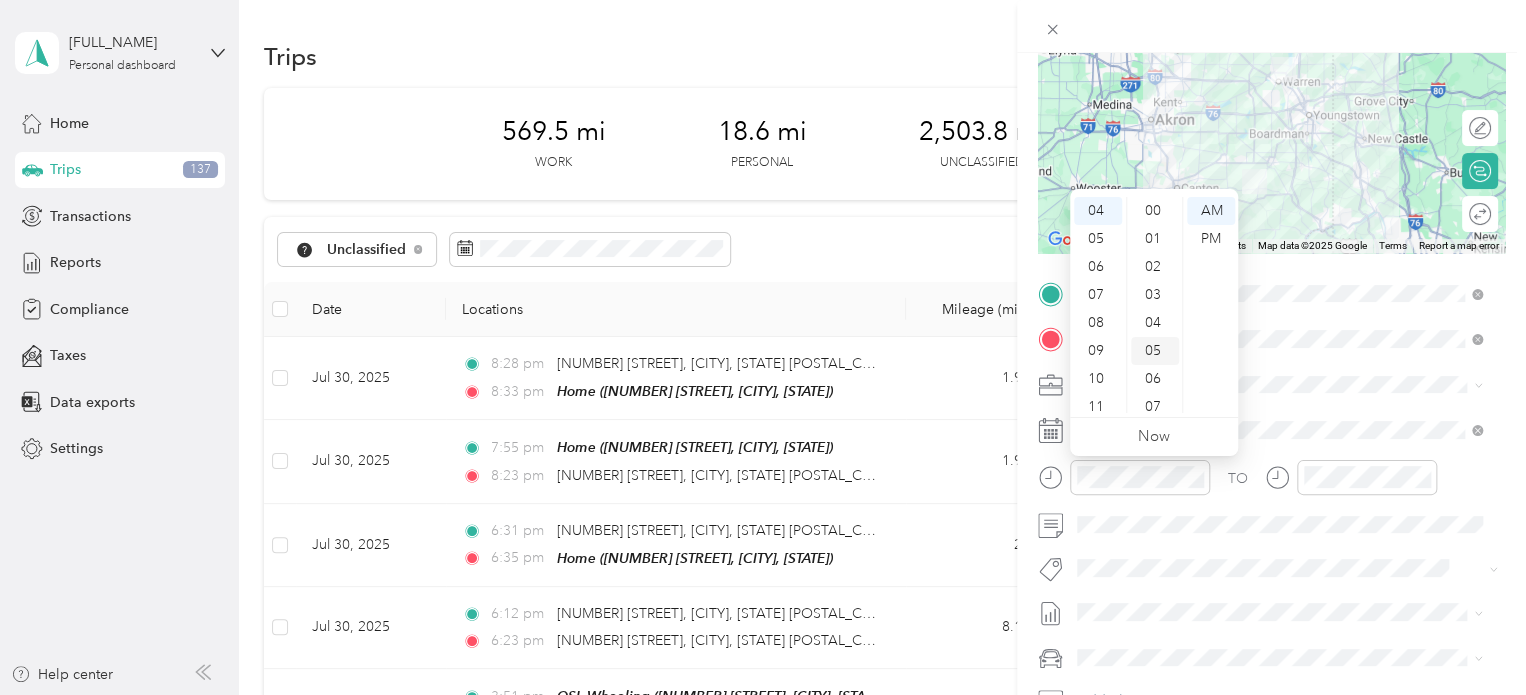 click on "05" at bounding box center (1155, 351) 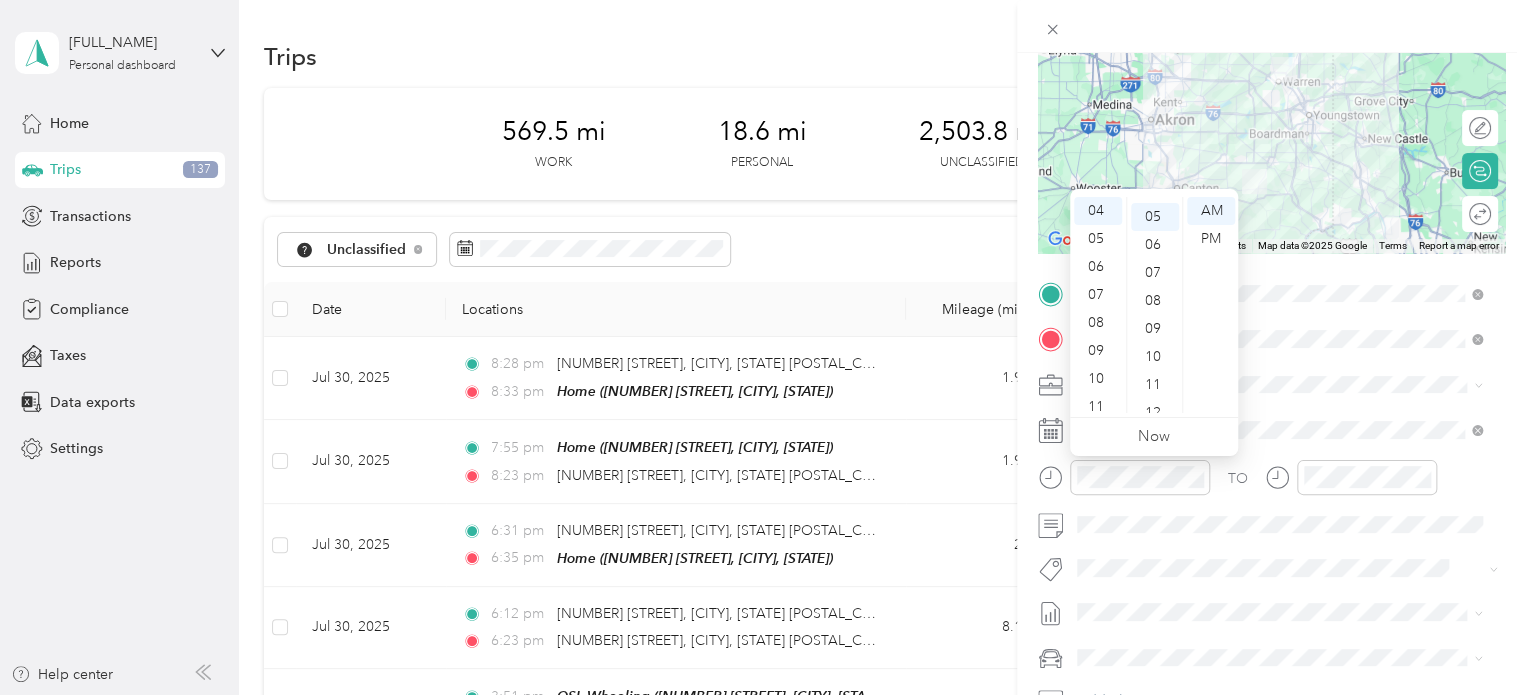 scroll, scrollTop: 140, scrollLeft: 0, axis: vertical 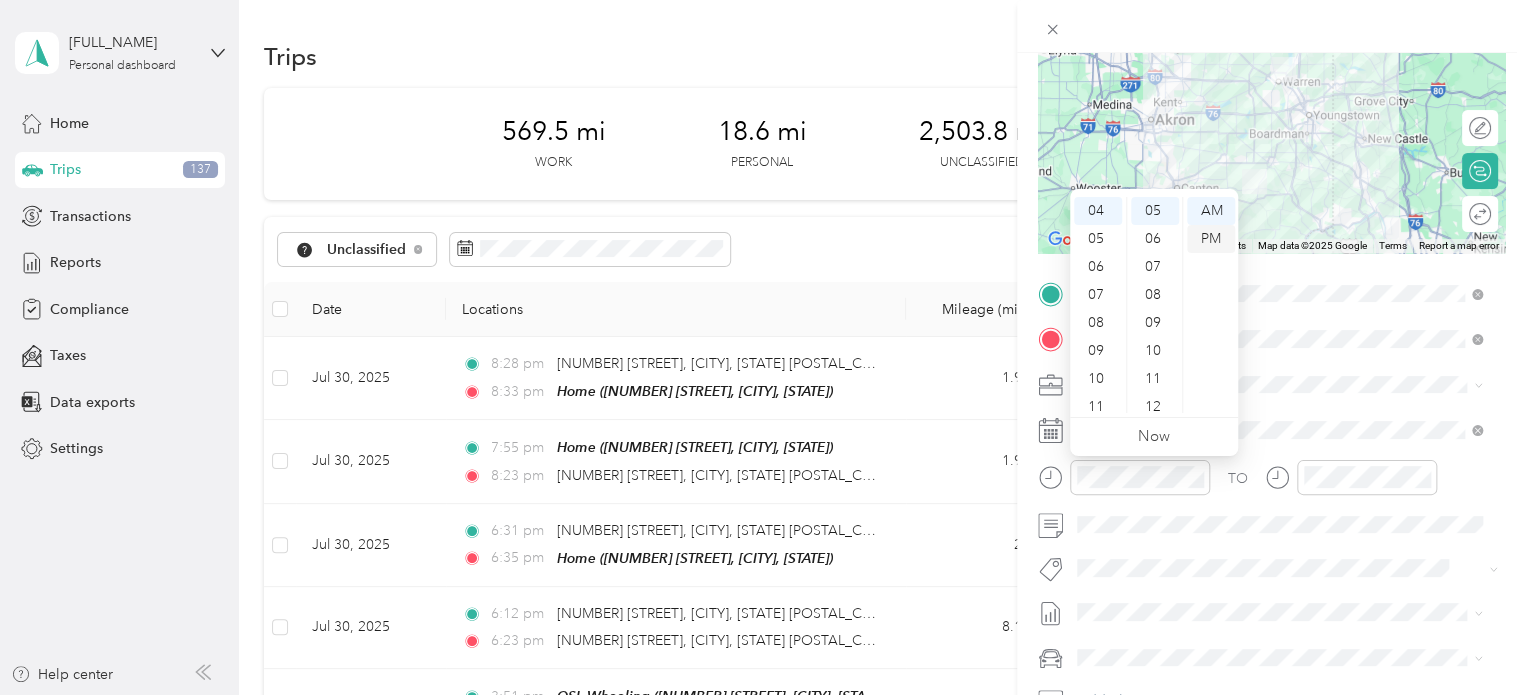 click on "PM" at bounding box center (1211, 239) 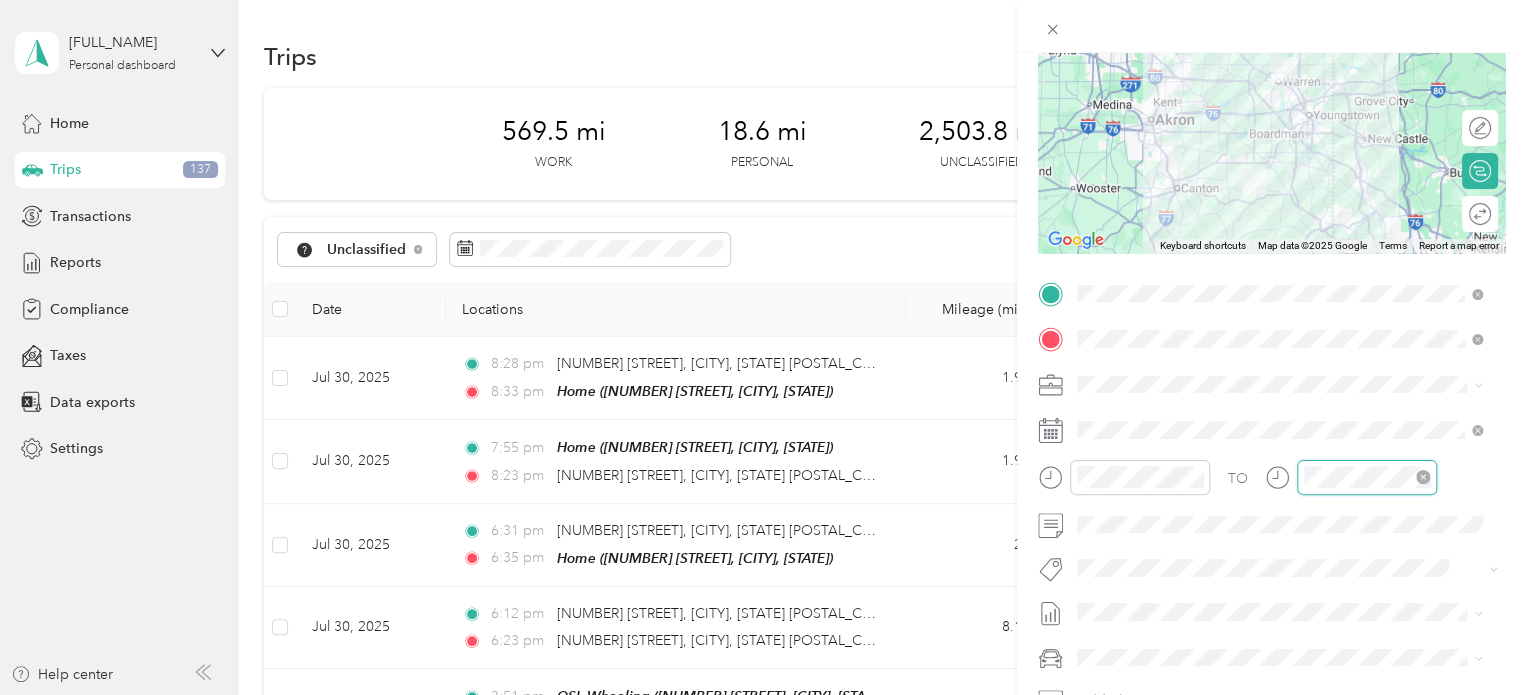 scroll, scrollTop: 448, scrollLeft: 0, axis: vertical 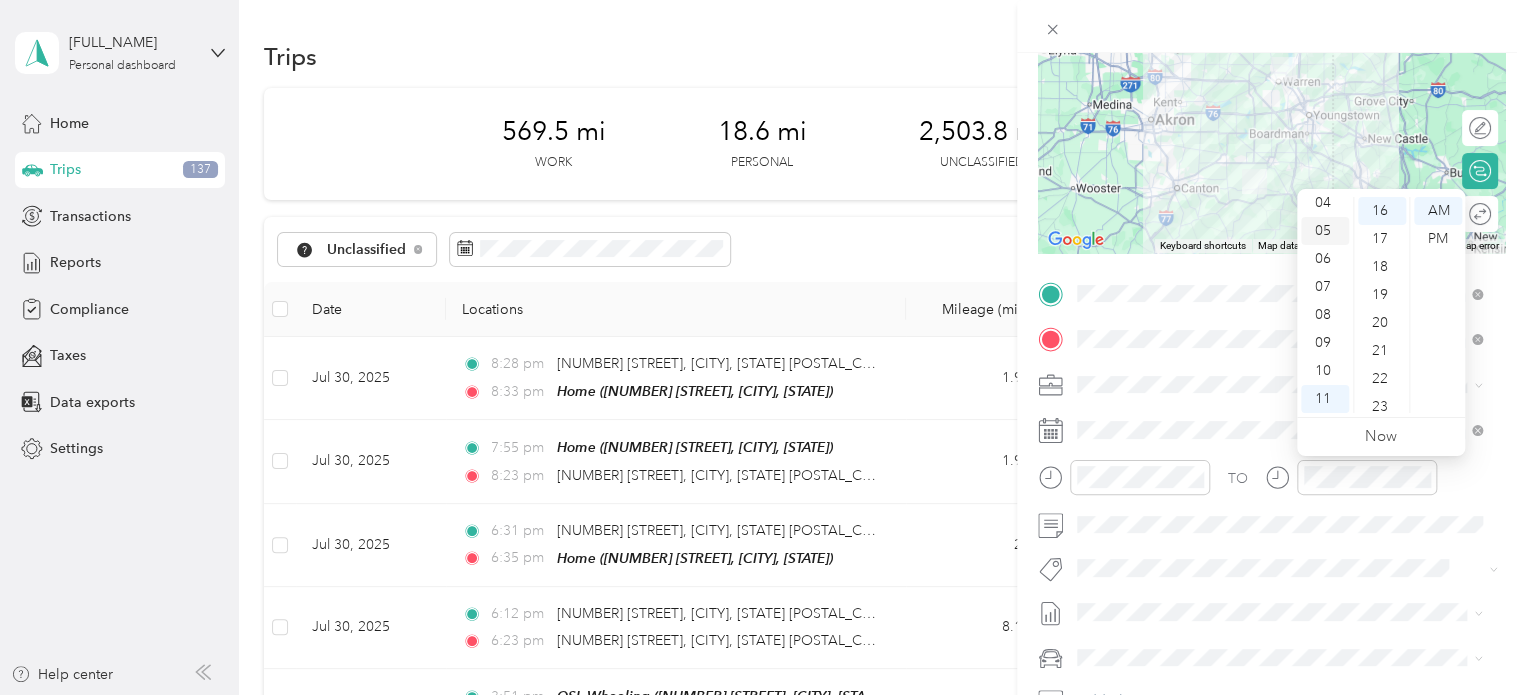 click on "05" at bounding box center (1325, 231) 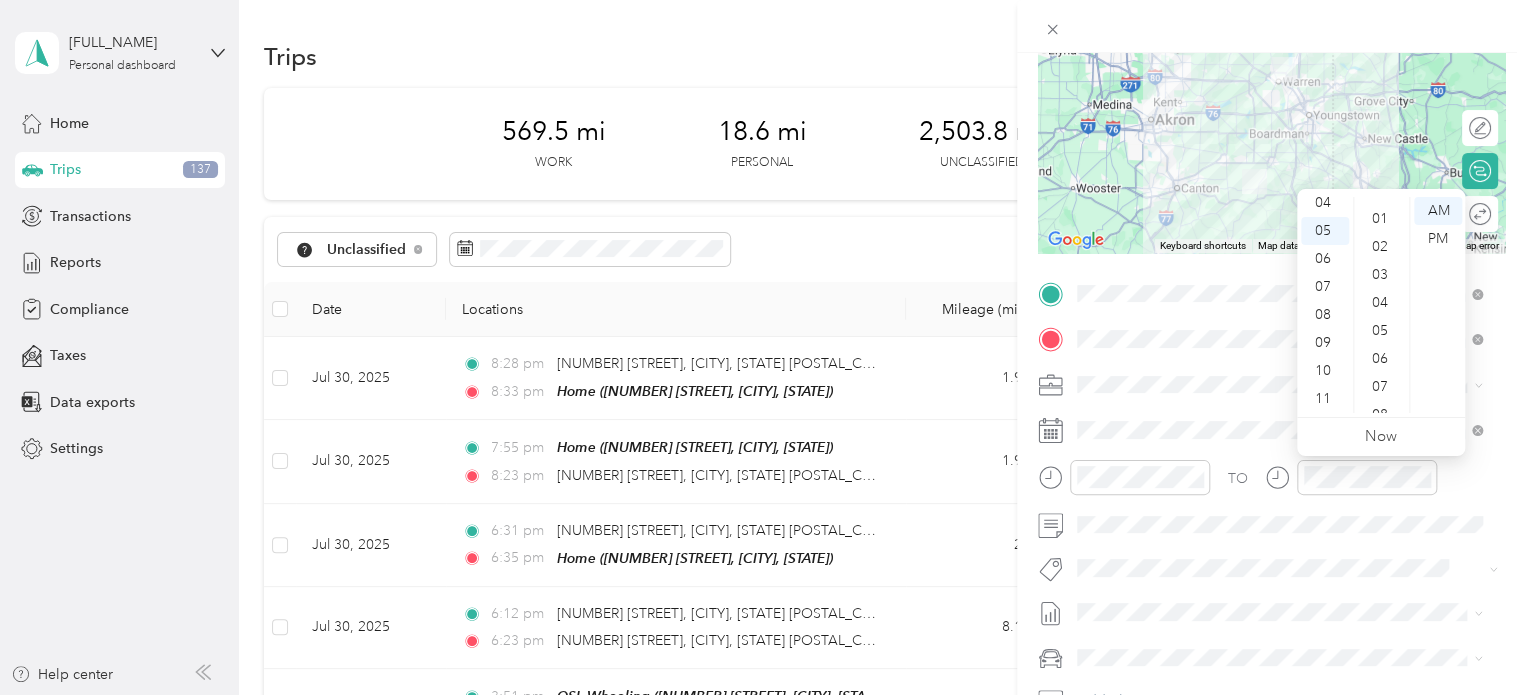 scroll, scrollTop: 0, scrollLeft: 0, axis: both 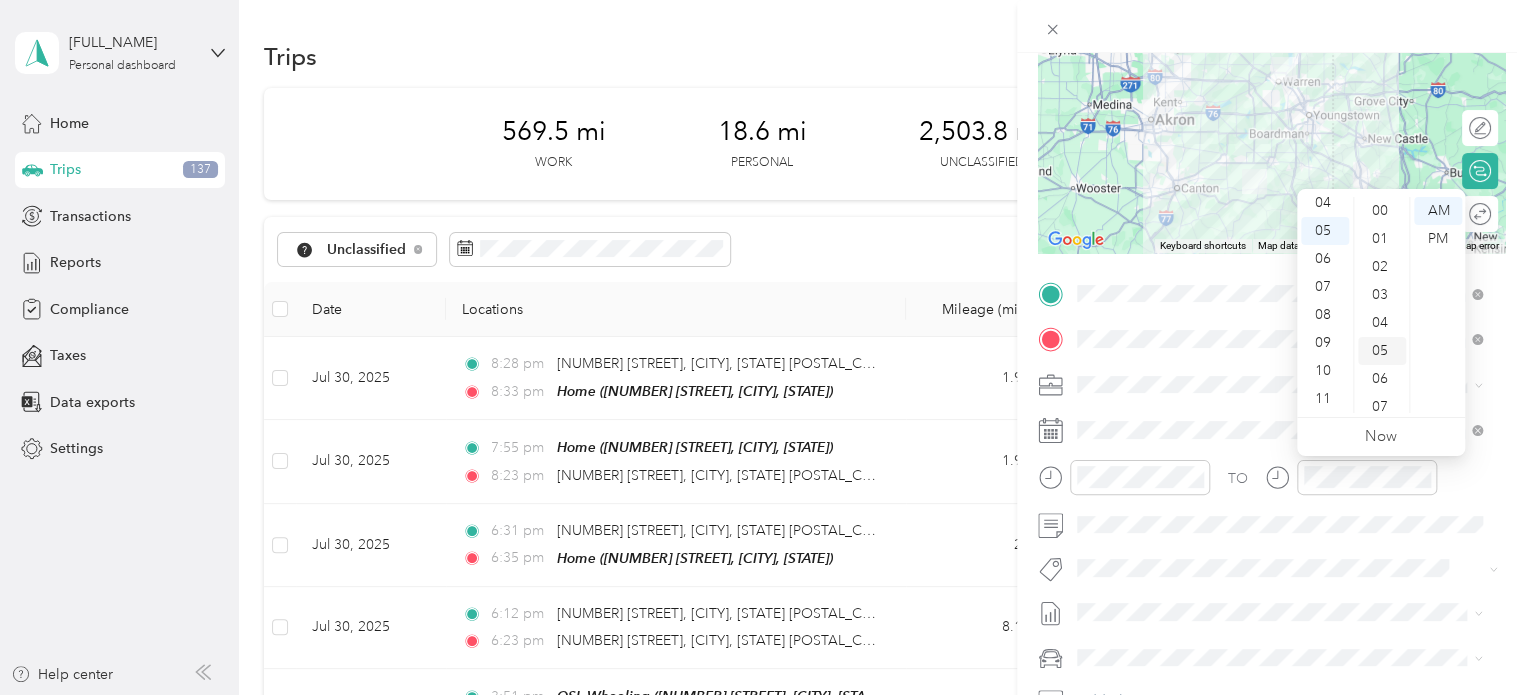 click on "05" at bounding box center [1382, 351] 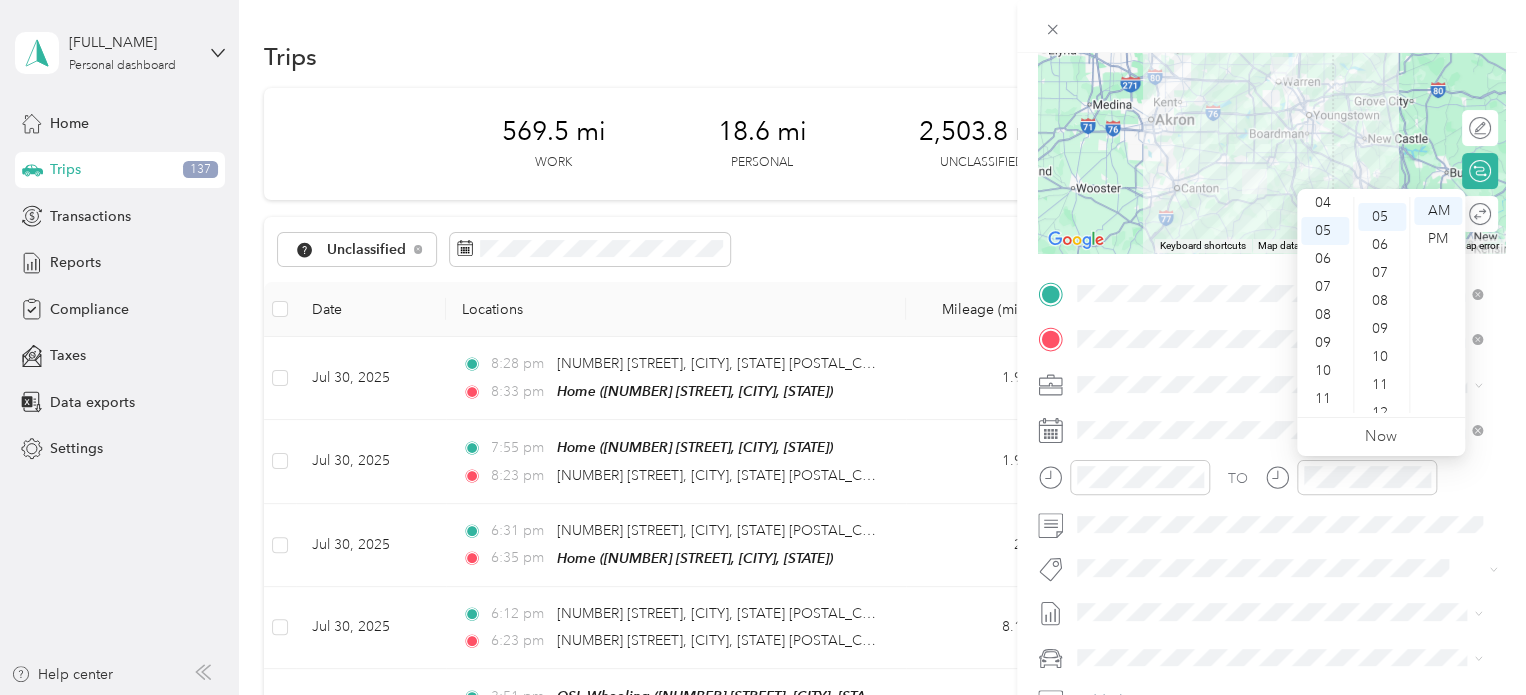 scroll, scrollTop: 140, scrollLeft: 0, axis: vertical 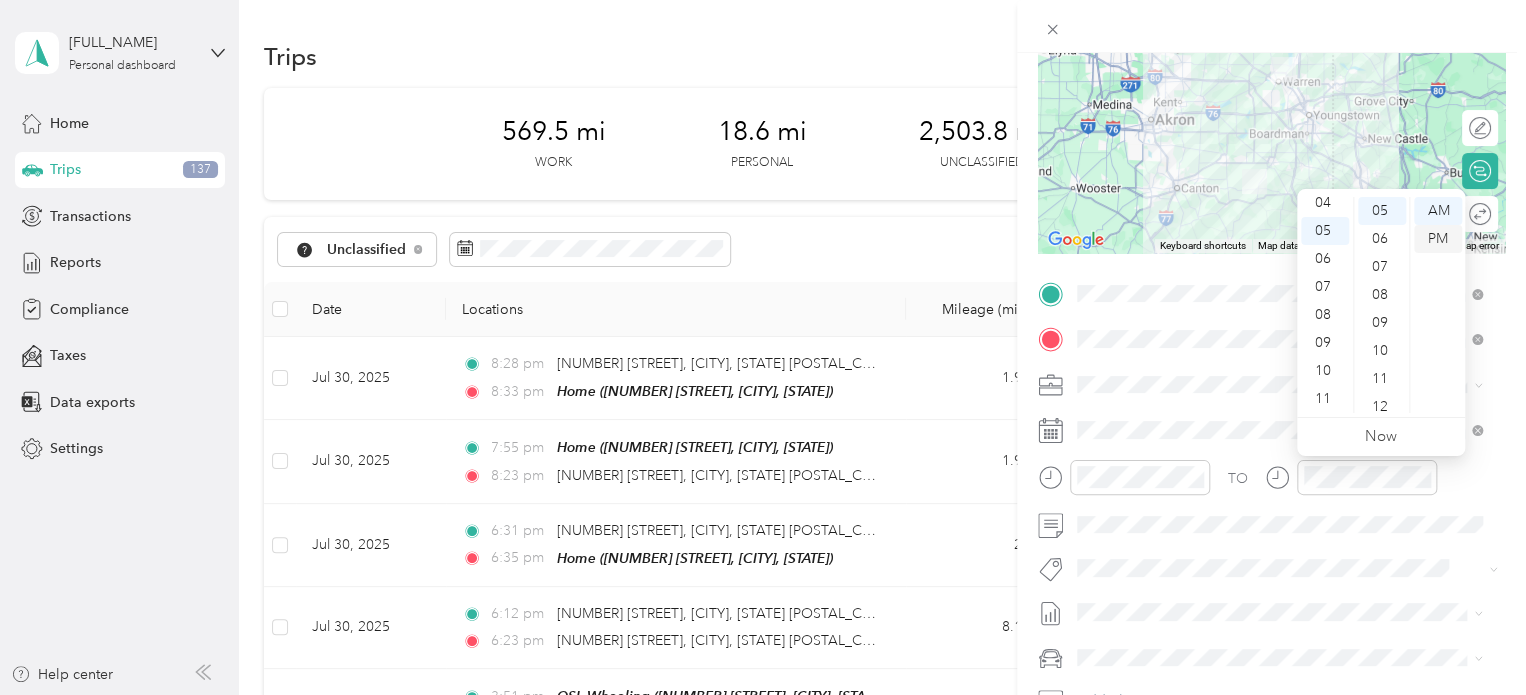 click on "PM" at bounding box center (1438, 239) 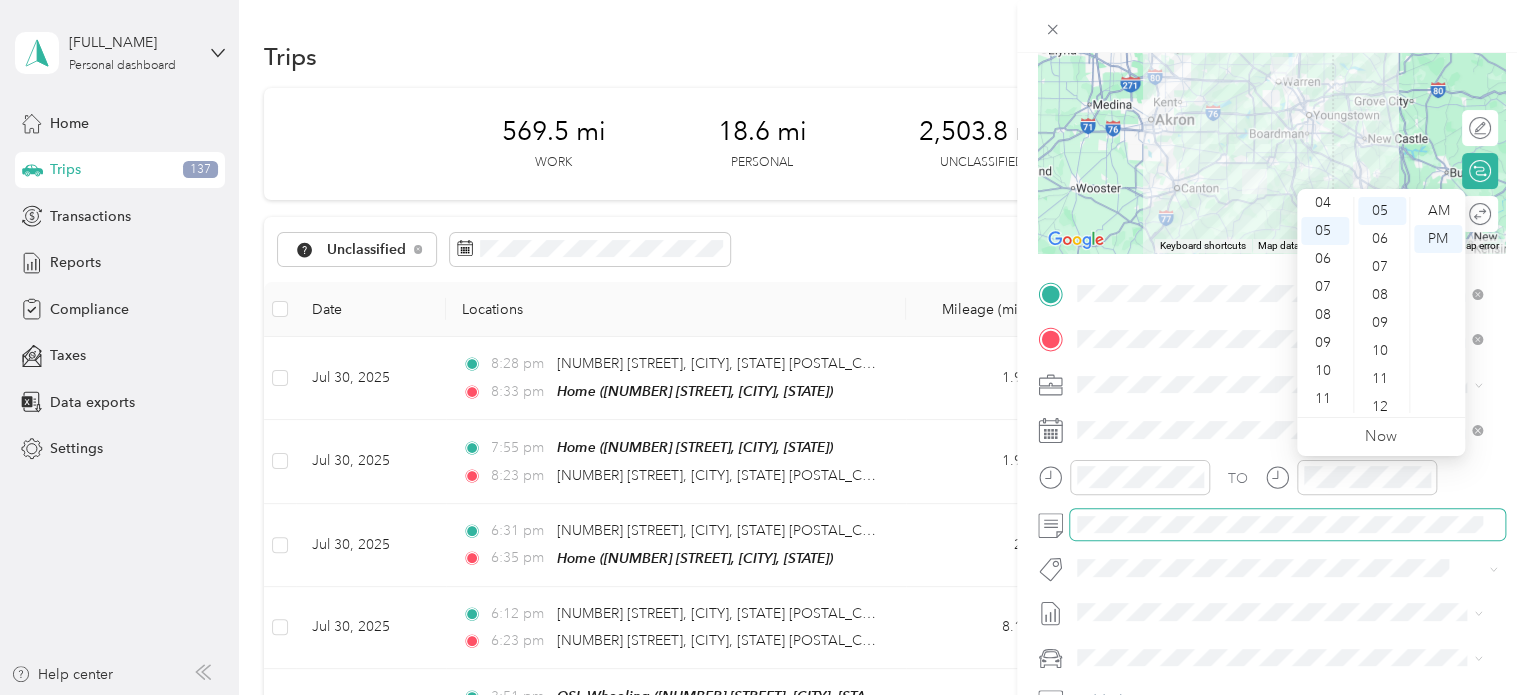 click at bounding box center (1287, 525) 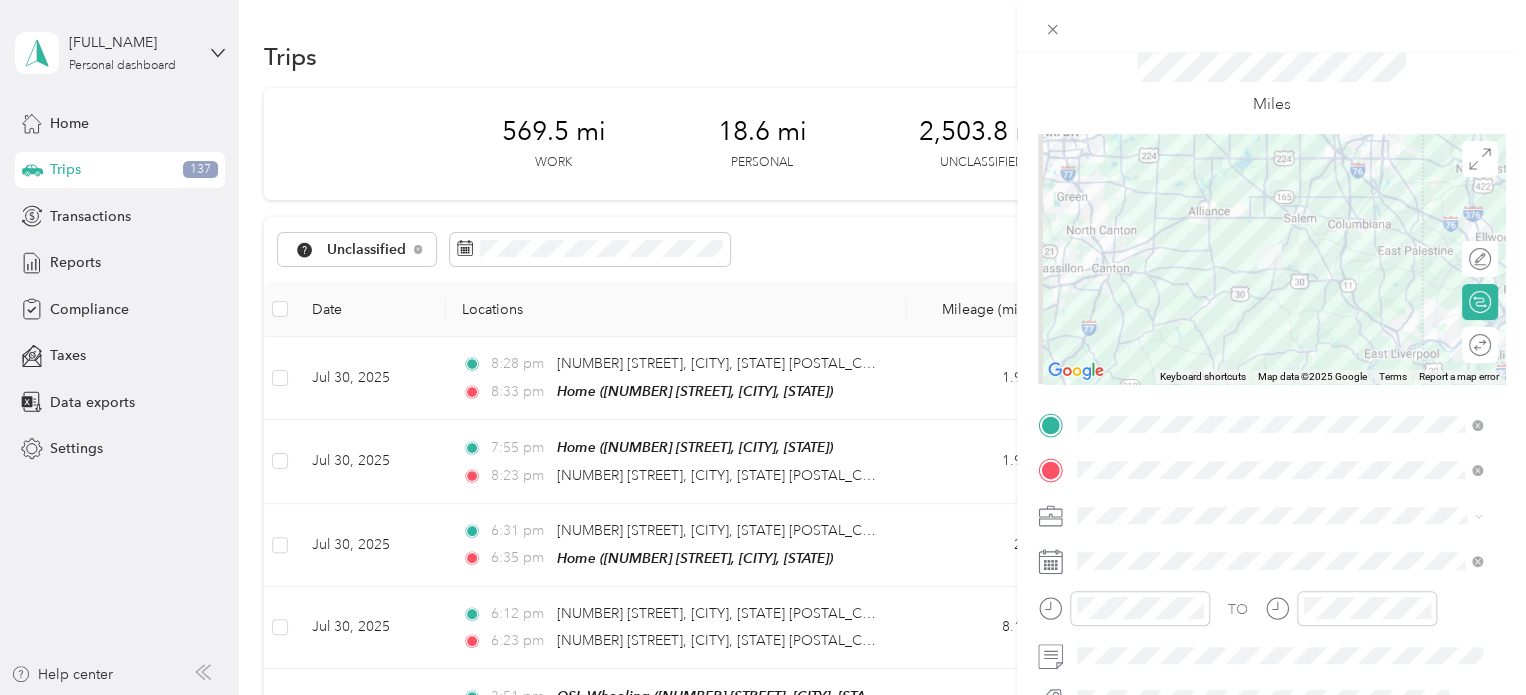 scroll, scrollTop: 0, scrollLeft: 0, axis: both 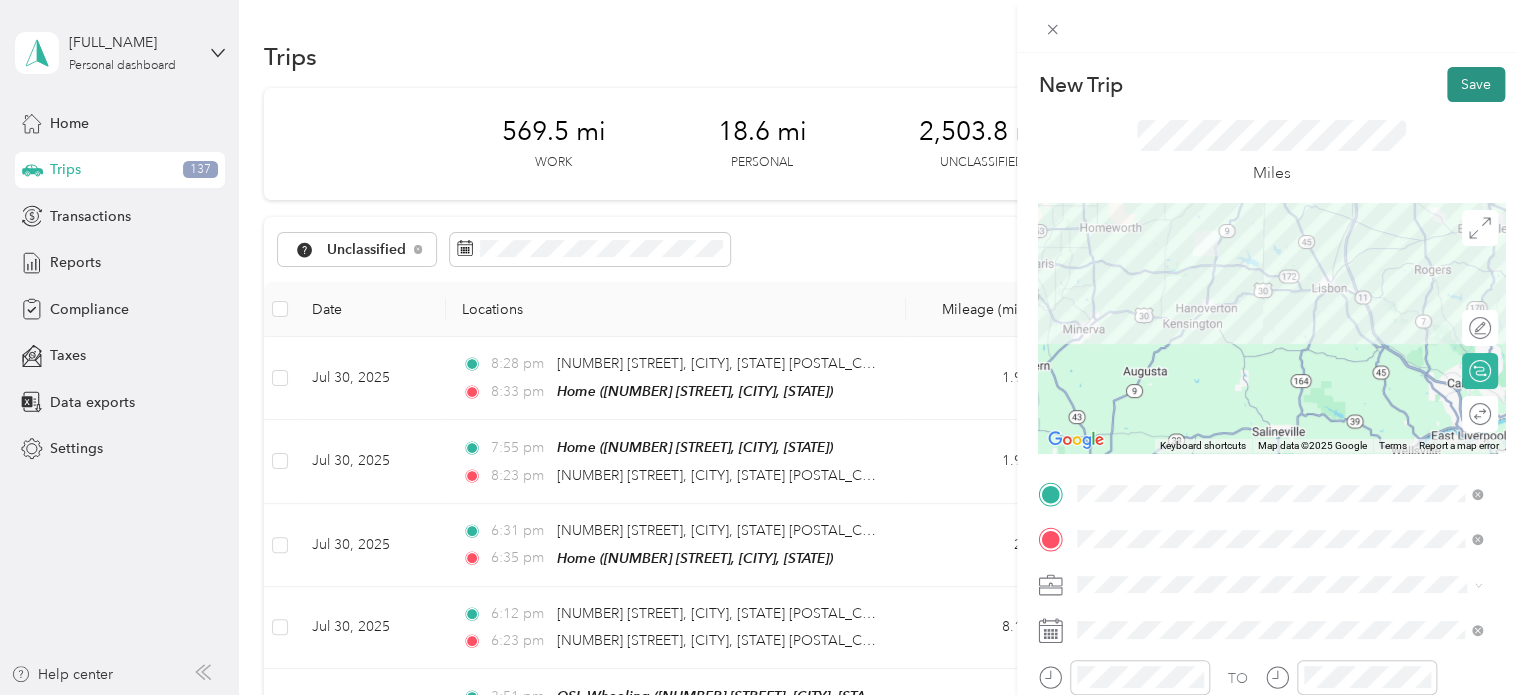 click on "Save" at bounding box center [1476, 84] 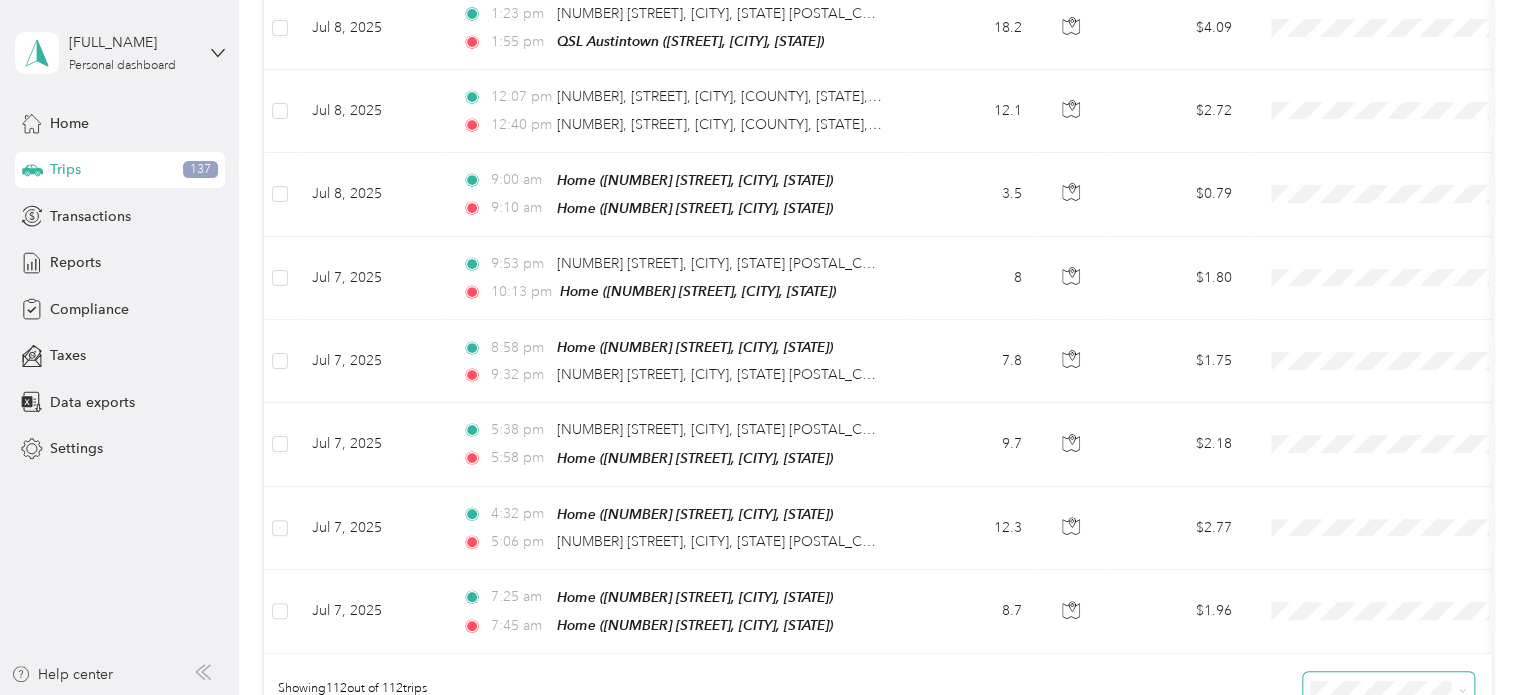 scroll, scrollTop: 8992, scrollLeft: 0, axis: vertical 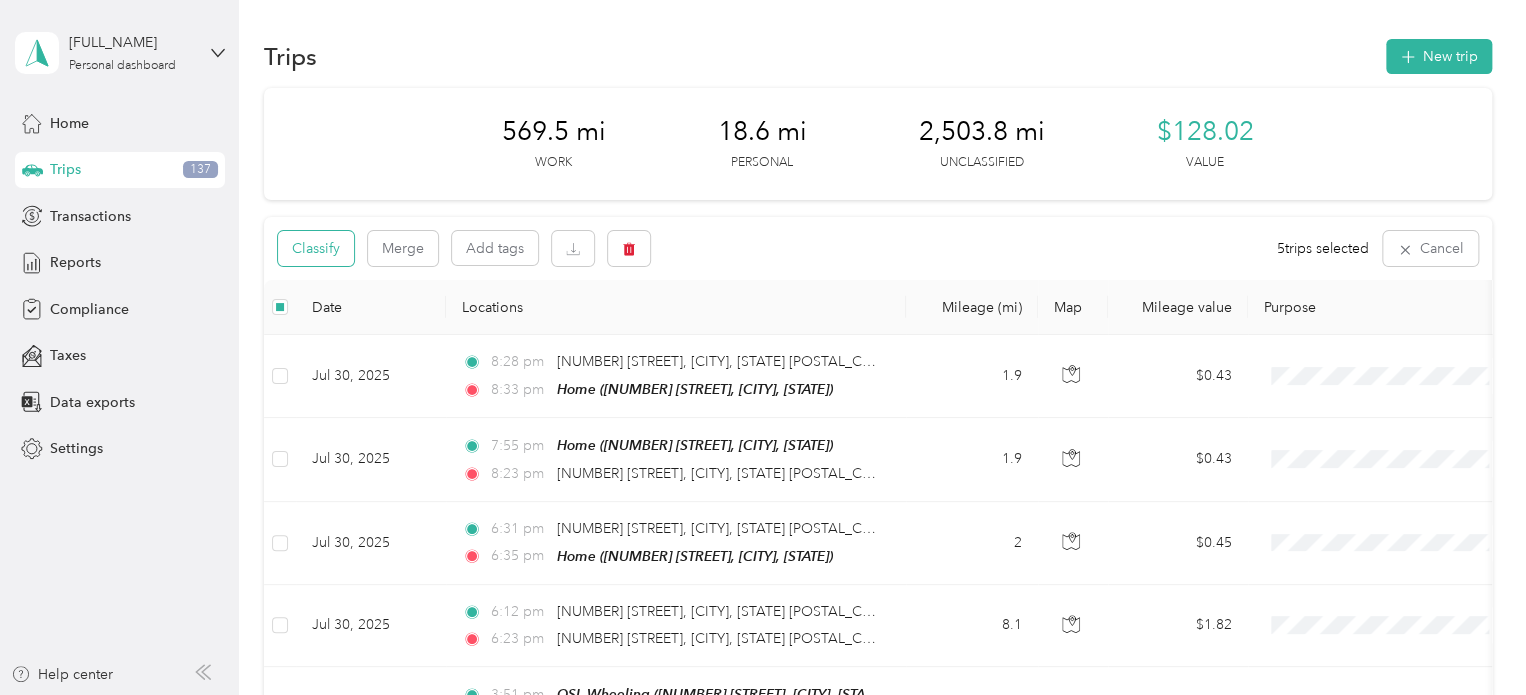 click on "Classify" at bounding box center [316, 248] 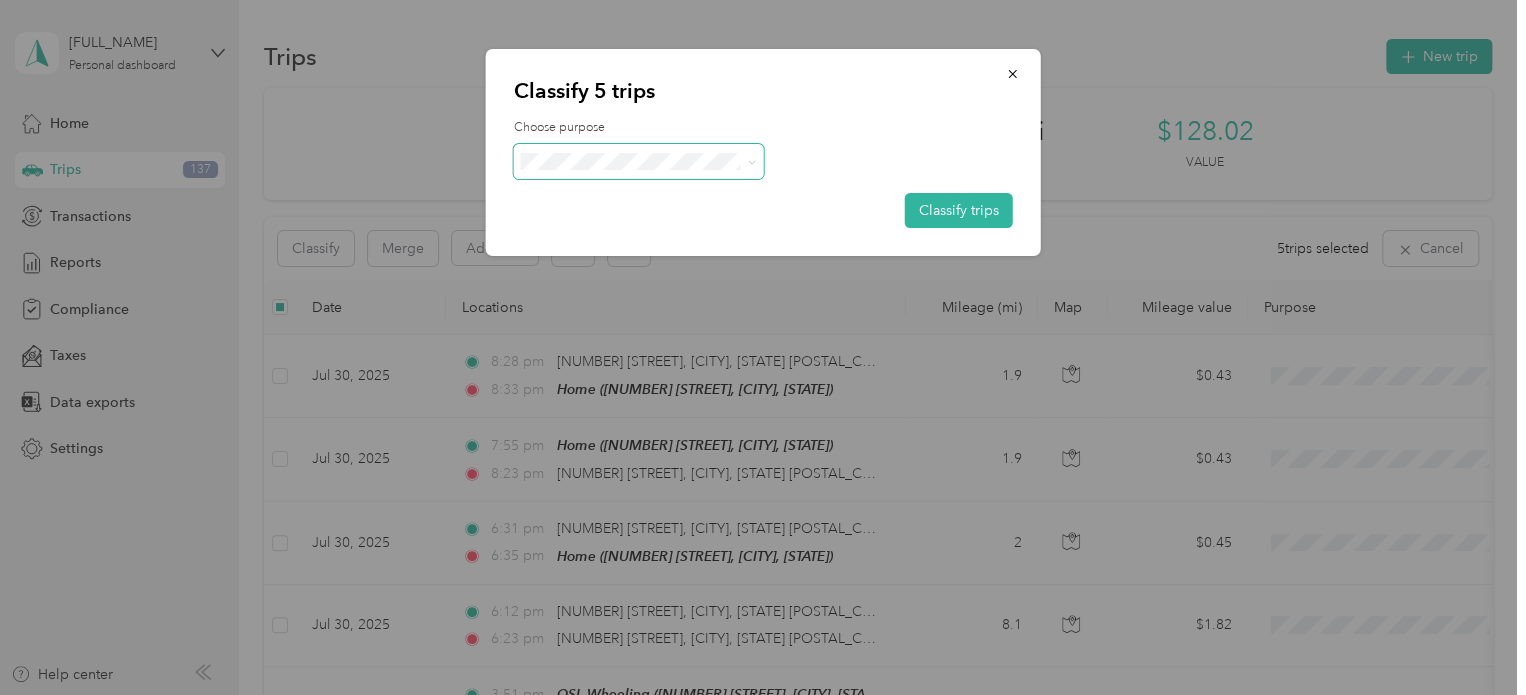 click at bounding box center [748, 161] 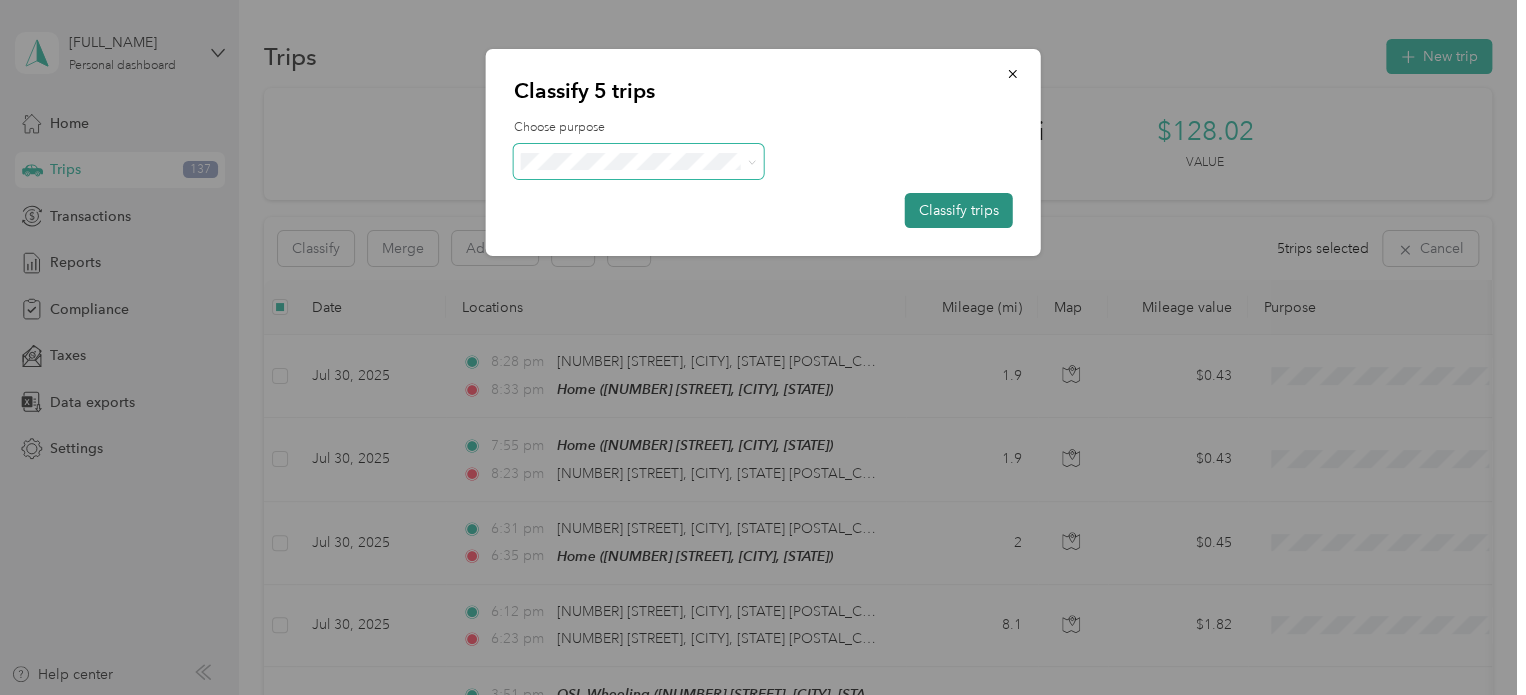 click on "Classify trips" at bounding box center [959, 210] 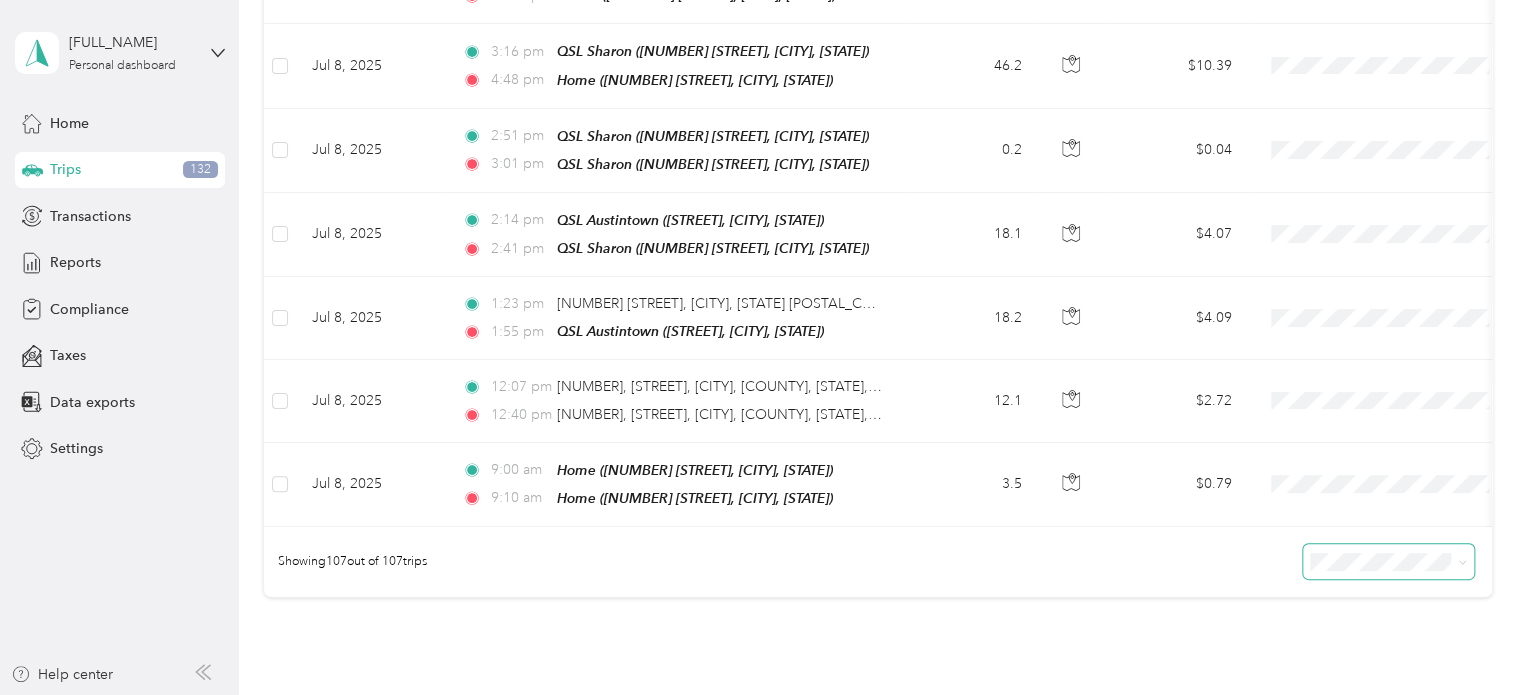 scroll, scrollTop: 8682, scrollLeft: 0, axis: vertical 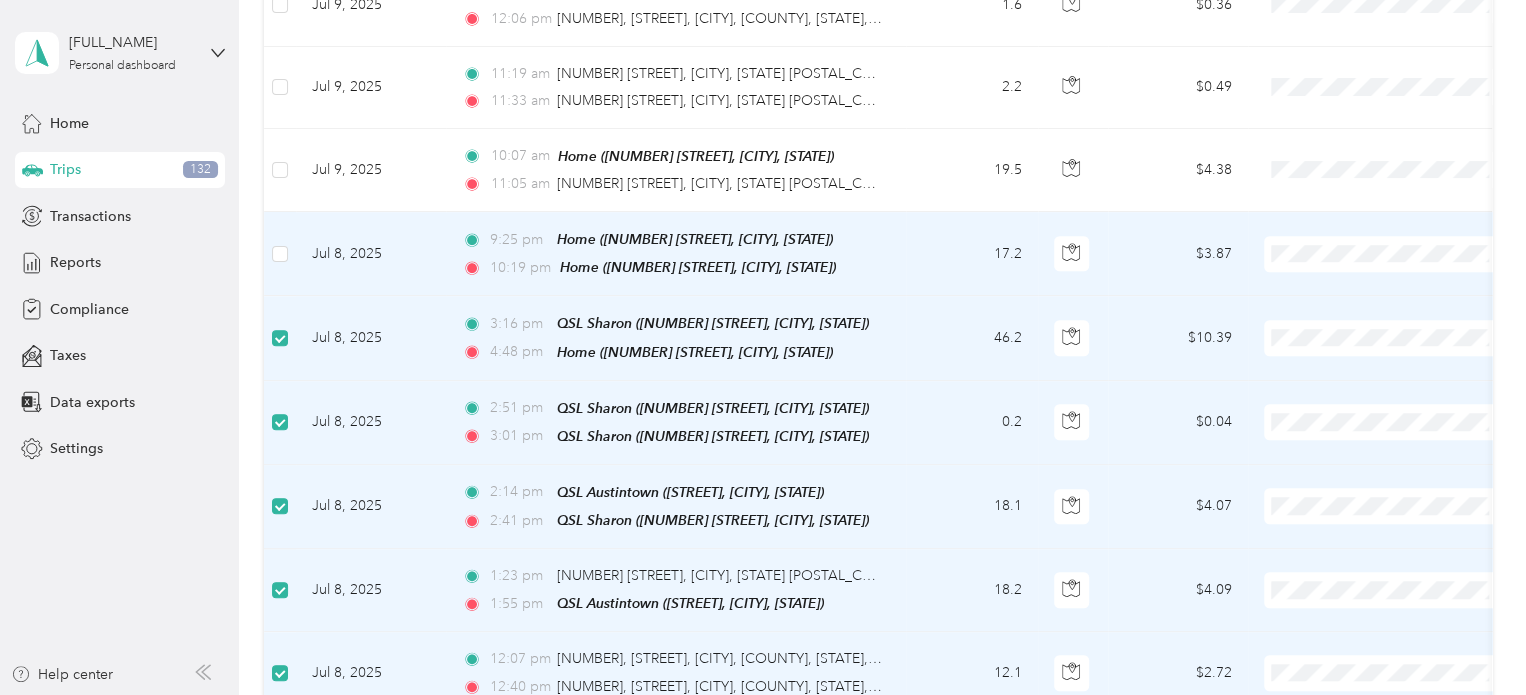 click at bounding box center [280, 254] 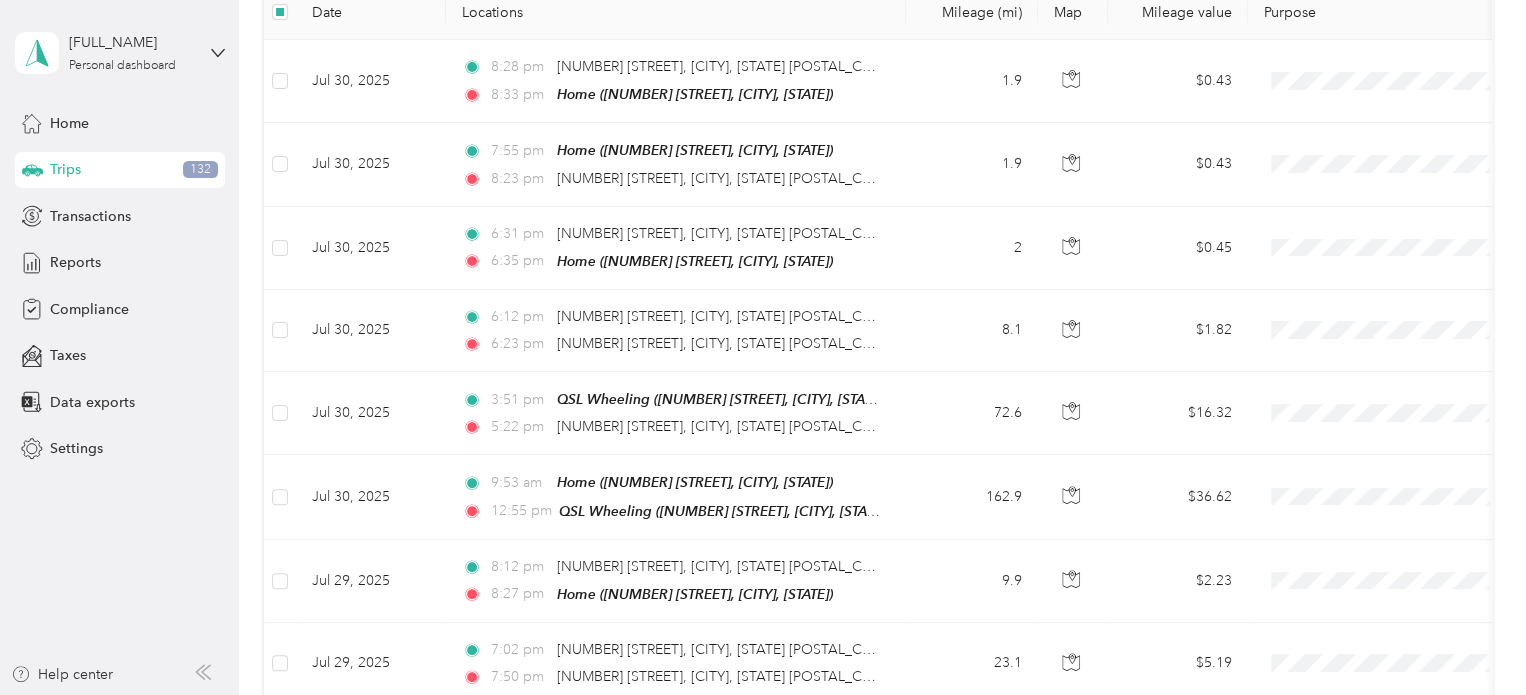 scroll, scrollTop: 0, scrollLeft: 0, axis: both 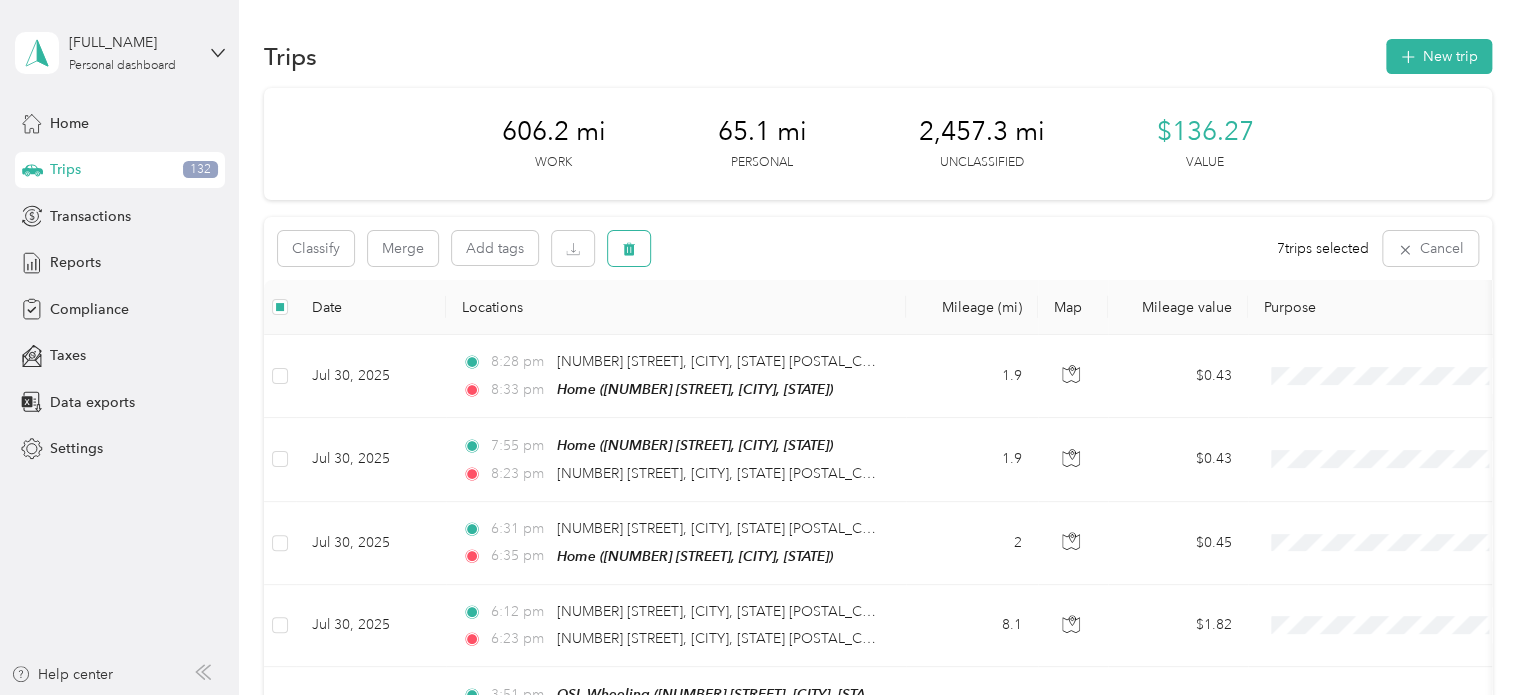 click 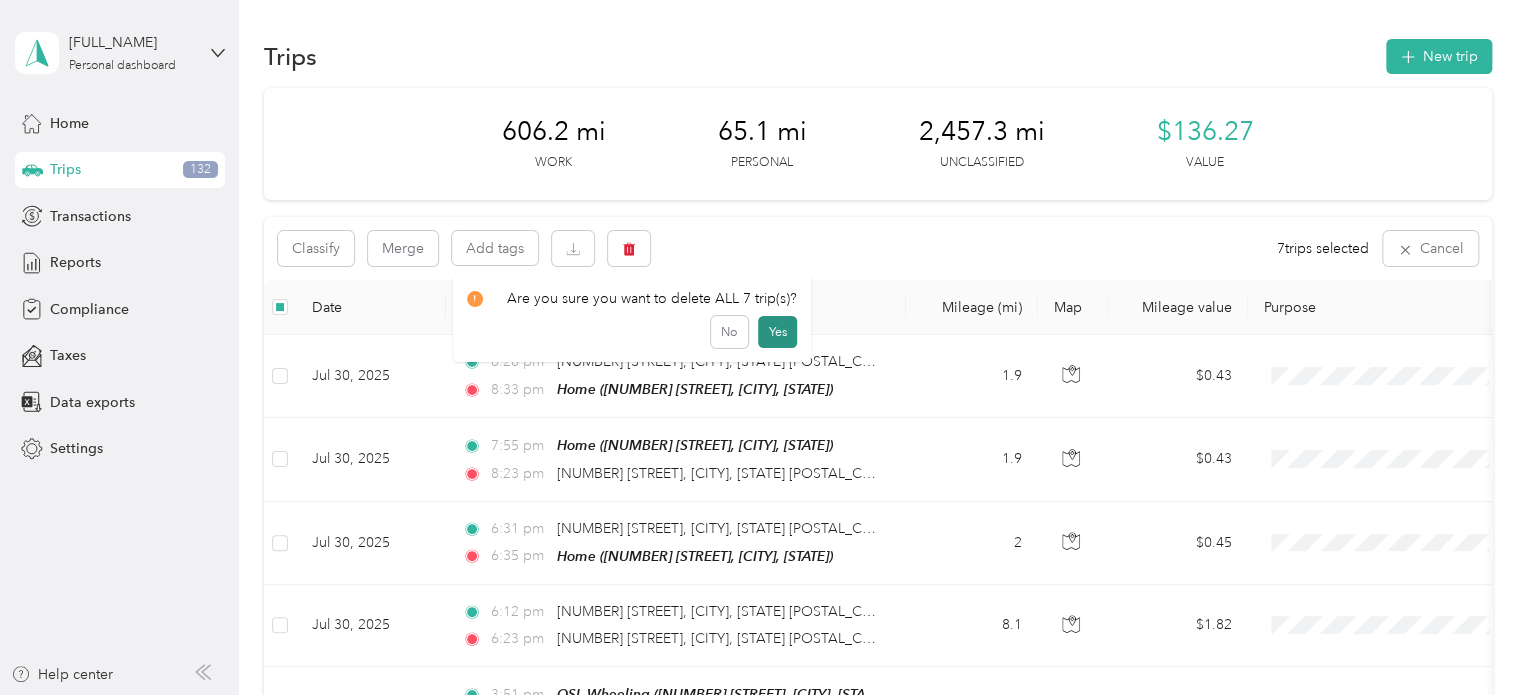 click on "Yes" at bounding box center [777, 332] 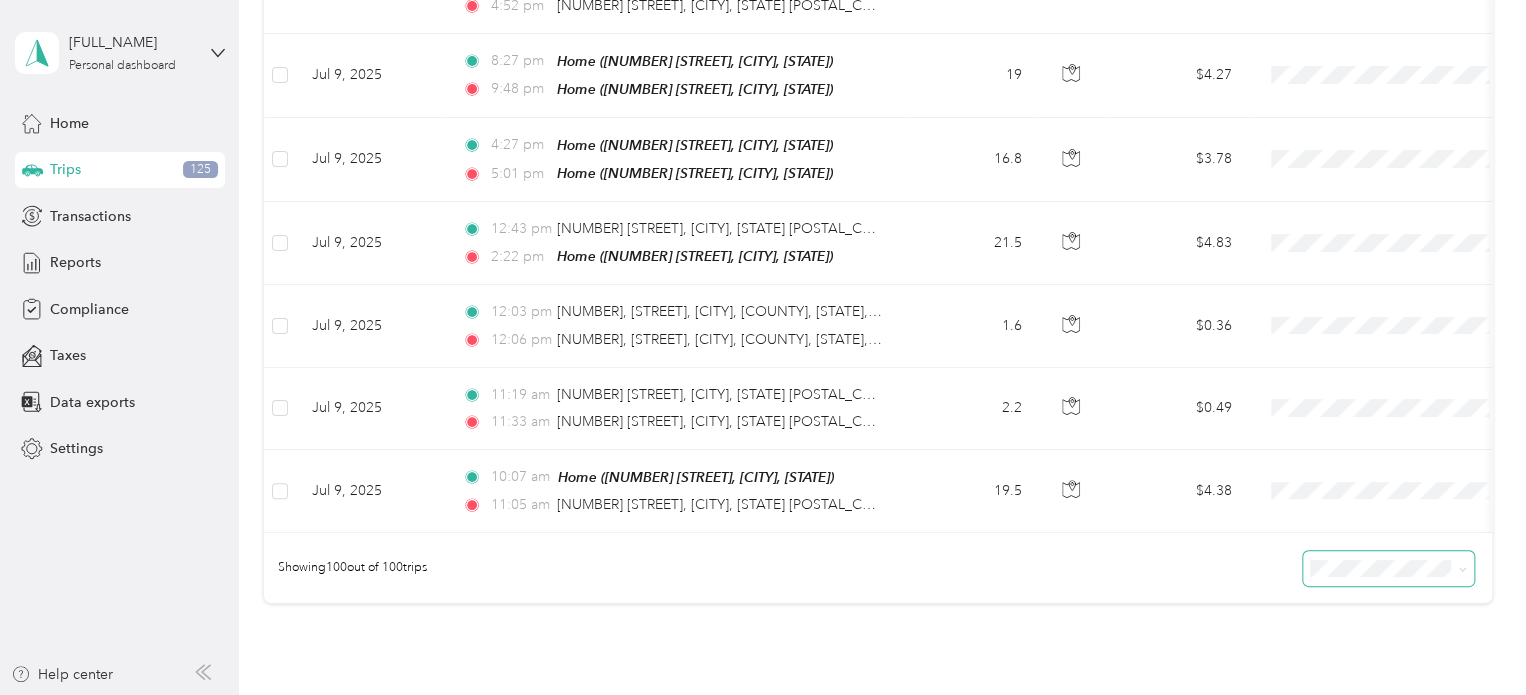 scroll, scrollTop: 8008, scrollLeft: 0, axis: vertical 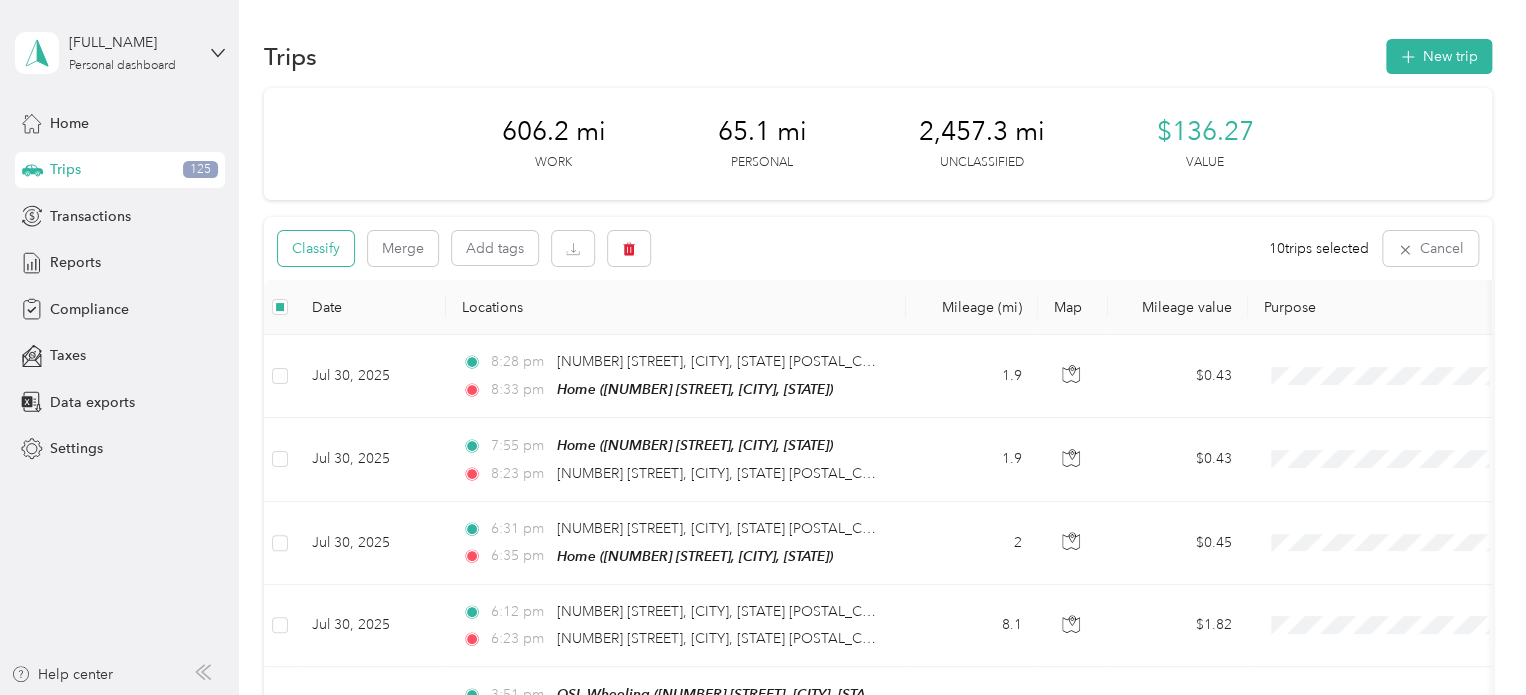 click on "Classify" at bounding box center [316, 248] 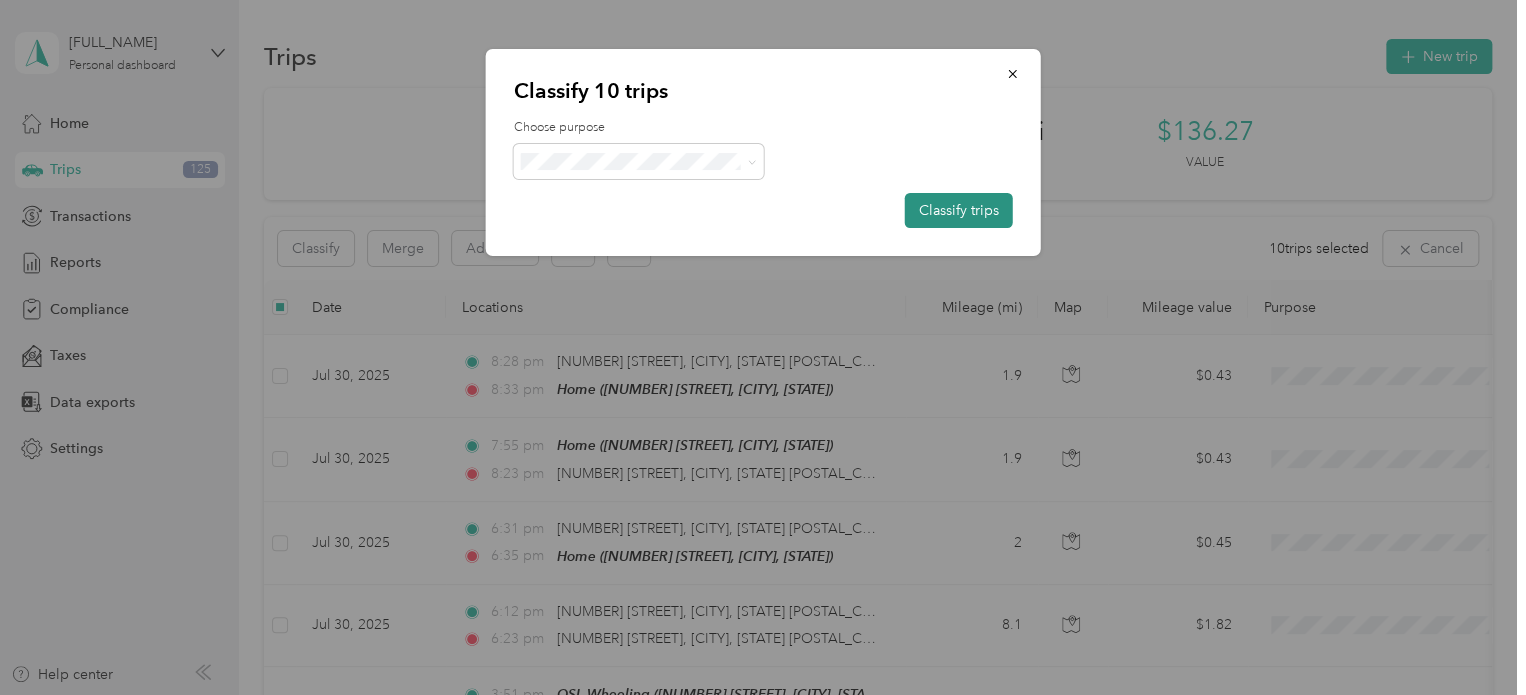 click on "Classify trips" at bounding box center (959, 210) 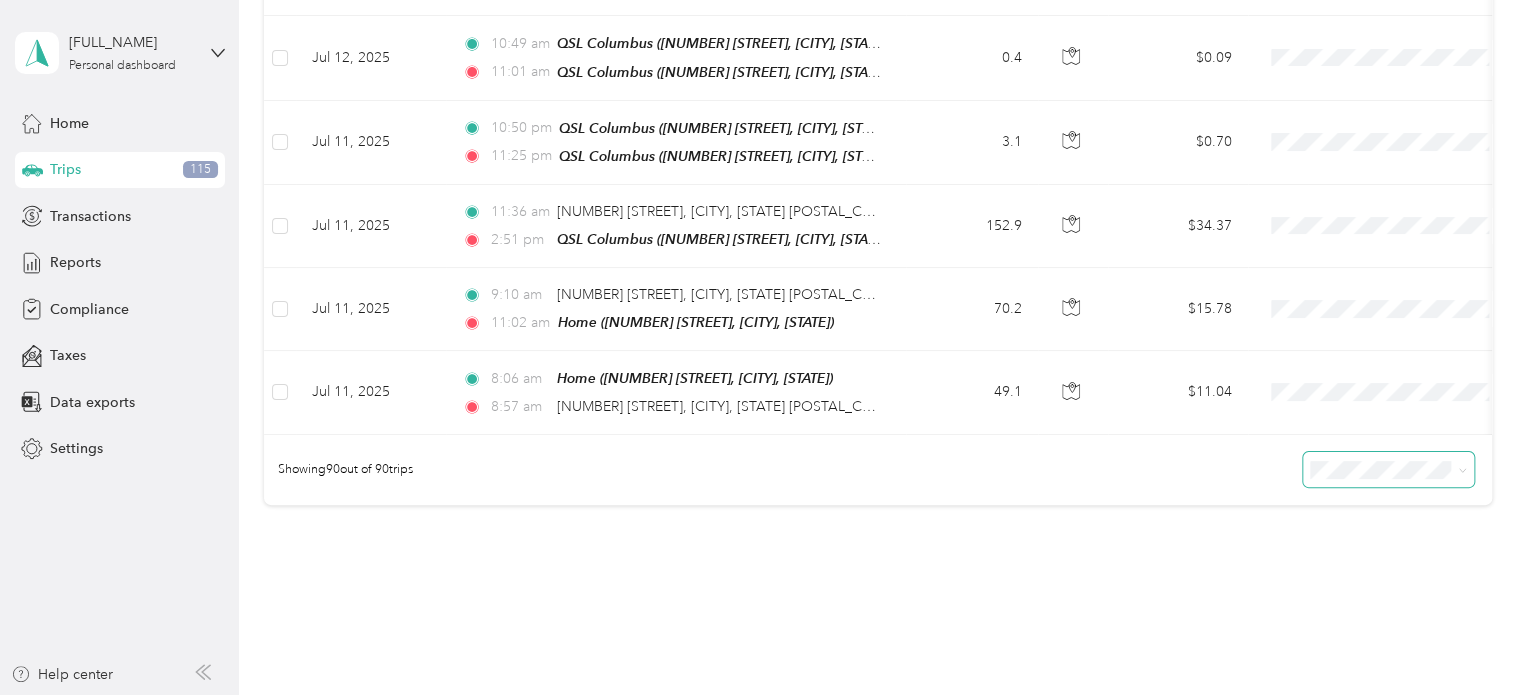 scroll, scrollTop: 7287, scrollLeft: 0, axis: vertical 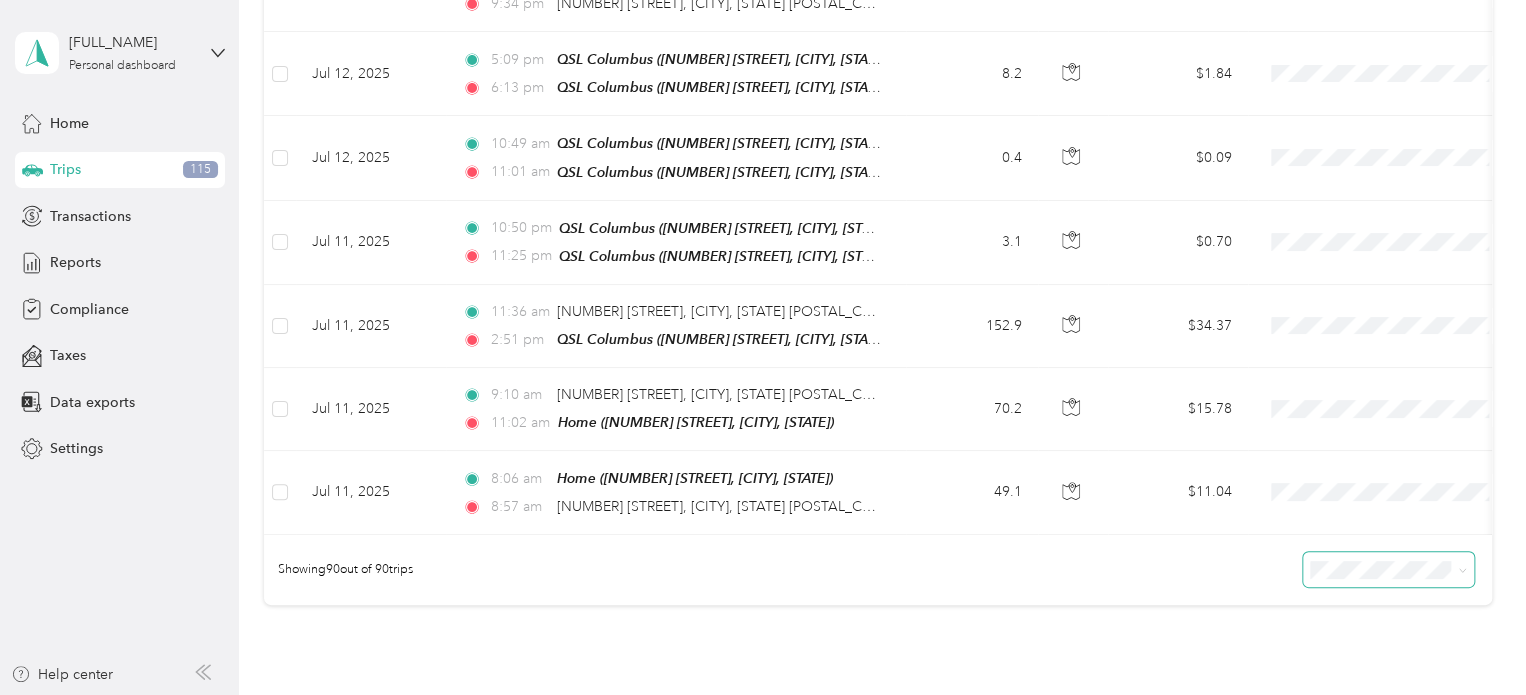 click on "Jul [DAY], [YEAR] [TIME] Home ([NUMBER] [STREET], [CITY], [STATE]) [DISTANCE] [CURRENCY] [METHOD] -- Jul [DAY], [YEAR] [TIME] Home ([NUMBER] [STREET], [CITY], [STATE]) [TIME] [NUMBER] [STREET], [CITY], [STATE] [POSTAL_CODE], [COUNTRY]  [DISTANCE] [CURRENCY] [METHOD] -- Jul [DAY], [YEAR] [TIME] [NUMBER] [STREET], [CITY], [STATE] [POSTAL_CODE], [COUNTRY]  [TIME] Home ([NUMBER] [STREET], [CITY], [STATE]) [DISTANCE] [CURRENCY] [METHOD] -- Jul [DAY], [YEAR] [TIME] [NUMBER] [STREET], [CITY], [STATE] [POSTAL_CODE], [COUNTRY]  [TIME] [NUMBER] [STREET], [CITY], [STATE] [POSTAL_CODE], [COUNTRY]  [DISTANCE] [CURRENCY] [METHOD] -- Jul [DAY], [YEAR] [TIME] QSL Wheeling ([NUMBER] [STREET], [CITY], [STATE]) [TIME] [NUMBER] [STREET], [CITY], [STATE] [POSTAL_CODE], [COUNTRY]  [DISTANCE] [CURRENCY] [METHOD] -- Jul [DAY], [YEAR] [TIME] Home ([NUMBER] [STREET], [CITY], [STATE]) [TIME] [DISTANCE] [CURRENCY] [METHOD] -- Jul [DAY], [YEAR] [TIME] [END_TIME] [DISTANCE] [CURRENCY]" at bounding box center (878, -3262) 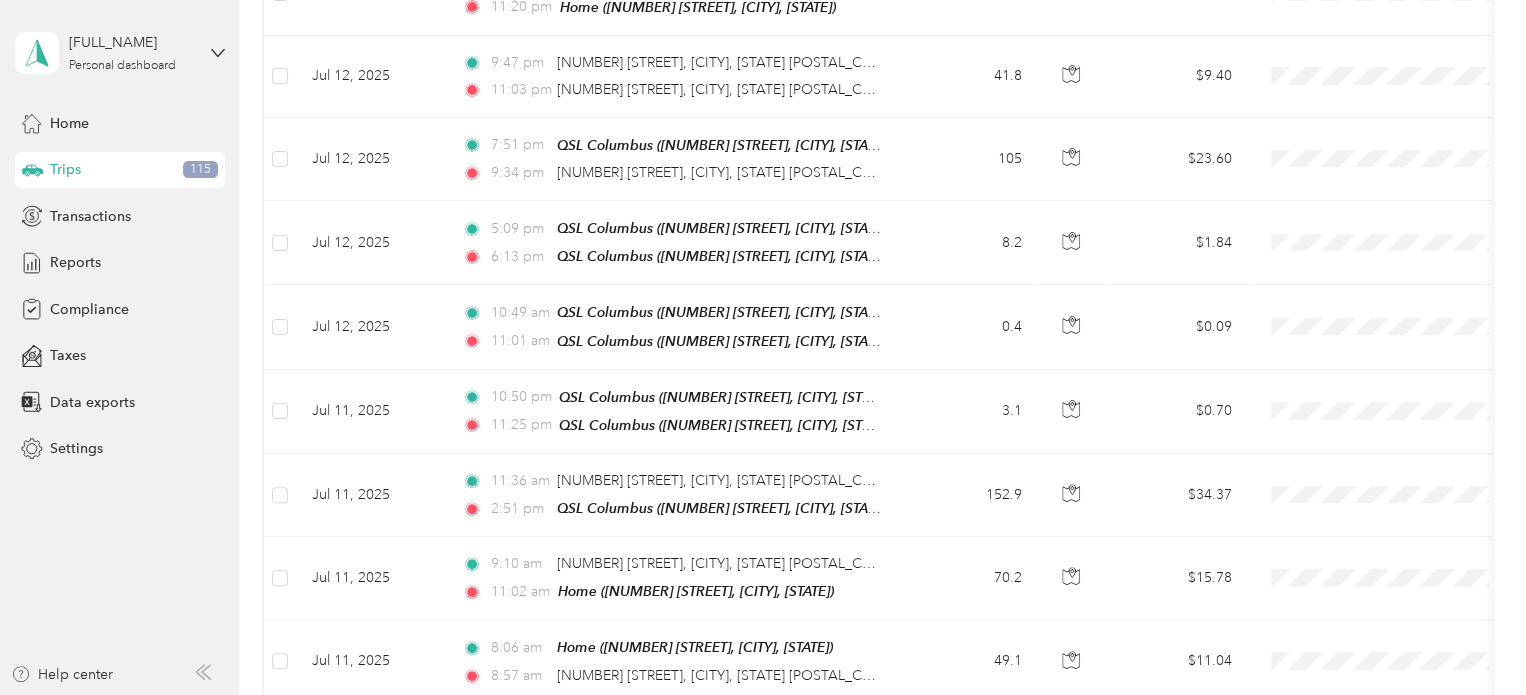 scroll, scrollTop: 7087, scrollLeft: 0, axis: vertical 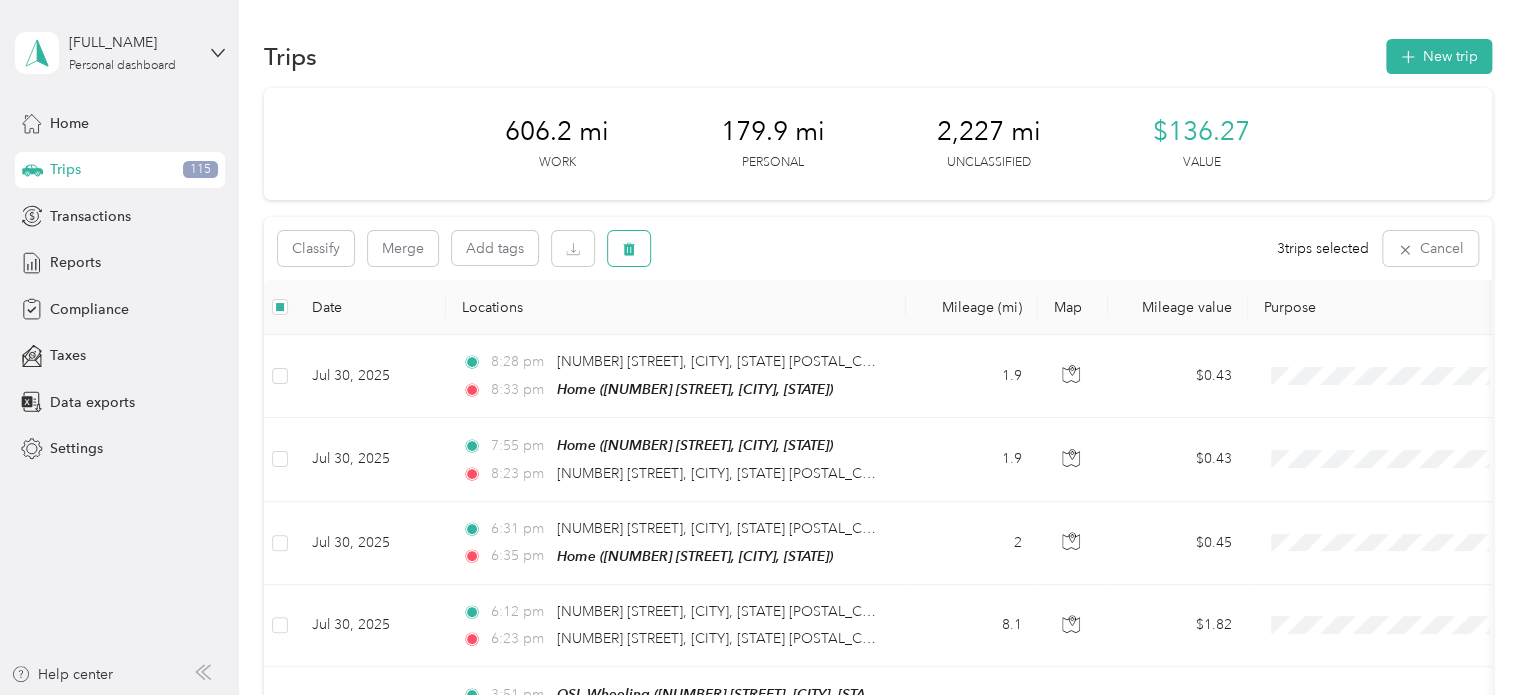 click 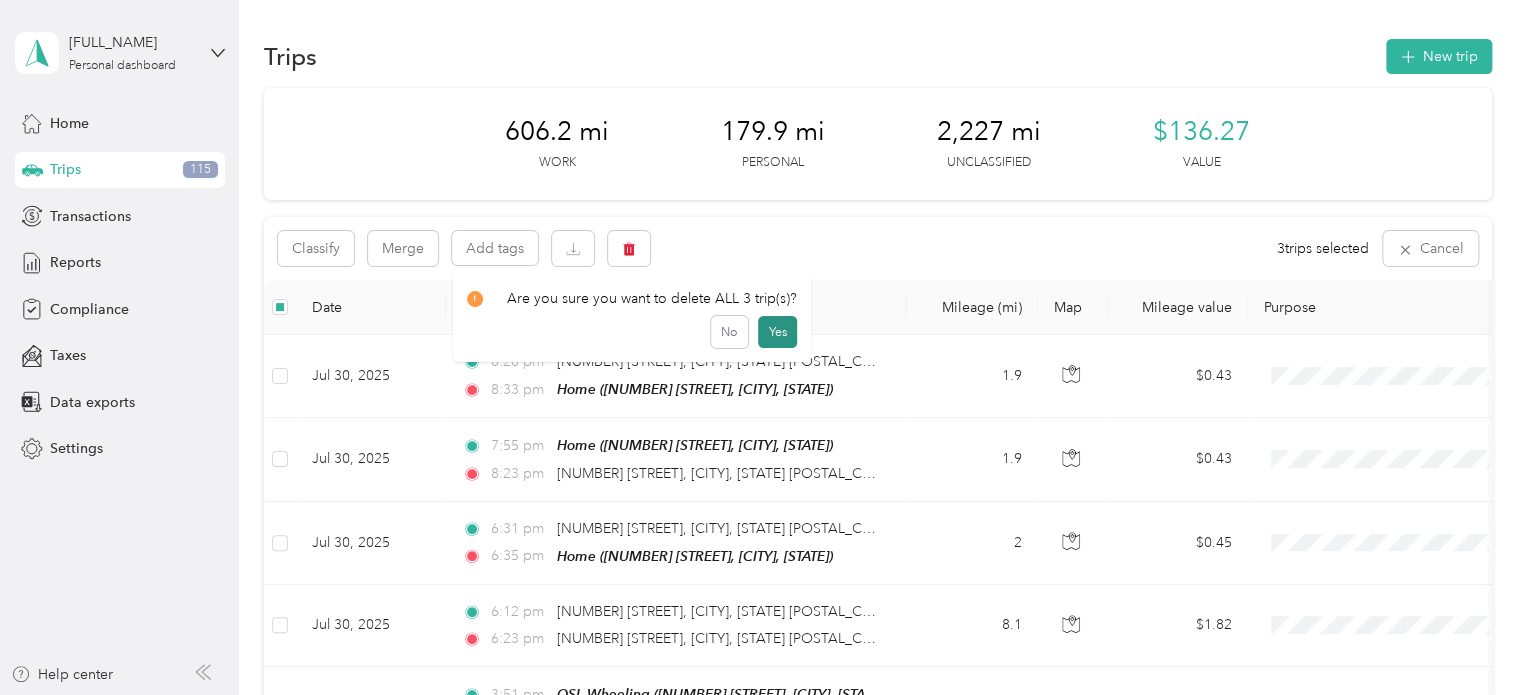 click on "Yes" at bounding box center [777, 332] 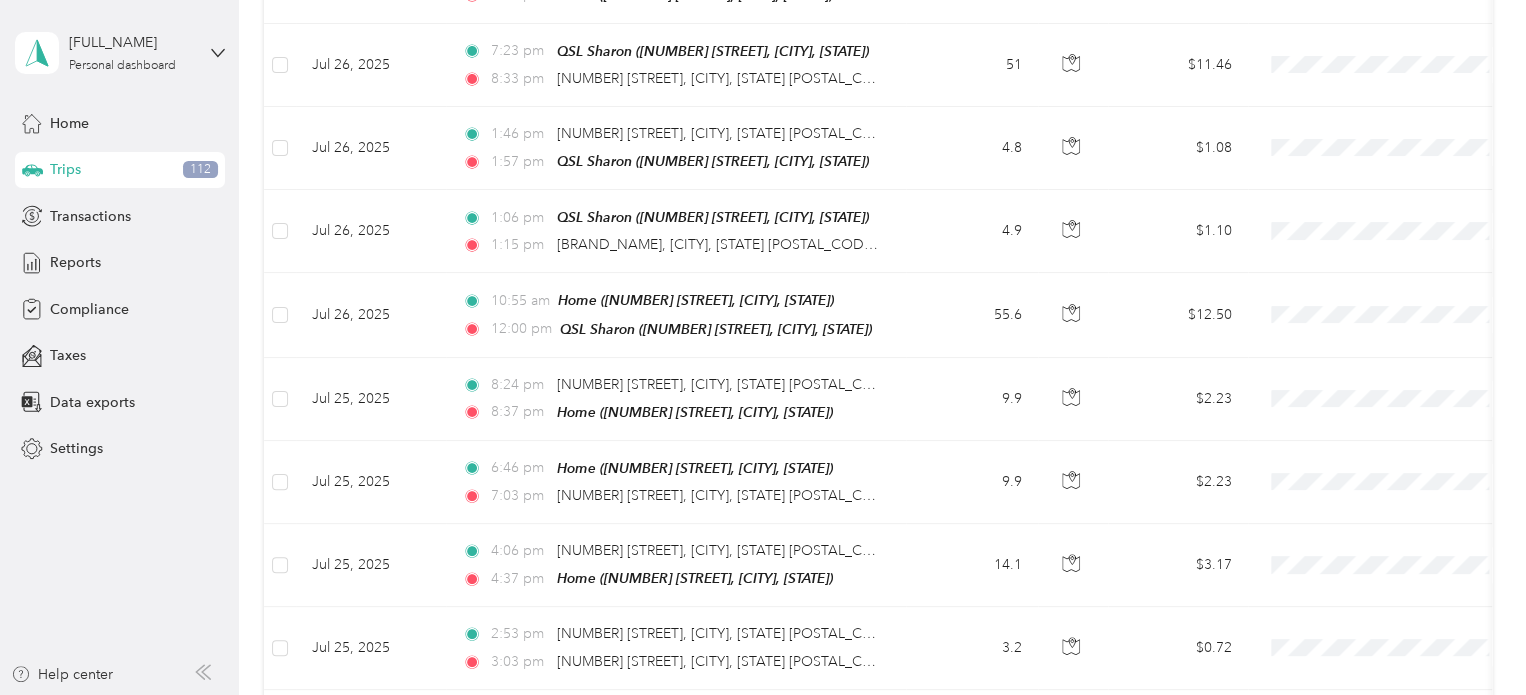 scroll, scrollTop: 0, scrollLeft: 0, axis: both 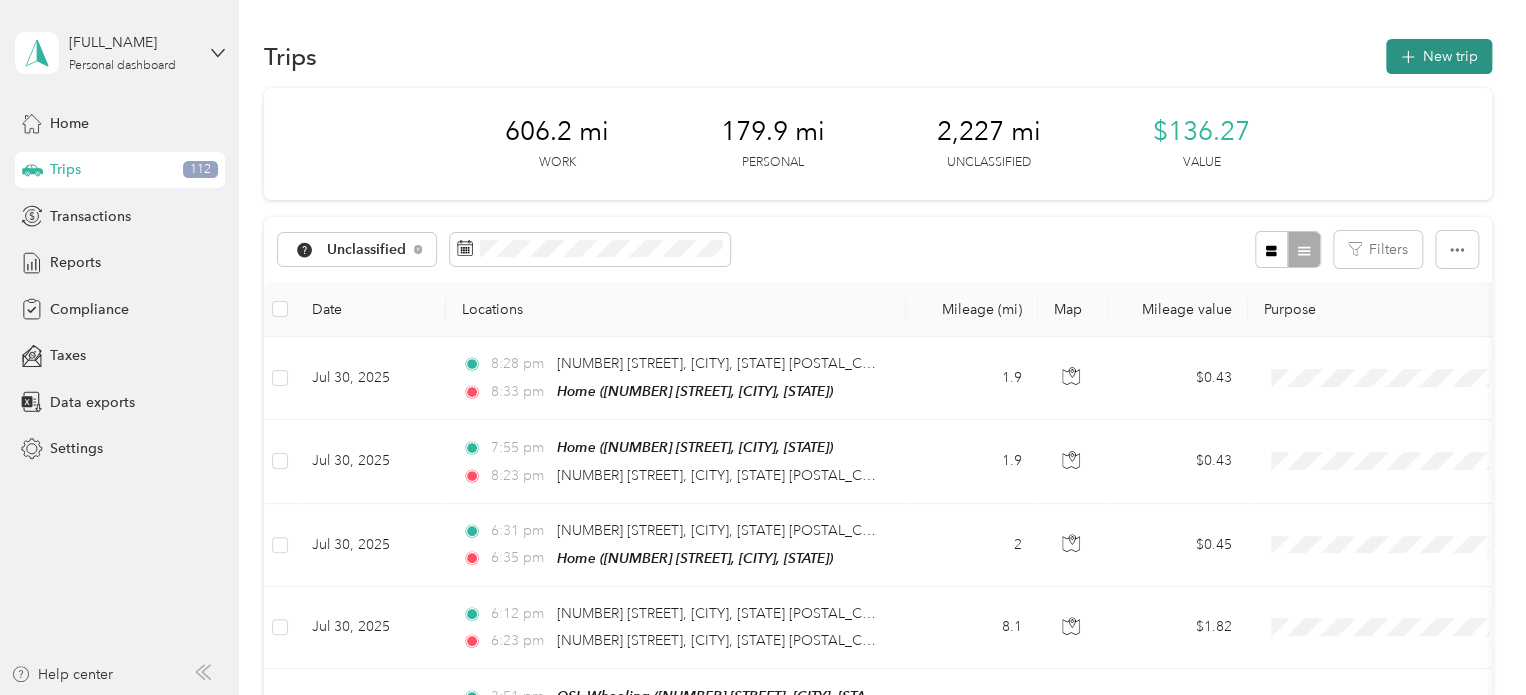 click on "New trip" at bounding box center [1439, 56] 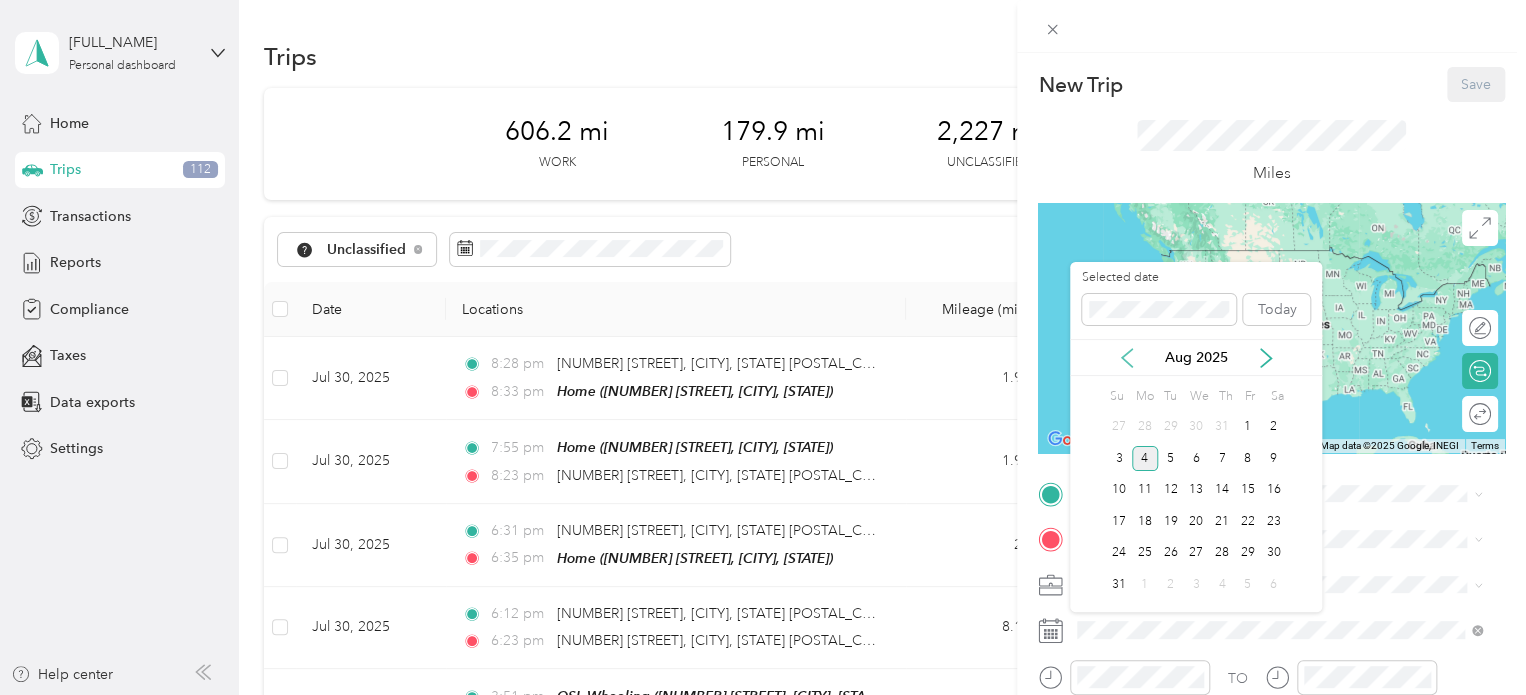 click 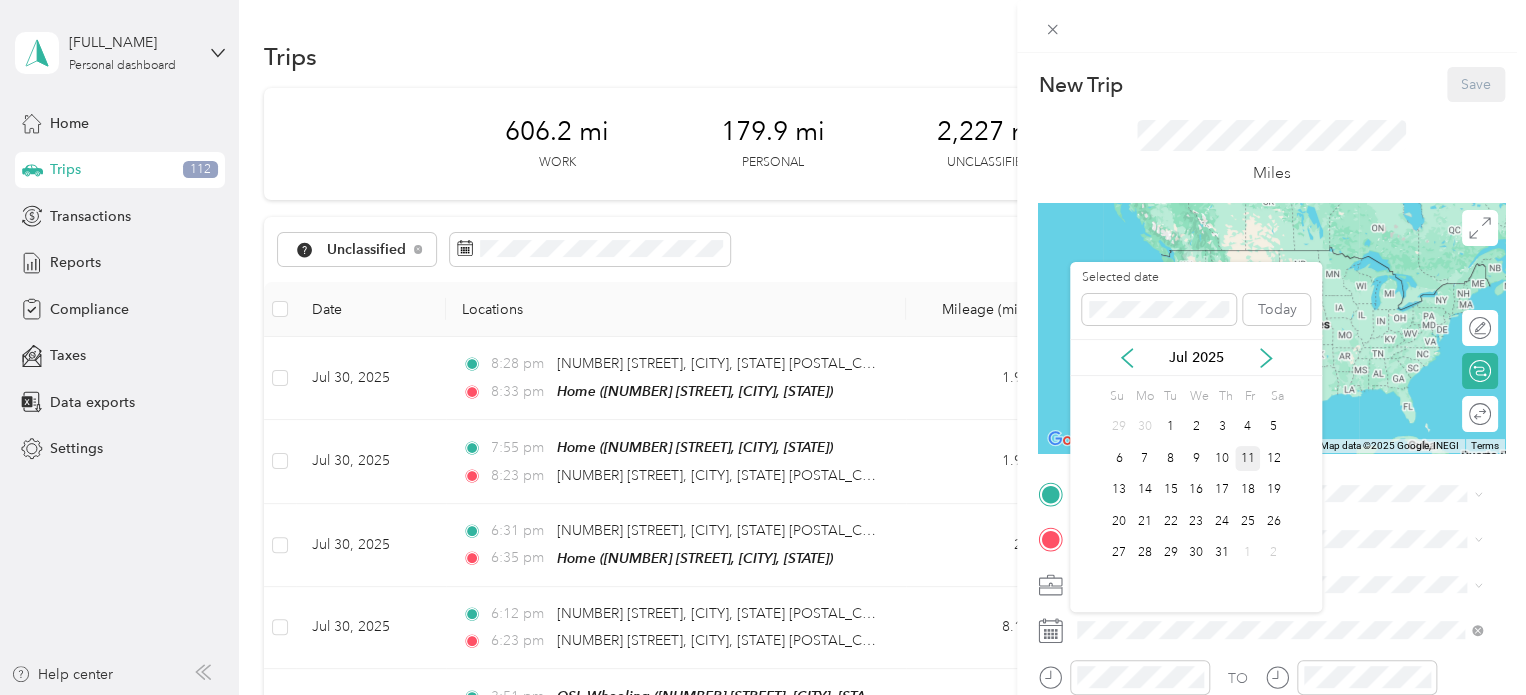 click on "11" at bounding box center (1248, 458) 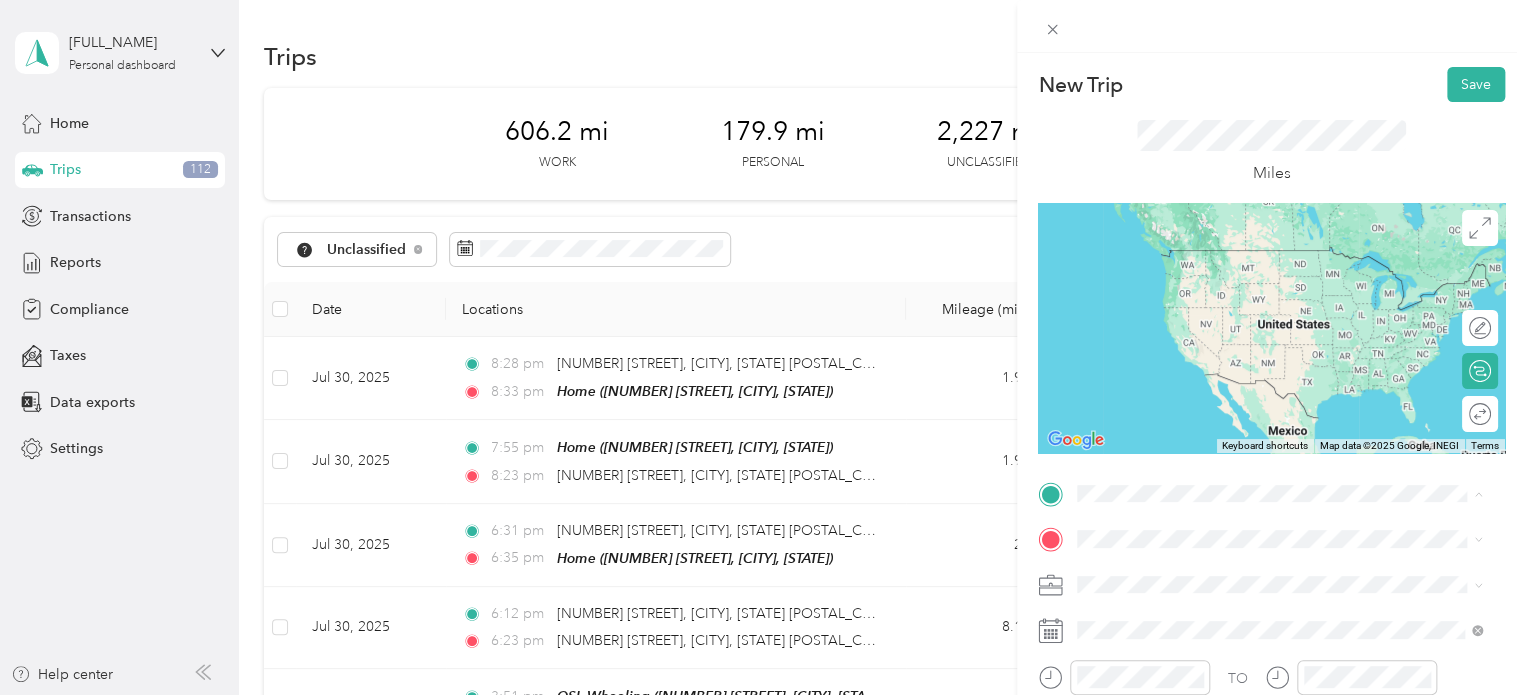 click on "Home [NUMBER] [STREET], [POSTAL_CODE], [CITY], [STATE], [COUNTRY]" at bounding box center [1295, 279] 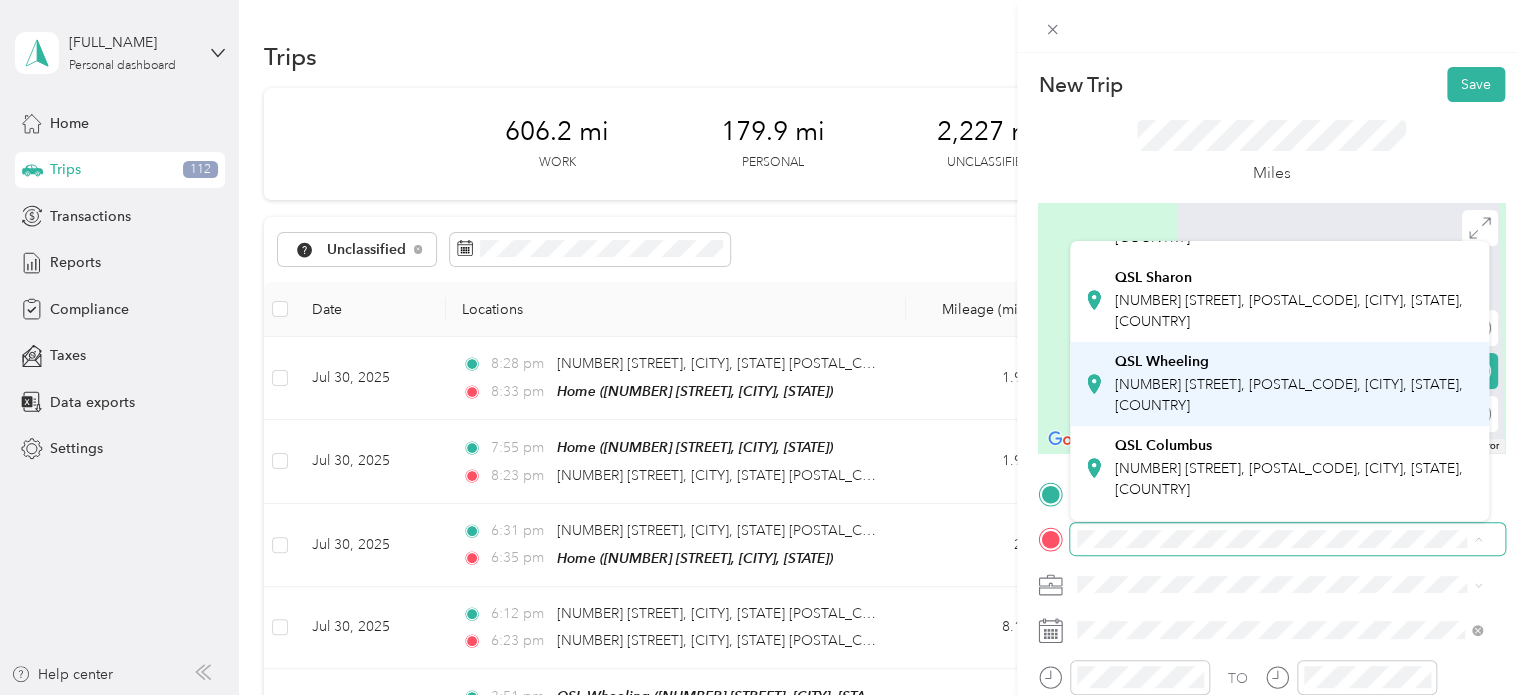 scroll, scrollTop: 400, scrollLeft: 0, axis: vertical 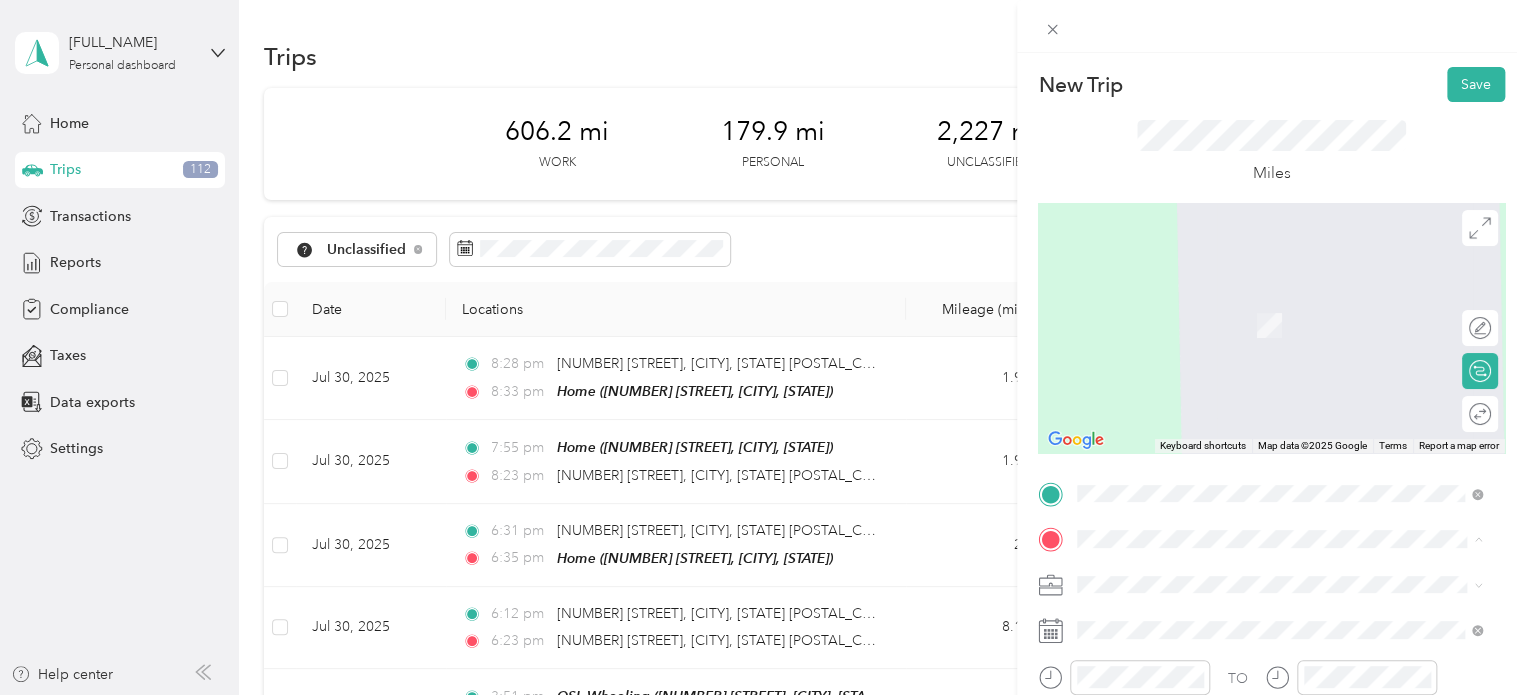 click on "QSL Columbus [NUMBER] [STREET], [POSTAL_CODE], [CITY], [STATE], [COUNTRY]" at bounding box center (1295, 422) 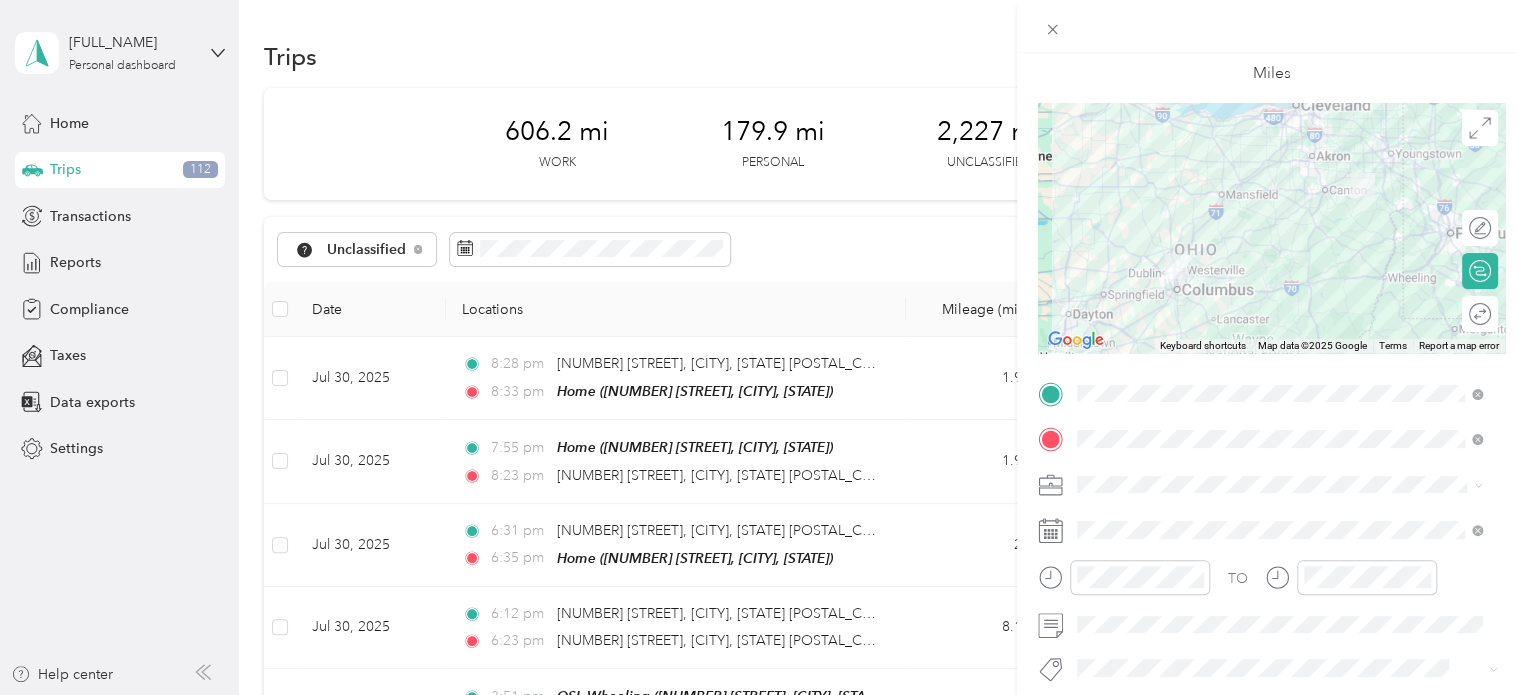 scroll, scrollTop: 200, scrollLeft: 0, axis: vertical 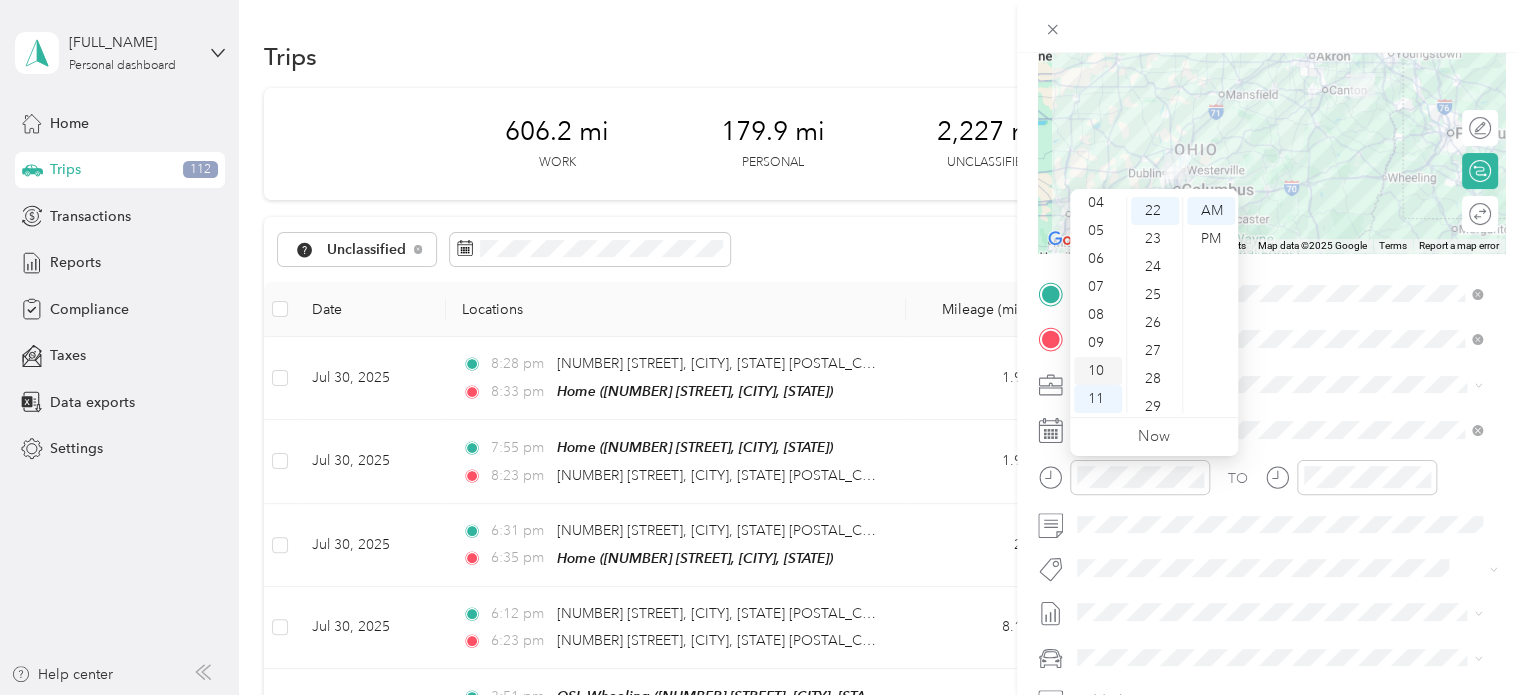 click on "10" at bounding box center [1098, 371] 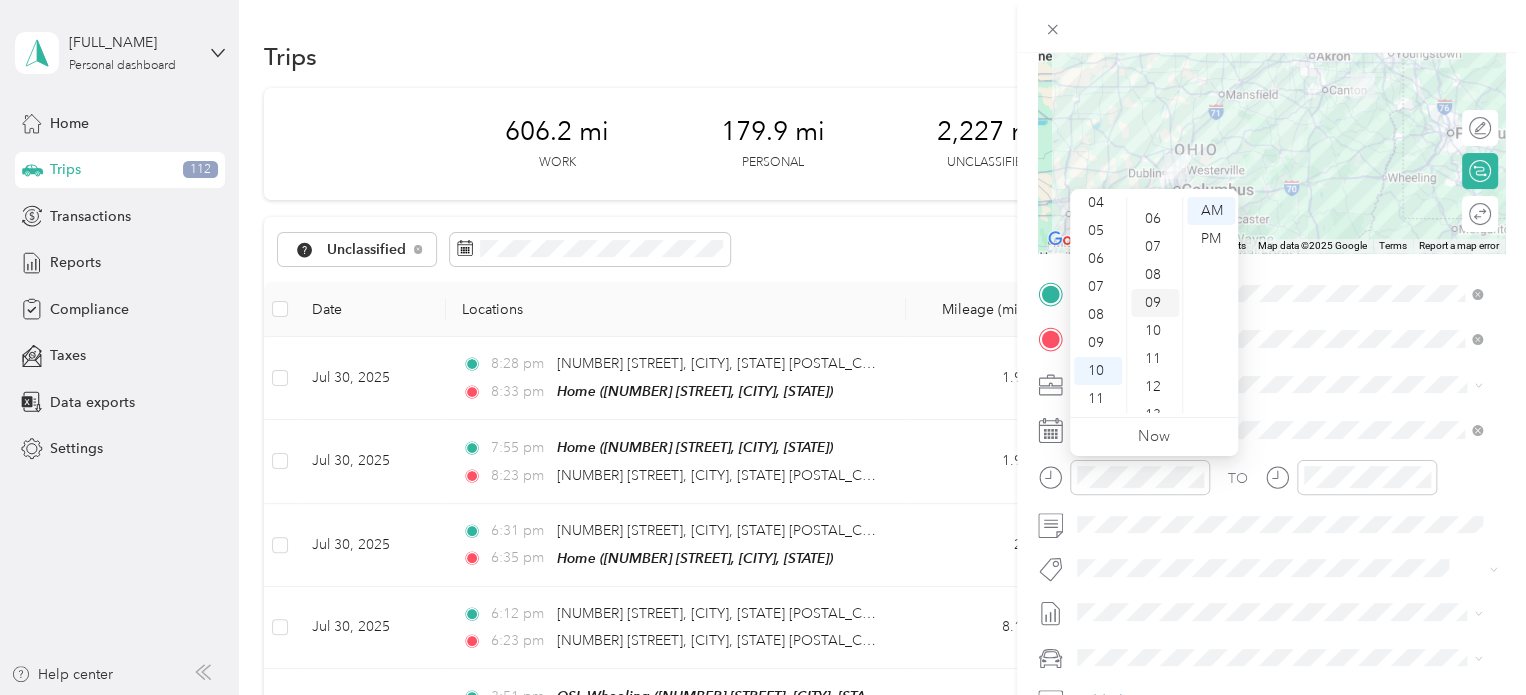 scroll, scrollTop: 0, scrollLeft: 0, axis: both 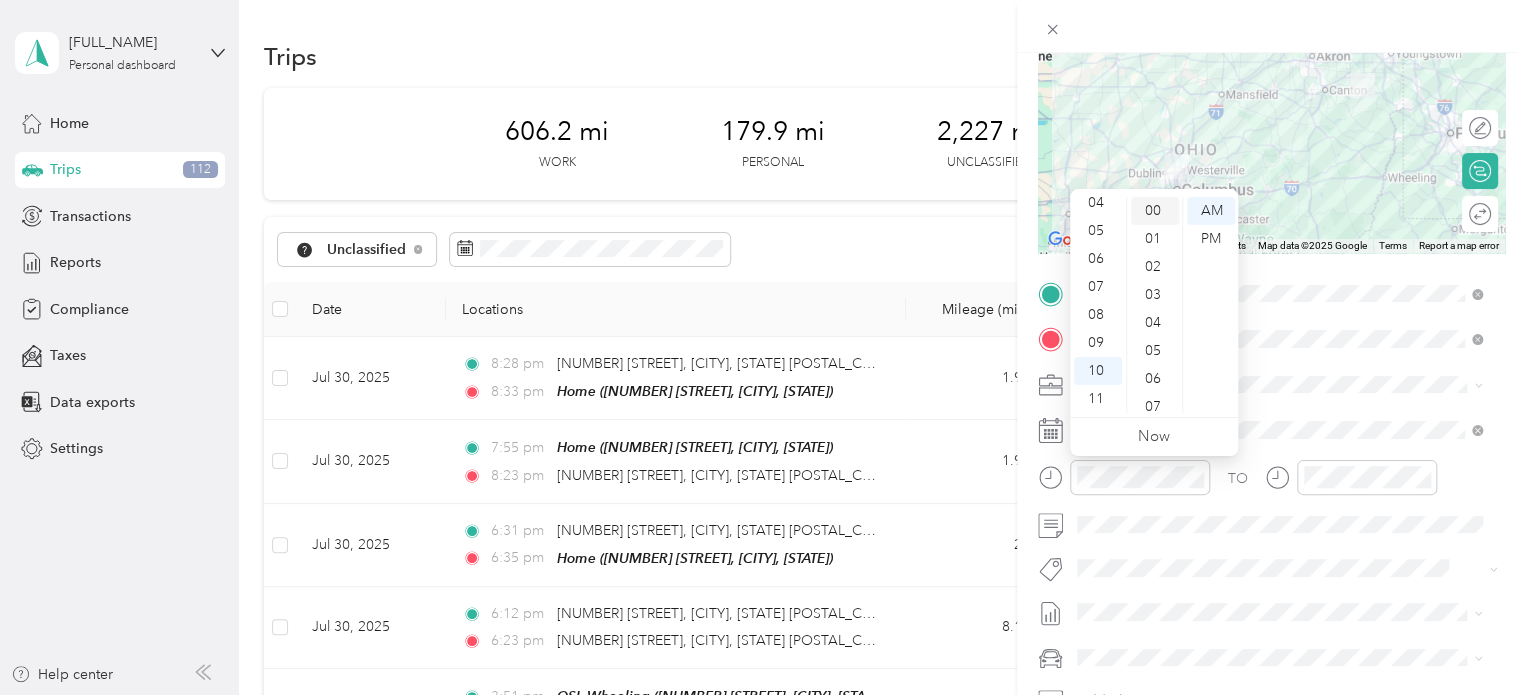 click on "00" at bounding box center (1155, 211) 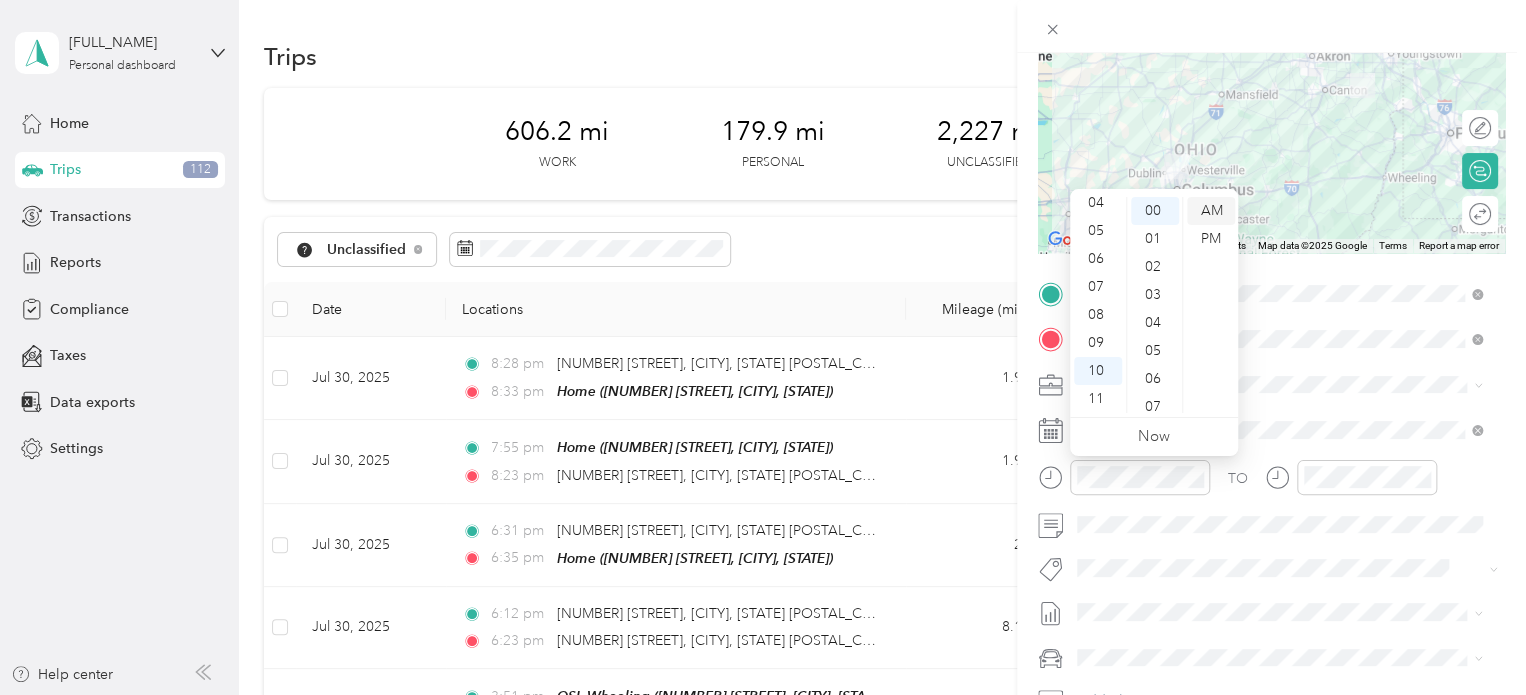 click on "AM" at bounding box center (1211, 211) 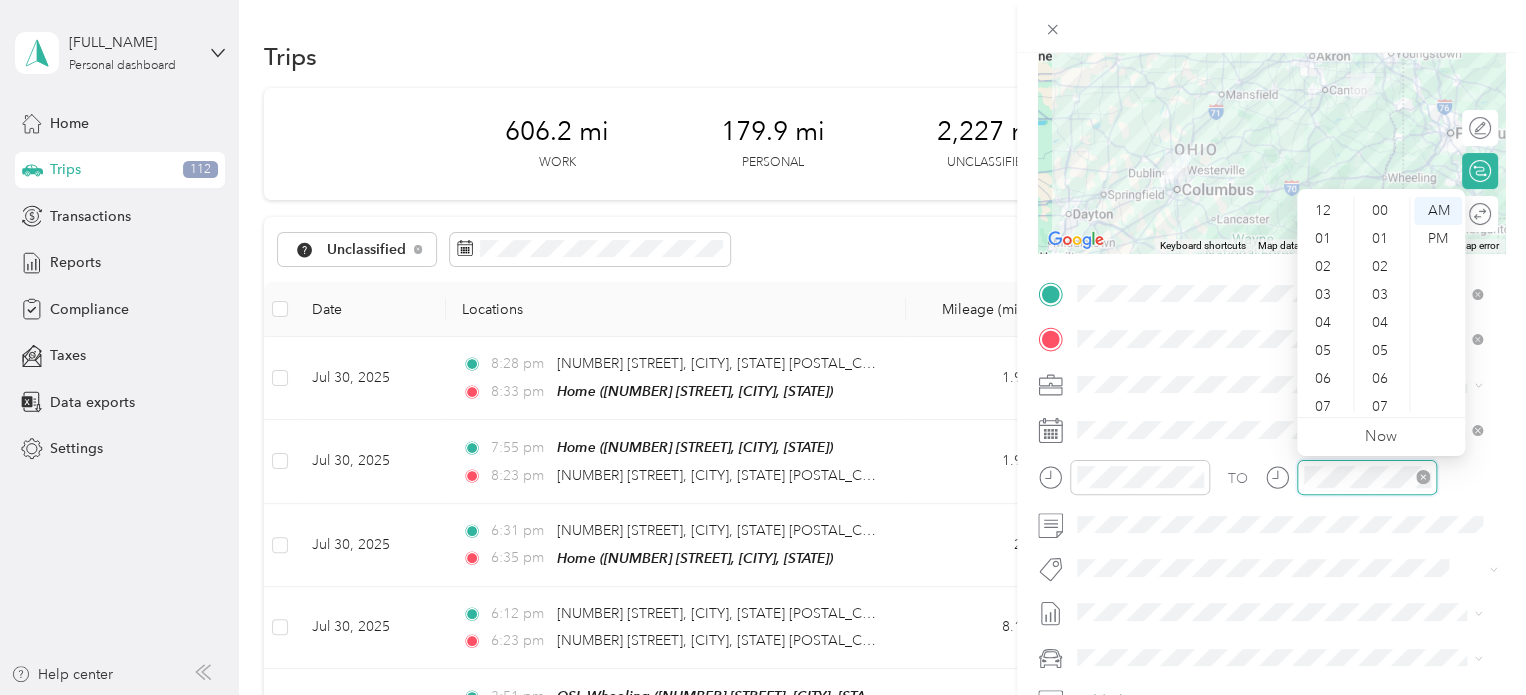 scroll, scrollTop: 616, scrollLeft: 0, axis: vertical 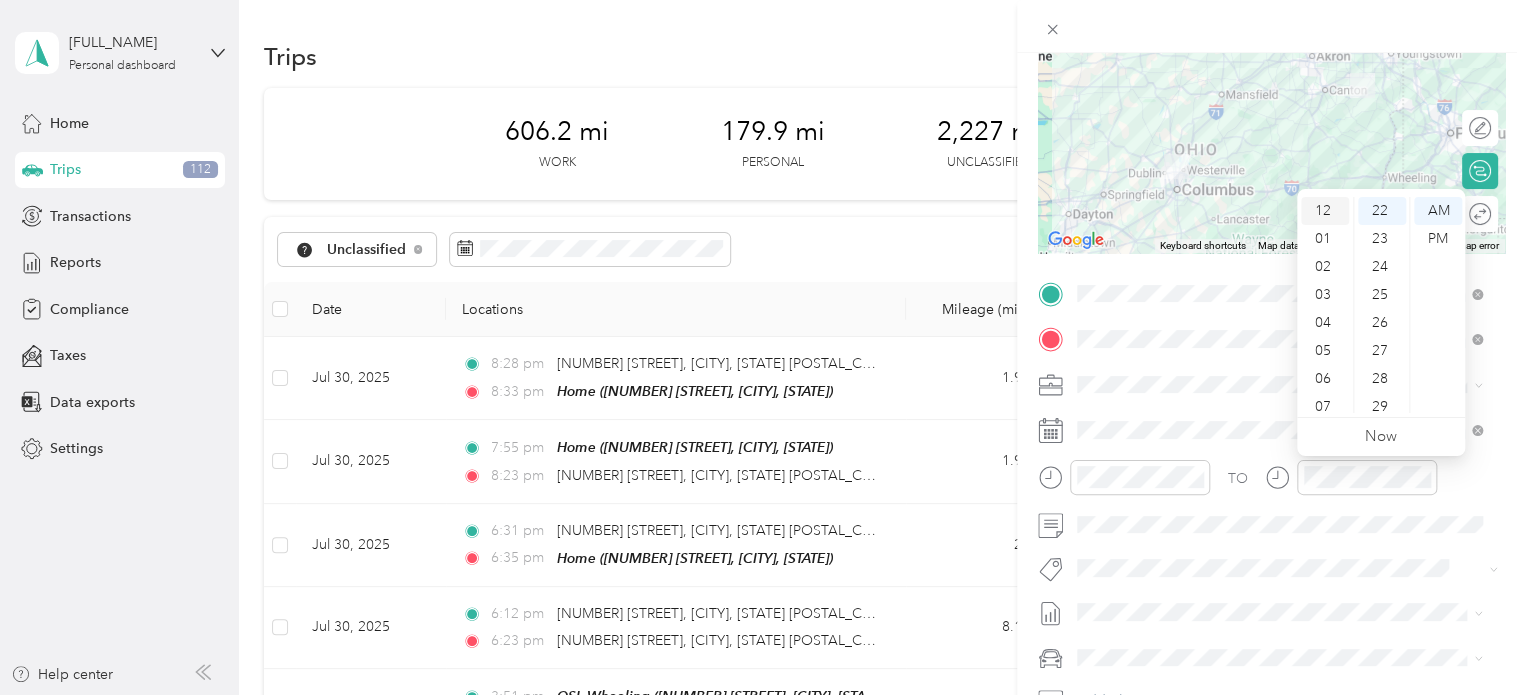 click on "12" at bounding box center [1325, 211] 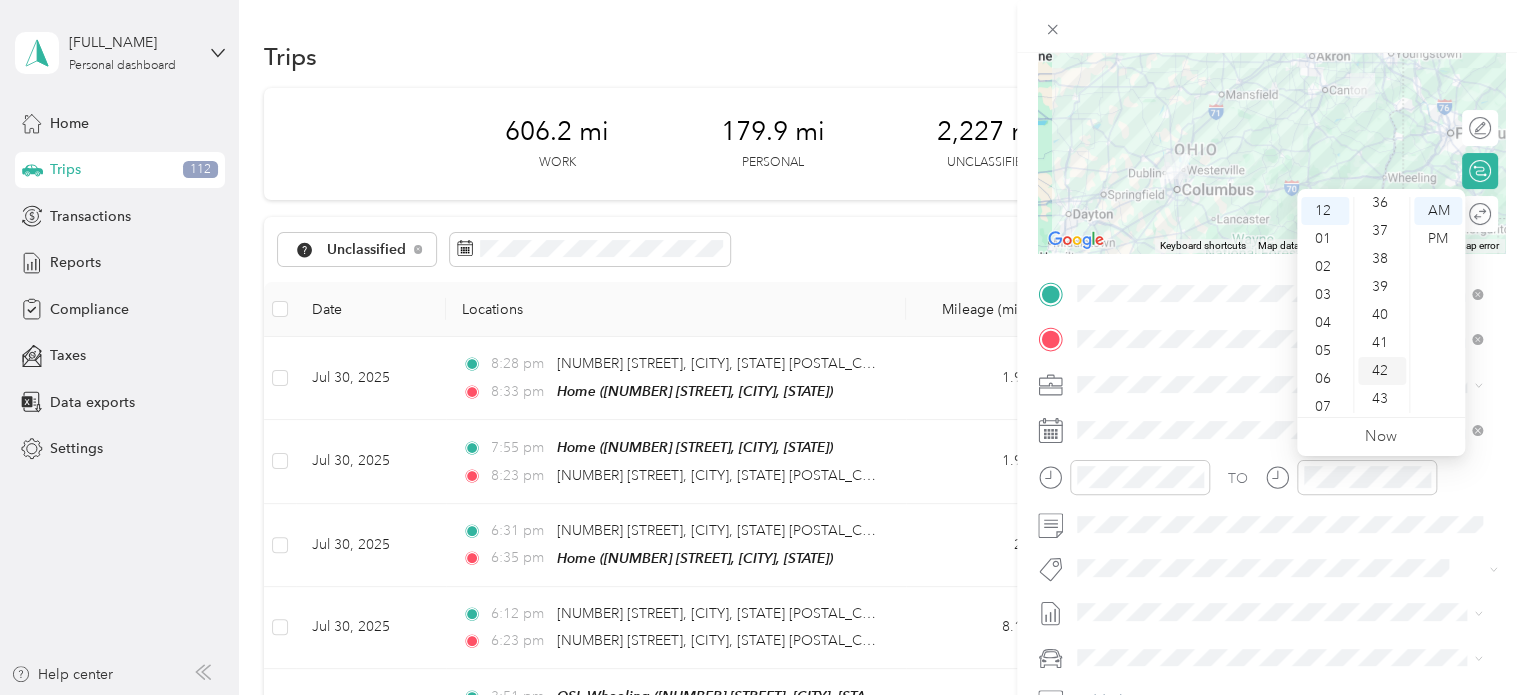 scroll, scrollTop: 1116, scrollLeft: 0, axis: vertical 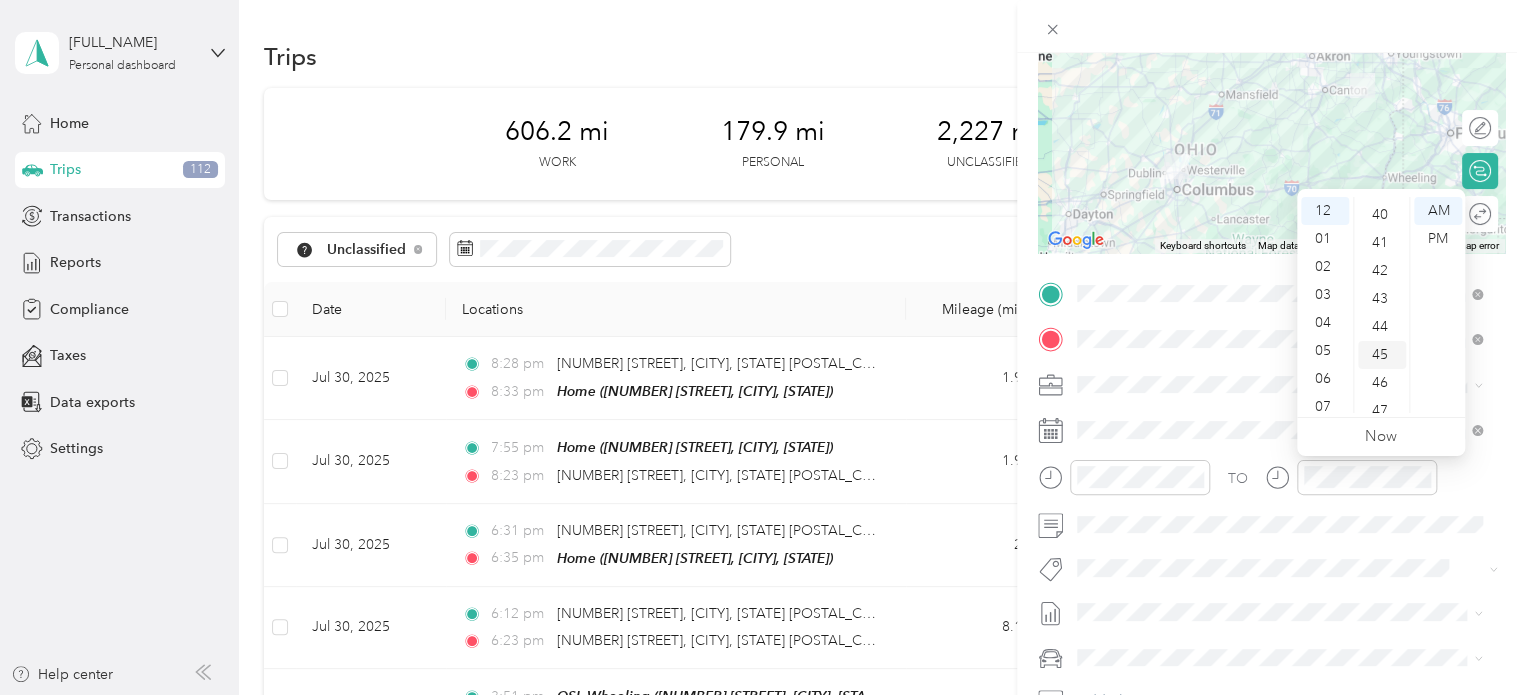 click on "45" at bounding box center [1382, 355] 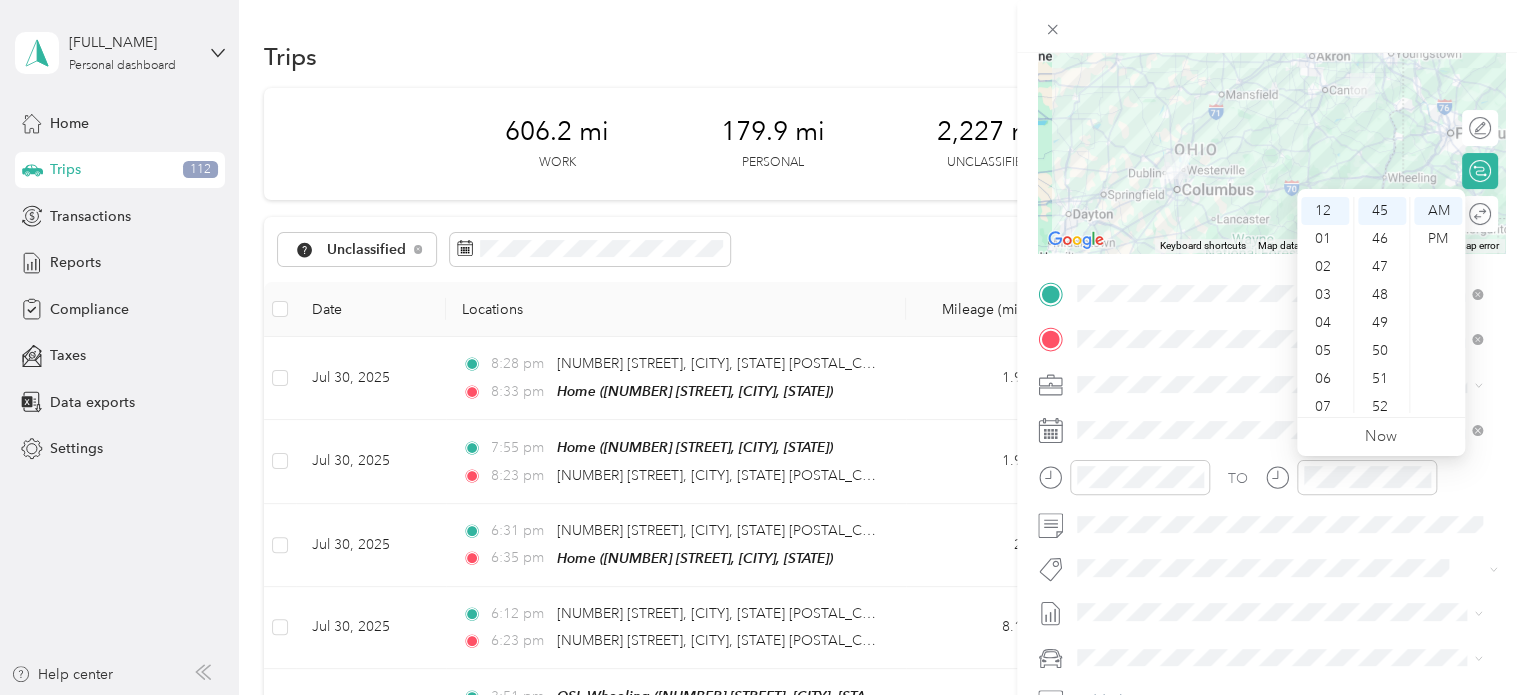 click on "TO" at bounding box center (1271, 484) 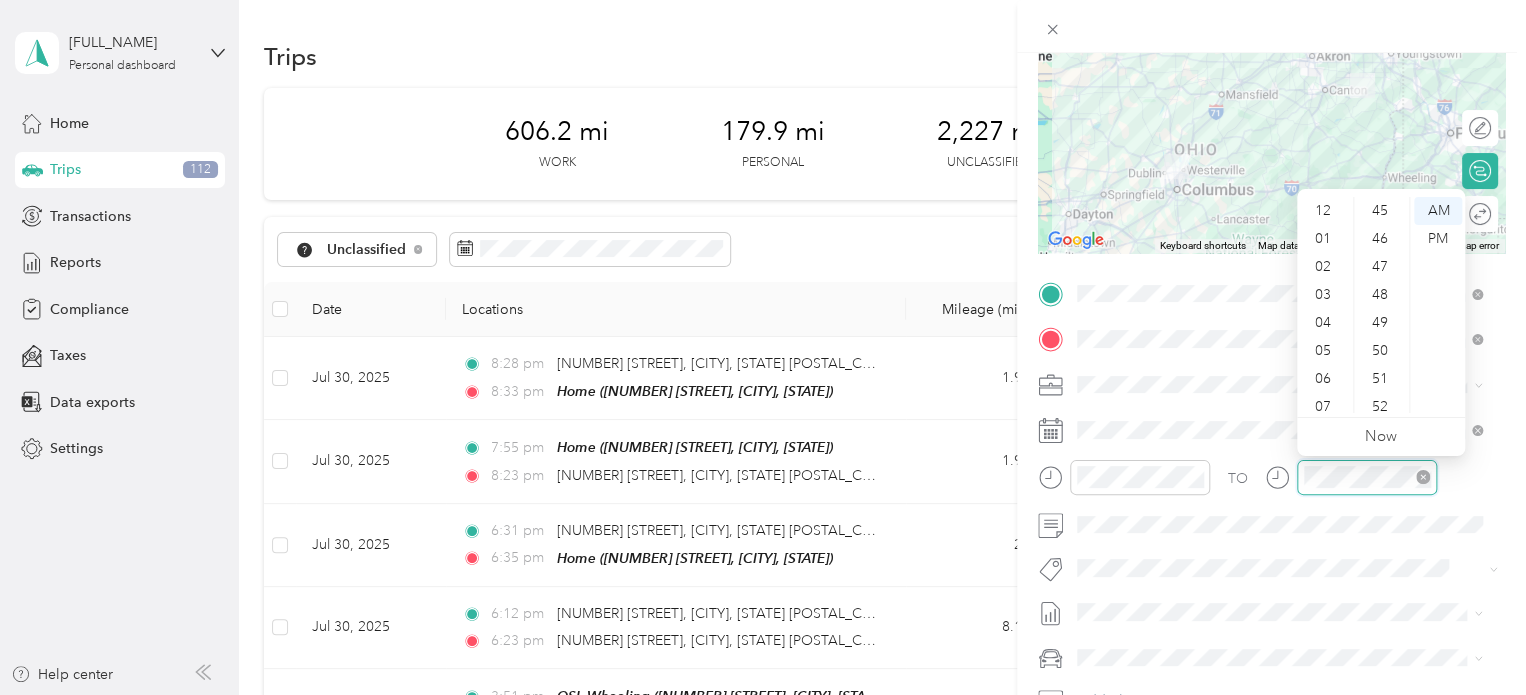 scroll, scrollTop: 120, scrollLeft: 0, axis: vertical 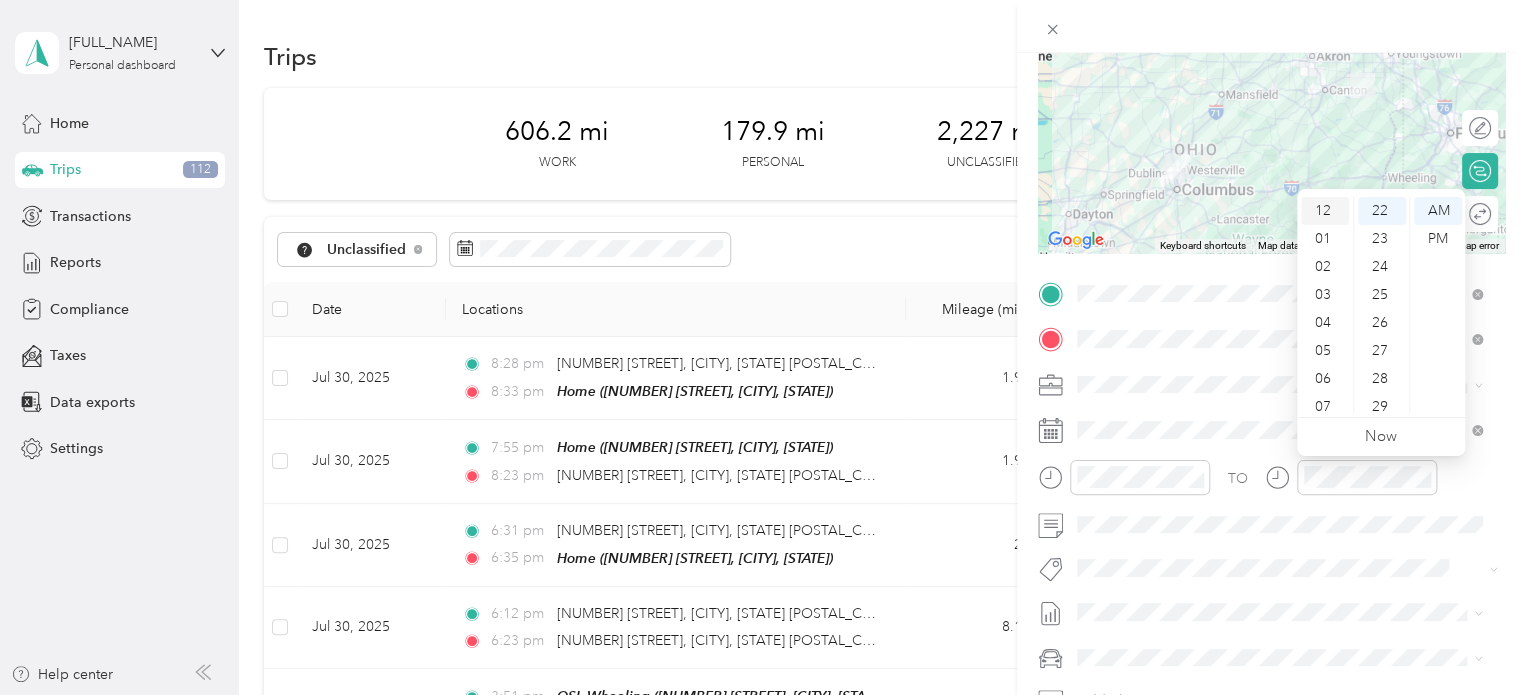 click on "12" at bounding box center [1325, 211] 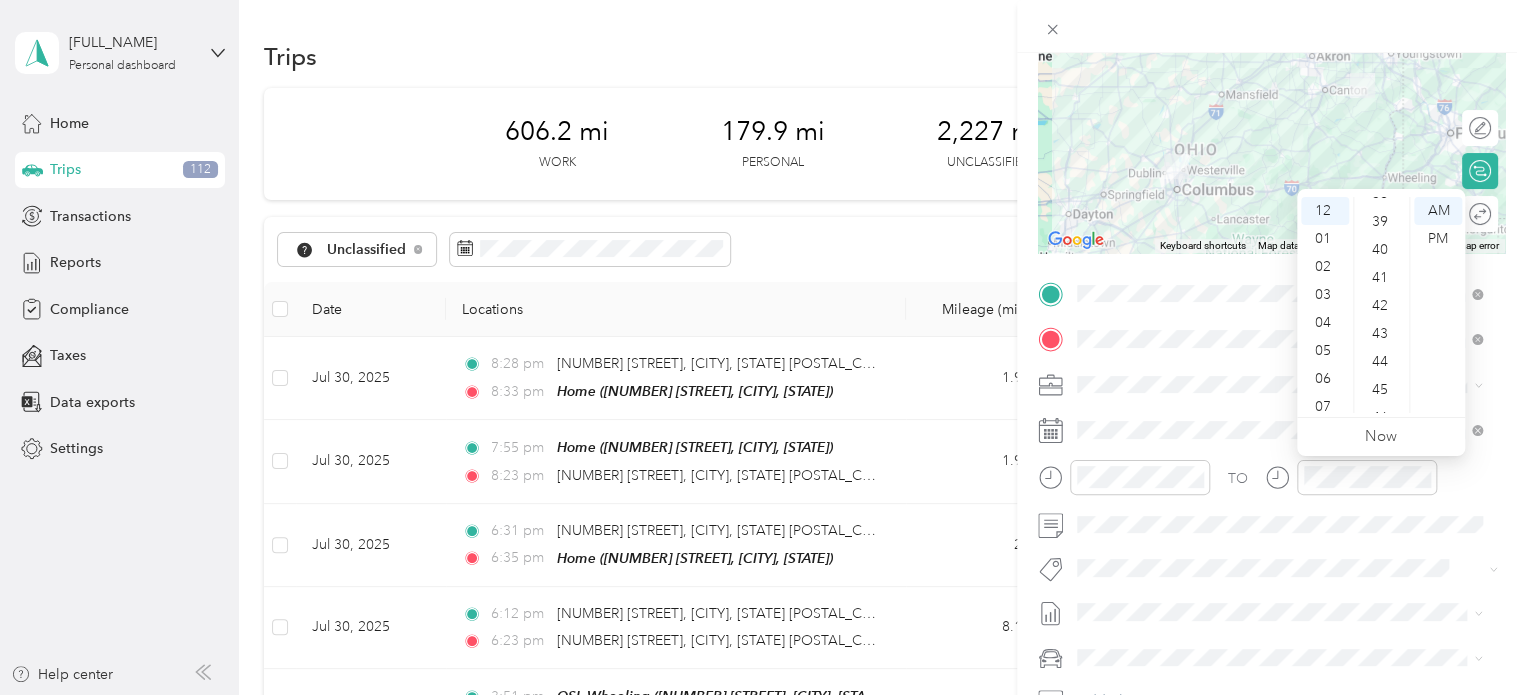 scroll, scrollTop: 1116, scrollLeft: 0, axis: vertical 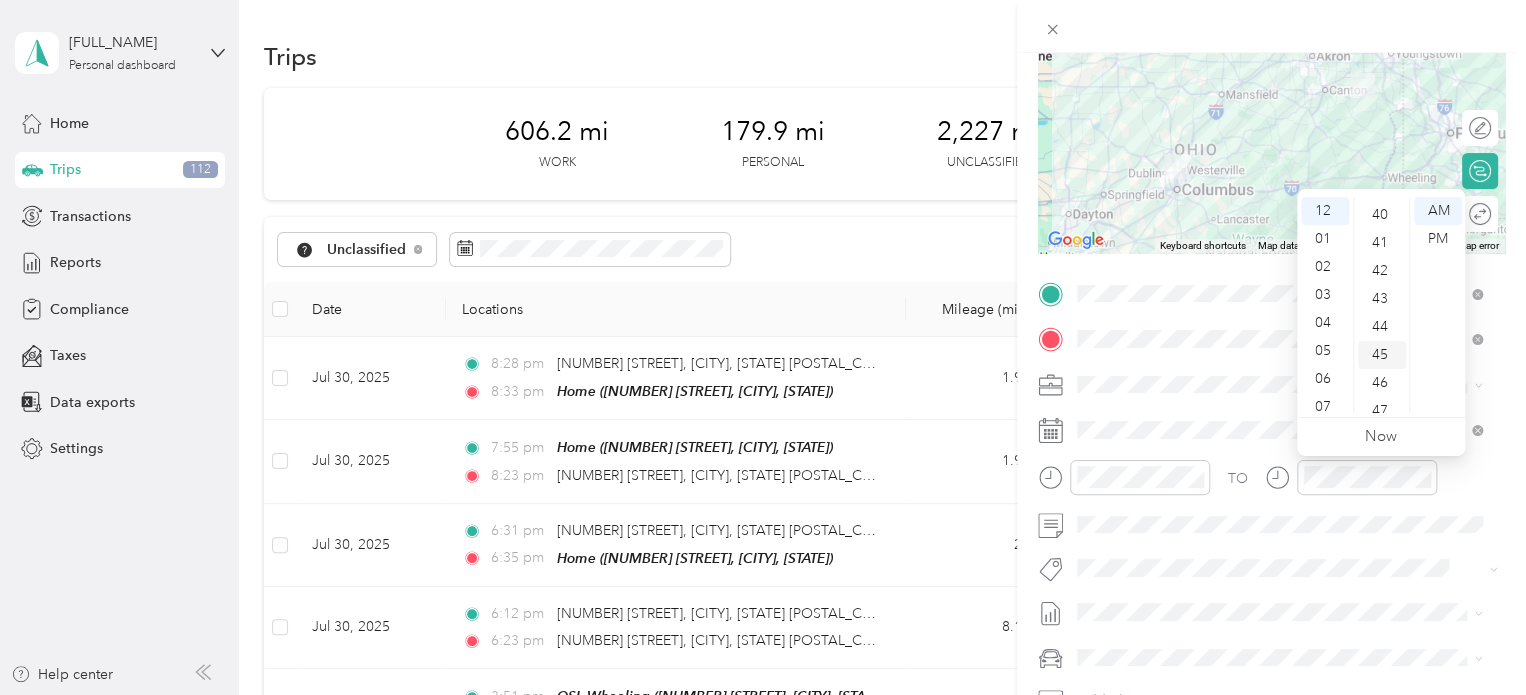 click on "45" at bounding box center [1382, 355] 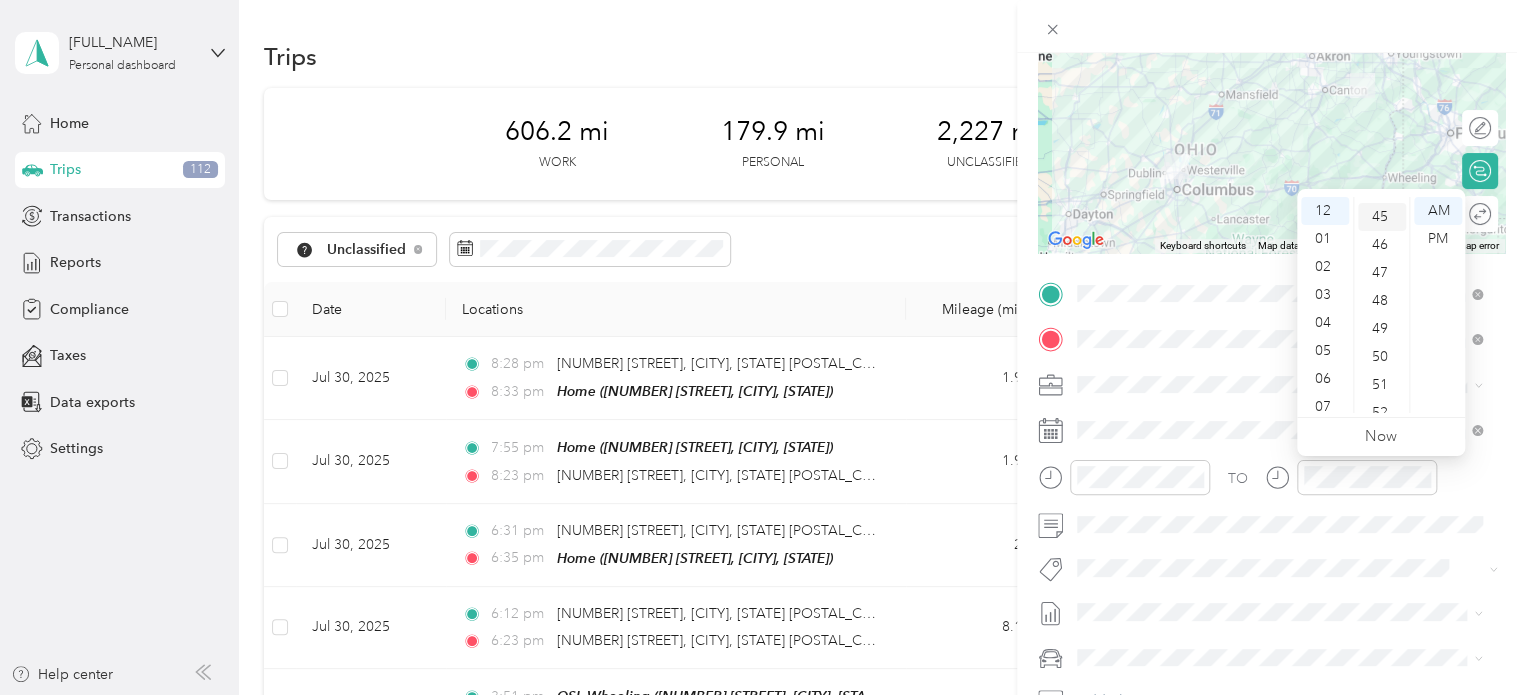 scroll, scrollTop: 1260, scrollLeft: 0, axis: vertical 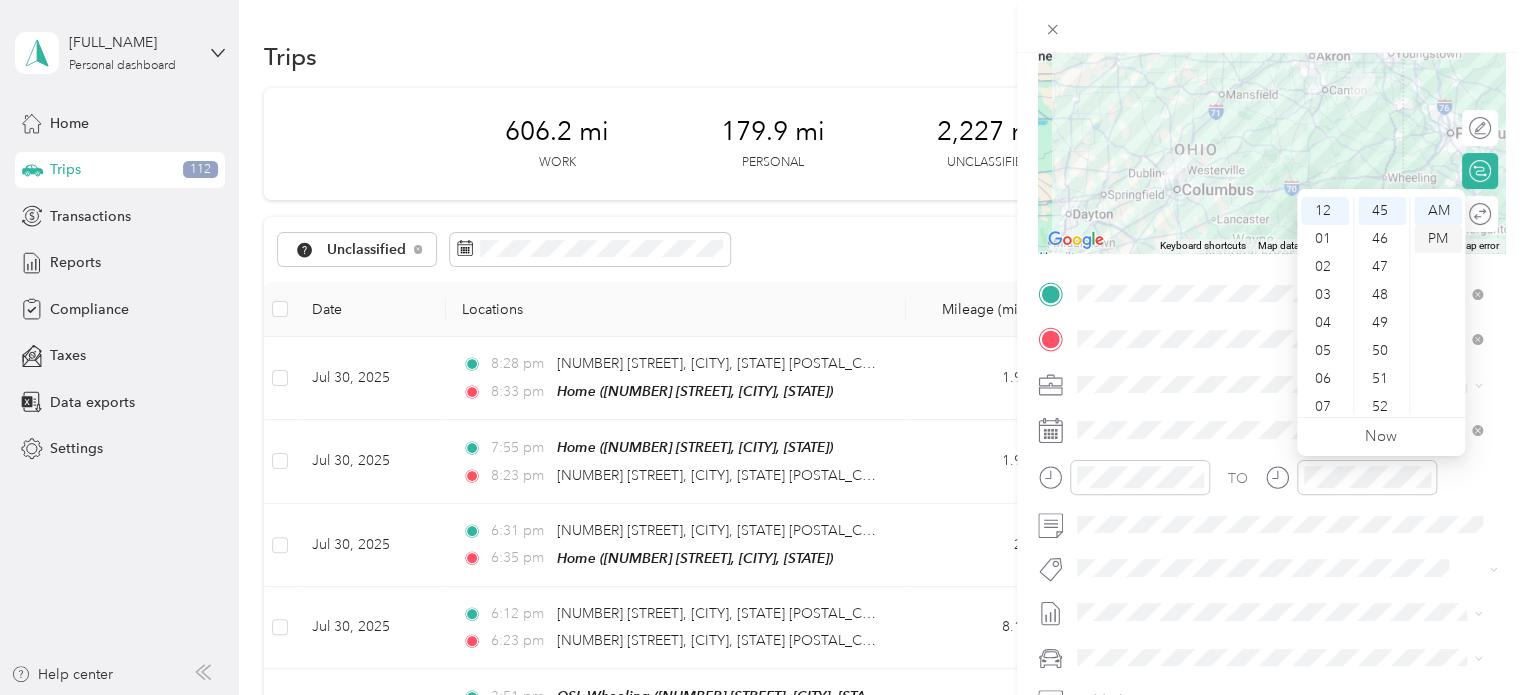 click on "PM" at bounding box center [1438, 239] 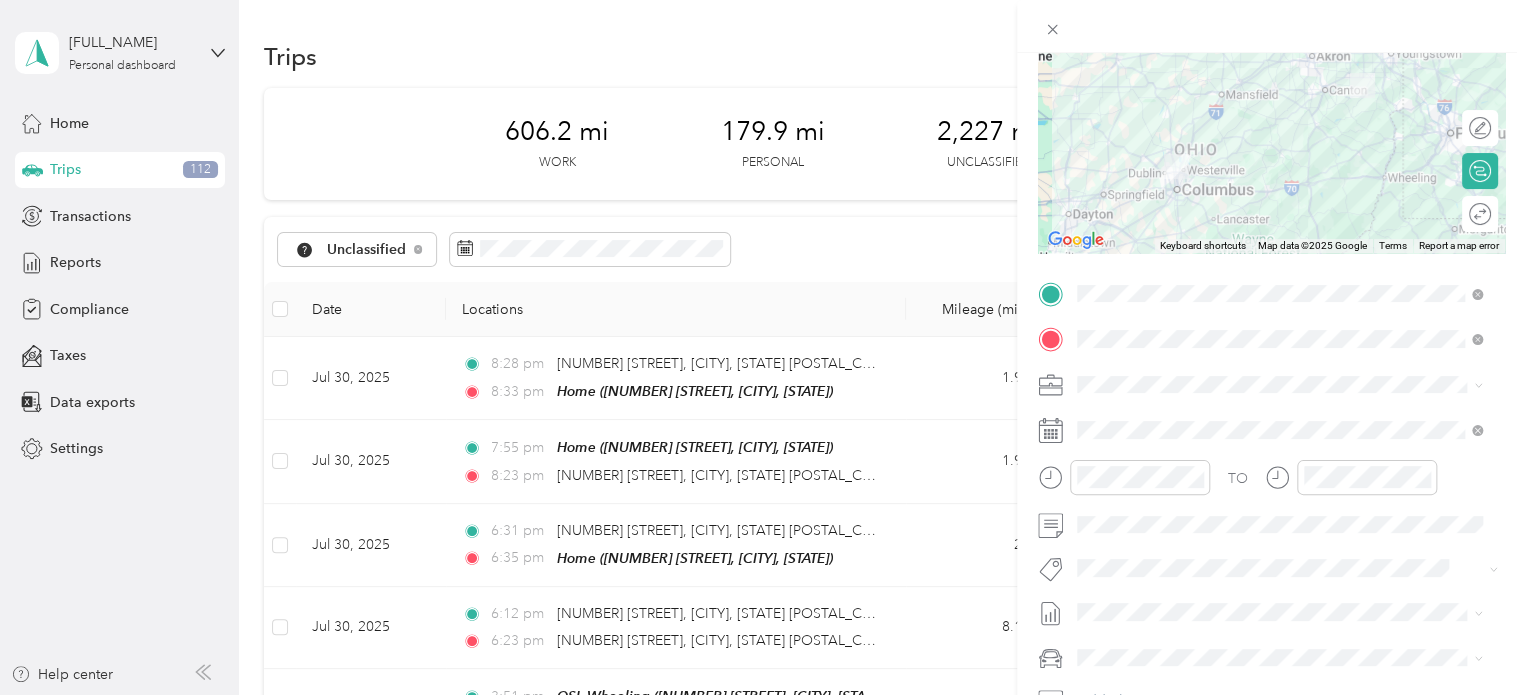 click on "TO" at bounding box center (1271, 484) 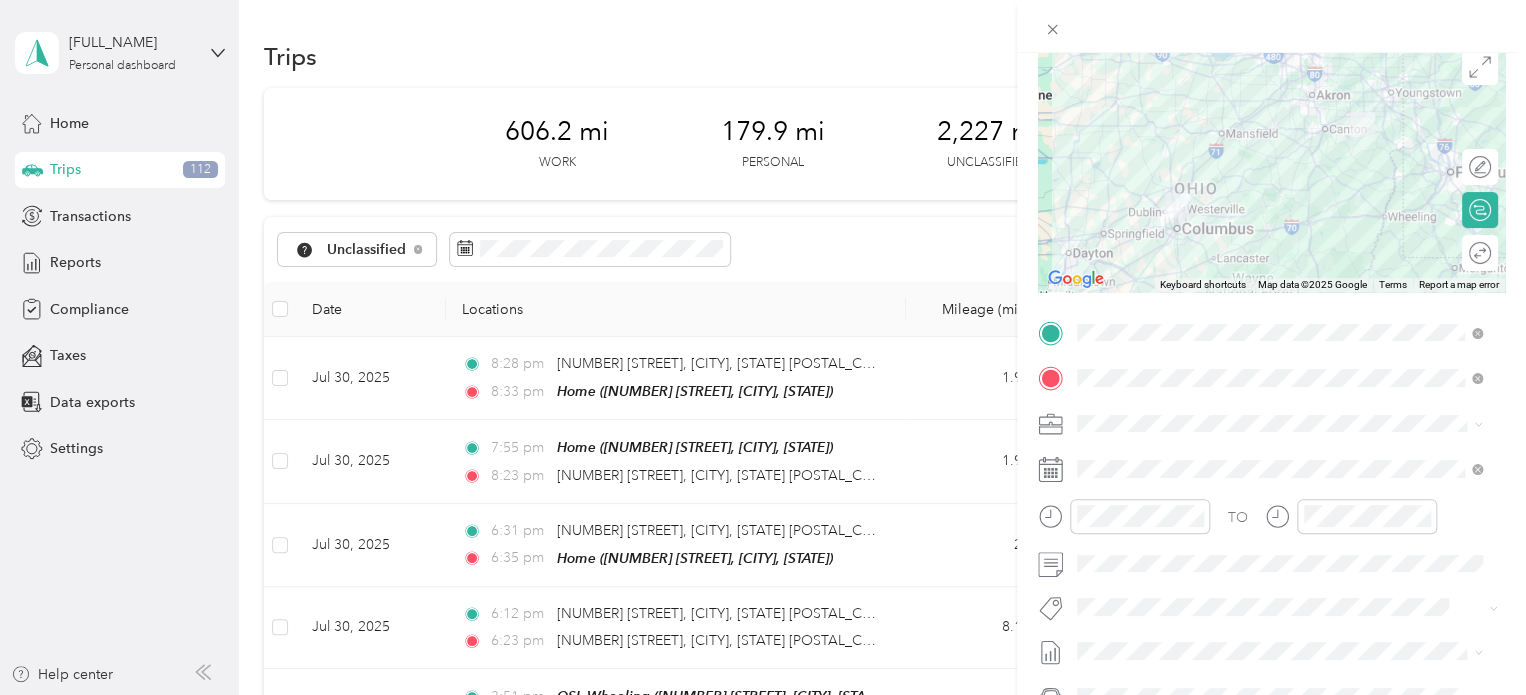 scroll, scrollTop: 0, scrollLeft: 0, axis: both 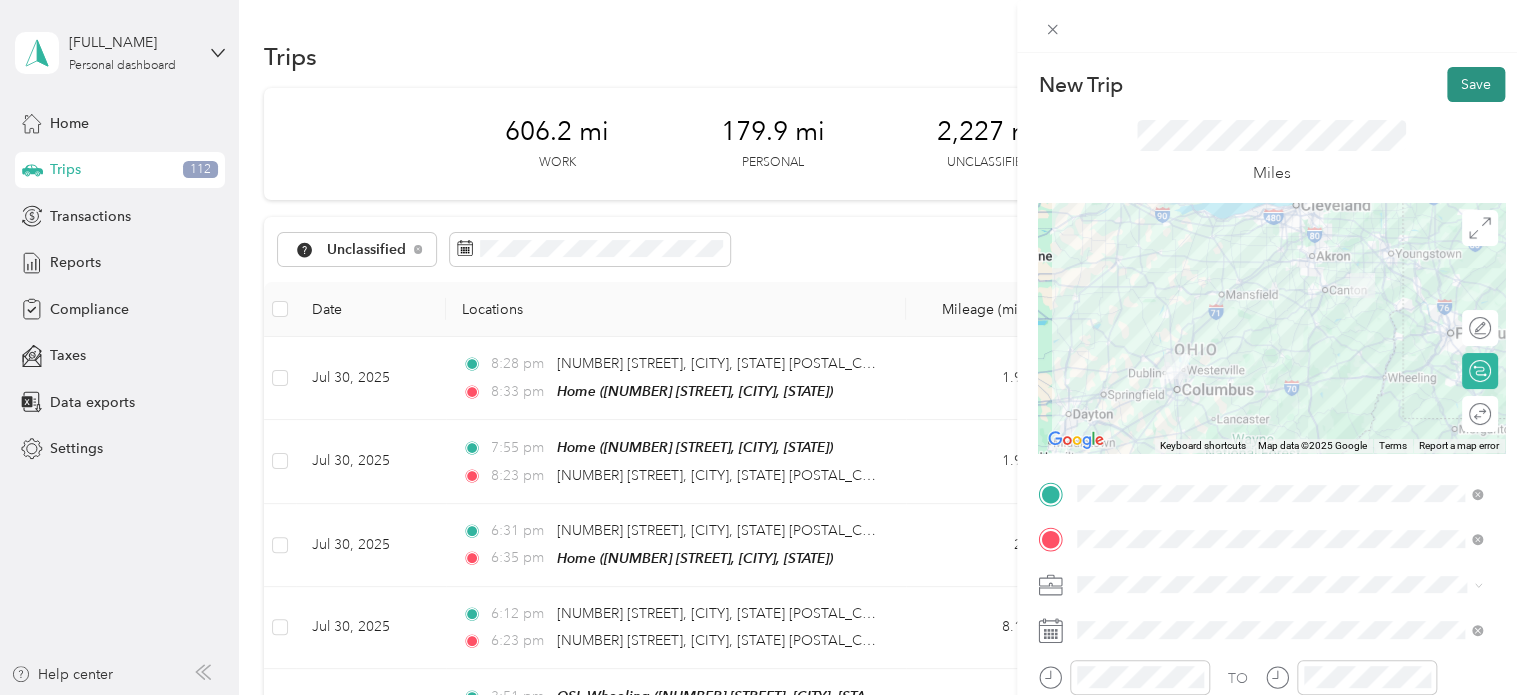 click on "Save" at bounding box center (1476, 84) 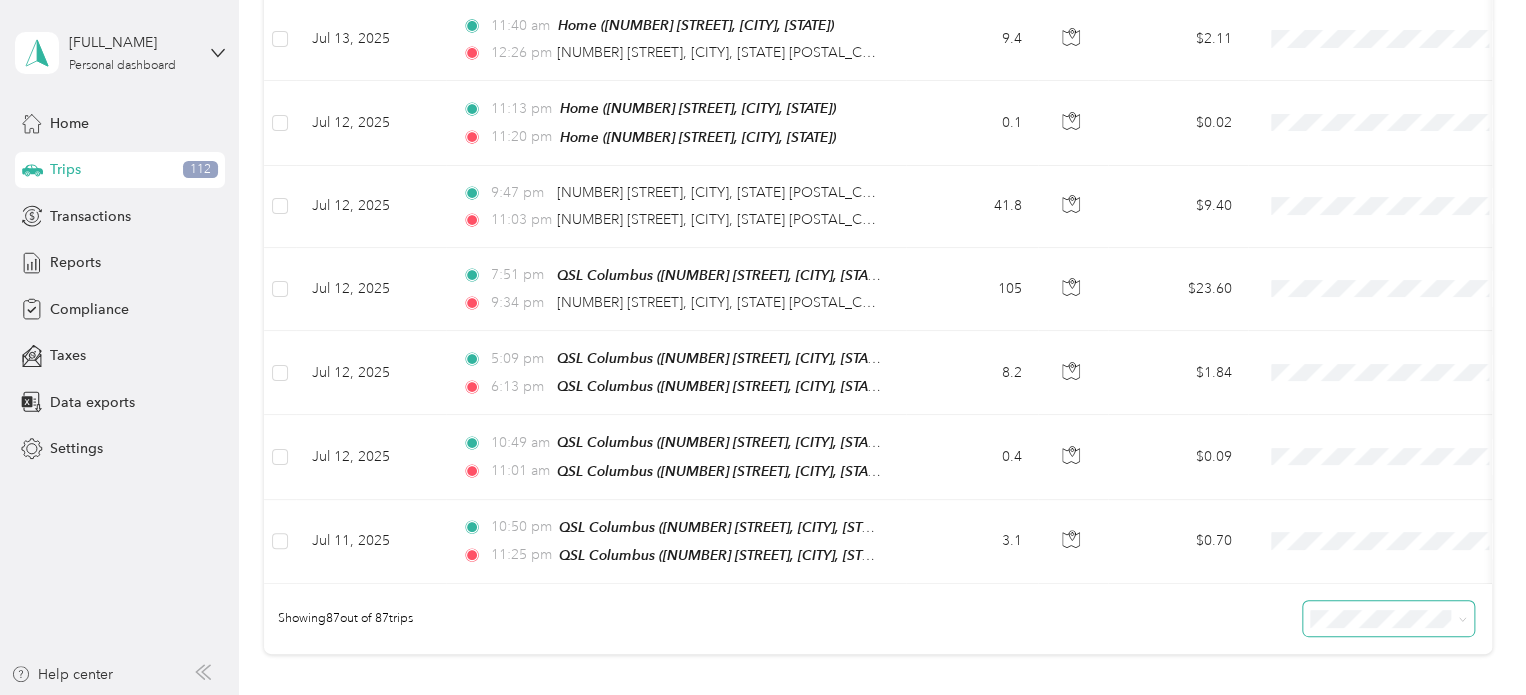 scroll, scrollTop: 6941, scrollLeft: 0, axis: vertical 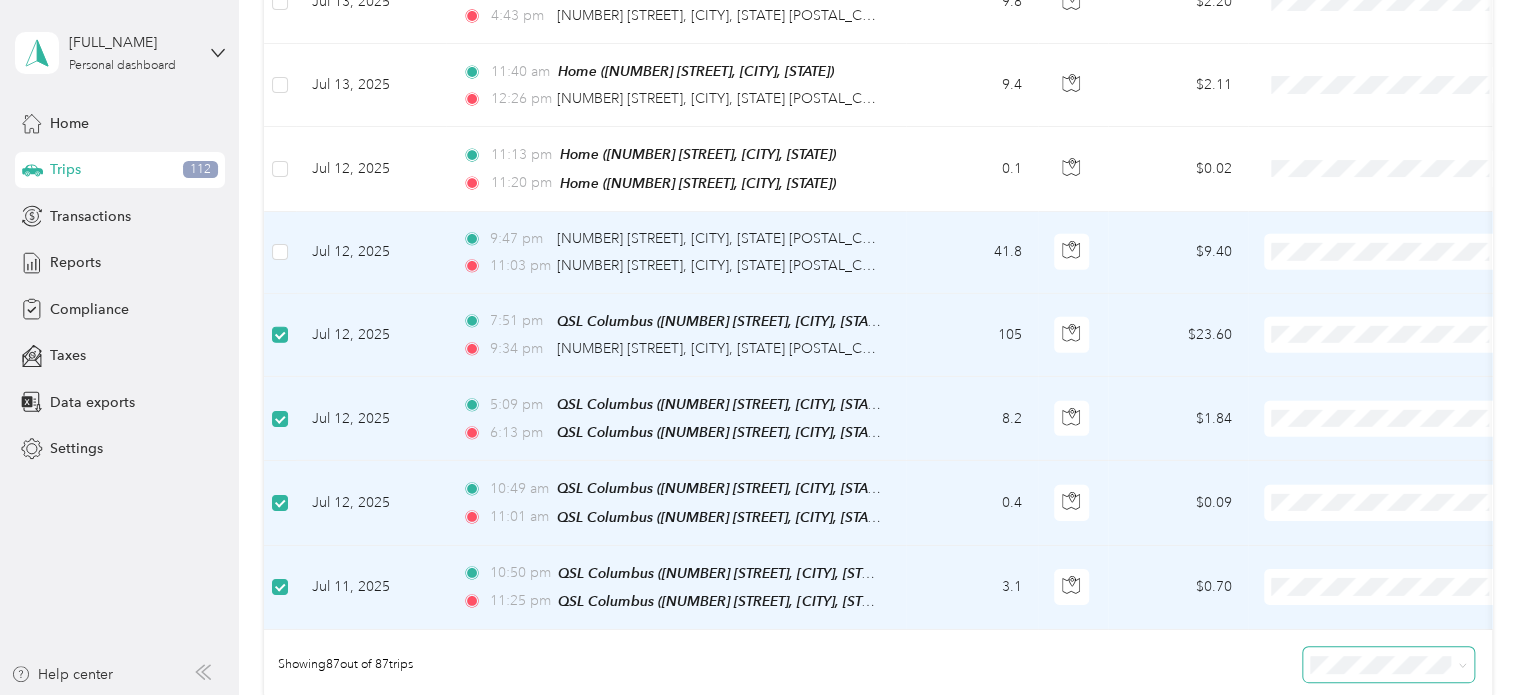 click at bounding box center (280, 253) 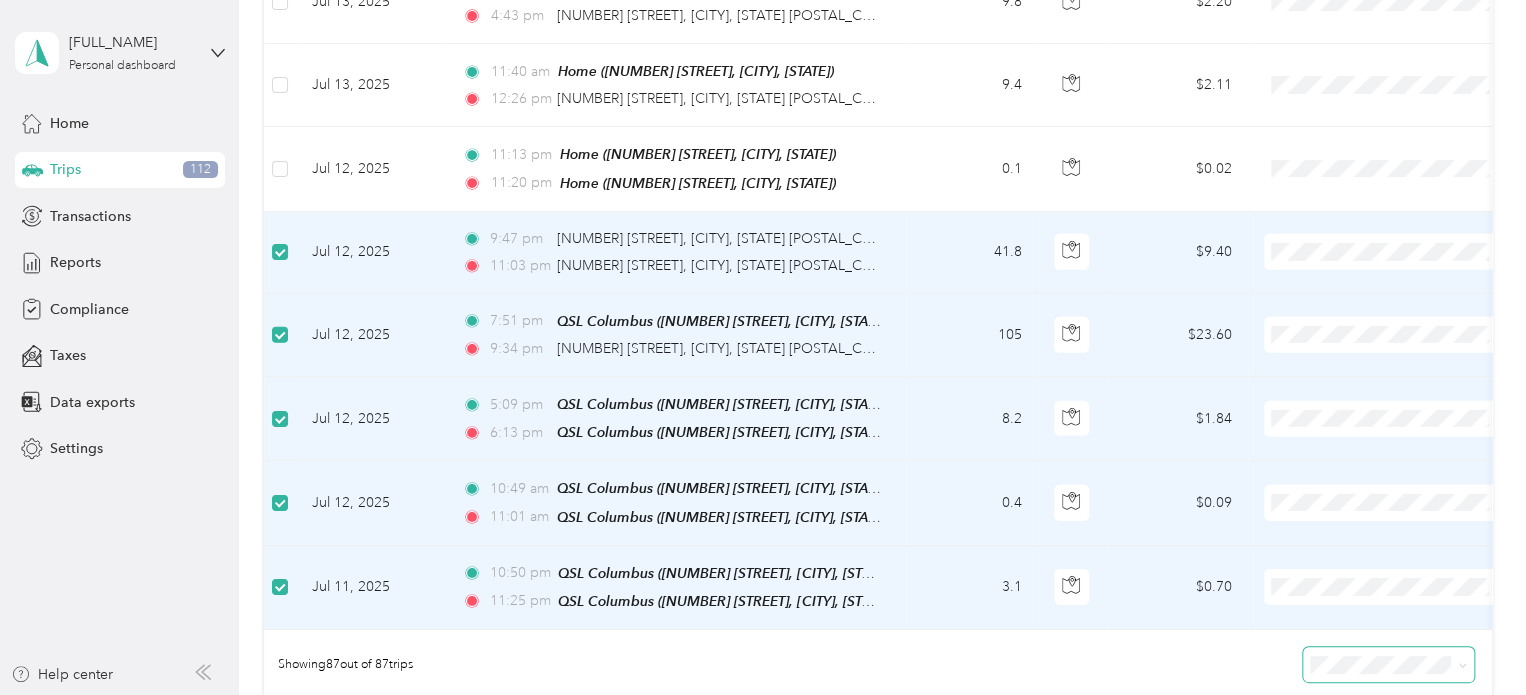 scroll, scrollTop: 6840, scrollLeft: 0, axis: vertical 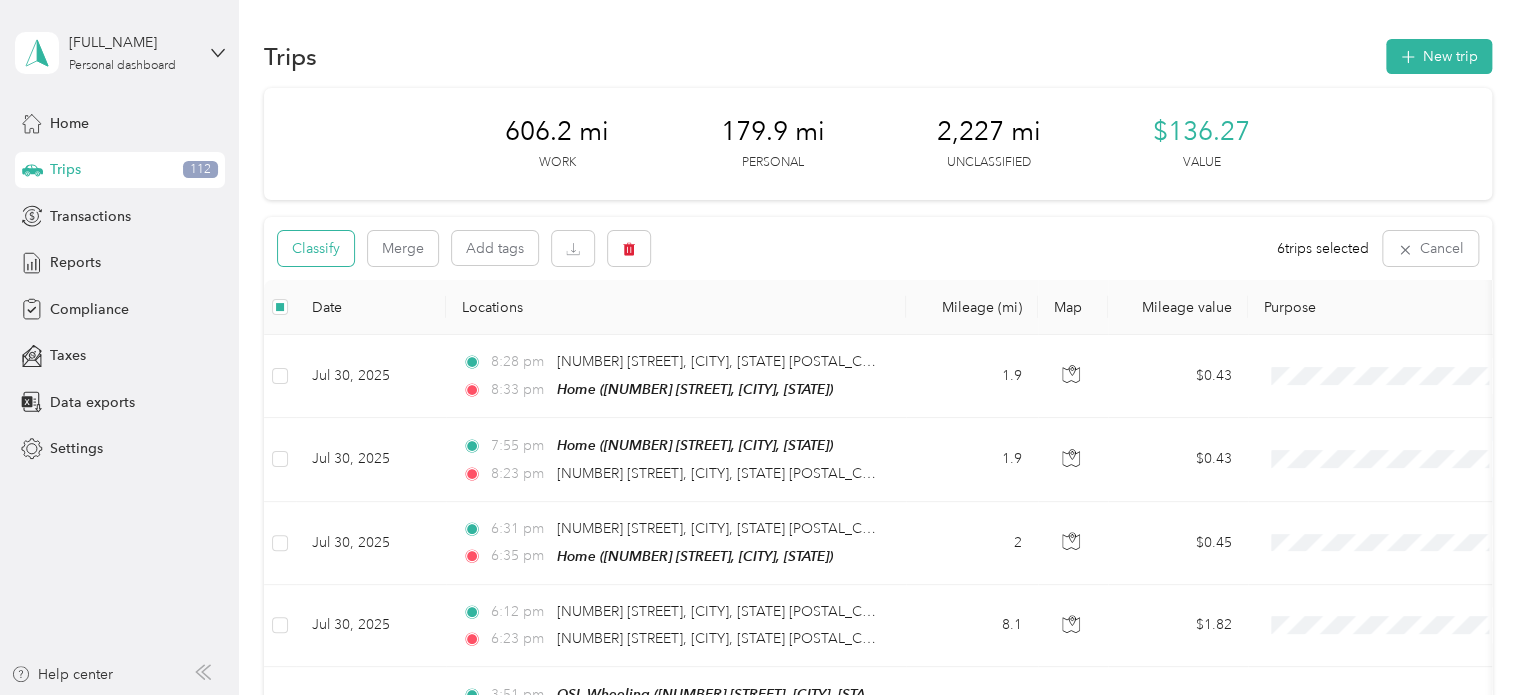 click on "Classify" at bounding box center (316, 248) 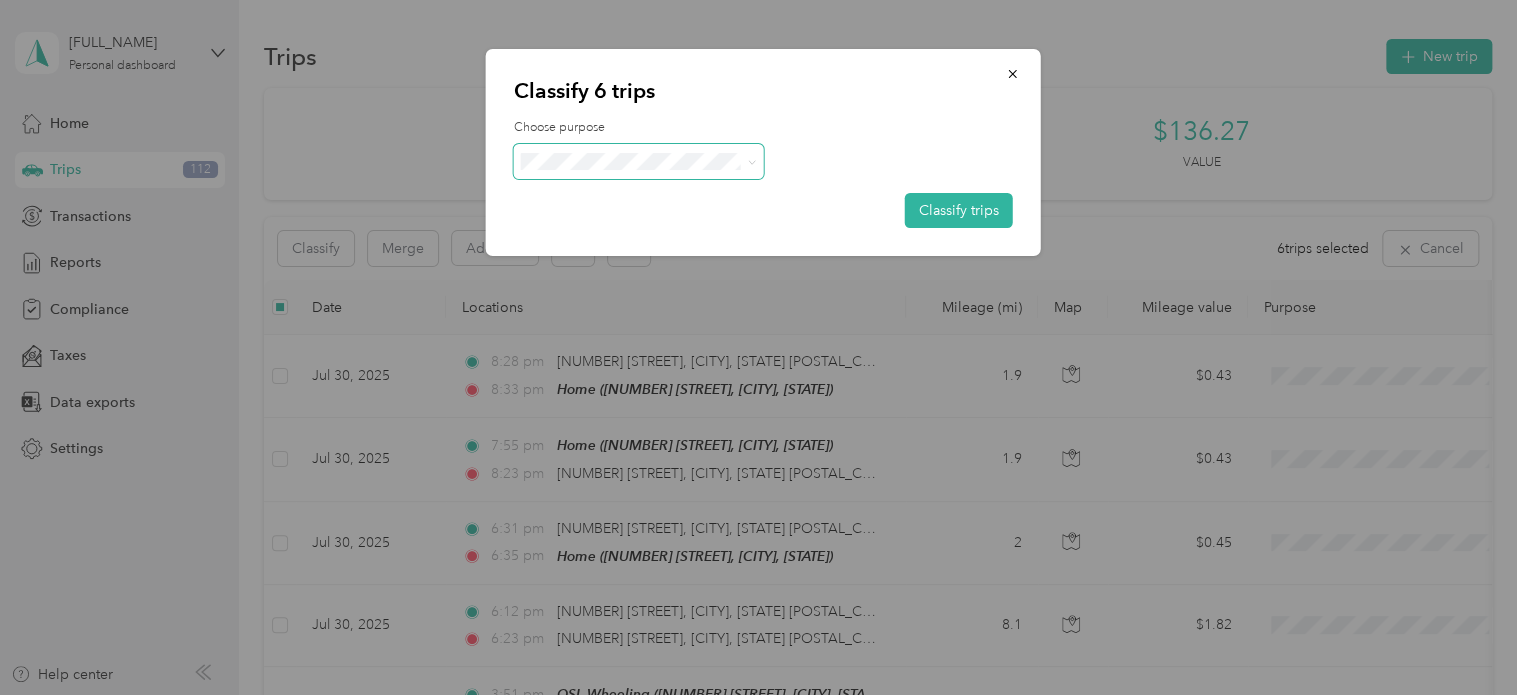 click at bounding box center (748, 161) 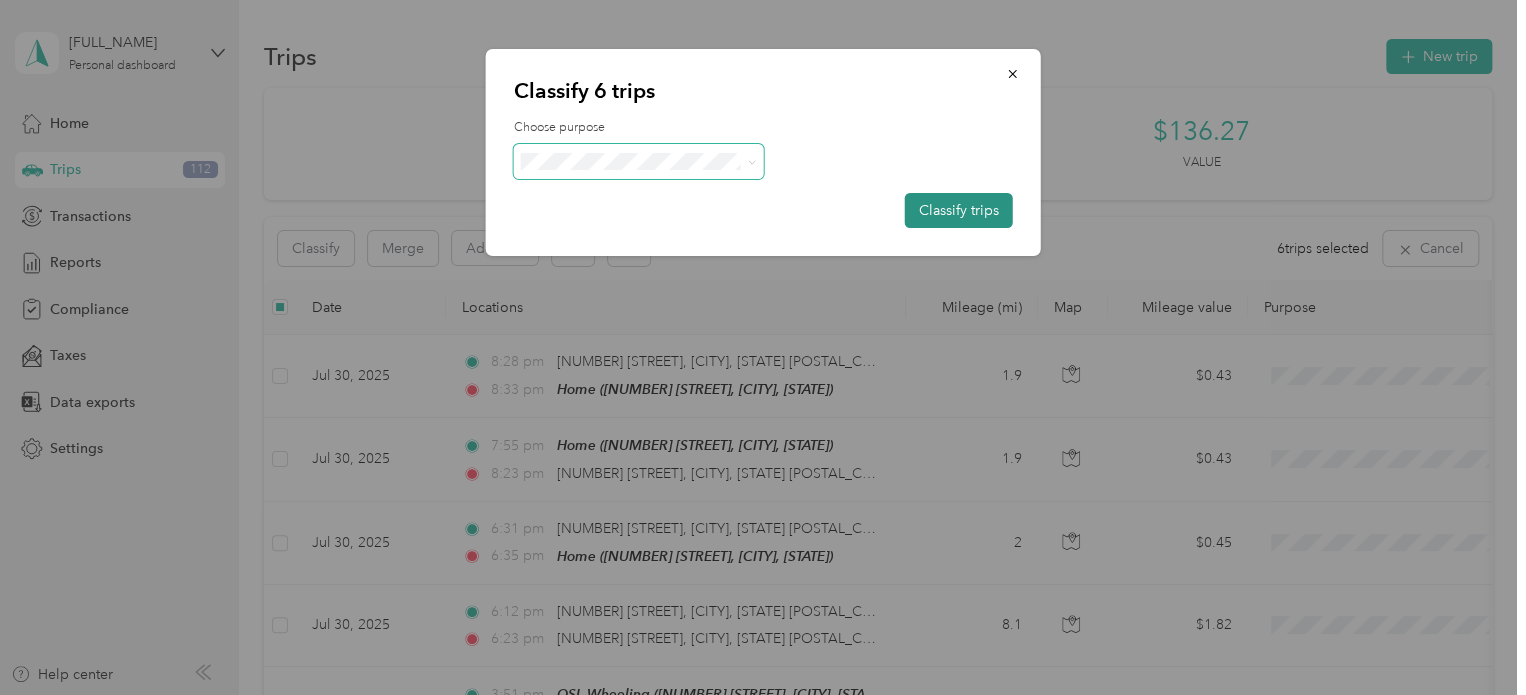 click on "Classify trips" at bounding box center [959, 210] 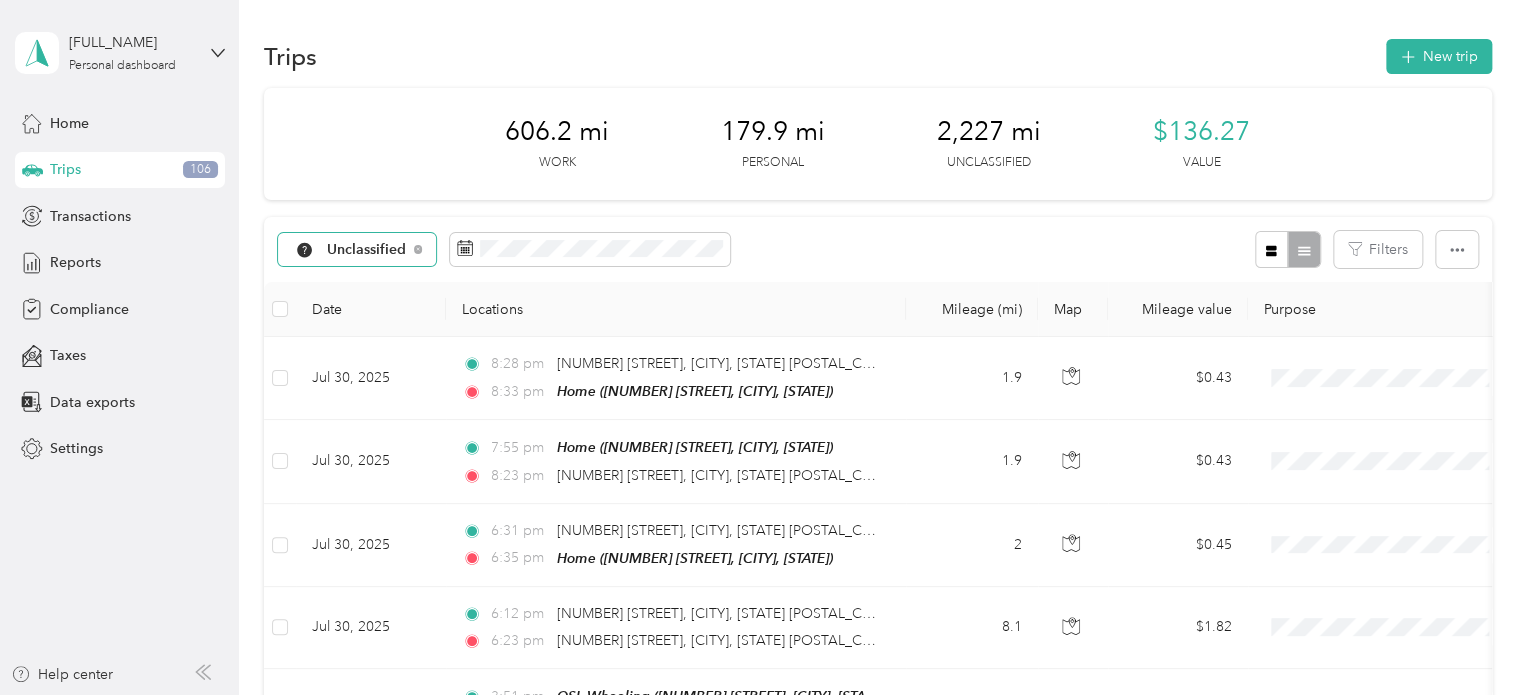click on "Unclassified" at bounding box center [357, 250] 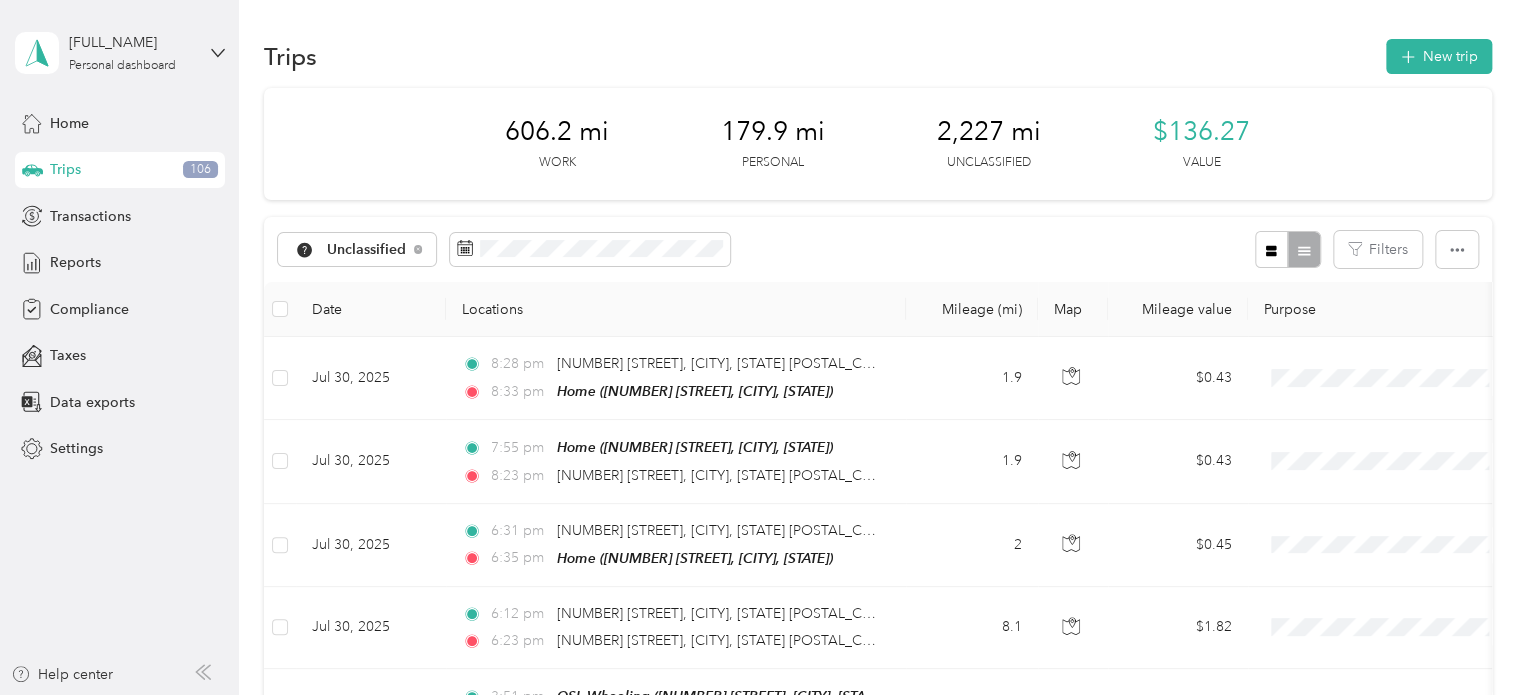 click on "JDK Management Co." at bounding box center (400, 352) 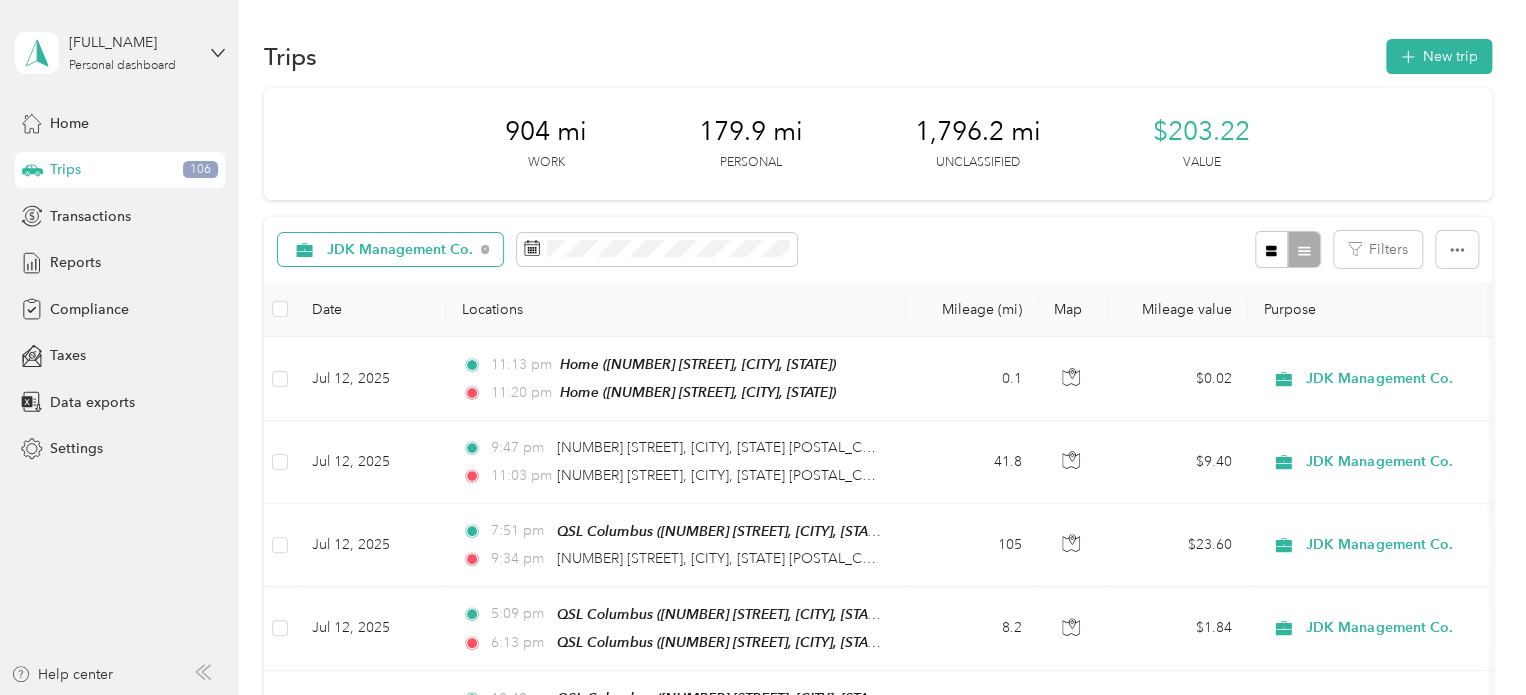 click on "JDK Management Co." at bounding box center [400, 250] 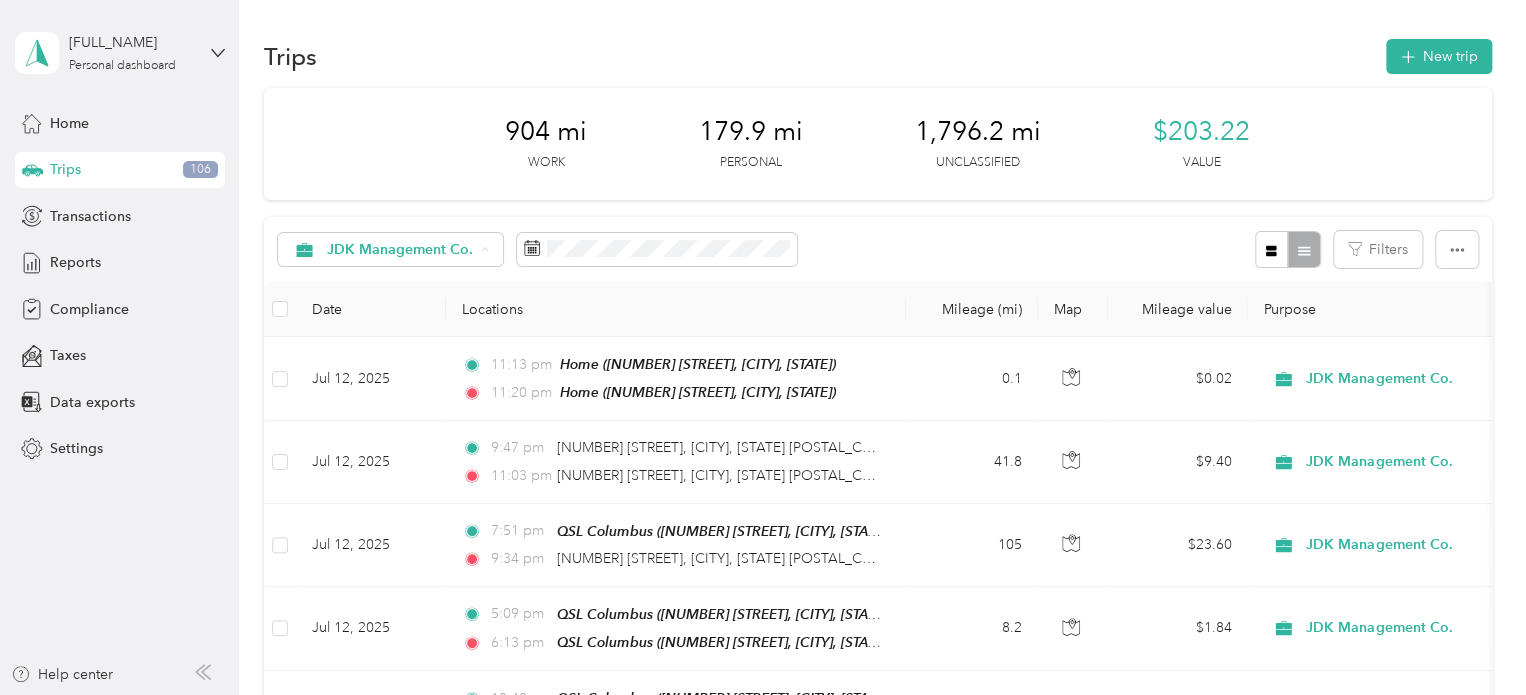 click on "Unclassified" at bounding box center [412, 320] 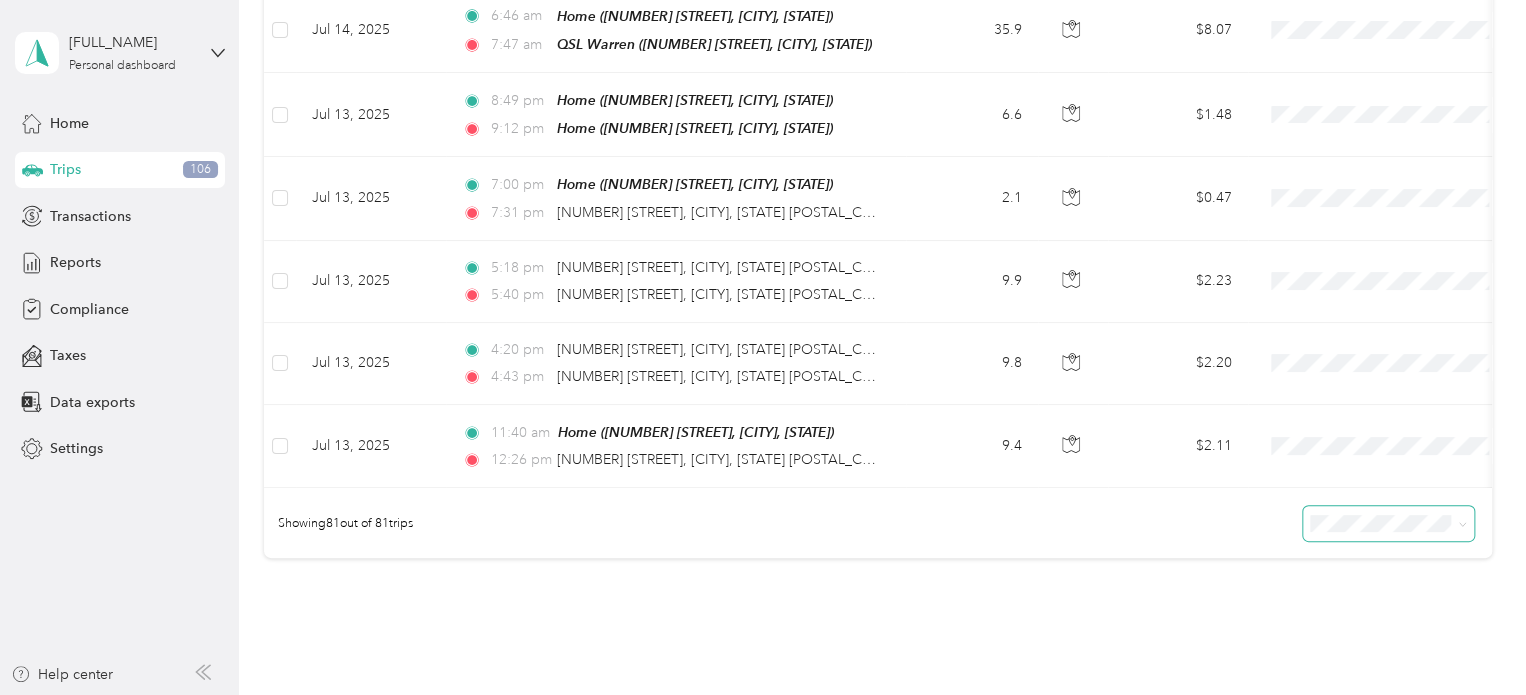 scroll, scrollTop: 6548, scrollLeft: 0, axis: vertical 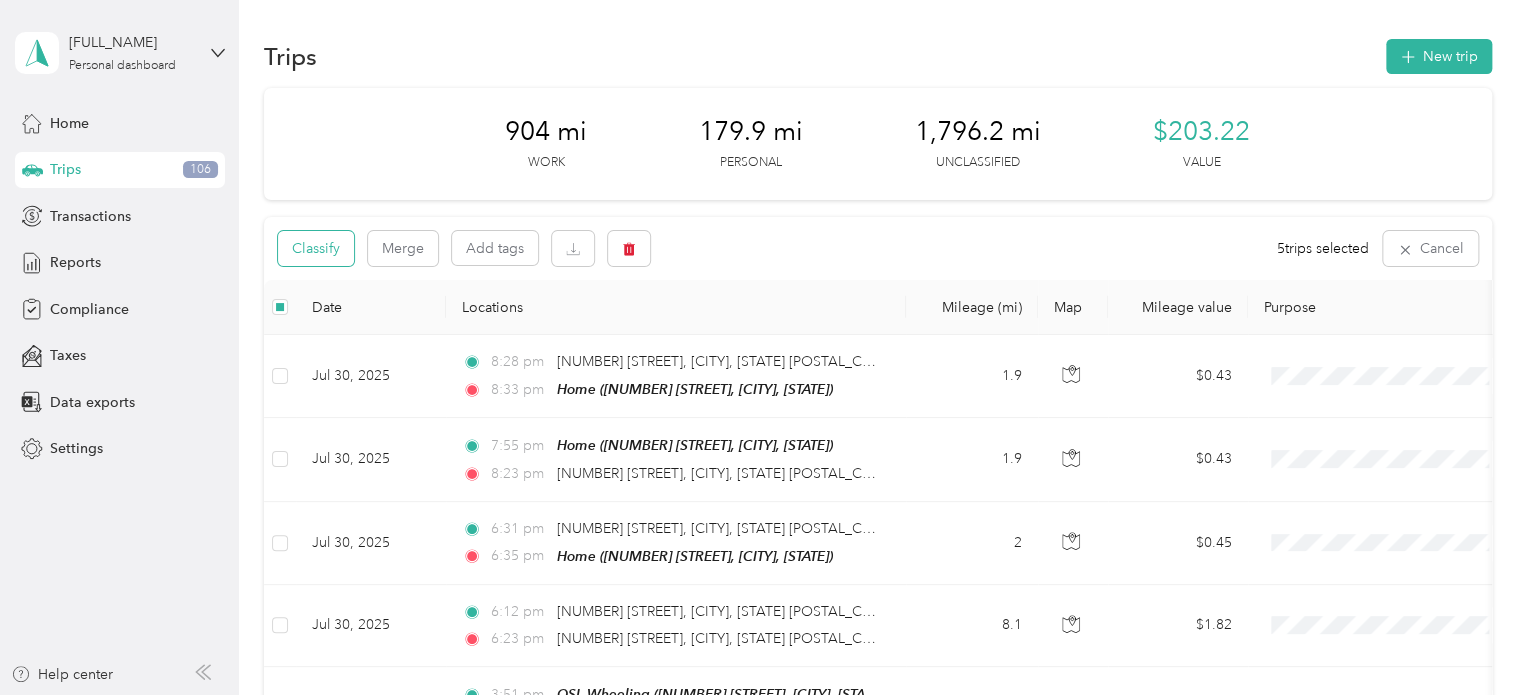 click on "Classify" at bounding box center (316, 248) 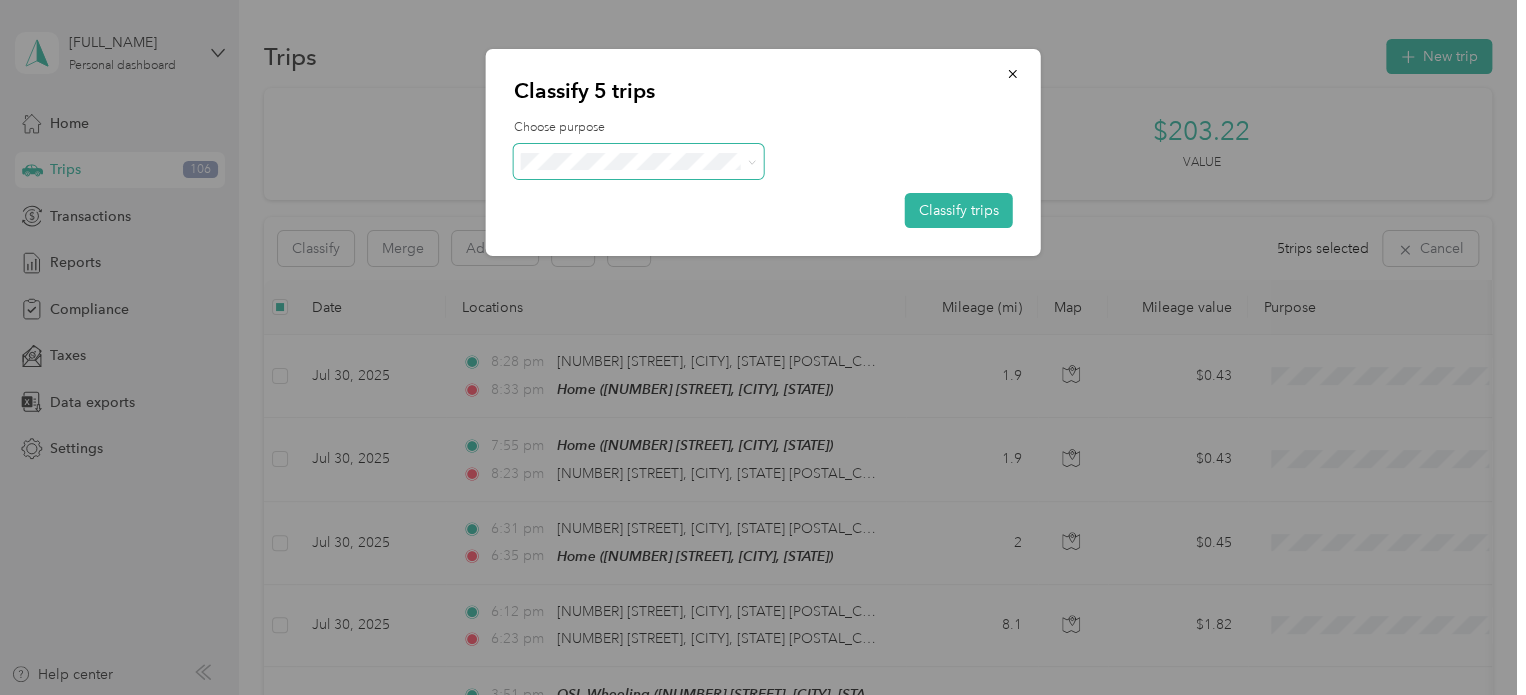 click at bounding box center [751, 161] 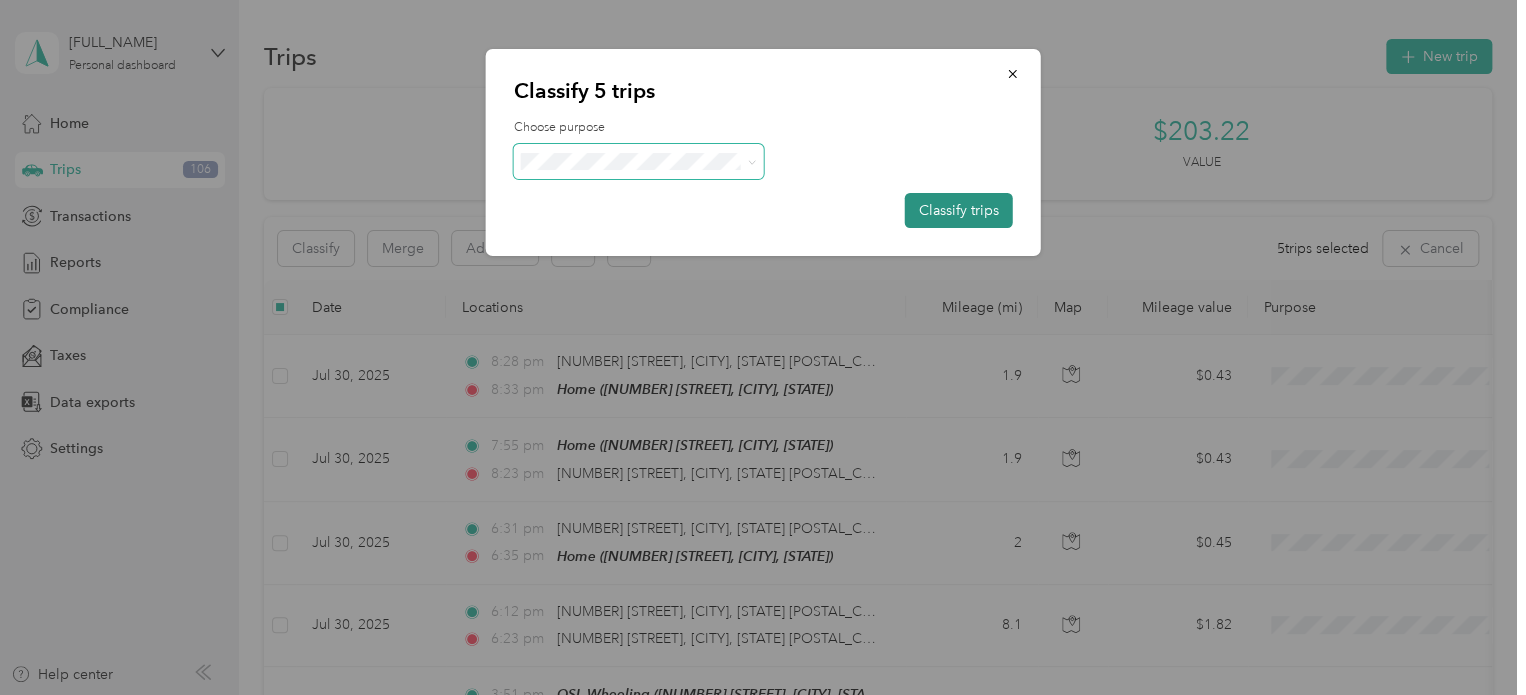 click on "Classify trips" at bounding box center (959, 210) 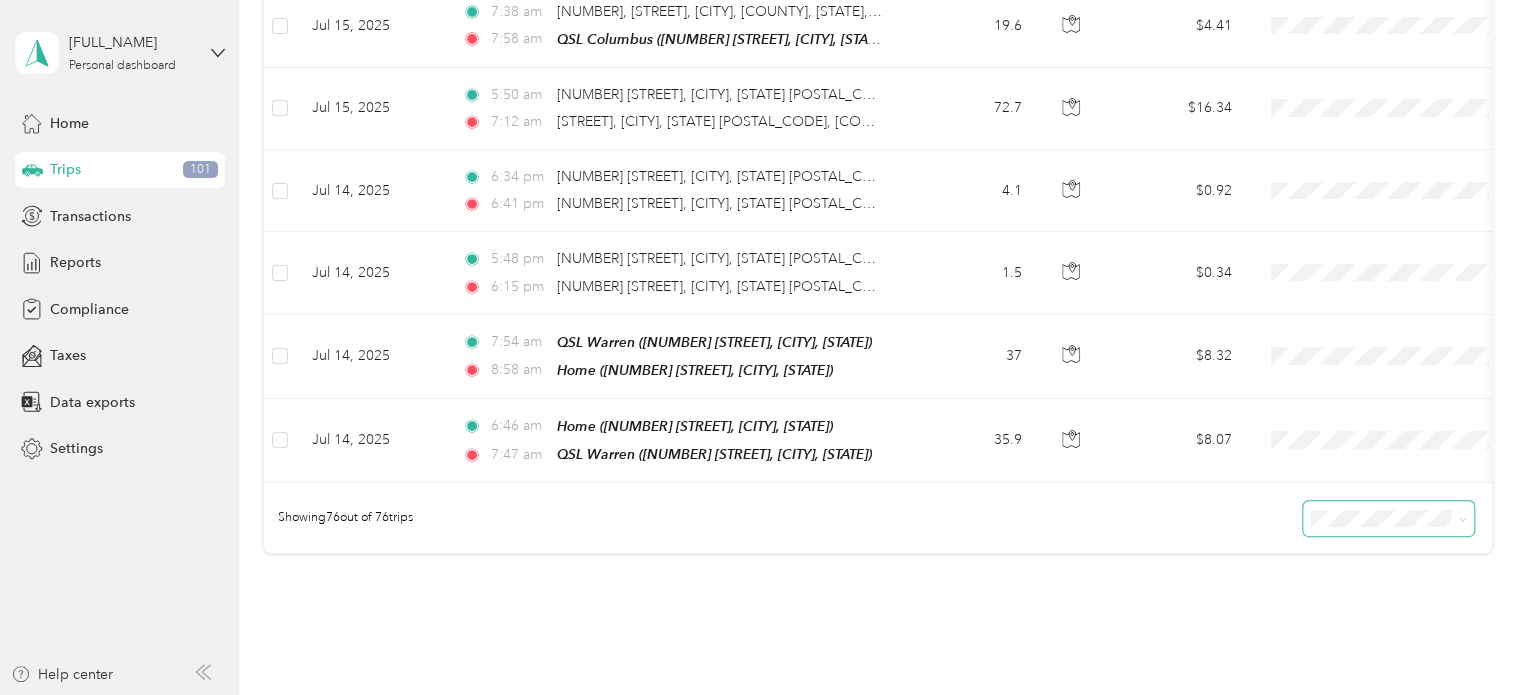 scroll, scrollTop: 6138, scrollLeft: 0, axis: vertical 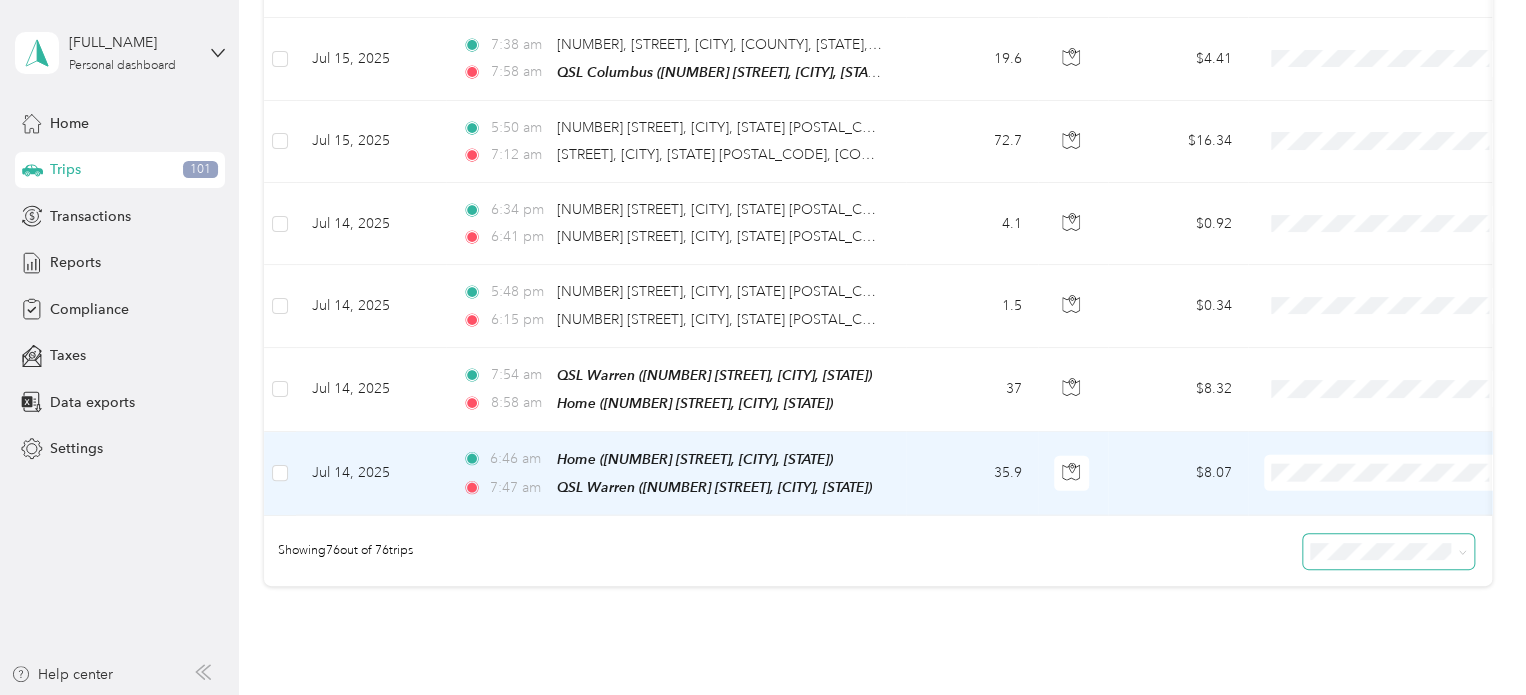 click at bounding box center [280, 474] 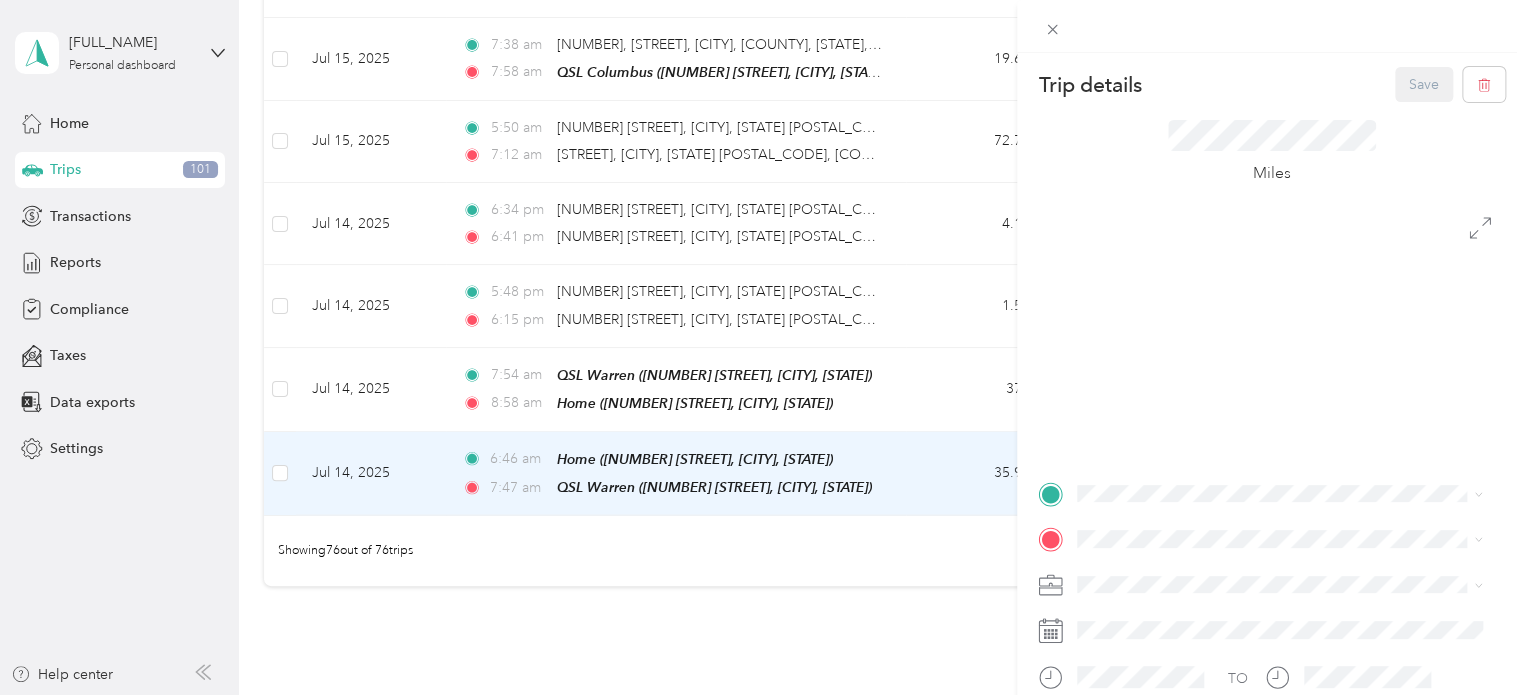 click on "Trip details Save This trip cannot be edited because it is either under review, approved, or paid. Contact your Team Manager to edit it. Miles TO Add photo" at bounding box center (763, 347) 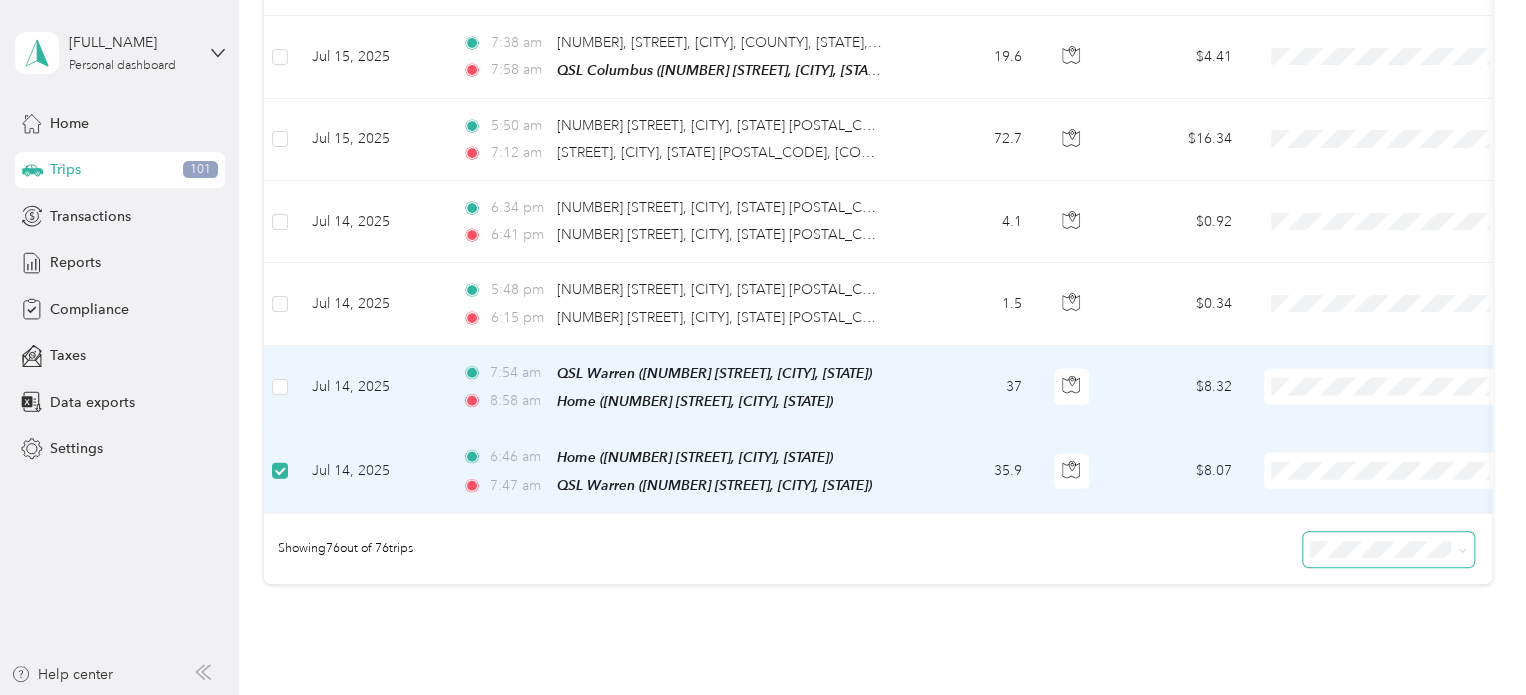 scroll, scrollTop: 6136, scrollLeft: 0, axis: vertical 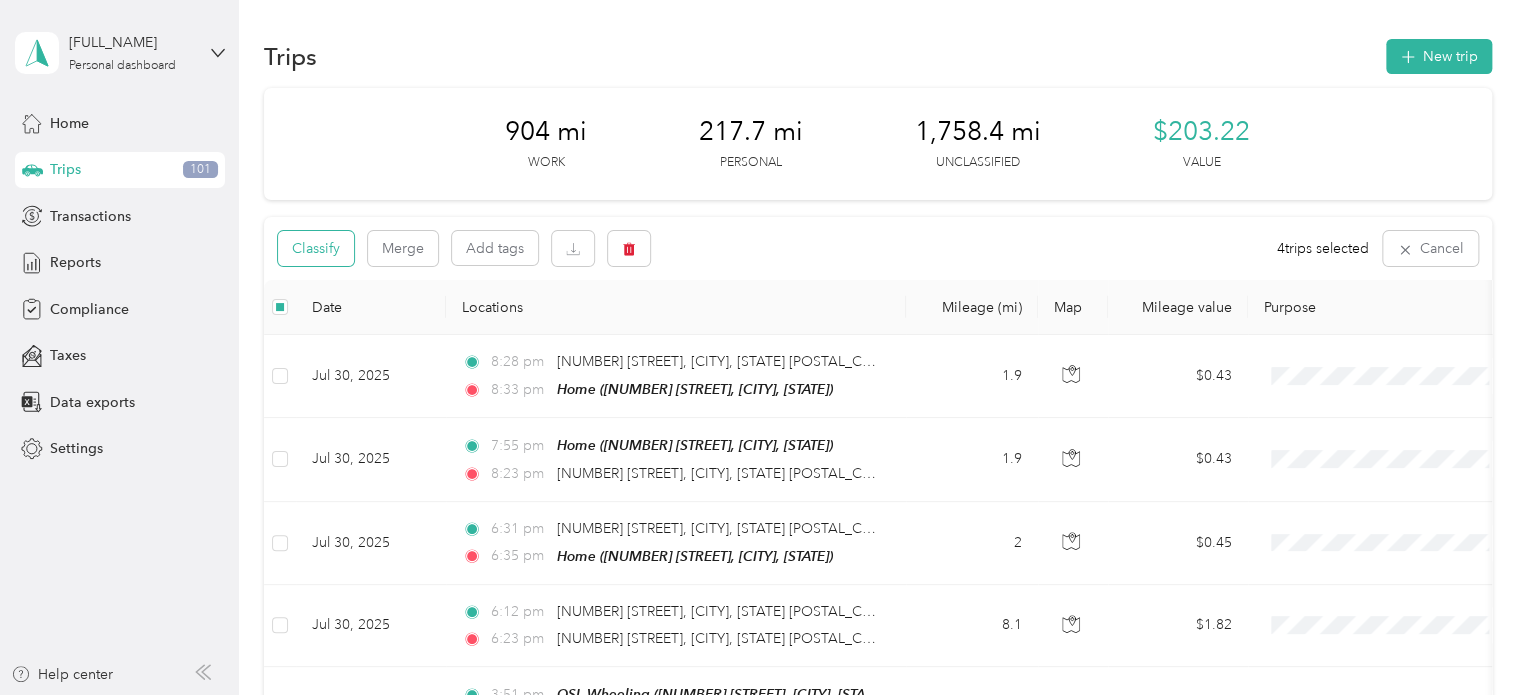 click on "Classify" at bounding box center (316, 248) 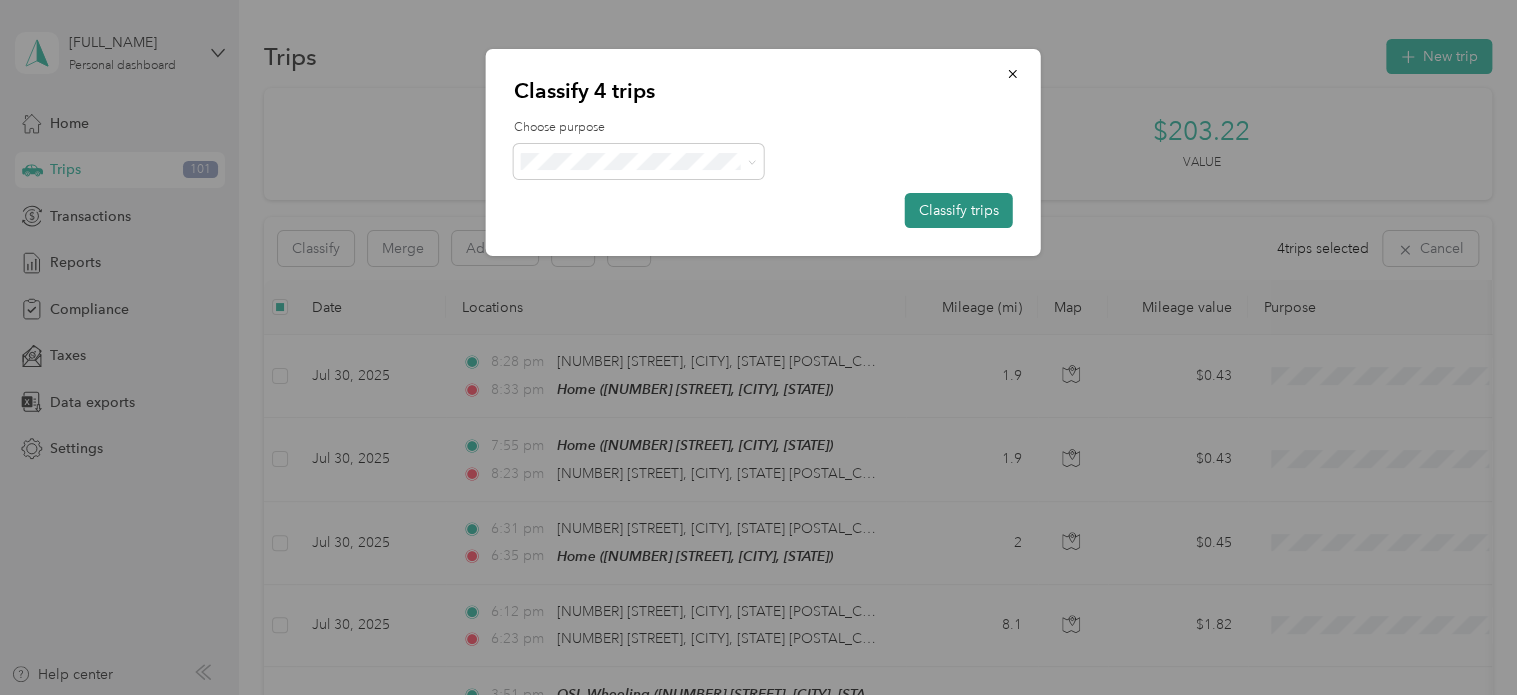 click on "Classify trips" at bounding box center (959, 210) 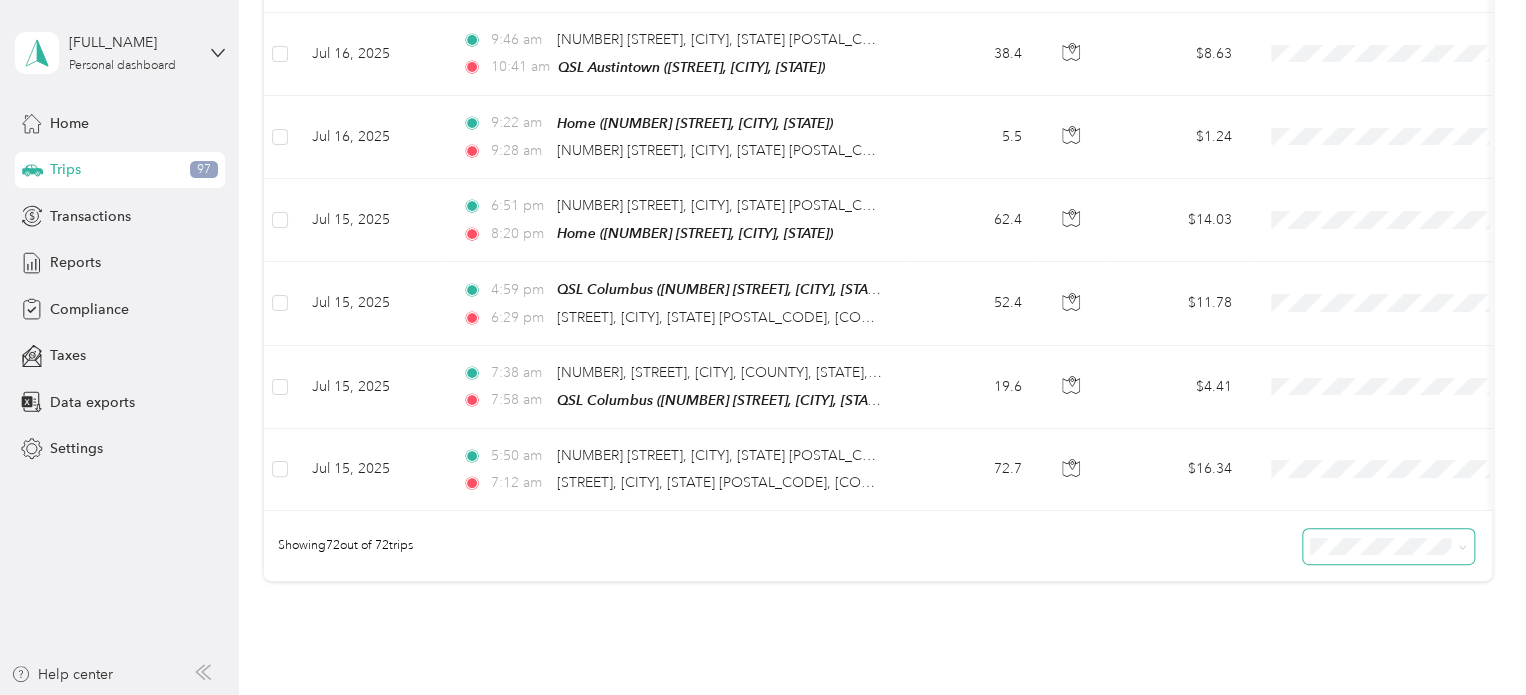 scroll, scrollTop: 5710, scrollLeft: 0, axis: vertical 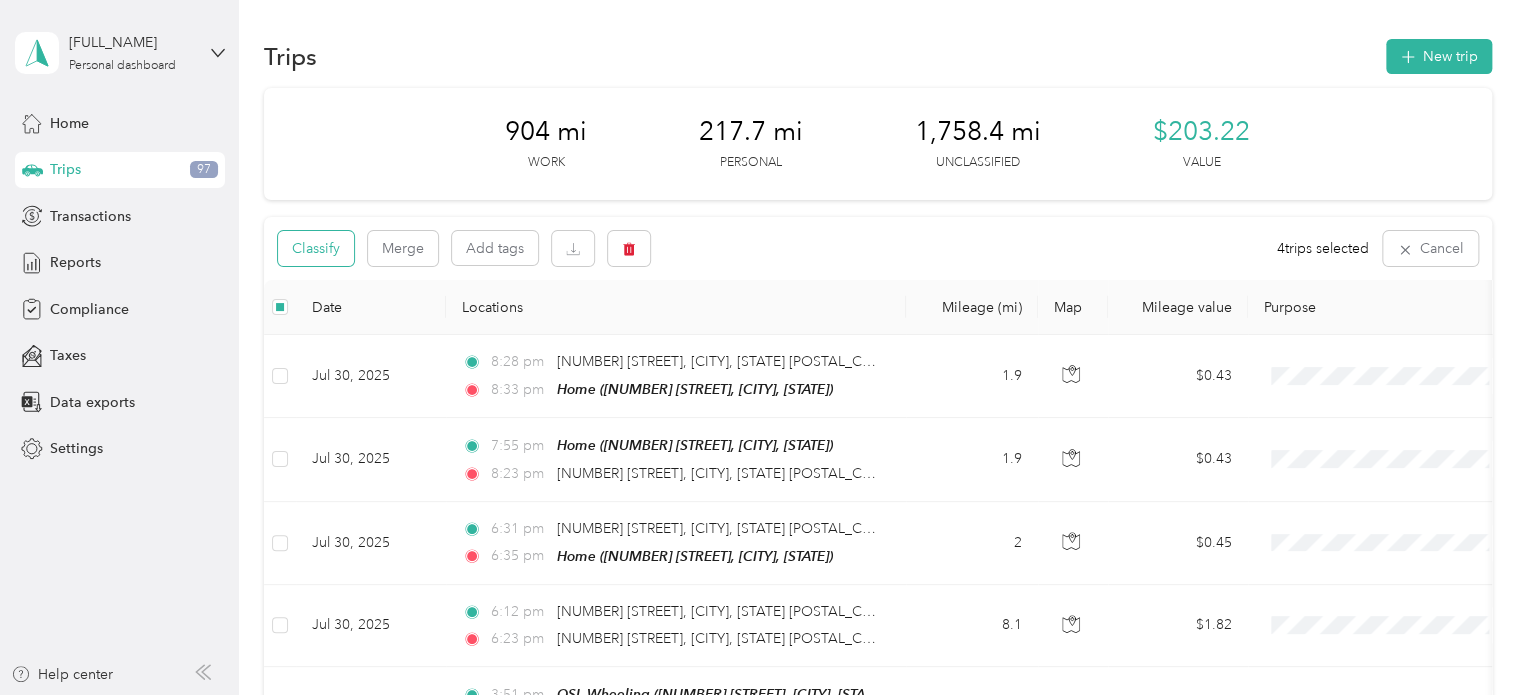 click on "Classify" at bounding box center [316, 248] 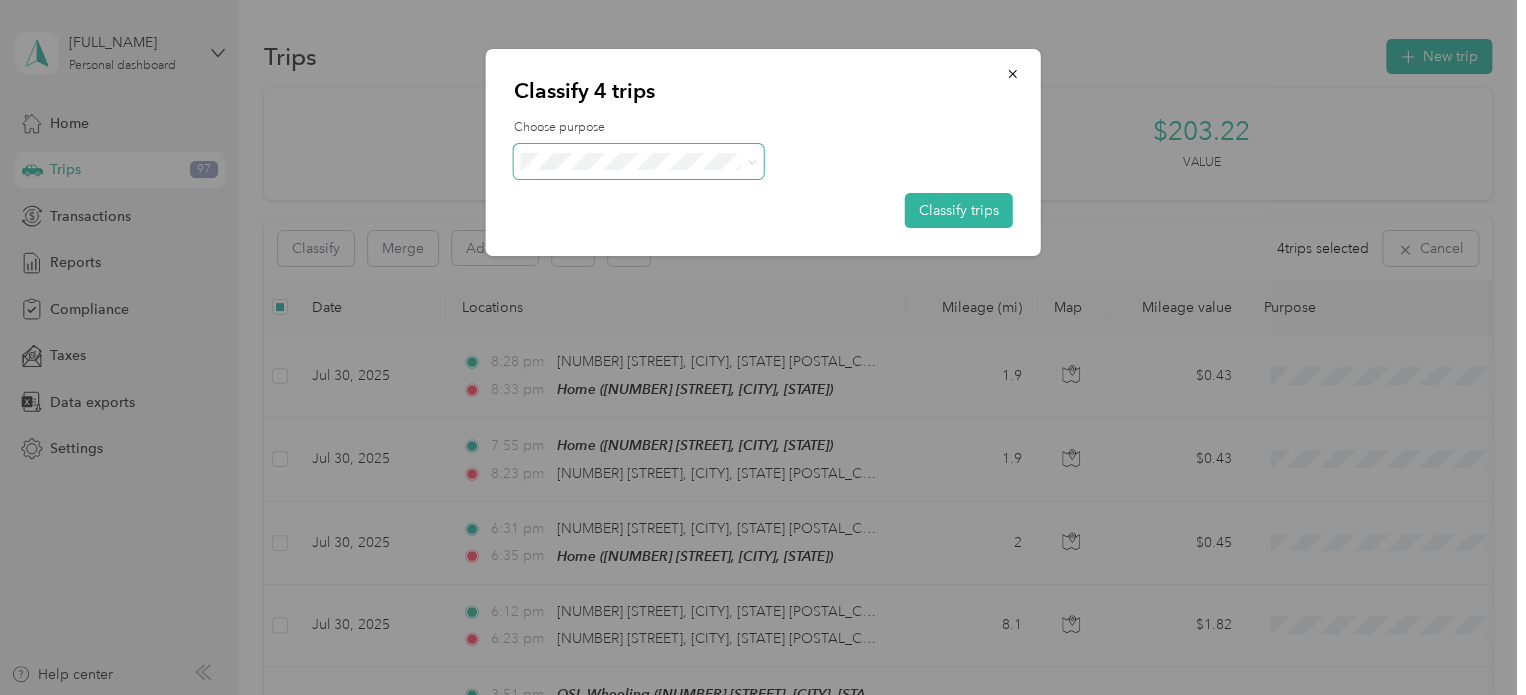 click 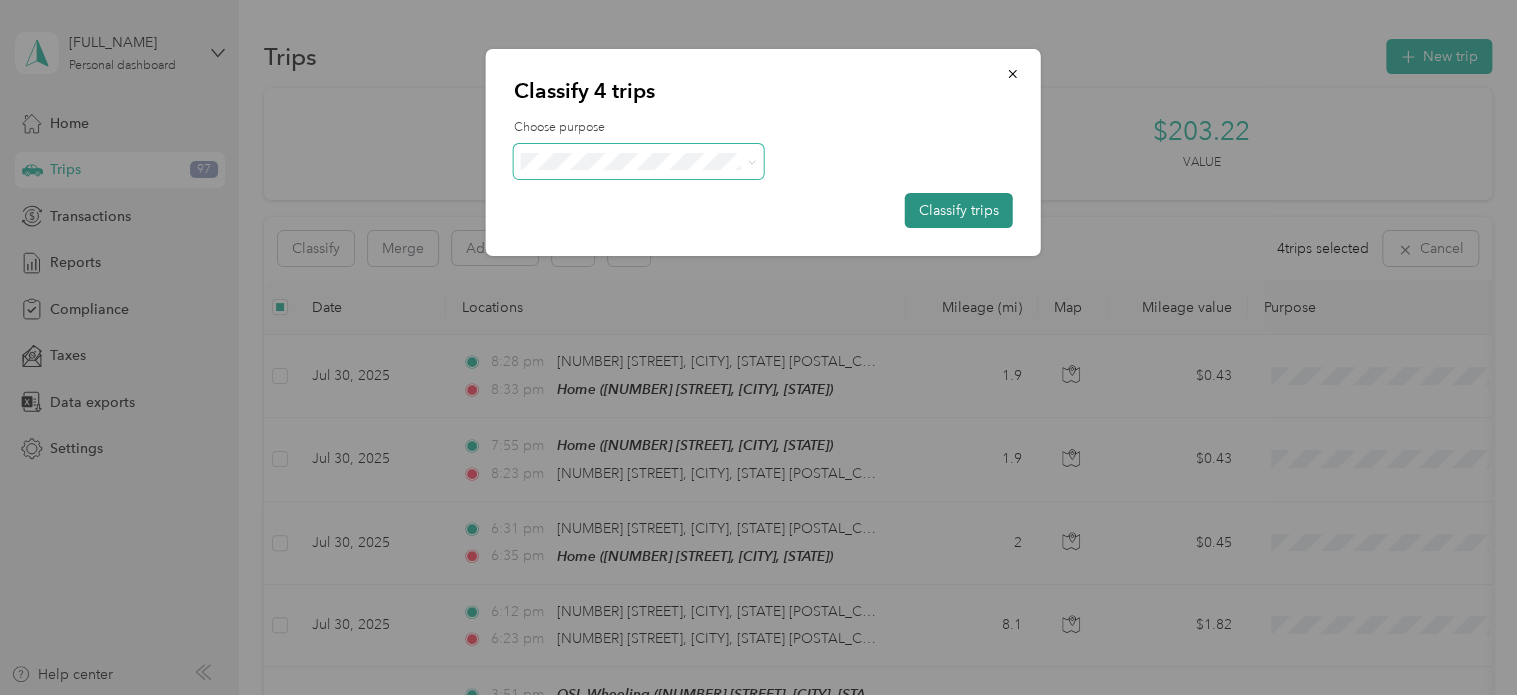 click on "Classify trips" at bounding box center (959, 210) 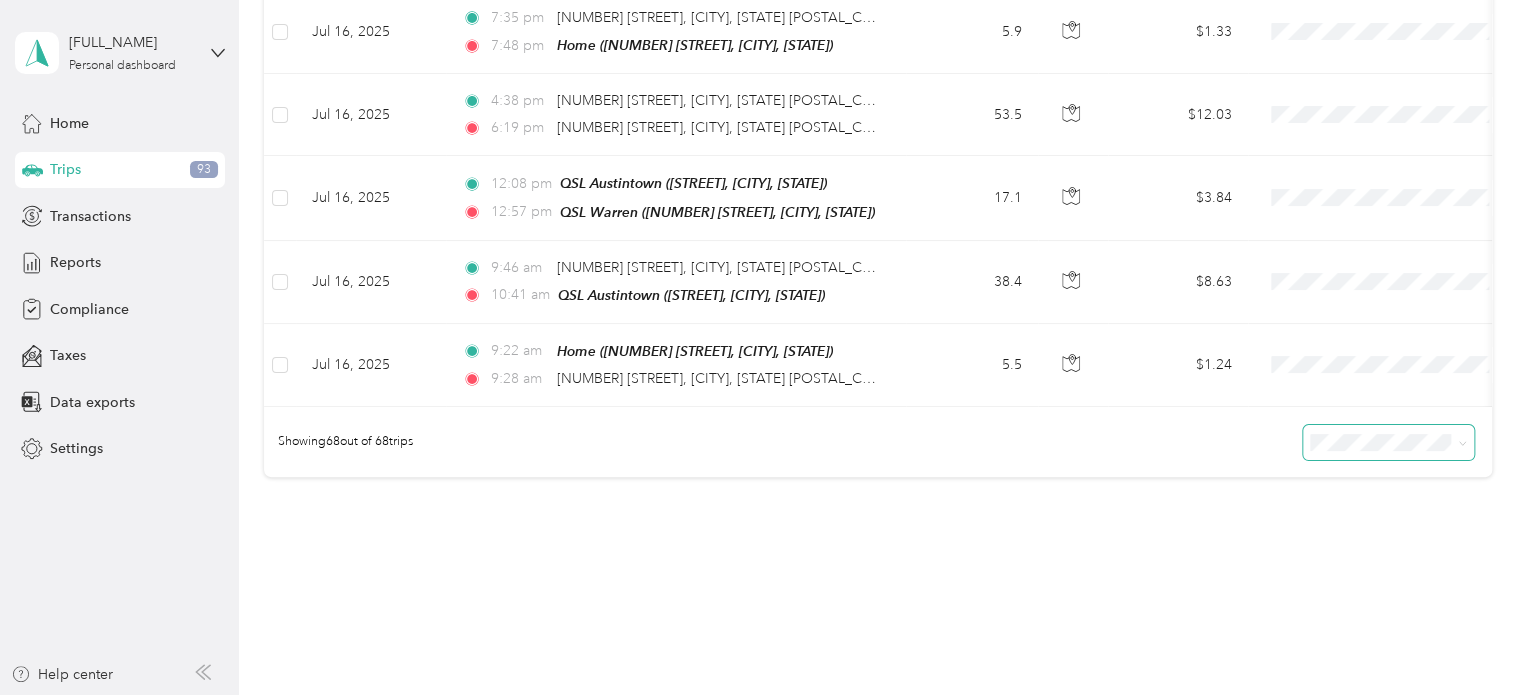 scroll, scrollTop: 5482, scrollLeft: 0, axis: vertical 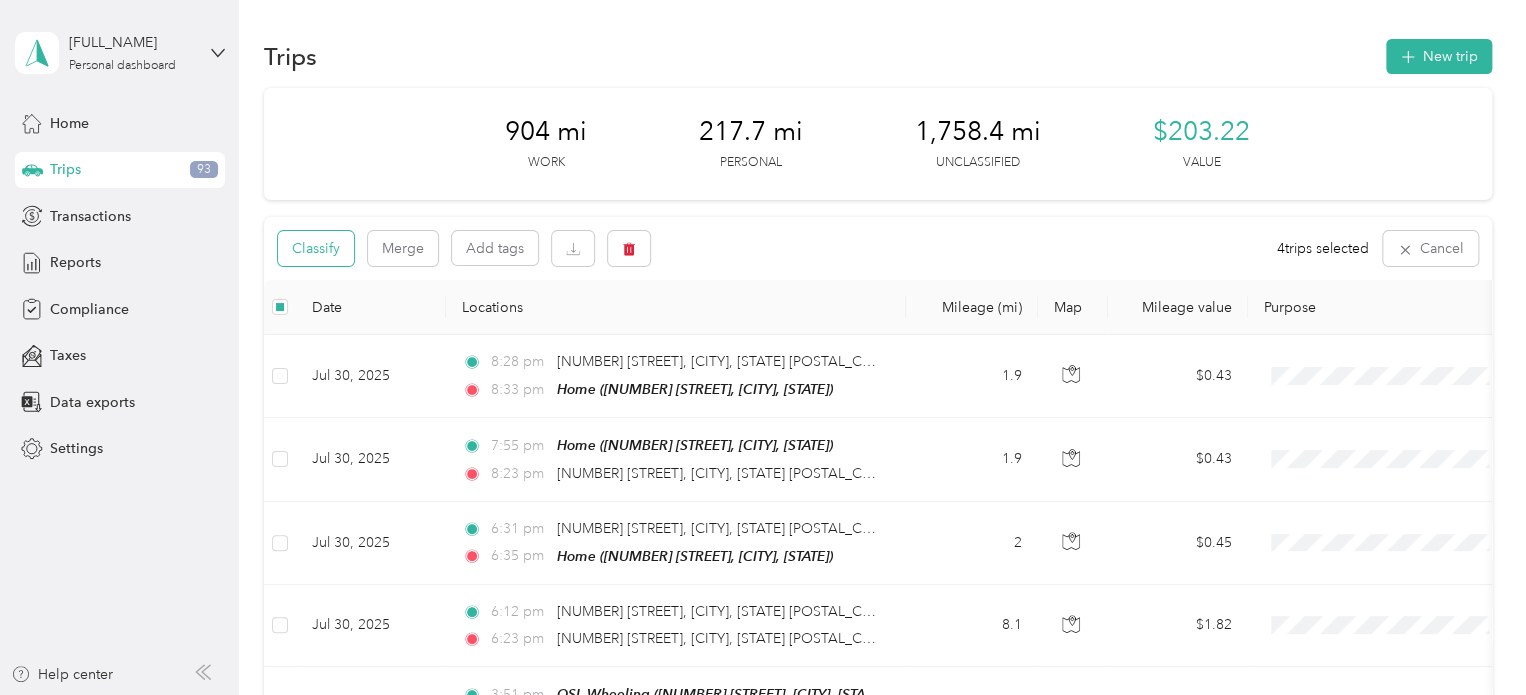 click on "Classify" at bounding box center (316, 248) 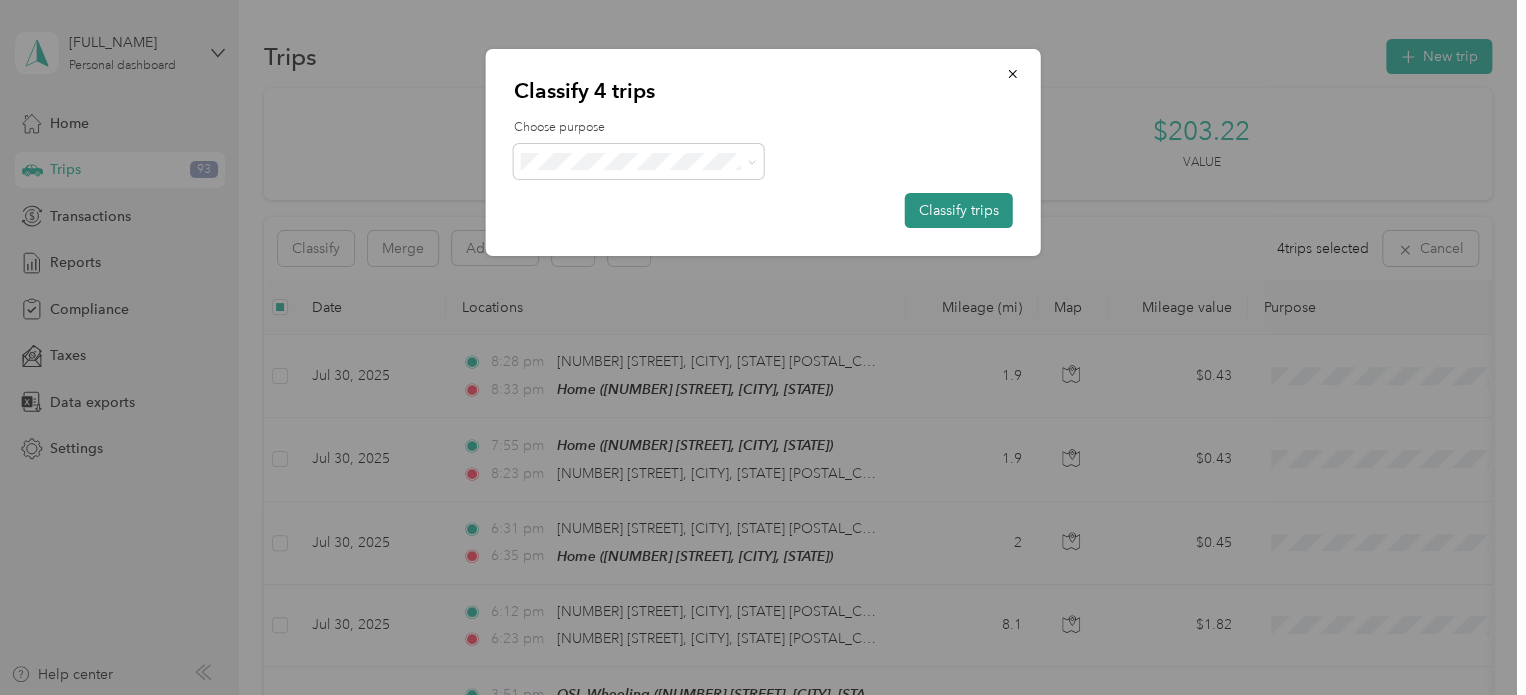 click on "Classify trips" at bounding box center (959, 210) 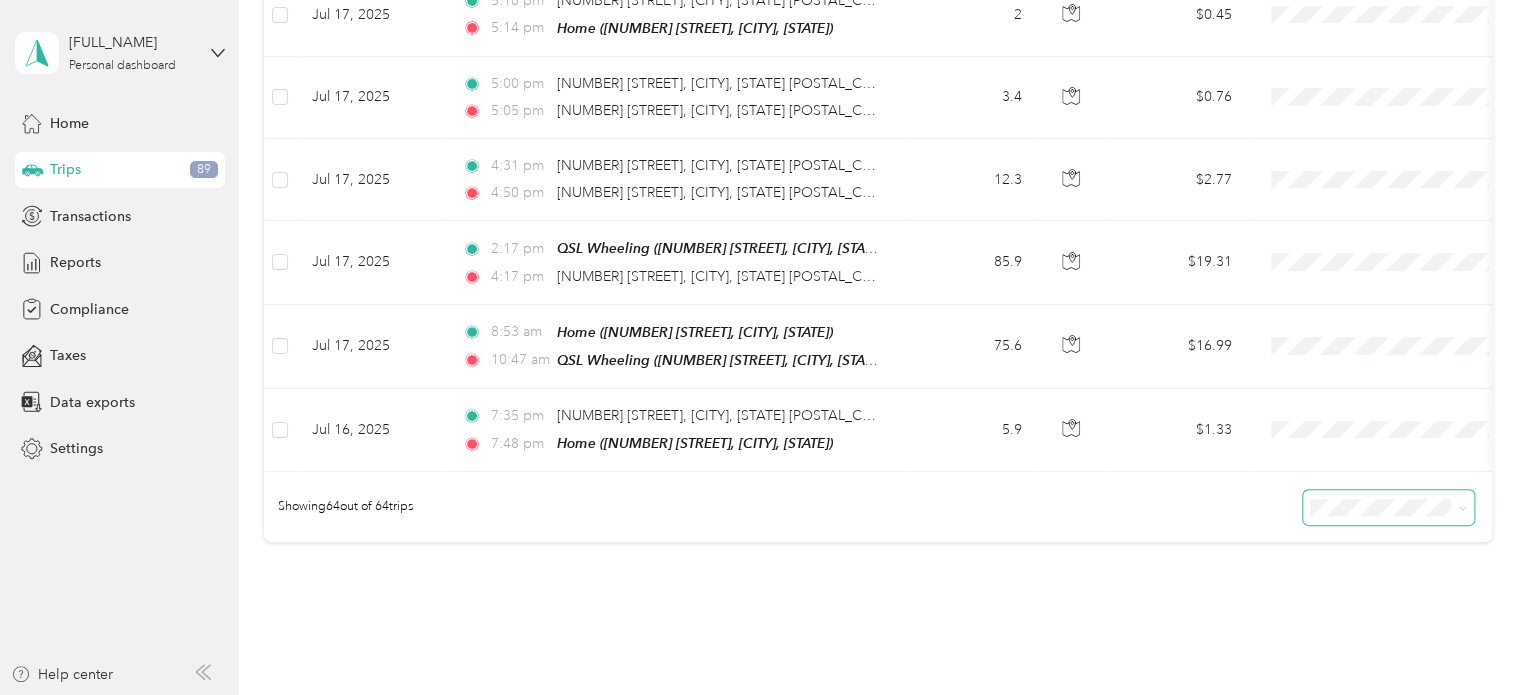 scroll, scrollTop: 5154, scrollLeft: 0, axis: vertical 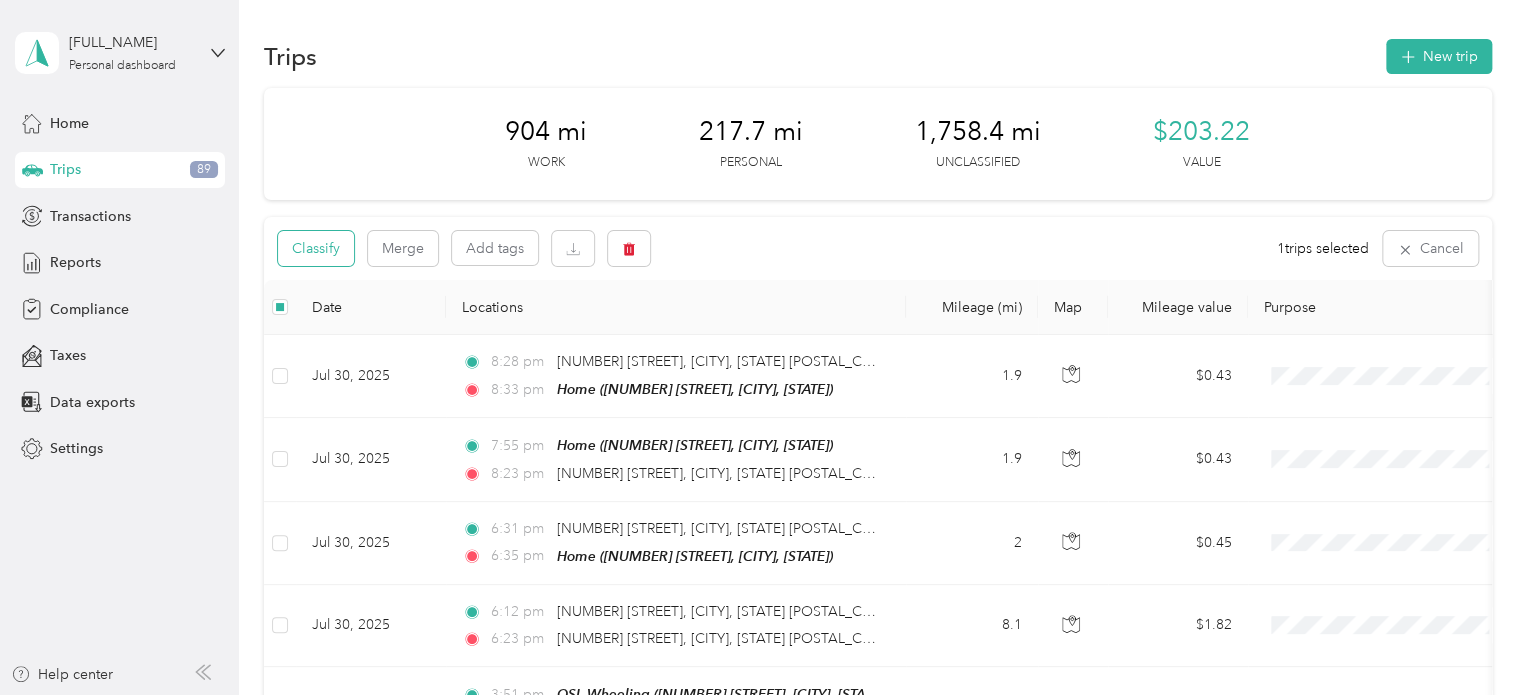click on "Classify" at bounding box center (316, 248) 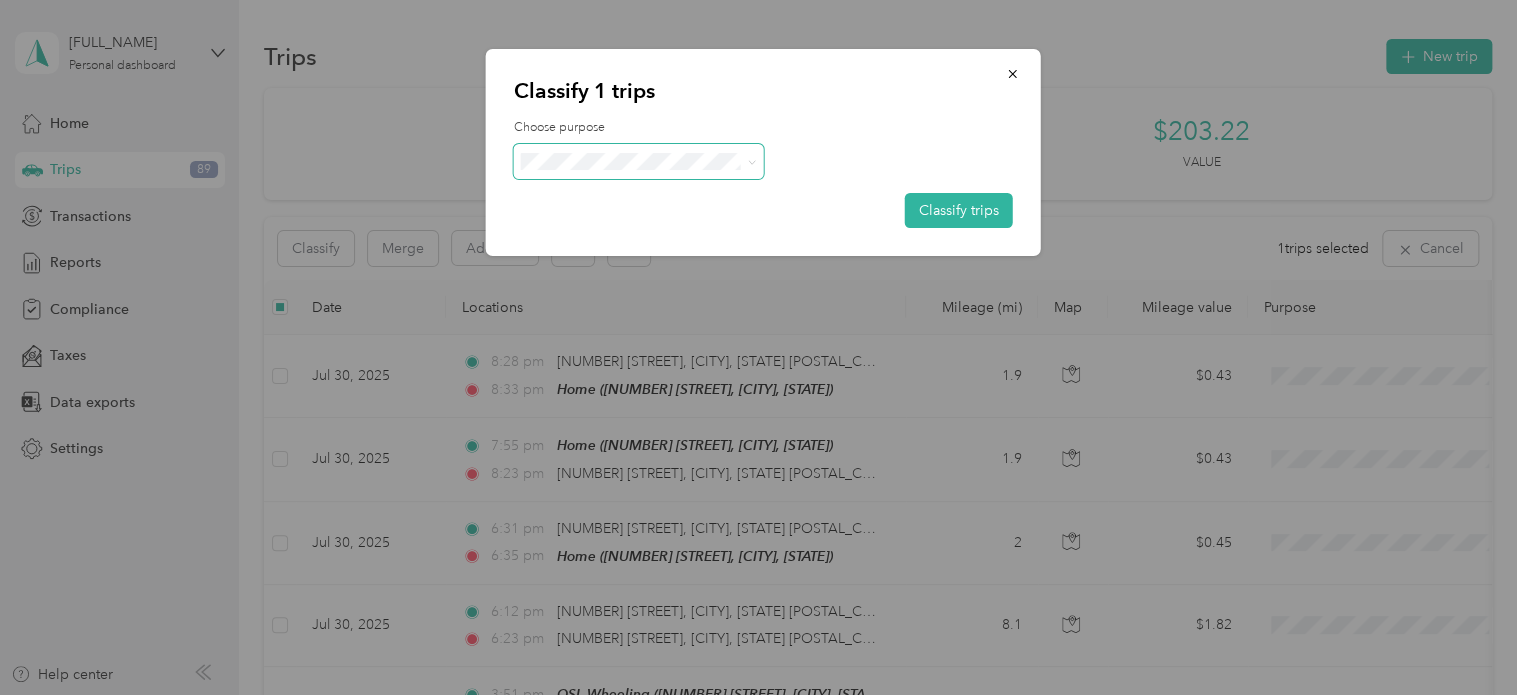 click 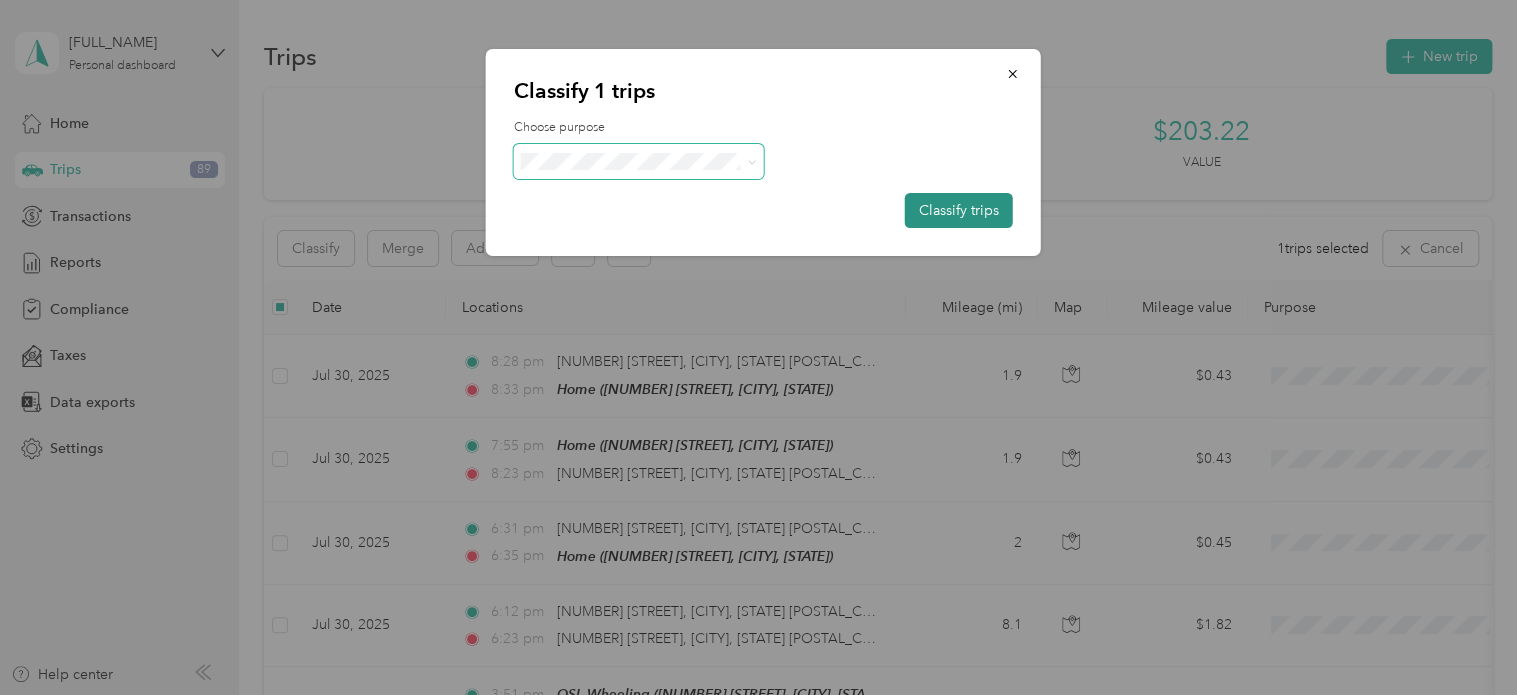 click on "Classify trips" at bounding box center [959, 210] 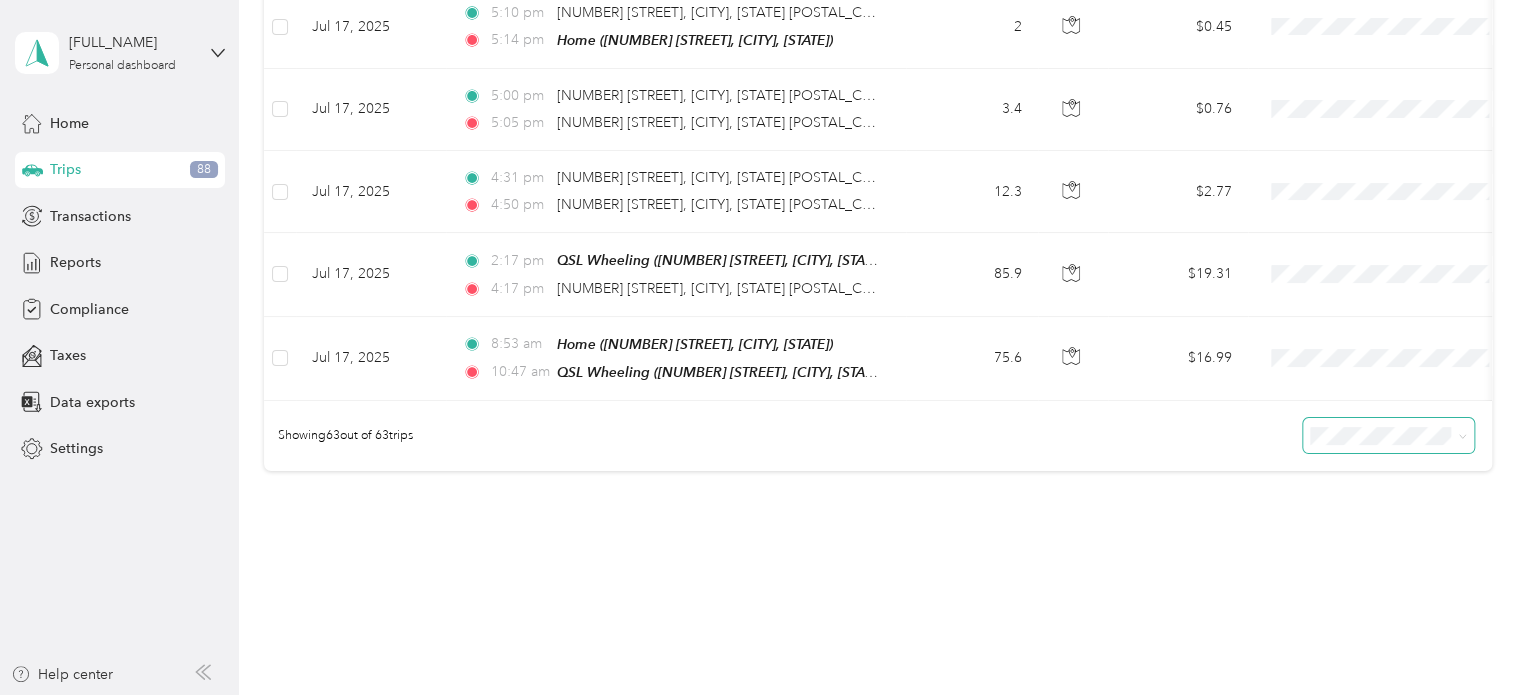 scroll, scrollTop: 5072, scrollLeft: 0, axis: vertical 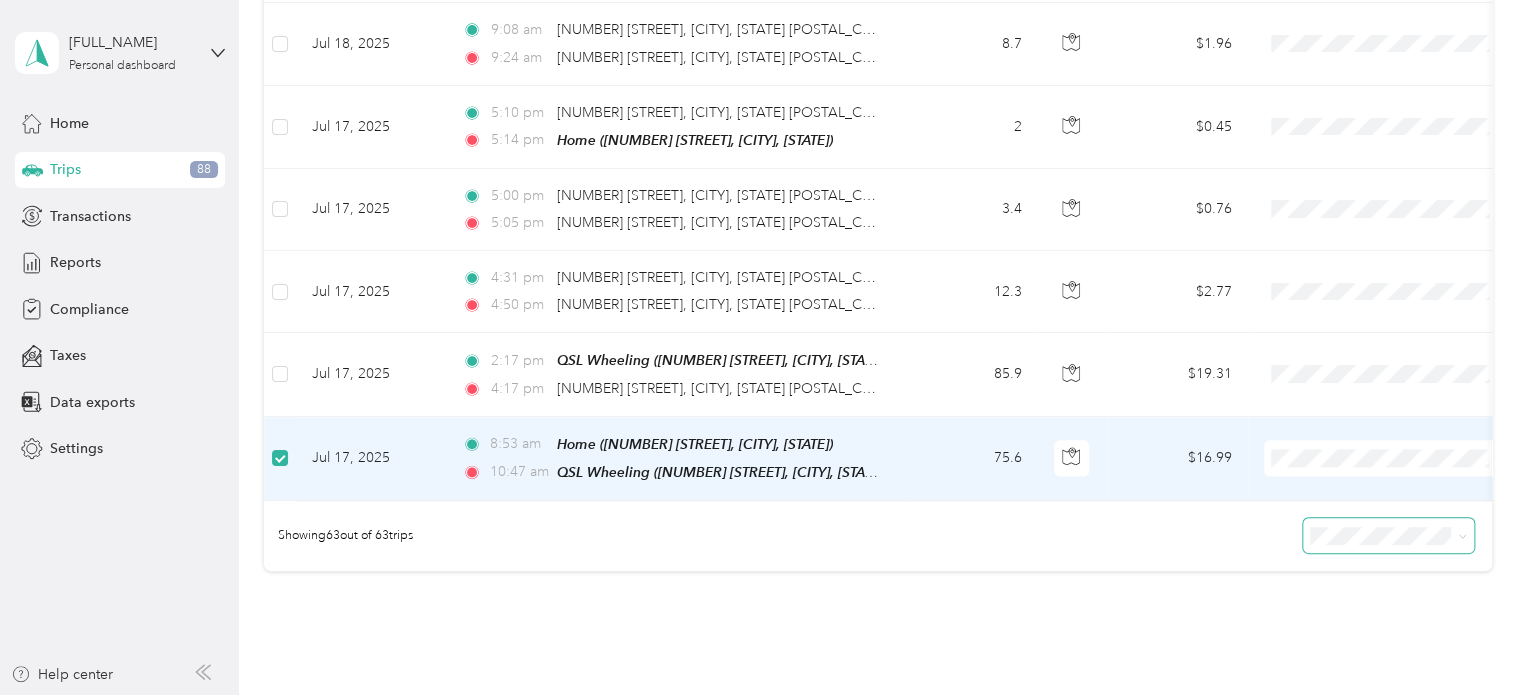 click on "JDK Management Co." at bounding box center (1405, 421) 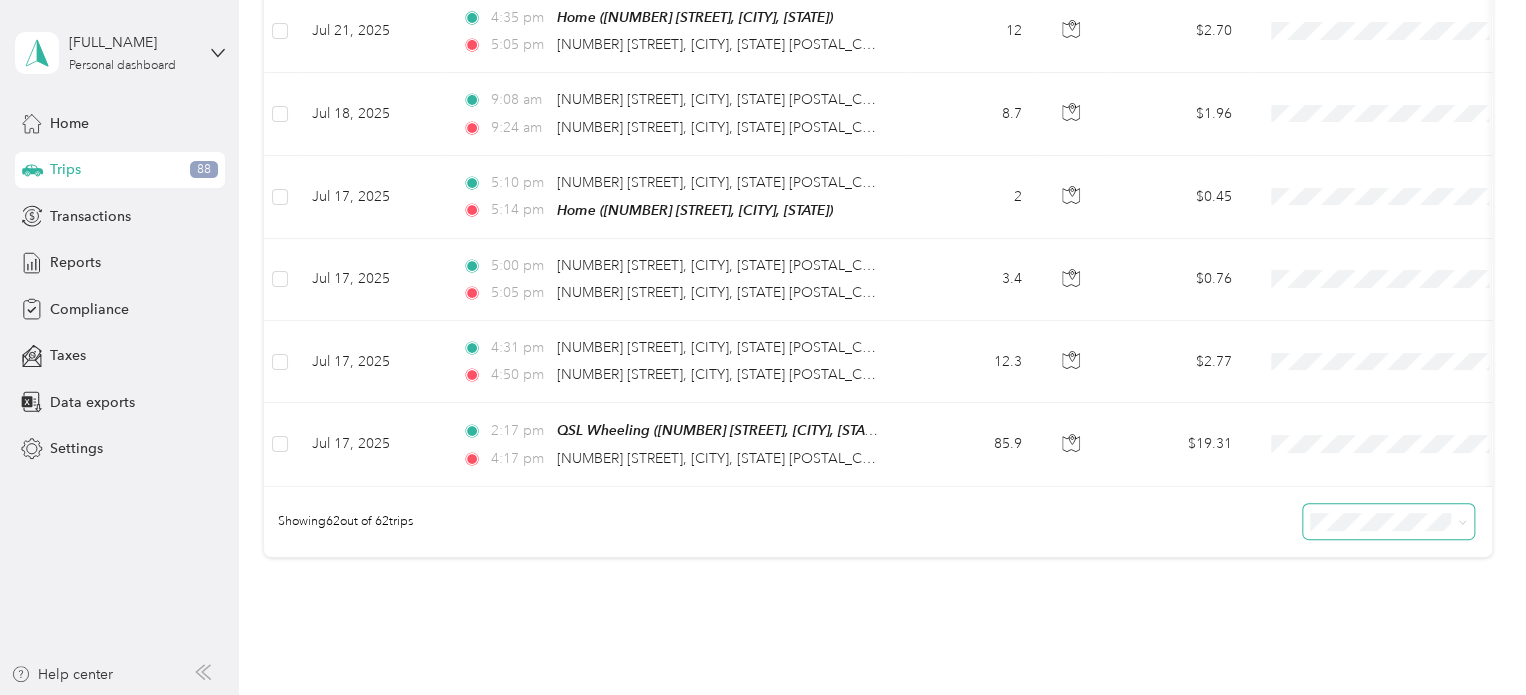 scroll, scrollTop: 4970, scrollLeft: 0, axis: vertical 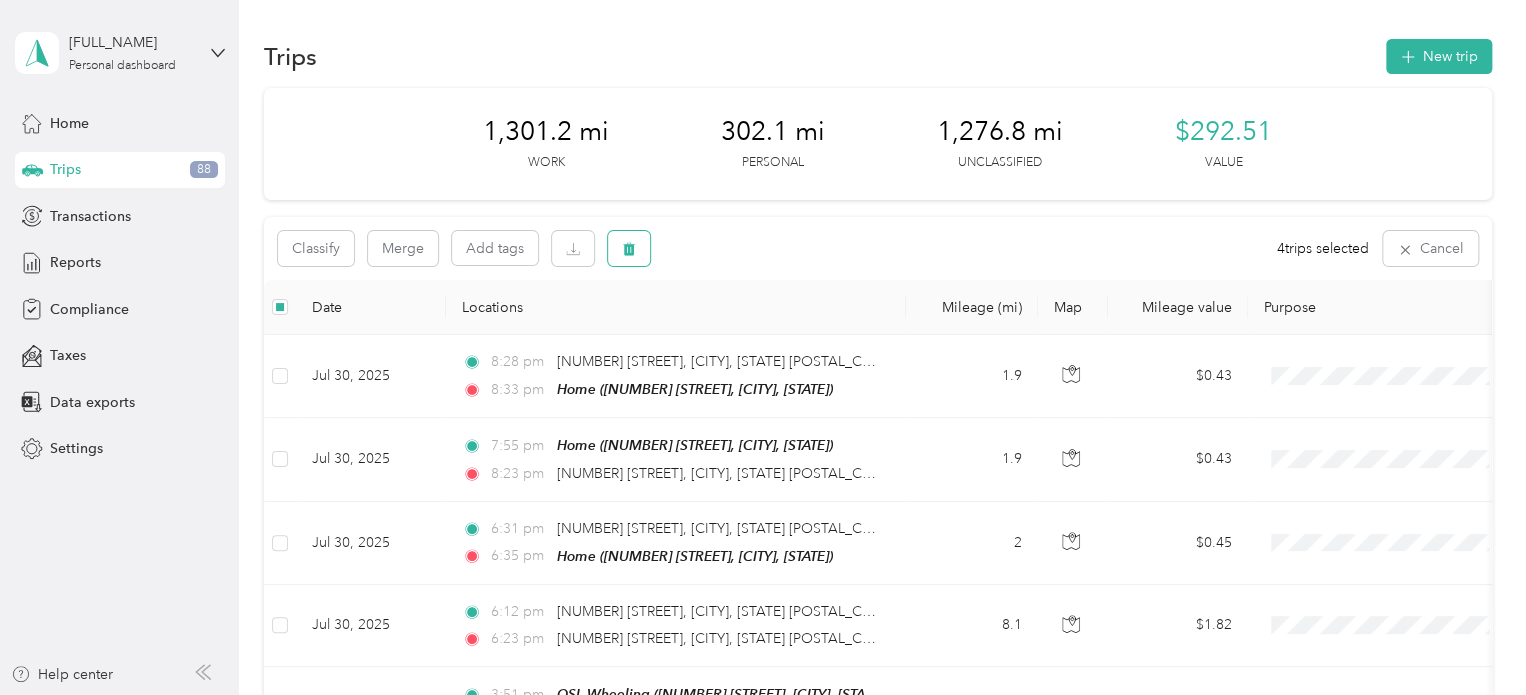 click at bounding box center [629, 248] 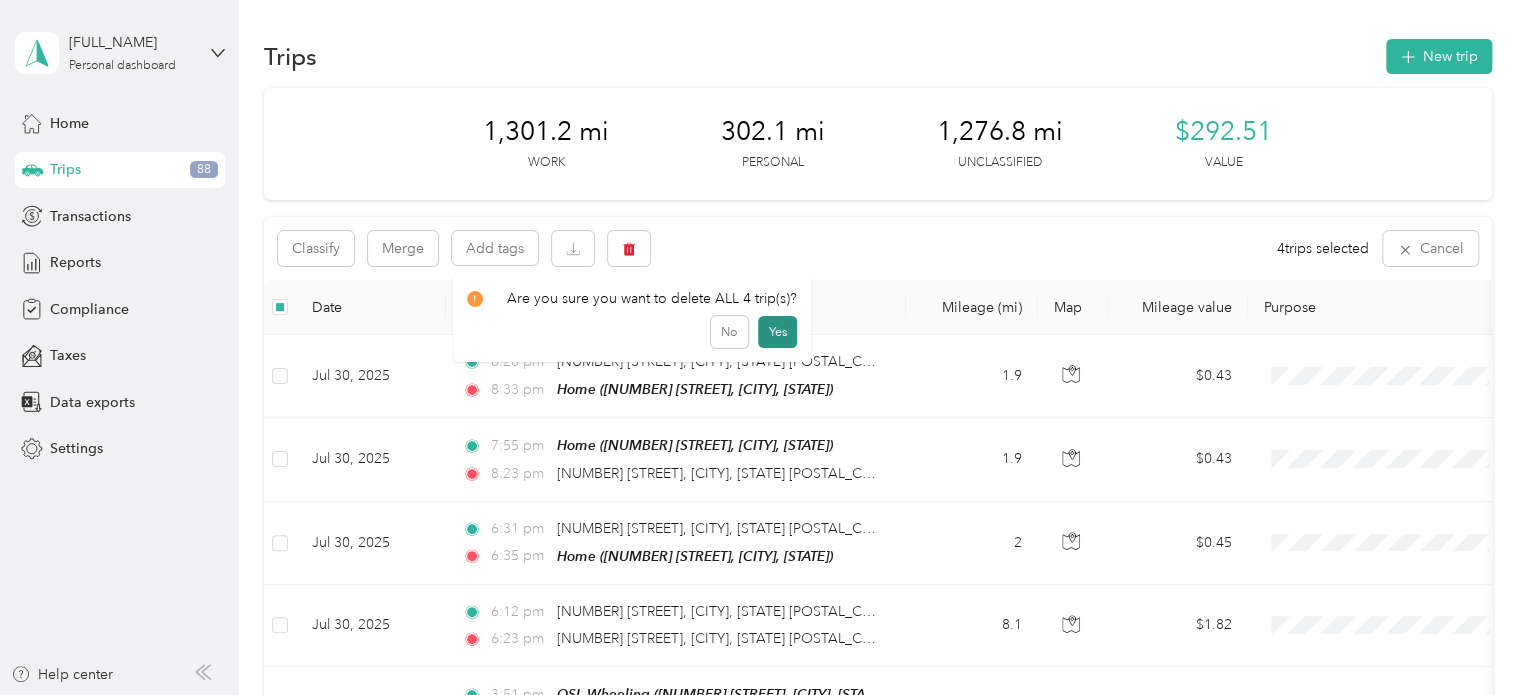click on "Yes" at bounding box center [777, 332] 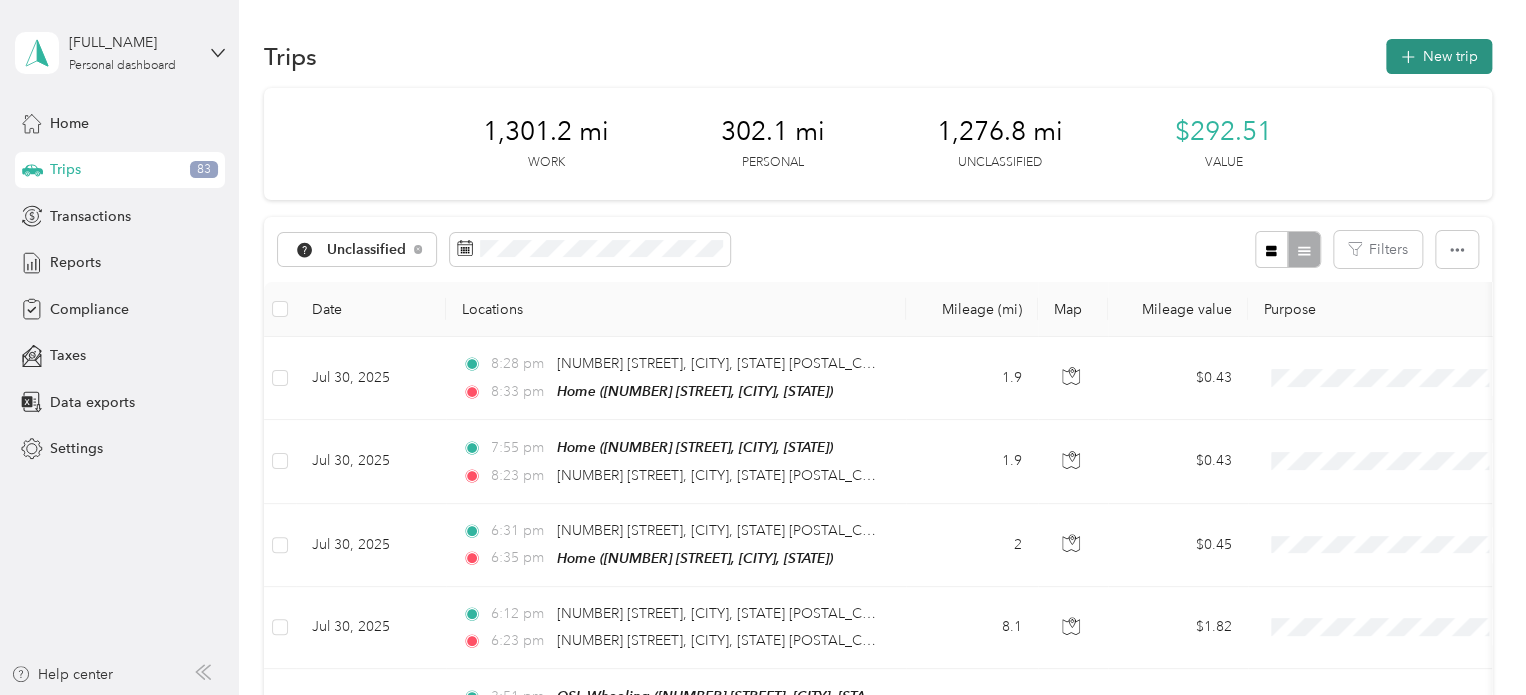 click on "New trip" at bounding box center [1439, 56] 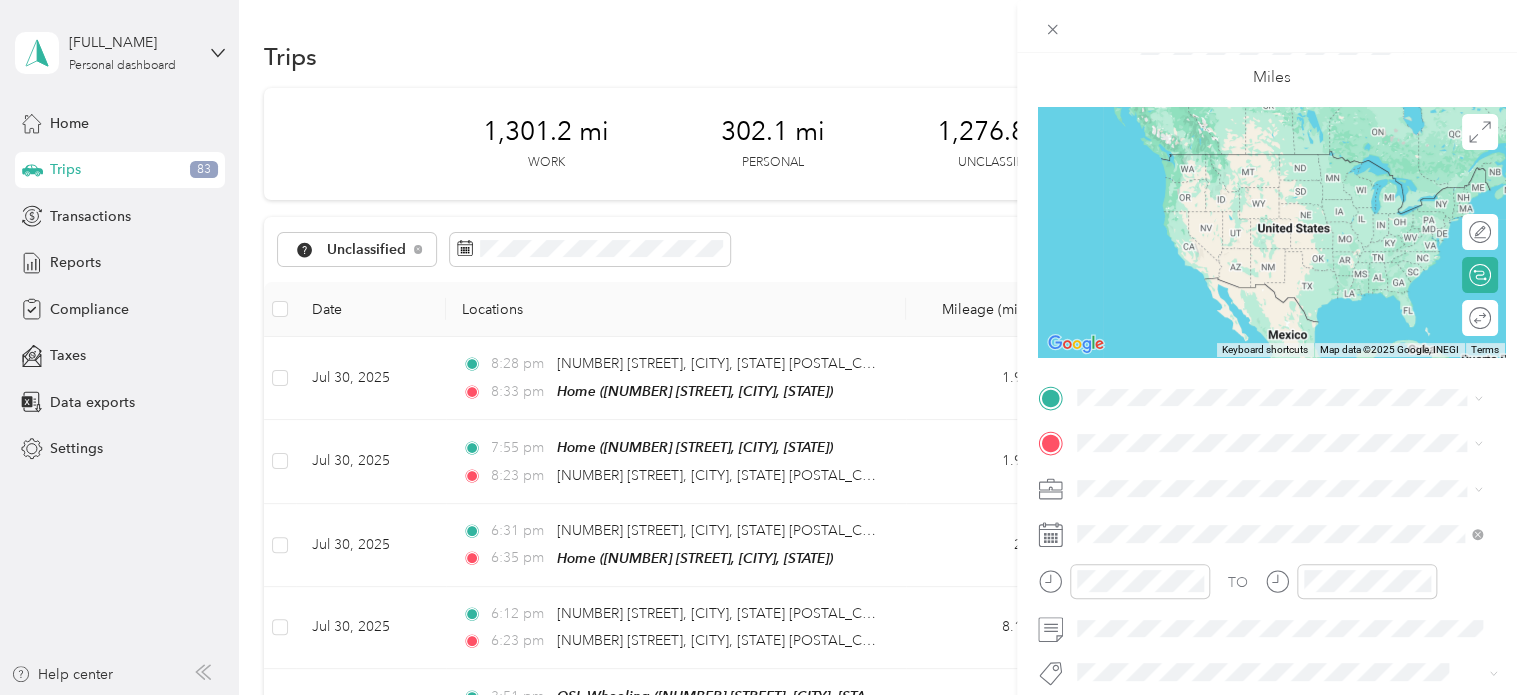 scroll, scrollTop: 100, scrollLeft: 0, axis: vertical 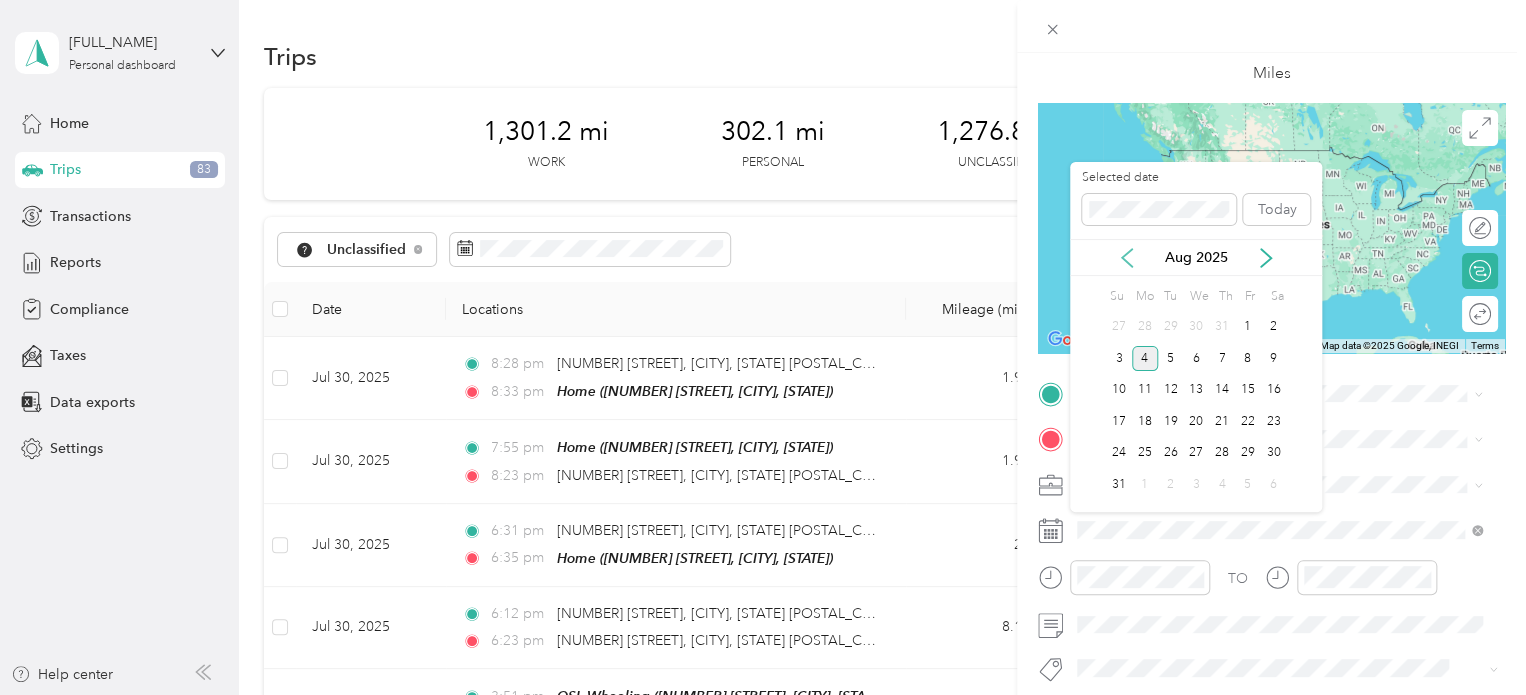 click 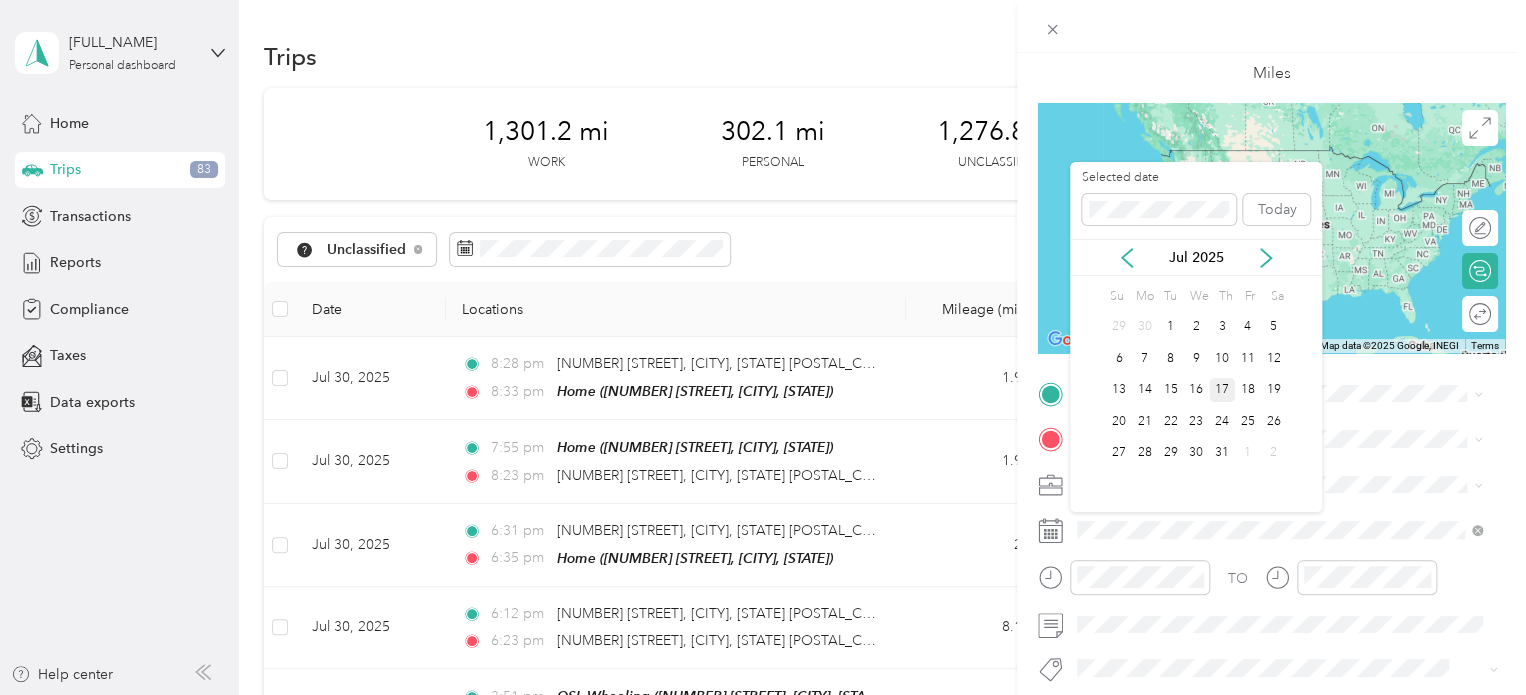 click on "17" at bounding box center (1222, 390) 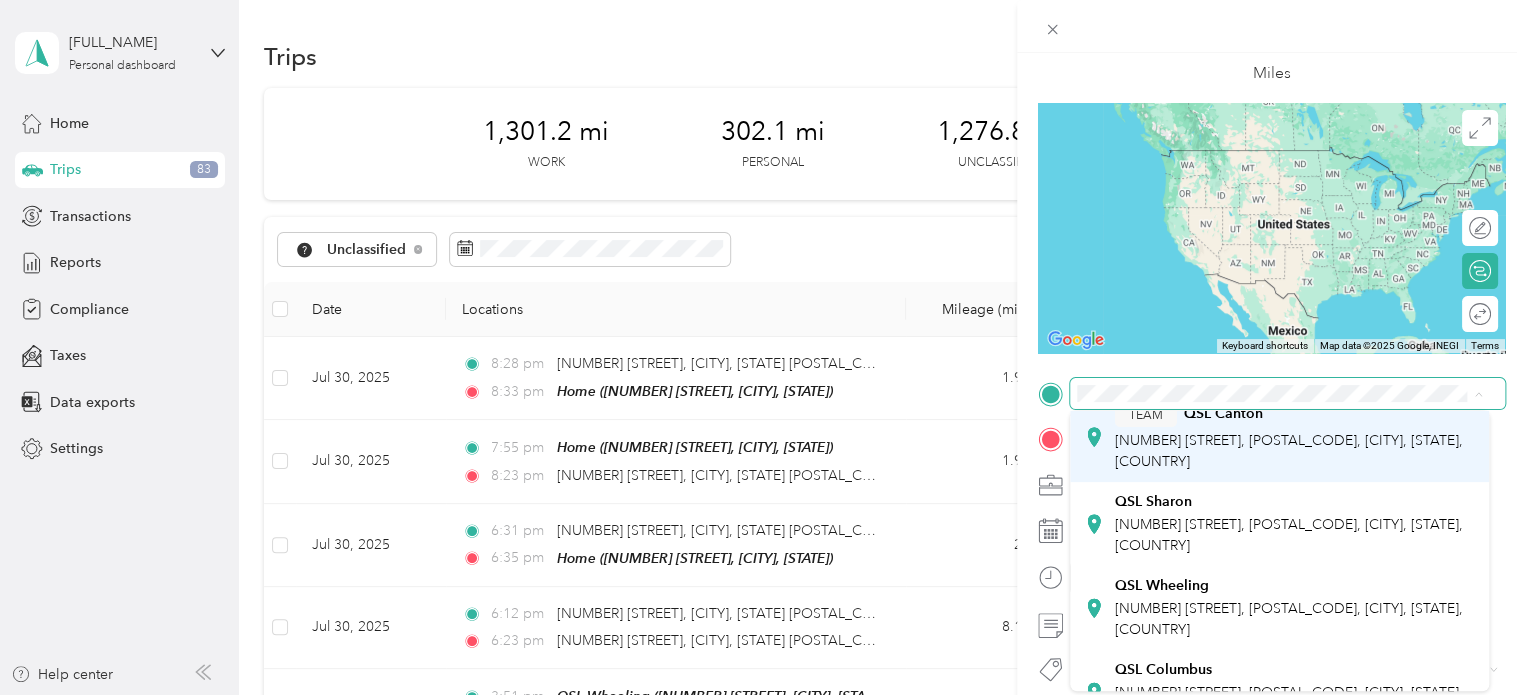 scroll, scrollTop: 400, scrollLeft: 0, axis: vertical 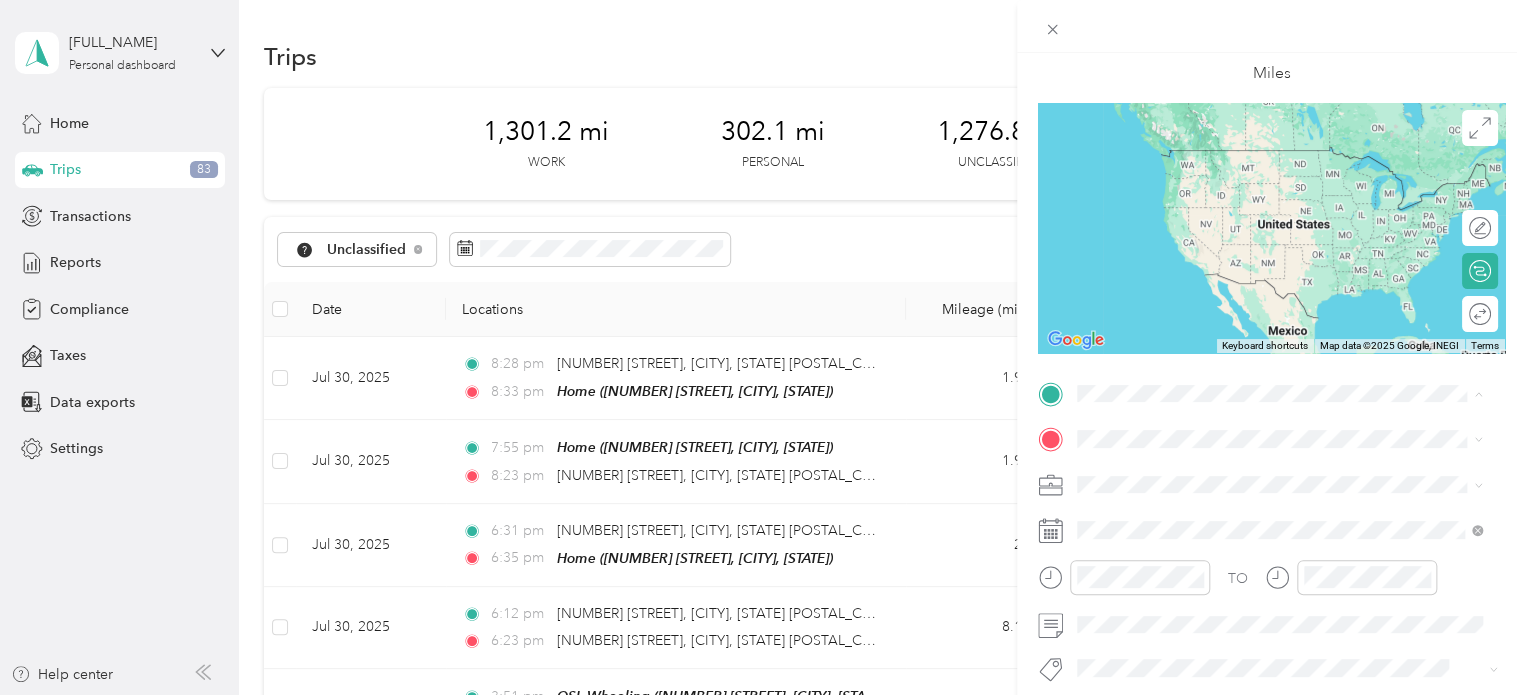 click on "QSL Wheeling [NUMBER] [STREET], [POSTAL_CODE], [CITY], [STATE], [COUNTRY]" at bounding box center [1295, 508] 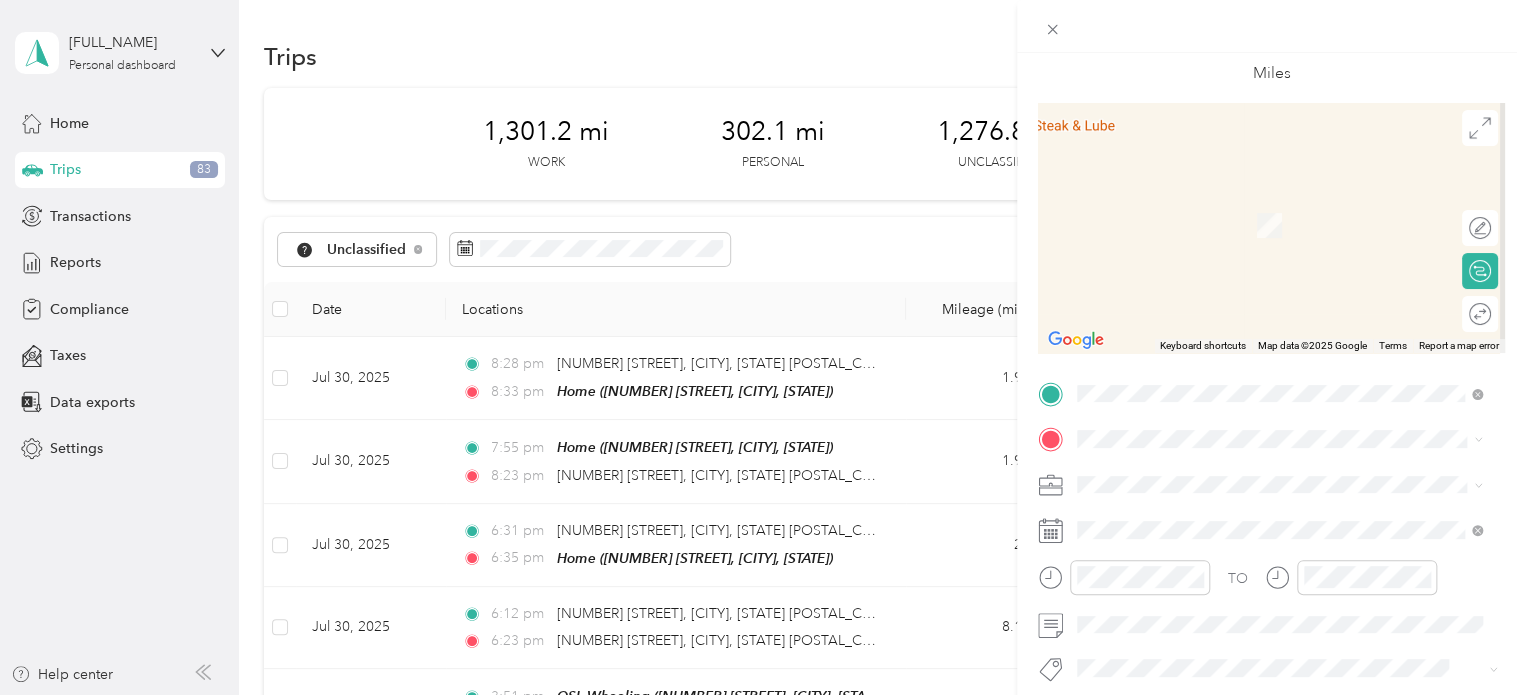 click on "Home [NUMBER] [STREET], [POSTAL_CODE], [CITY], [STATE], [COUNTRY]" at bounding box center [1295, 225] 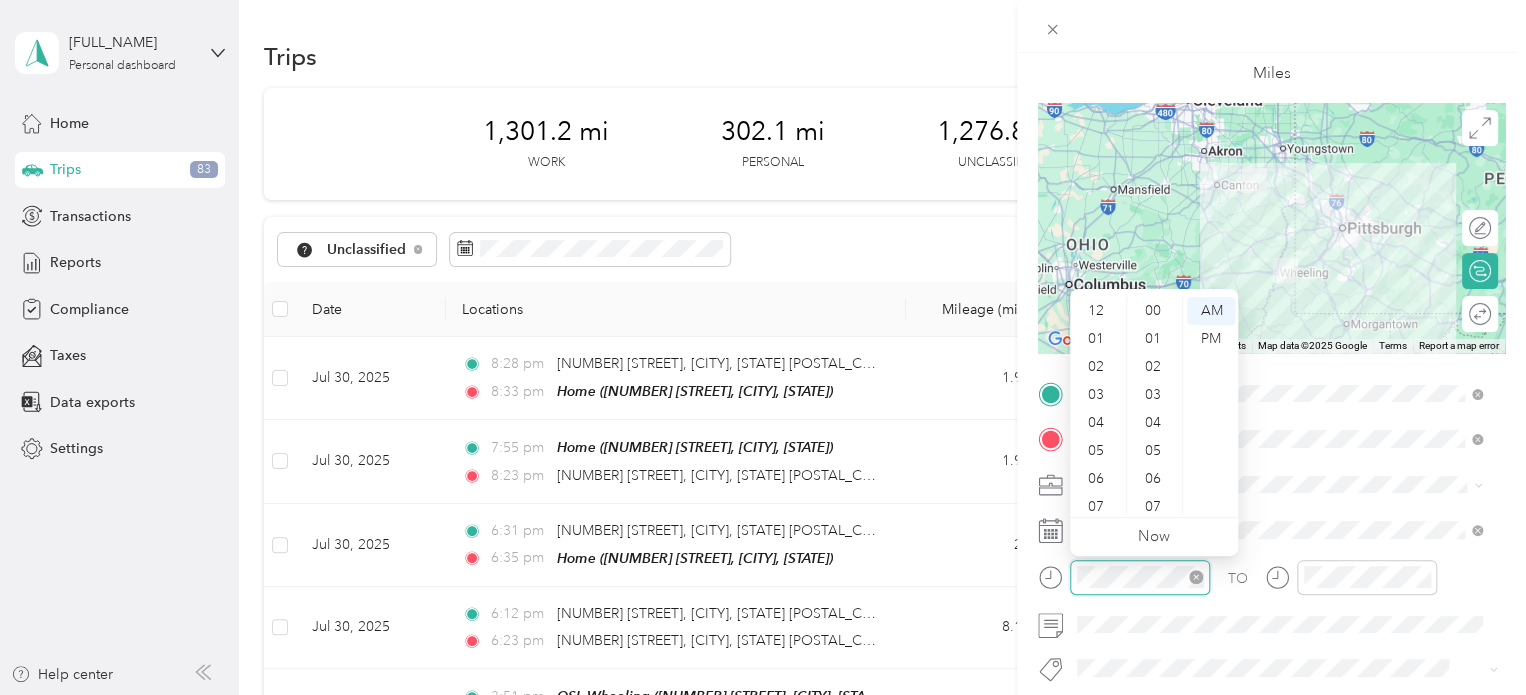 scroll, scrollTop: 784, scrollLeft: 0, axis: vertical 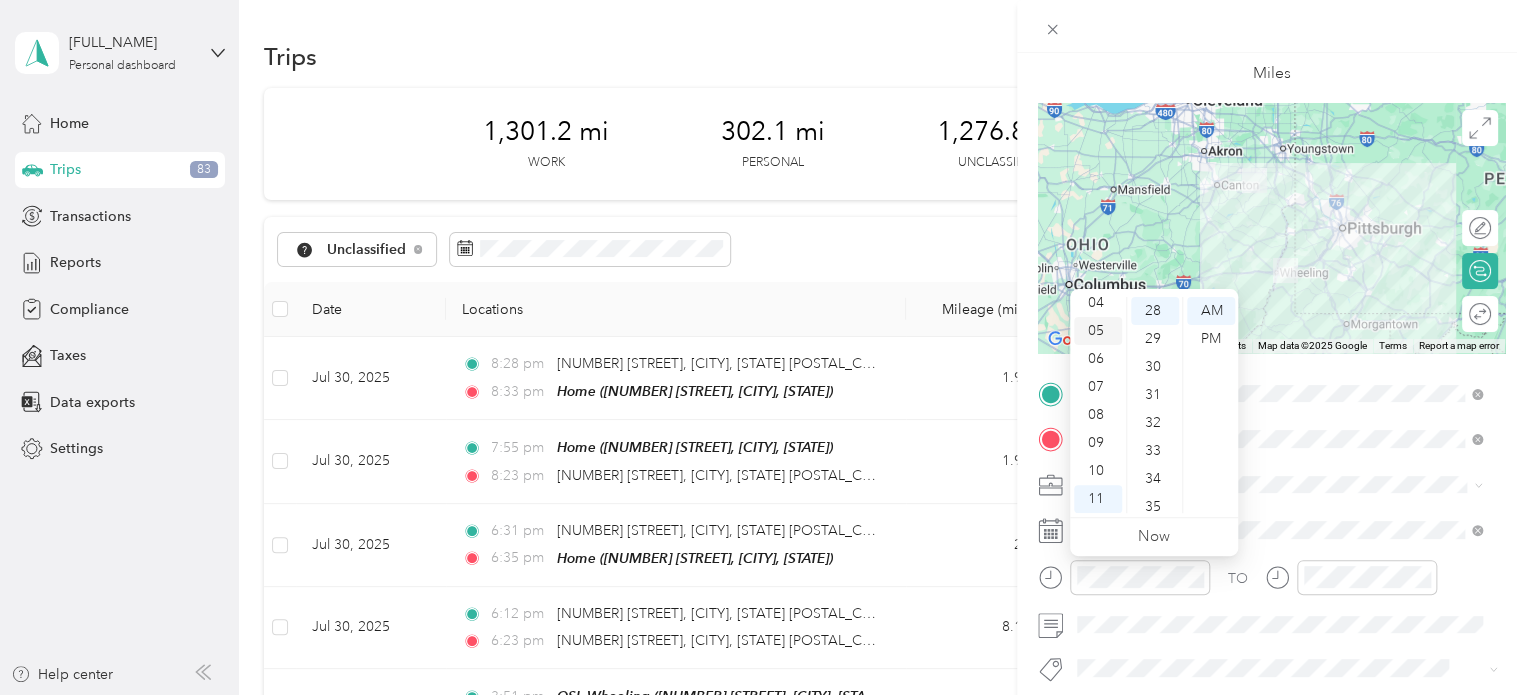 click on "05" at bounding box center (1098, 331) 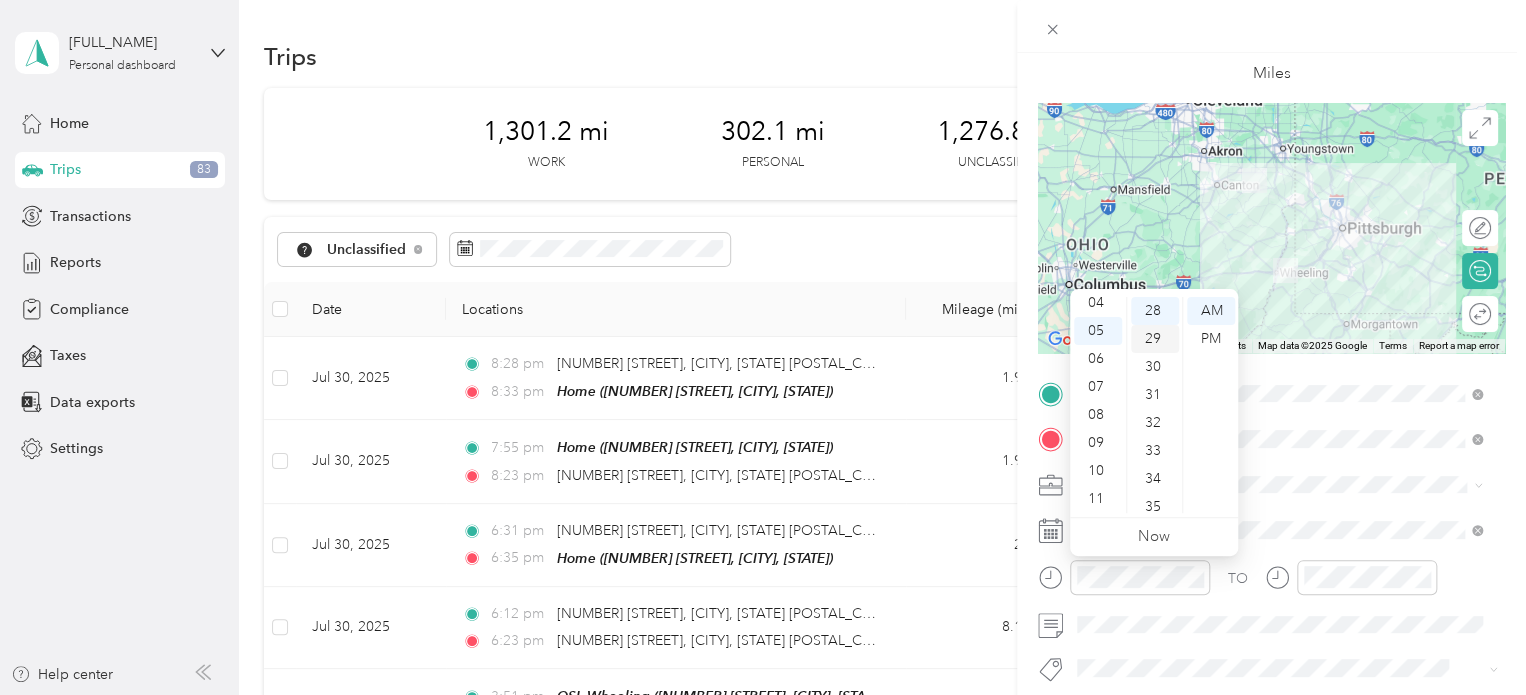 scroll, scrollTop: 0, scrollLeft: 0, axis: both 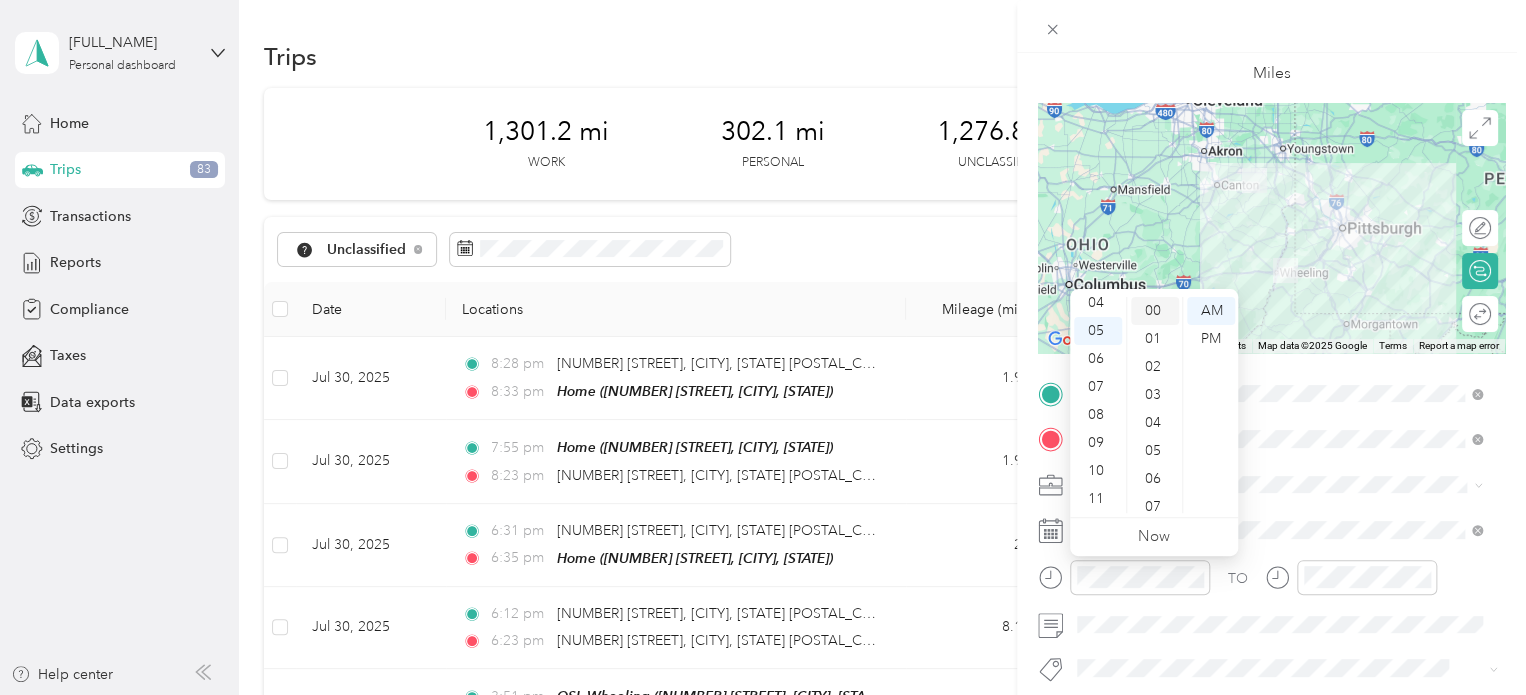 click on "00" at bounding box center (1155, 311) 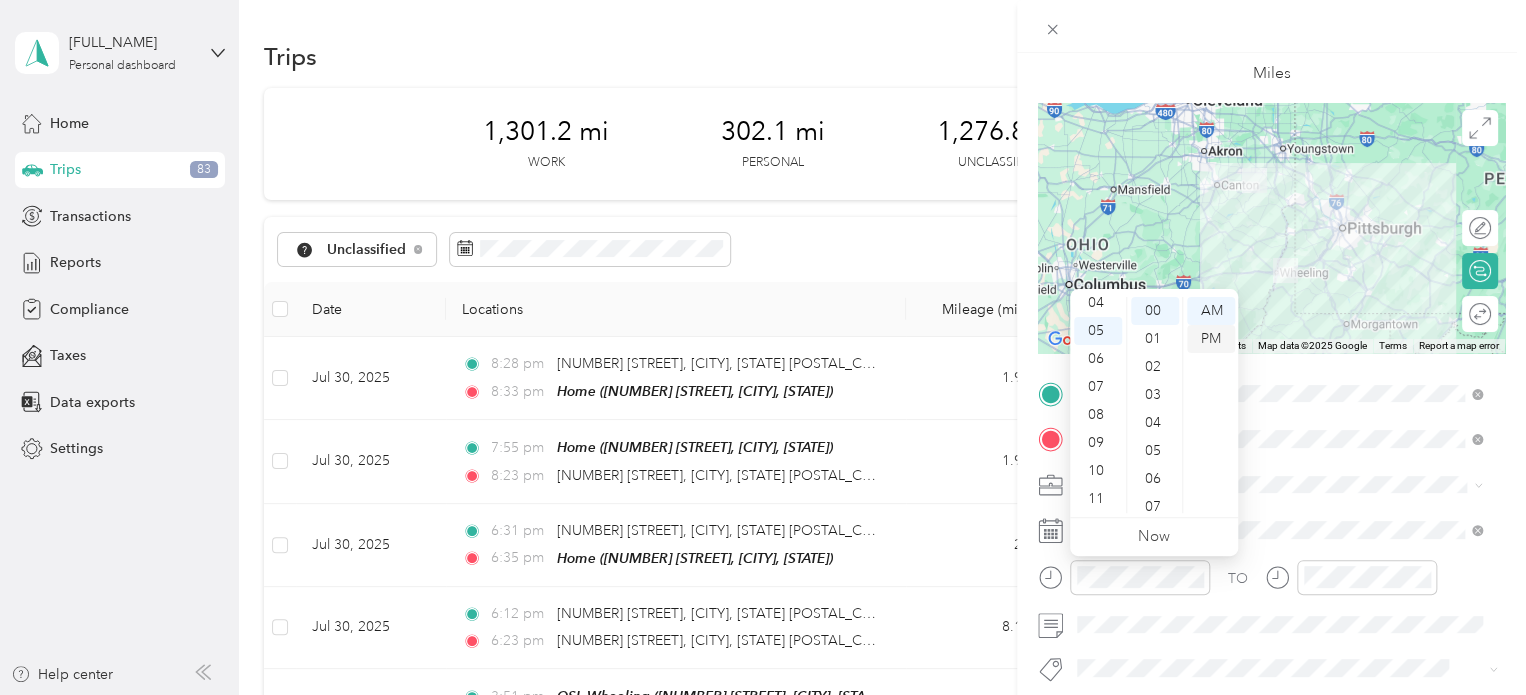 click on "PM" at bounding box center [1211, 339] 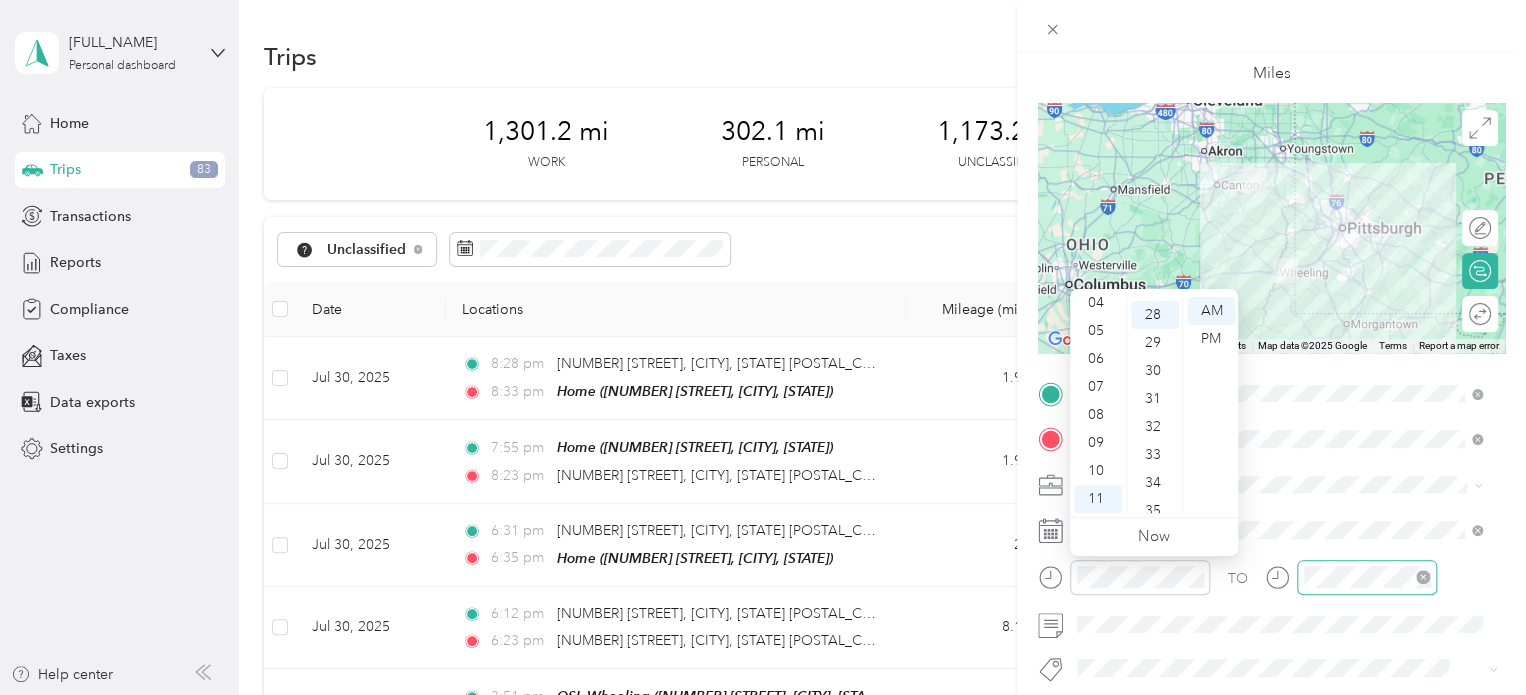 scroll, scrollTop: 784, scrollLeft: 0, axis: vertical 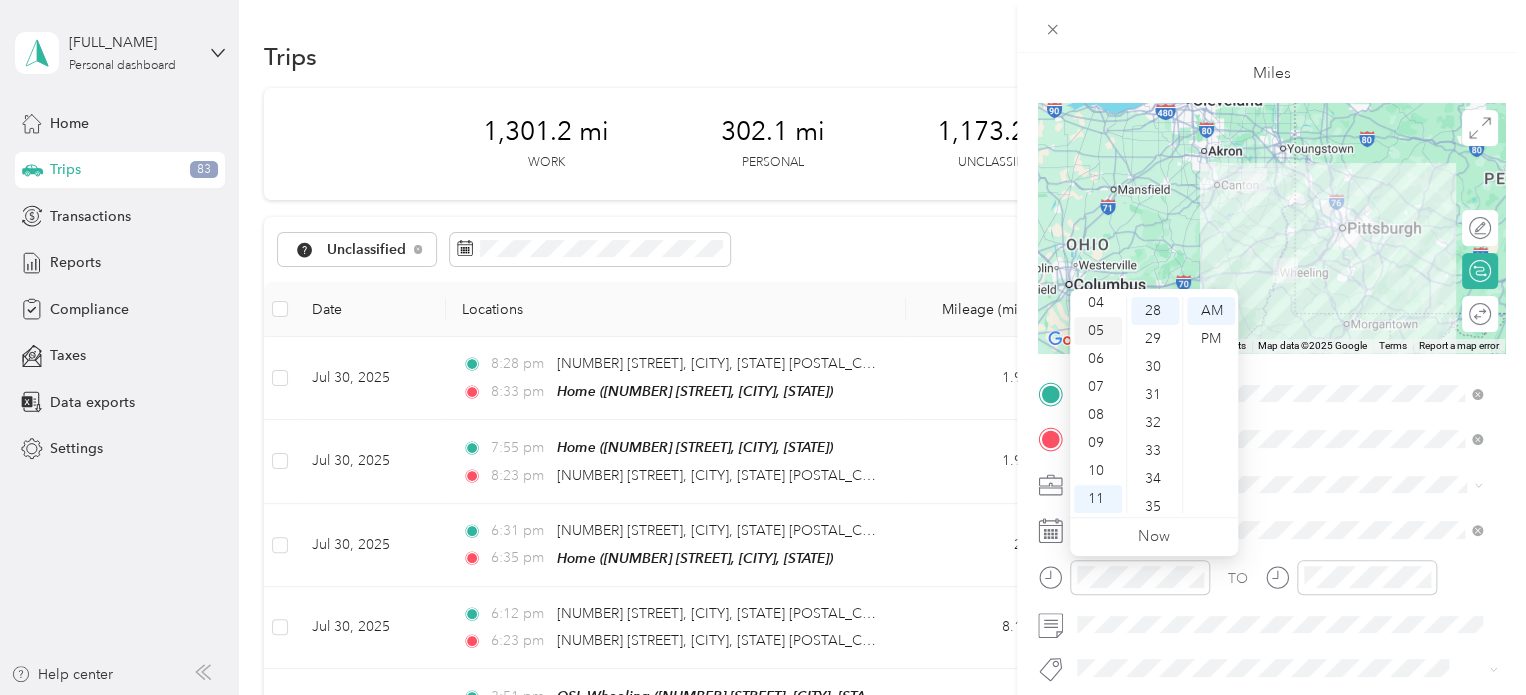 click on "05" at bounding box center (1098, 331) 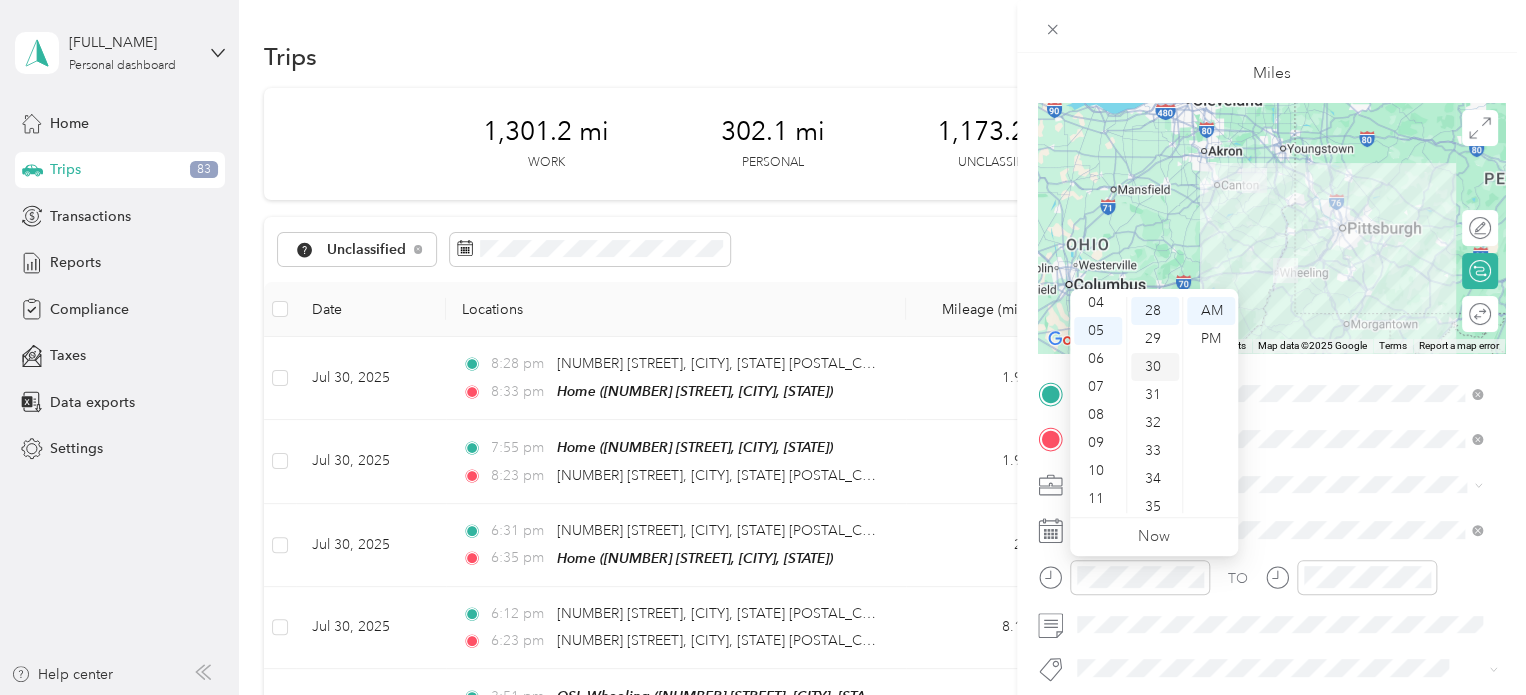 scroll, scrollTop: 0, scrollLeft: 0, axis: both 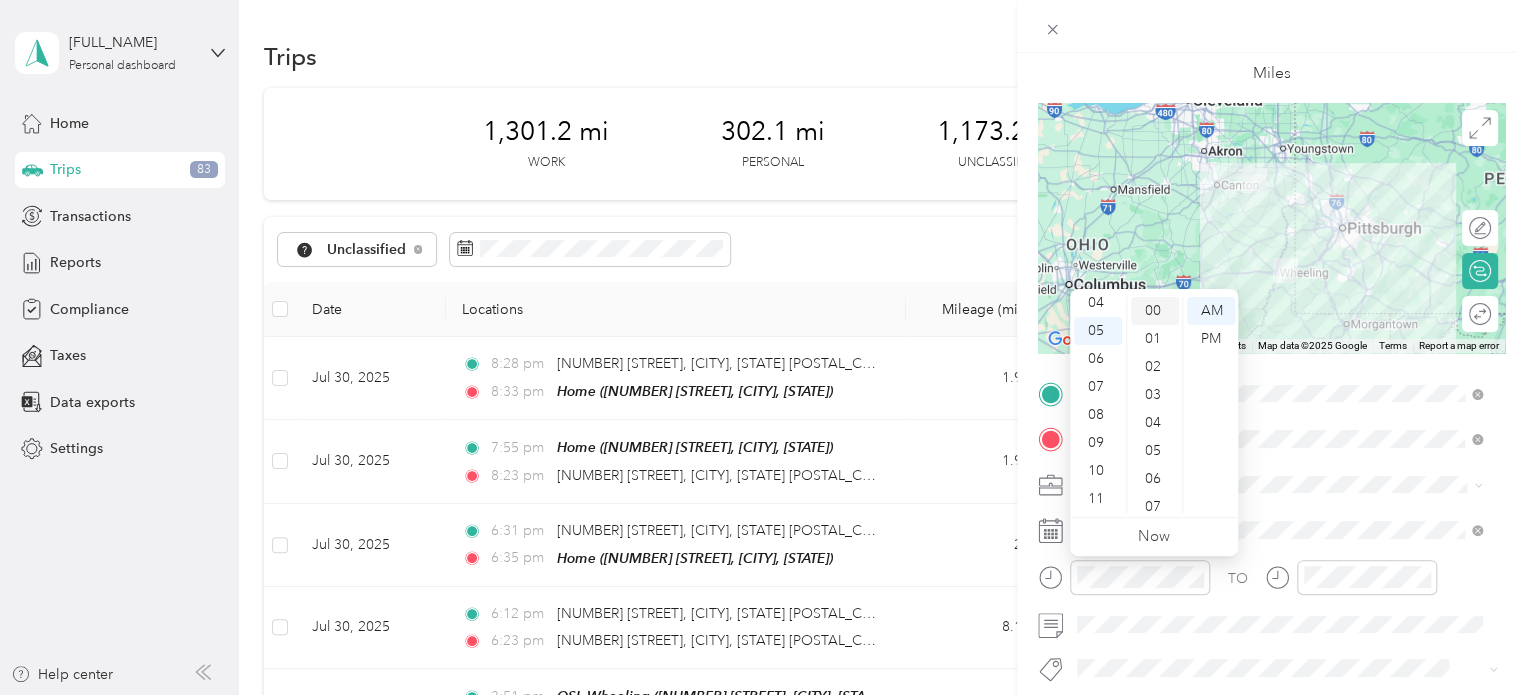 click on "00" at bounding box center [1155, 311] 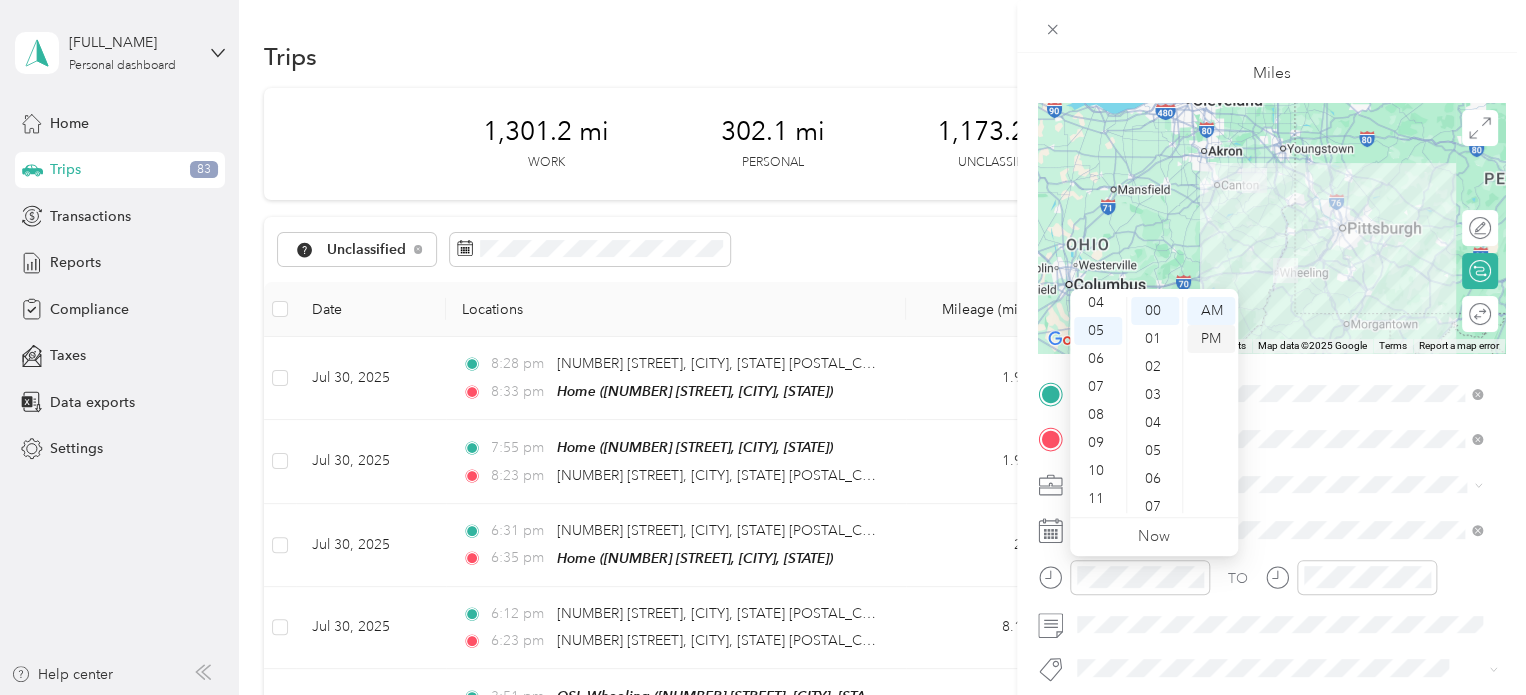 click on "PM" at bounding box center (1211, 339) 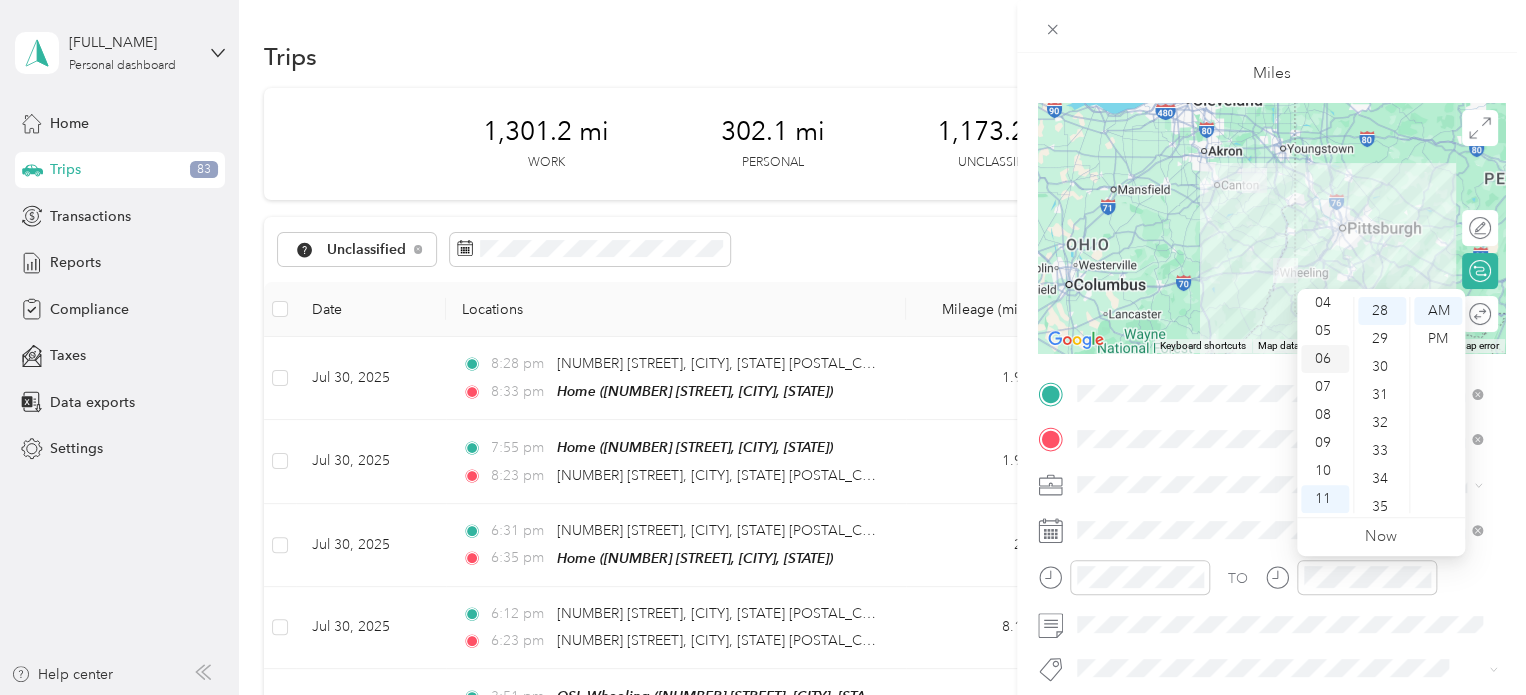 click on "06" at bounding box center [1325, 359] 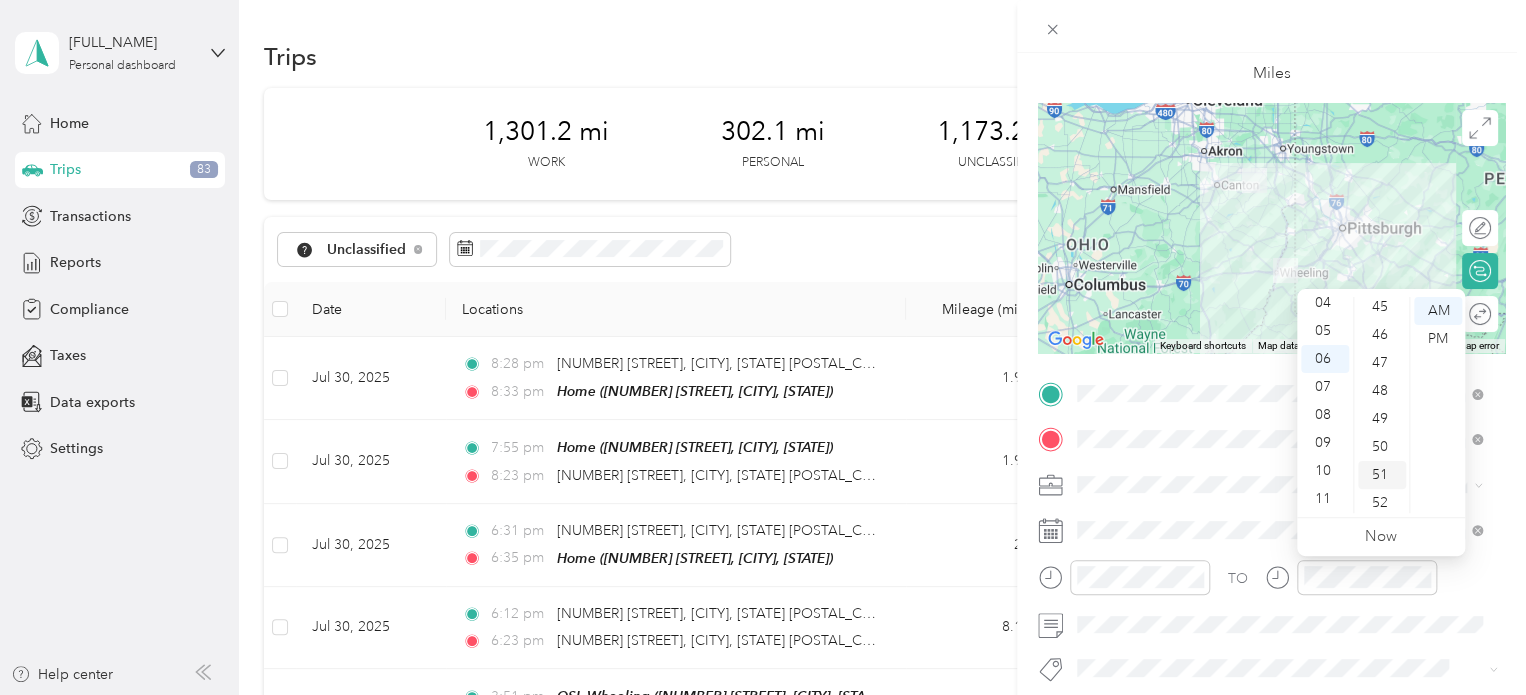 scroll, scrollTop: 1164, scrollLeft: 0, axis: vertical 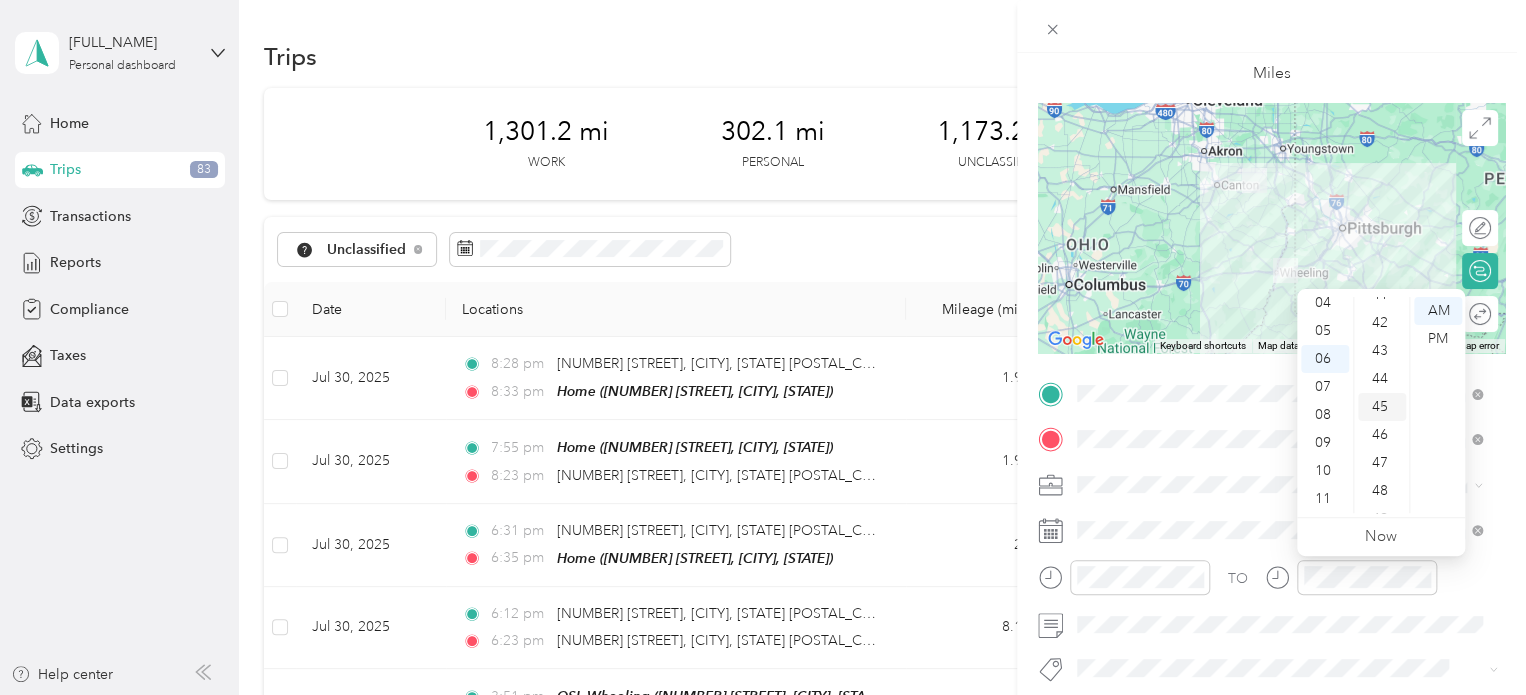 click on "45" at bounding box center [1382, 407] 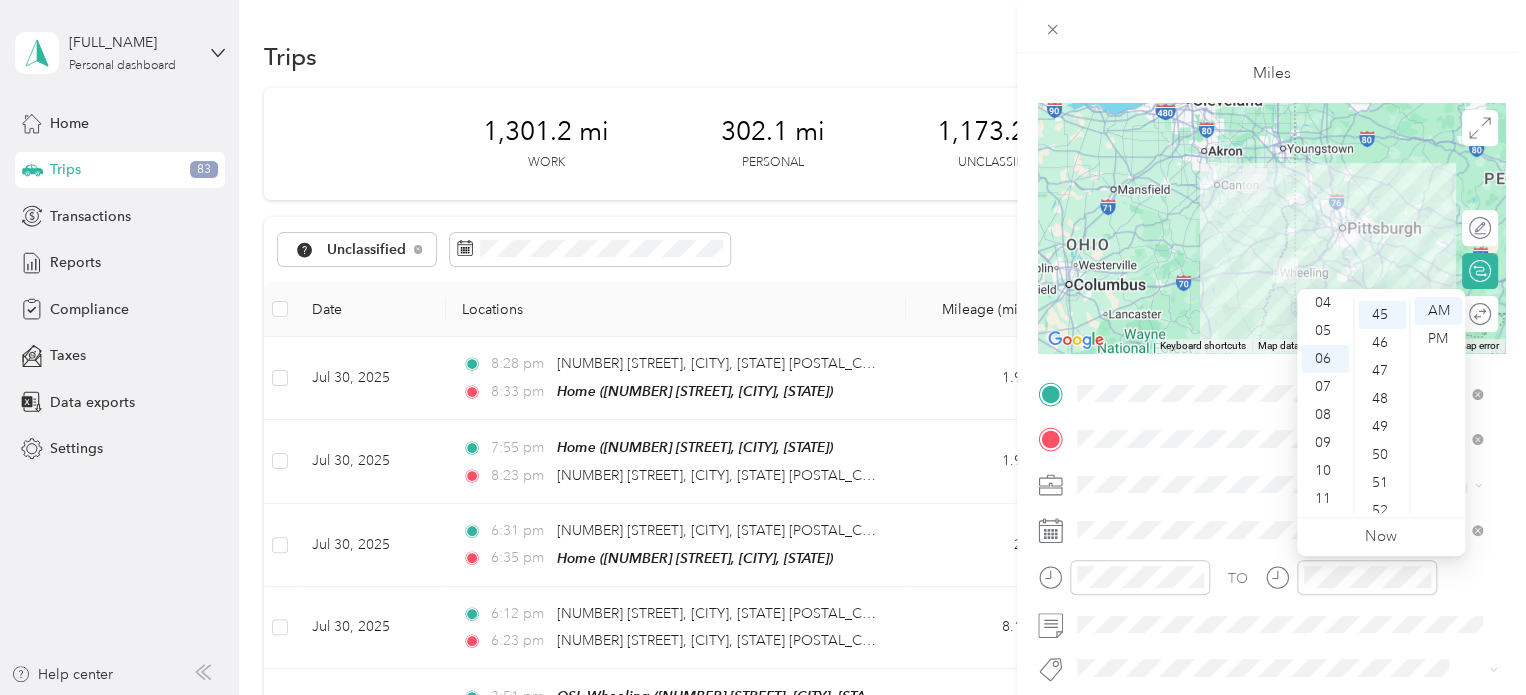 scroll, scrollTop: 1260, scrollLeft: 0, axis: vertical 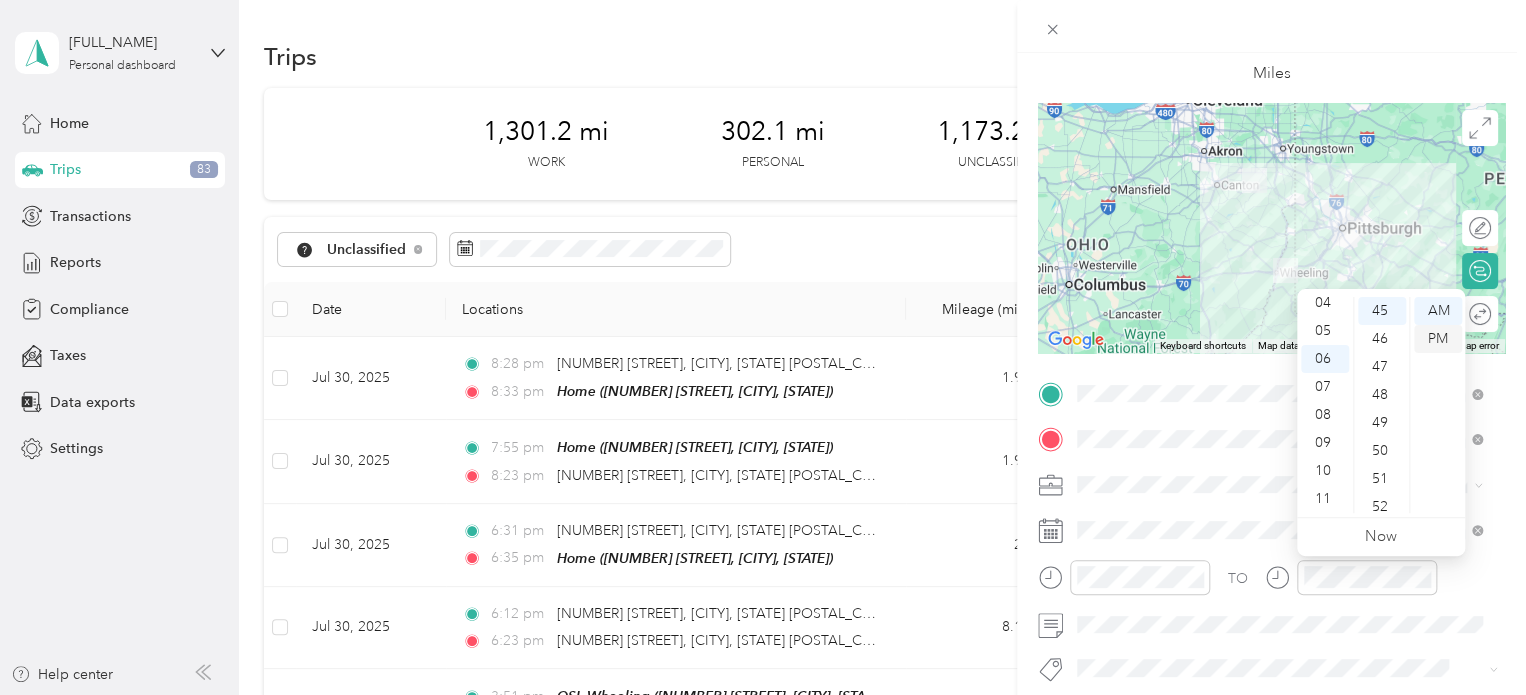 click on "PM" at bounding box center [1438, 339] 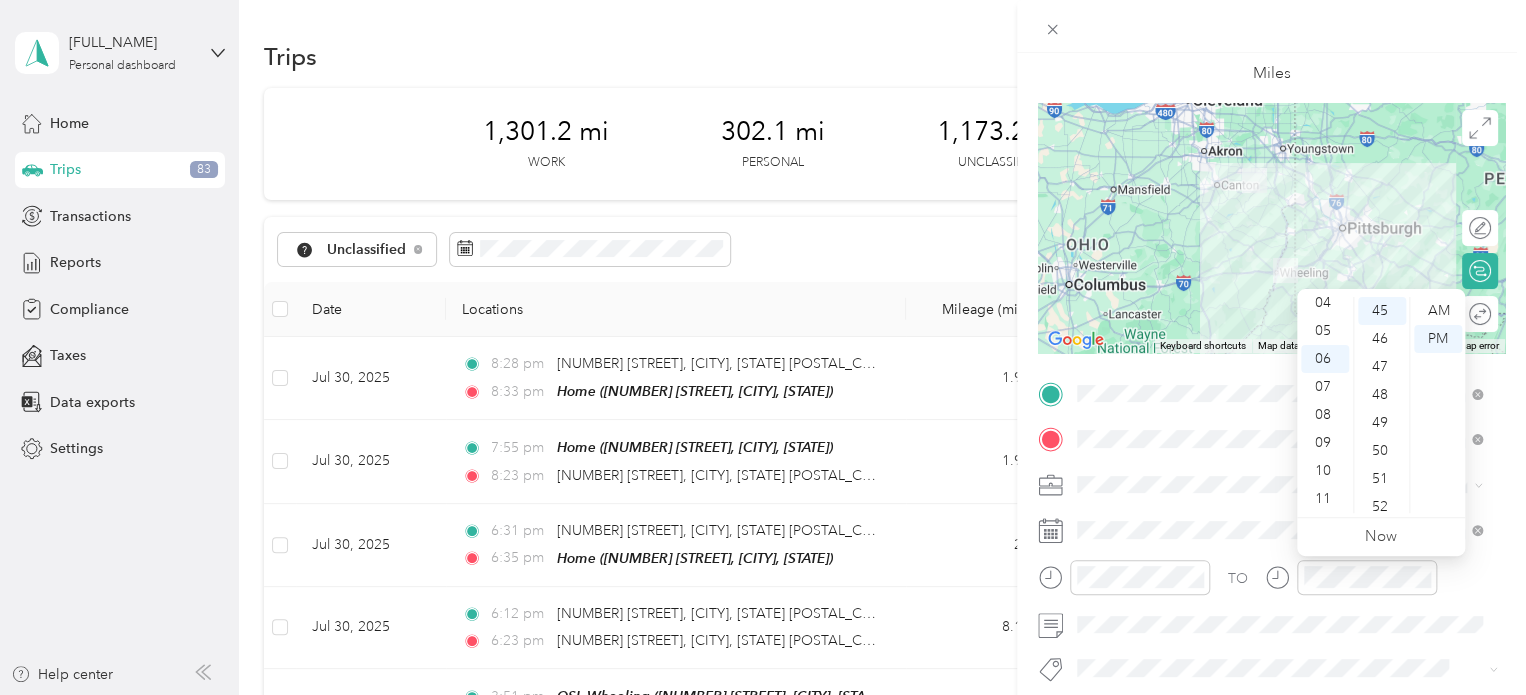 click on "Miles" at bounding box center (1271, 52) 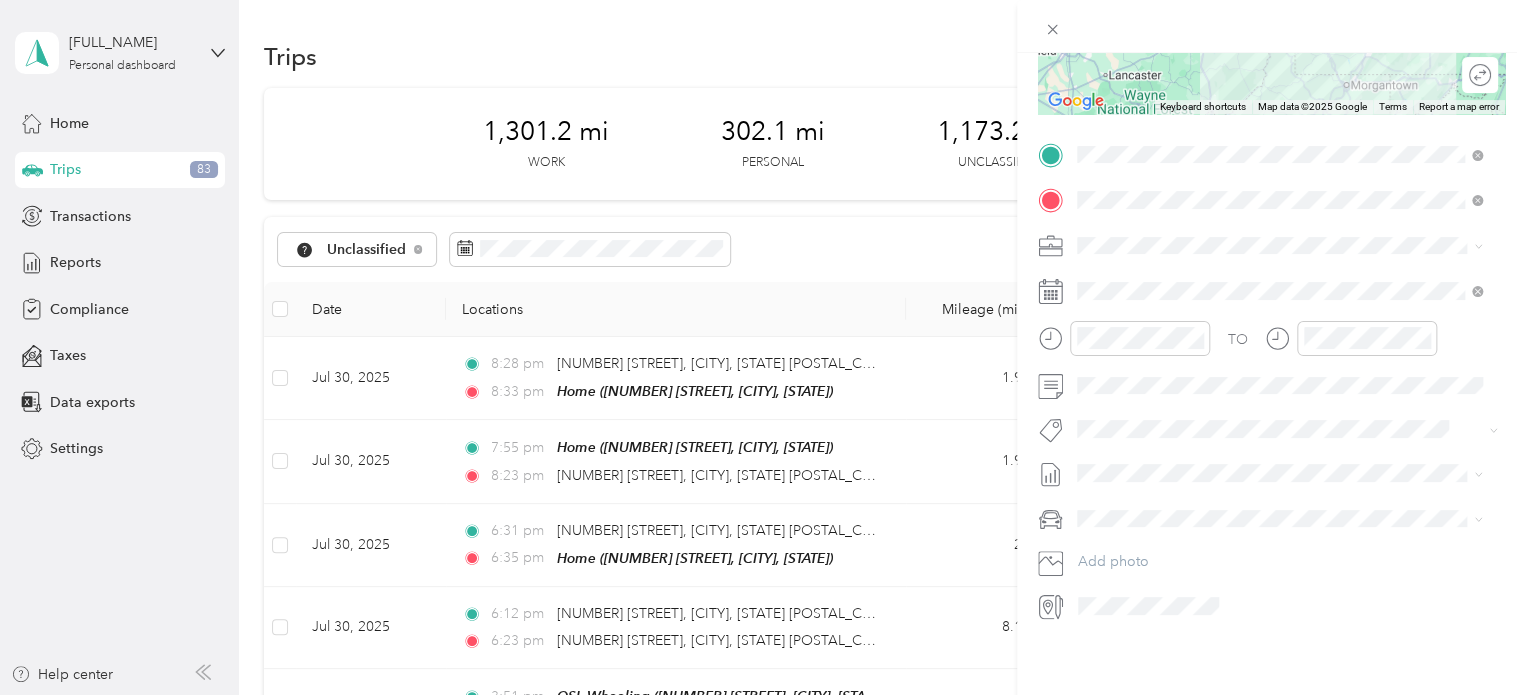 scroll, scrollTop: 0, scrollLeft: 0, axis: both 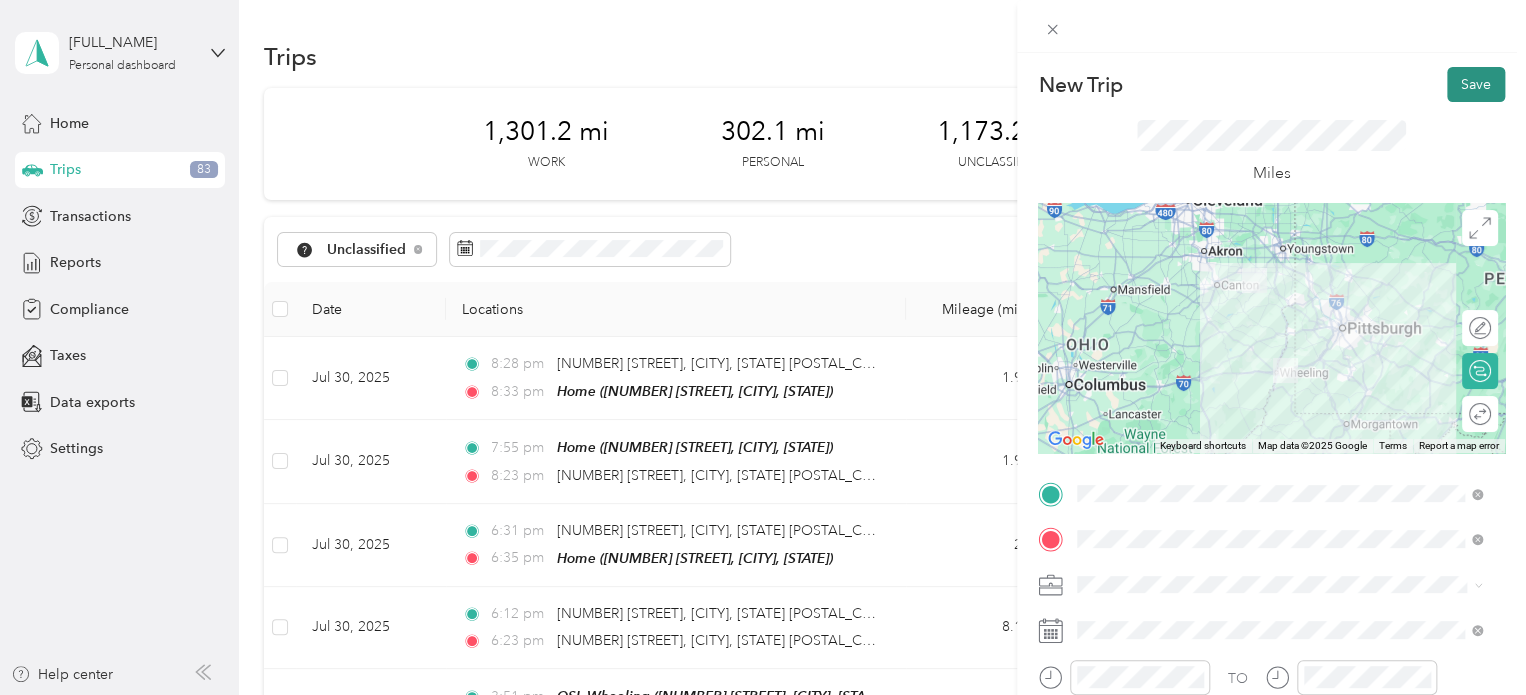 click on "Save" at bounding box center [1476, 84] 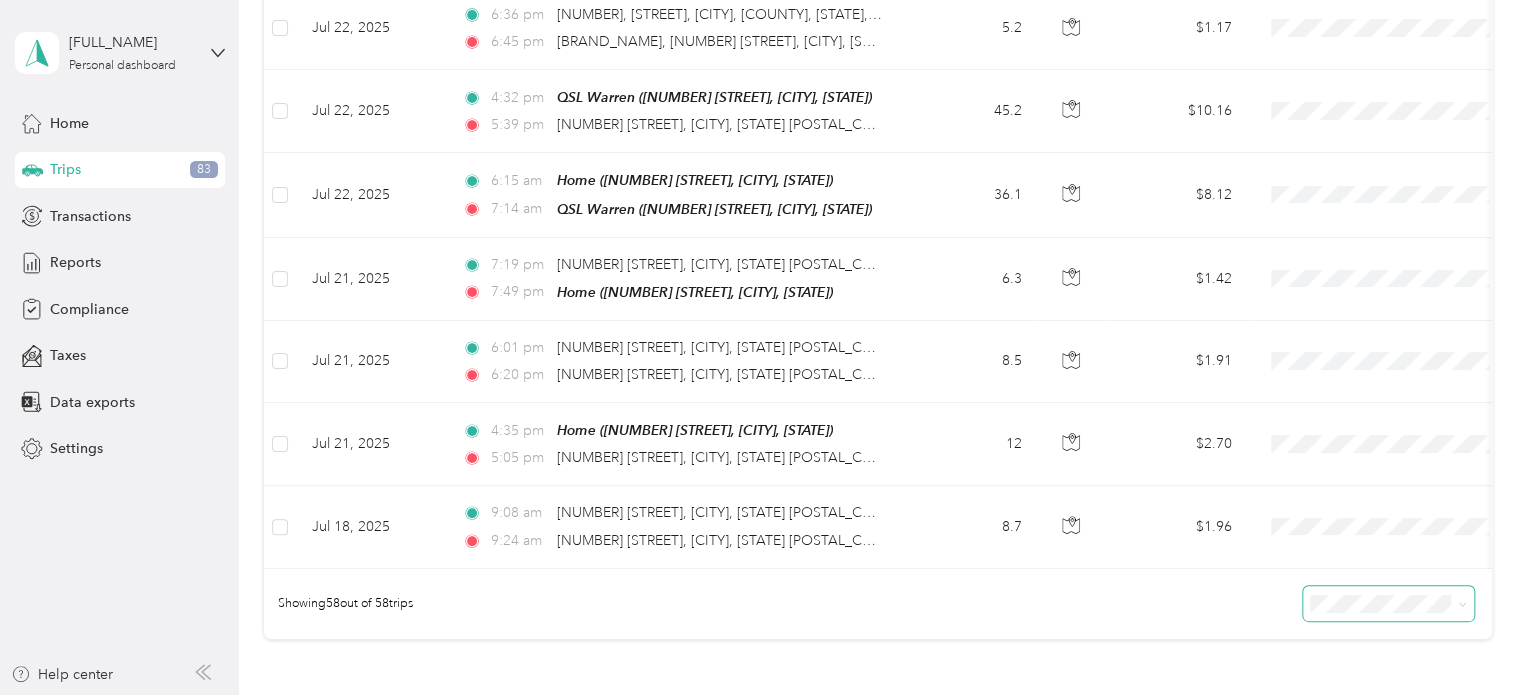 scroll, scrollTop: 4561, scrollLeft: 0, axis: vertical 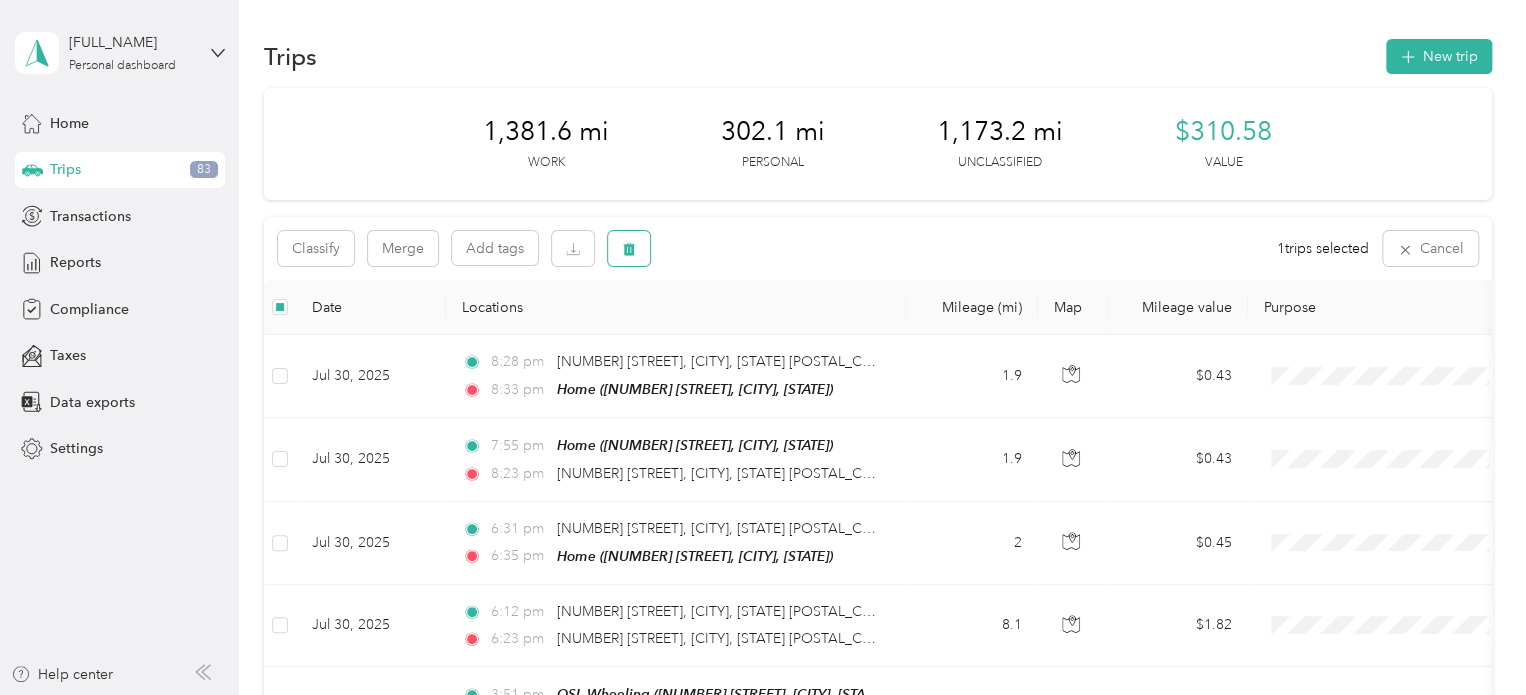 click at bounding box center (629, 248) 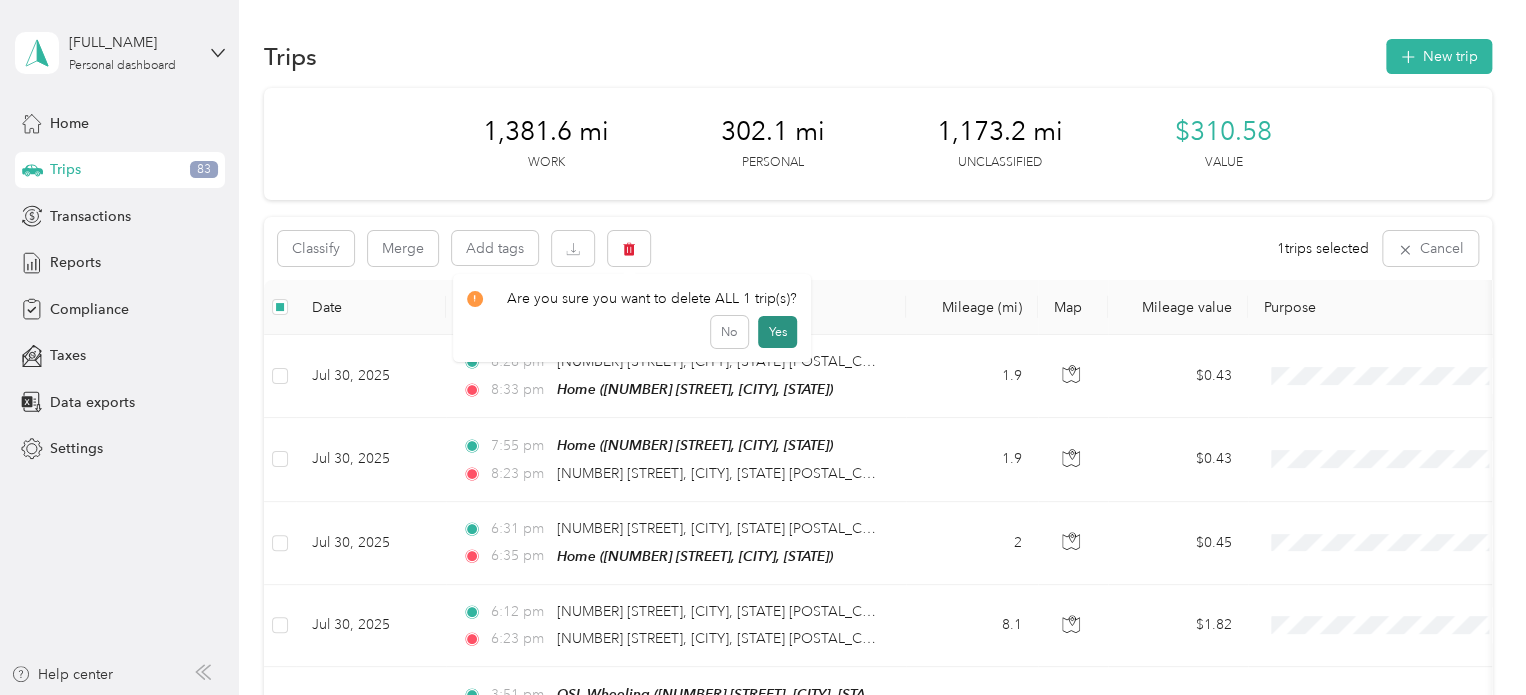 click on "Yes" at bounding box center [777, 332] 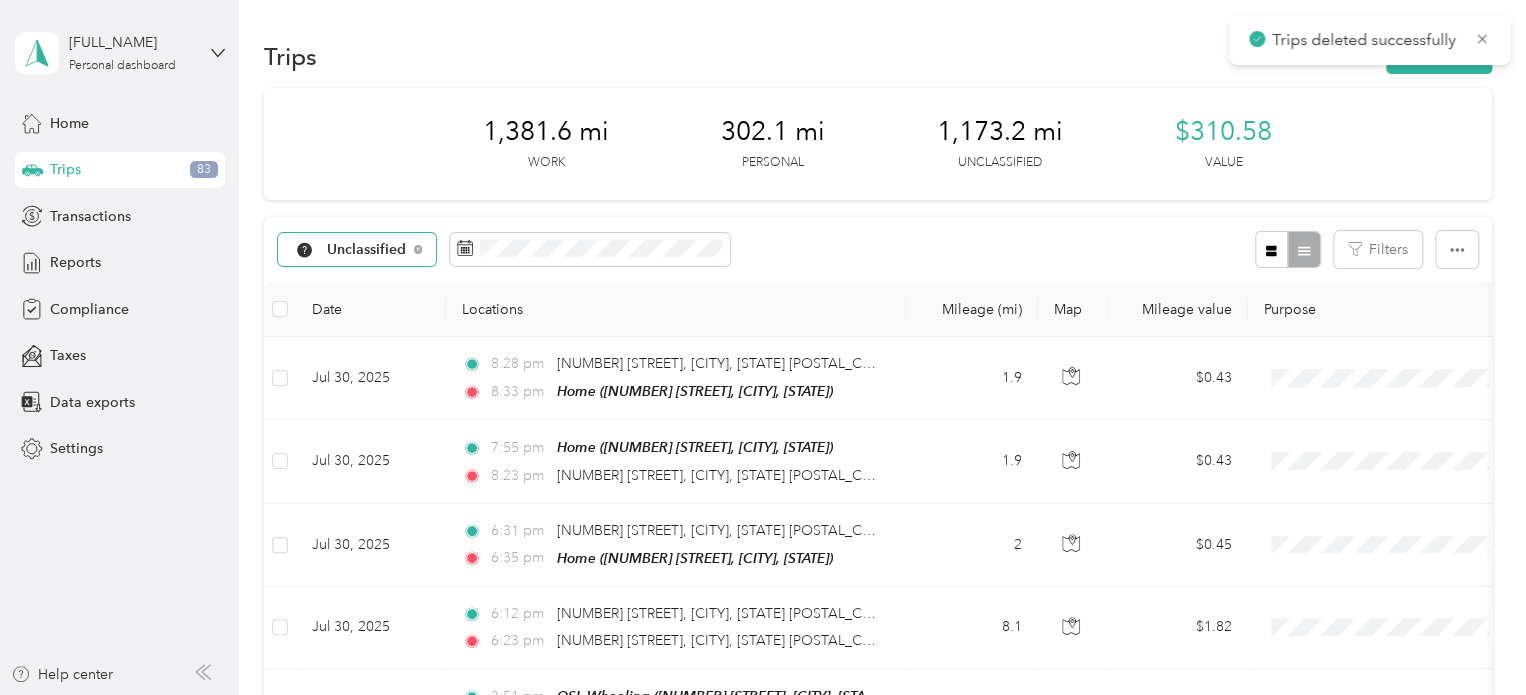 click on "Unclassified" at bounding box center (357, 250) 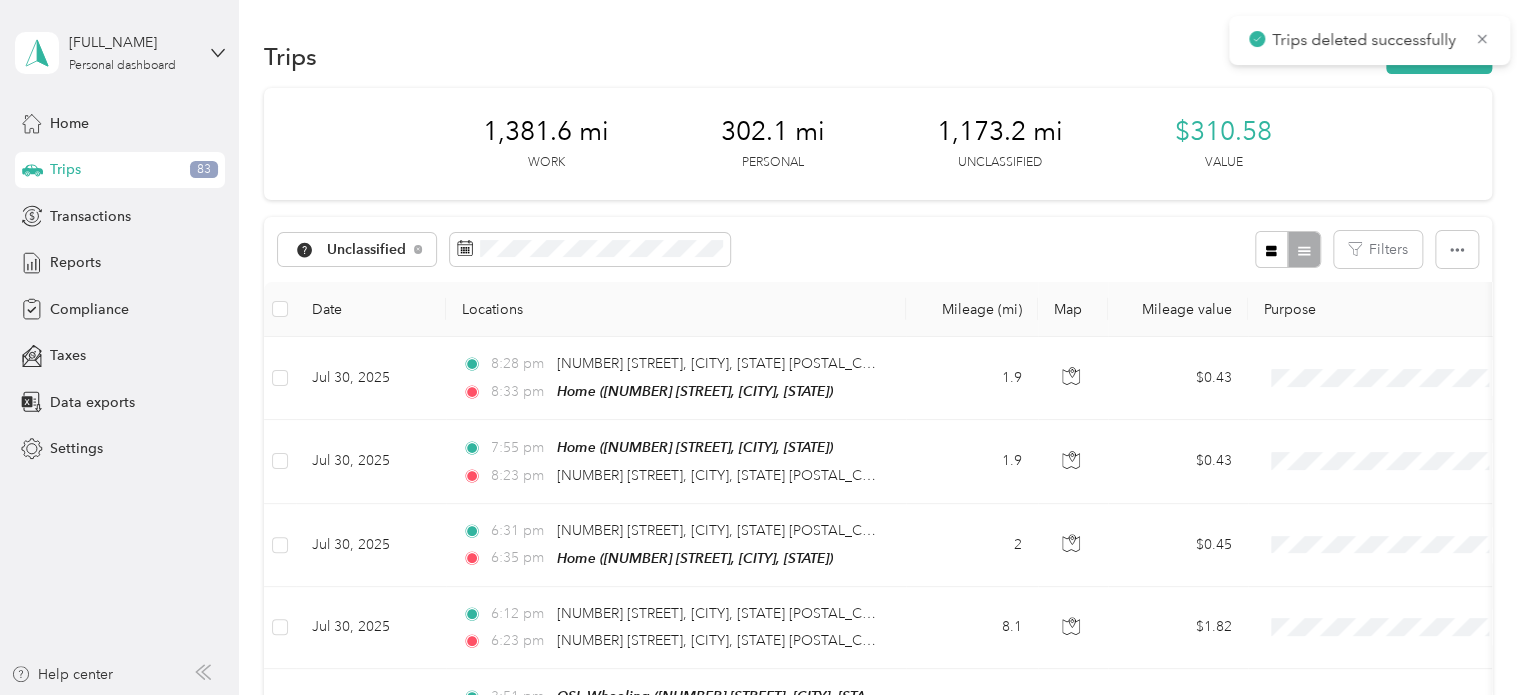 click on "JDK Management Co." at bounding box center (400, 355) 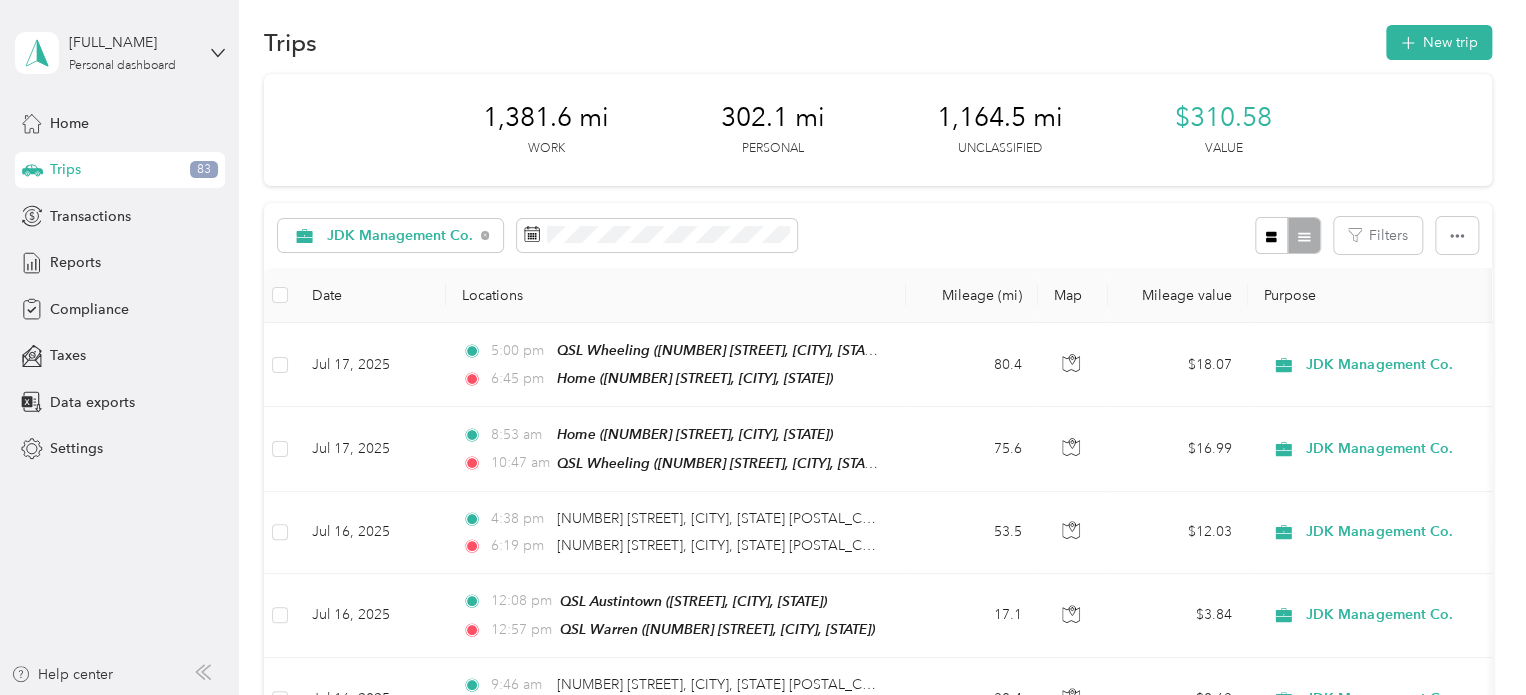 scroll, scrollTop: 0, scrollLeft: 0, axis: both 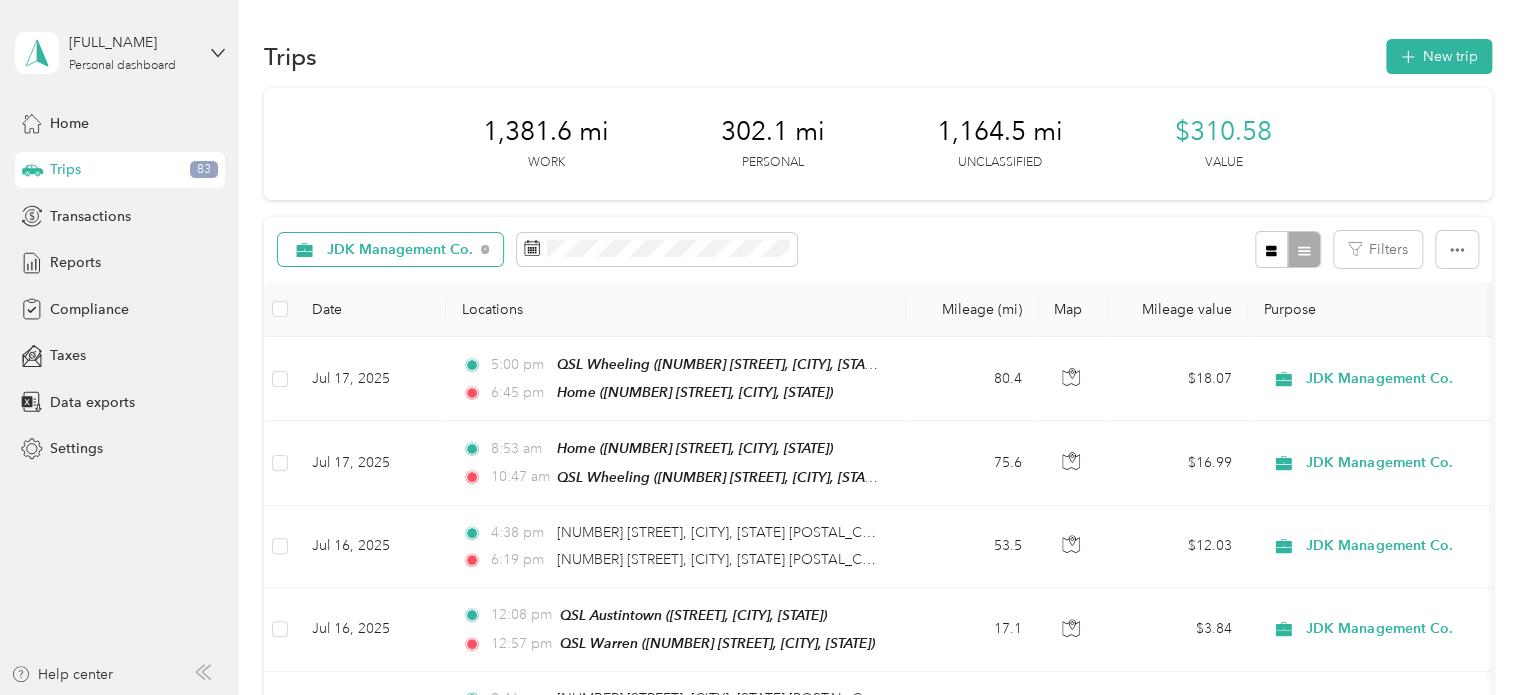 click on "JDK Management Co." at bounding box center [400, 250] 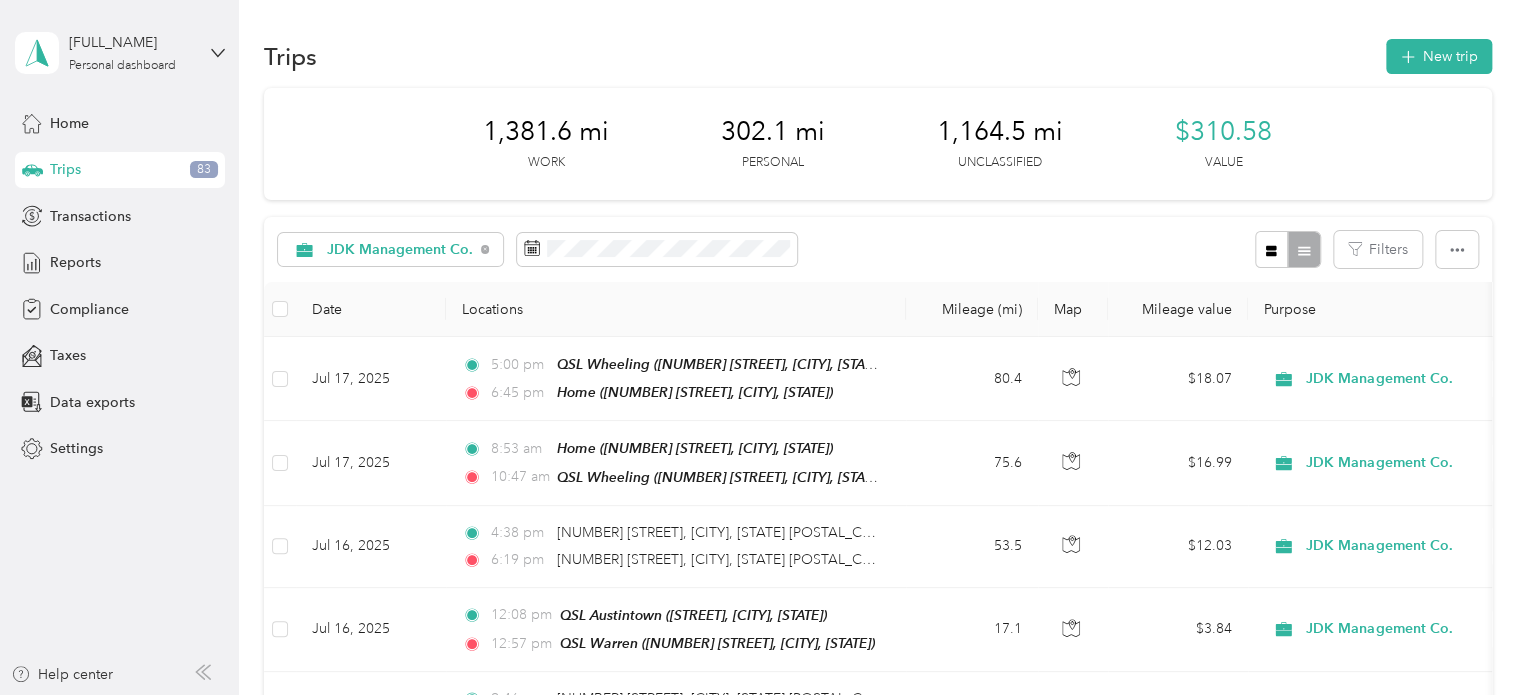 click on "Unclassified" at bounding box center (395, 320) 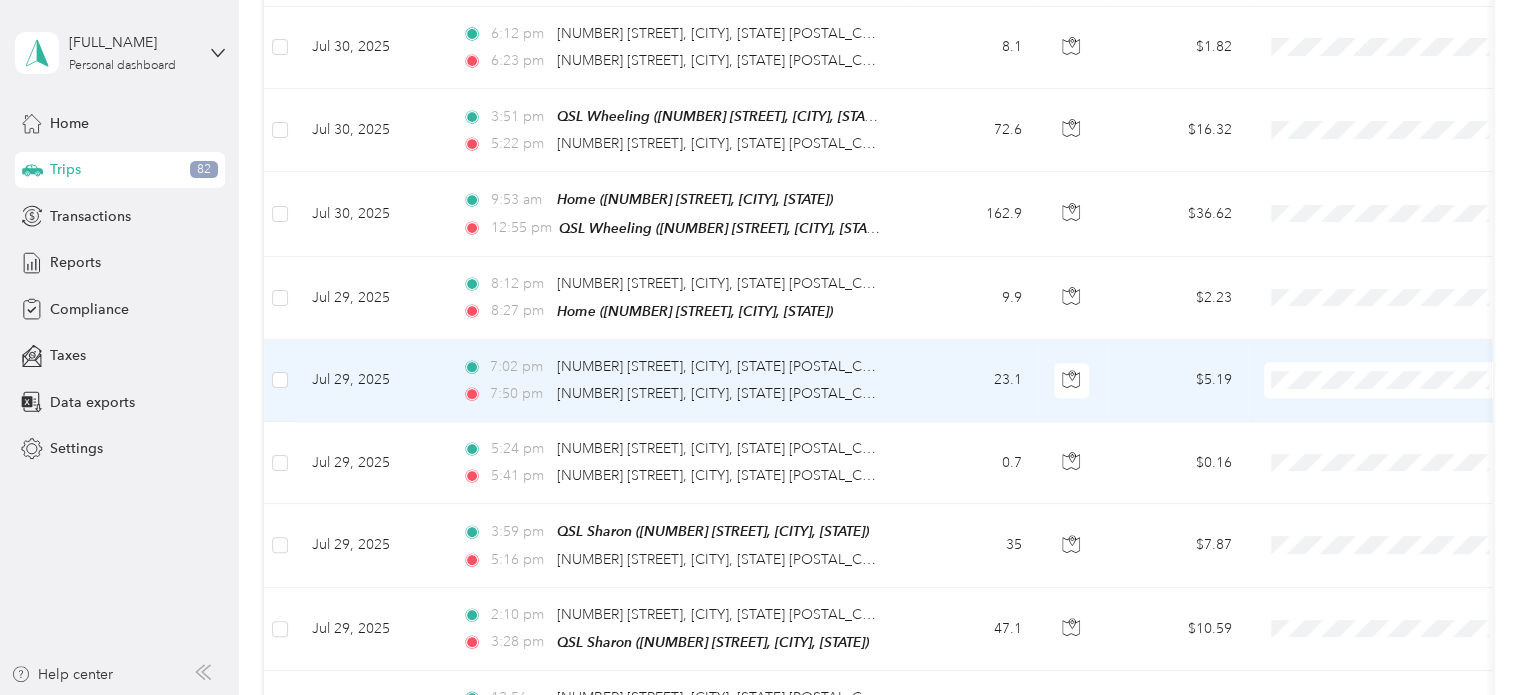 scroll, scrollTop: 0, scrollLeft: 0, axis: both 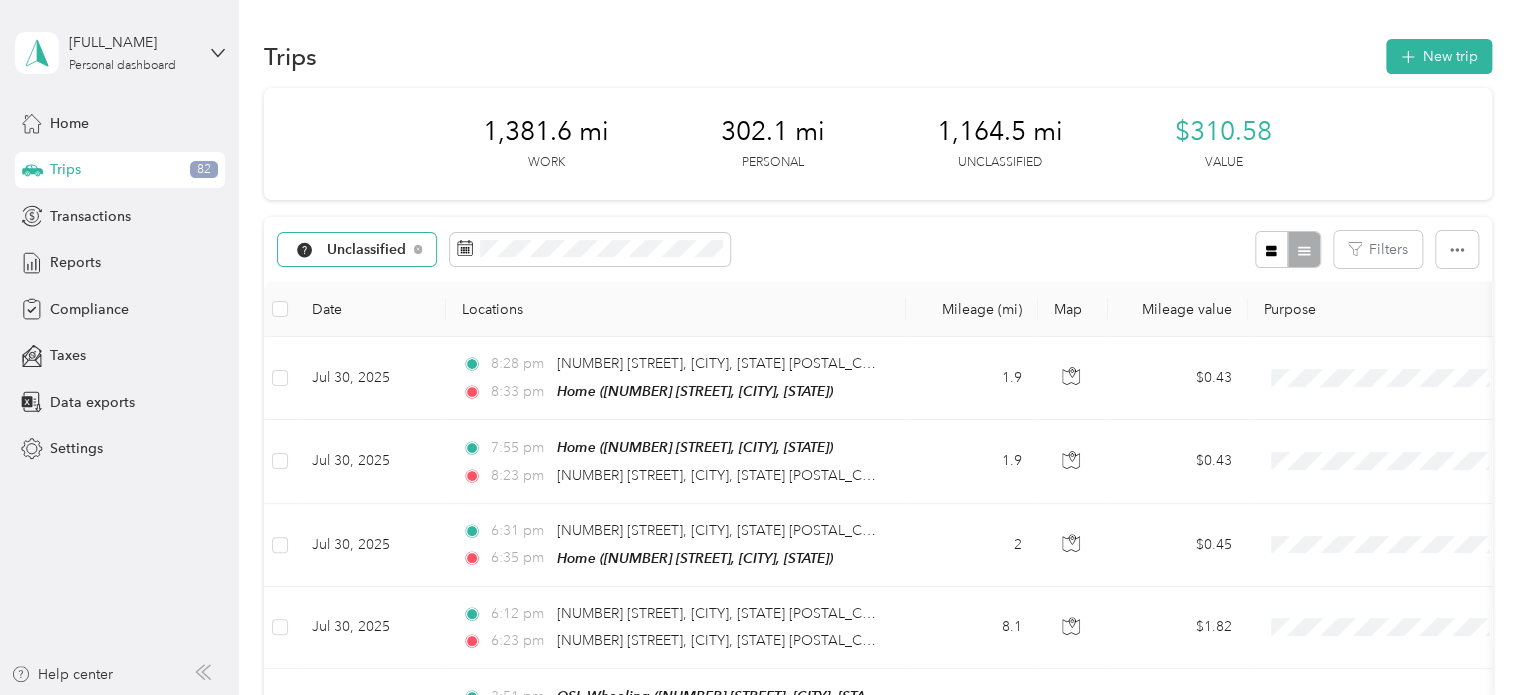 click on "Unclassified" at bounding box center [357, 250] 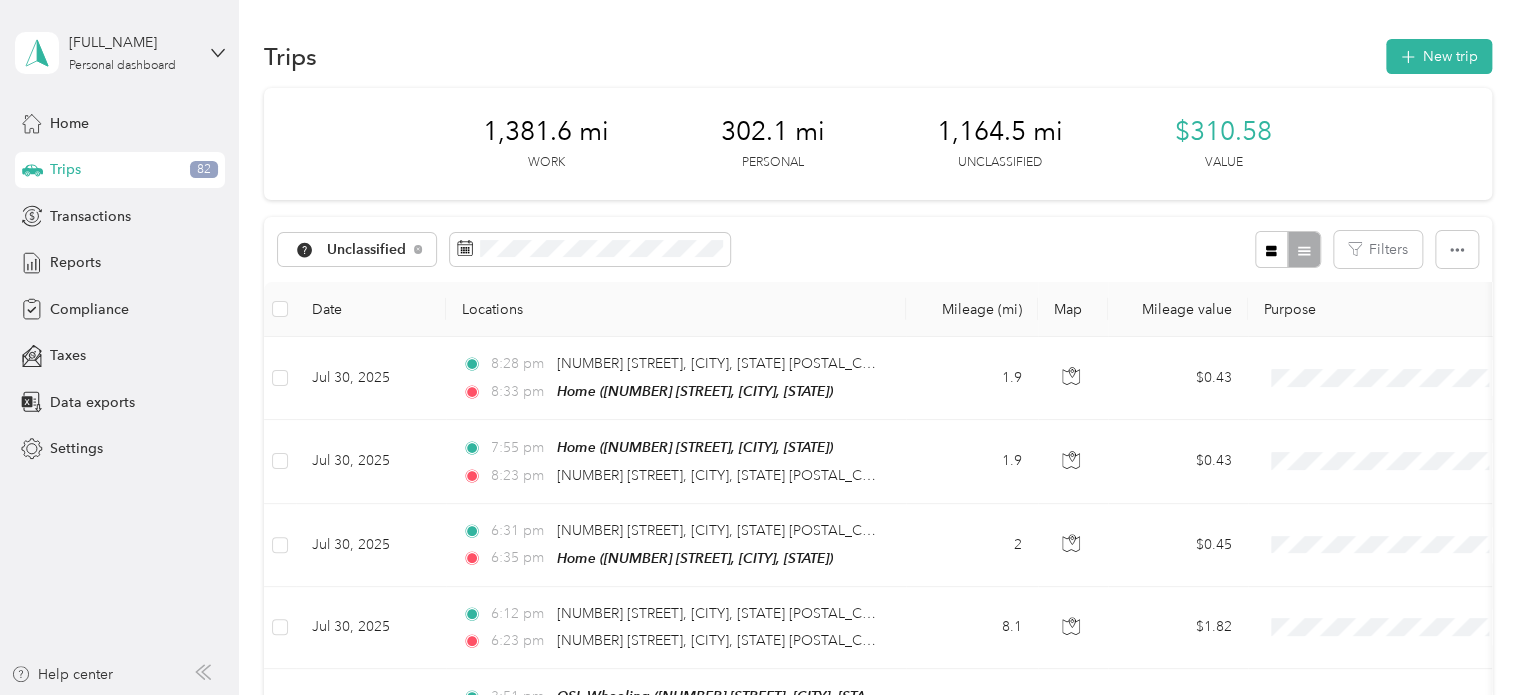 click on "JDK Management Co." at bounding box center [400, 355] 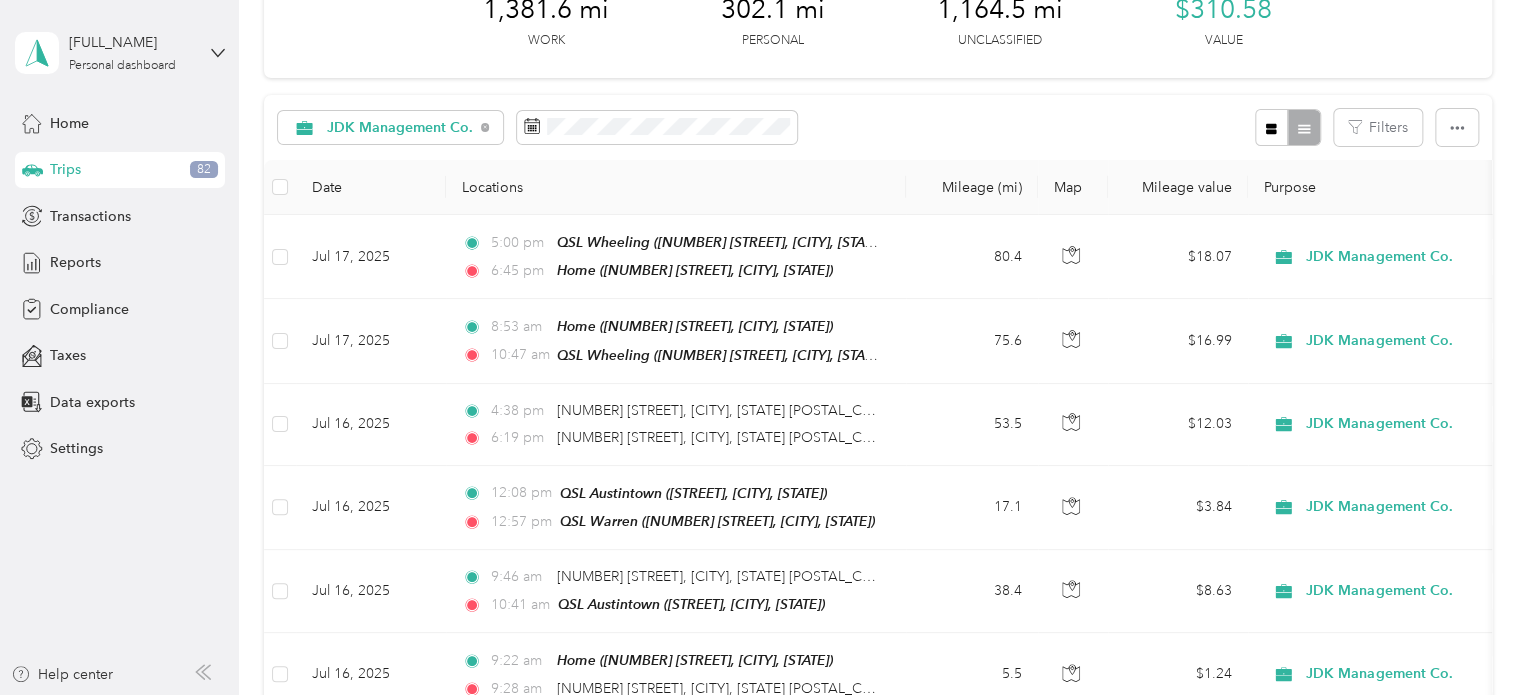 scroll, scrollTop: 0, scrollLeft: 0, axis: both 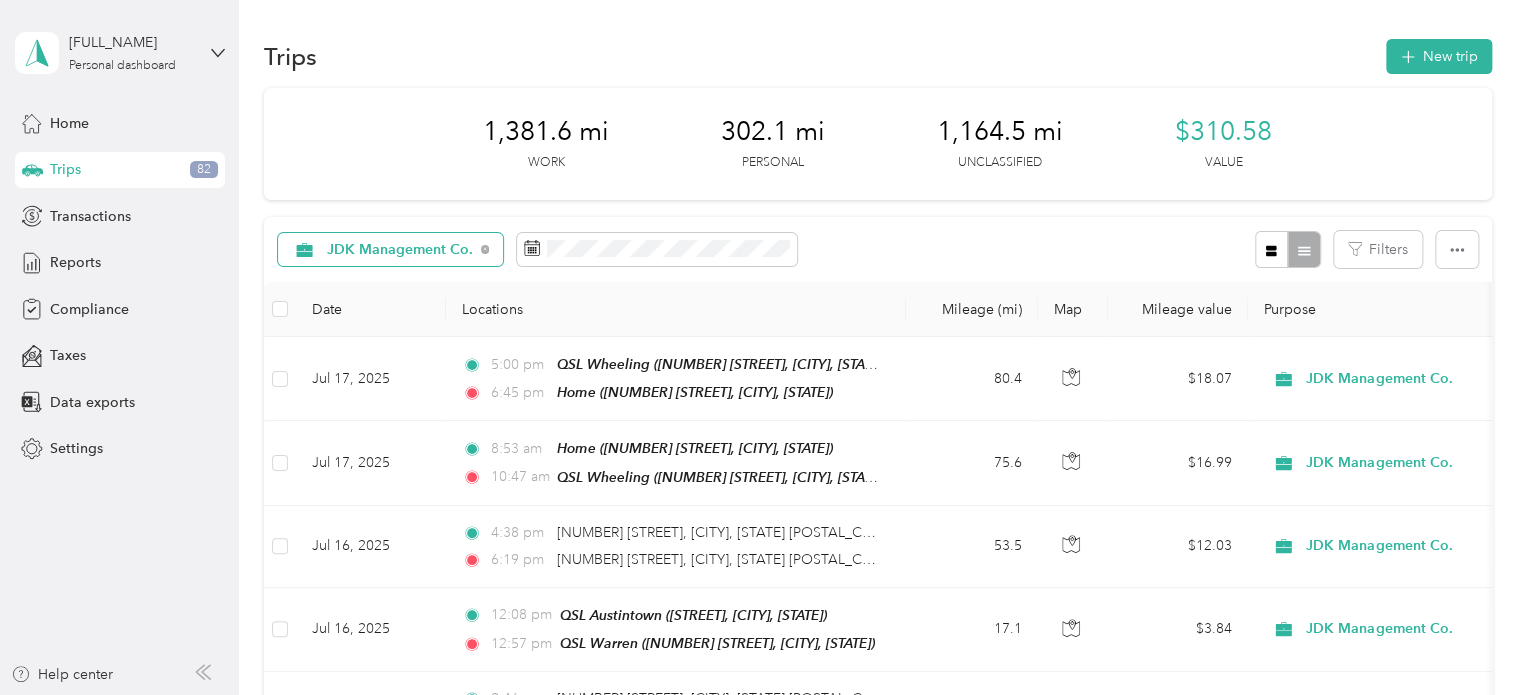 click on "JDK Management Co." at bounding box center (400, 250) 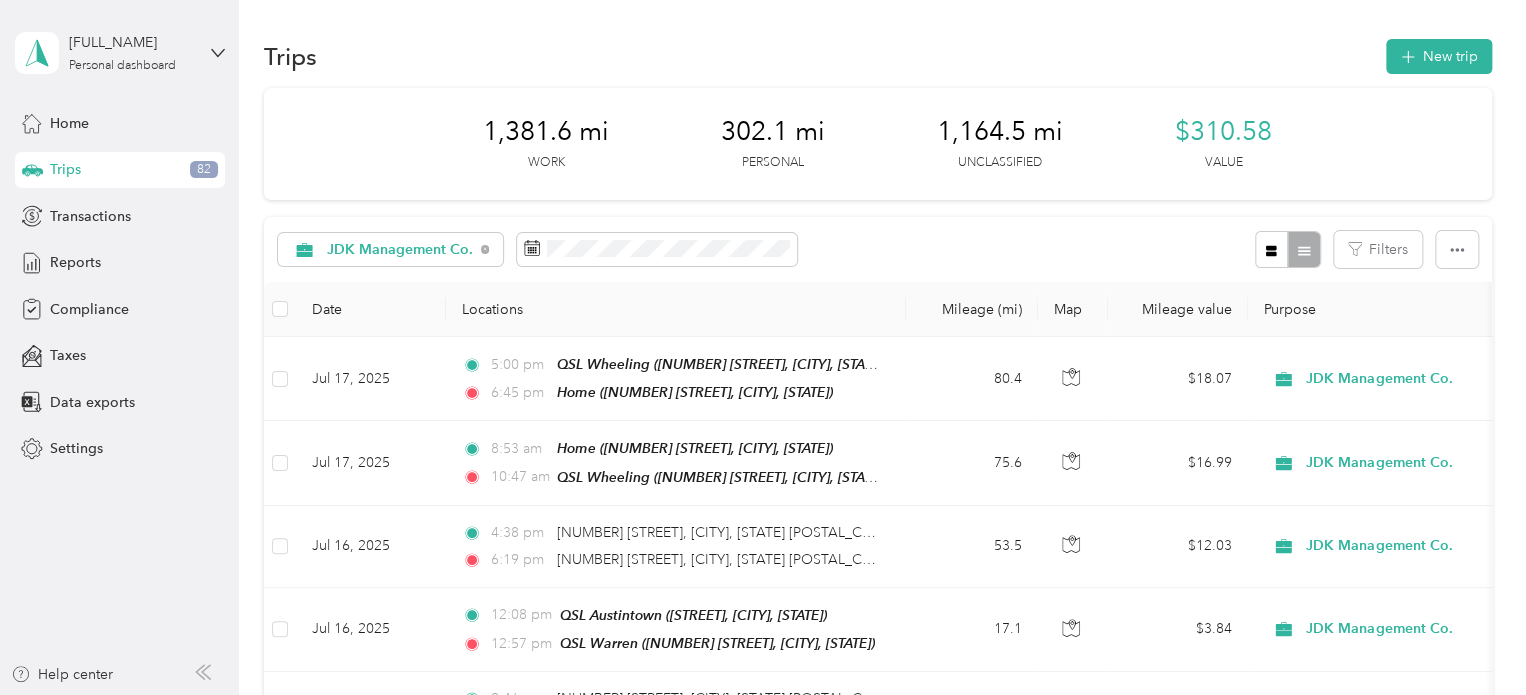 click on "Unclassified" at bounding box center (395, 316) 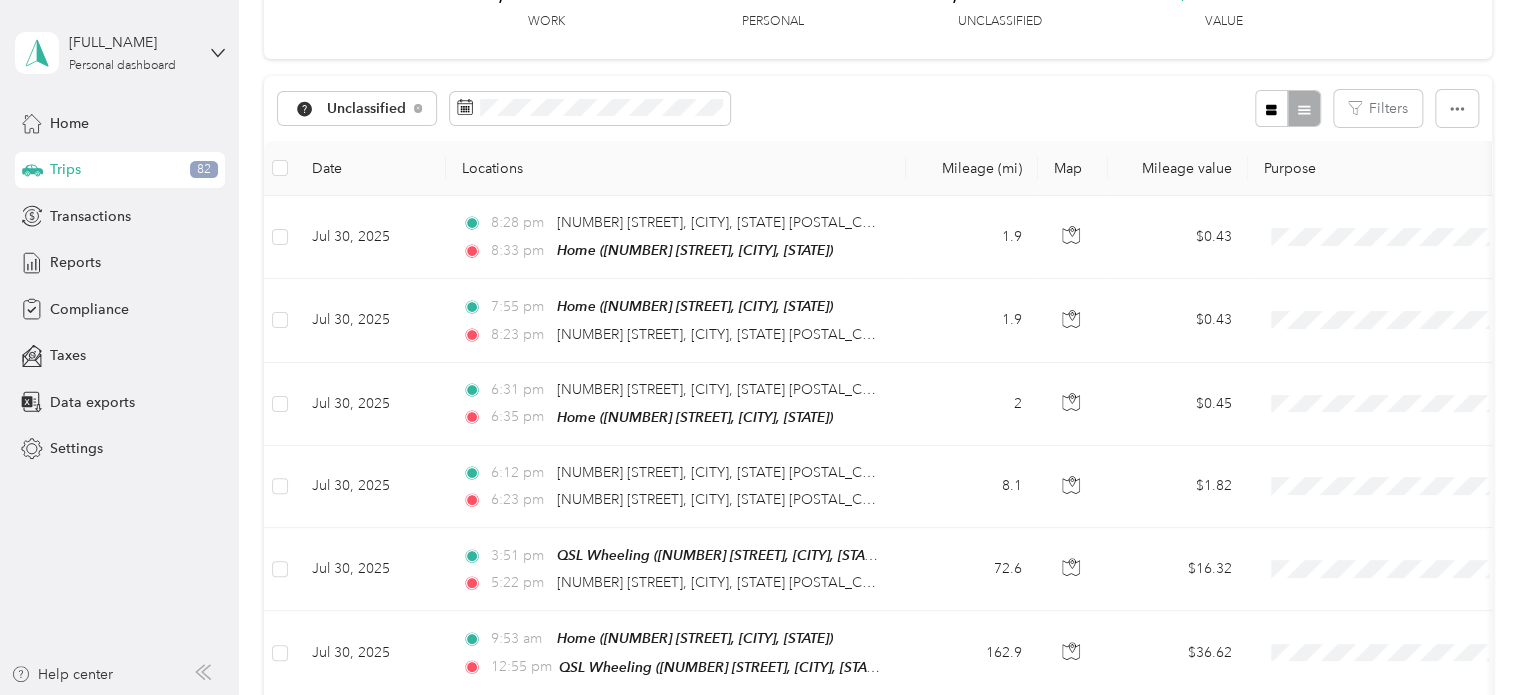 scroll, scrollTop: 0, scrollLeft: 0, axis: both 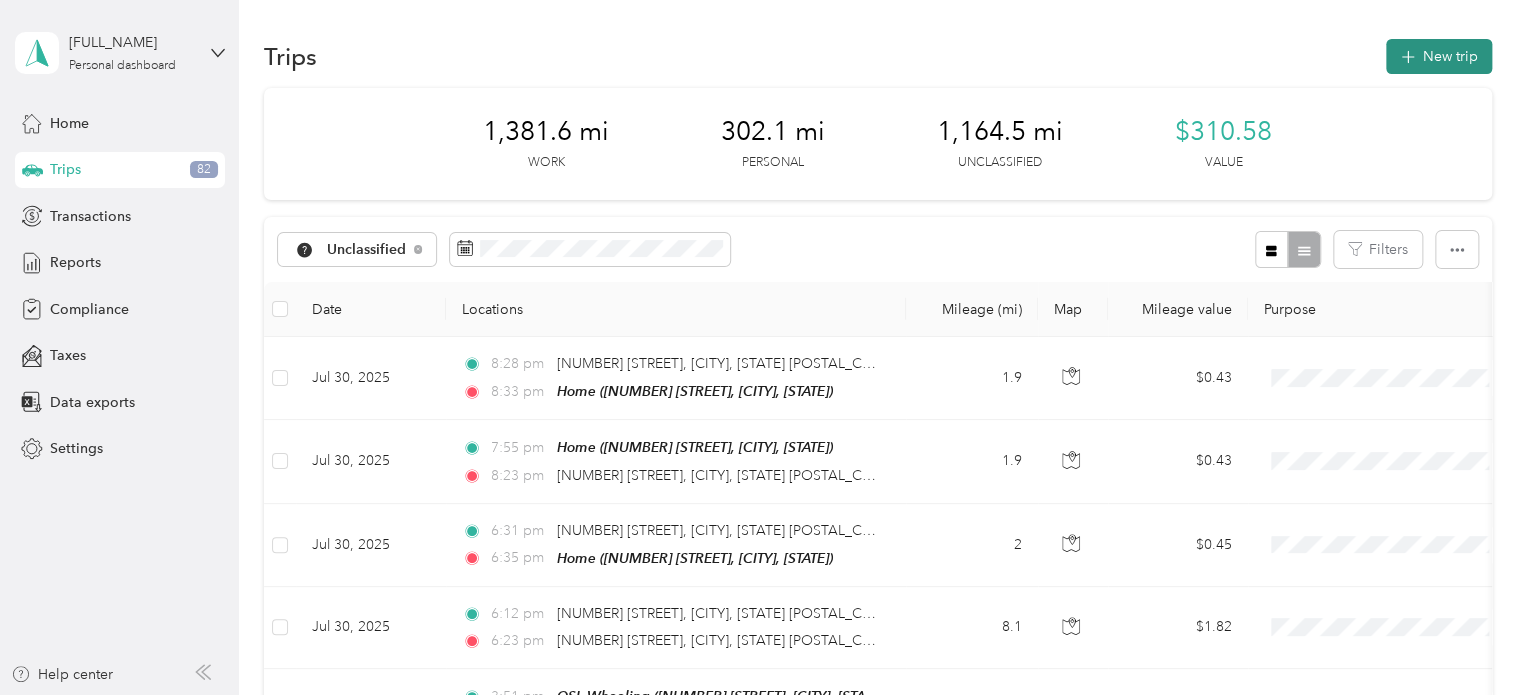 click 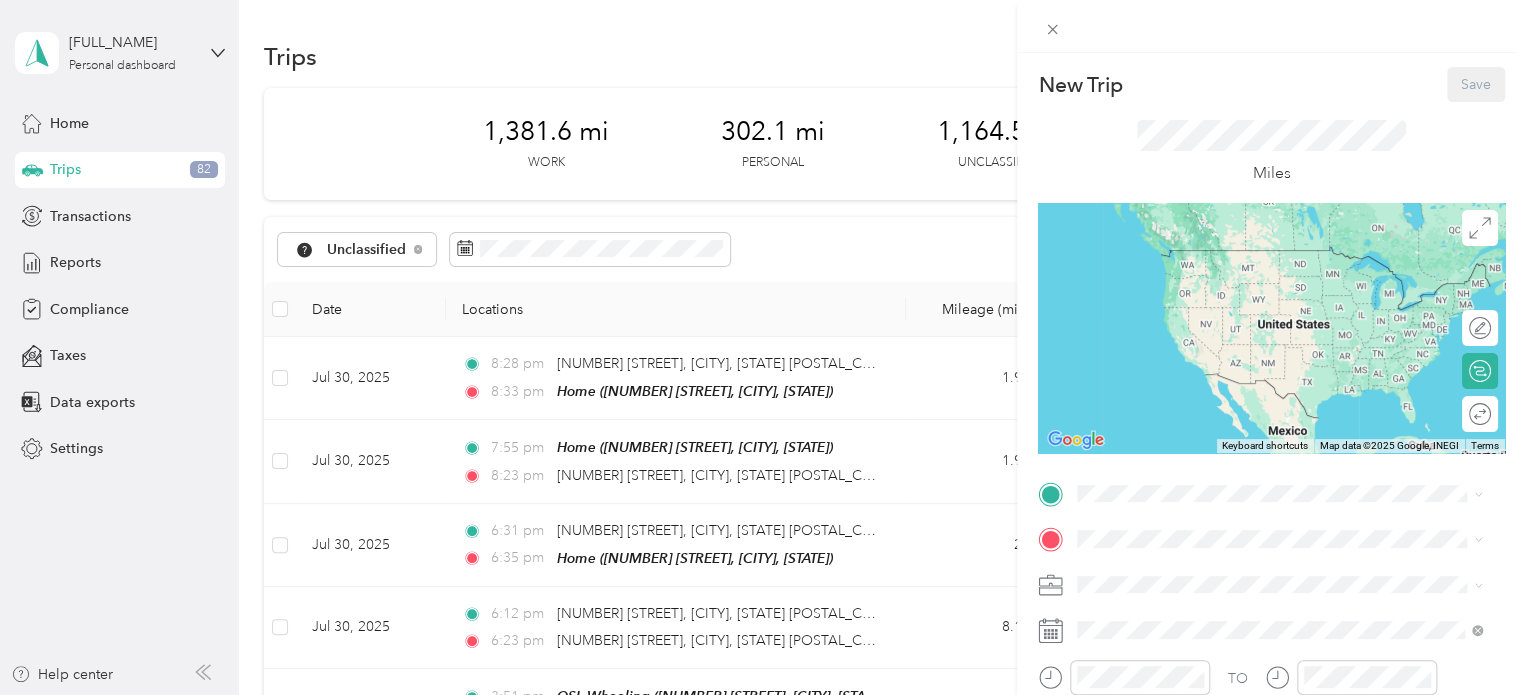 click on "Home [NUMBER] [STREET], [POSTAL_CODE], [CITY], [STATE], [COUNTRY]" at bounding box center [1295, 279] 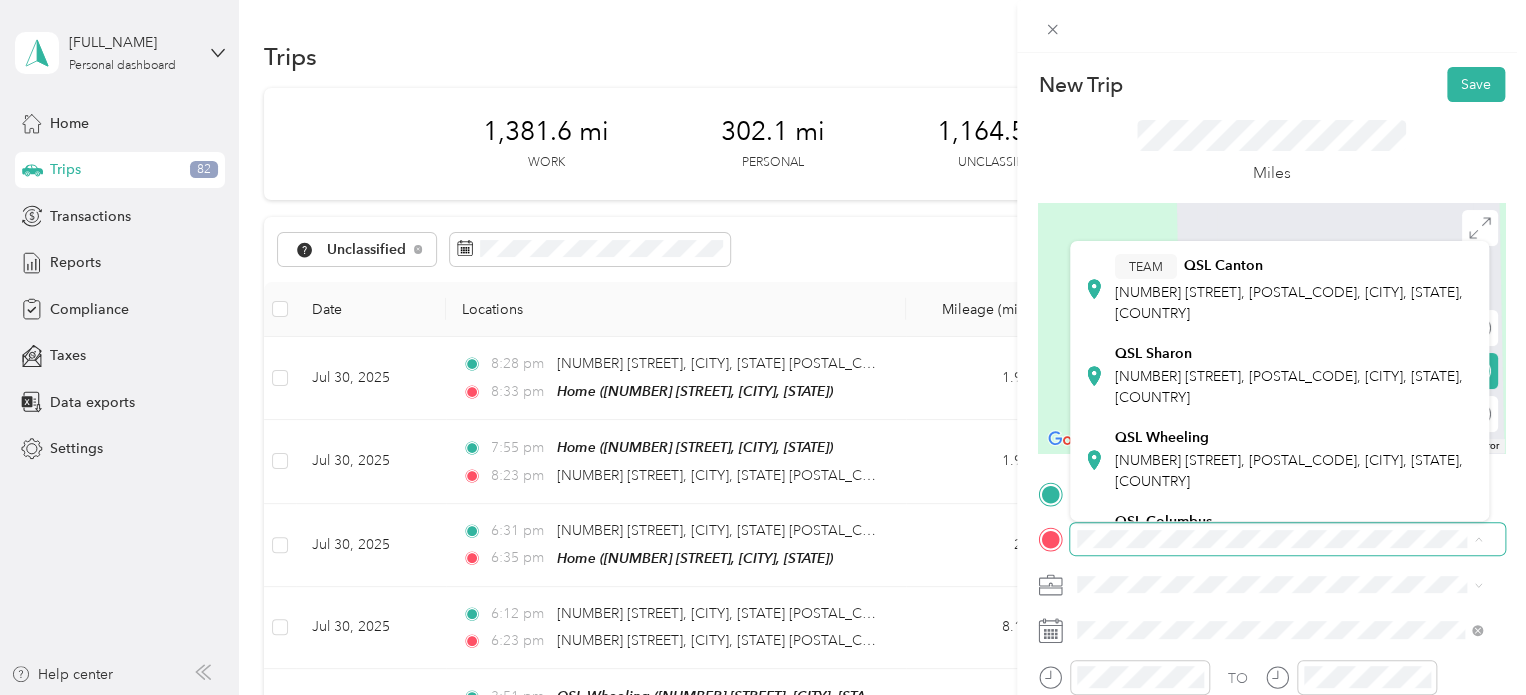 scroll, scrollTop: 300, scrollLeft: 0, axis: vertical 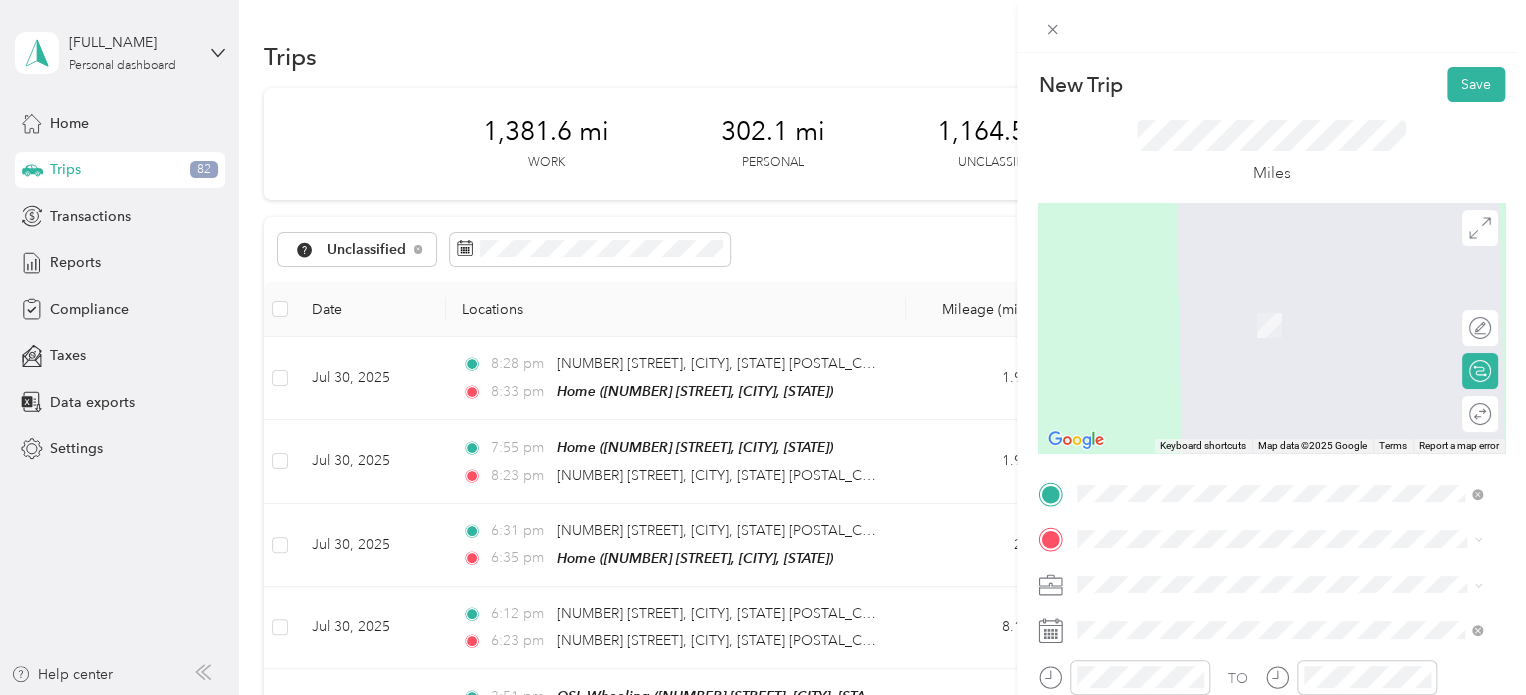 click on "[NUMBER] [STREET], [POSTAL_CODE], [CITY], [STATE], [COUNTRY]" at bounding box center [1289, 365] 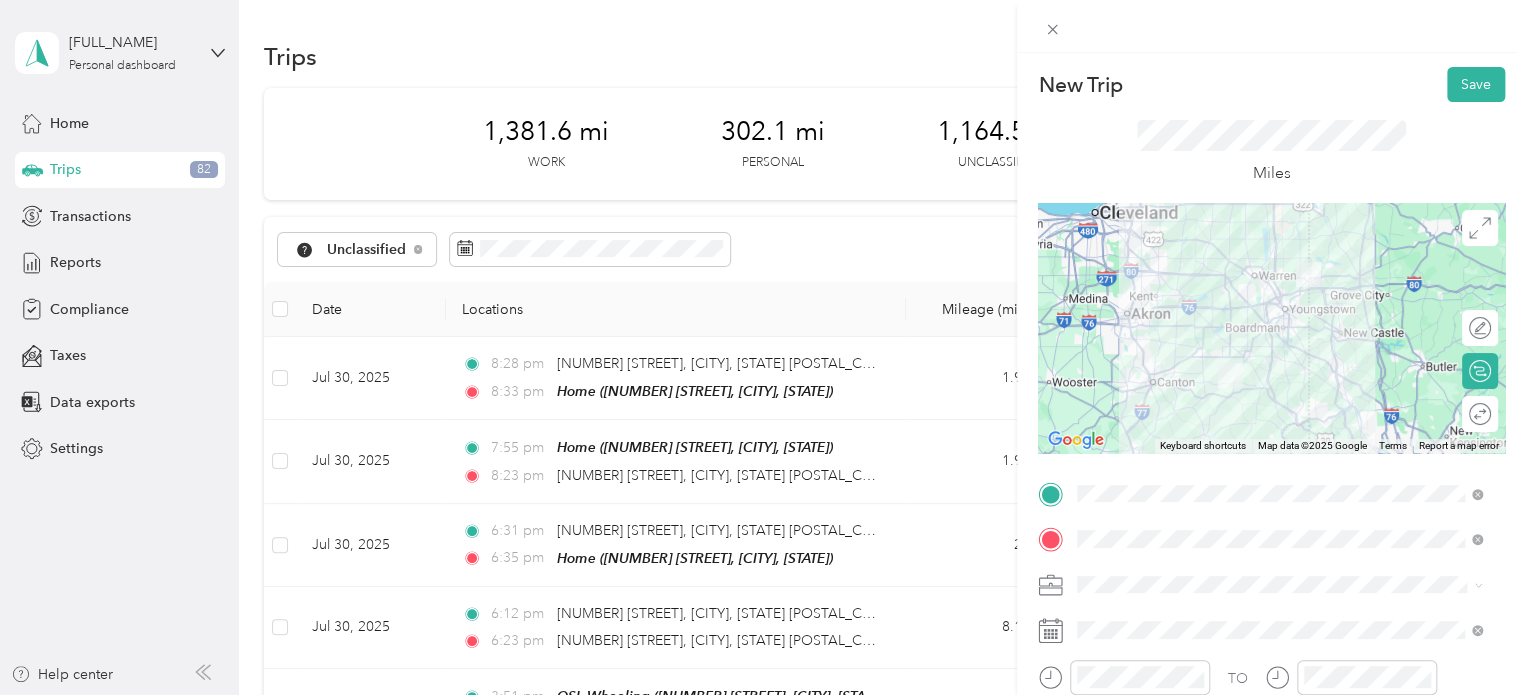 scroll, scrollTop: 100, scrollLeft: 0, axis: vertical 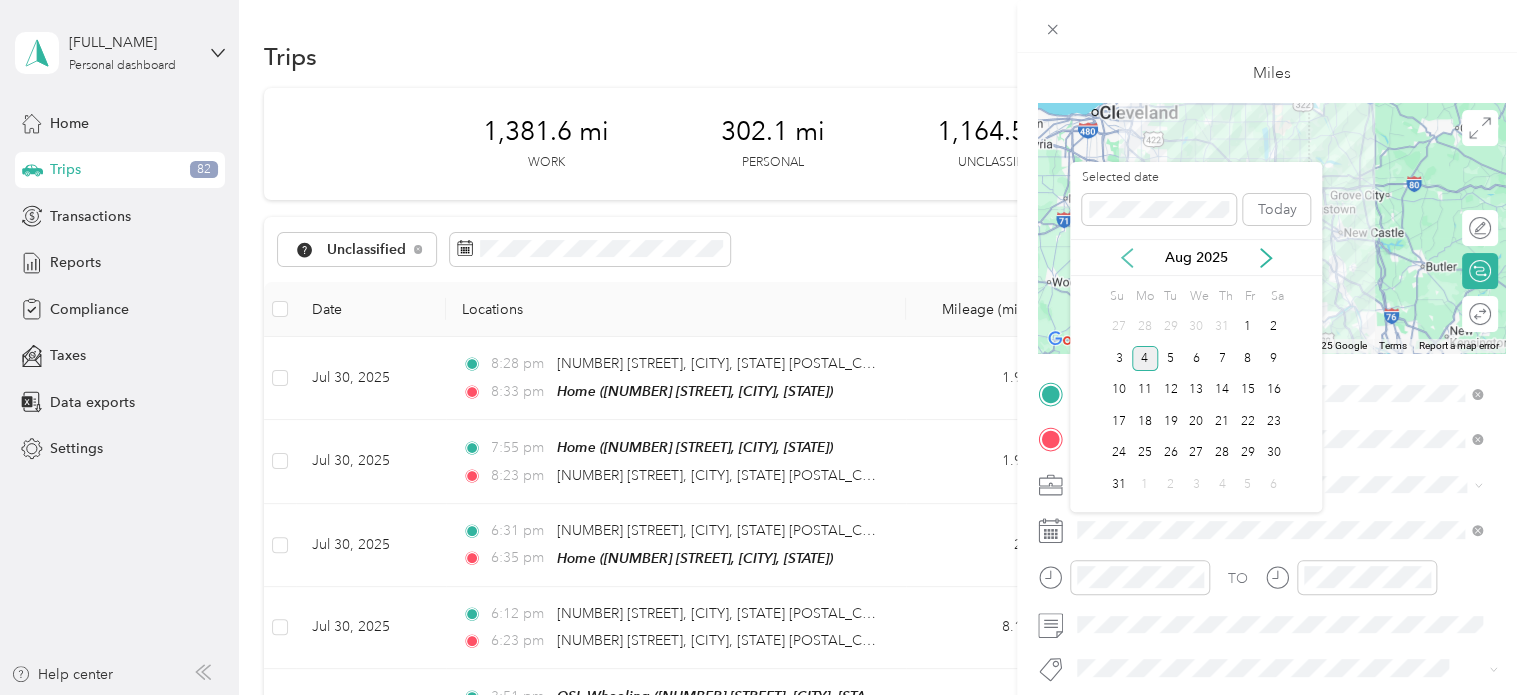 click 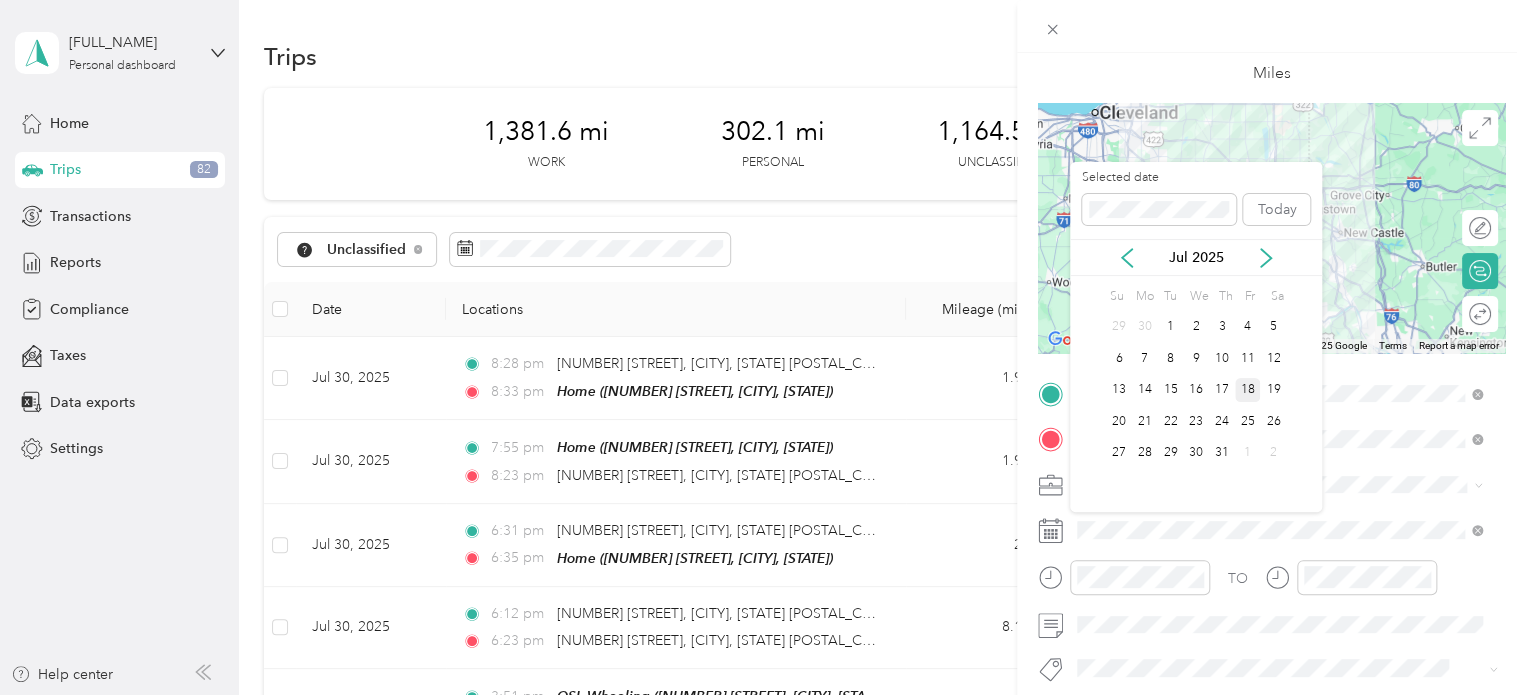 click on "18" at bounding box center [1248, 390] 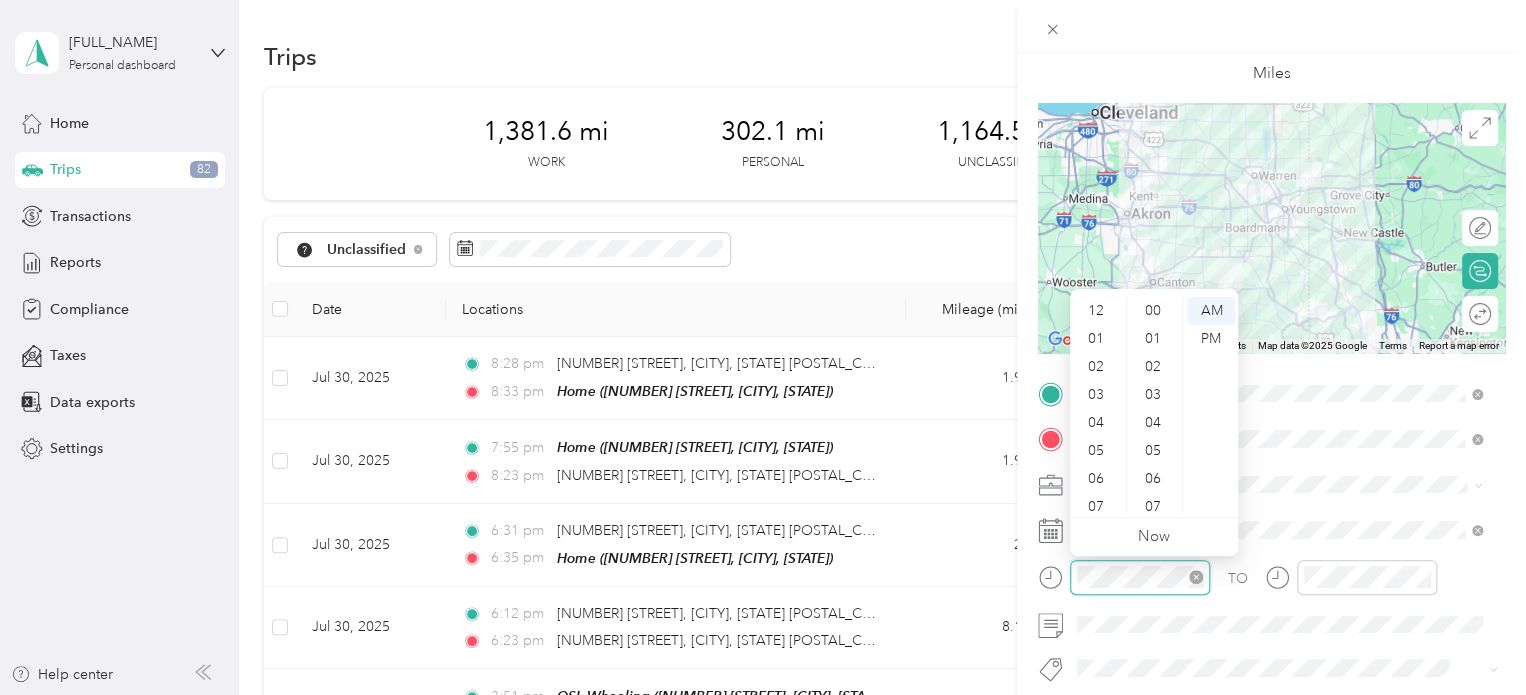 scroll, scrollTop: 896, scrollLeft: 0, axis: vertical 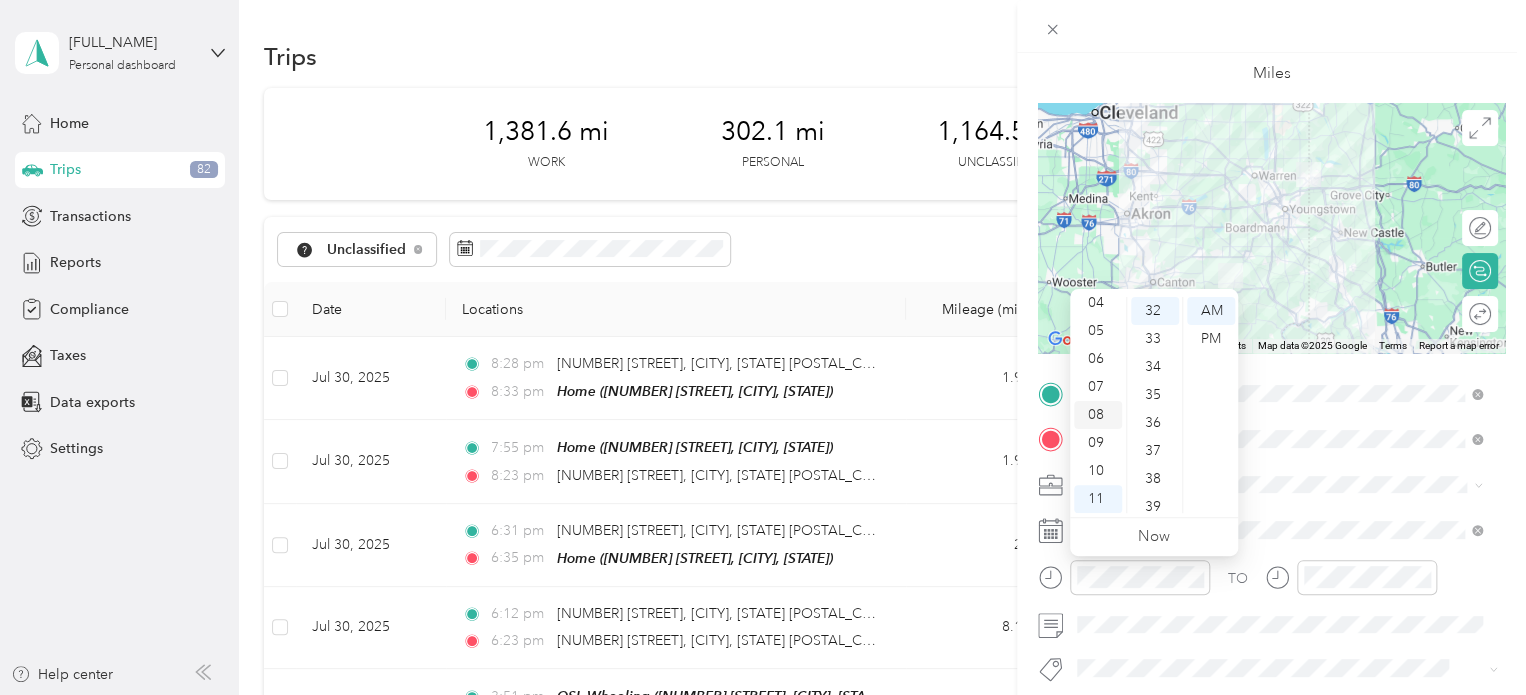 click on "08" at bounding box center (1098, 415) 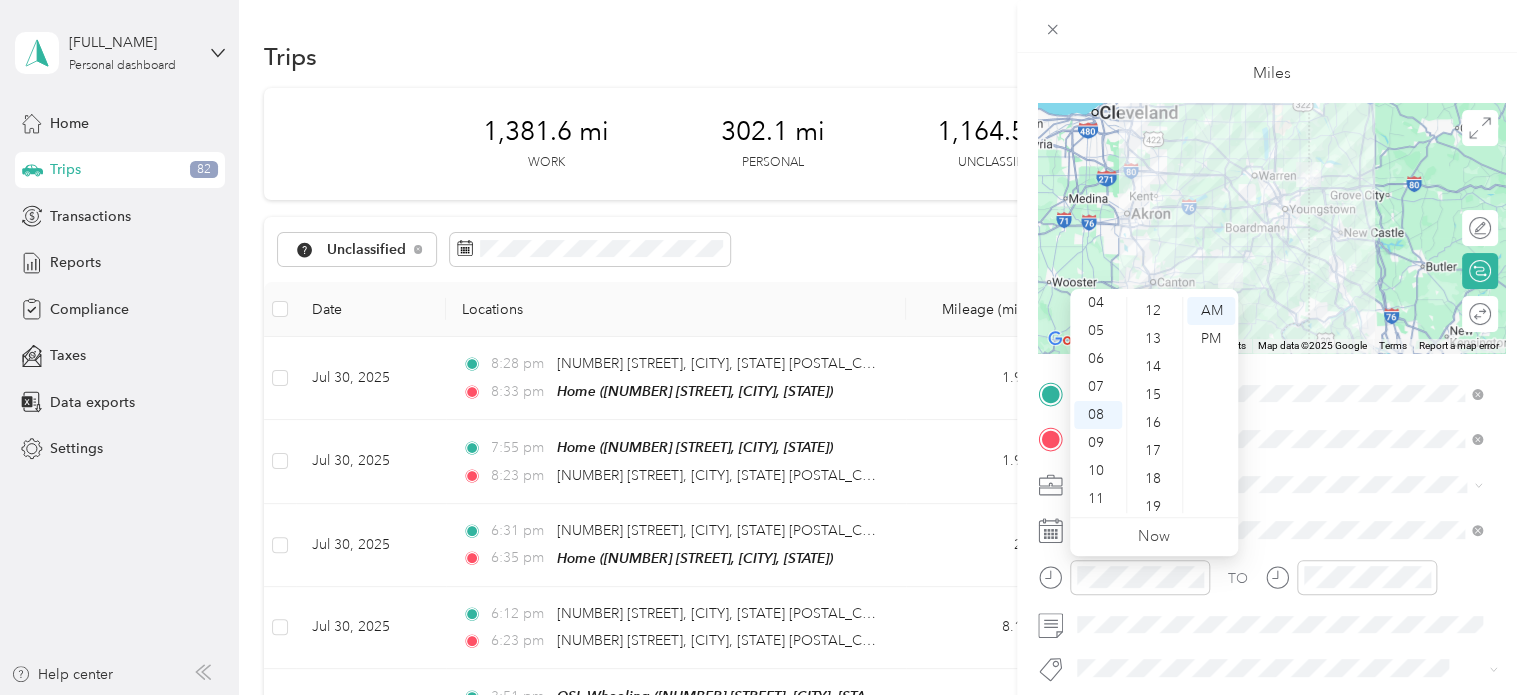 scroll, scrollTop: 0, scrollLeft: 0, axis: both 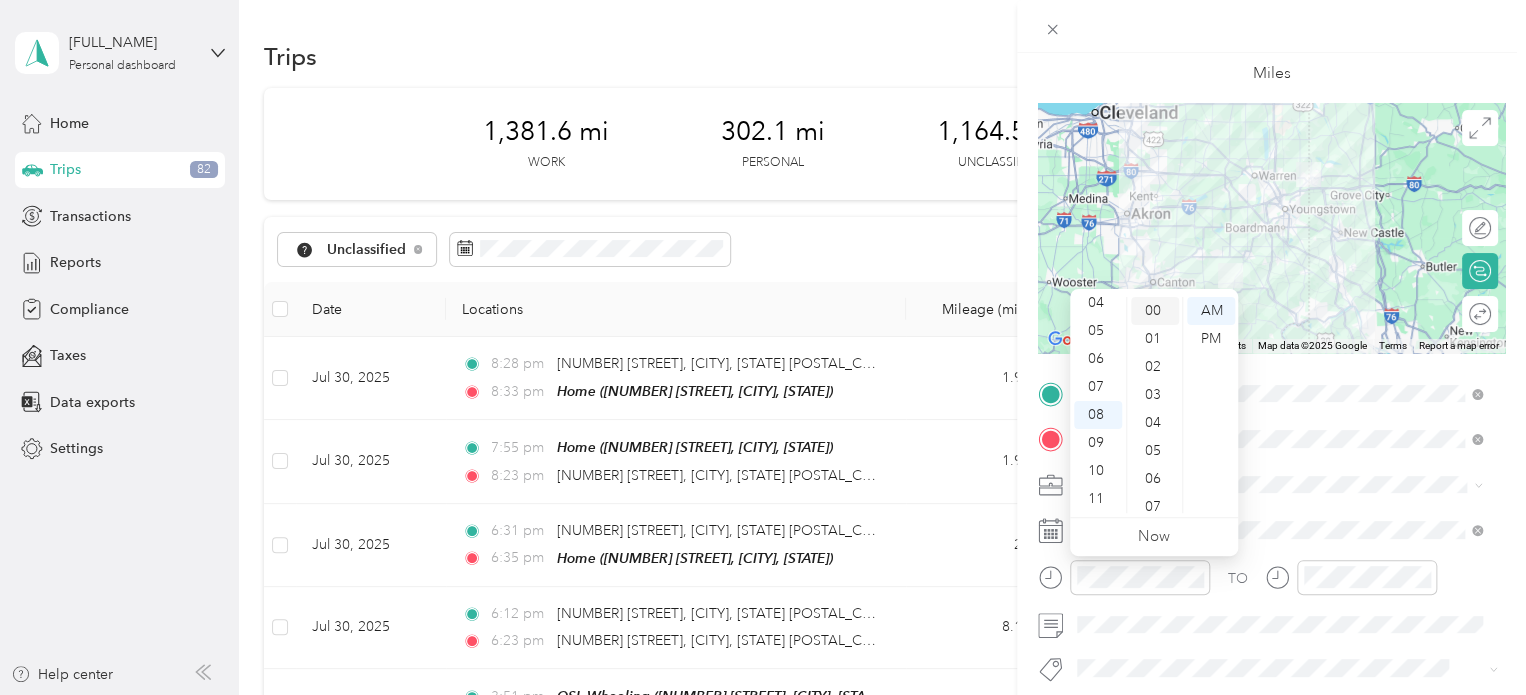 click on "00" at bounding box center (1155, 311) 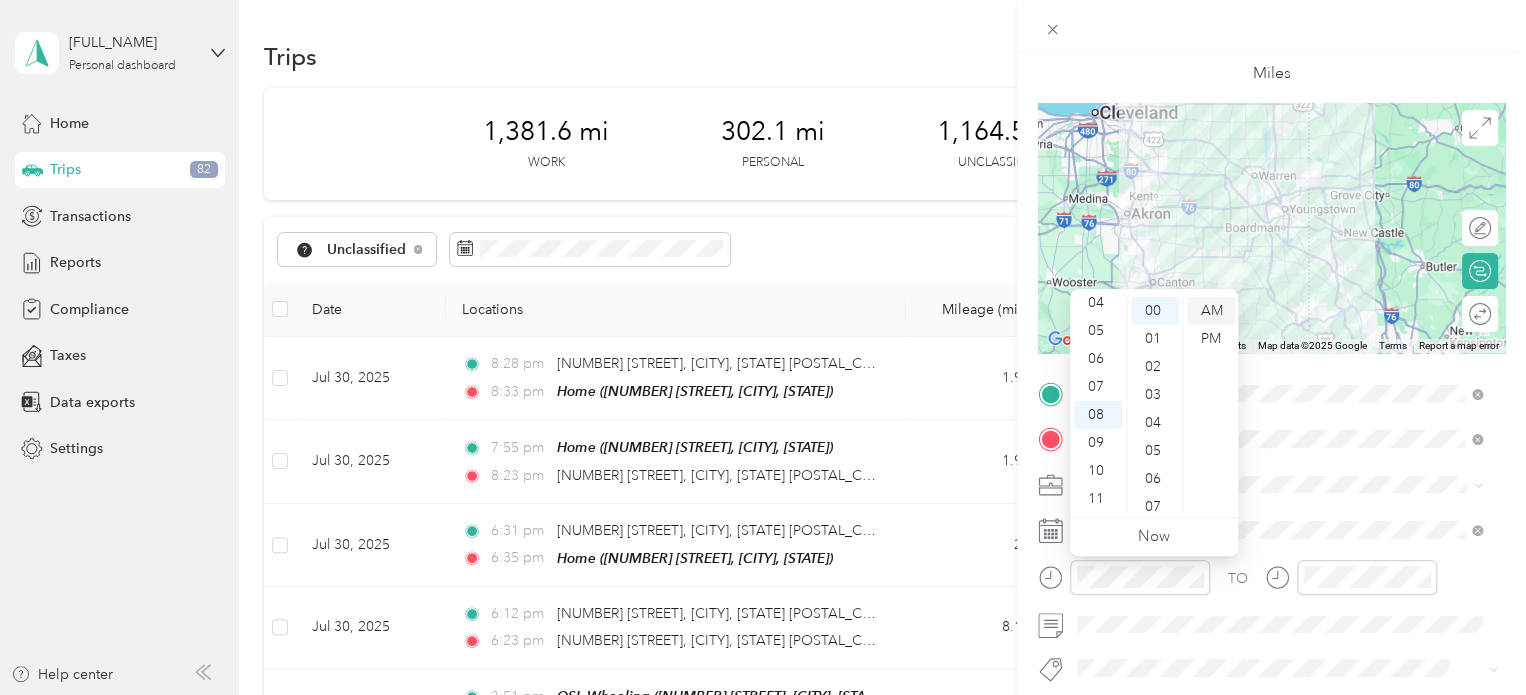 click on "AM" at bounding box center (1211, 311) 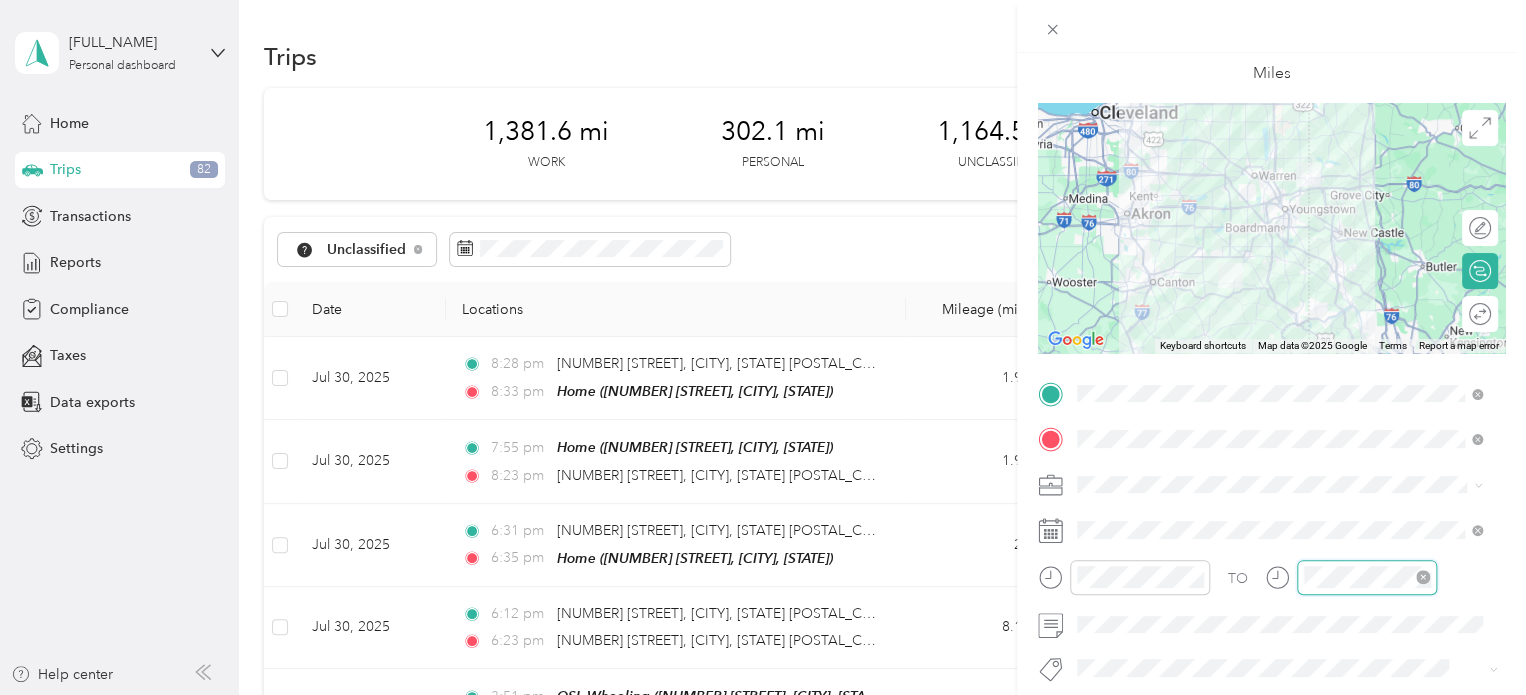 scroll, scrollTop: 120, scrollLeft: 0, axis: vertical 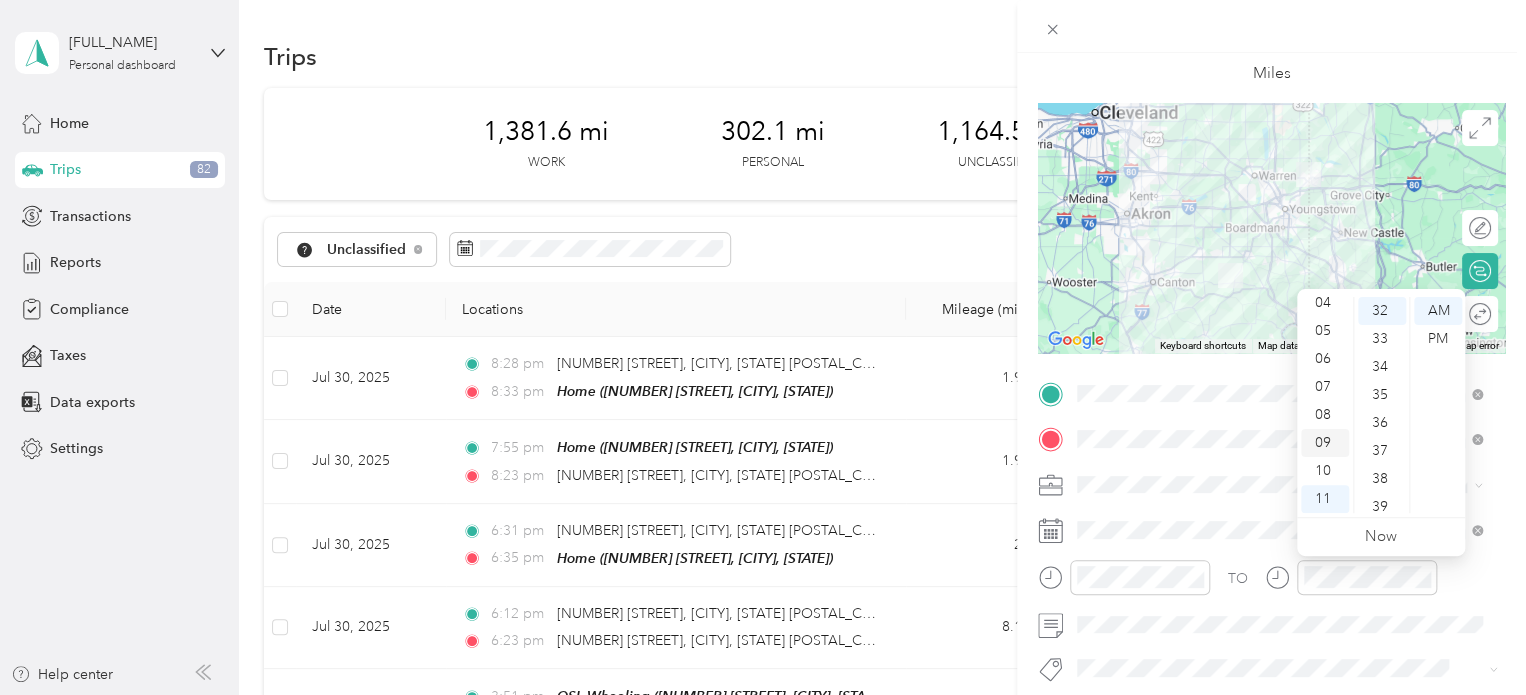 click on "09" at bounding box center (1325, 443) 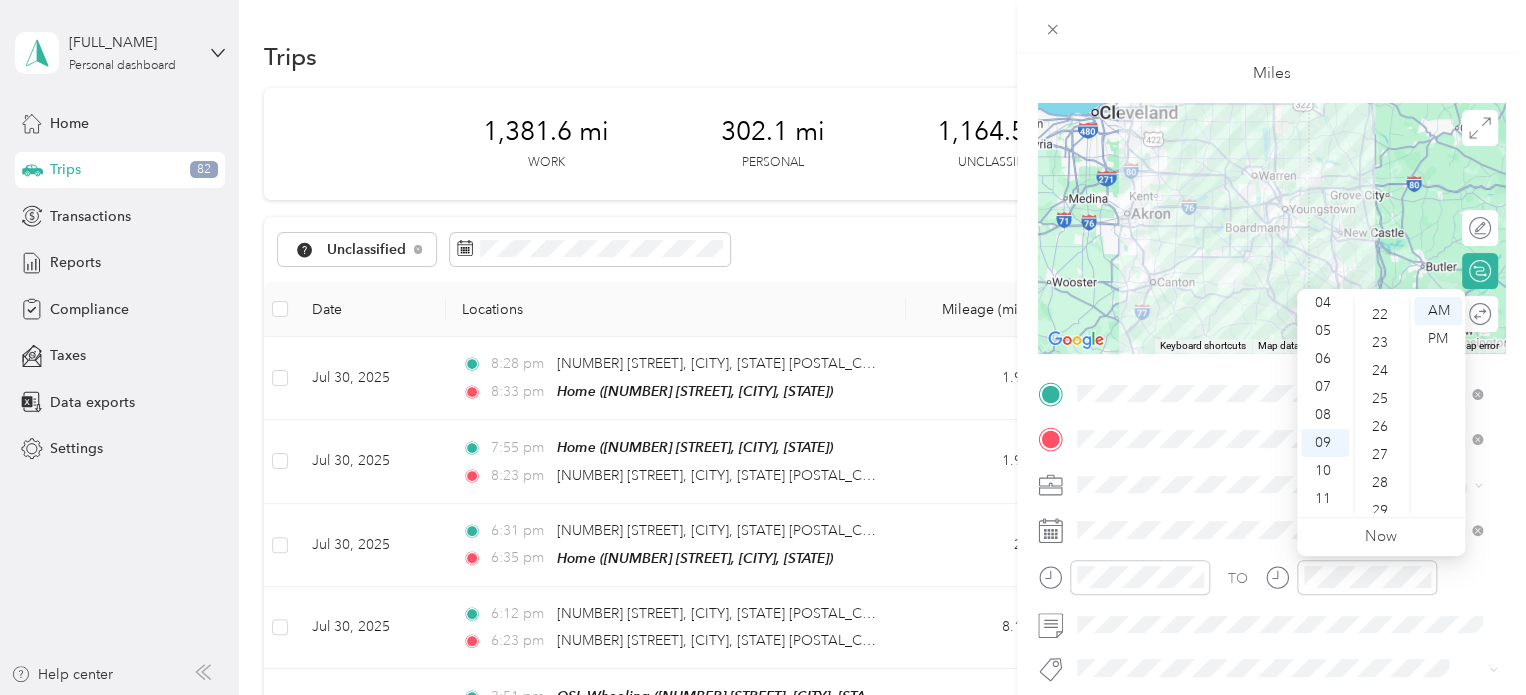 scroll, scrollTop: 0, scrollLeft: 0, axis: both 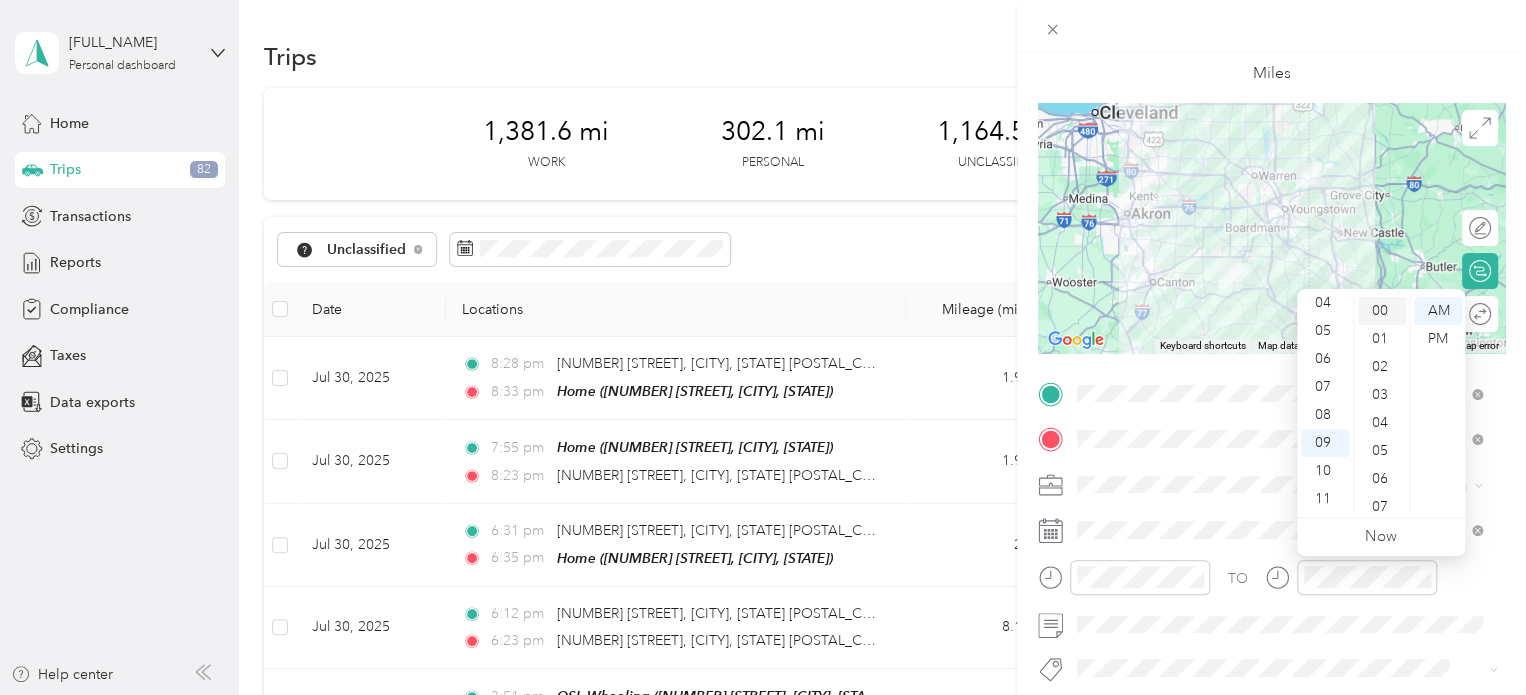 click on "00" at bounding box center [1382, 311] 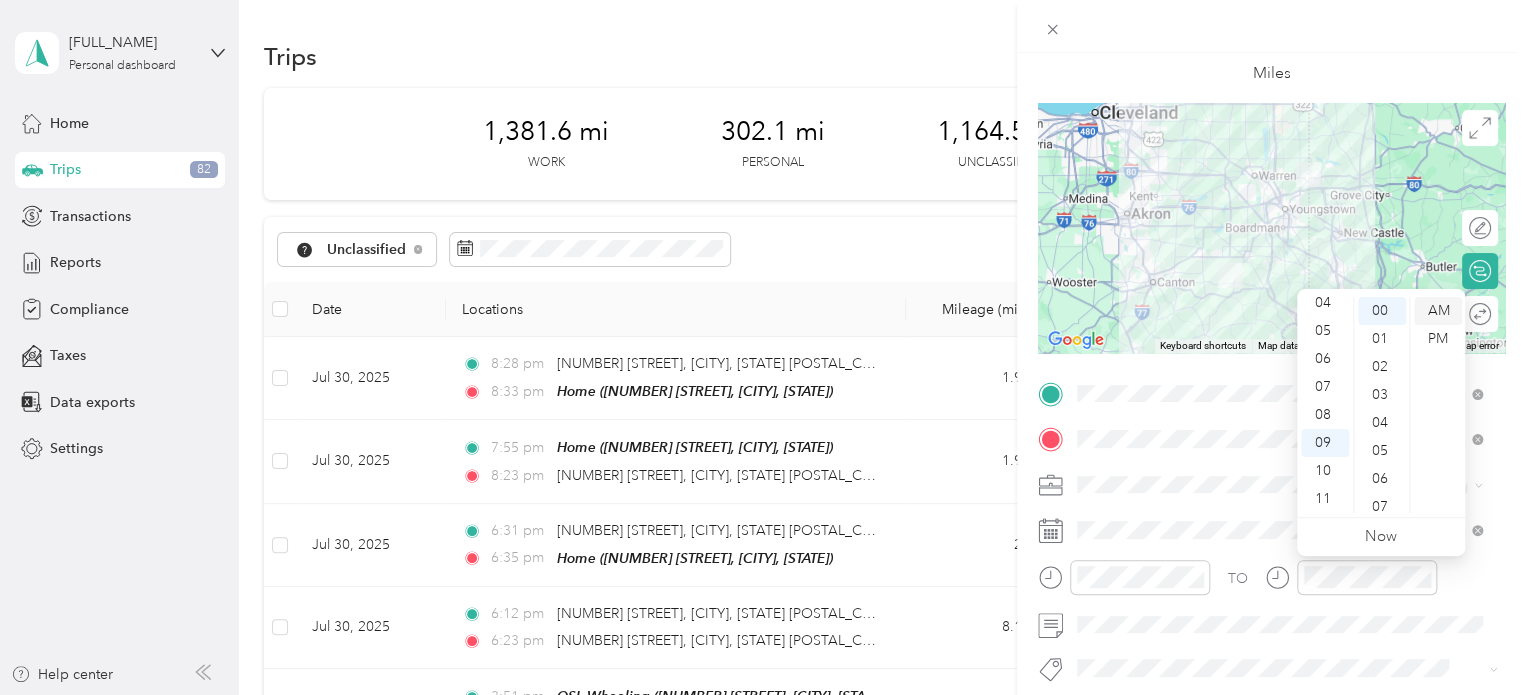 click on "AM" at bounding box center (1438, 311) 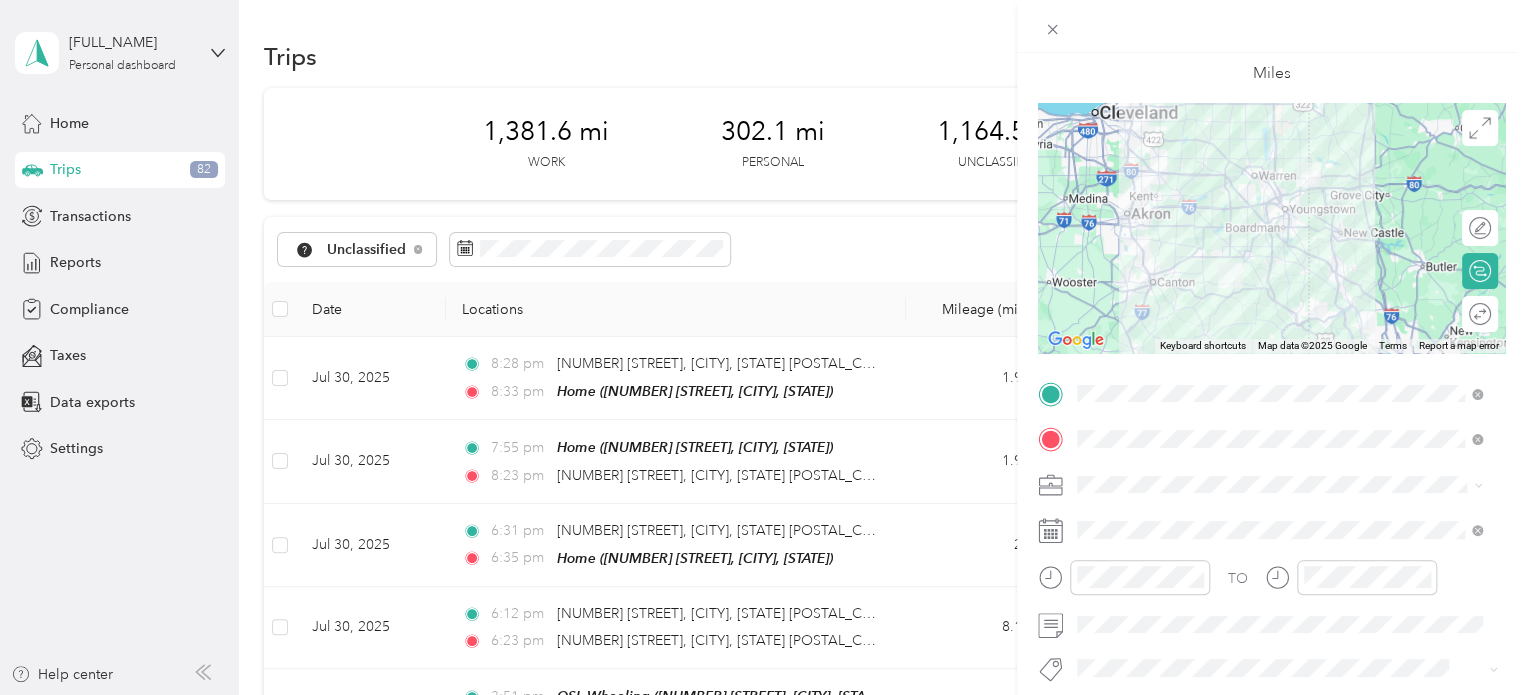 click on "Miles" at bounding box center (1272, 53) 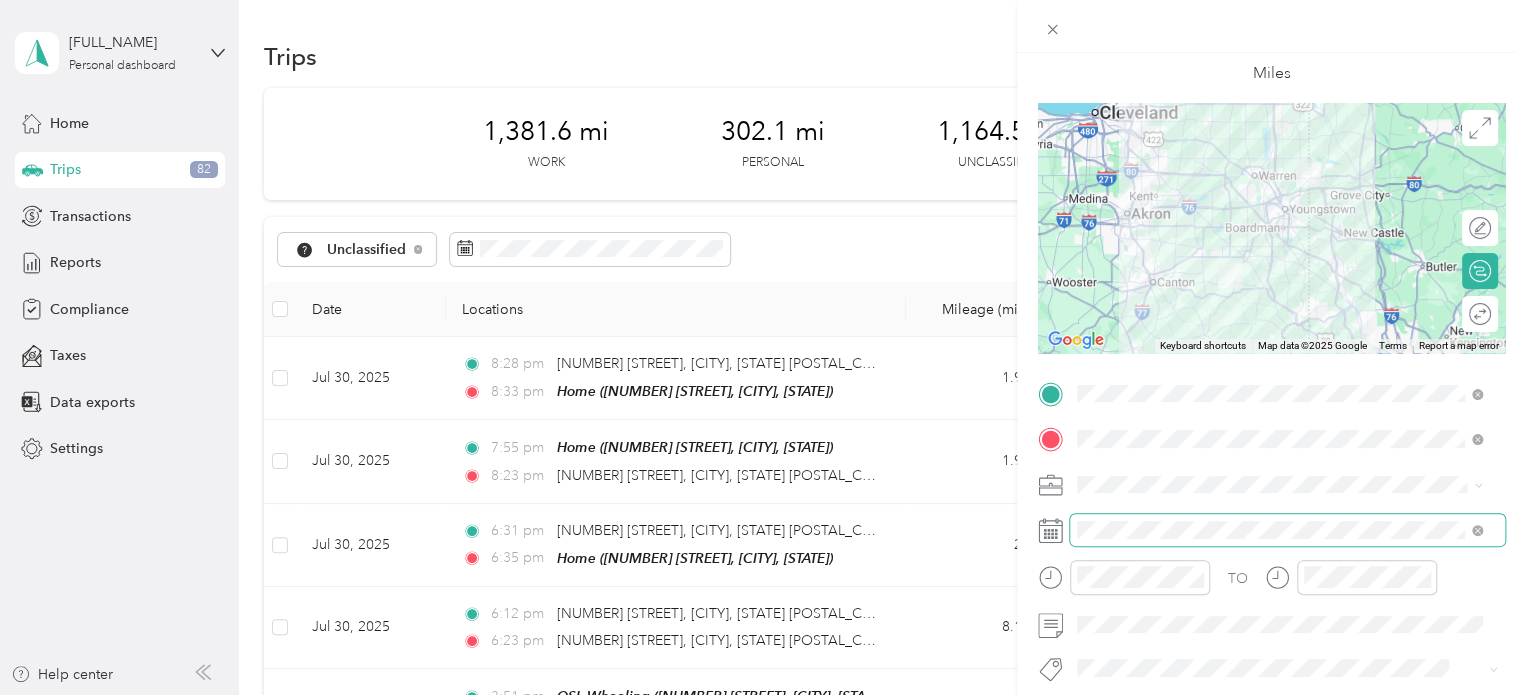 scroll, scrollTop: 0, scrollLeft: 0, axis: both 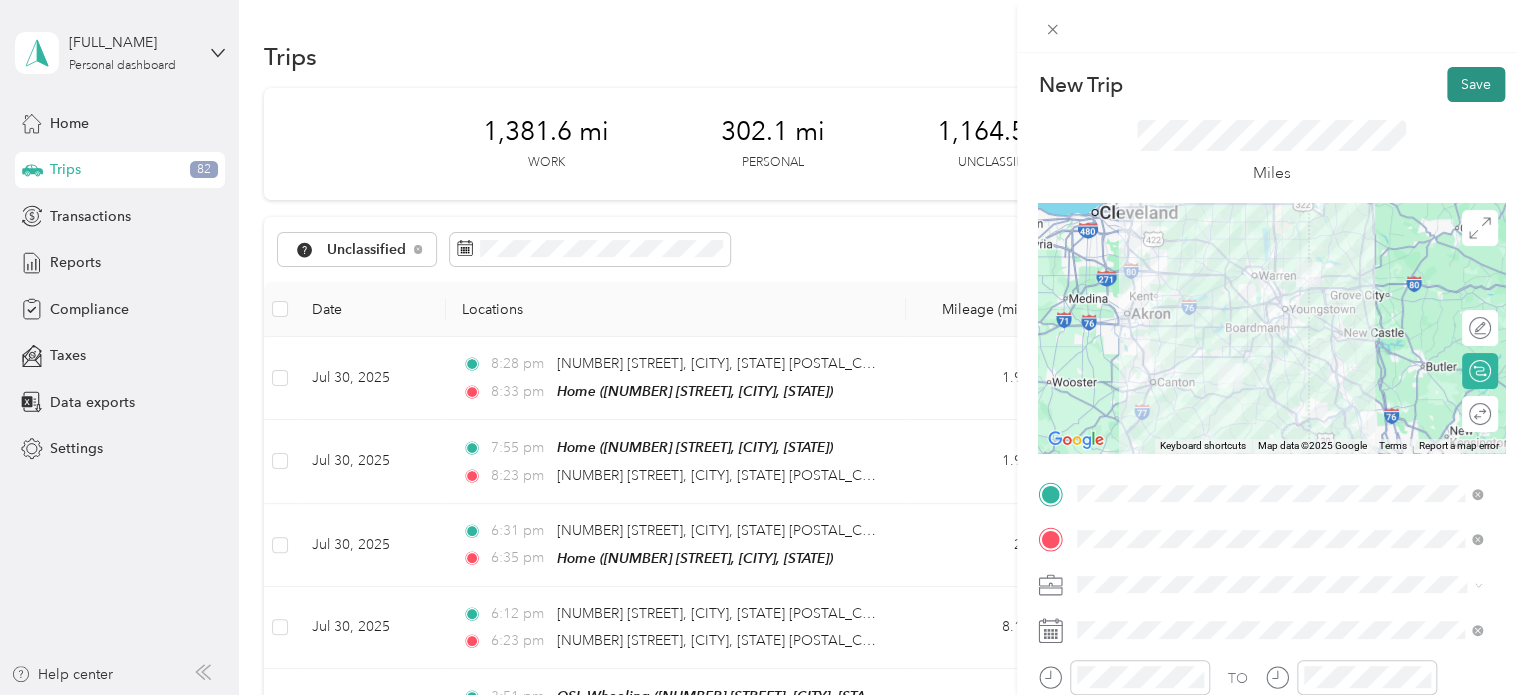 click on "Save" at bounding box center (1476, 84) 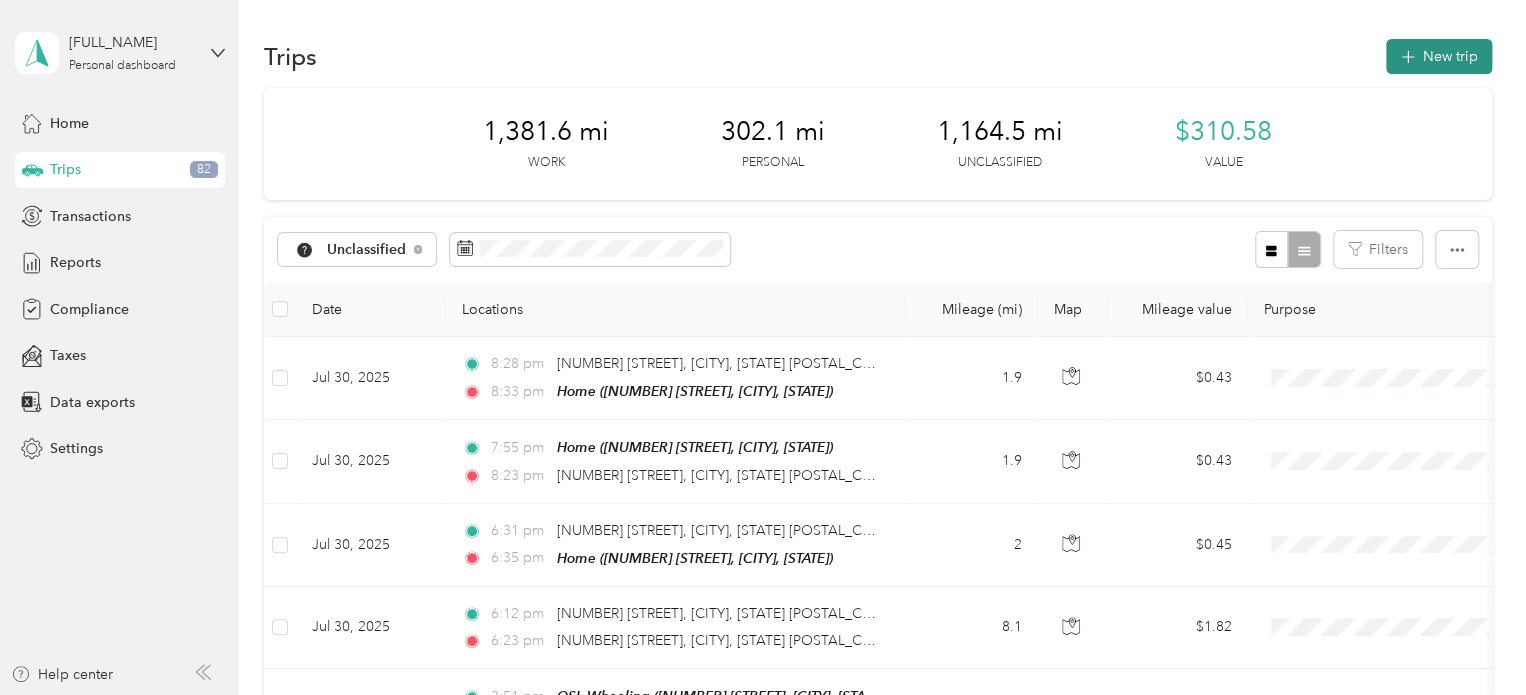 click on "New trip" at bounding box center [1439, 56] 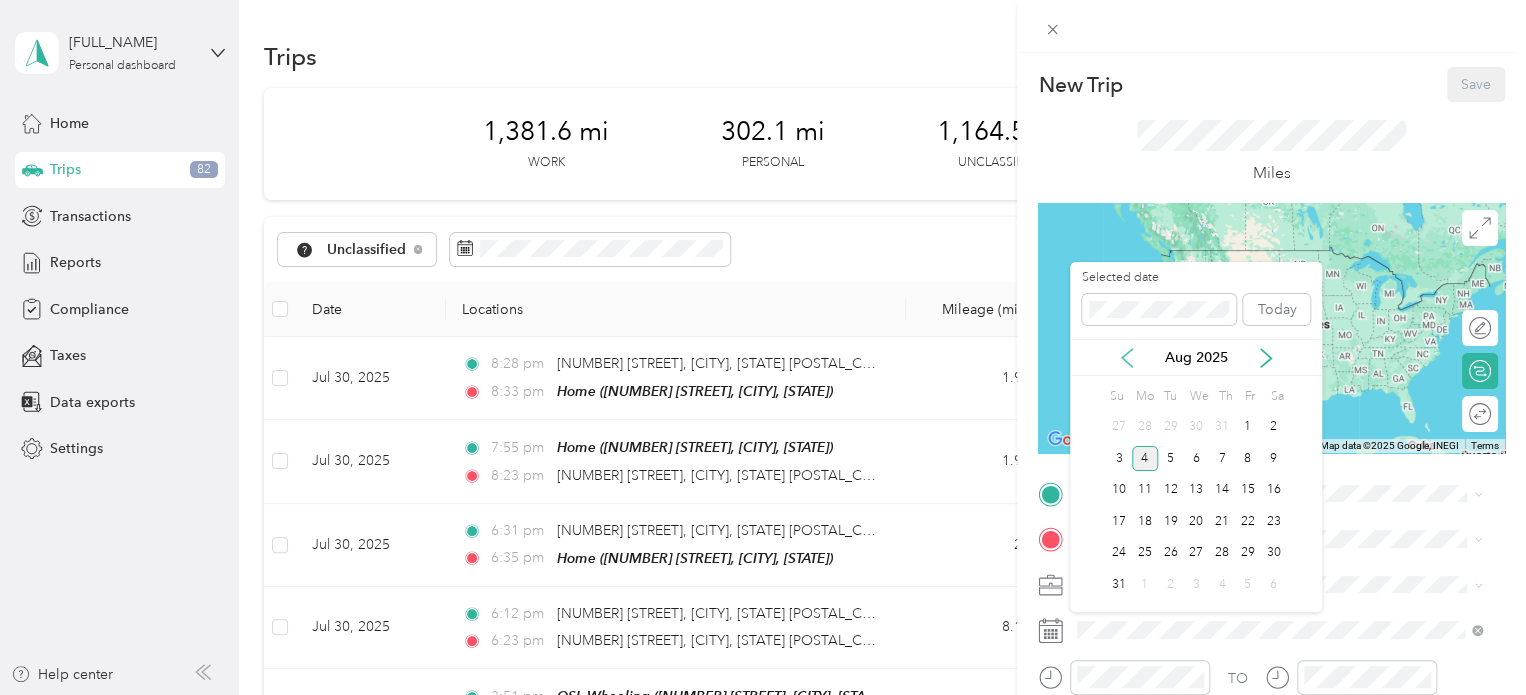 click 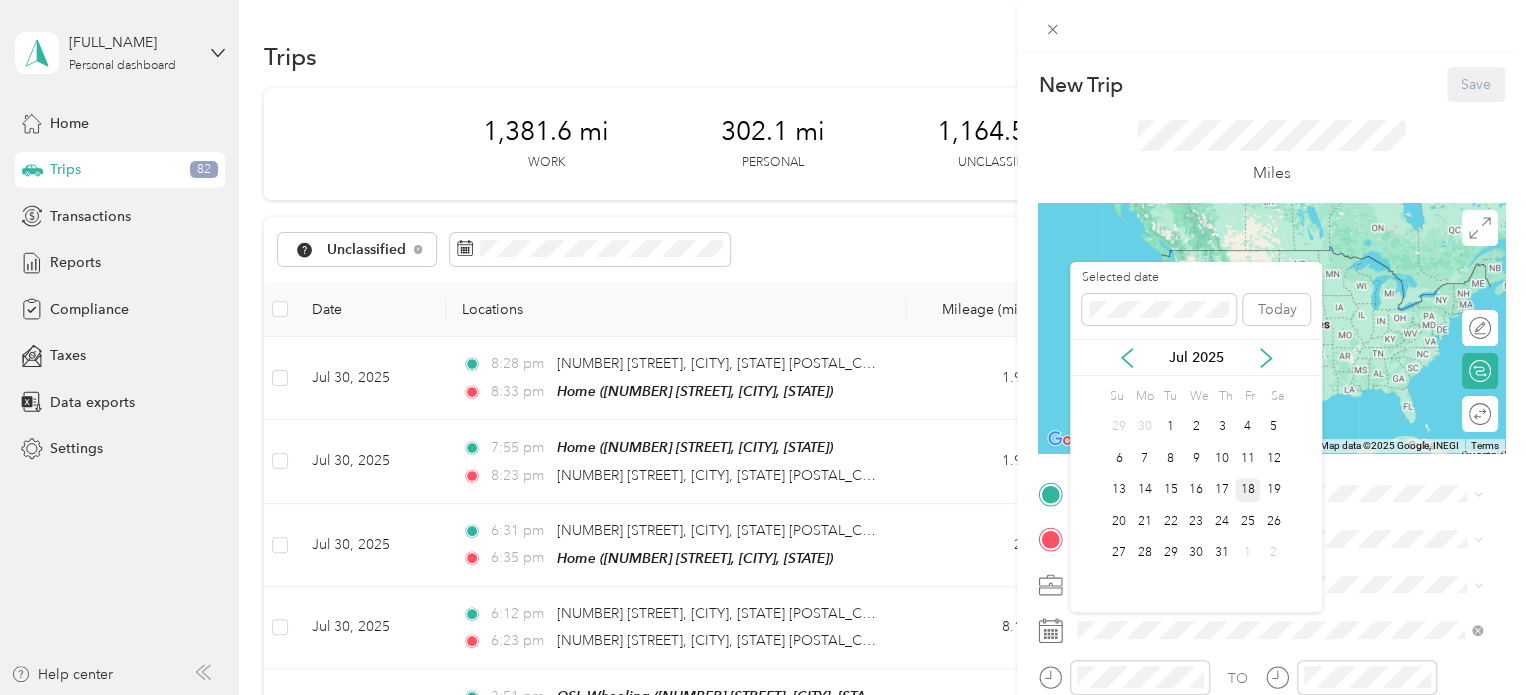click on "18" at bounding box center (1248, 490) 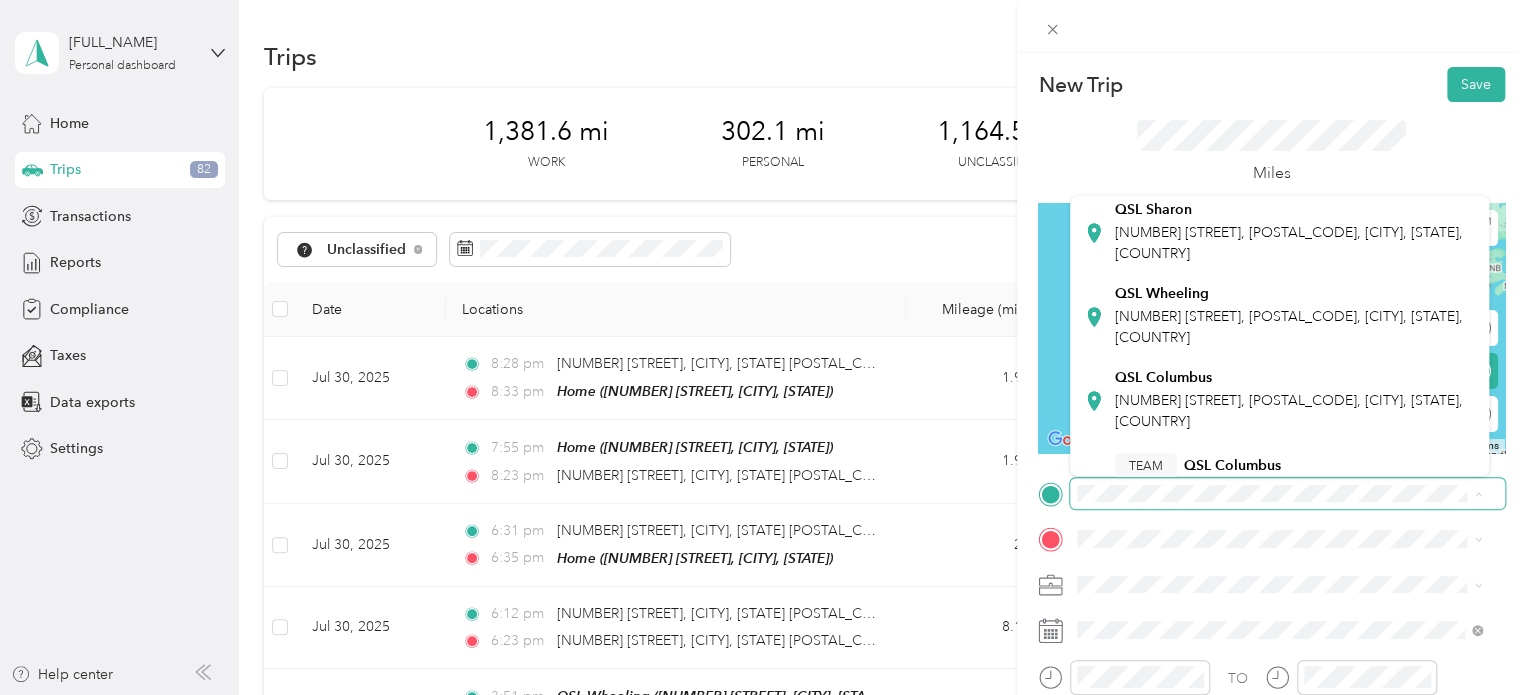 scroll, scrollTop: 400, scrollLeft: 0, axis: vertical 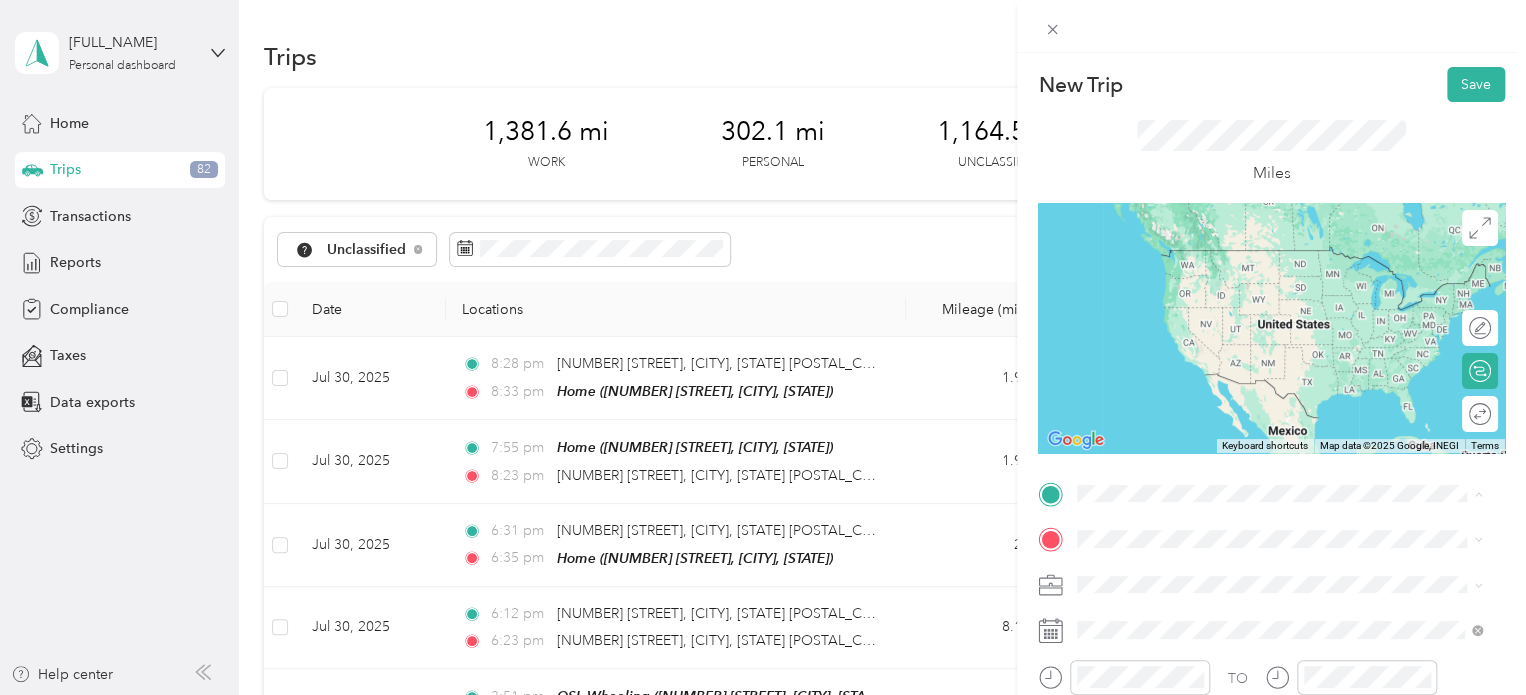click on "[NUMBER] [STREET], [POSTAL_CODE], [CITY], [STATE], [COUNTRY]" at bounding box center (1289, 219) 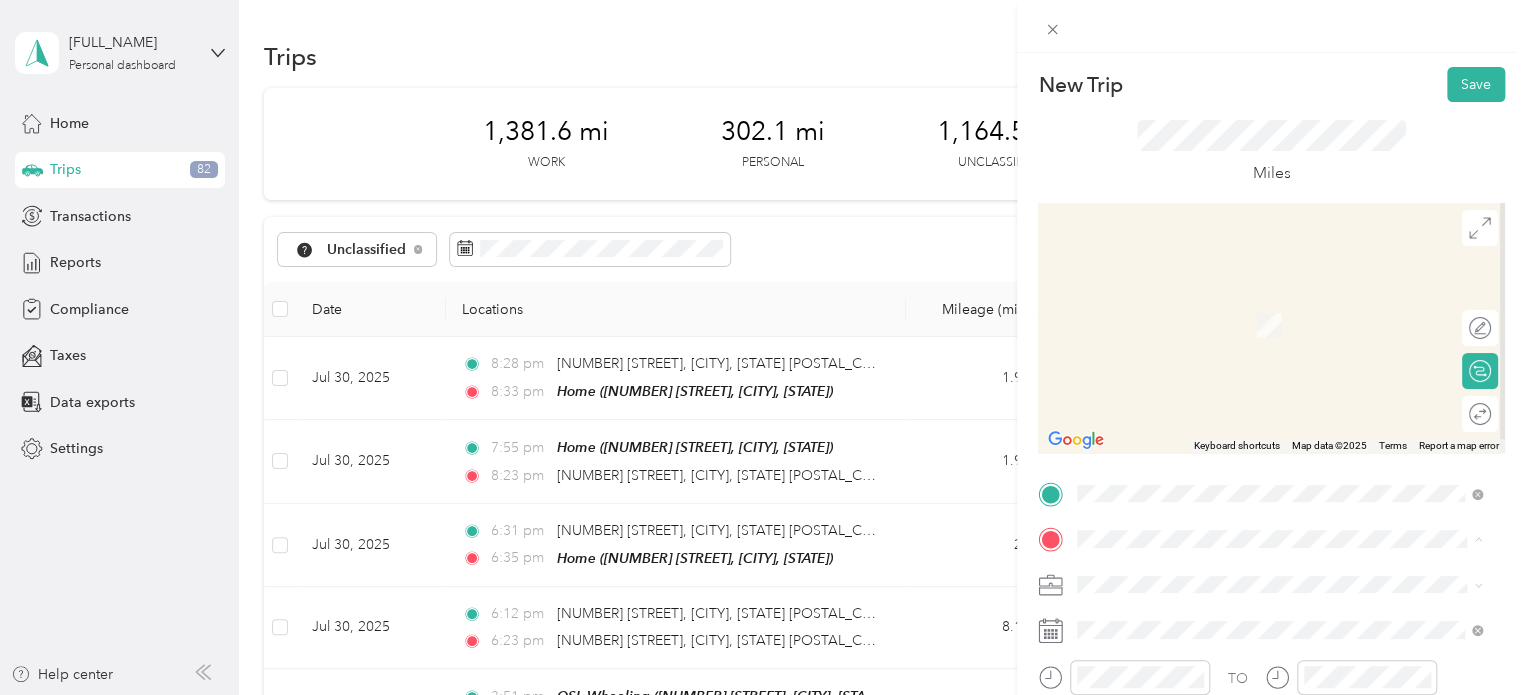 click on "[NUMBER] [STREET], [POSTAL_CODE], [CITY], [STATE], [COUNTRY]" at bounding box center [1289, 336] 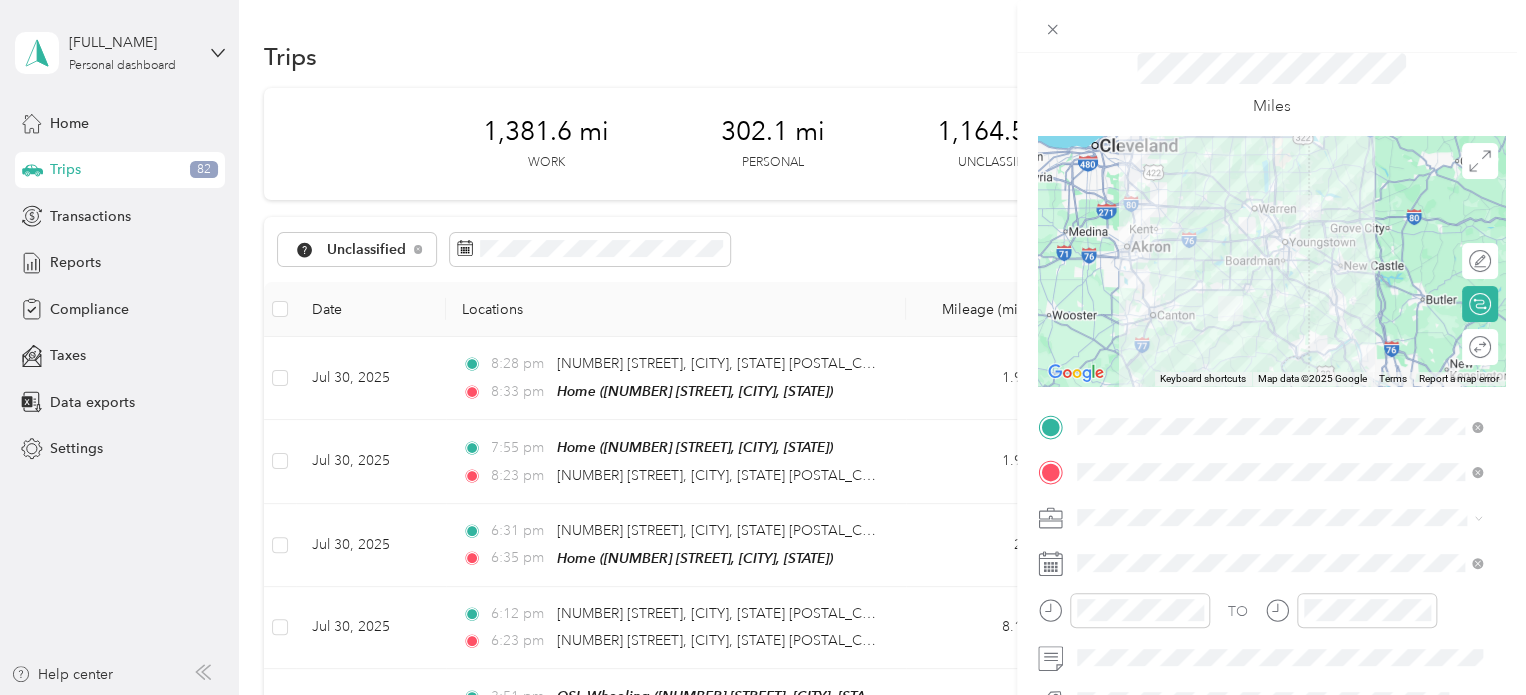 scroll, scrollTop: 100, scrollLeft: 0, axis: vertical 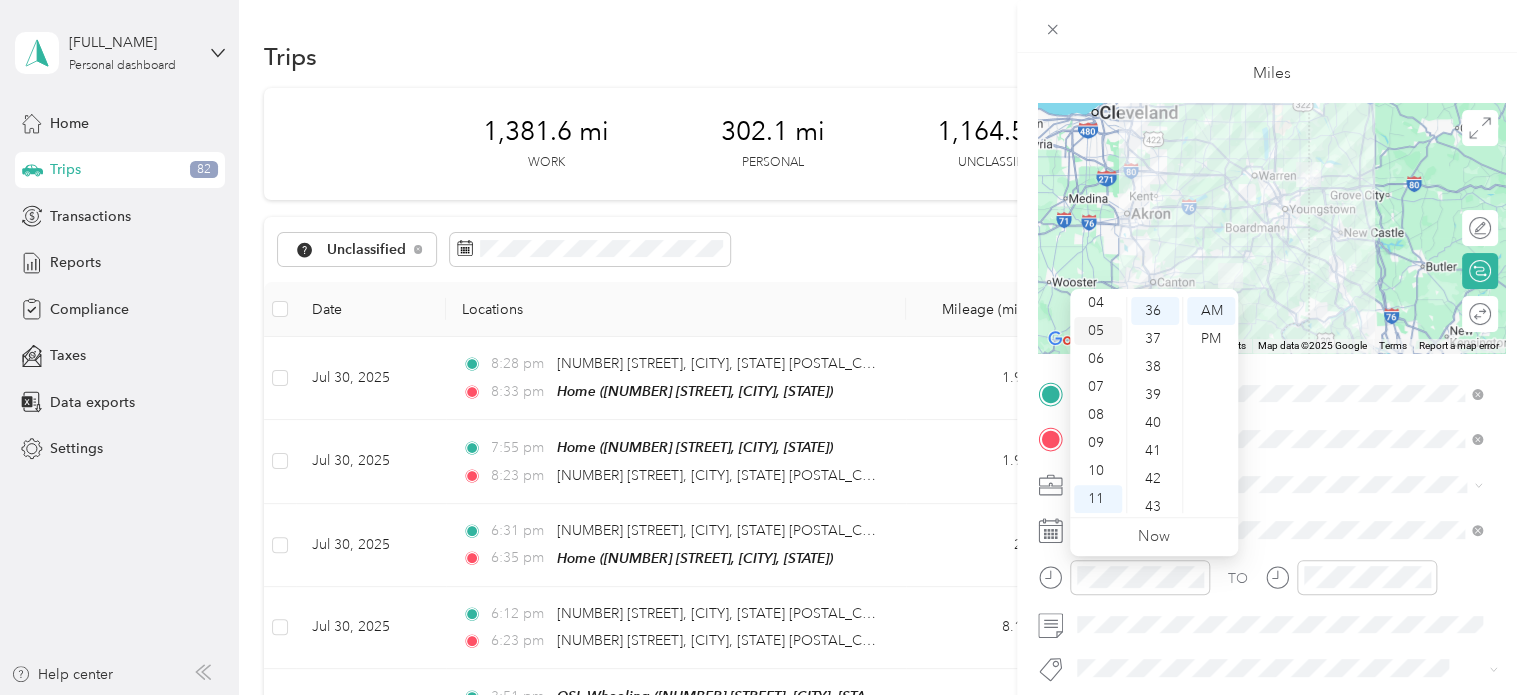 click on "05" at bounding box center [1098, 331] 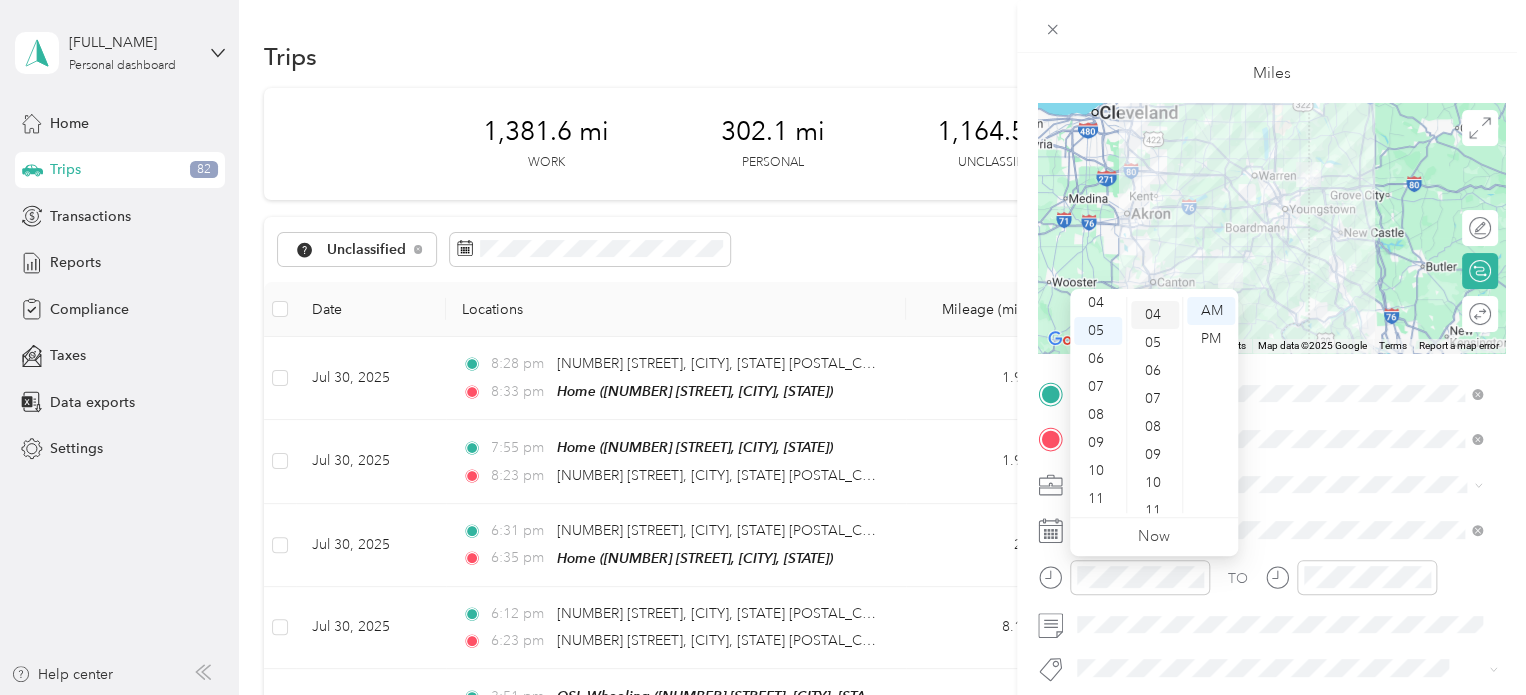 scroll, scrollTop: 0, scrollLeft: 0, axis: both 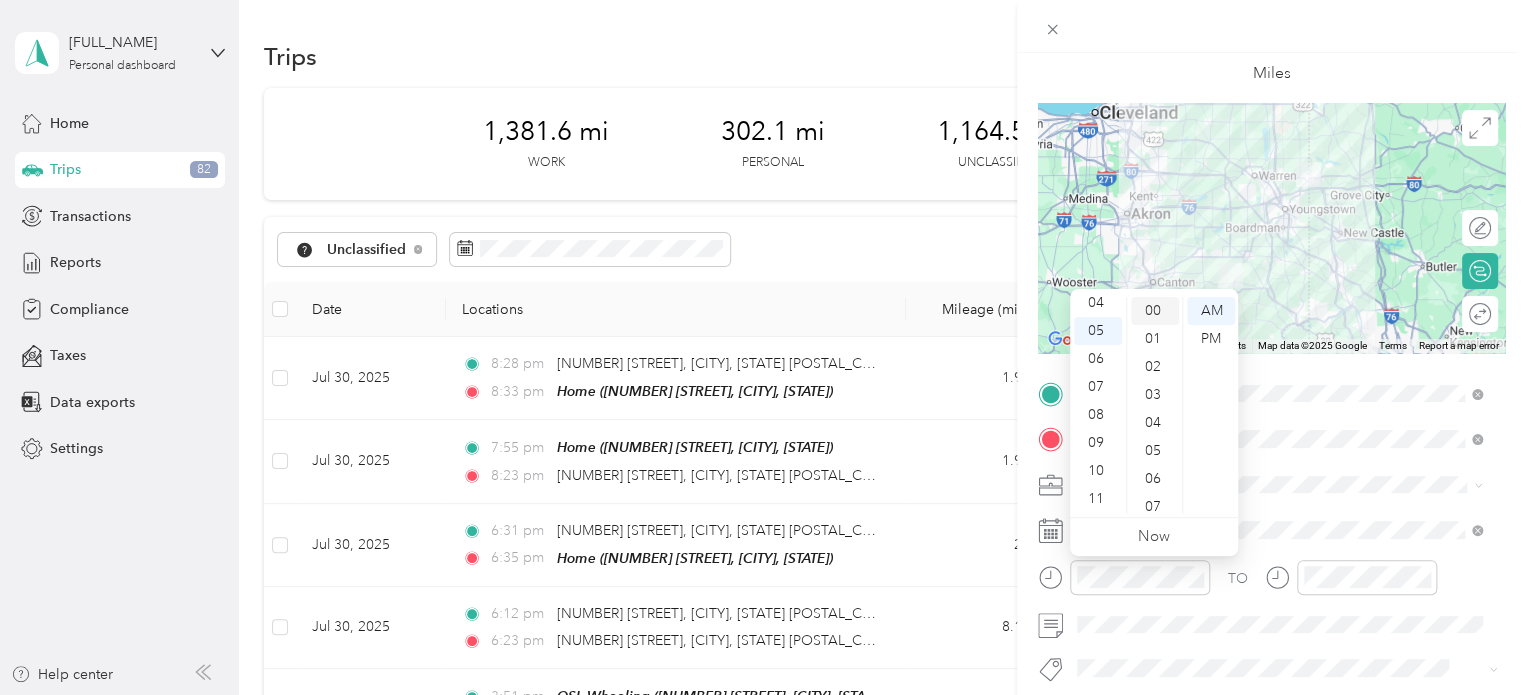 click on "00" at bounding box center (1155, 311) 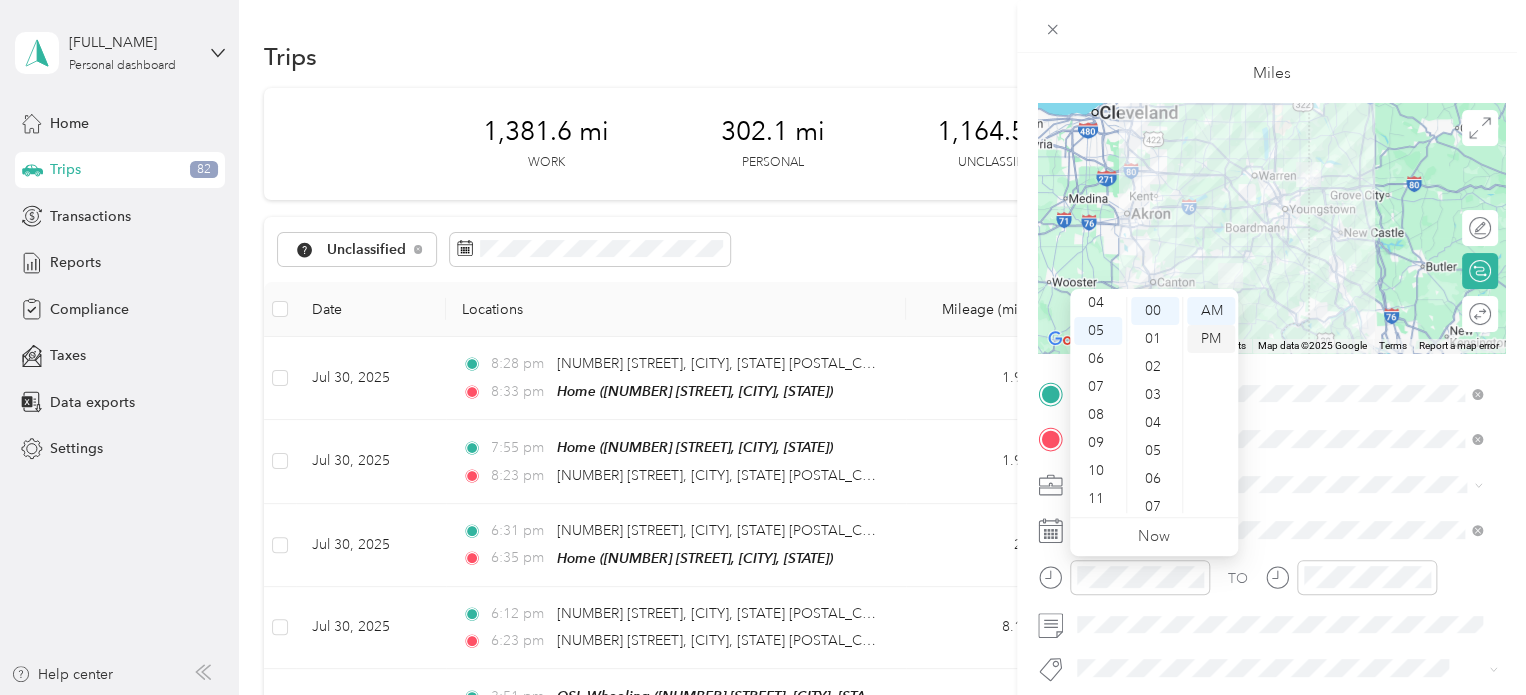 click on "PM" at bounding box center (1211, 339) 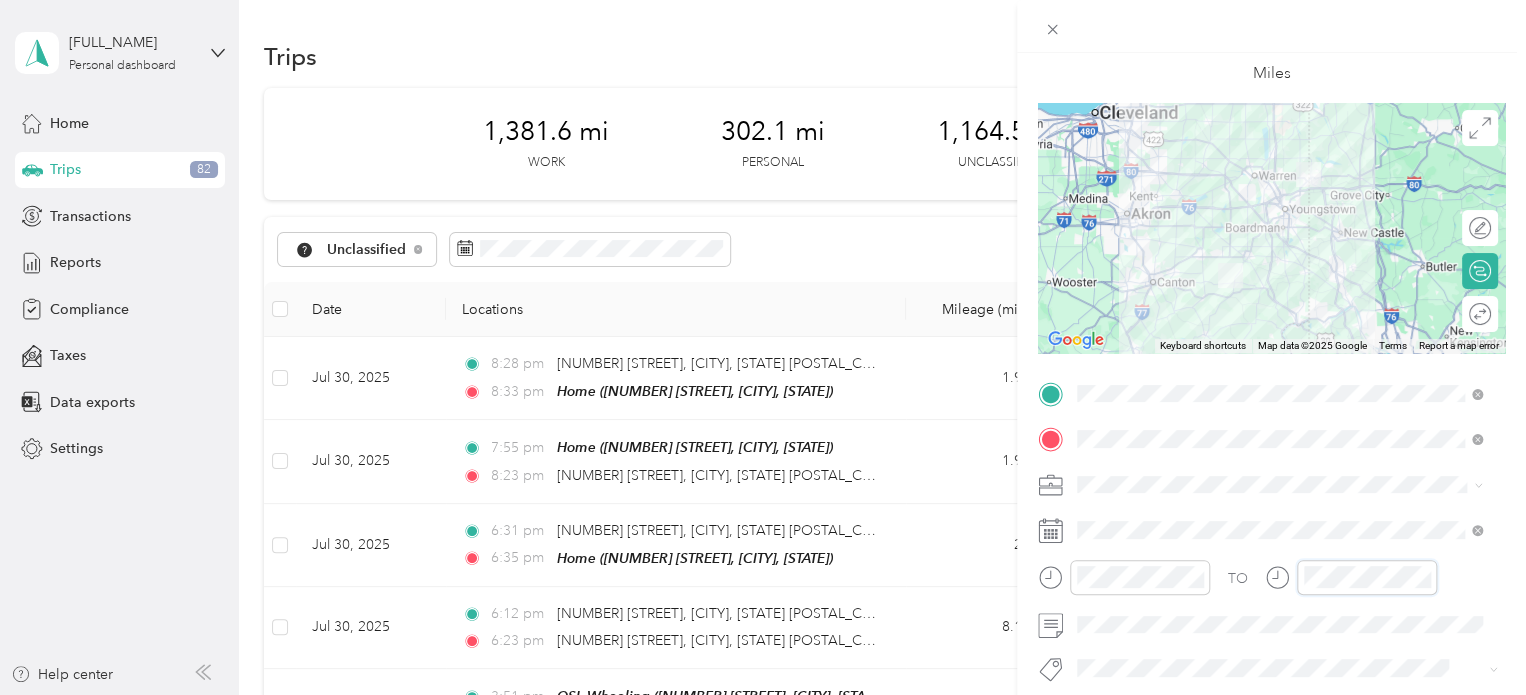 scroll, scrollTop: 1007, scrollLeft: 0, axis: vertical 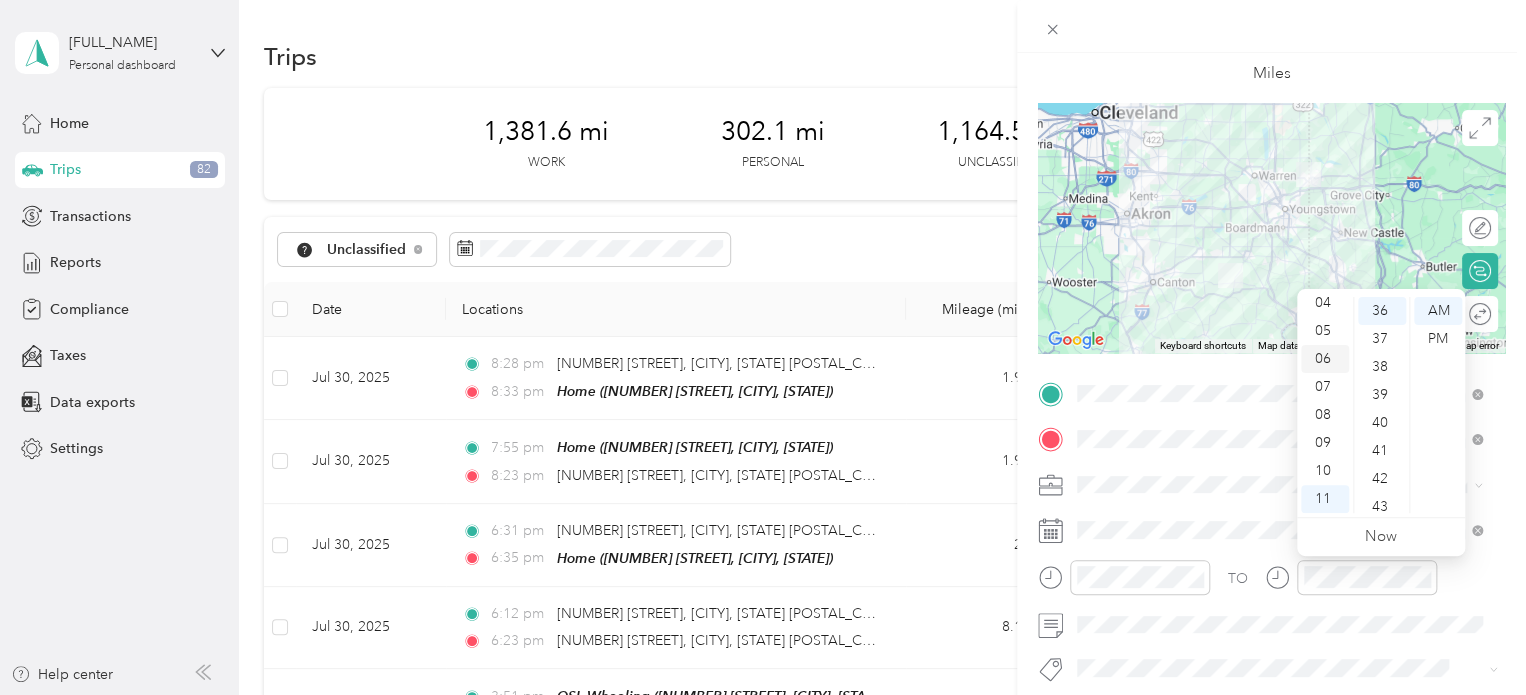 click on "06" at bounding box center [1325, 359] 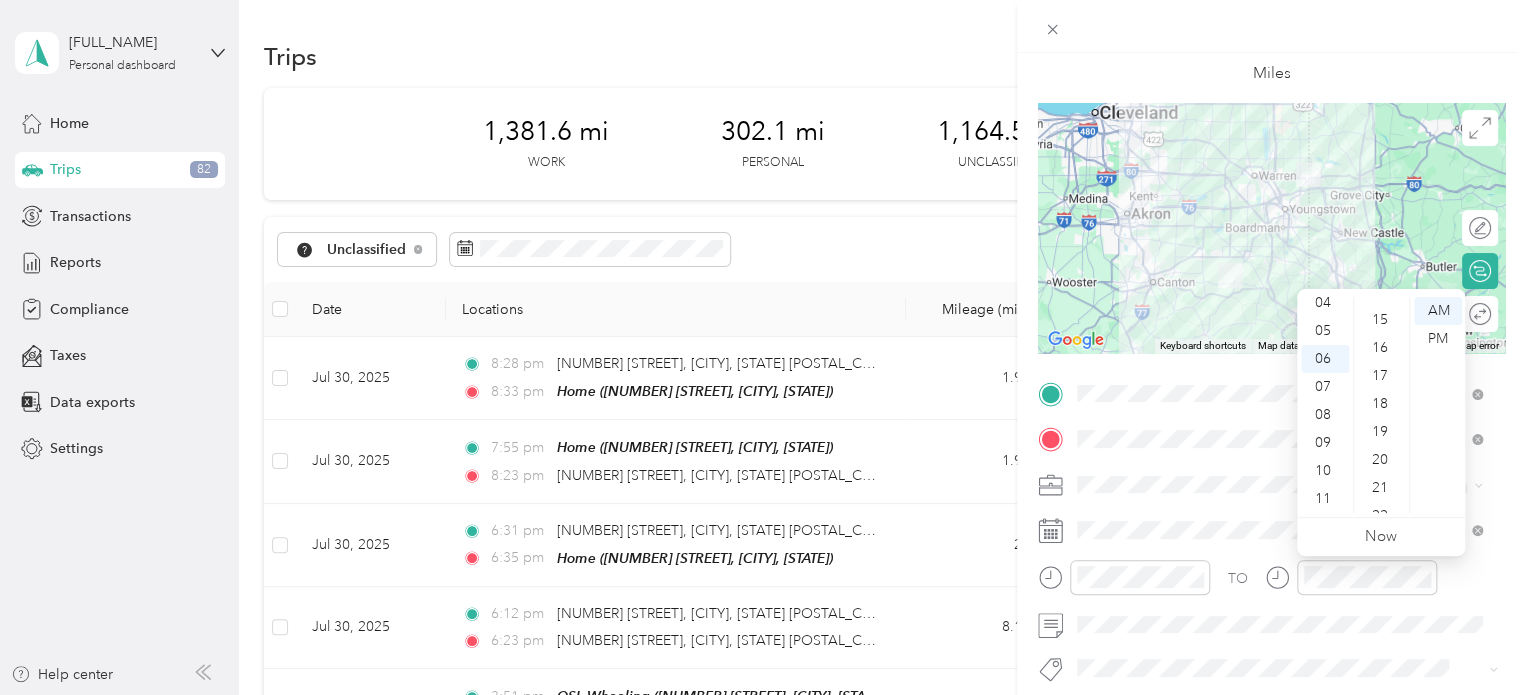 scroll, scrollTop: 0, scrollLeft: 0, axis: both 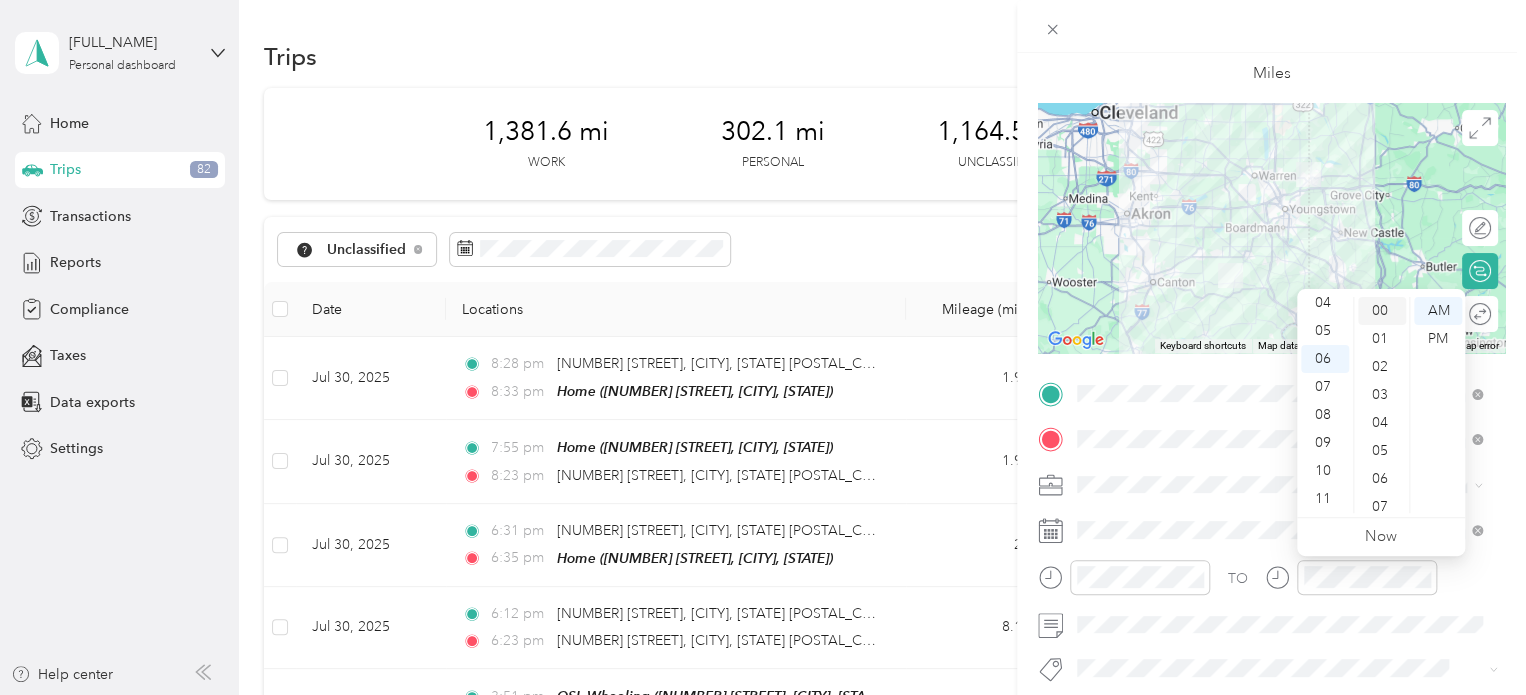 click on "00" at bounding box center (1382, 311) 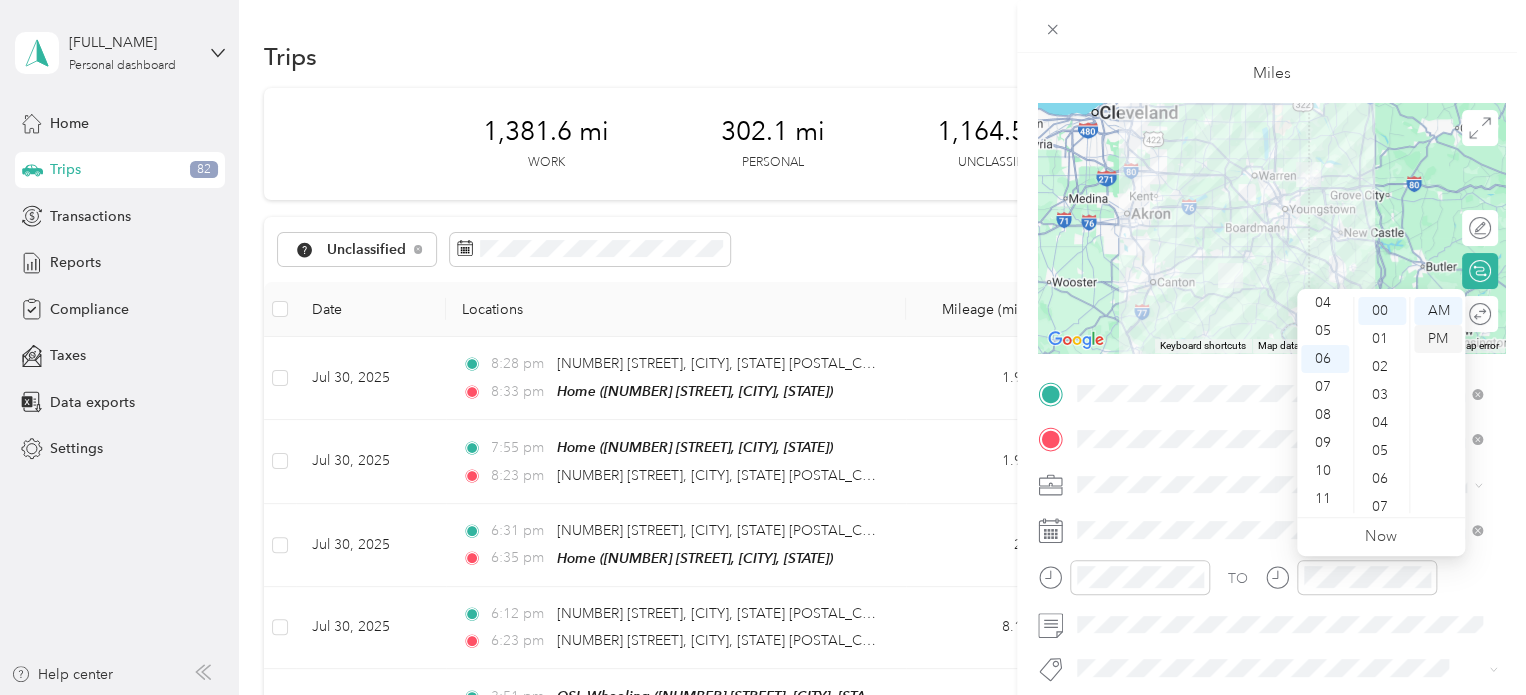 click on "PM" at bounding box center (1438, 339) 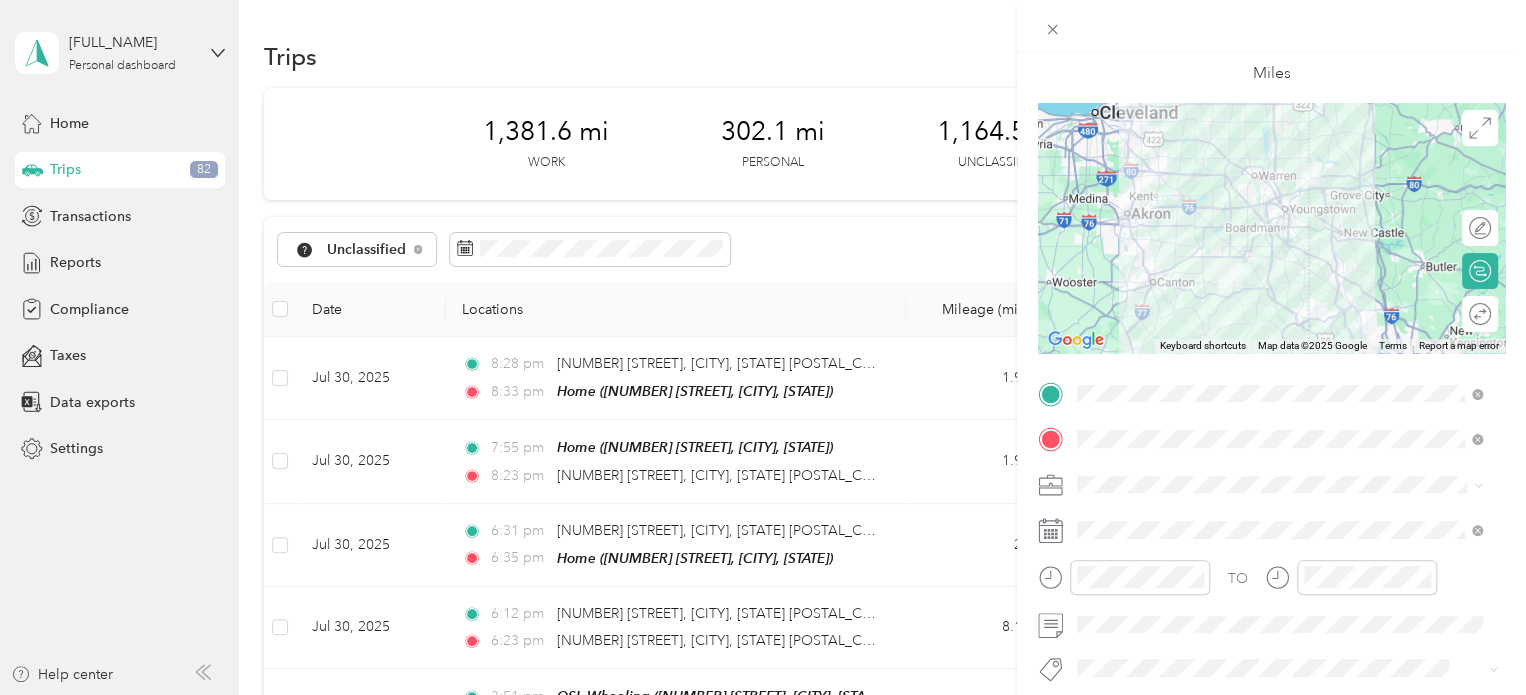 scroll, scrollTop: 0, scrollLeft: 0, axis: both 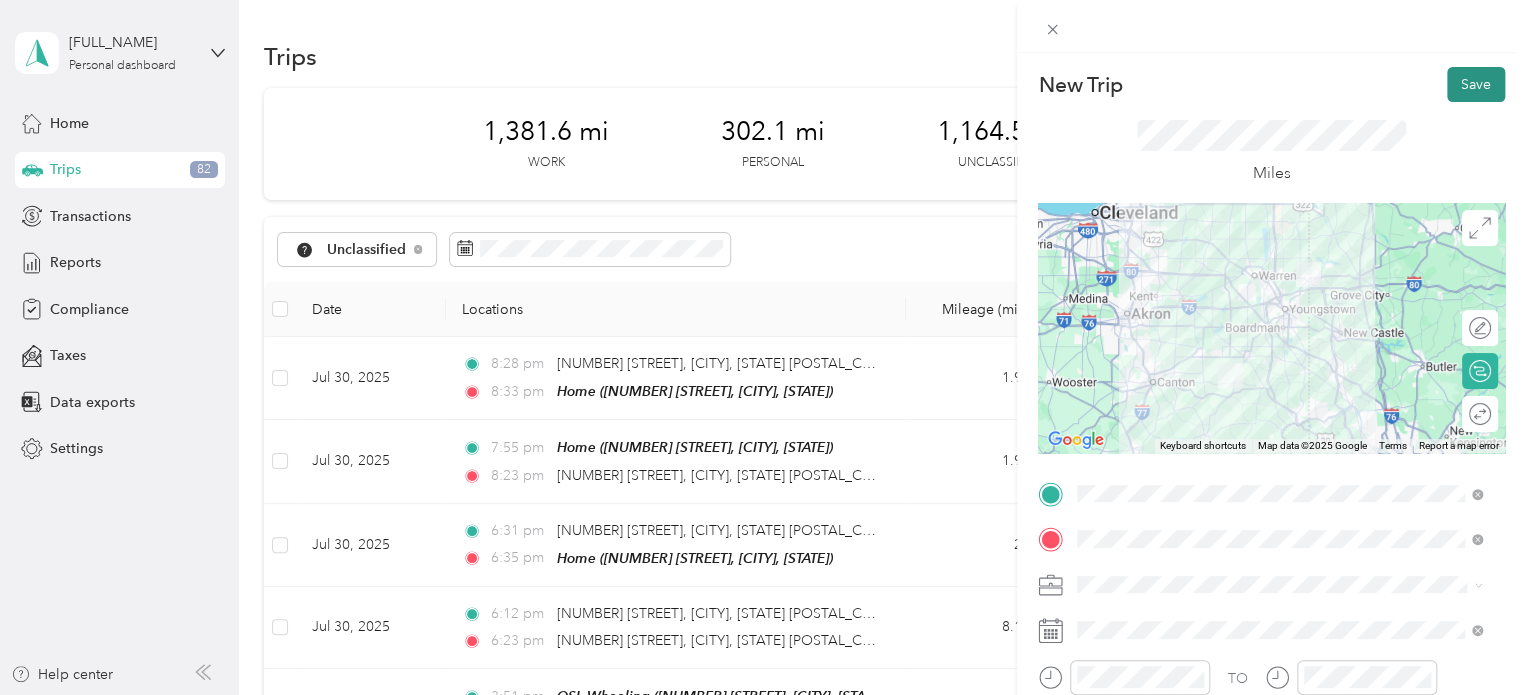 click on "Save" at bounding box center [1476, 84] 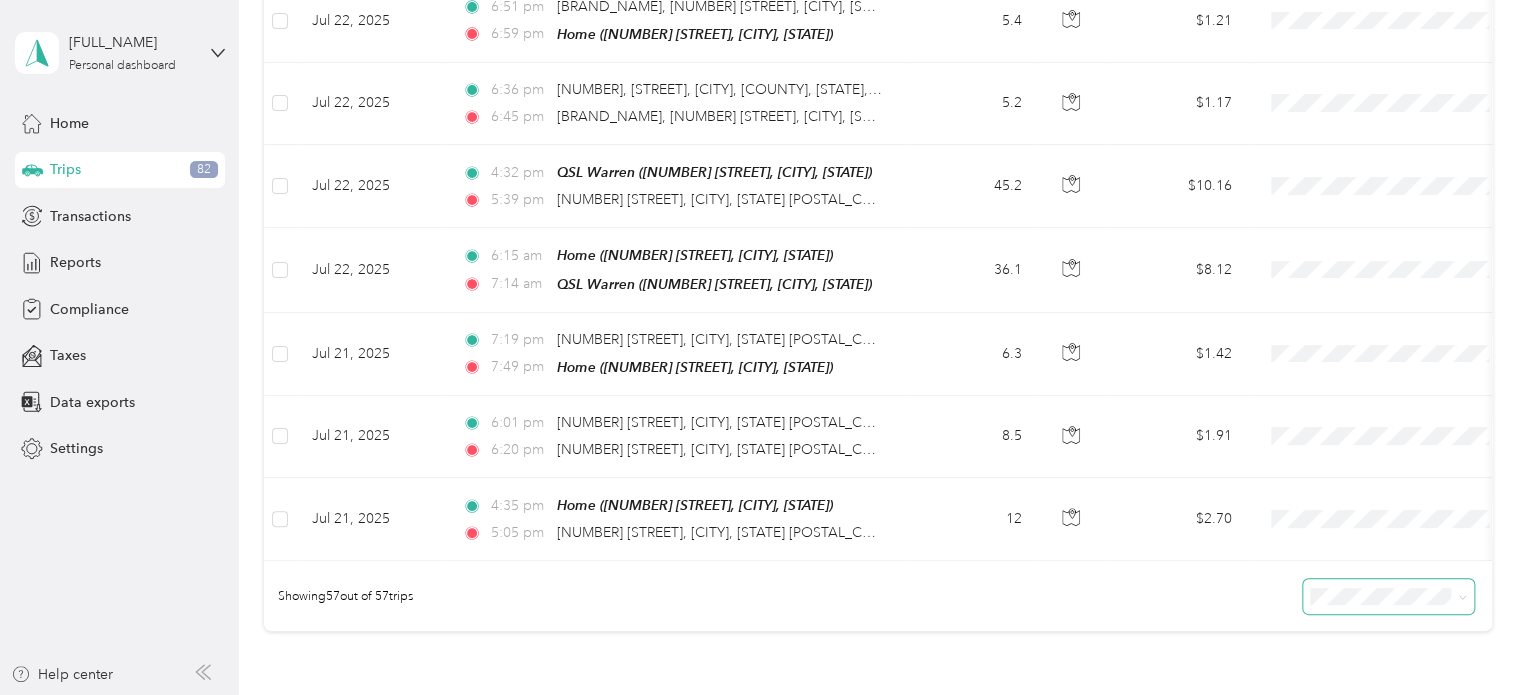 scroll, scrollTop: 4480, scrollLeft: 0, axis: vertical 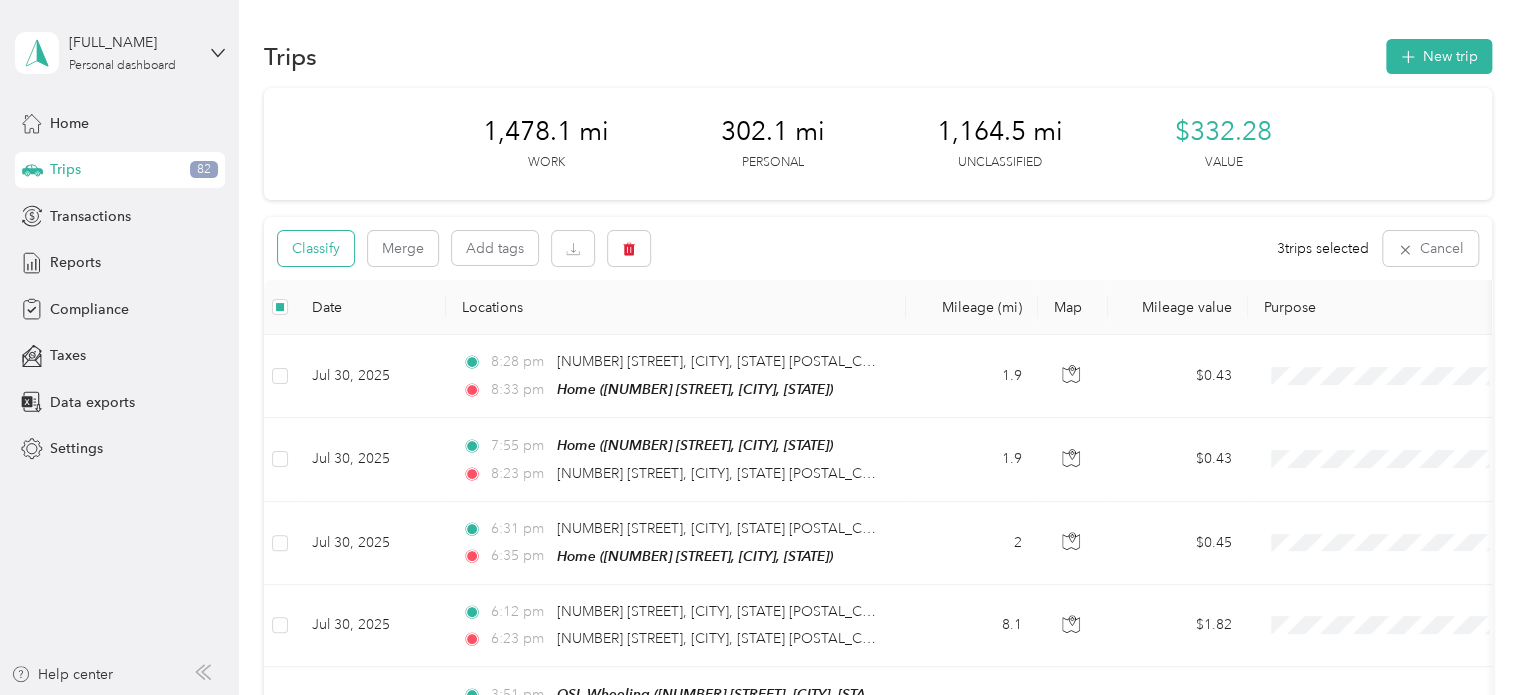 click on "Classify" at bounding box center [316, 248] 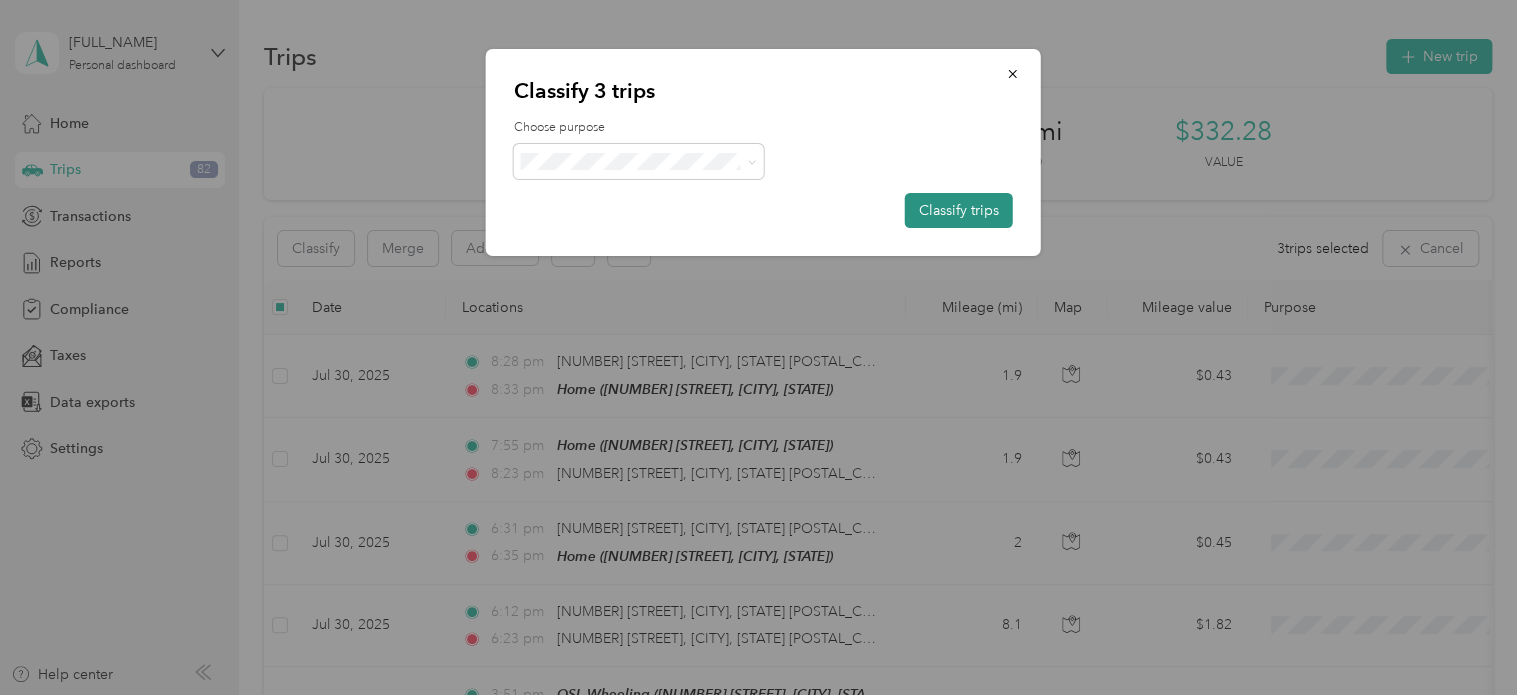 click on "Classify trips" at bounding box center [959, 210] 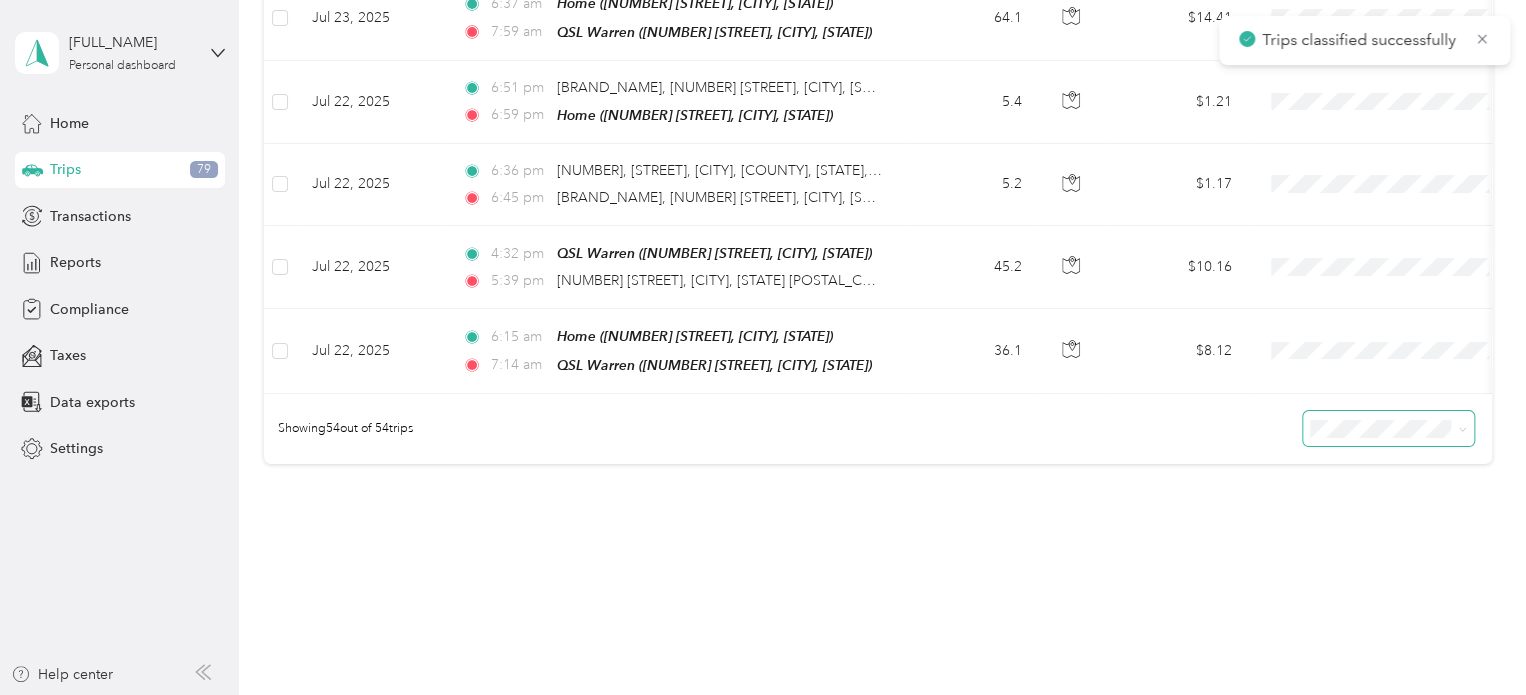 scroll, scrollTop: 4333, scrollLeft: 0, axis: vertical 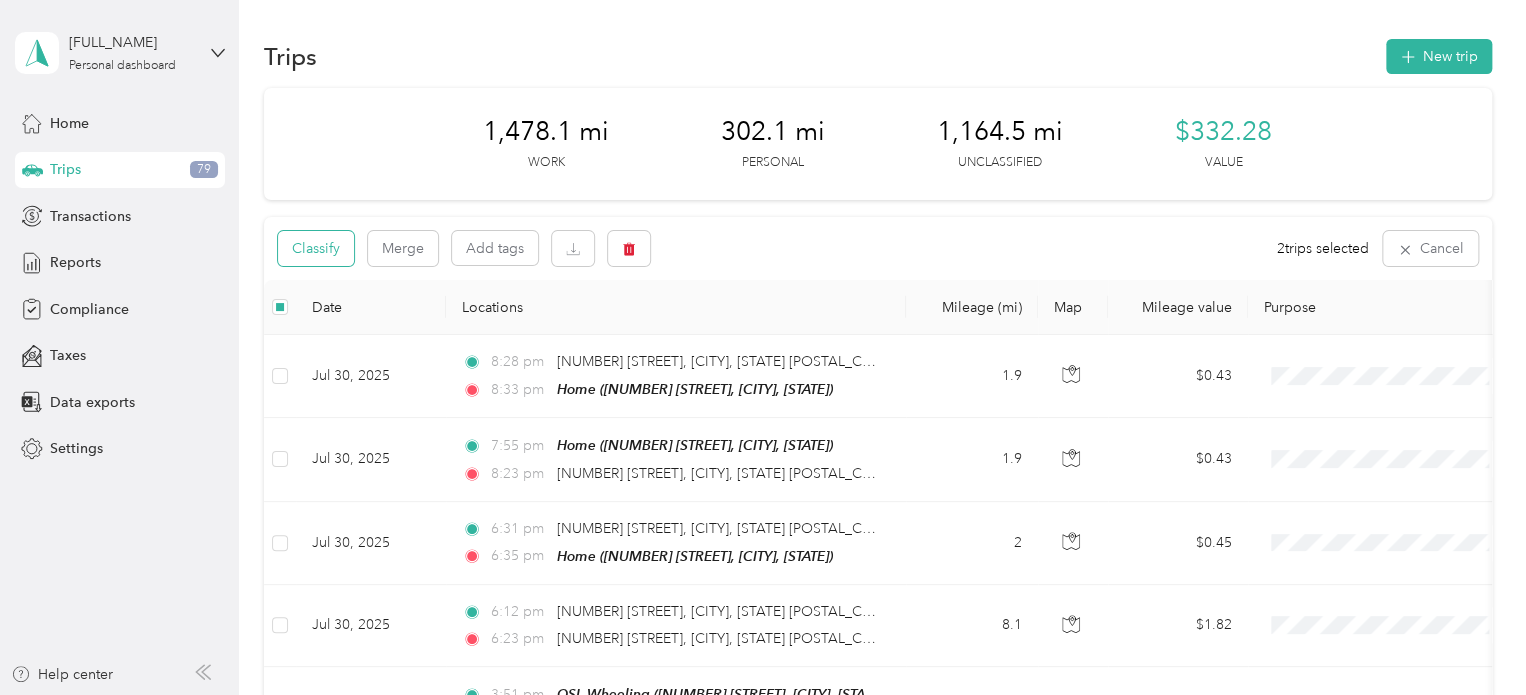 click on "Classify" at bounding box center [316, 248] 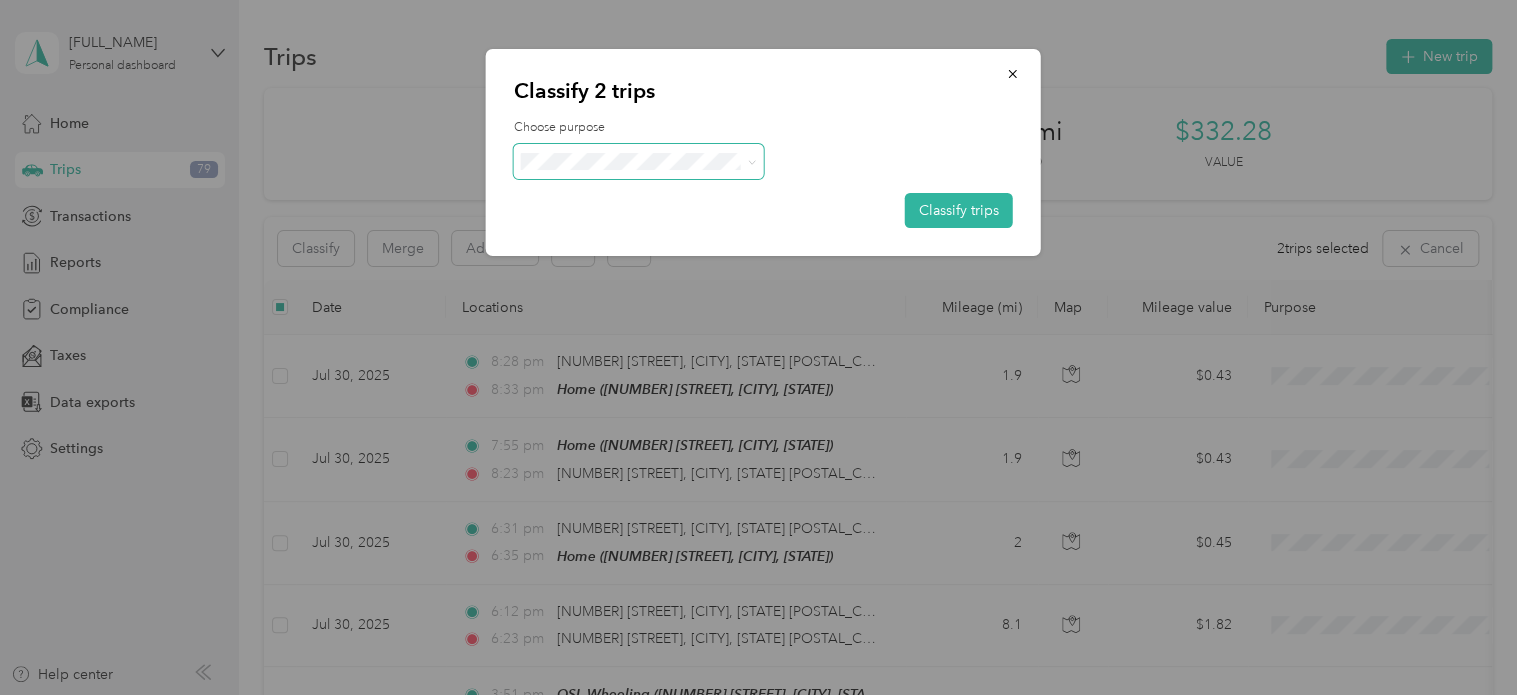 click 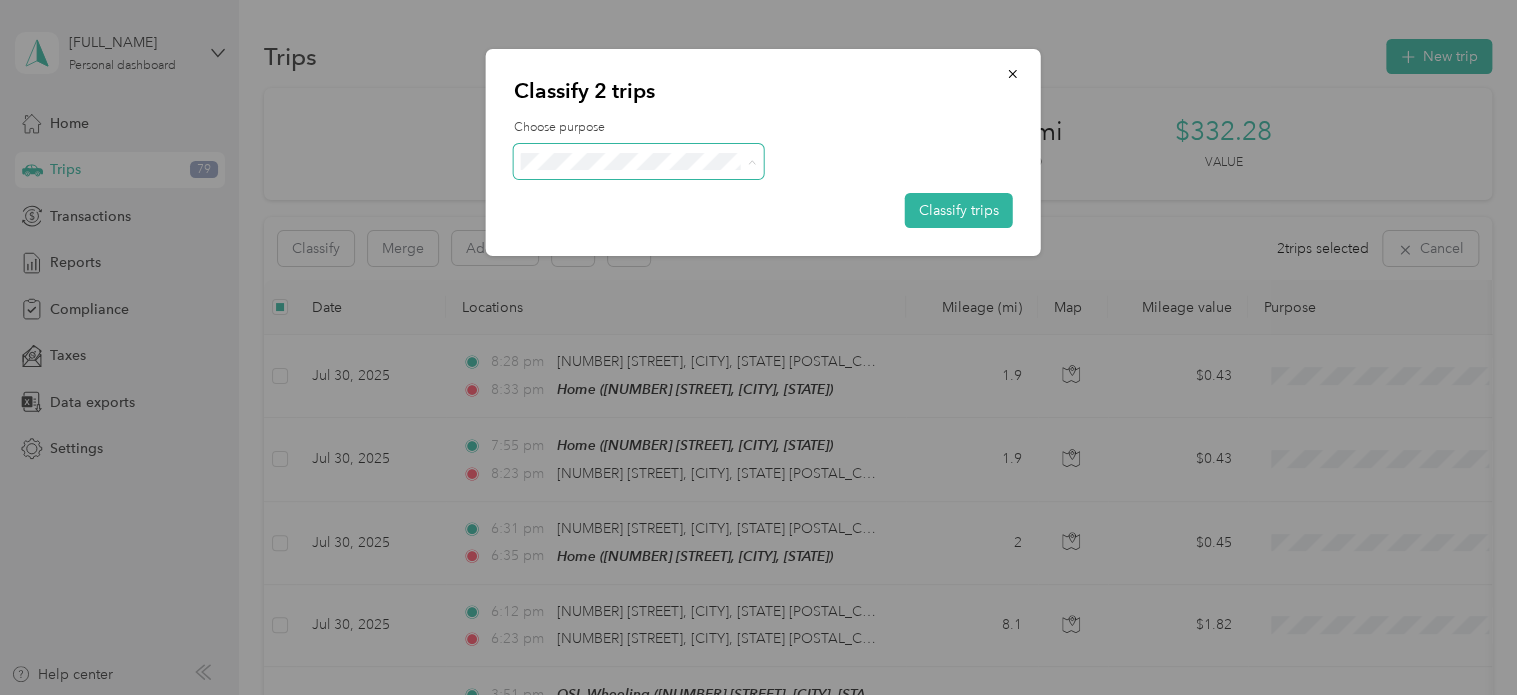click on "JDK Management Co." at bounding box center (656, 198) 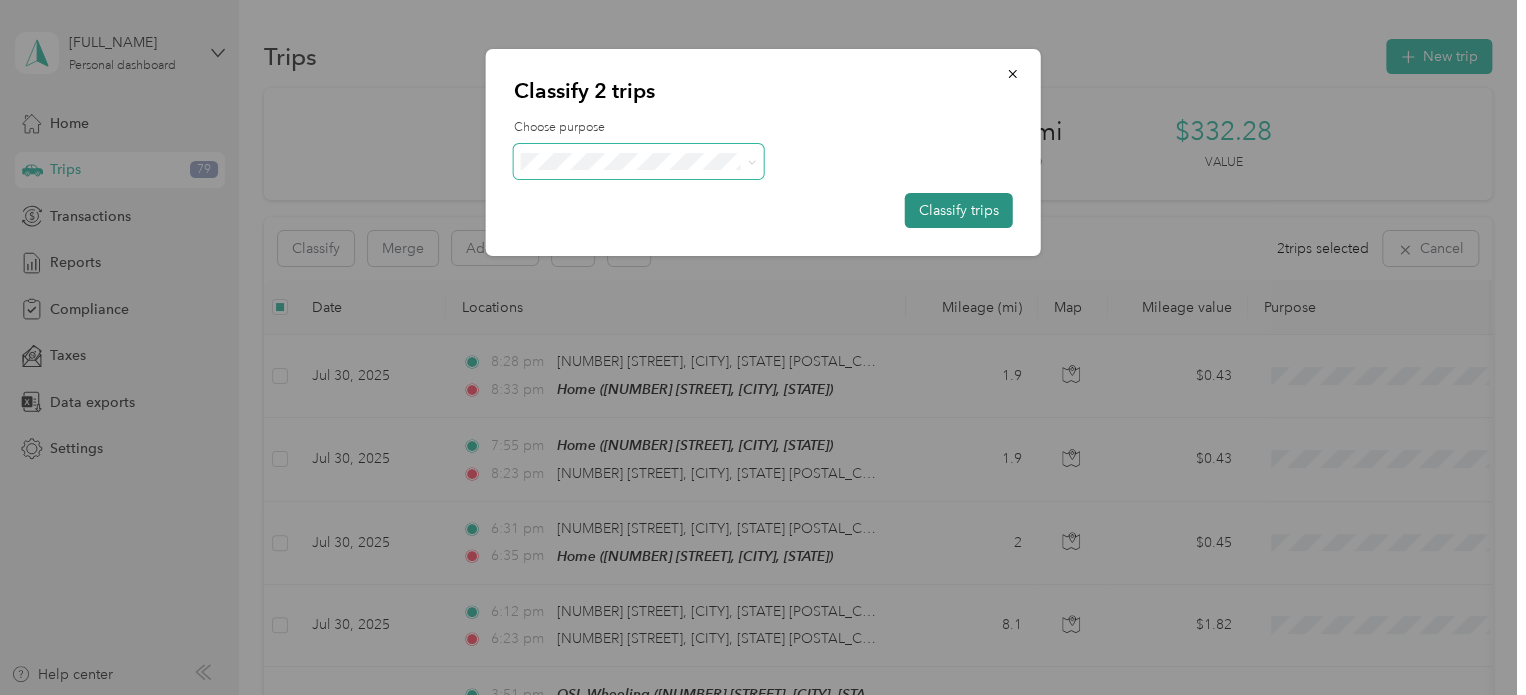 click on "Classify trips" at bounding box center (959, 210) 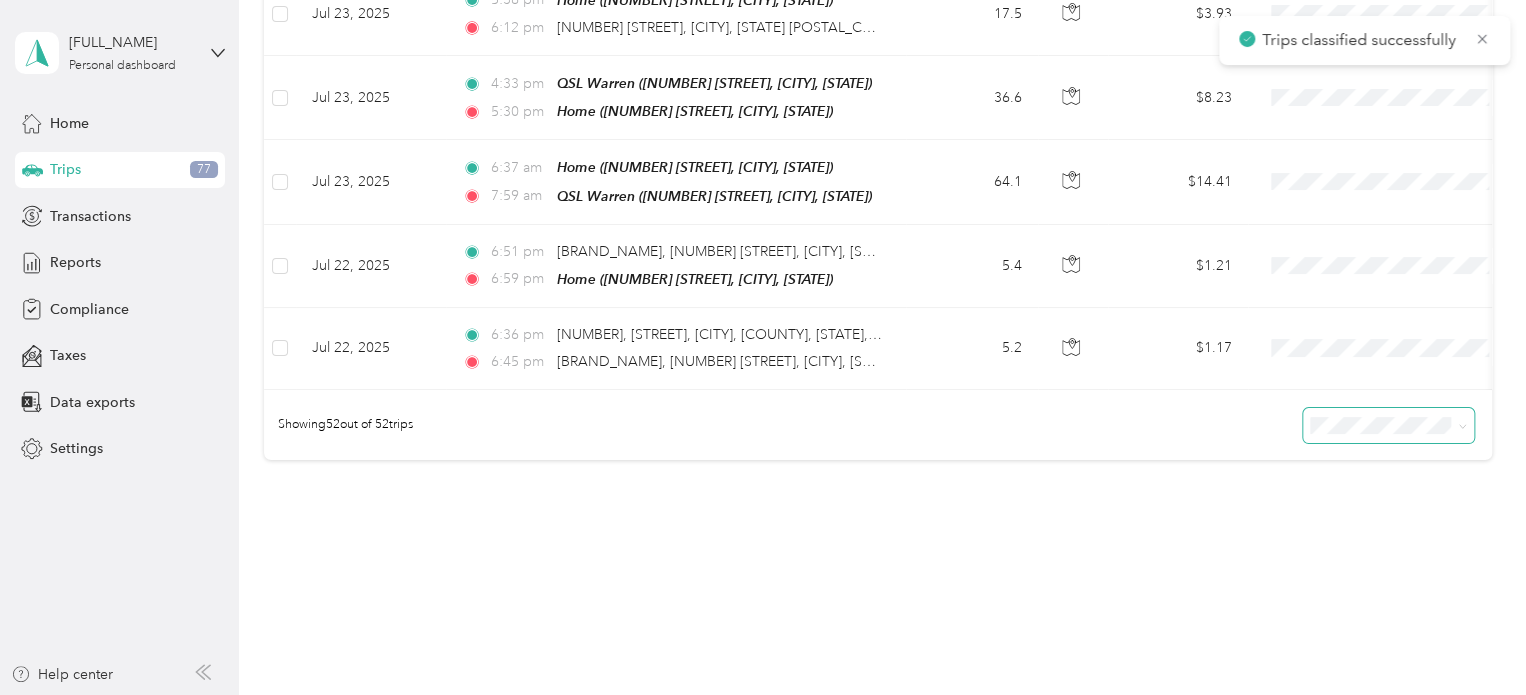scroll, scrollTop: 4169, scrollLeft: 0, axis: vertical 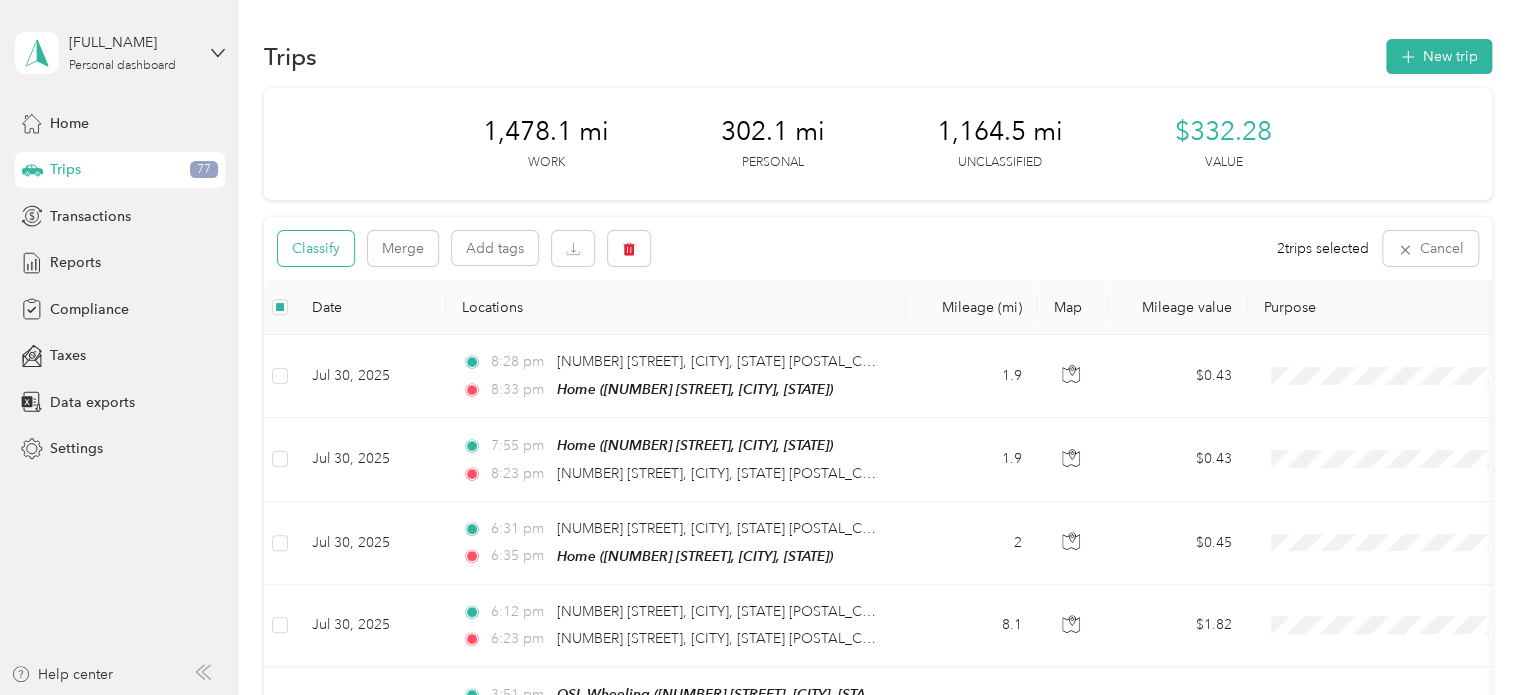 click on "Classify" at bounding box center [316, 248] 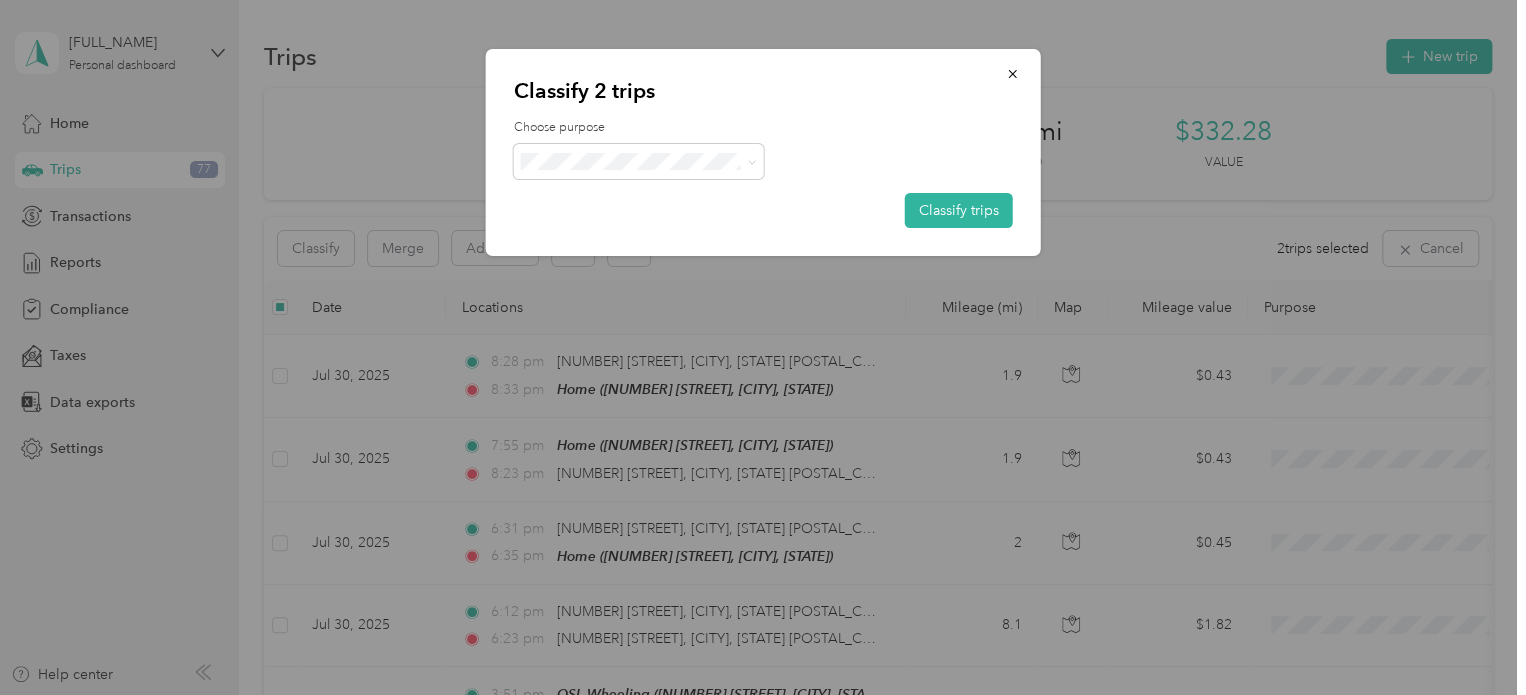 click on "Personal" at bounding box center [656, 232] 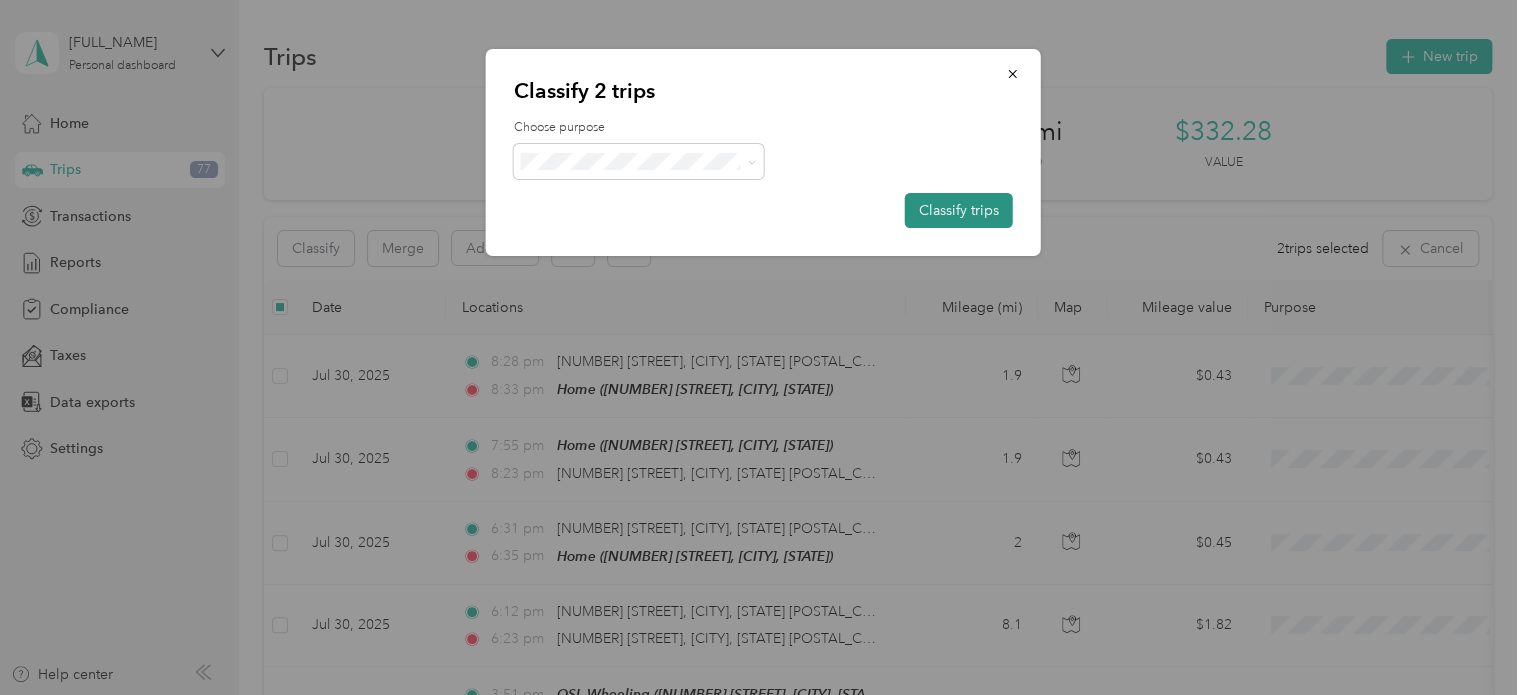 click on "Classify trips" at bounding box center [959, 210] 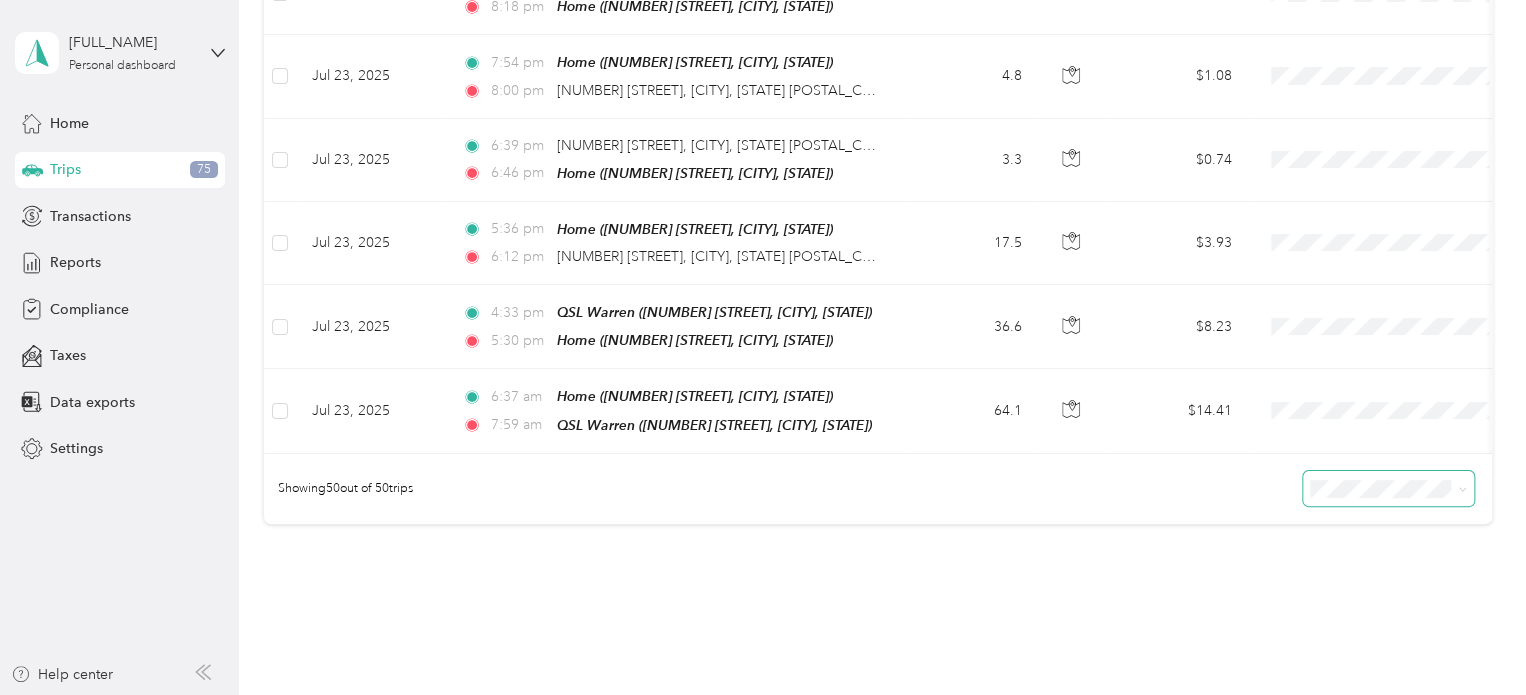 scroll, scrollTop: 4005, scrollLeft: 0, axis: vertical 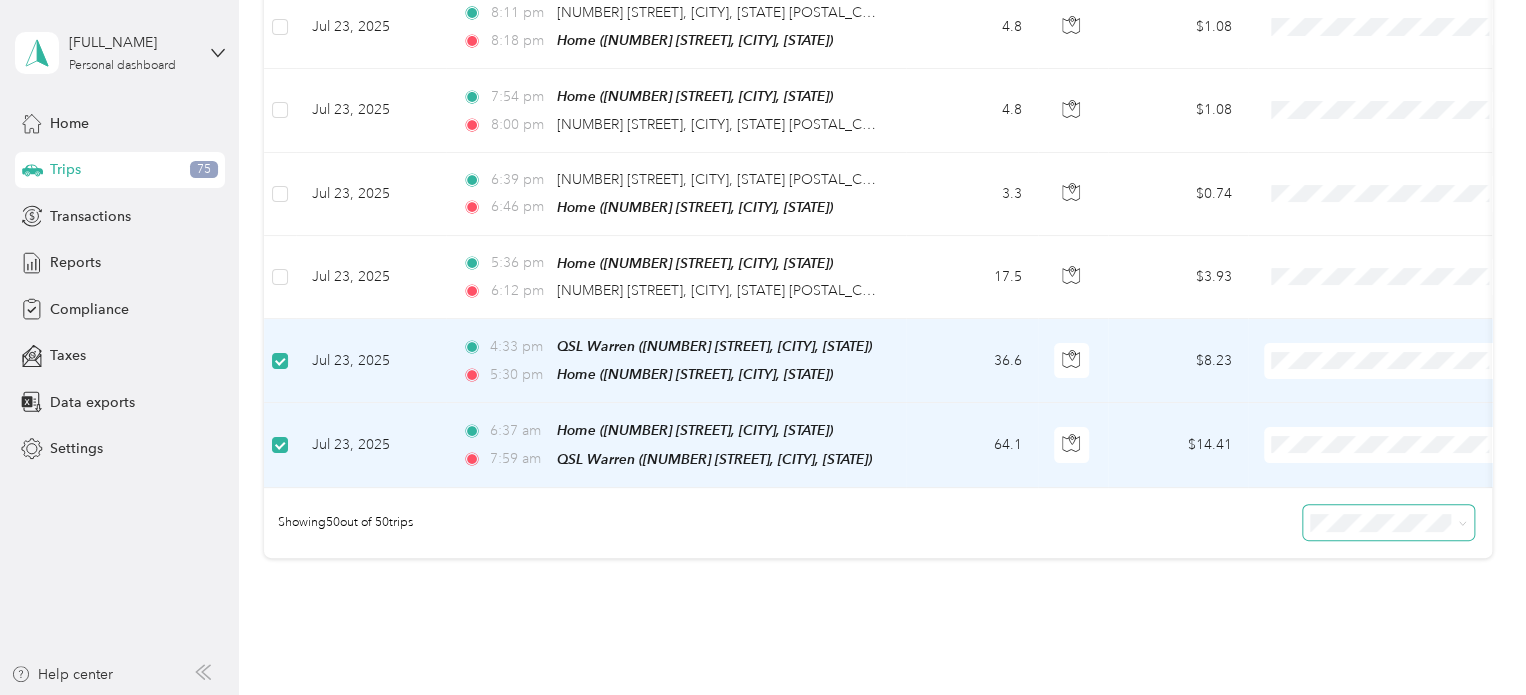 click on "JDK Management Co." at bounding box center (1405, 429) 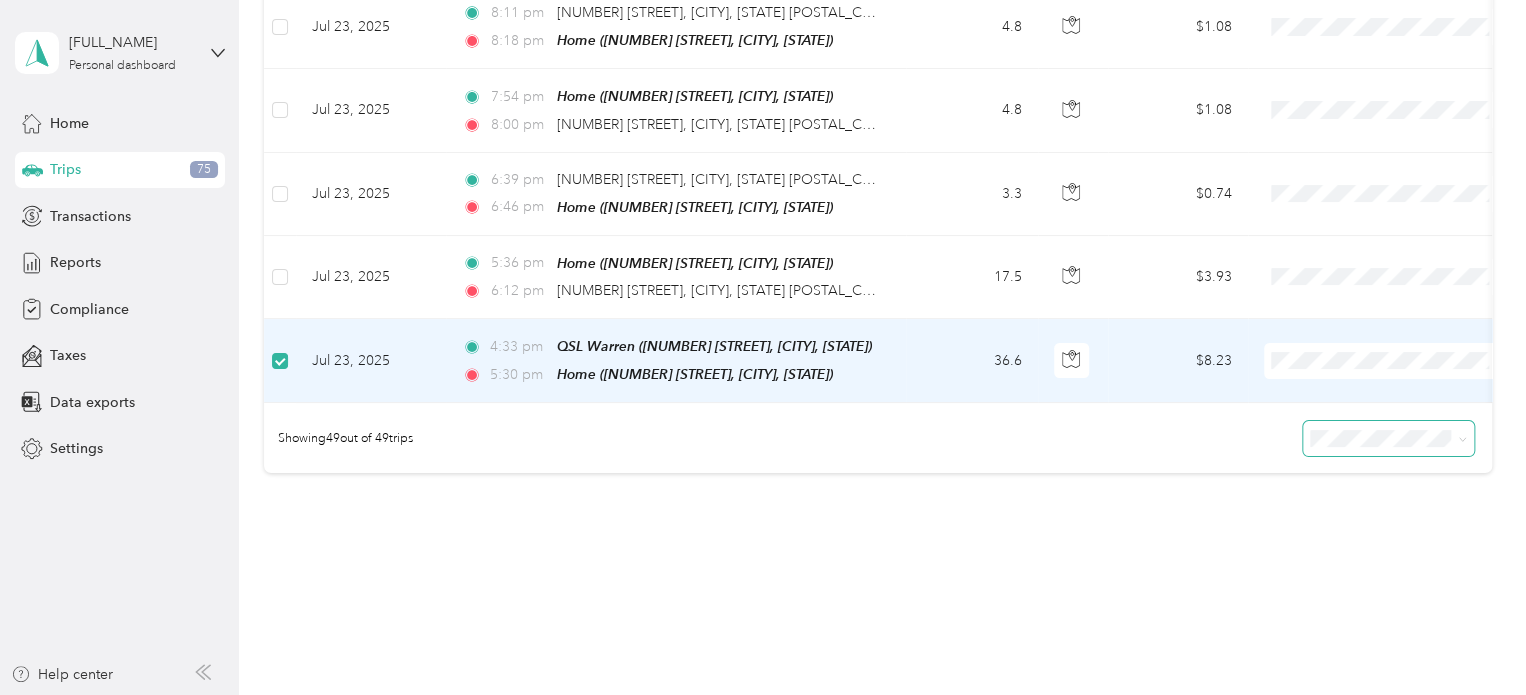 click on "JDK Management Co." at bounding box center (1405, 347) 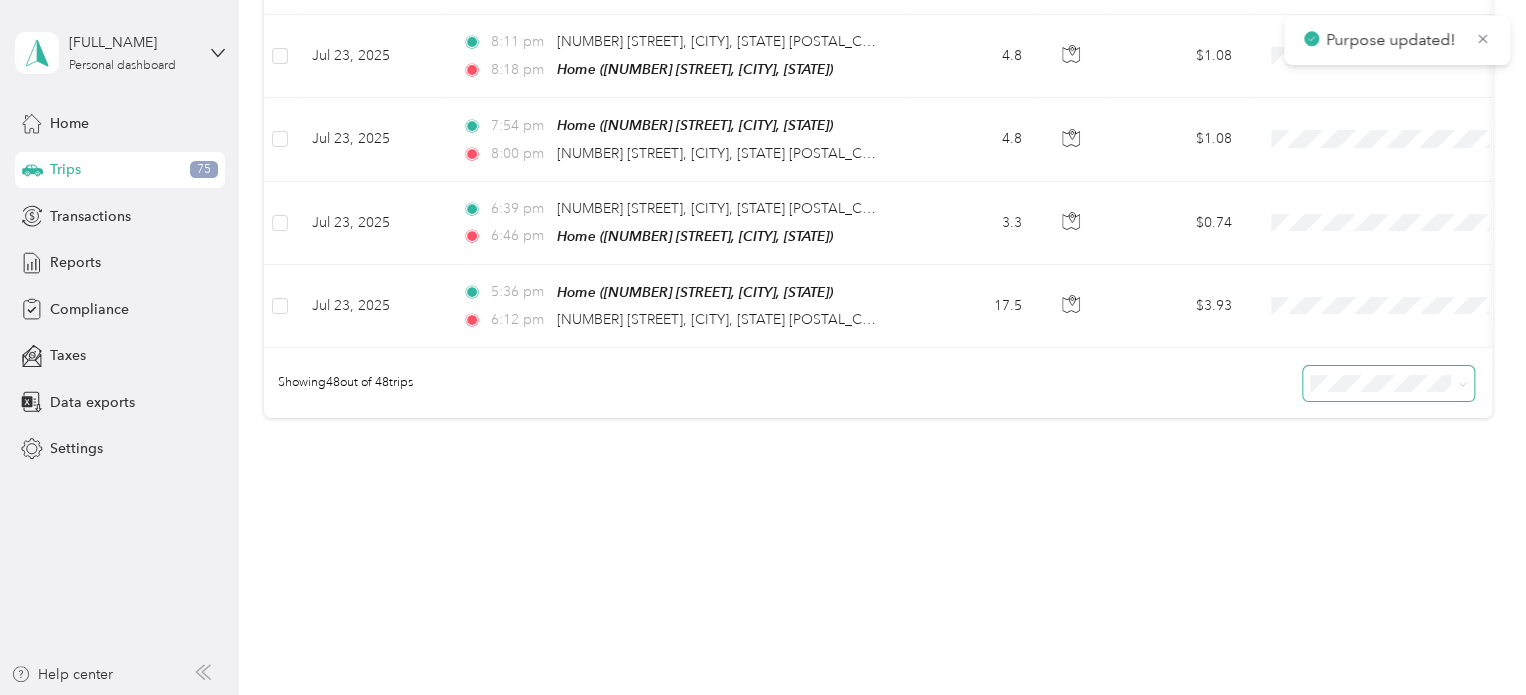 scroll, scrollTop: 3940, scrollLeft: 0, axis: vertical 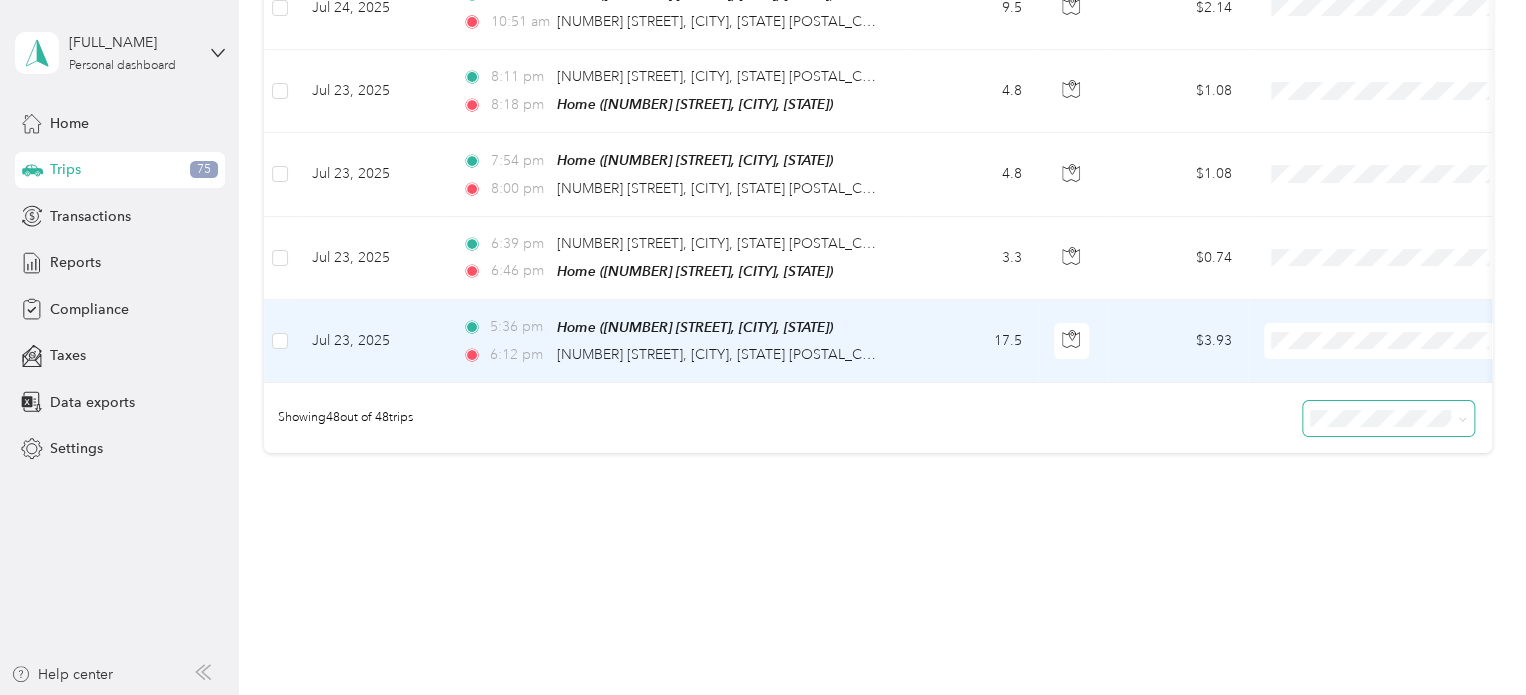 click at bounding box center [280, 341] 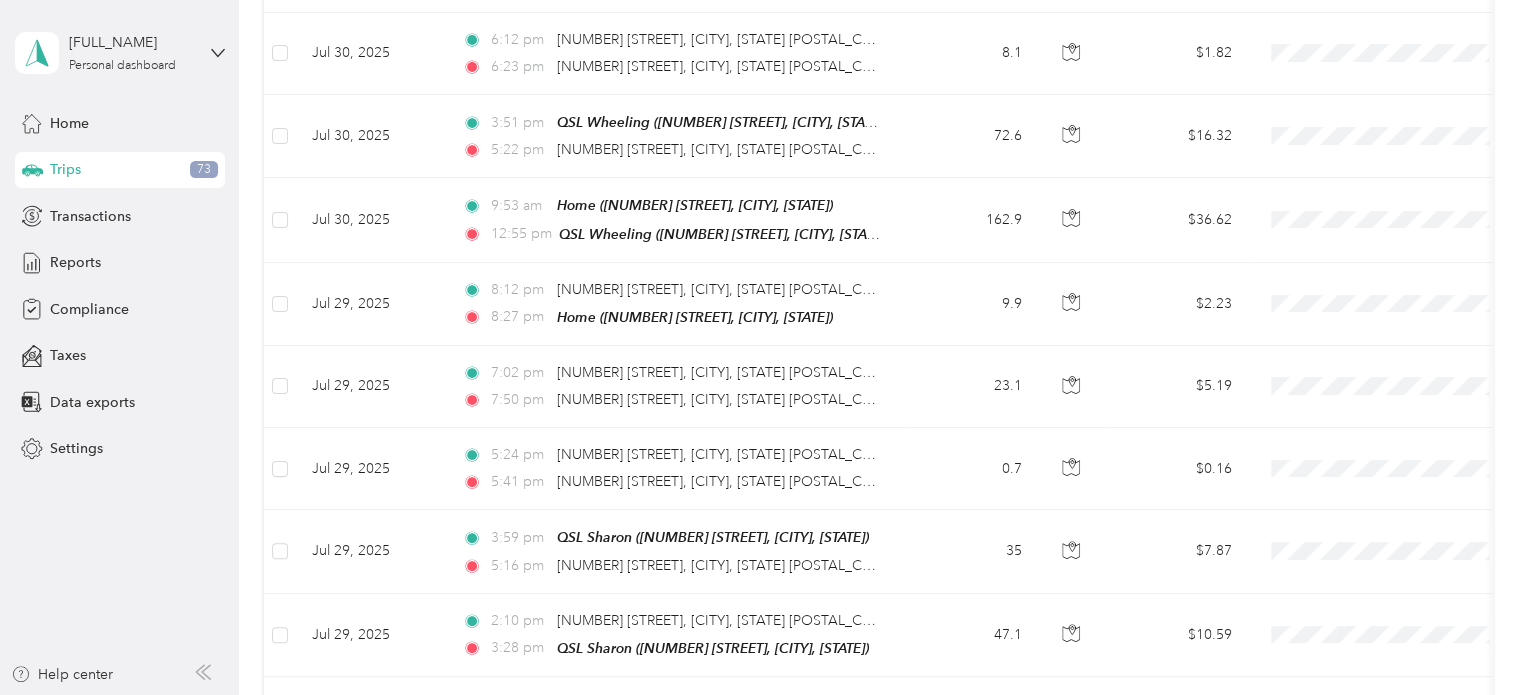 scroll, scrollTop: 0, scrollLeft: 0, axis: both 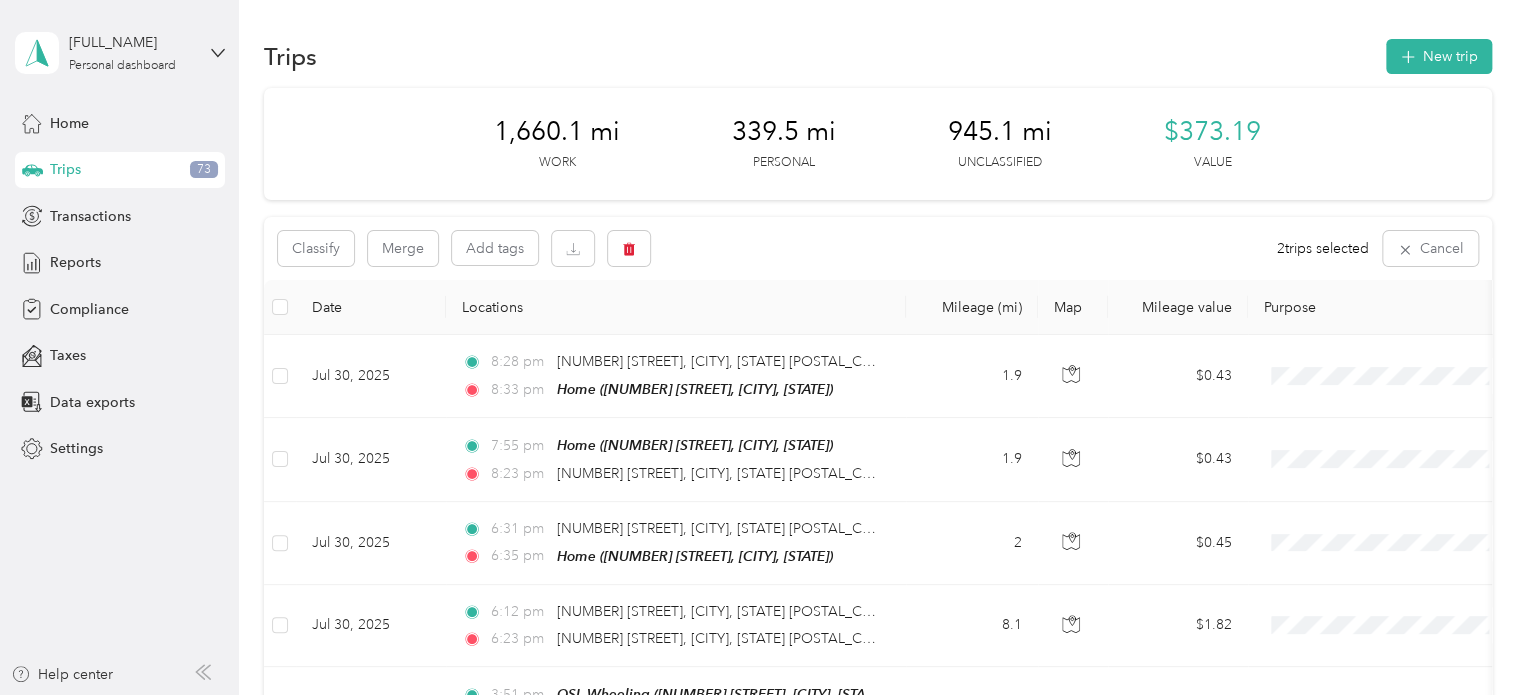 click on "Trips 73" at bounding box center (120, 170) 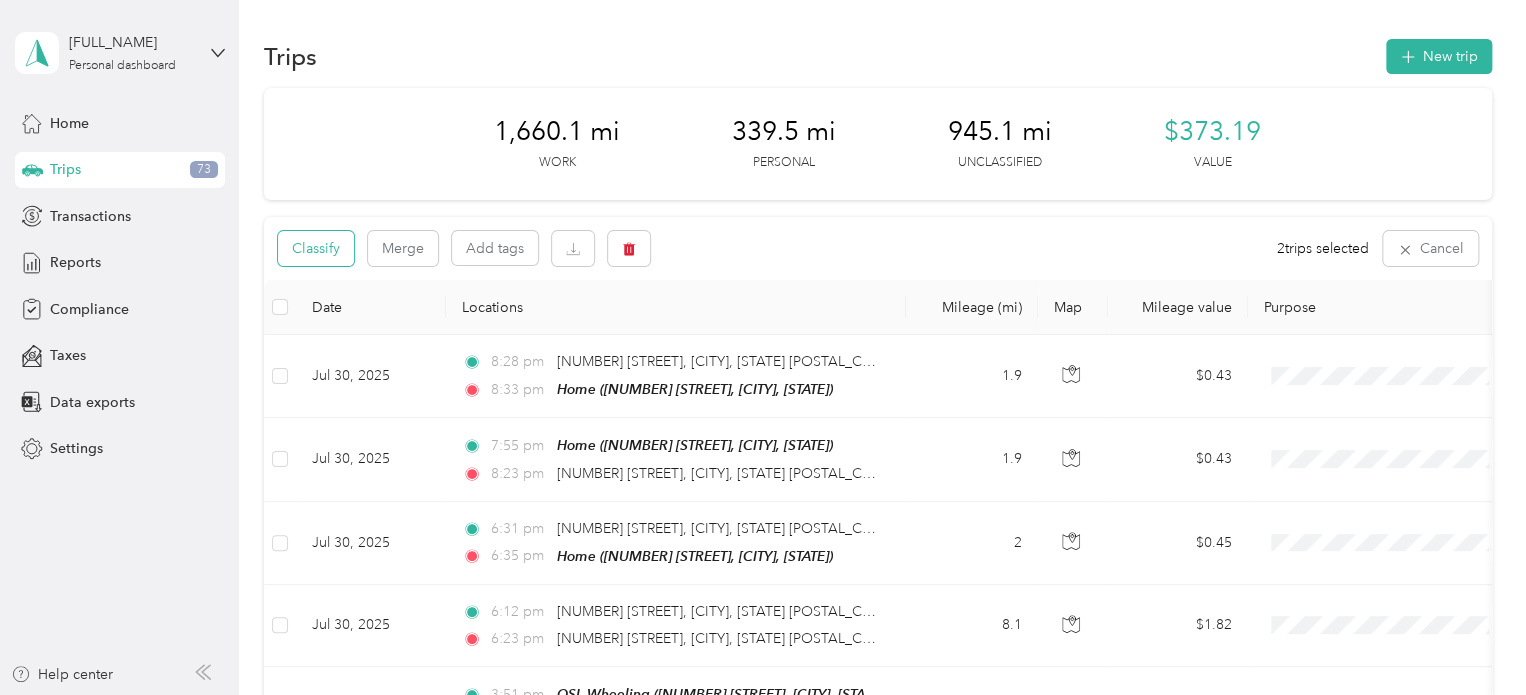 click on "Classify" at bounding box center [316, 248] 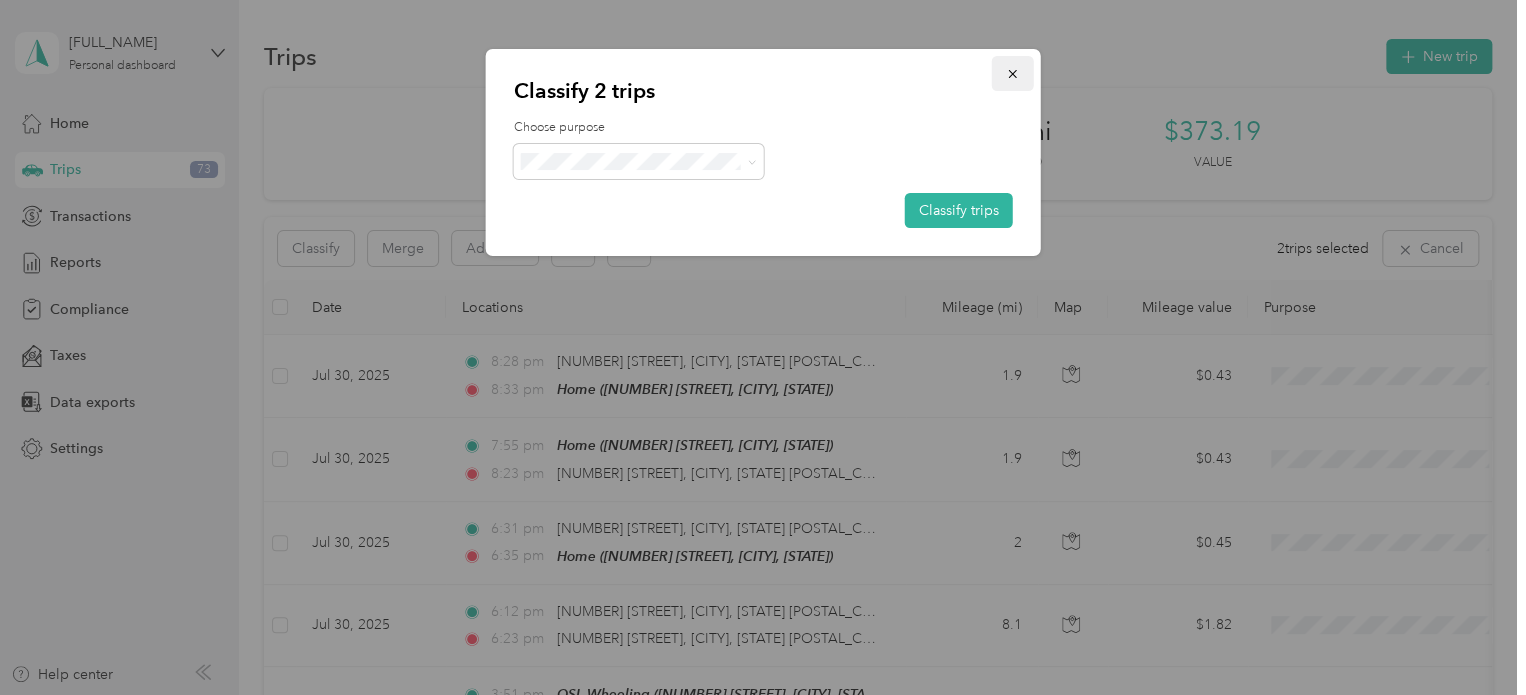 click 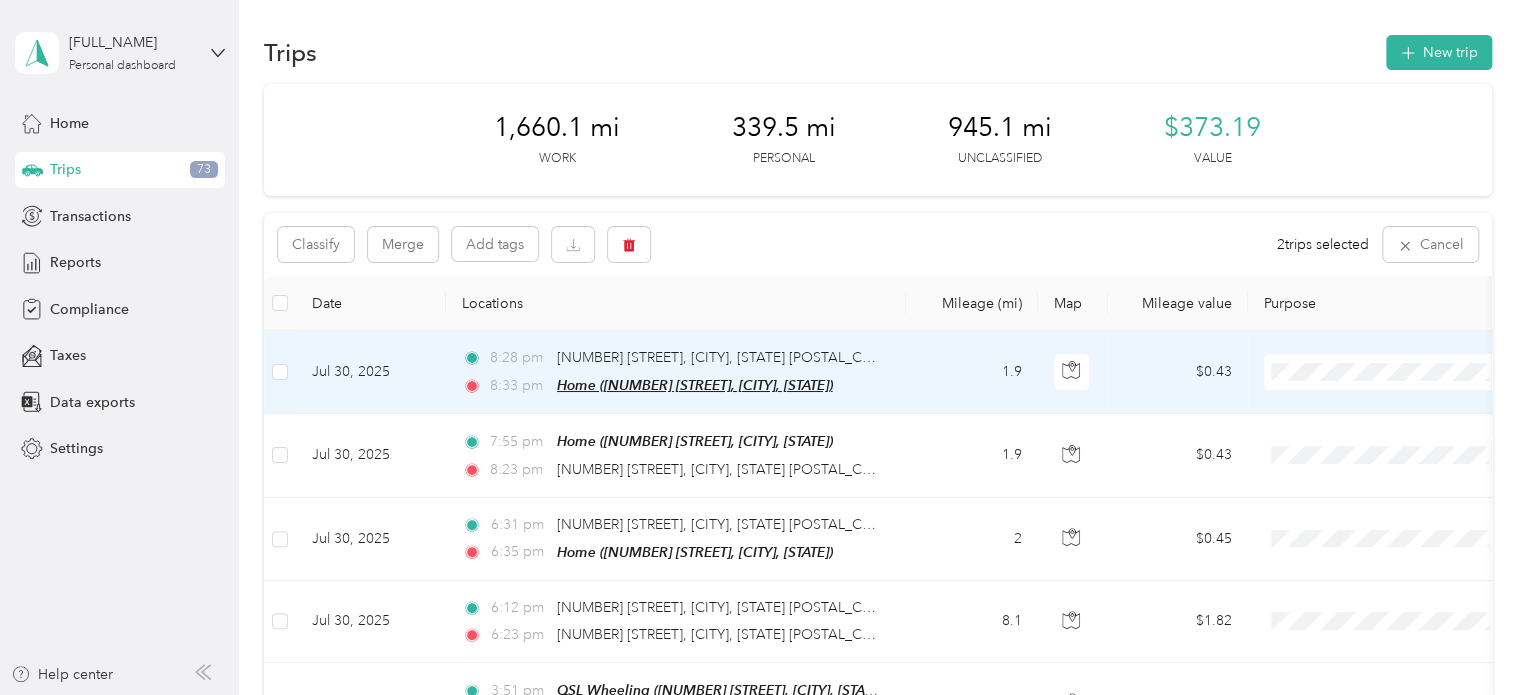 scroll, scrollTop: 0, scrollLeft: 0, axis: both 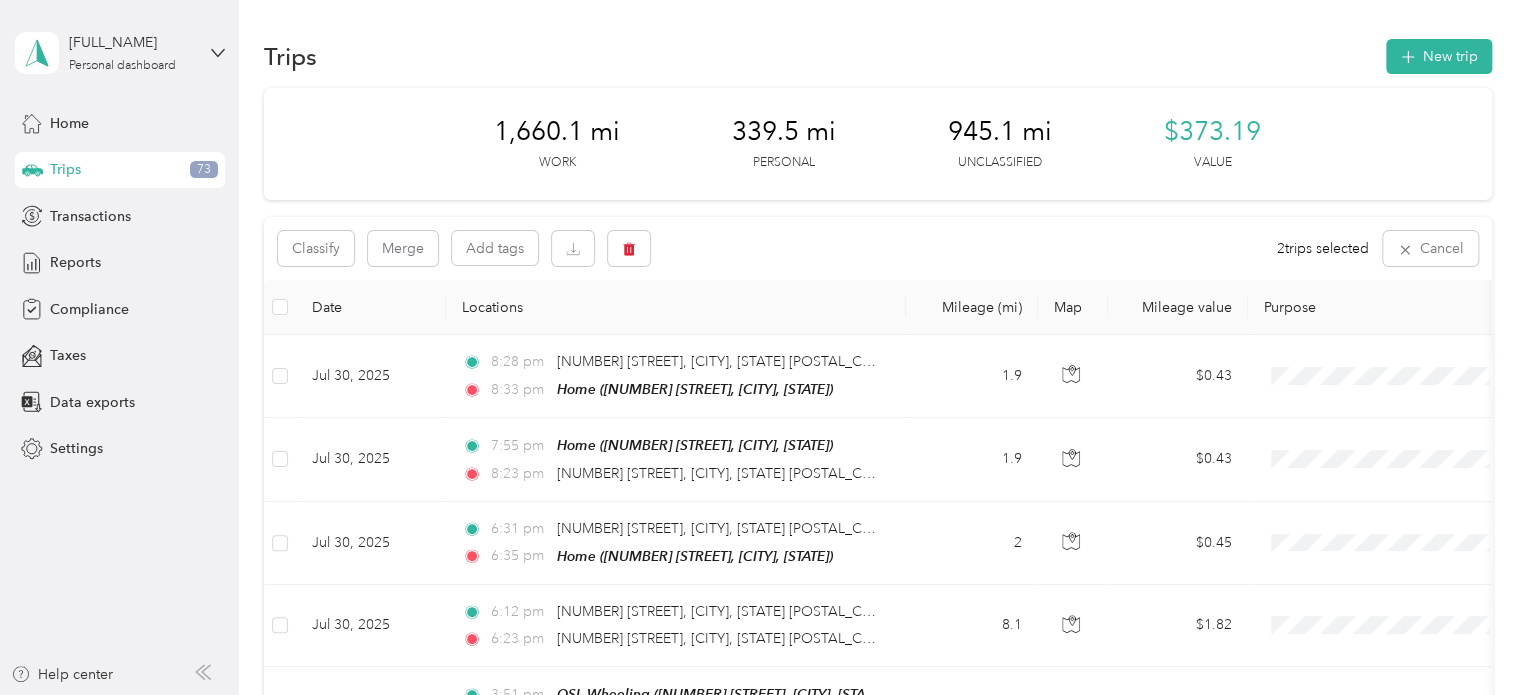 click on "[DISTANCE] mi Work [DISTANCE] mi Personal [DISTANCE] mi Unclassified [CURRENCY] Value" at bounding box center [878, 144] 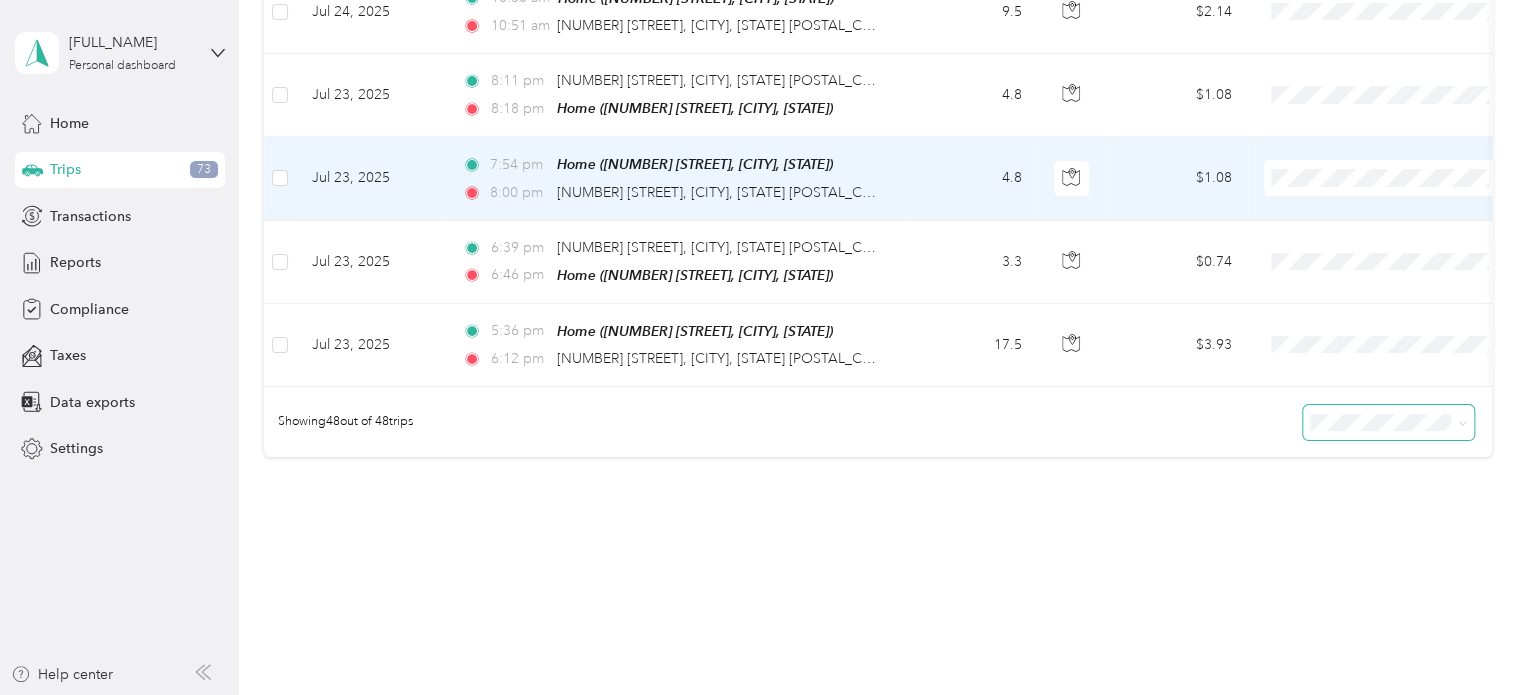 scroll, scrollTop: 3940, scrollLeft: 0, axis: vertical 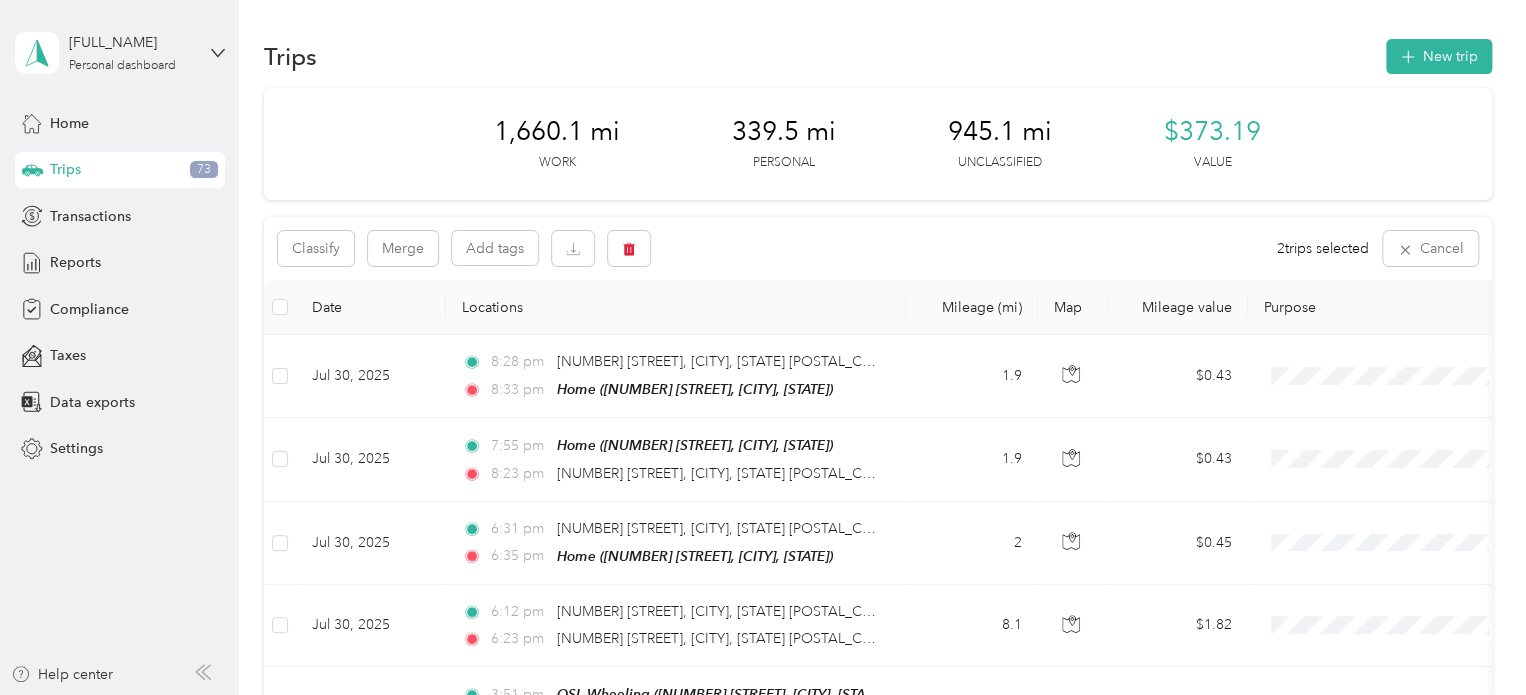 click on "Classify Merge Add tags 2  trips selected Cancel" at bounding box center (878, 248) 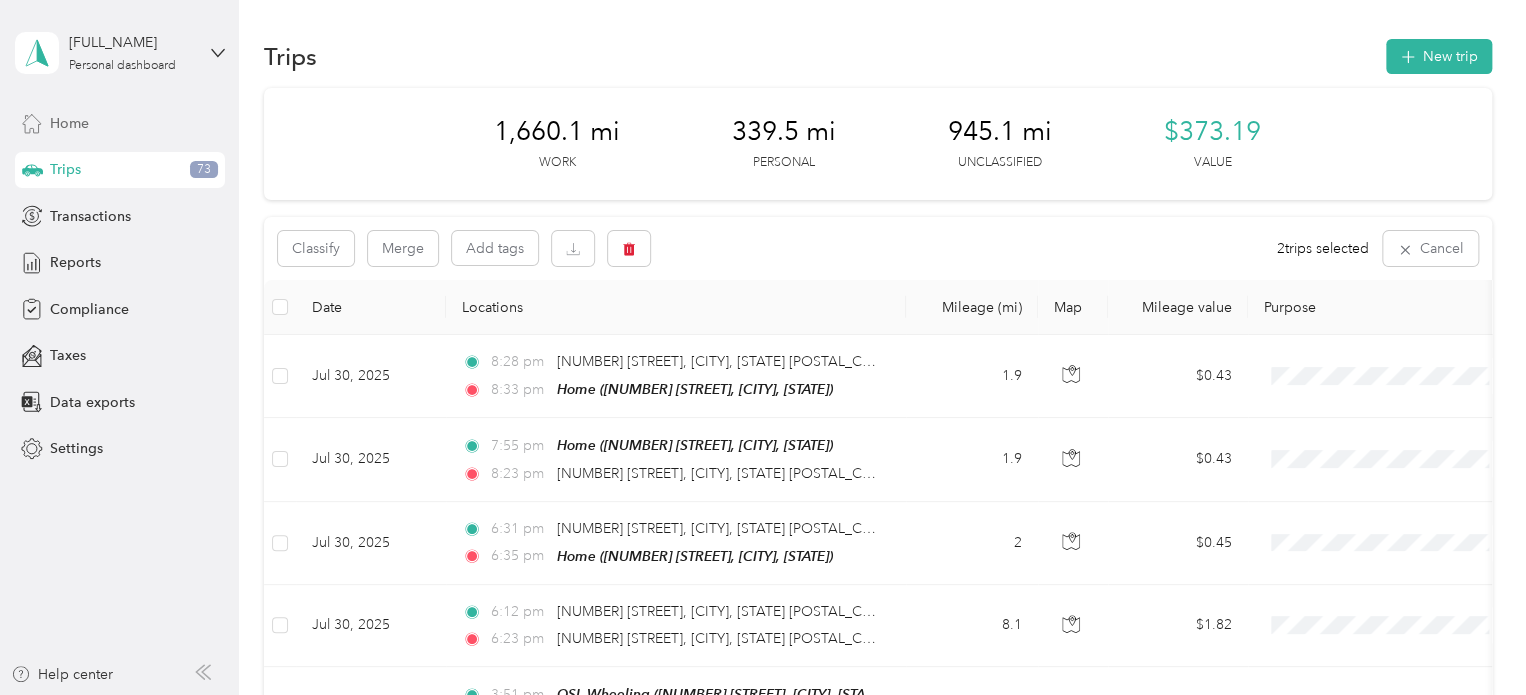 click on "Home" at bounding box center (69, 123) 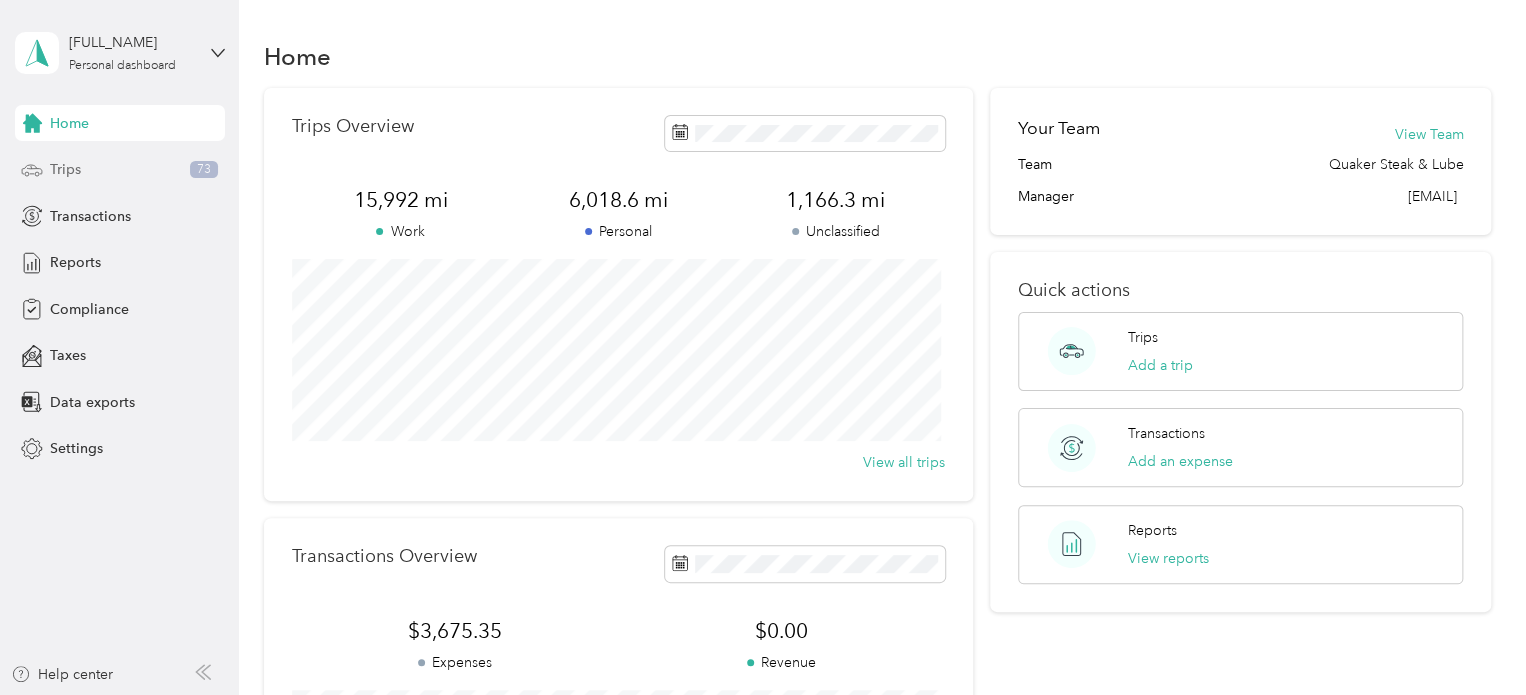 click on "Trips 73" at bounding box center [120, 170] 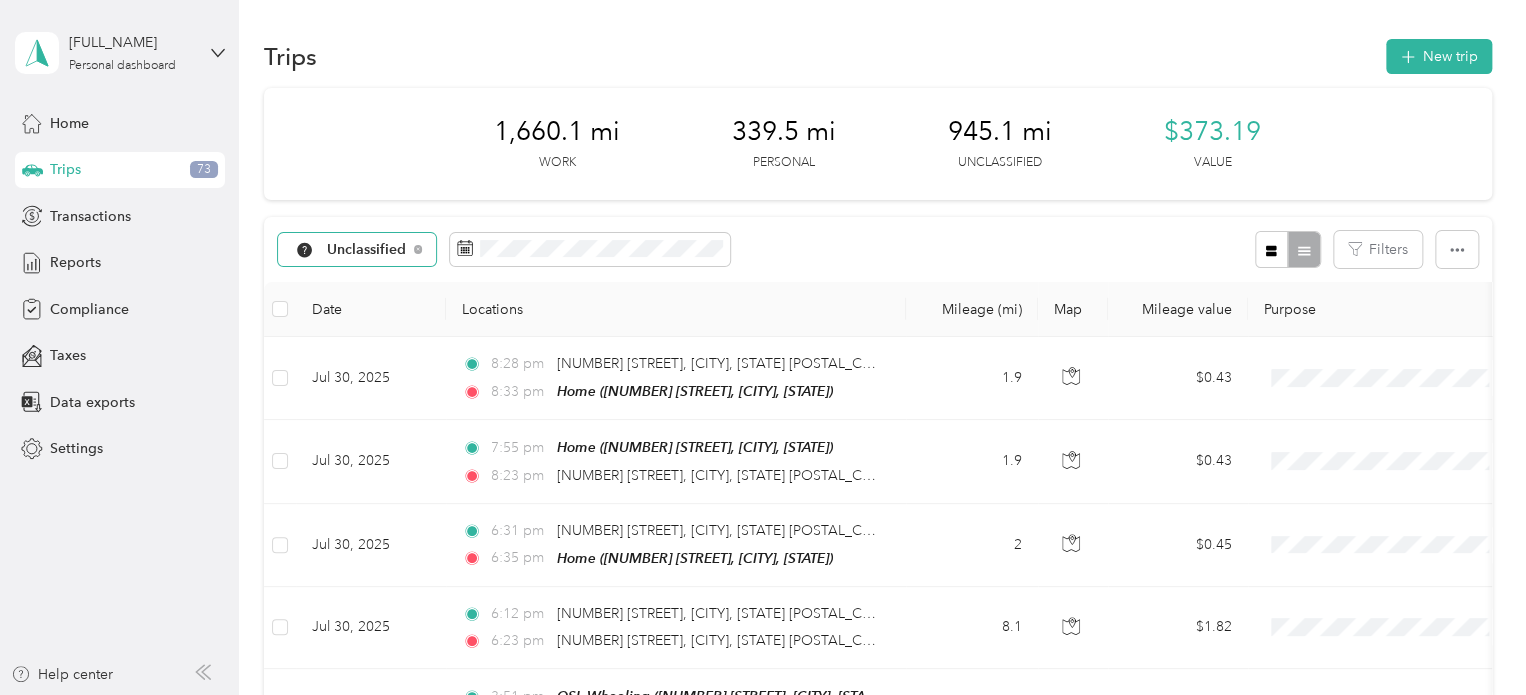 click on "Unclassified" at bounding box center [367, 250] 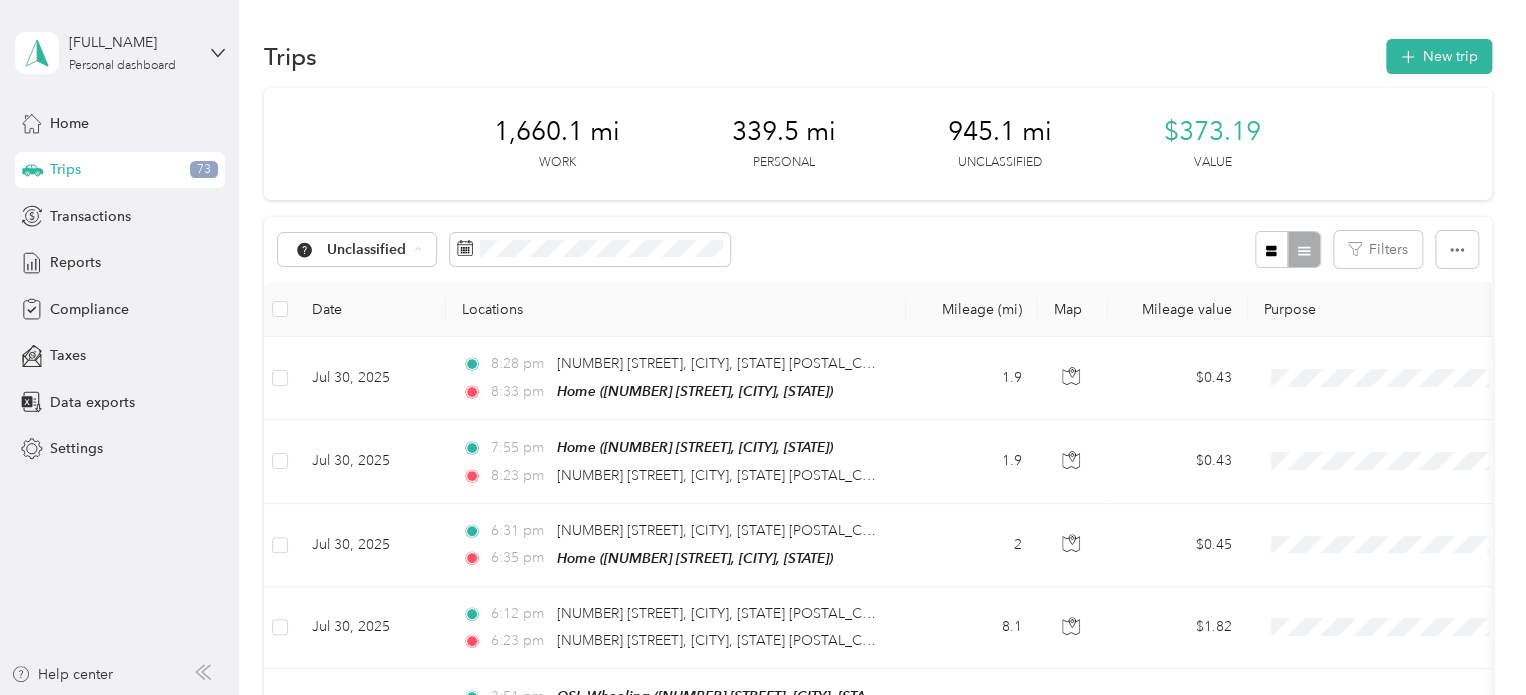 click on "JDK Management Co." at bounding box center [400, 355] 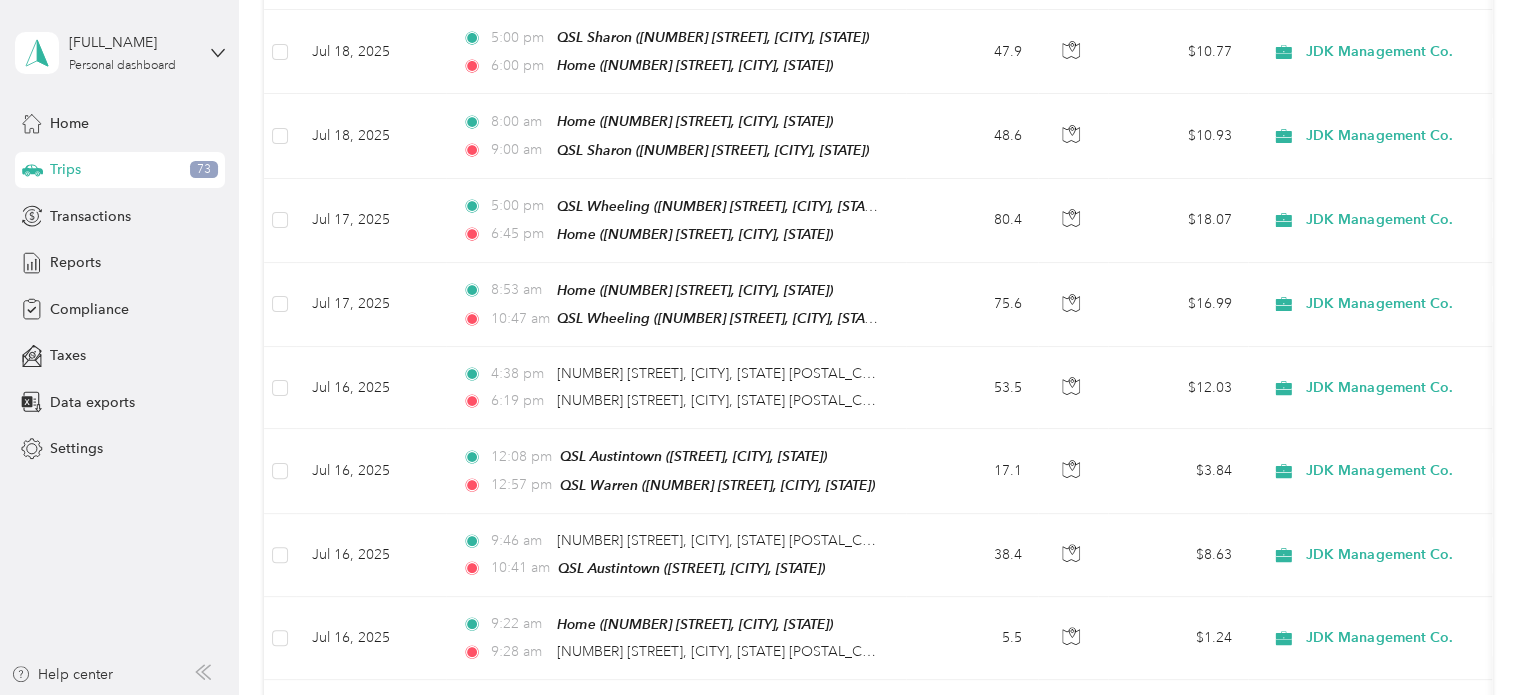 scroll, scrollTop: 0, scrollLeft: 0, axis: both 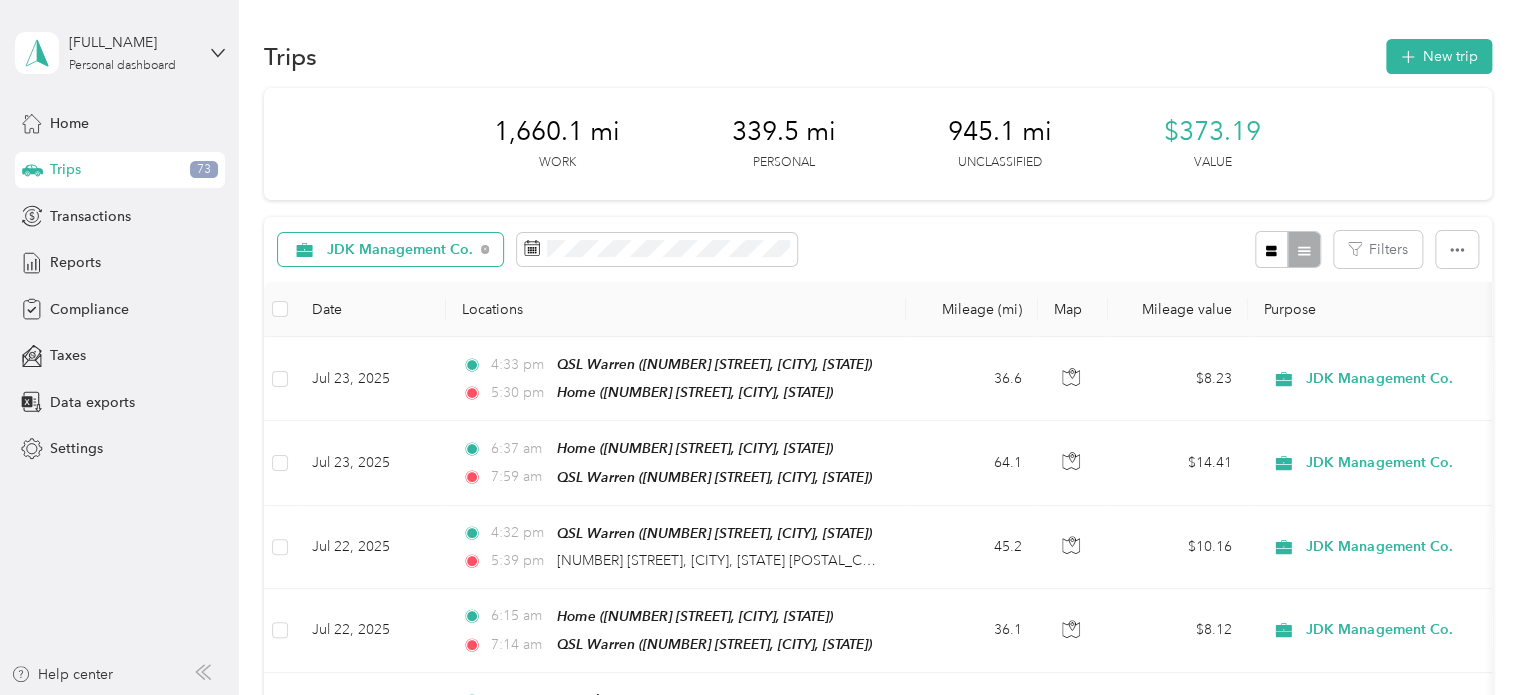 click on "JDK Management Co." at bounding box center [391, 250] 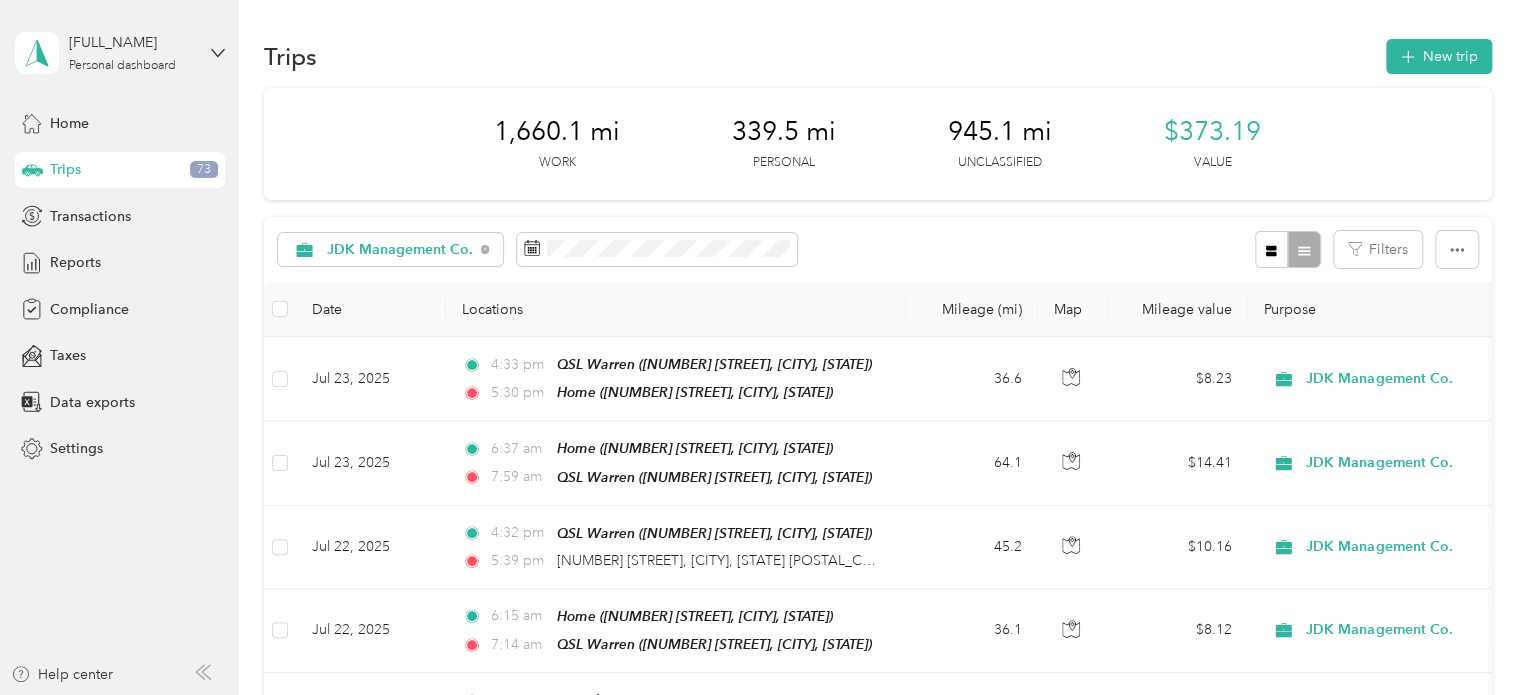 click on "Unclassified" at bounding box center [412, 320] 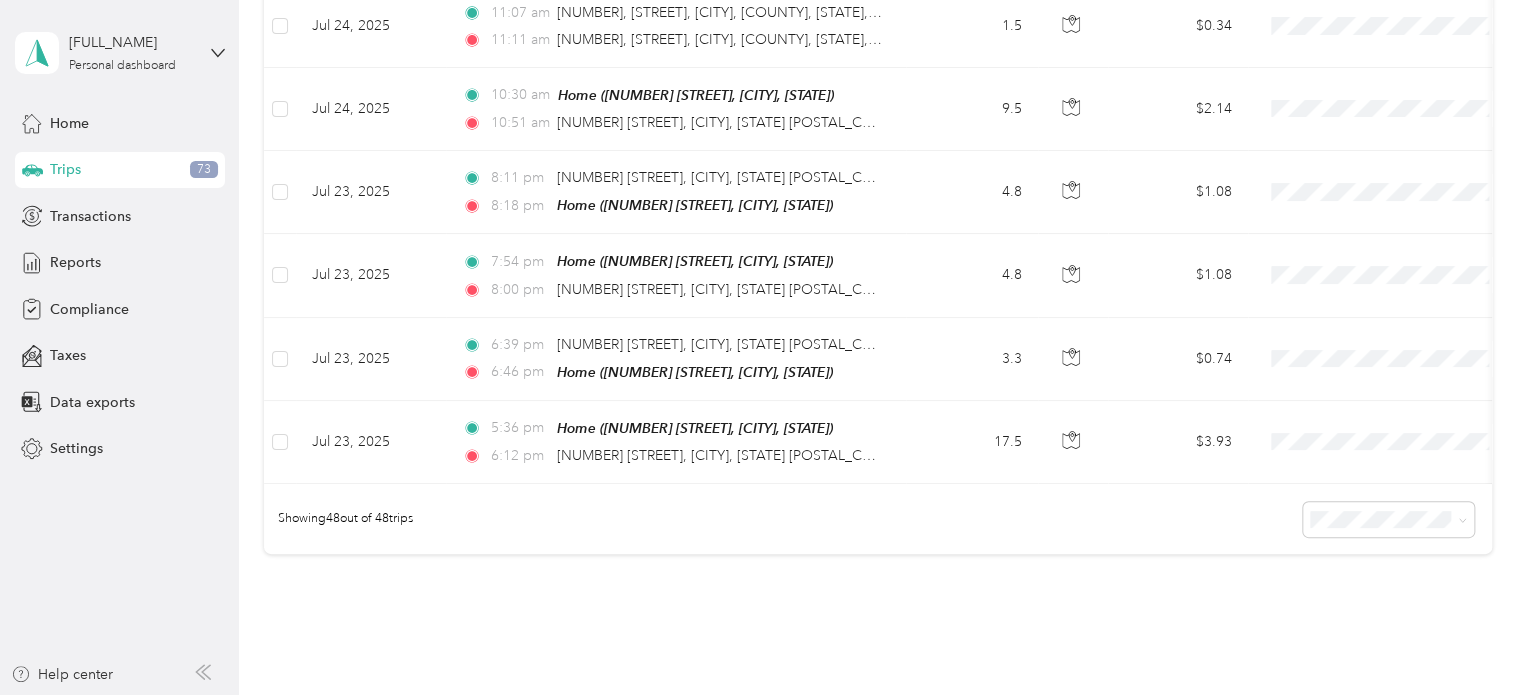 scroll, scrollTop: 3741, scrollLeft: 0, axis: vertical 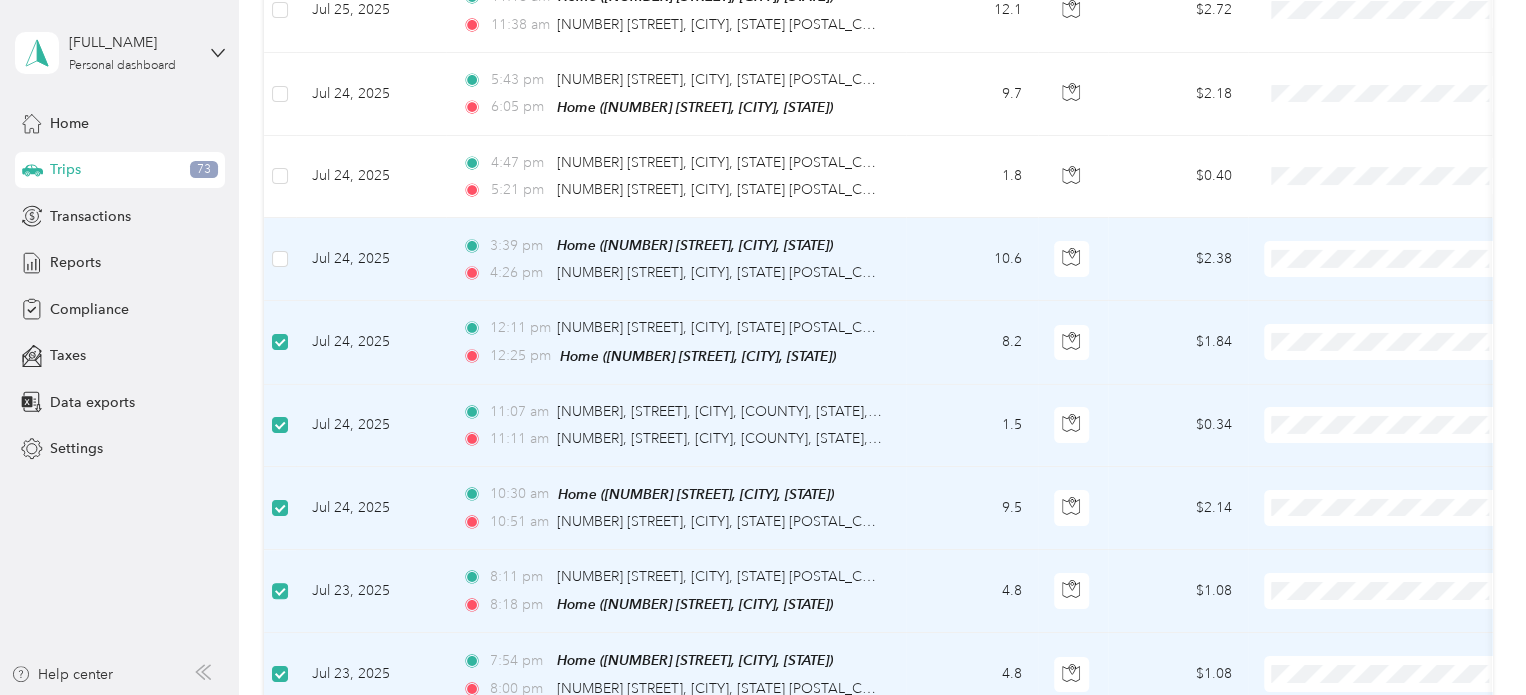 click at bounding box center (280, 259) 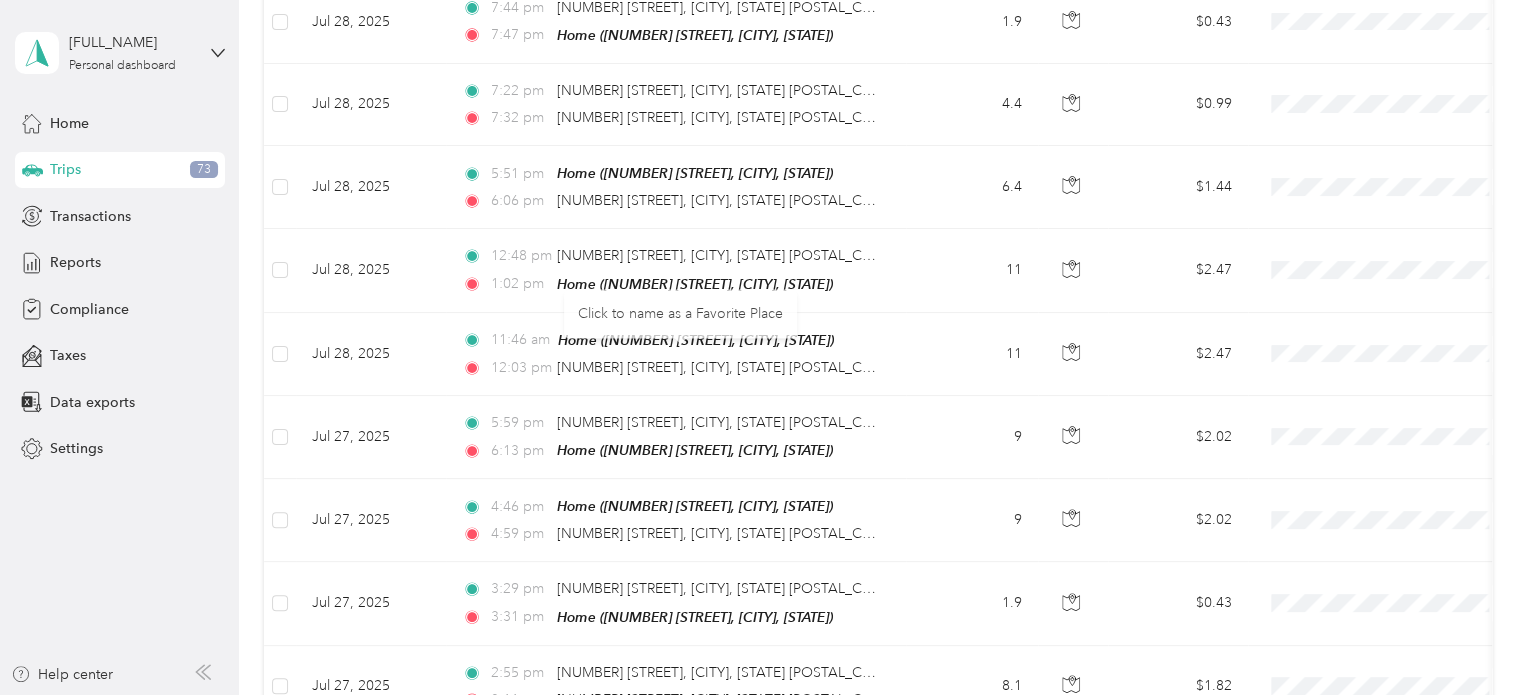 scroll, scrollTop: 0, scrollLeft: 0, axis: both 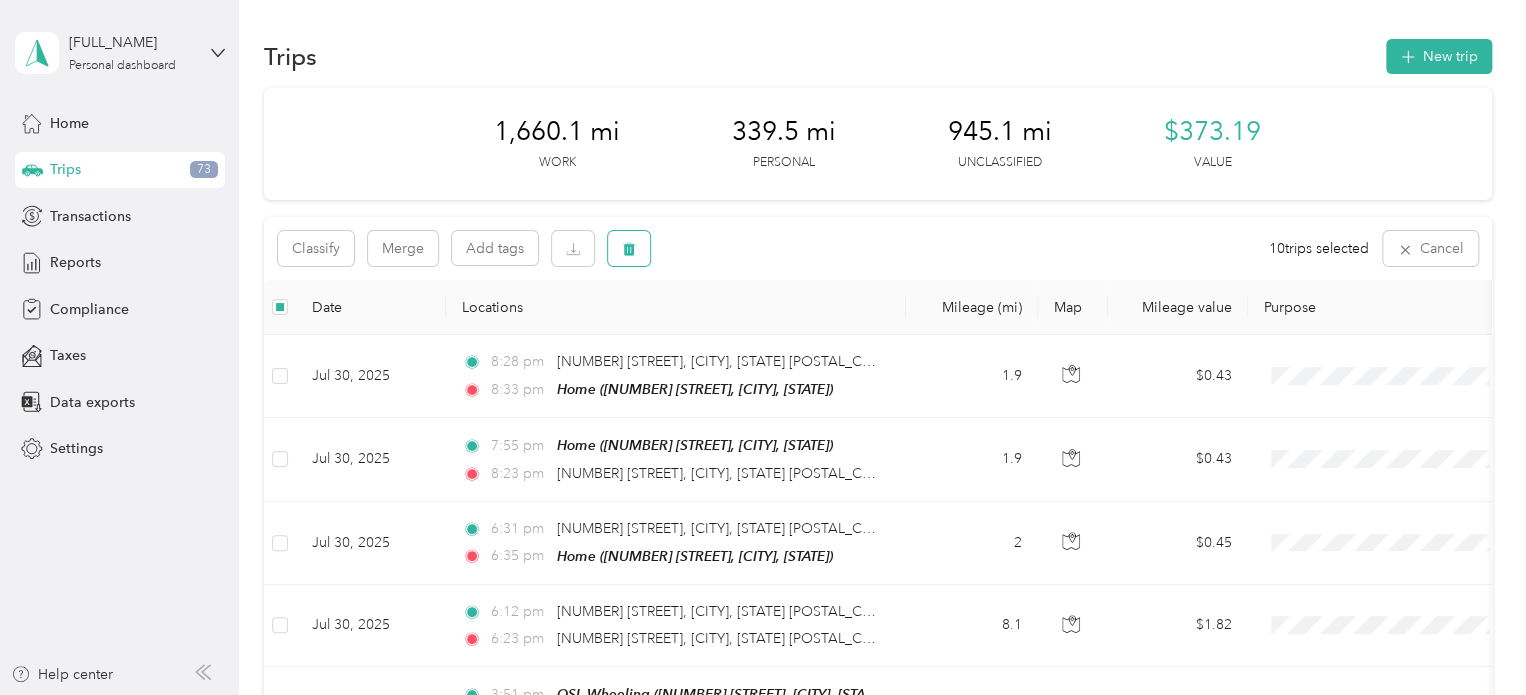 click at bounding box center [629, 248] 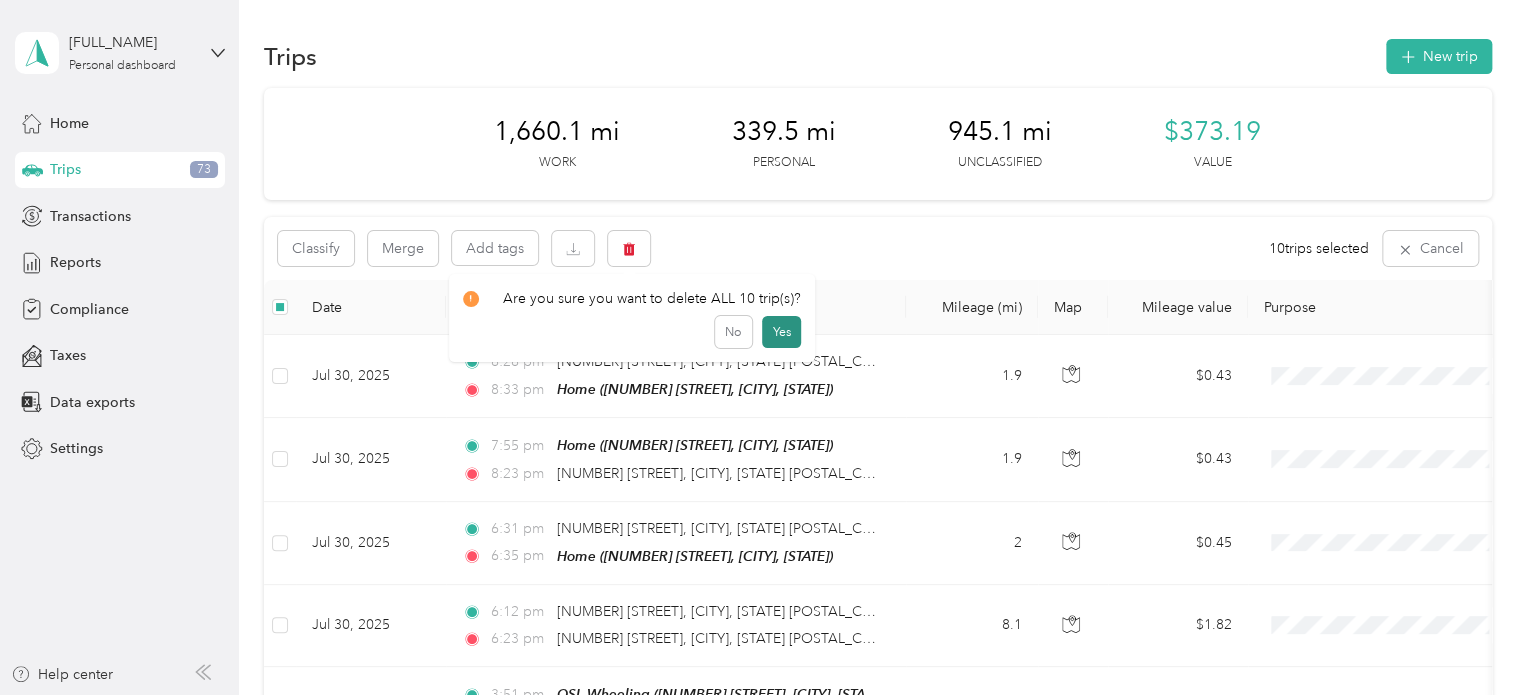 click on "Yes" at bounding box center [781, 332] 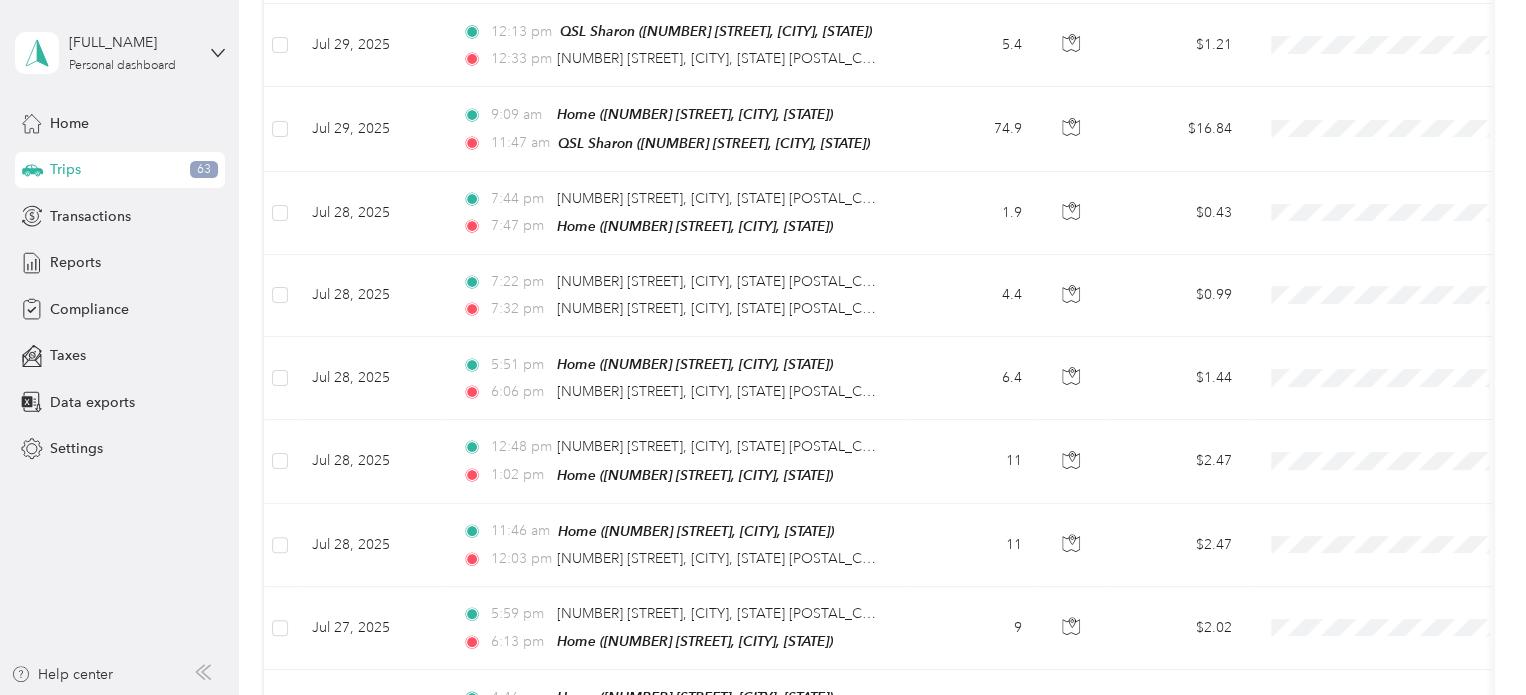 scroll, scrollTop: 3120, scrollLeft: 0, axis: vertical 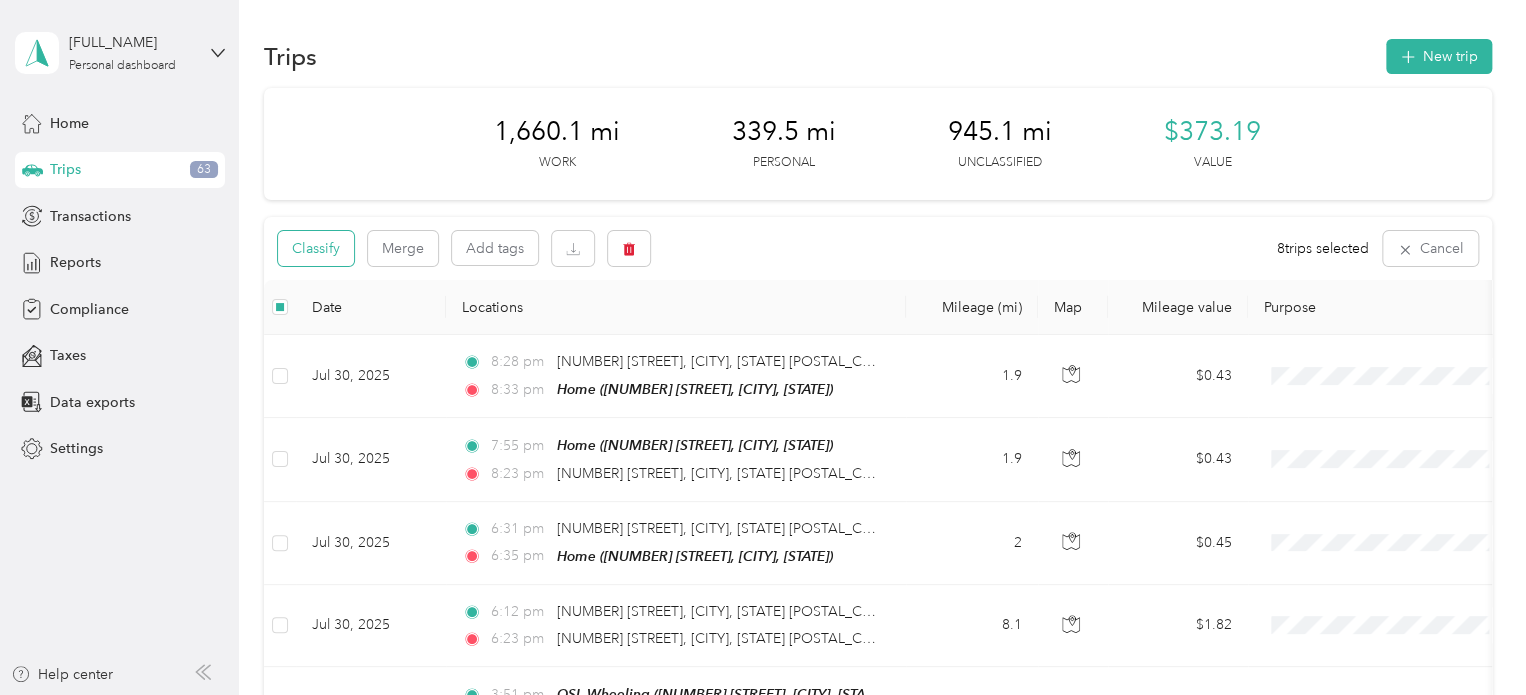 click on "Classify" at bounding box center (316, 248) 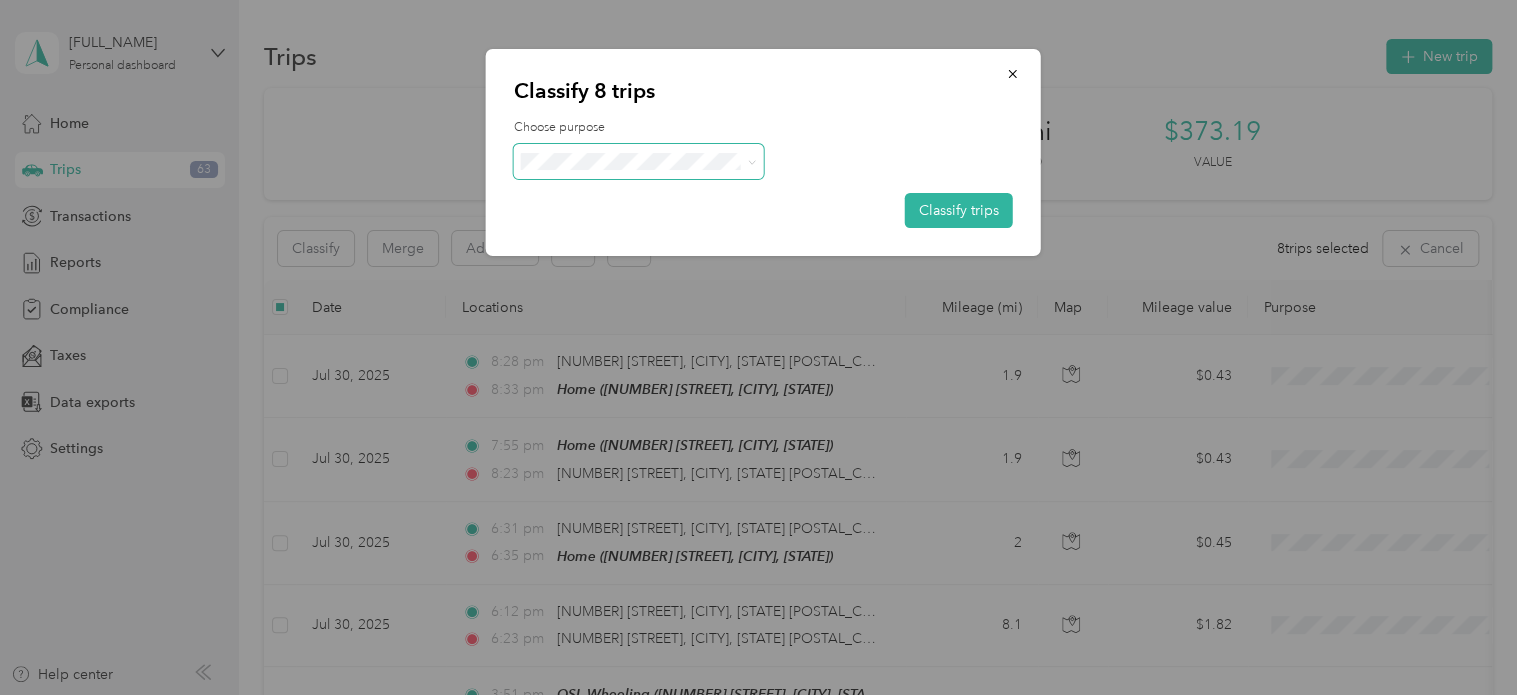 click 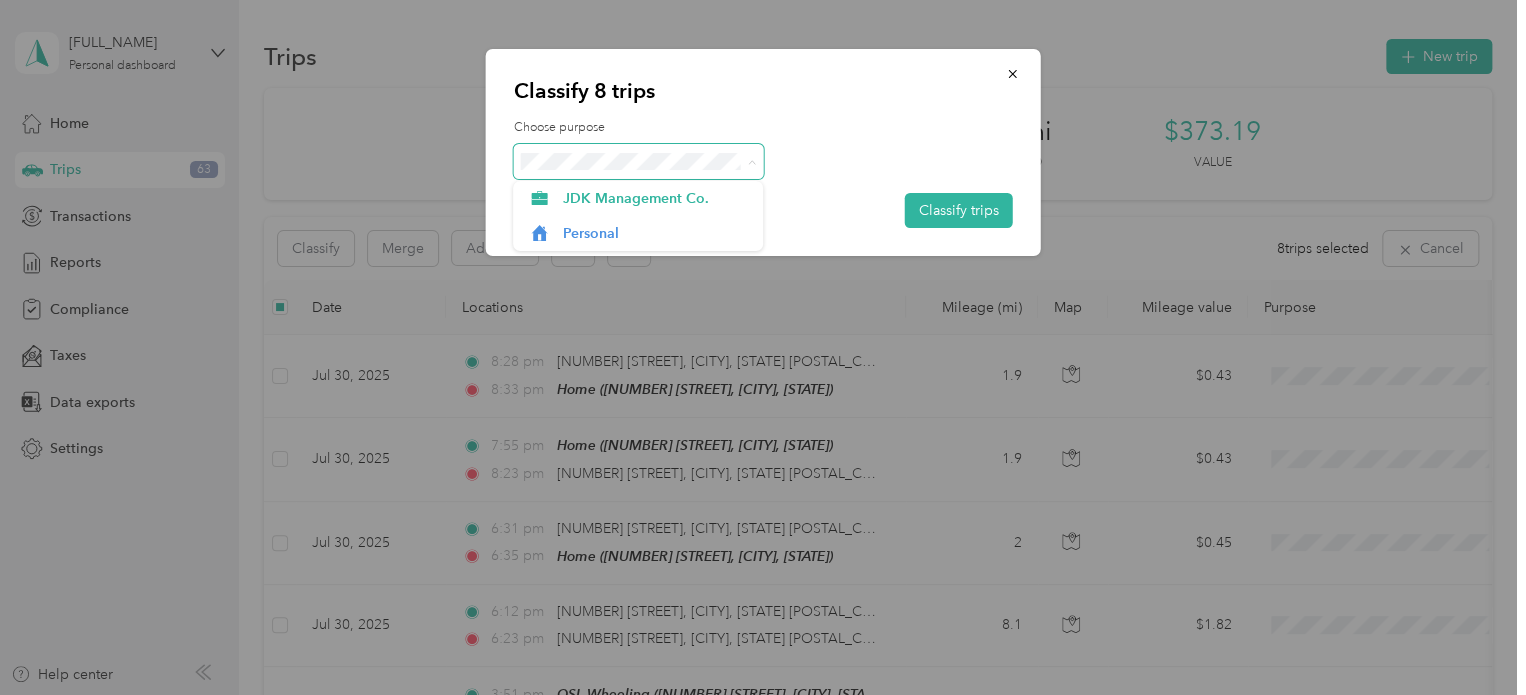 click 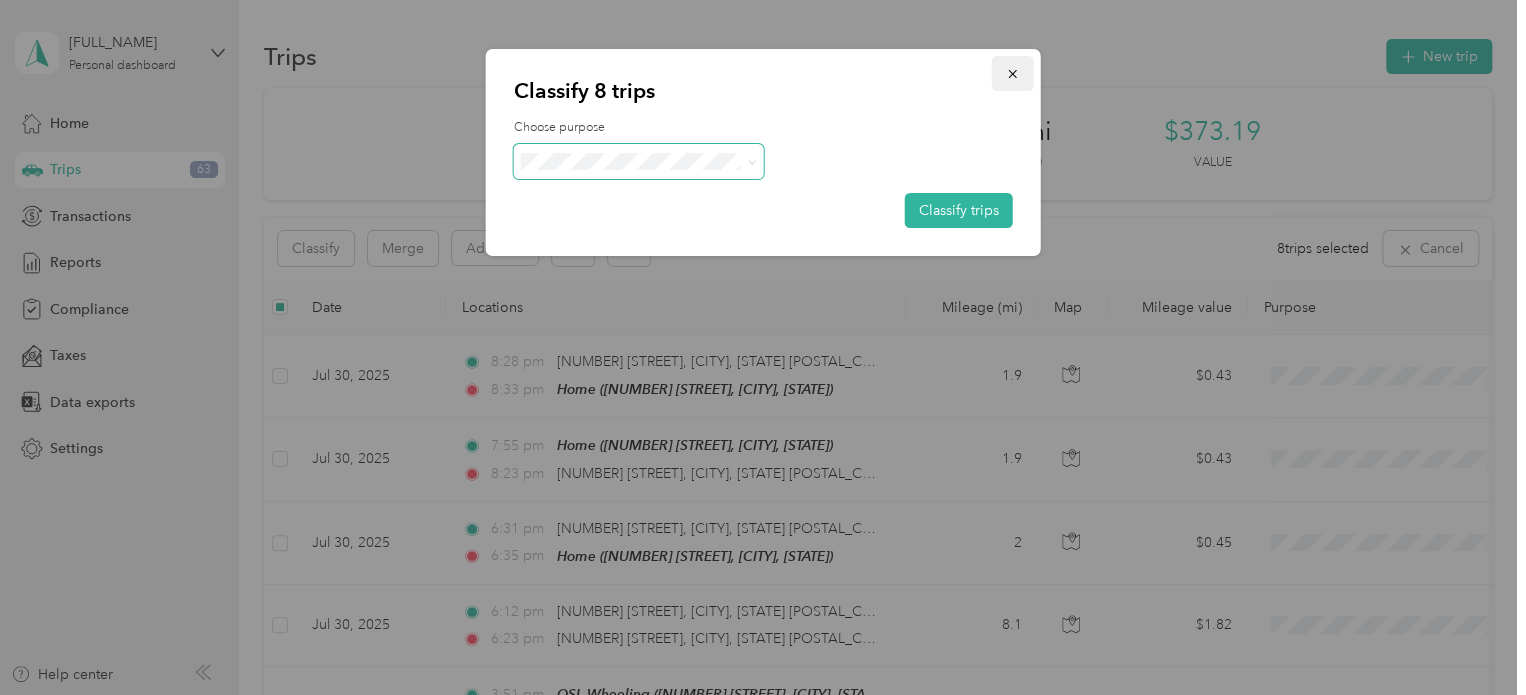 click 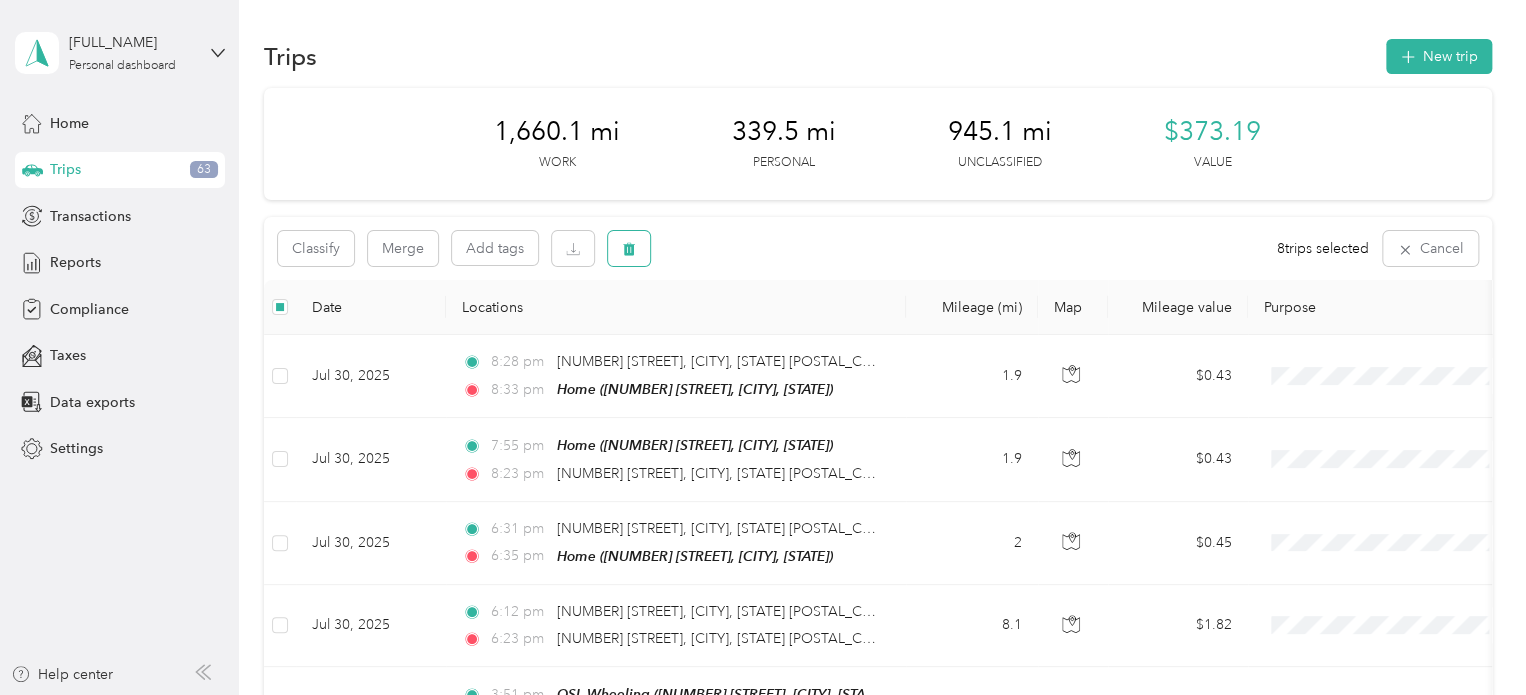 click 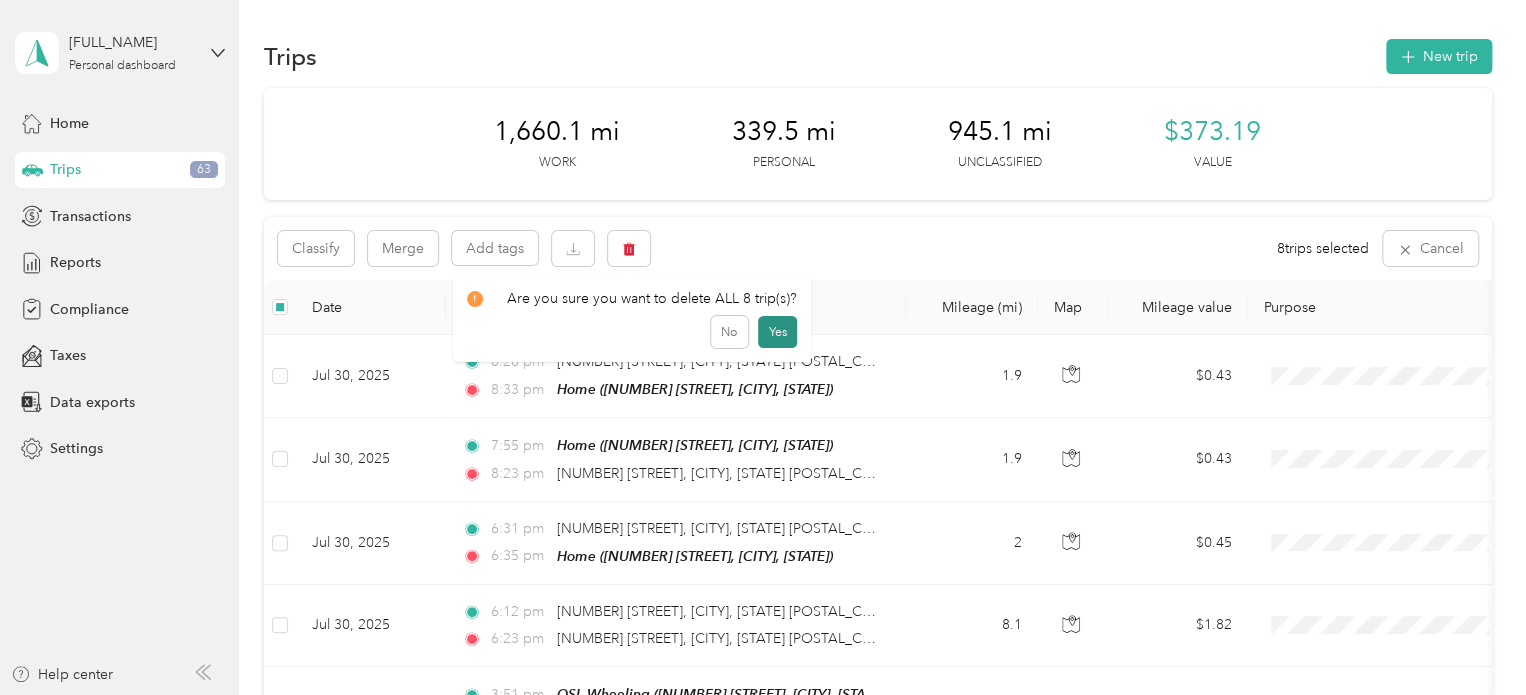 click on "Yes" at bounding box center (777, 332) 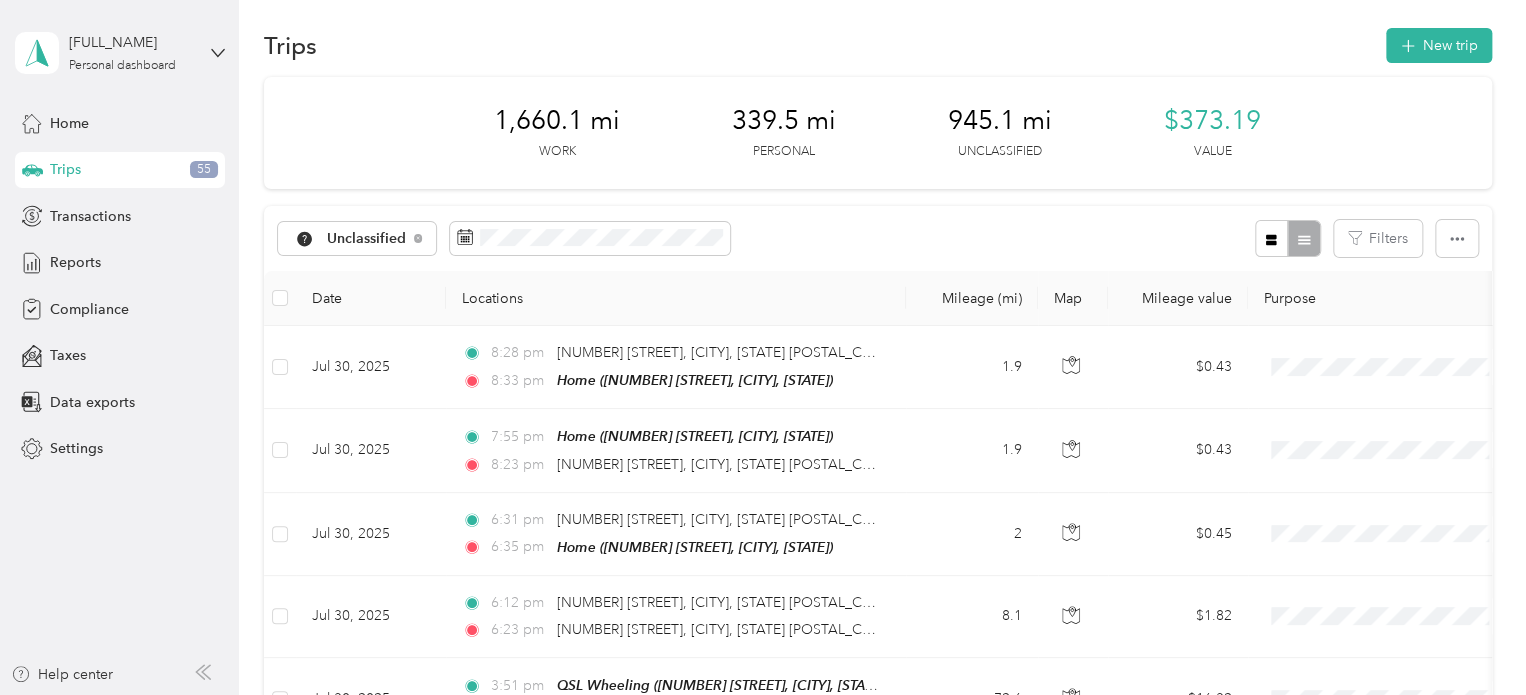 scroll, scrollTop: 0, scrollLeft: 0, axis: both 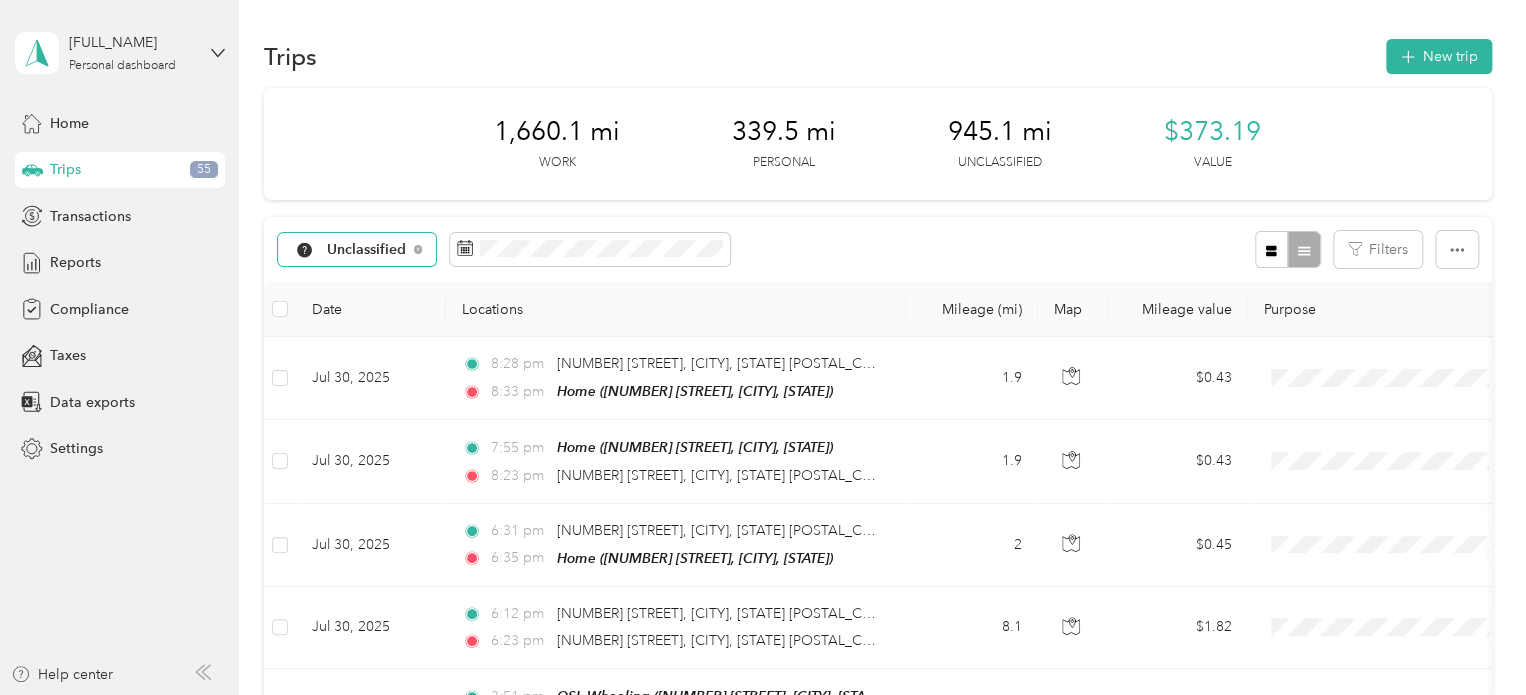click on "Unclassified" at bounding box center [367, 250] 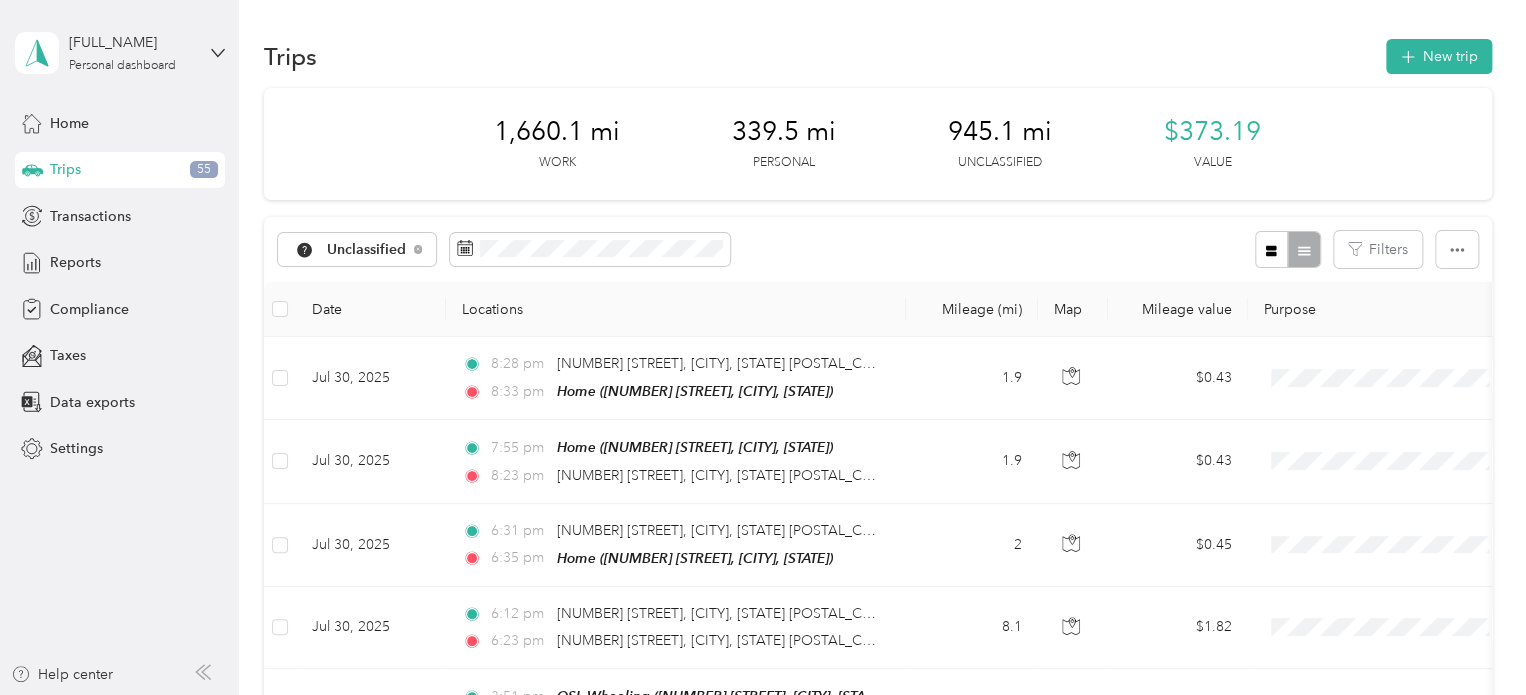 click on "JDK Management Co." at bounding box center [400, 354] 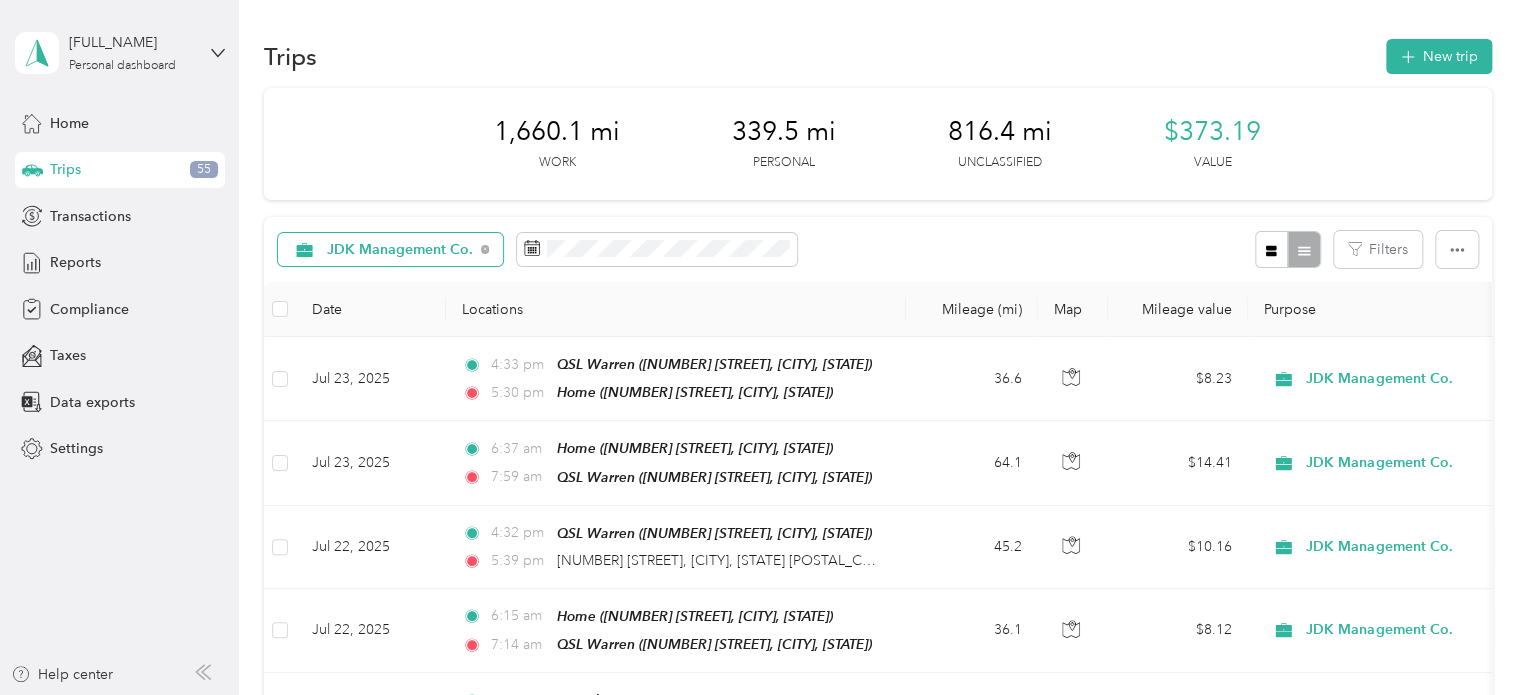 click on "JDK Management Co." at bounding box center [400, 250] 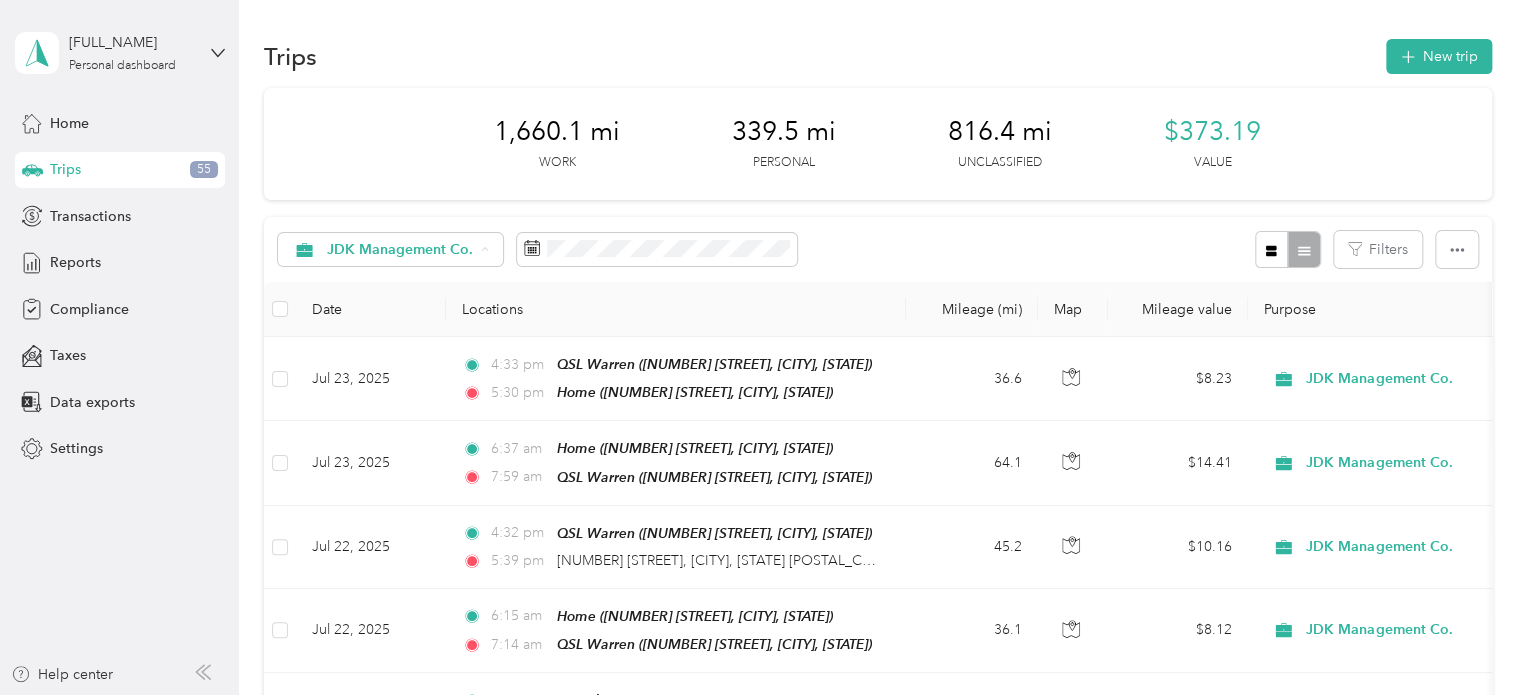 click on "Unclassified" at bounding box center (412, 320) 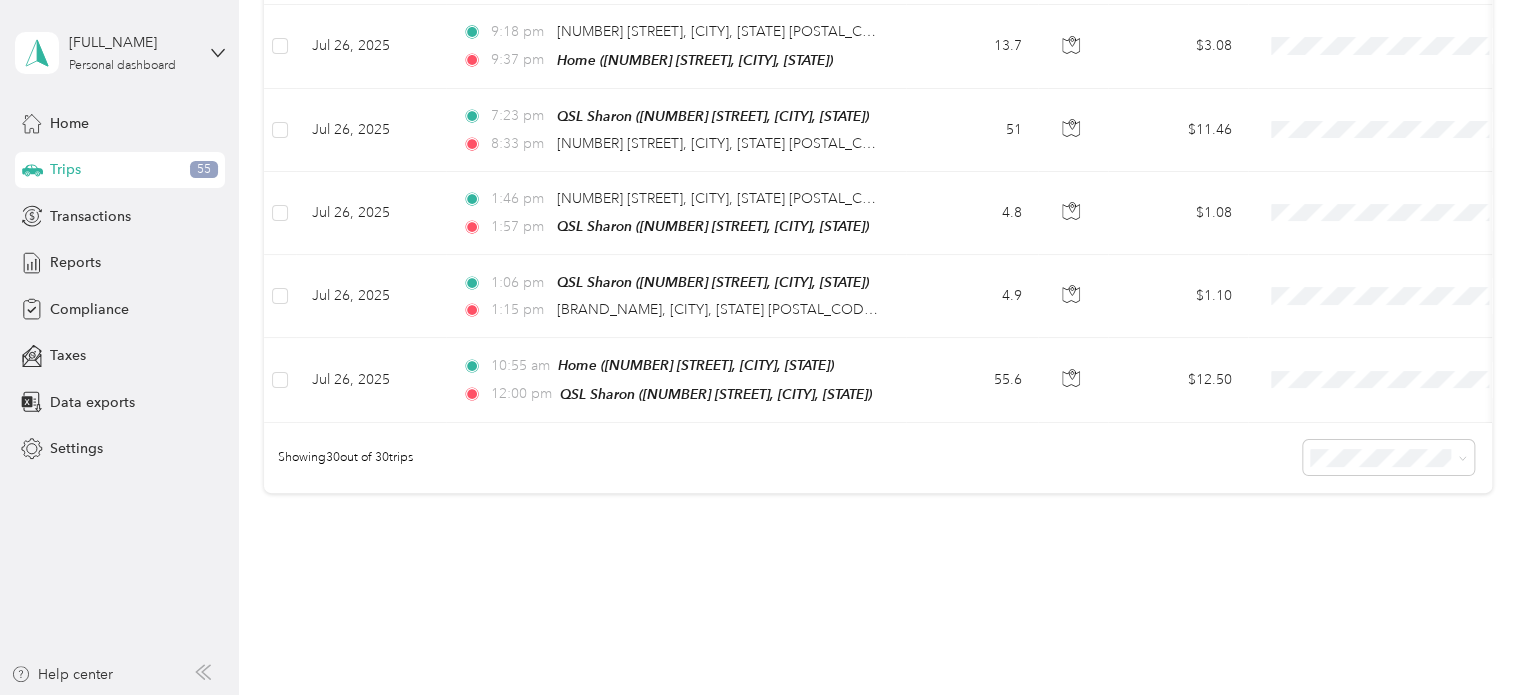 scroll, scrollTop: 2364, scrollLeft: 0, axis: vertical 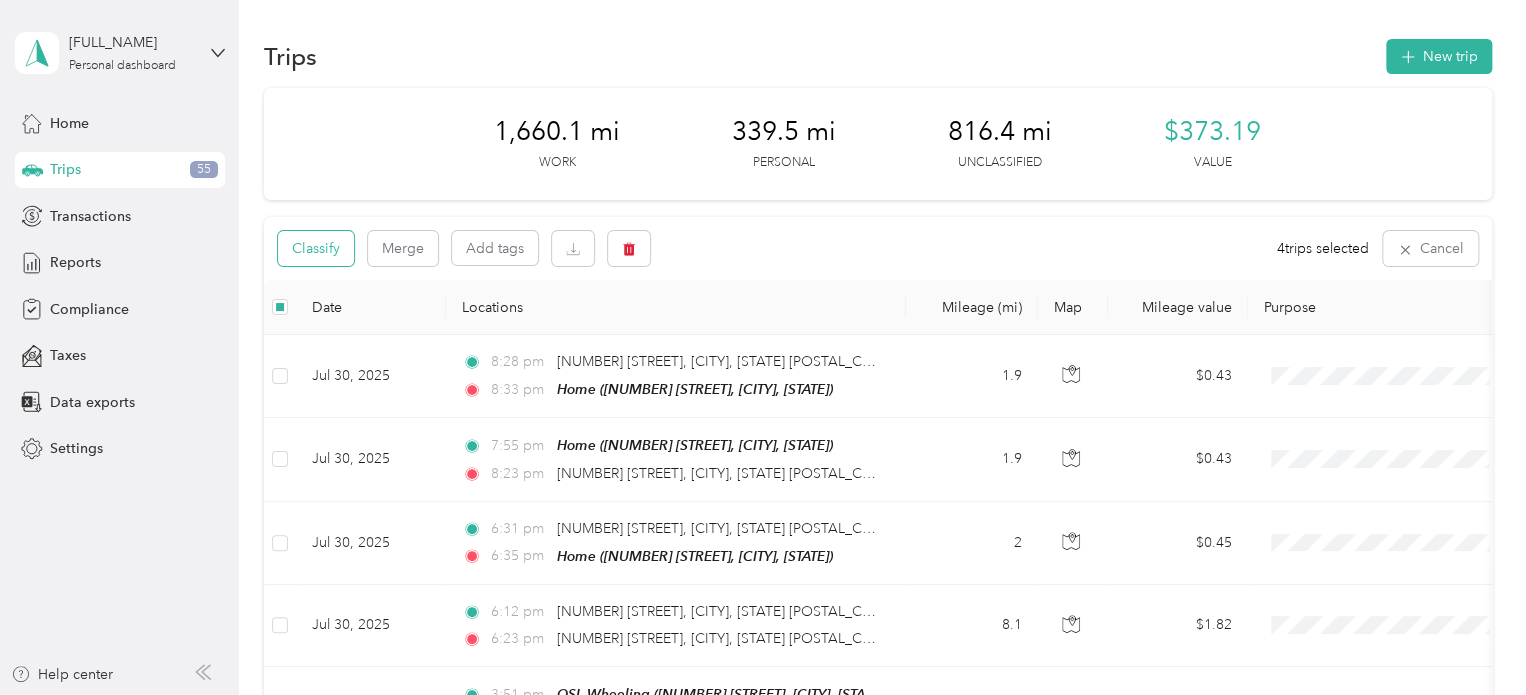 click on "Classify" at bounding box center [316, 248] 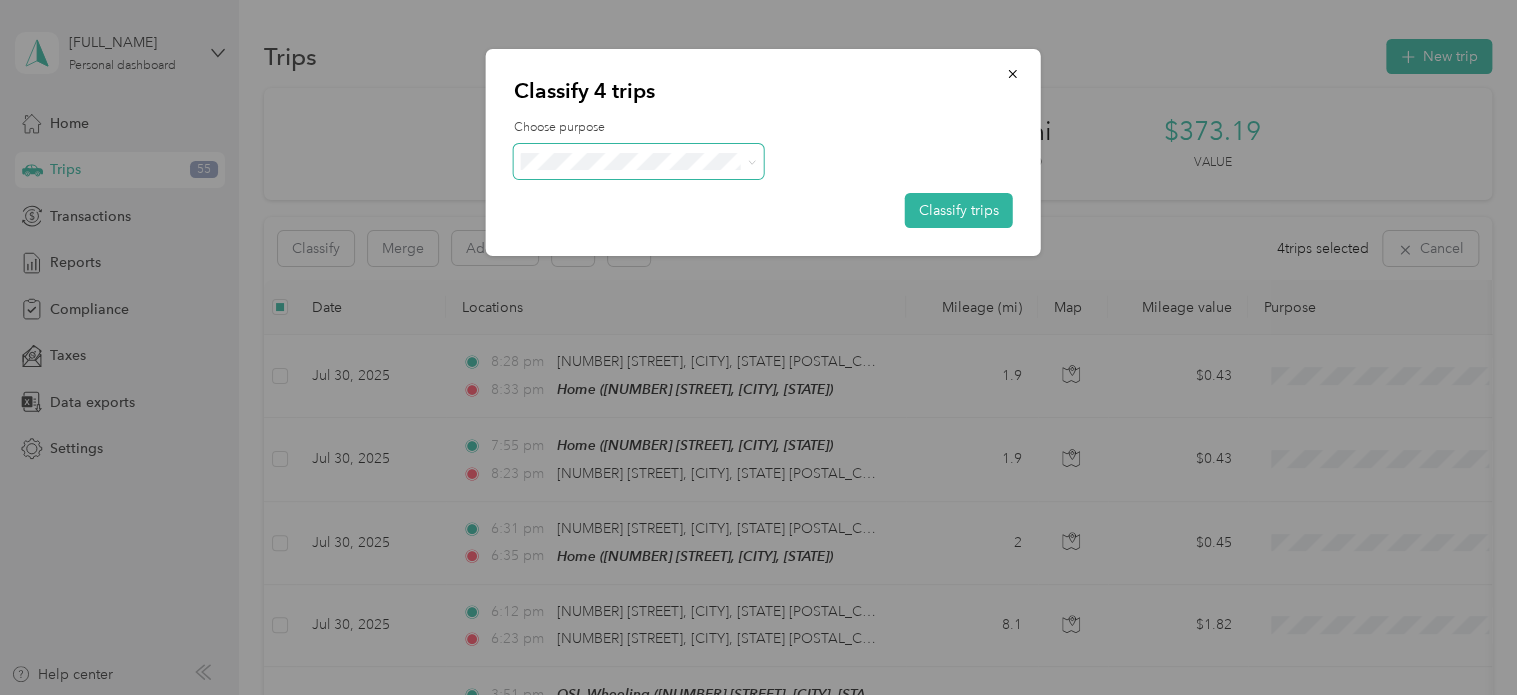 click 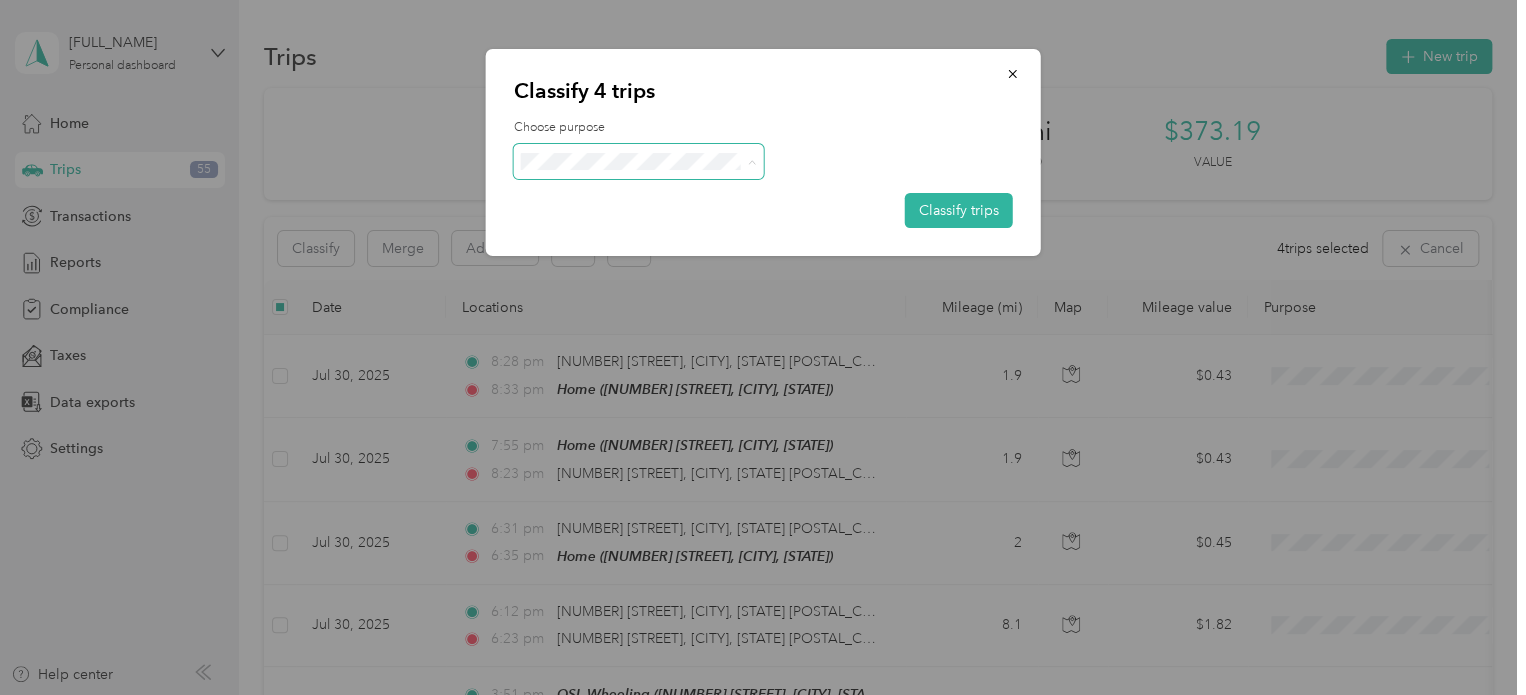 click on "JDK Management Co." at bounding box center (656, 198) 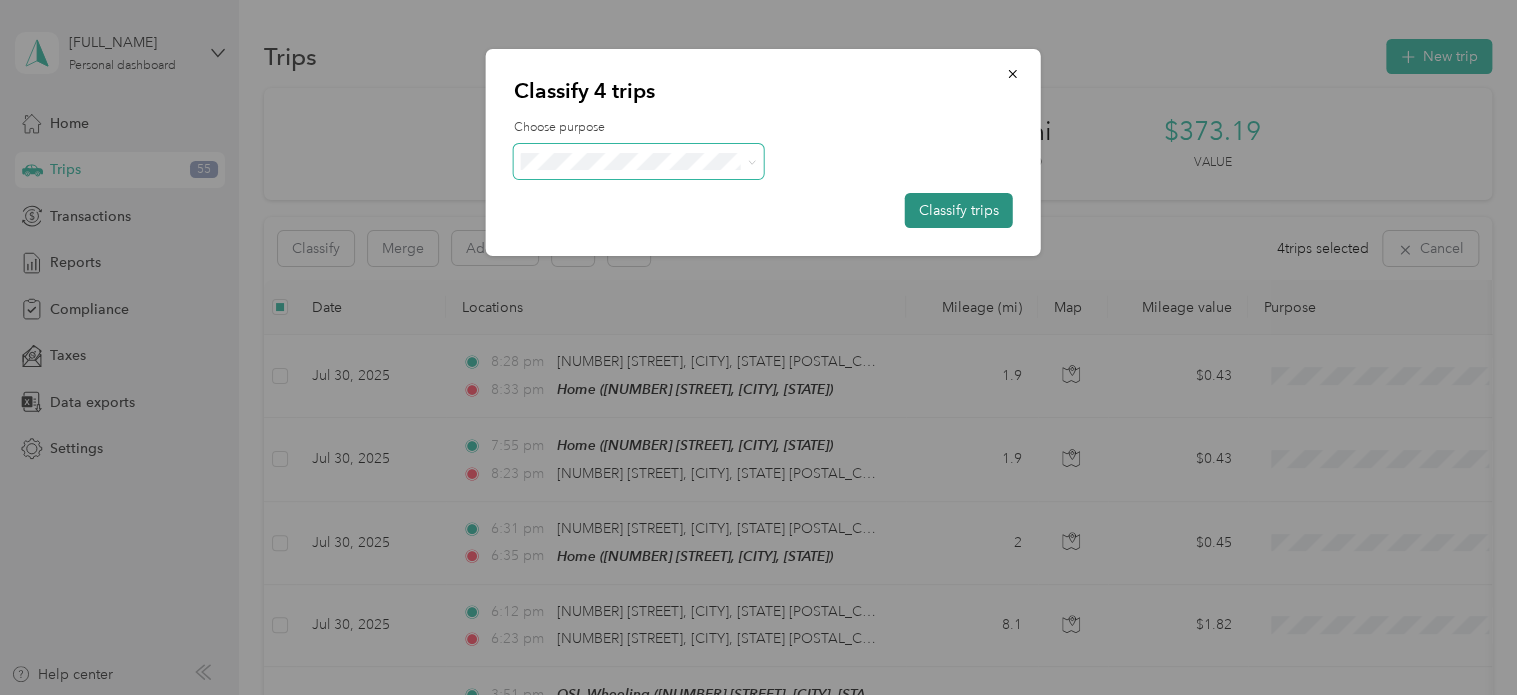click on "Classify trips" at bounding box center (959, 210) 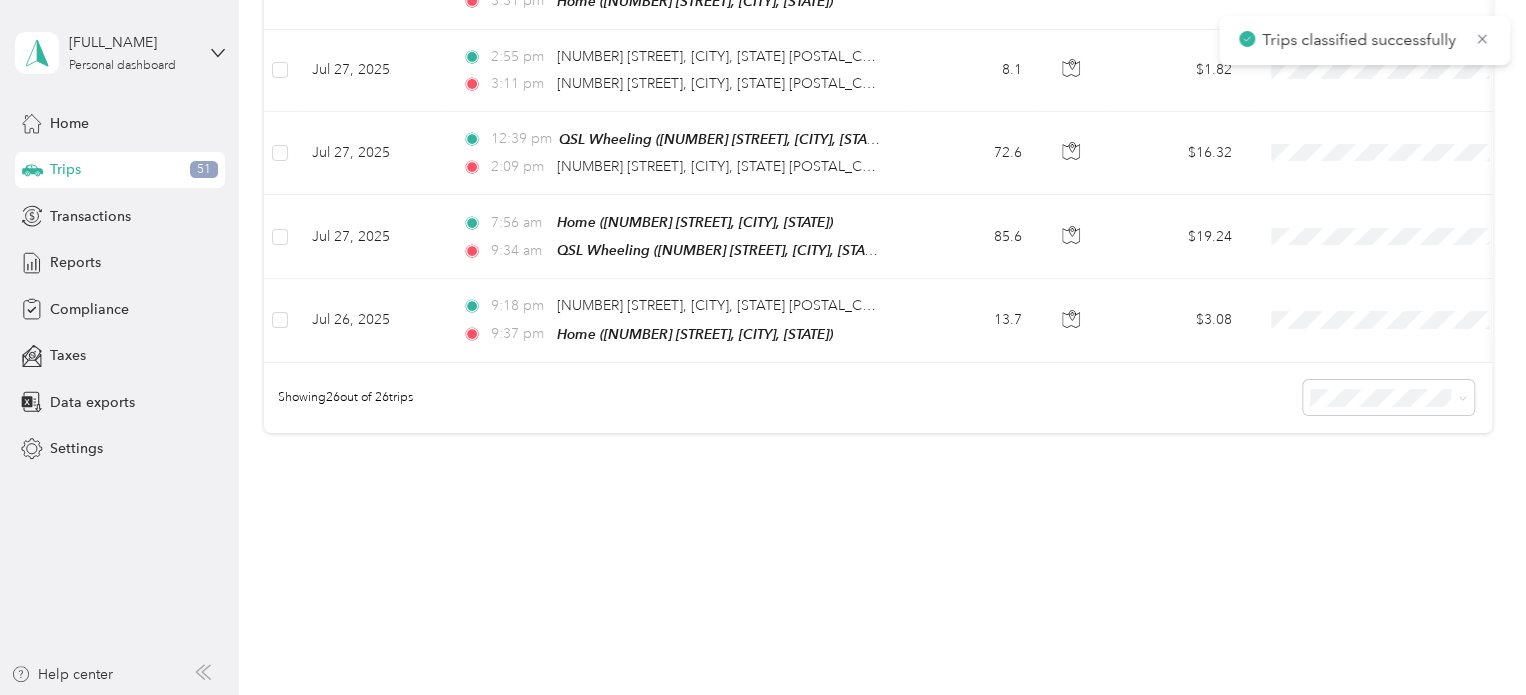 scroll, scrollTop: 2036, scrollLeft: 0, axis: vertical 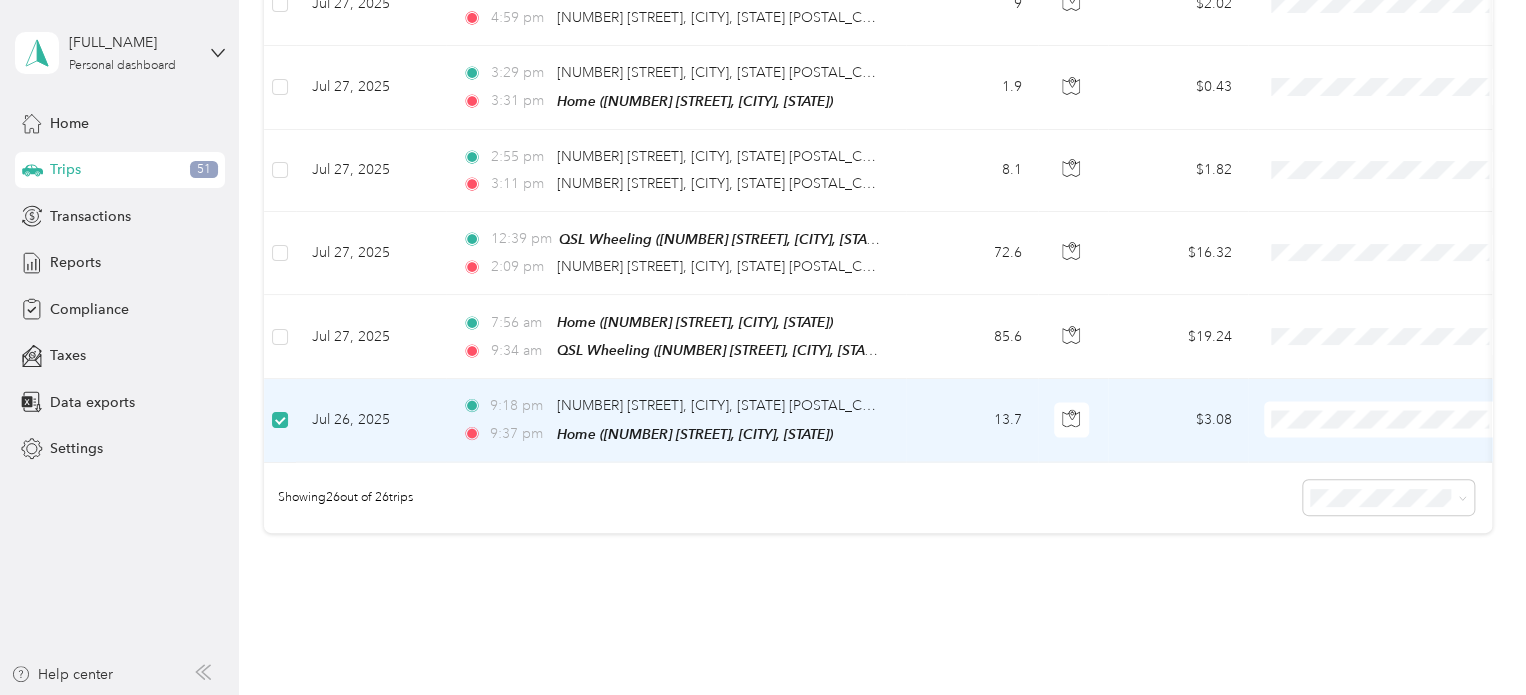 click on "Personal" at bounding box center [1405, 464] 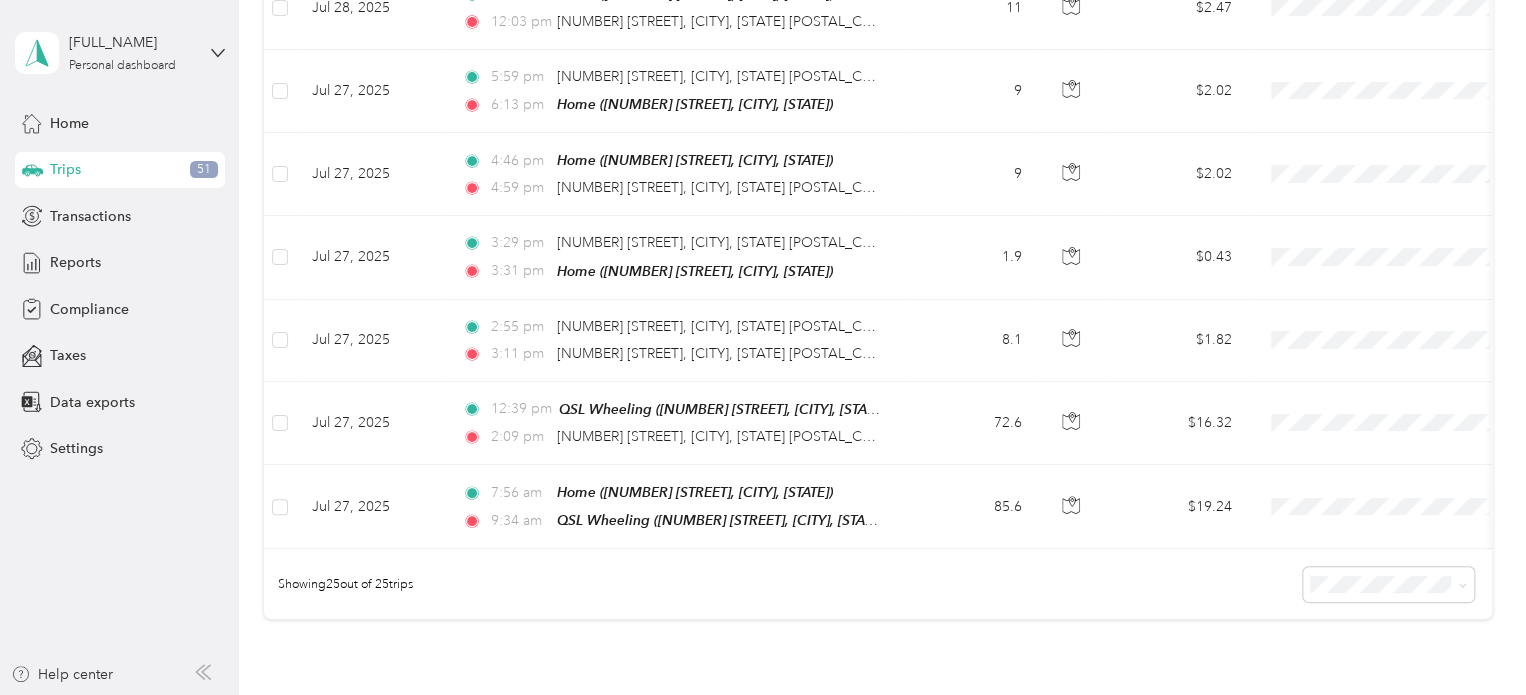scroll, scrollTop: 1834, scrollLeft: 0, axis: vertical 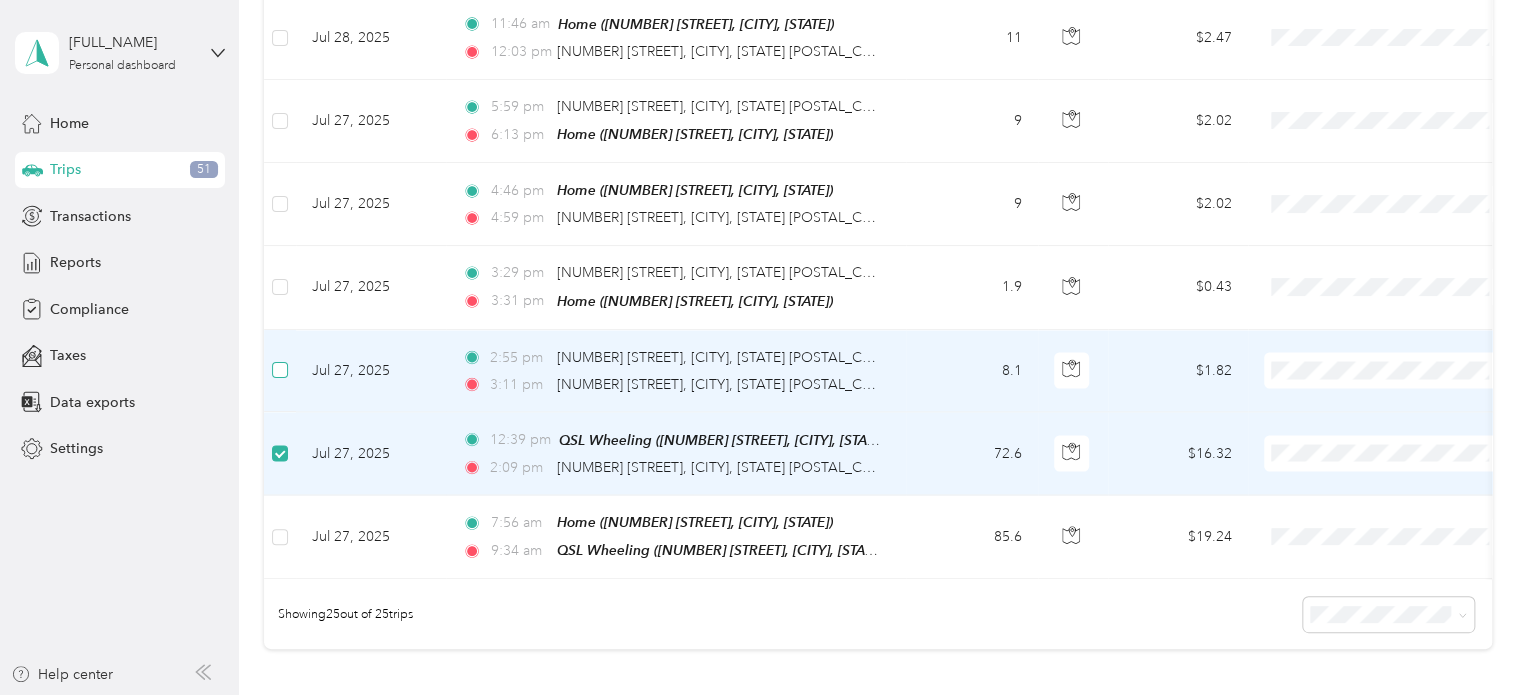 click at bounding box center [280, 370] 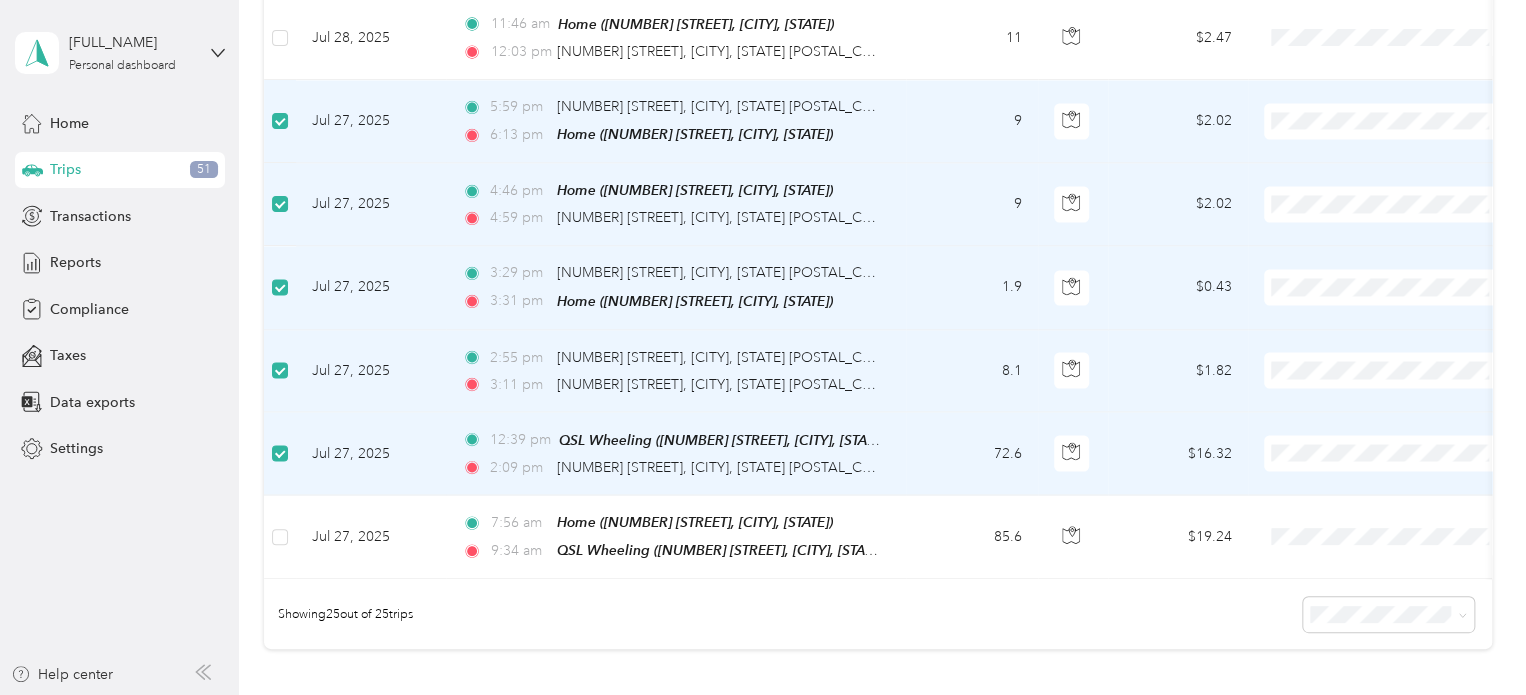 scroll, scrollTop: 0, scrollLeft: 0, axis: both 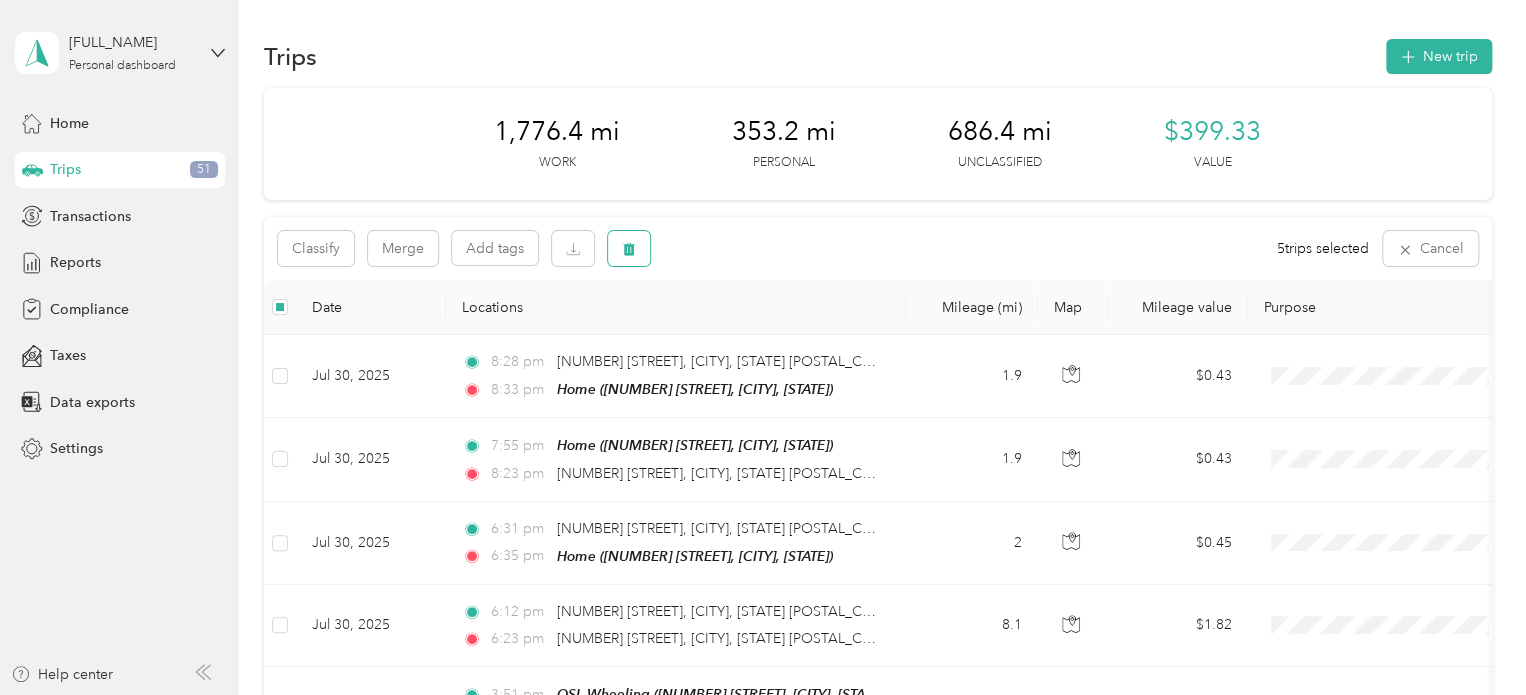 click 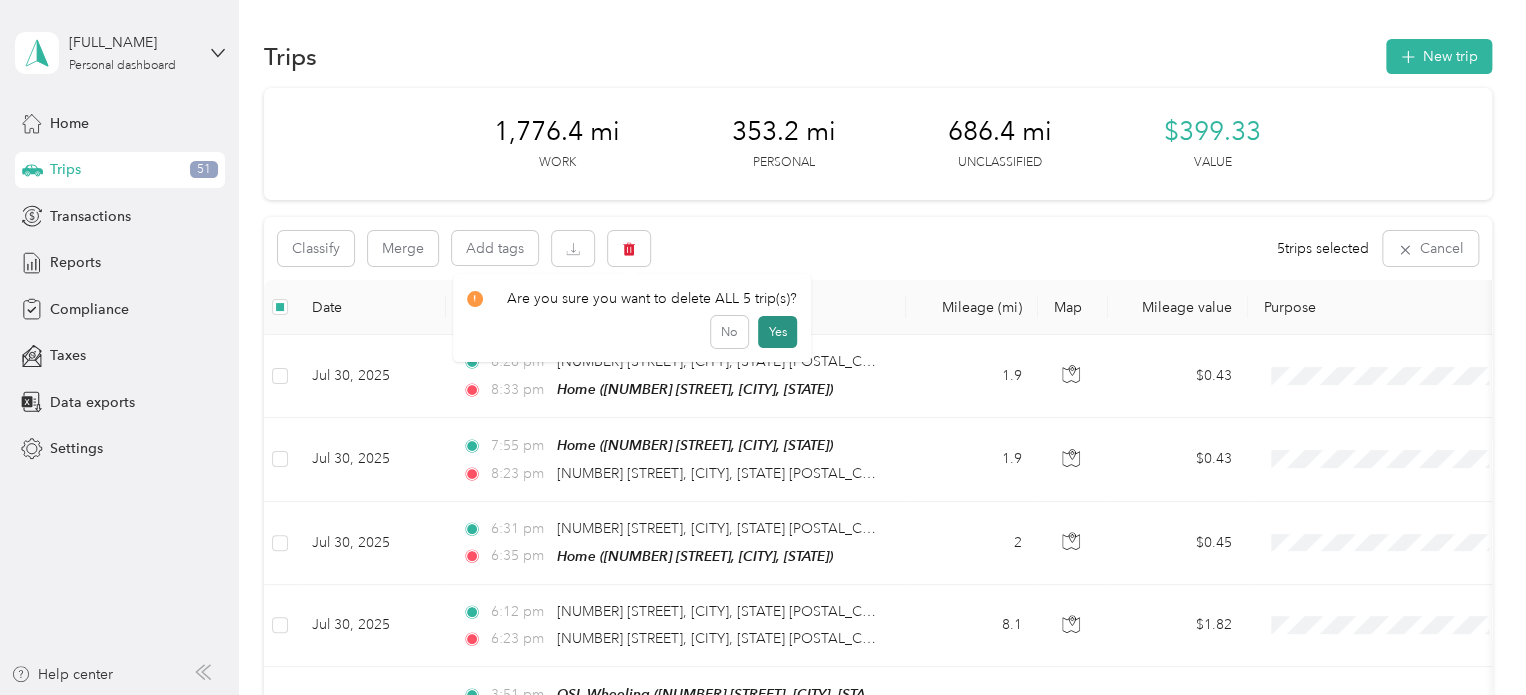 click on "Yes" at bounding box center (777, 332) 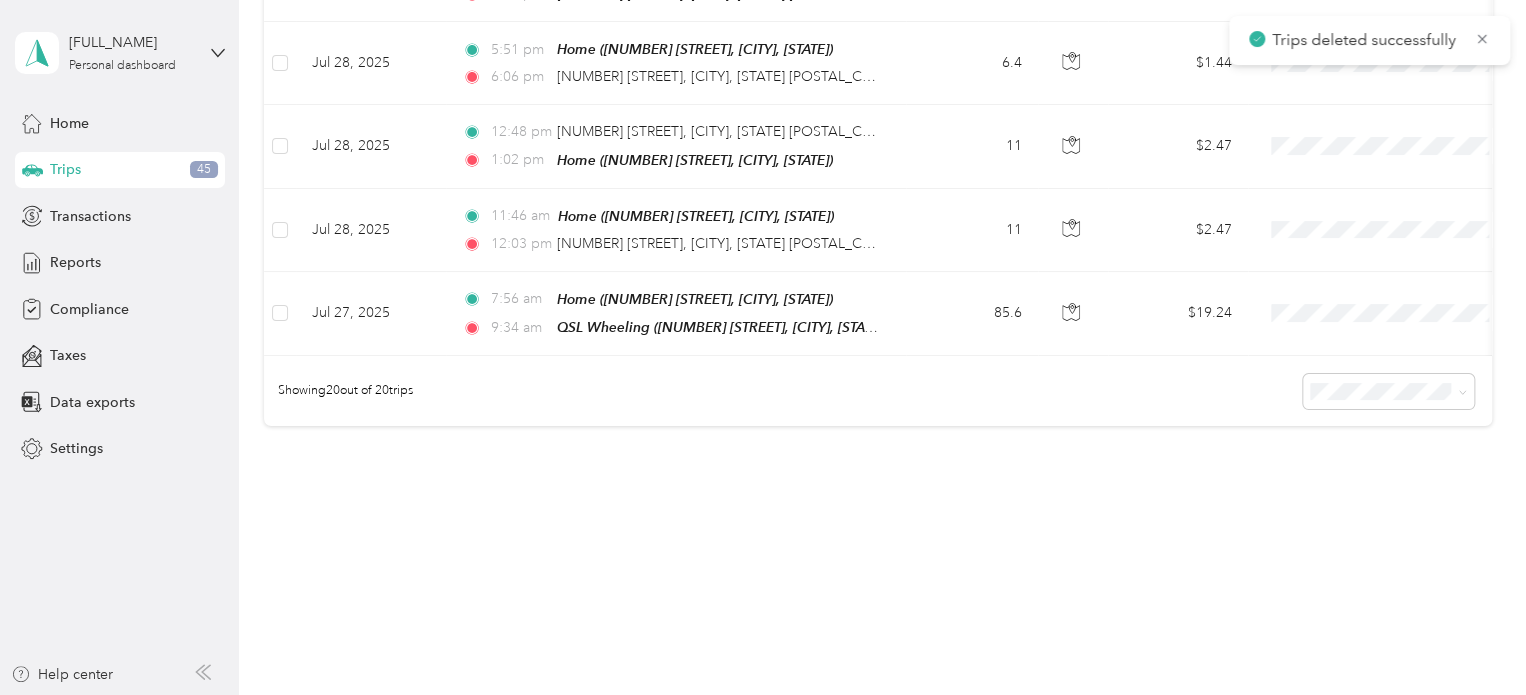 scroll, scrollTop: 1544, scrollLeft: 0, axis: vertical 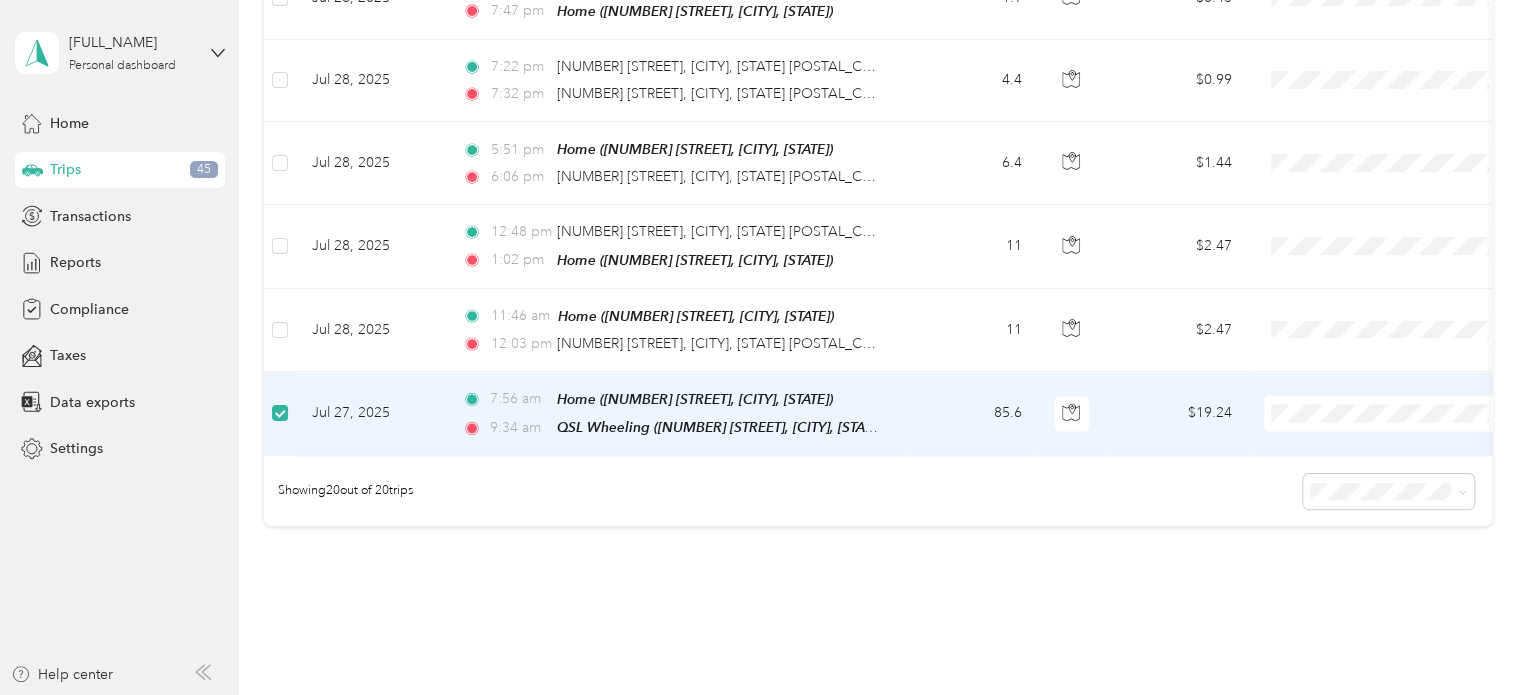 click on "JDK Management Co." at bounding box center (1405, 429) 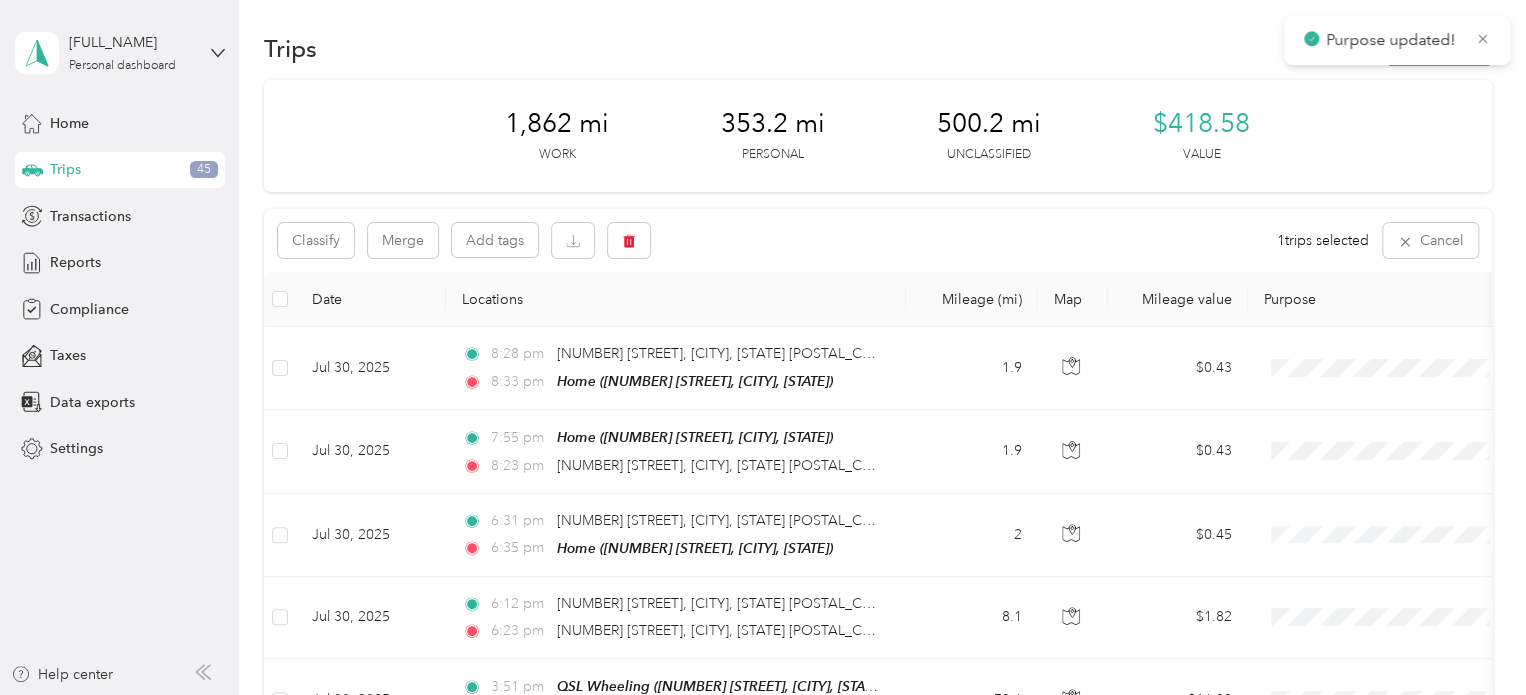 scroll, scrollTop: 0, scrollLeft: 0, axis: both 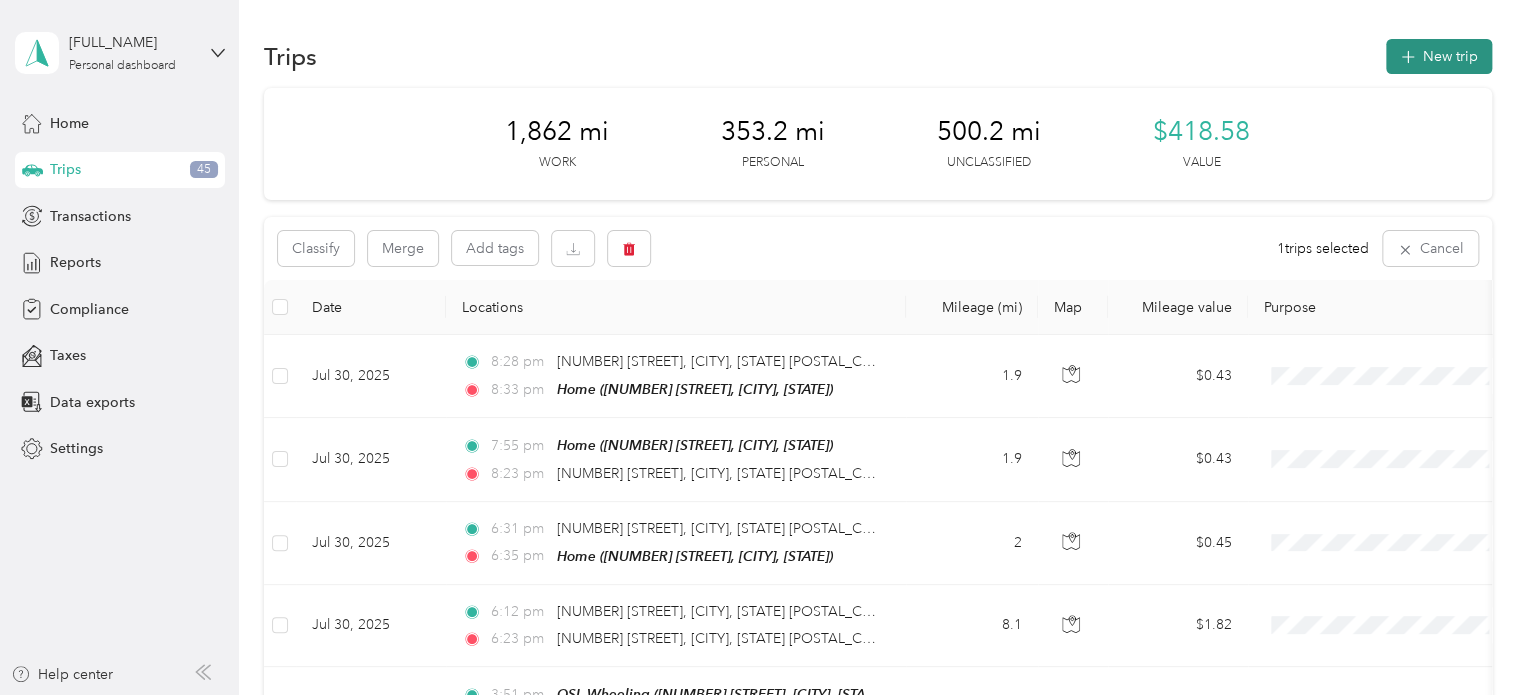 click on "New trip" at bounding box center [1439, 56] 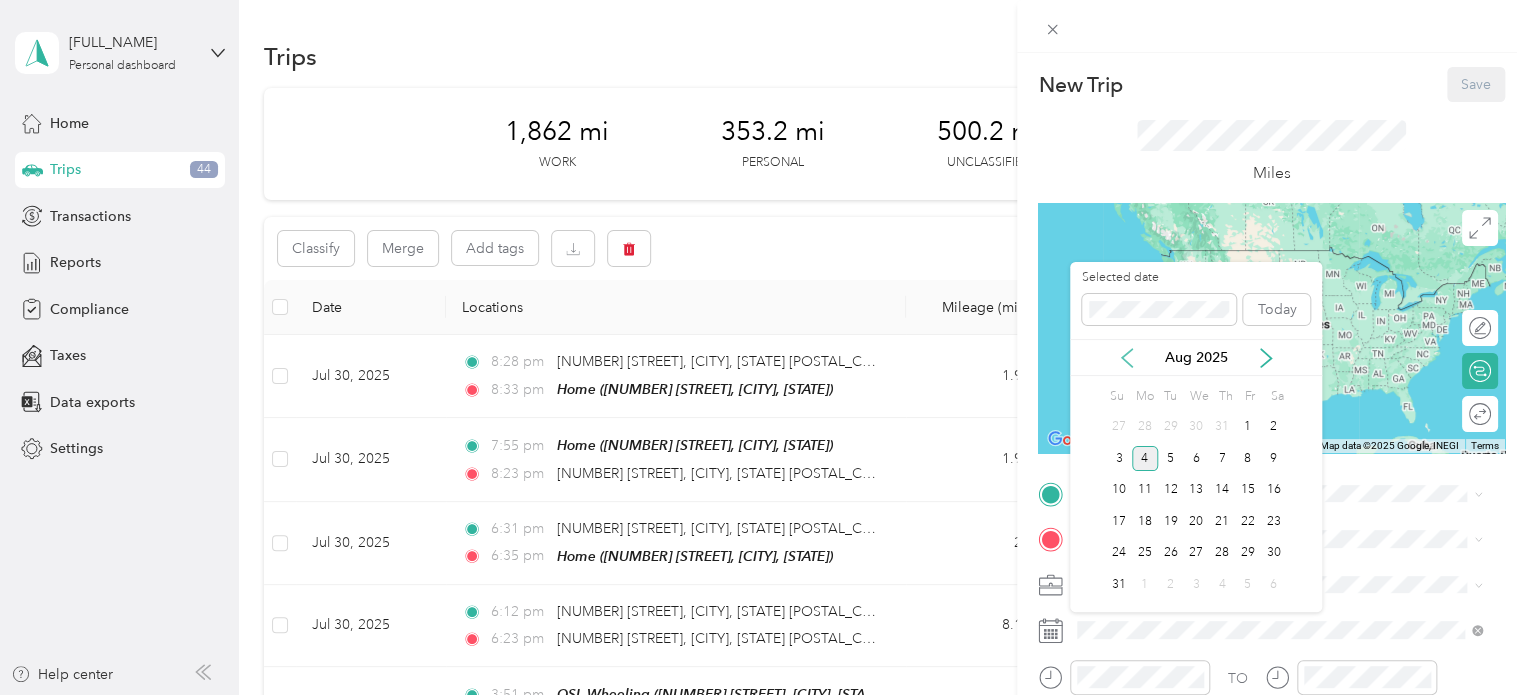 click 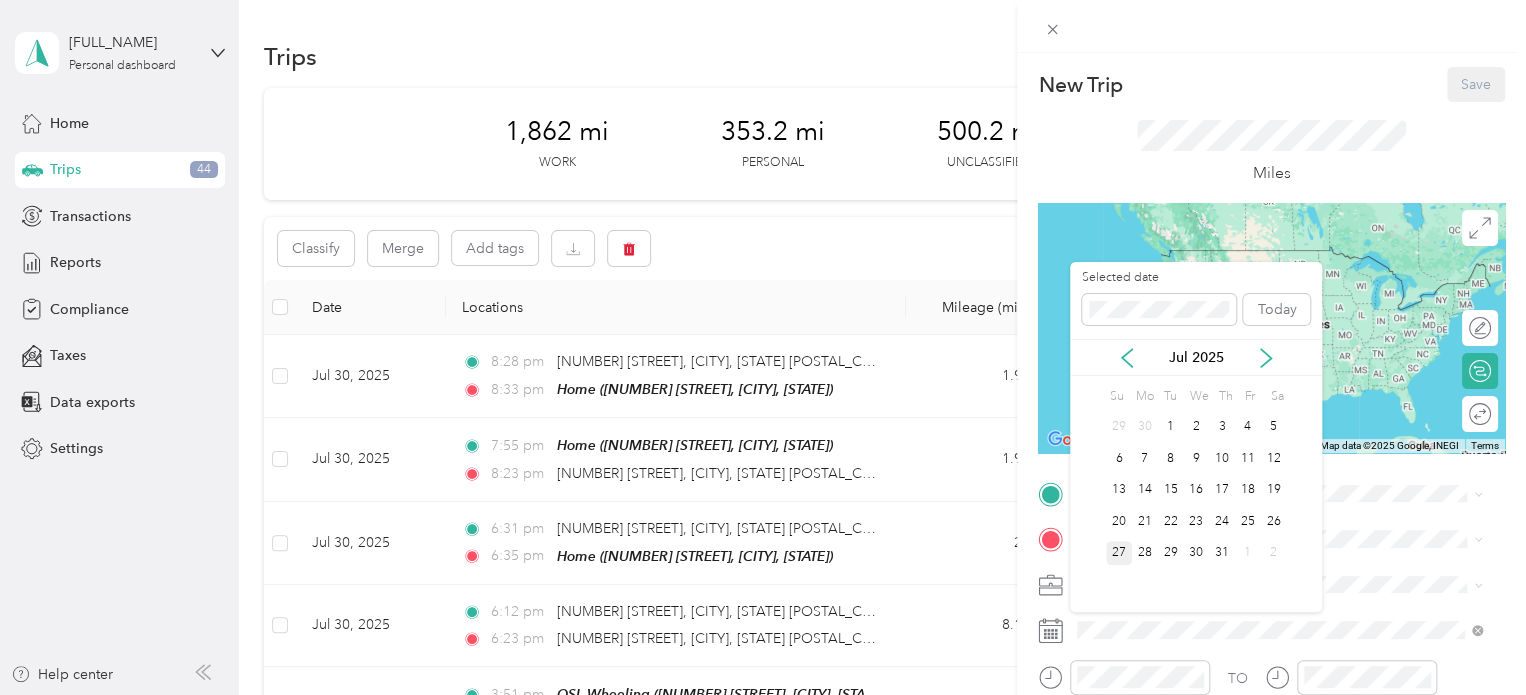 click on "27" at bounding box center (1119, 553) 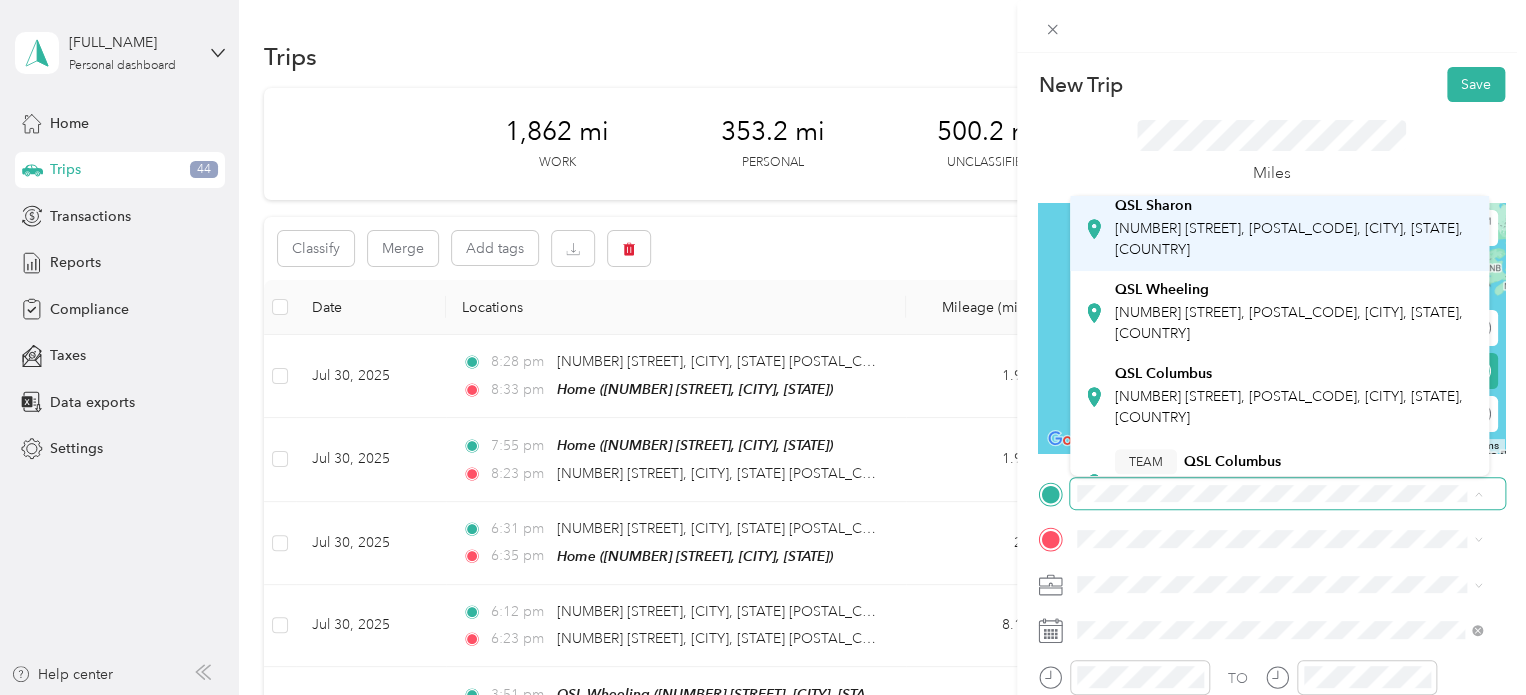scroll, scrollTop: 400, scrollLeft: 0, axis: vertical 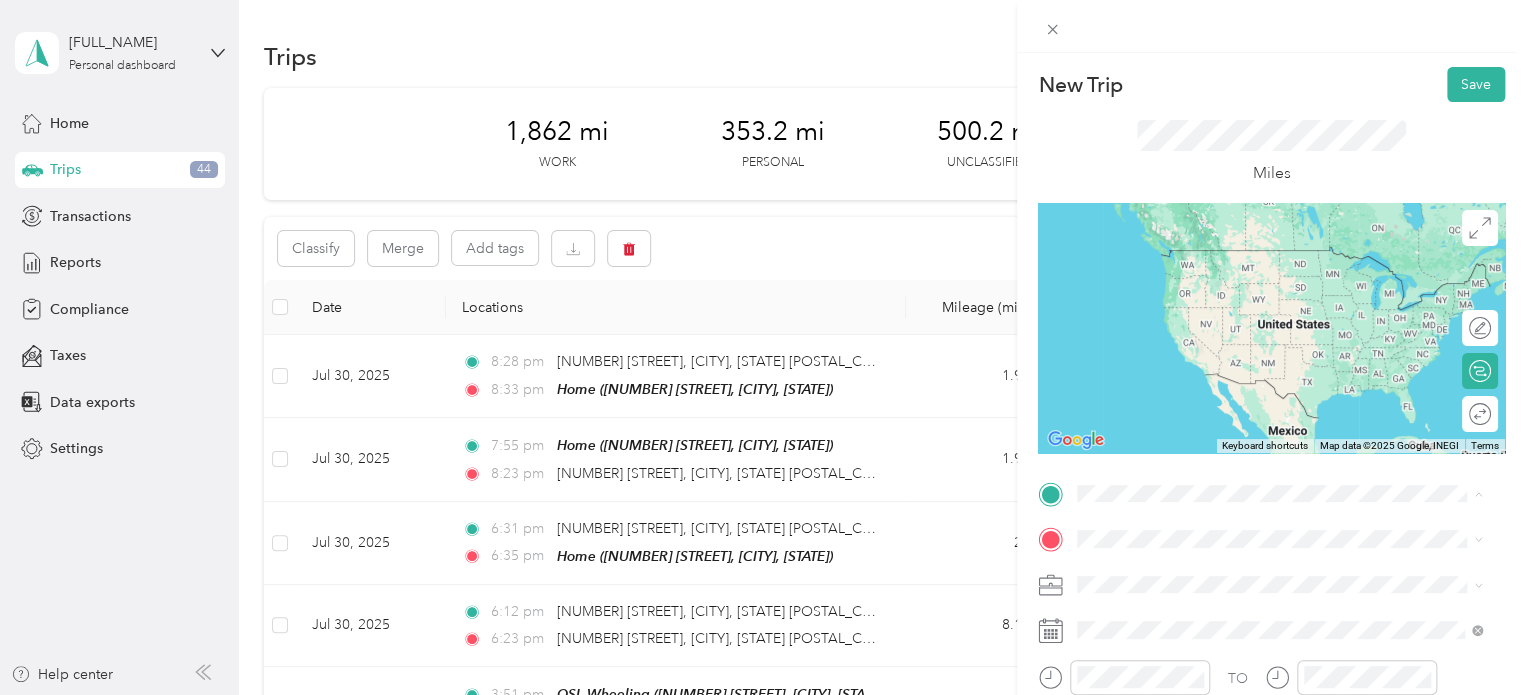 click on "[NUMBER] [STREET], [POSTAL_CODE], [CITY], [STATE], [COUNTRY]" at bounding box center (1289, 303) 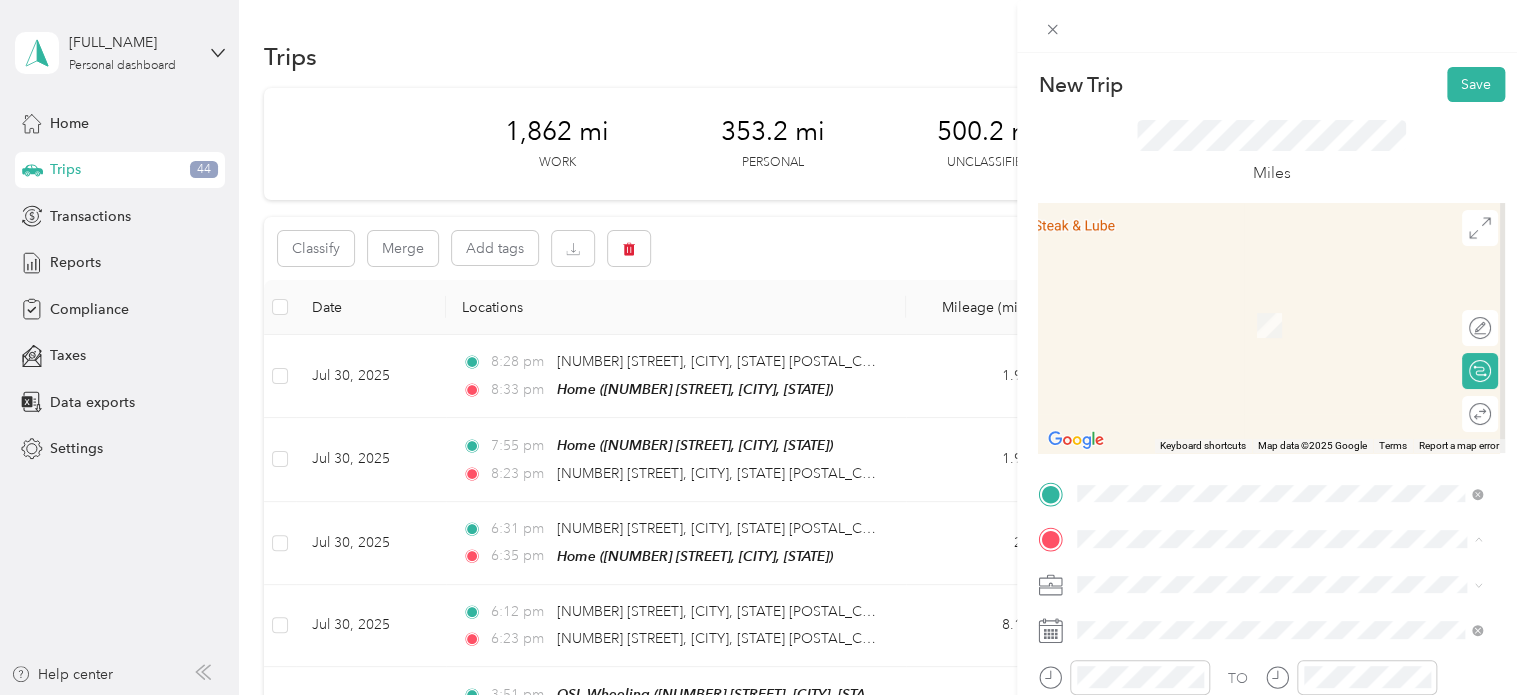 click on "[NUMBER] [STREET], [POSTAL_CODE], [CITY], [STATE], [COUNTRY]" at bounding box center [1289, 336] 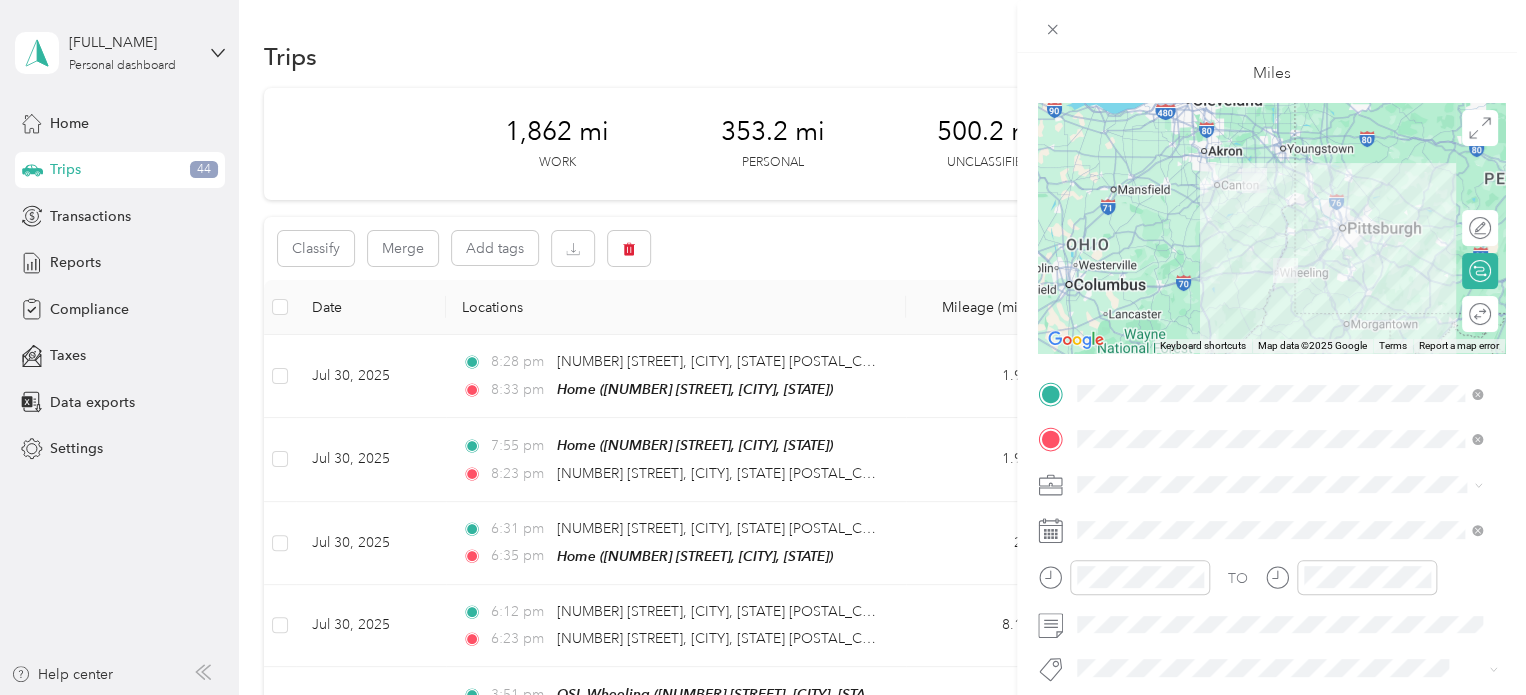 scroll, scrollTop: 200, scrollLeft: 0, axis: vertical 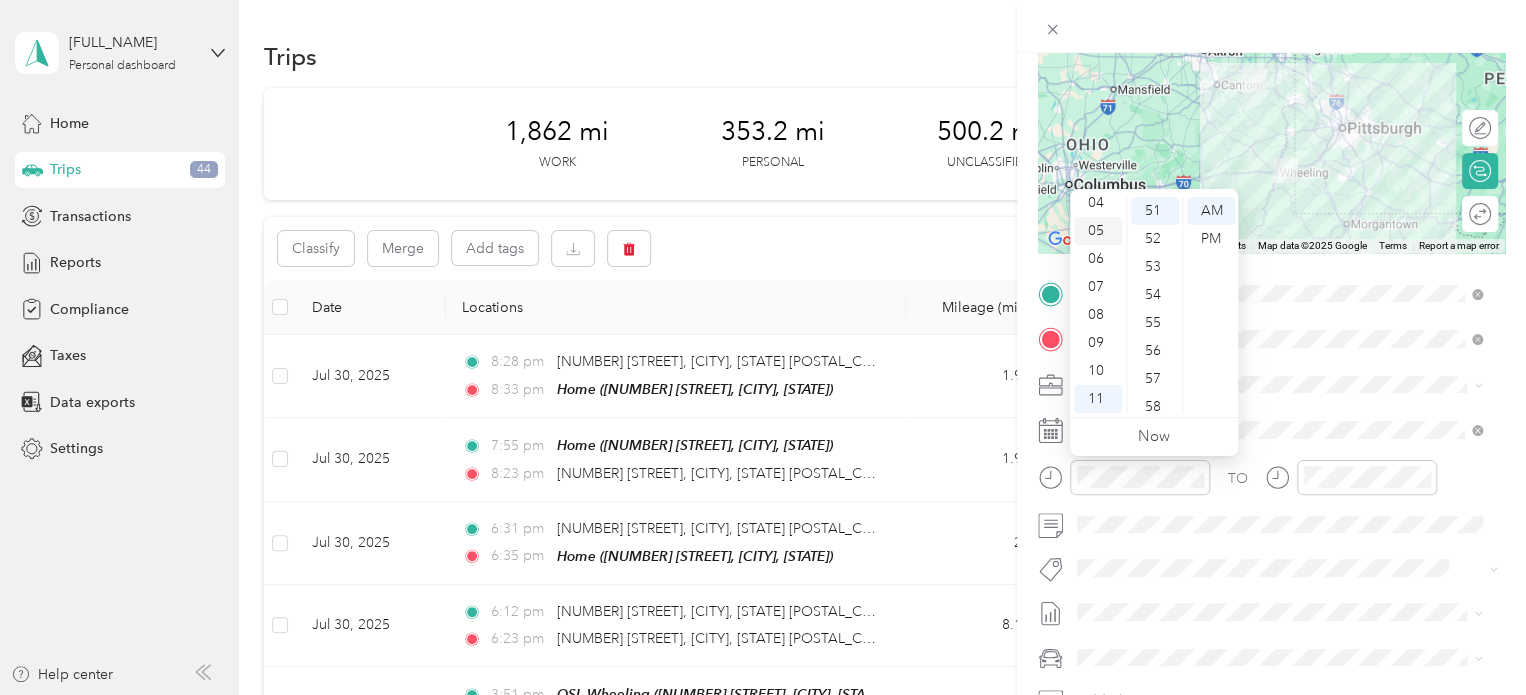 click on "05" at bounding box center [1098, 231] 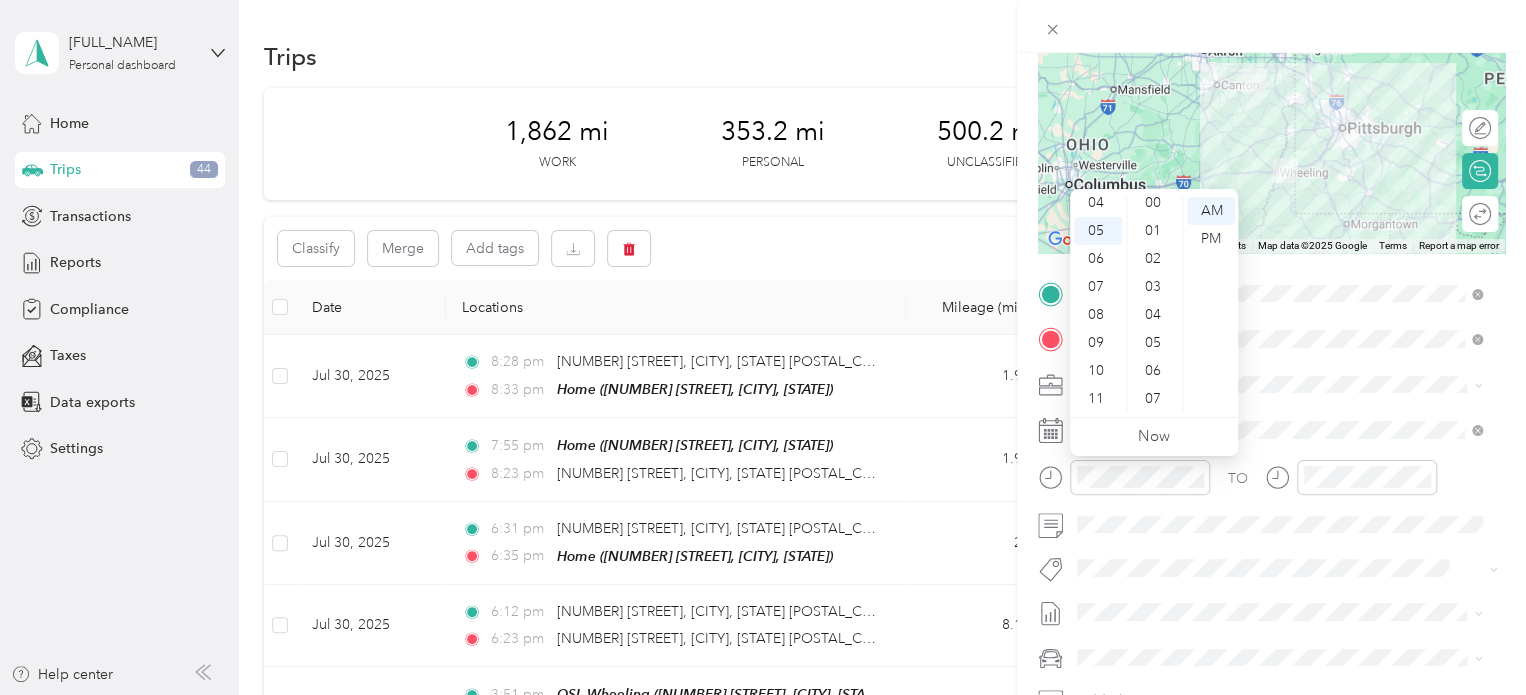 scroll, scrollTop: 0, scrollLeft: 0, axis: both 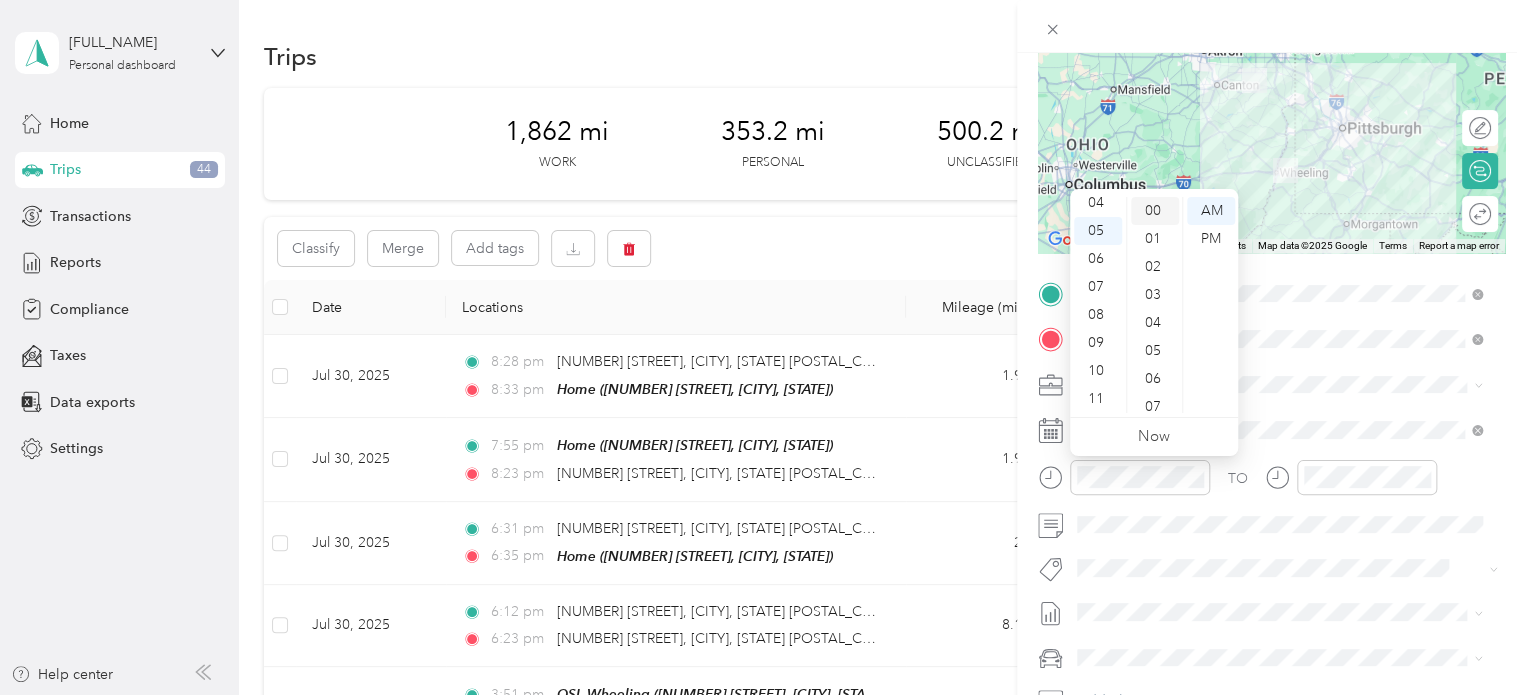 click on "00" at bounding box center [1155, 211] 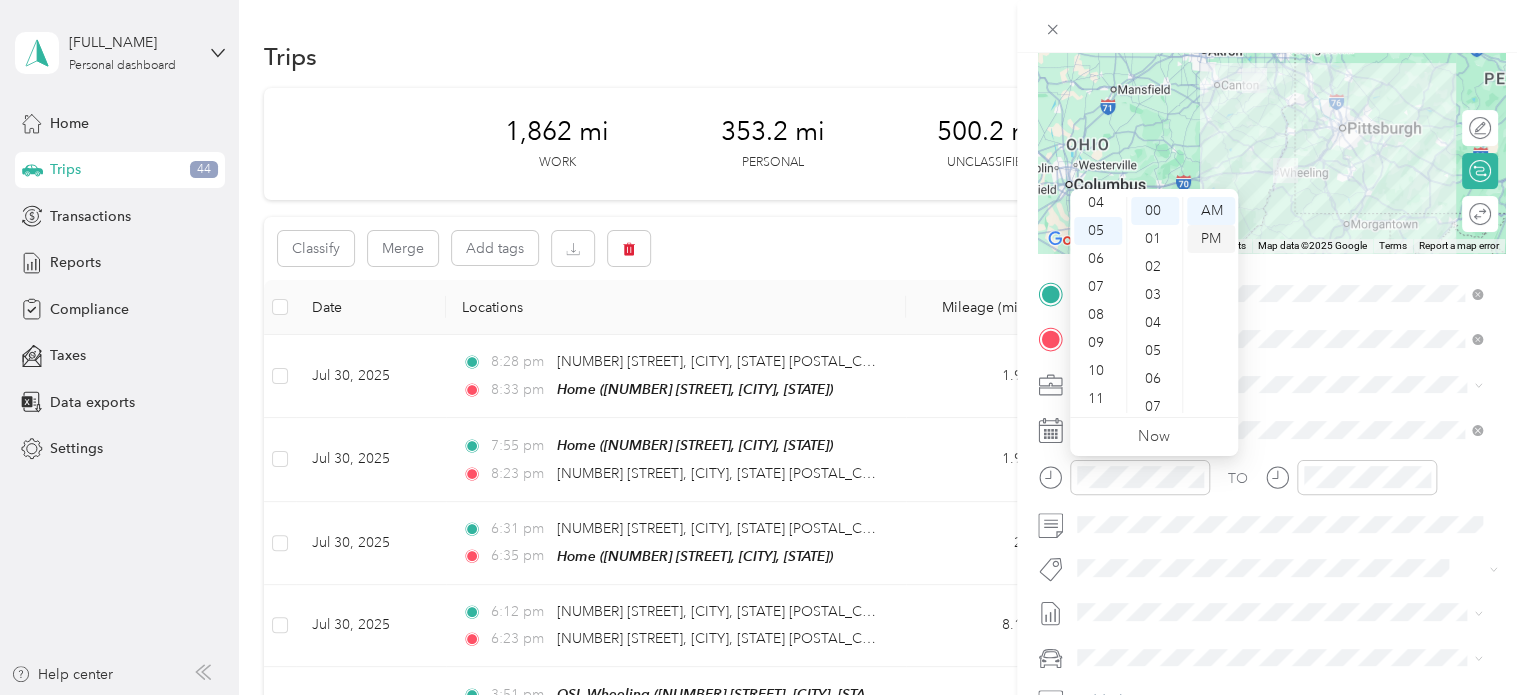 click on "PM" at bounding box center (1211, 239) 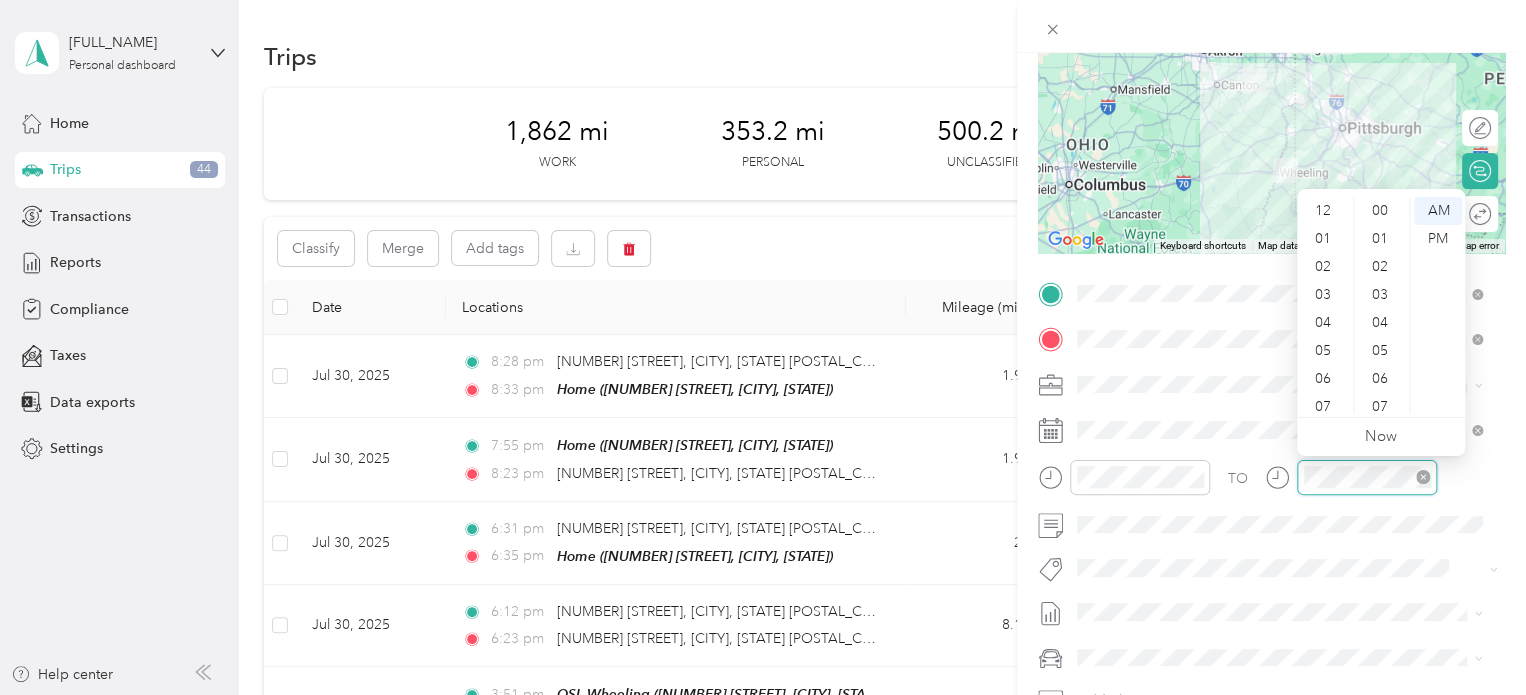 scroll, scrollTop: 1428, scrollLeft: 0, axis: vertical 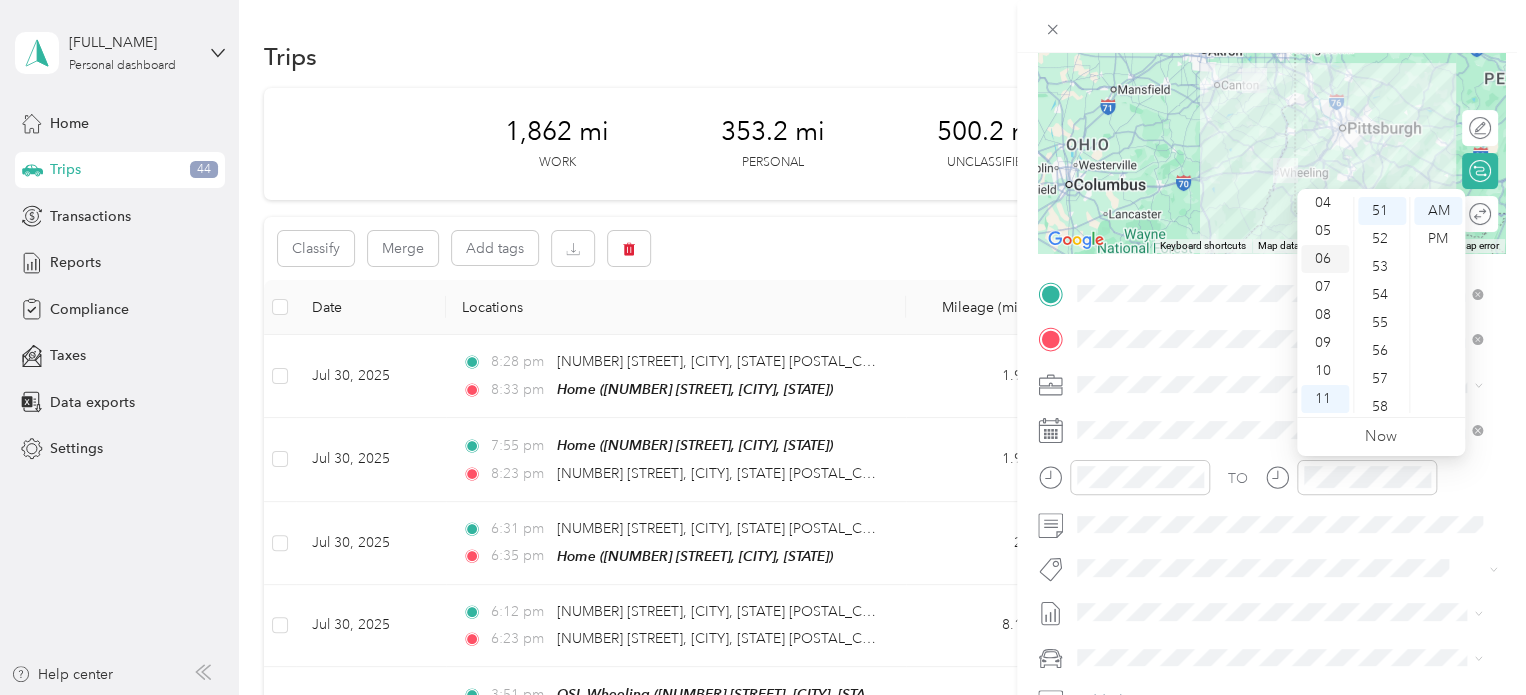 click on "06" at bounding box center [1325, 259] 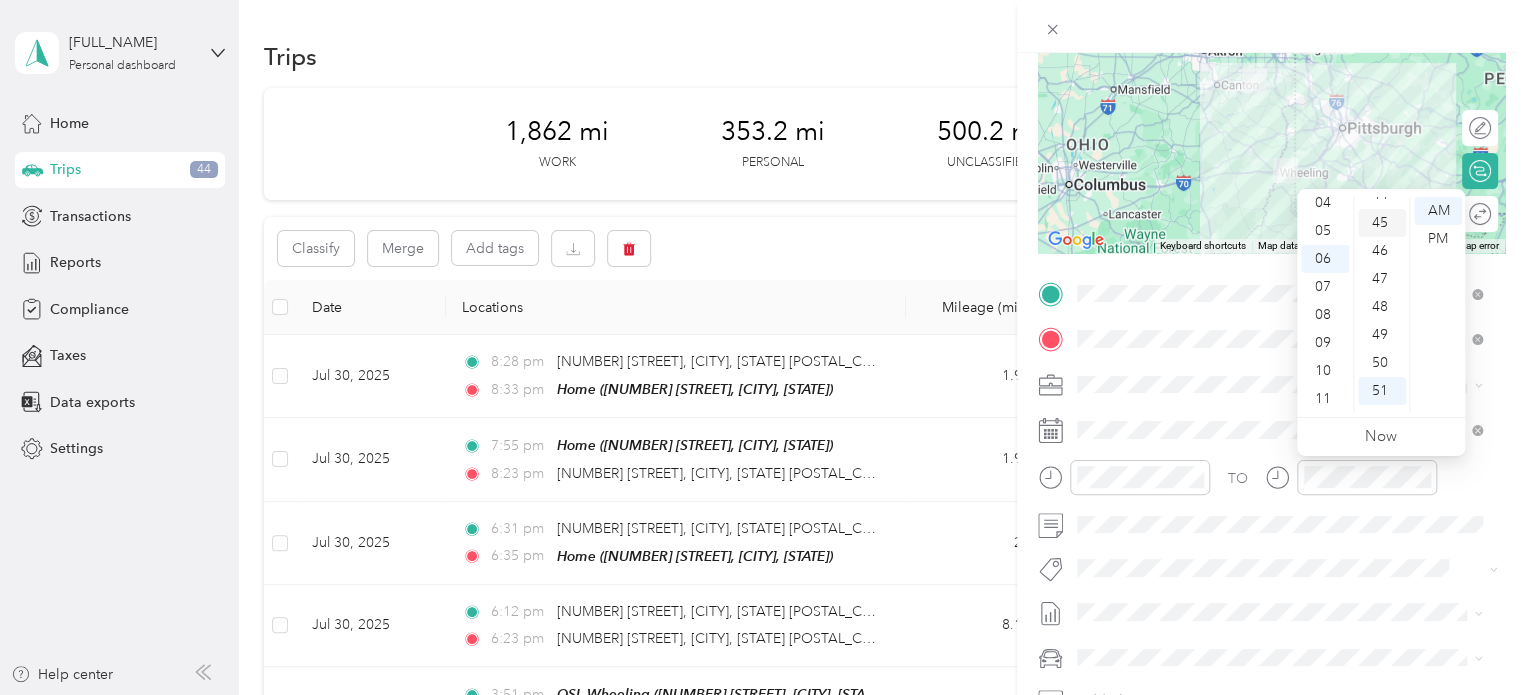 click on "45" at bounding box center (1382, 223) 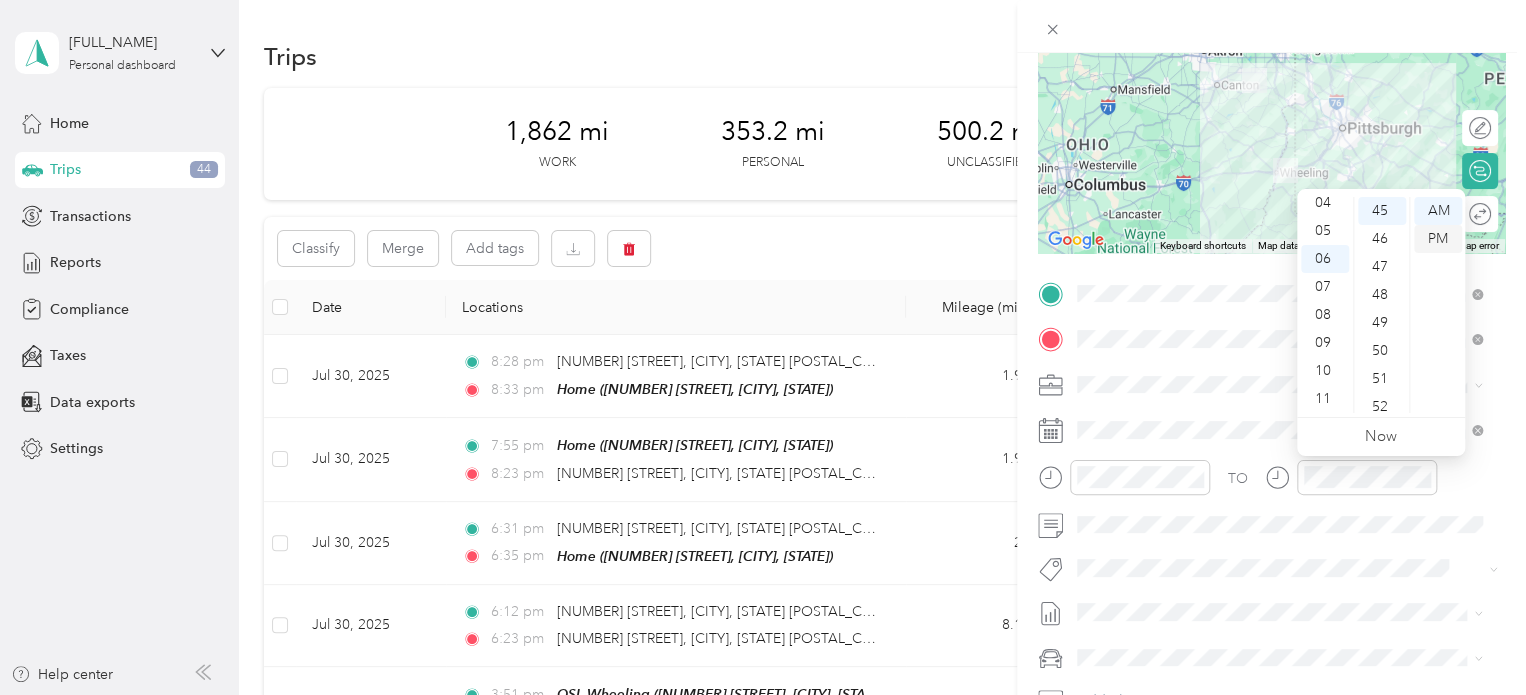 click on "PM" at bounding box center [1438, 239] 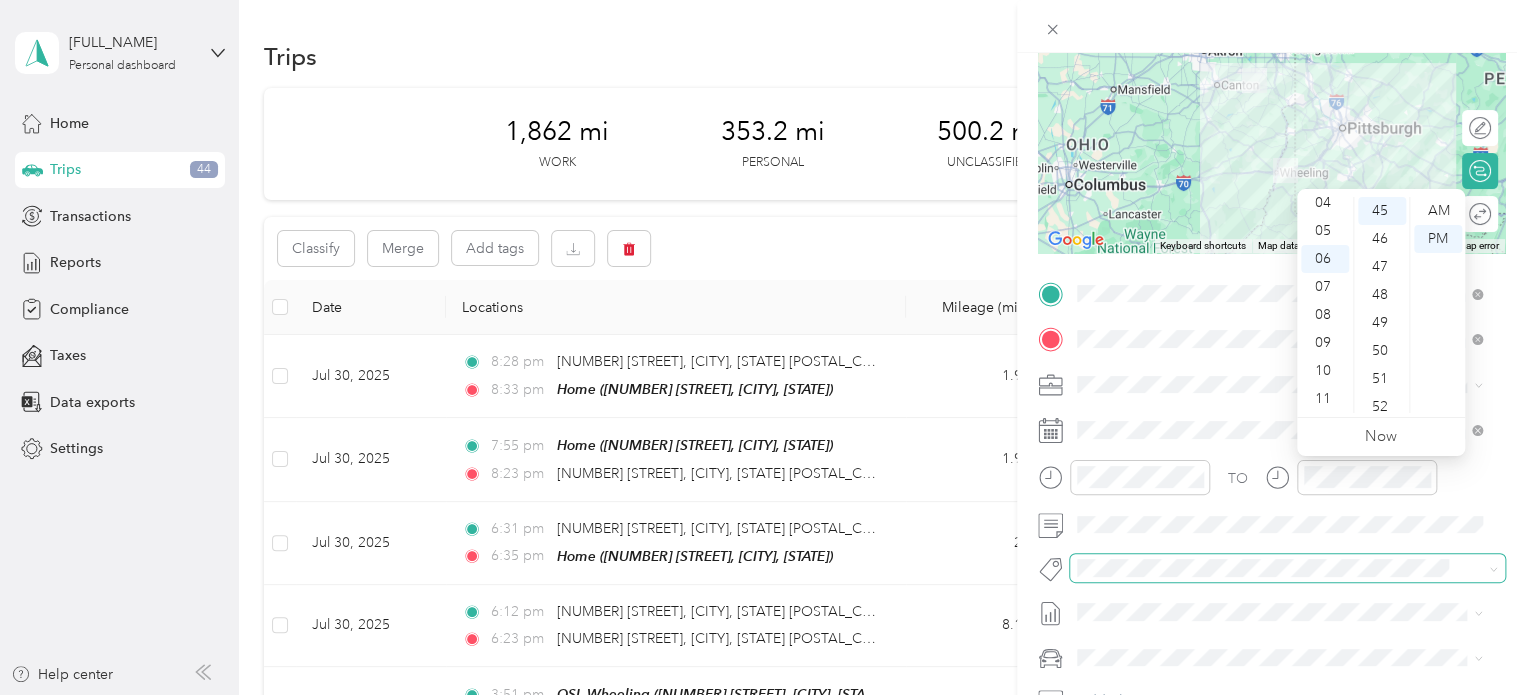 click at bounding box center (1287, 568) 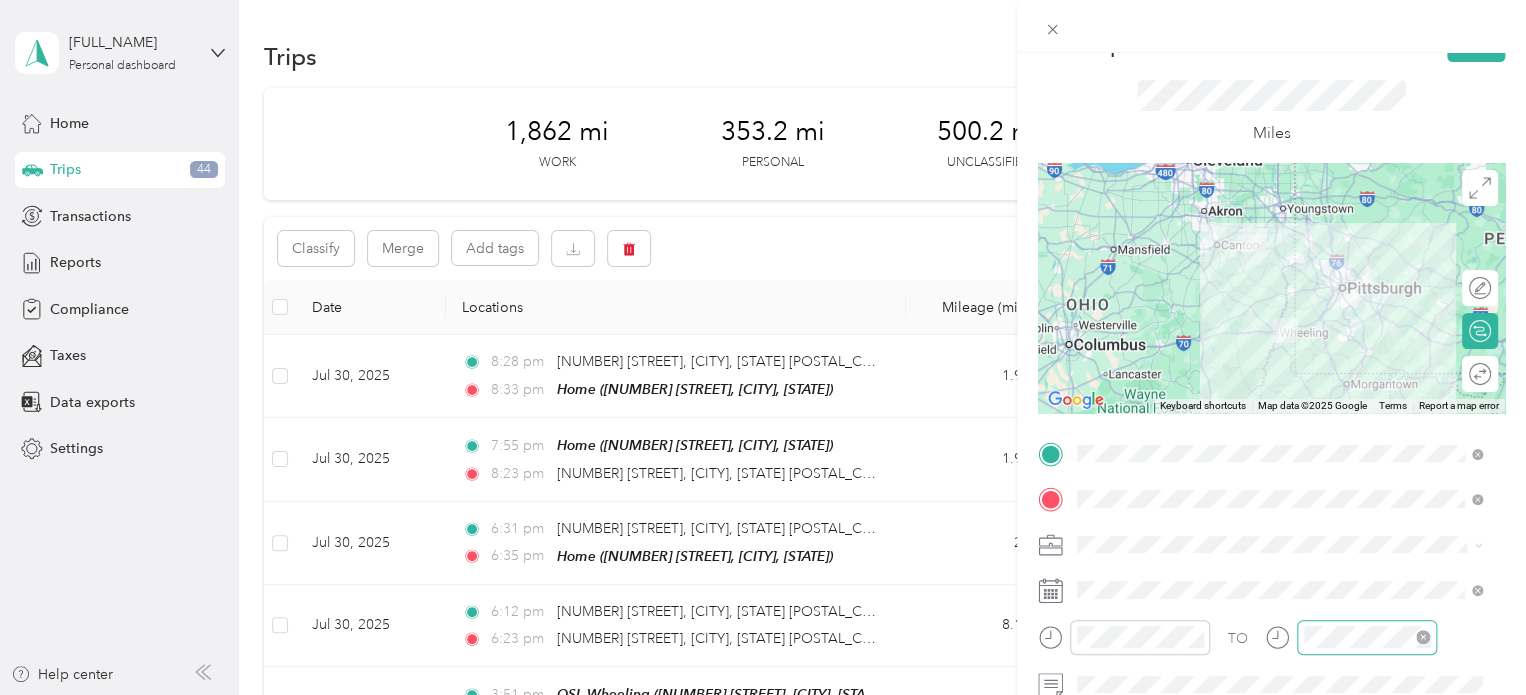 scroll, scrollTop: 0, scrollLeft: 0, axis: both 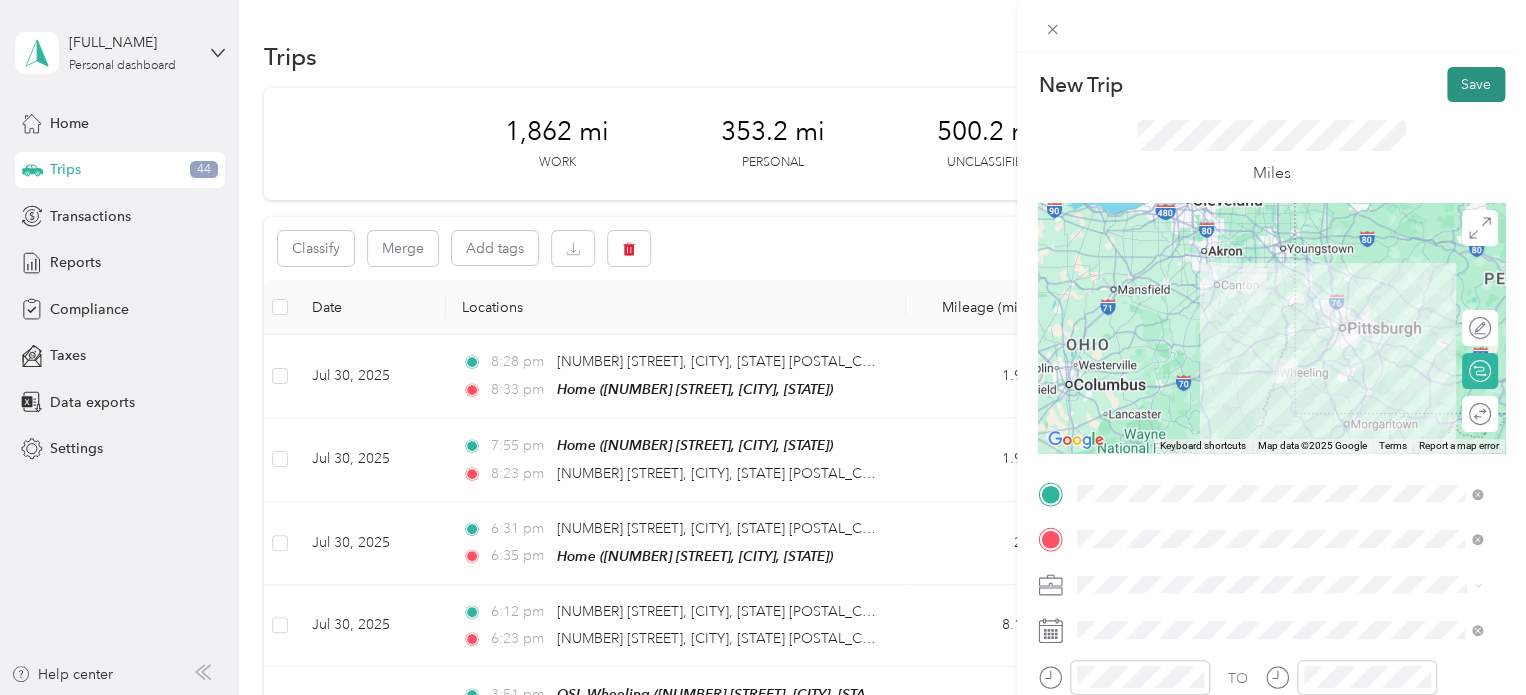 click on "Save" at bounding box center (1476, 84) 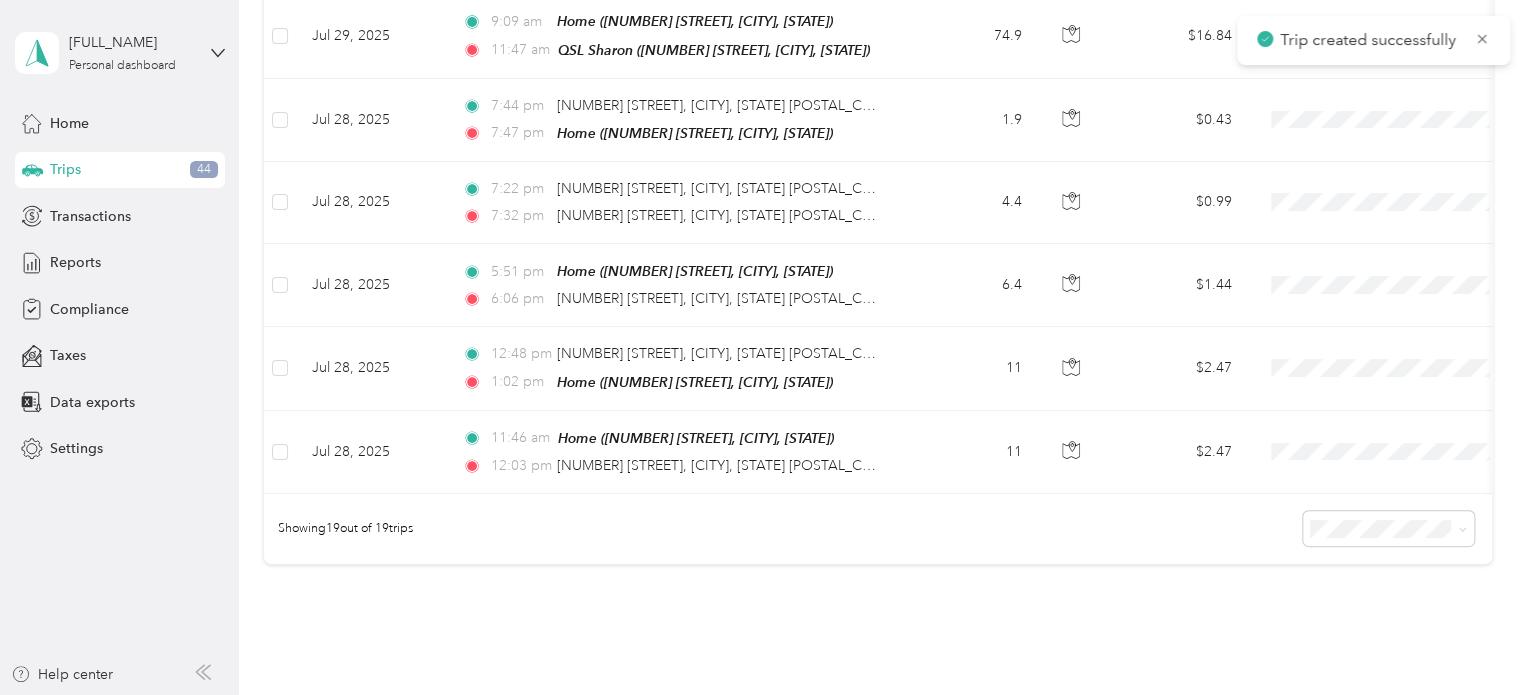 scroll, scrollTop: 1560, scrollLeft: 0, axis: vertical 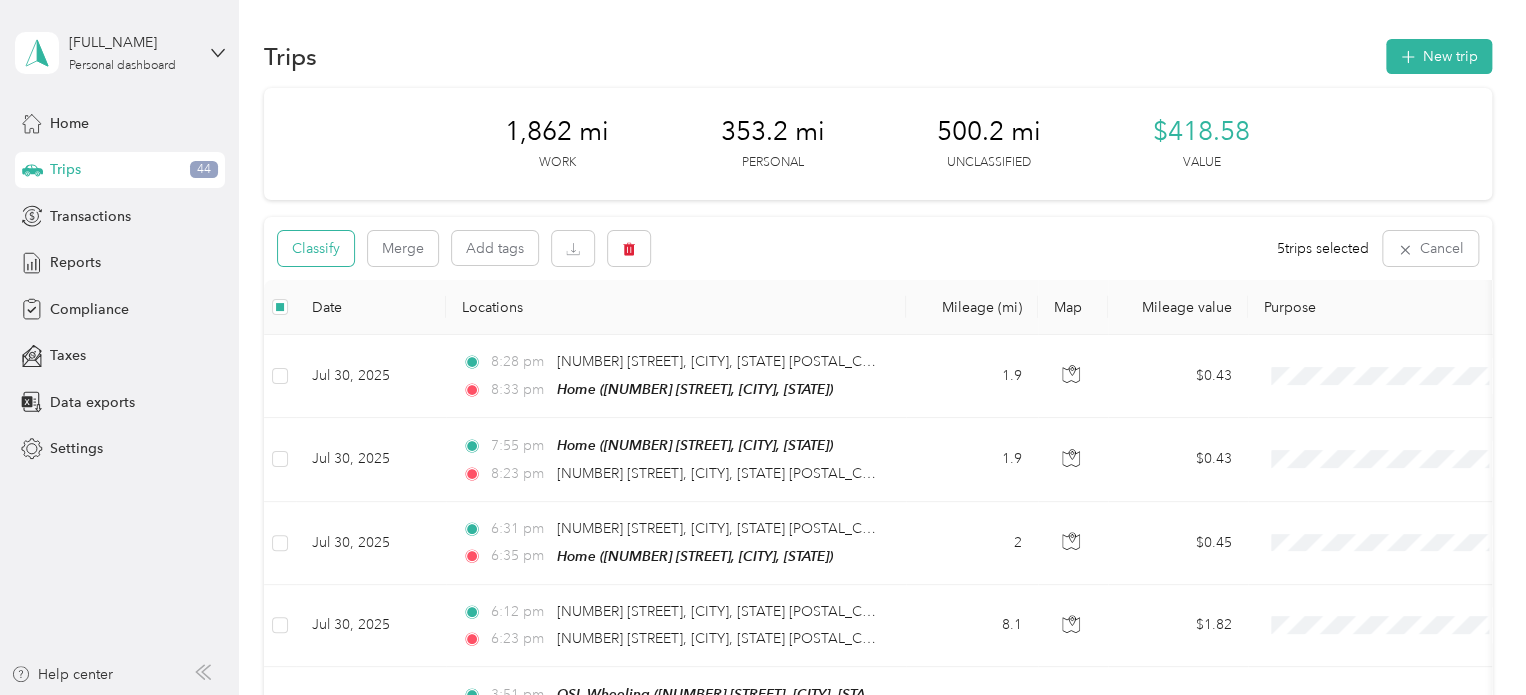 click on "Classify" at bounding box center [316, 248] 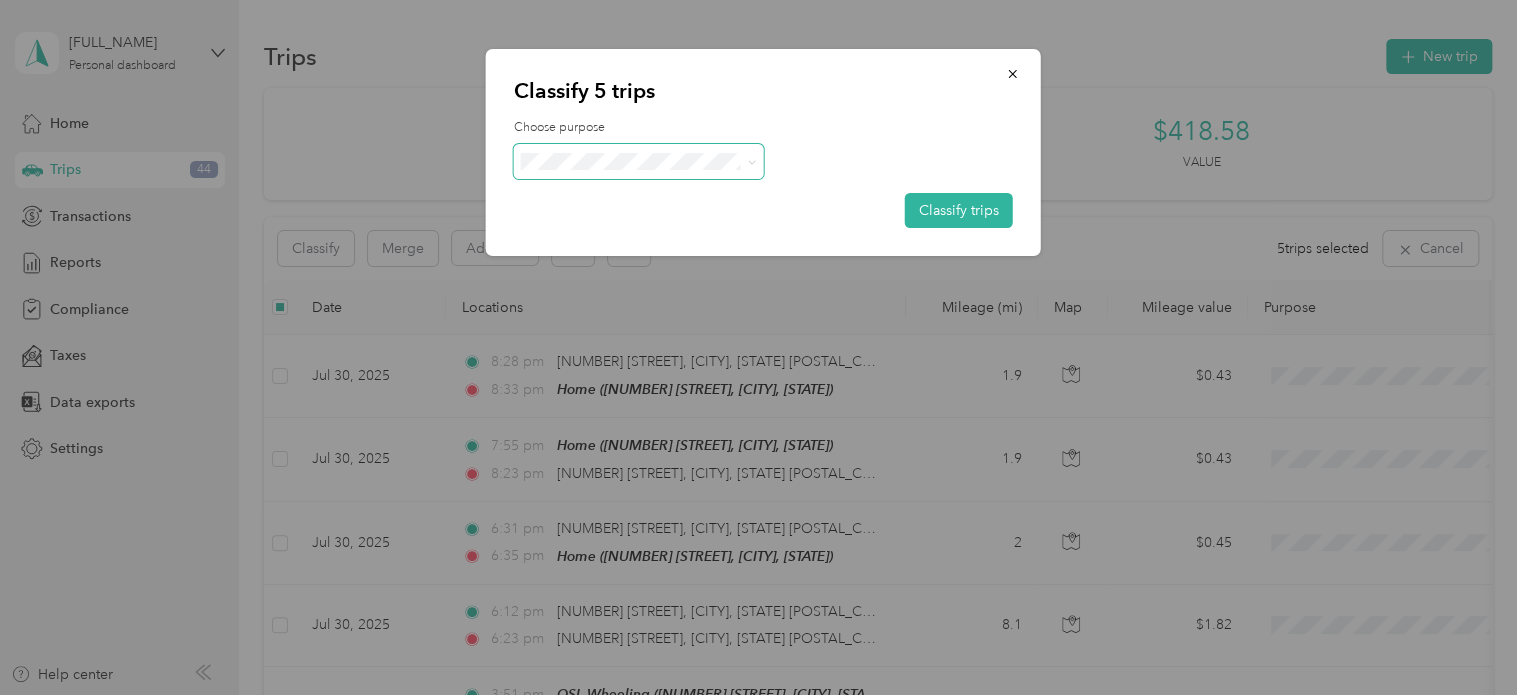 click at bounding box center [748, 161] 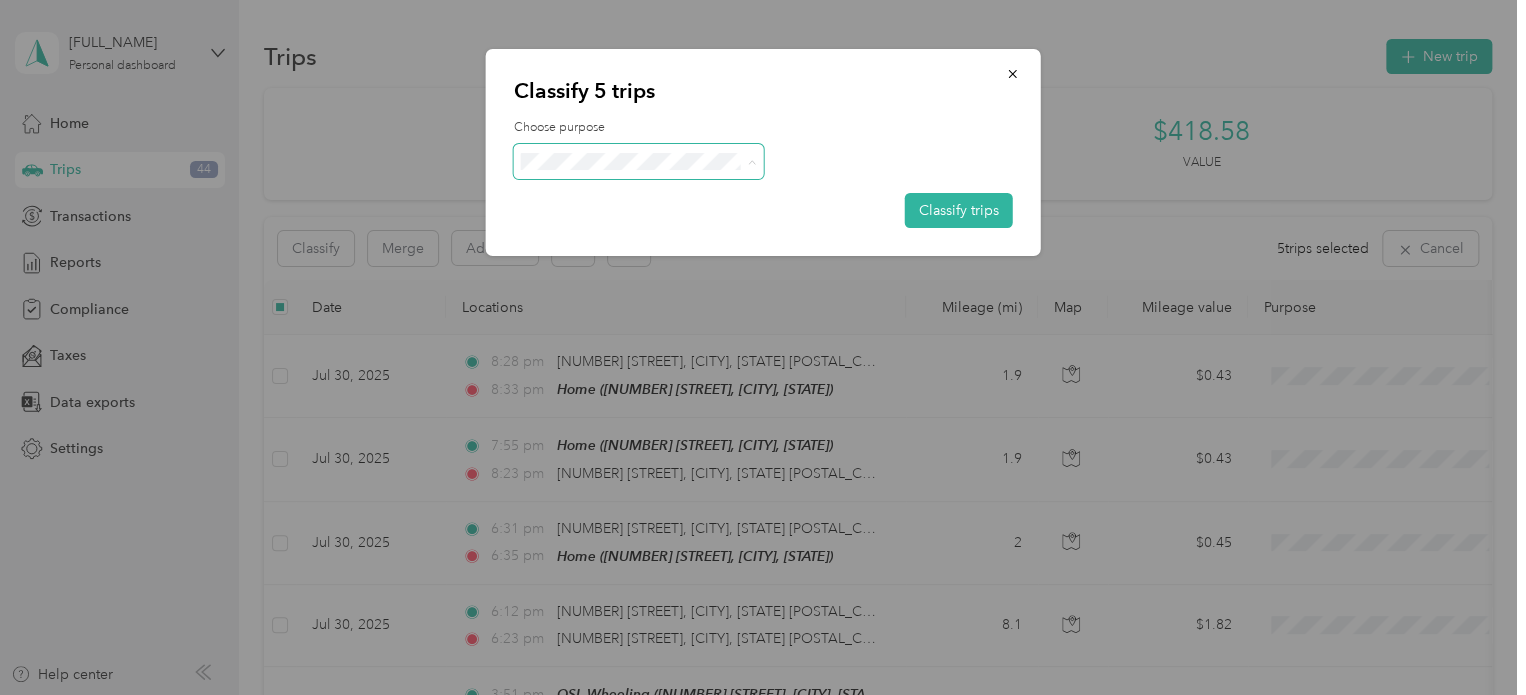 click on "Personal" at bounding box center (656, 233) 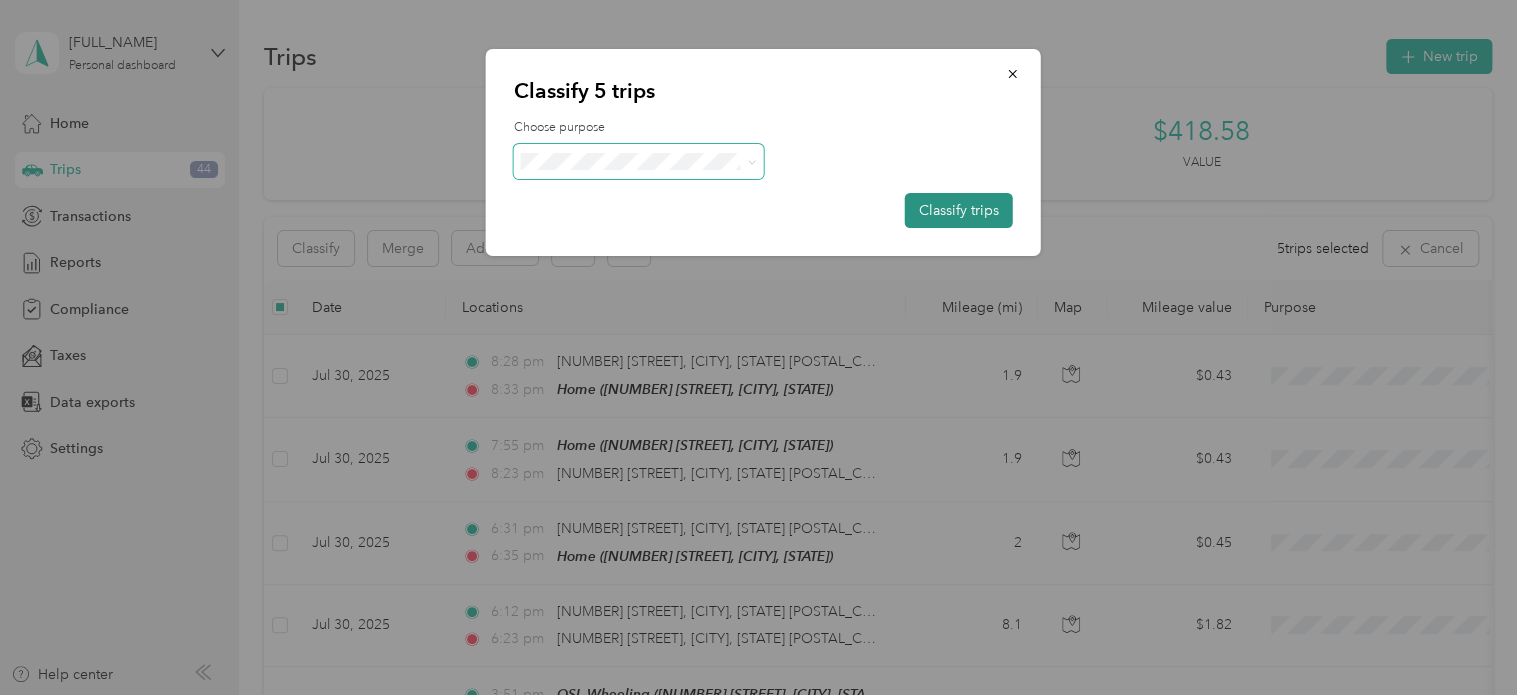 click on "Classify trips" at bounding box center (959, 210) 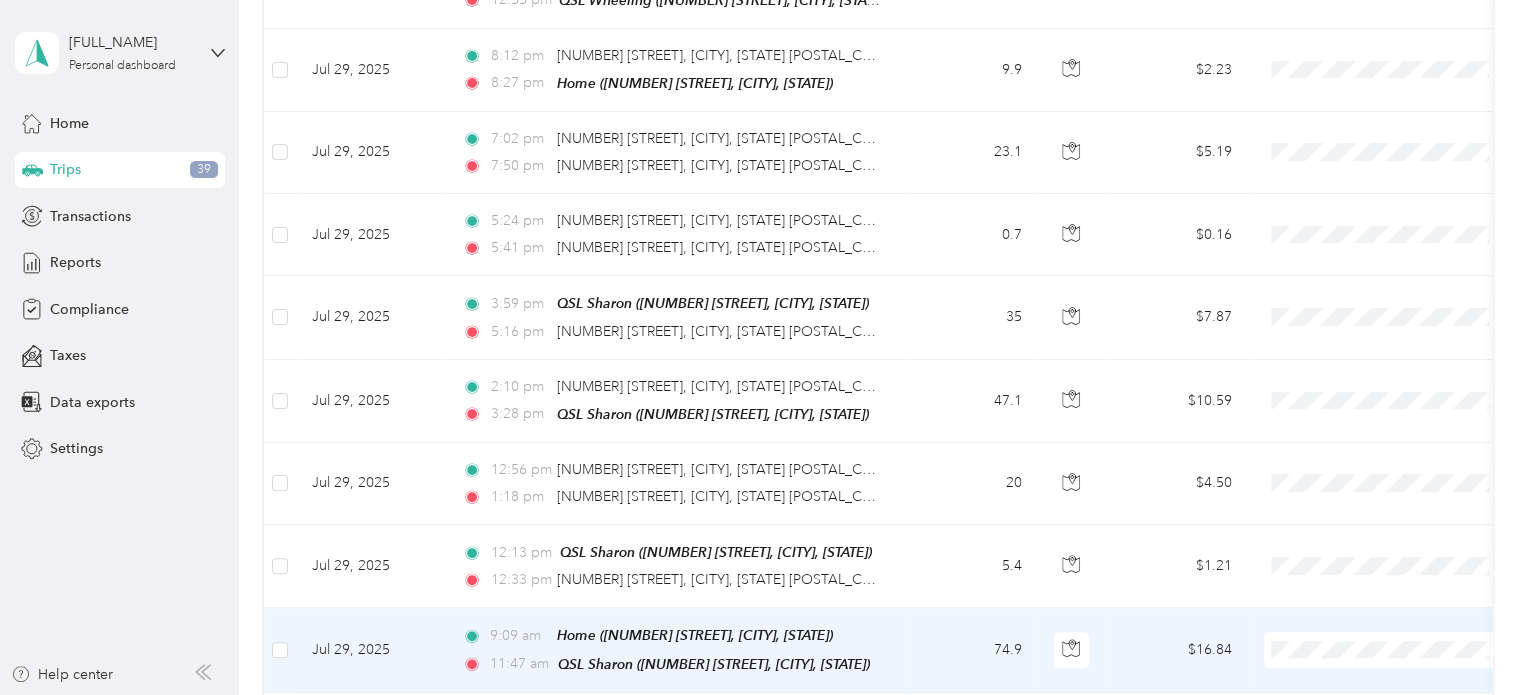 scroll, scrollTop: 0, scrollLeft: 0, axis: both 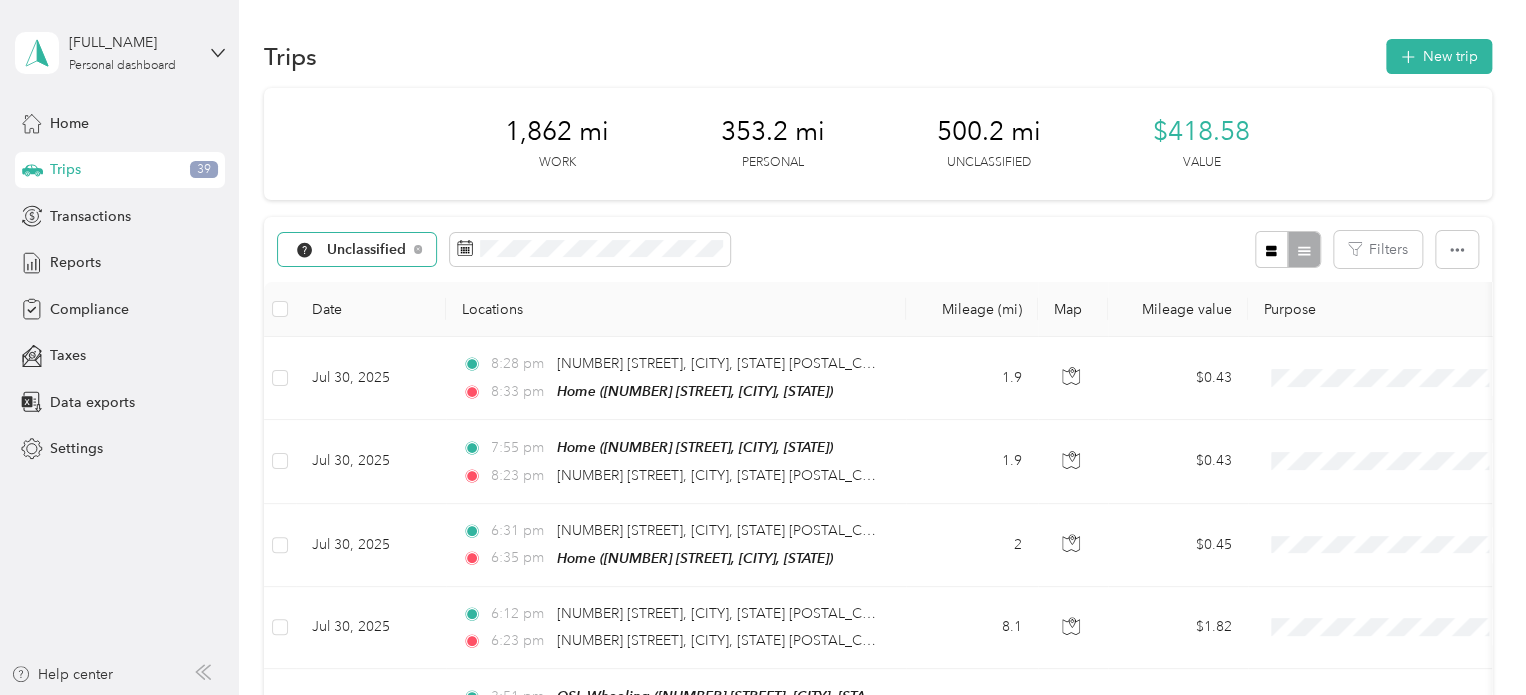 click on "Unclassified" at bounding box center (367, 250) 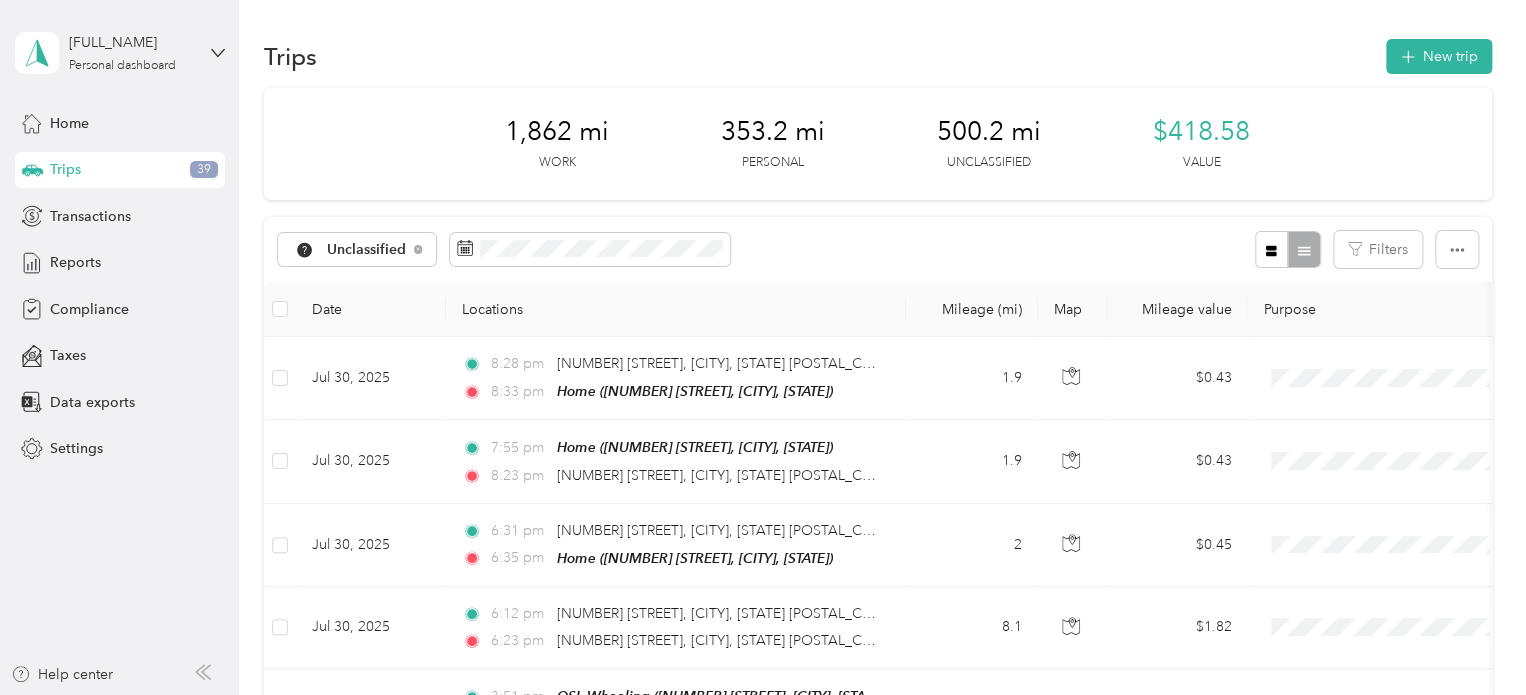 click on "JDK Management Co." at bounding box center [400, 350] 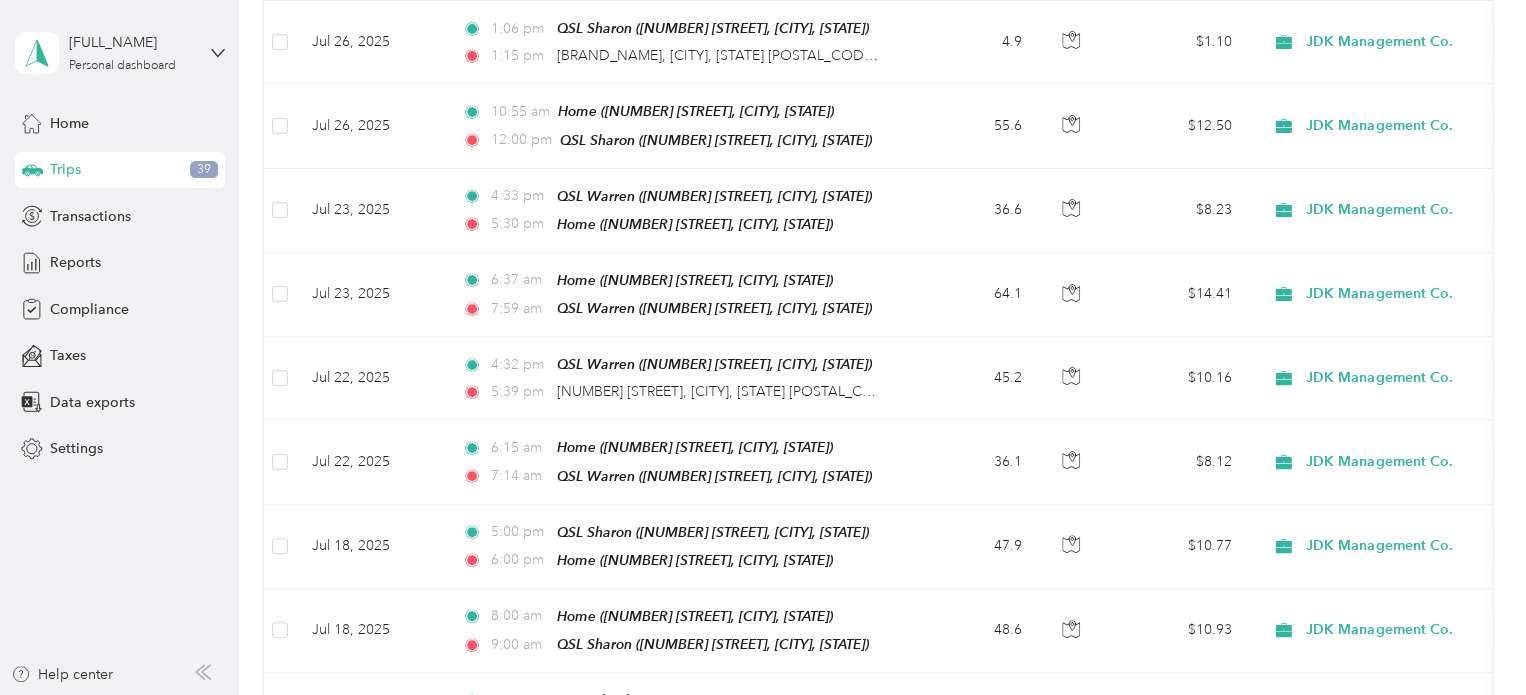 scroll, scrollTop: 0, scrollLeft: 0, axis: both 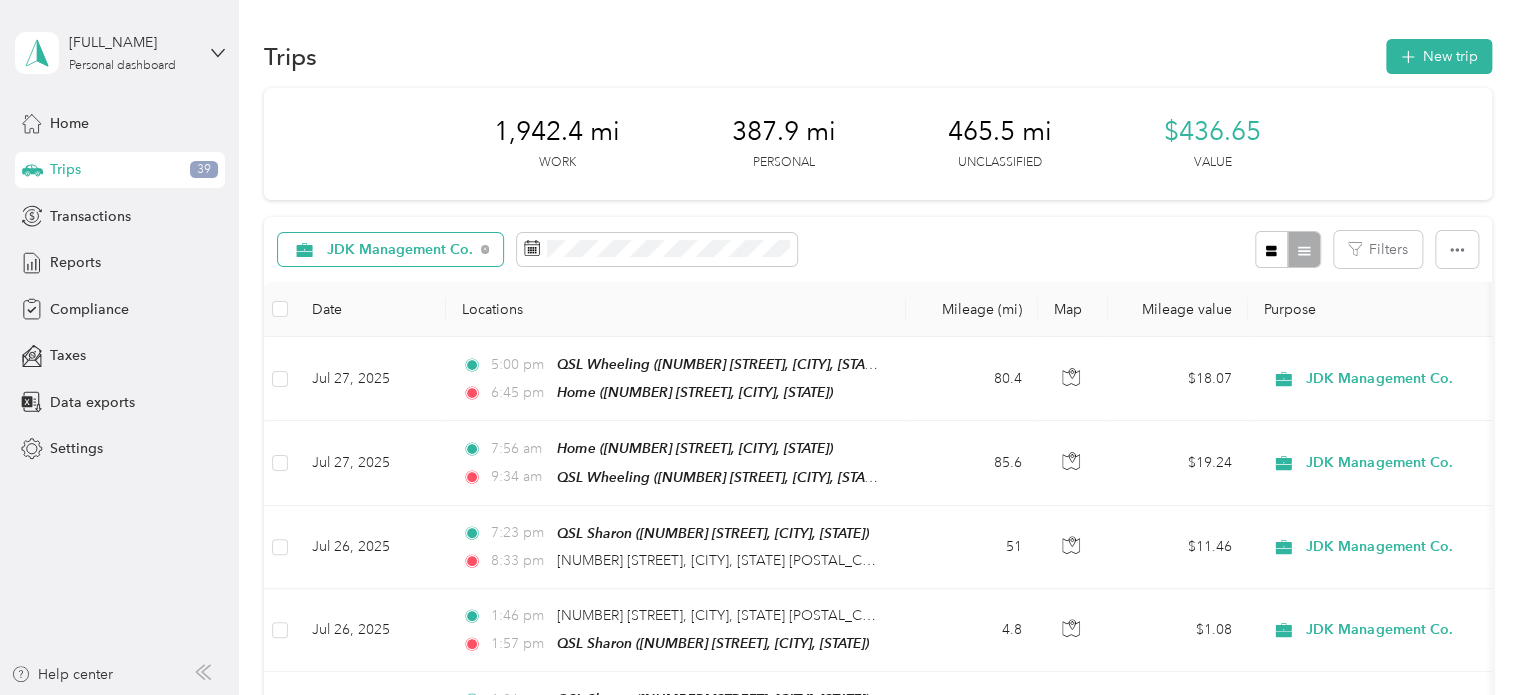 click on "JDK Management Co." at bounding box center [400, 250] 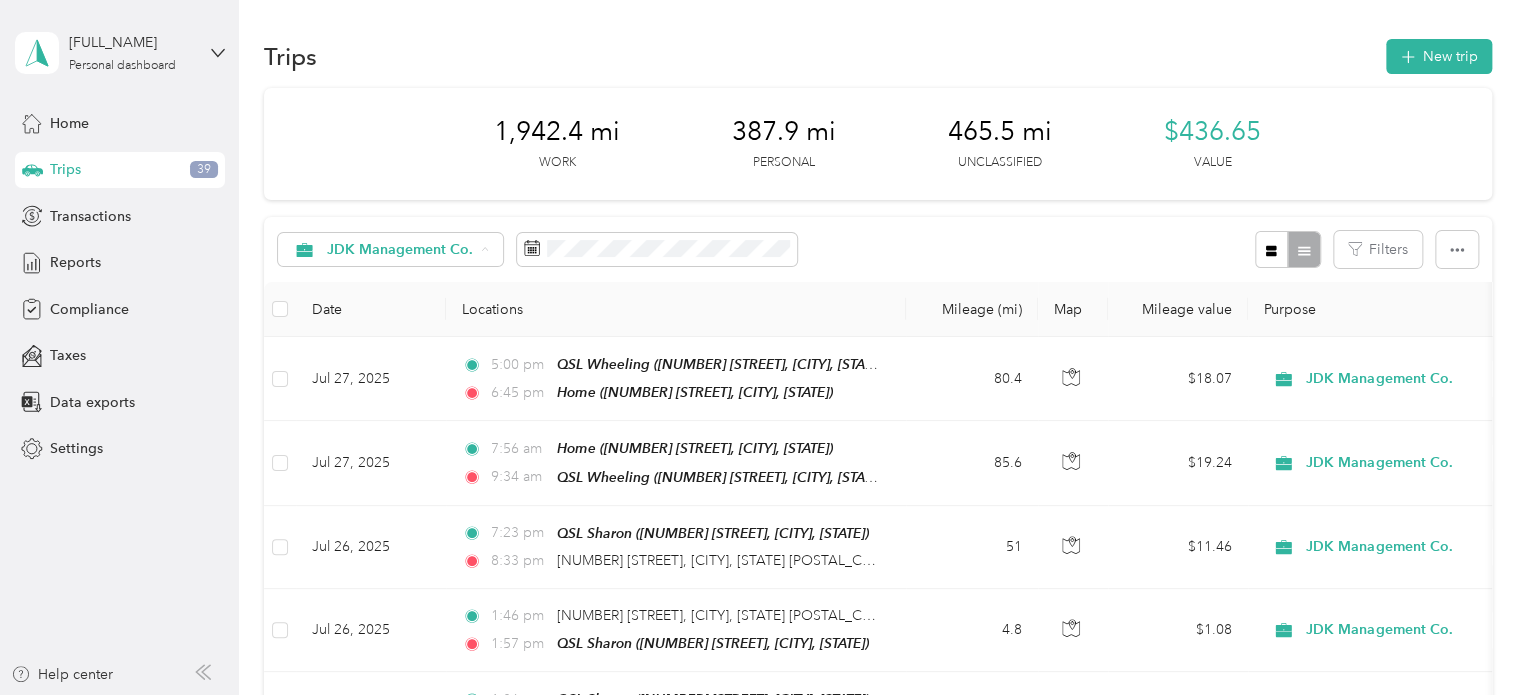 click on "Unclassified" at bounding box center (395, 320) 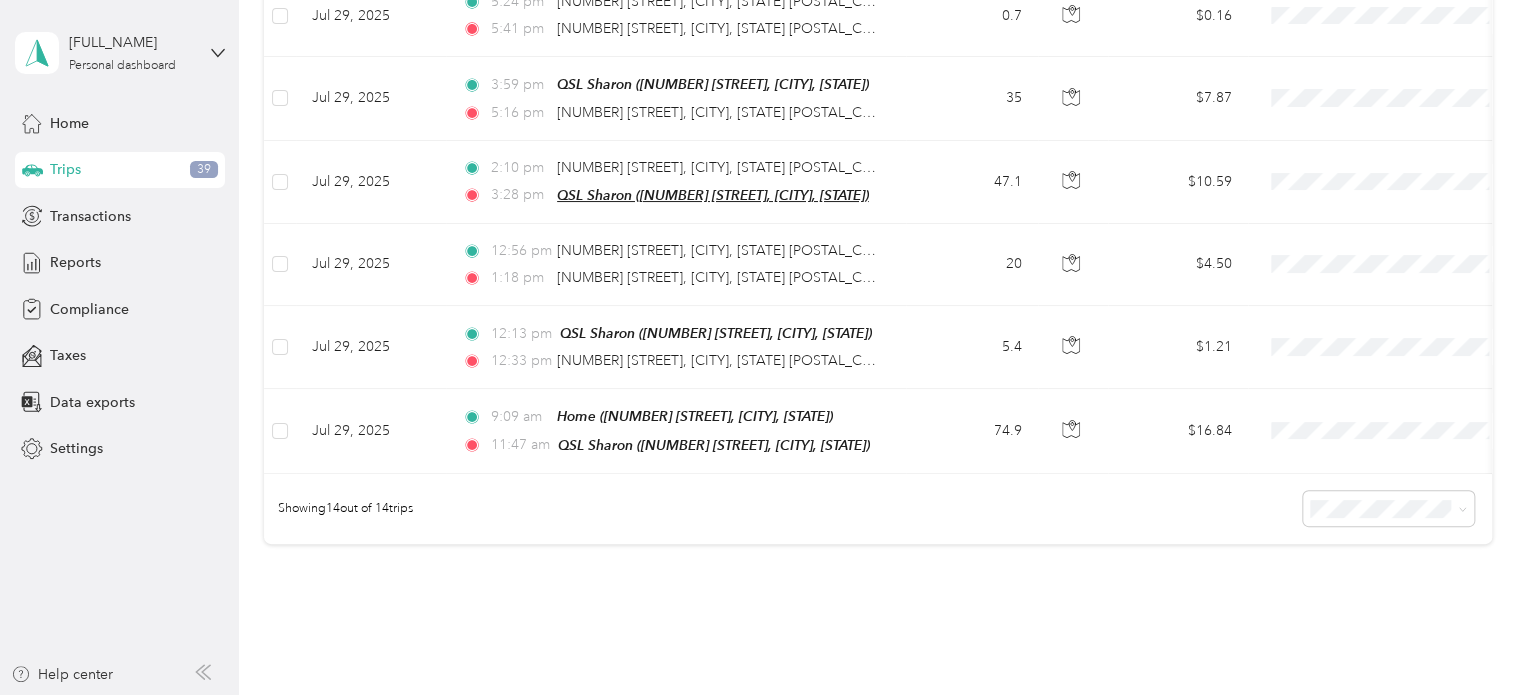 scroll, scrollTop: 852, scrollLeft: 0, axis: vertical 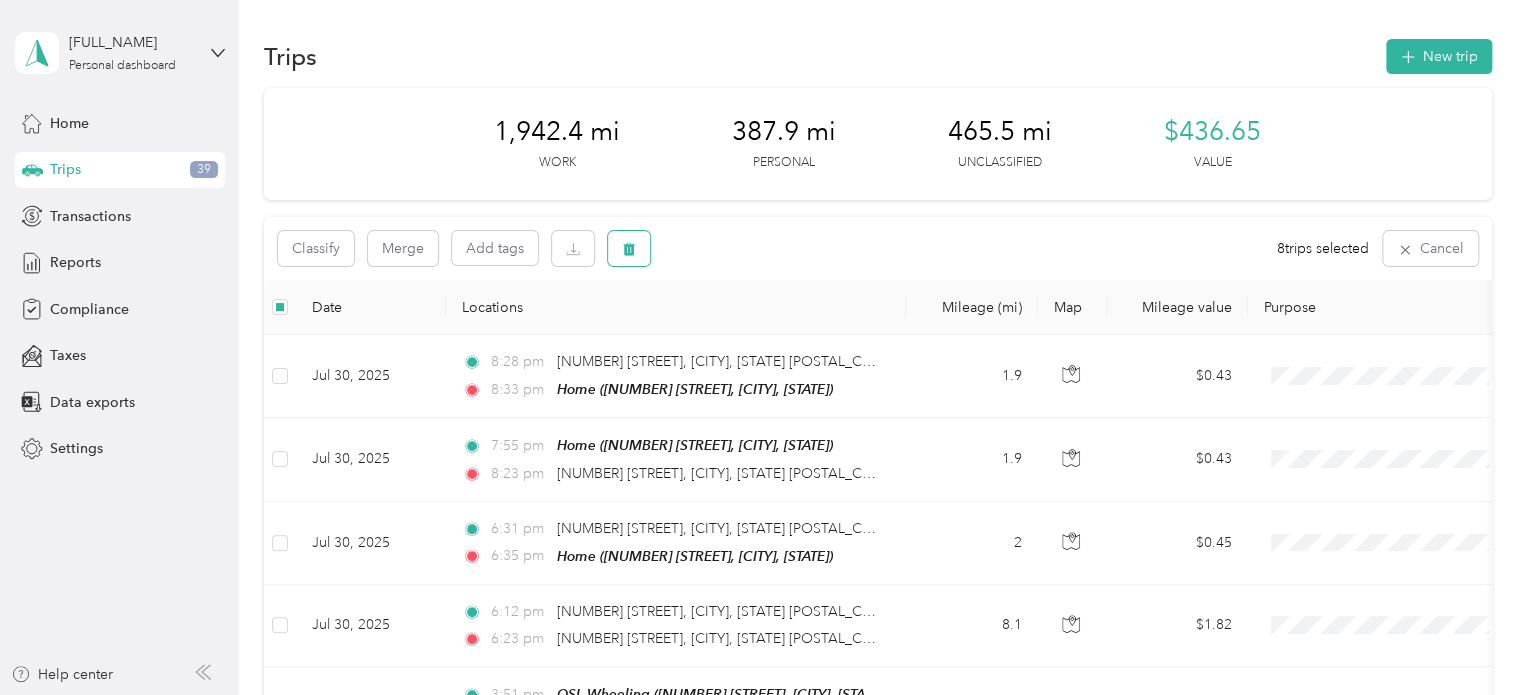 click 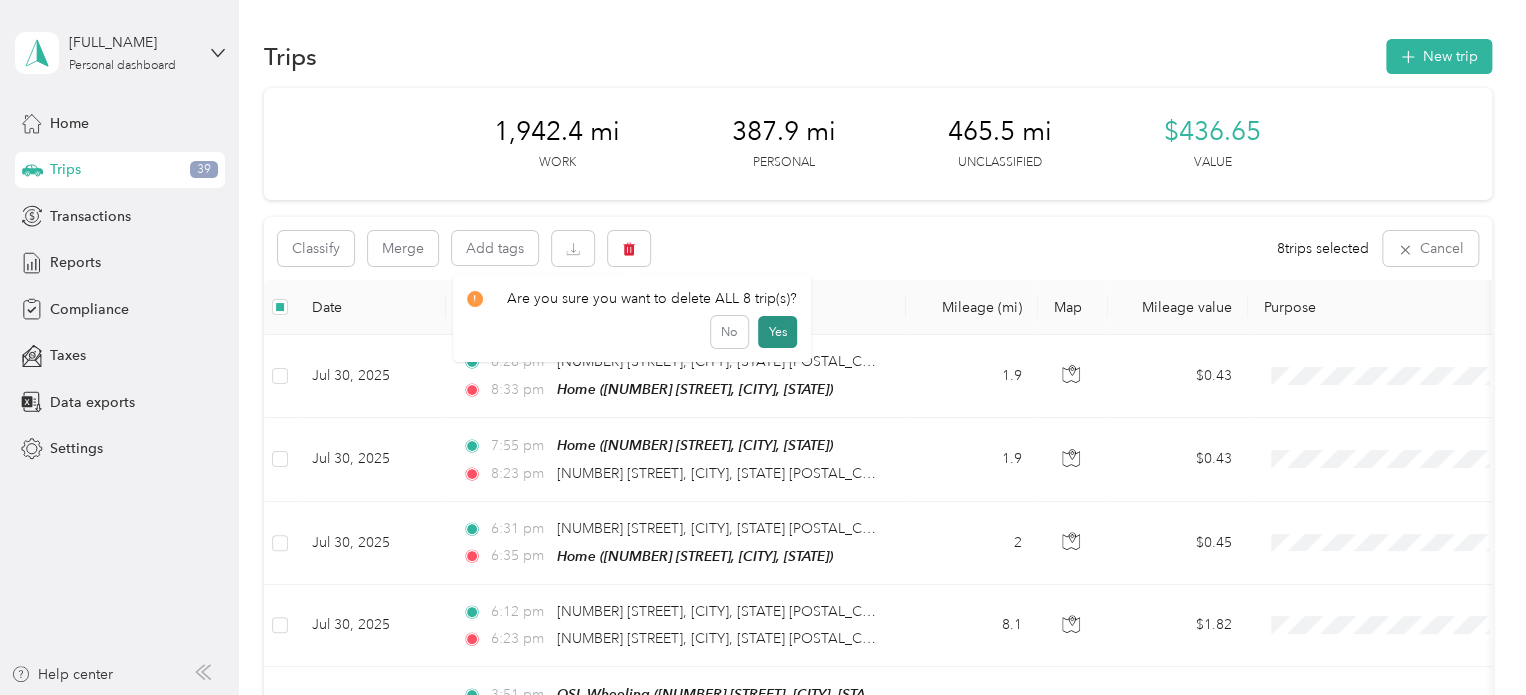 click on "Yes" at bounding box center (777, 332) 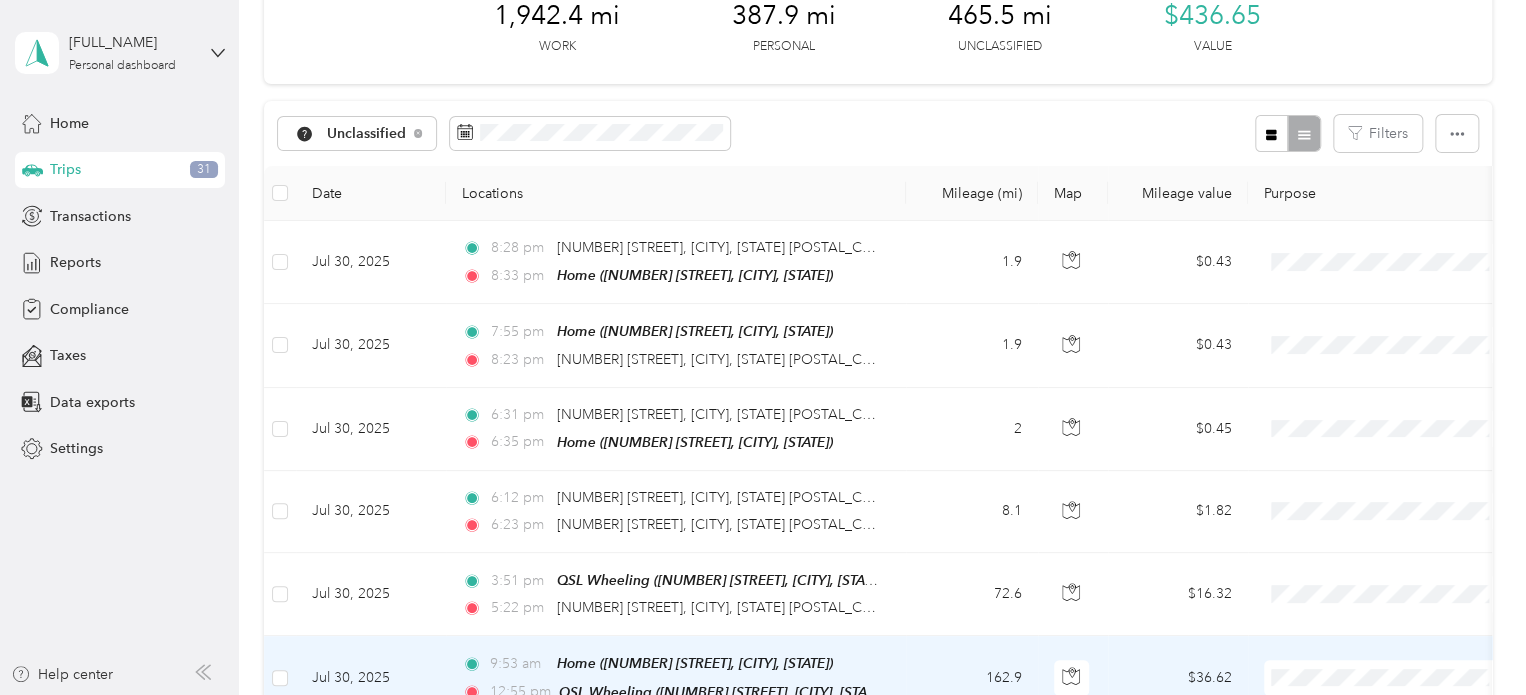 scroll, scrollTop: 0, scrollLeft: 0, axis: both 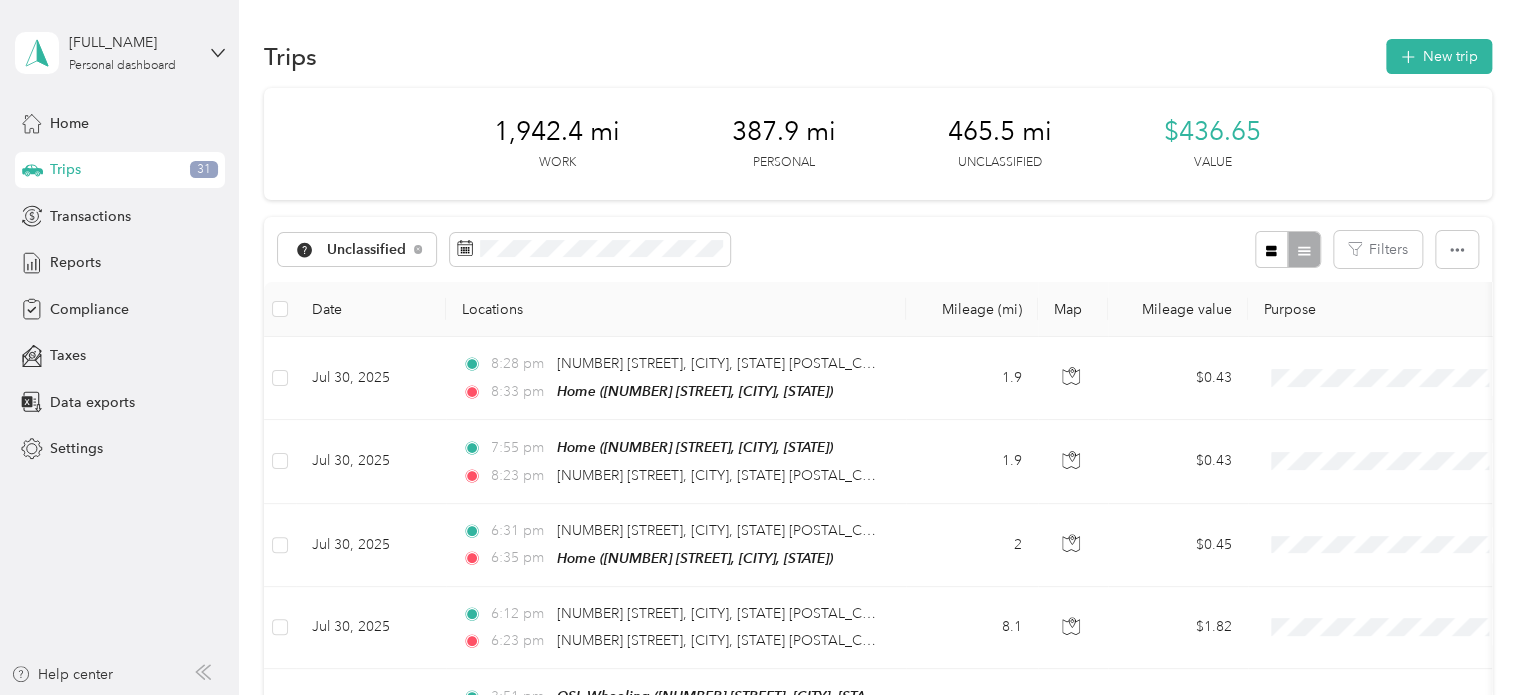 click on "Unclassified Filters" at bounding box center [878, 249] 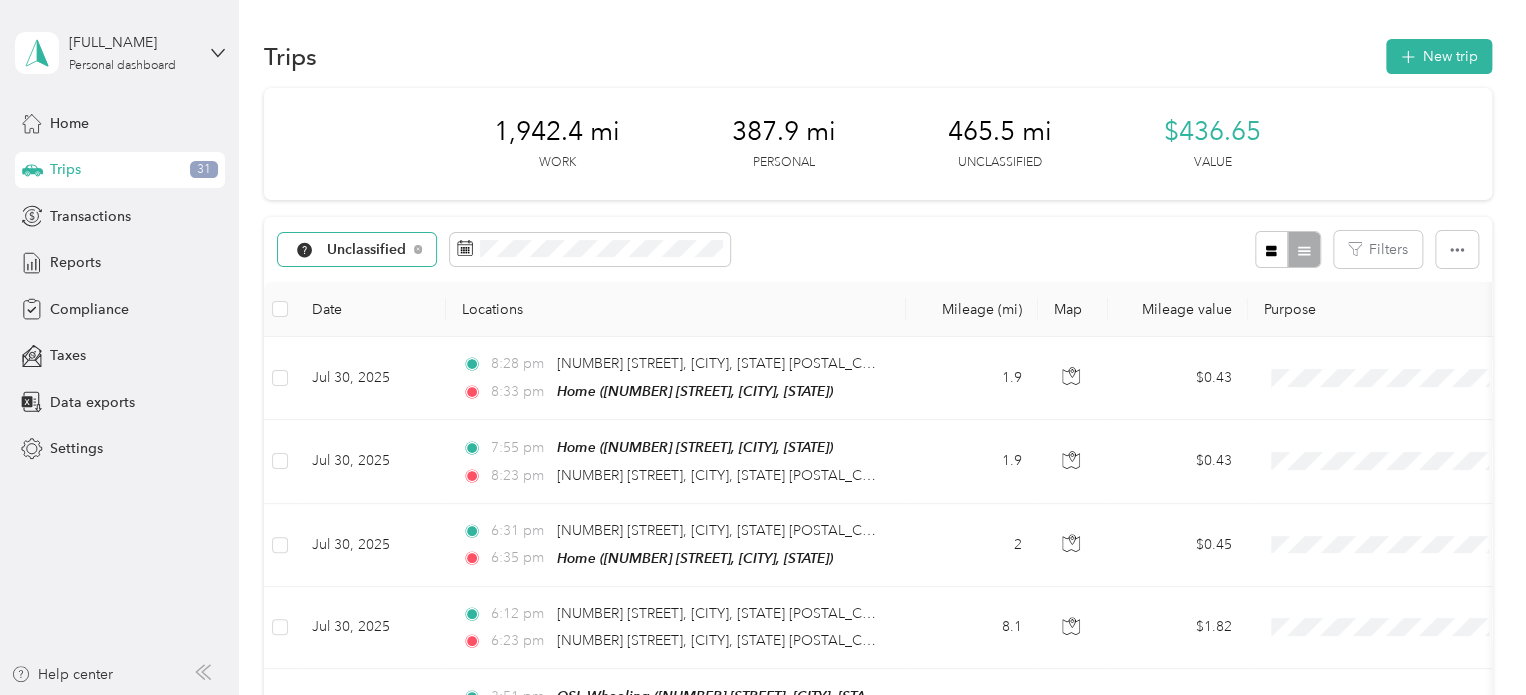 click on "Unclassified" at bounding box center [367, 250] 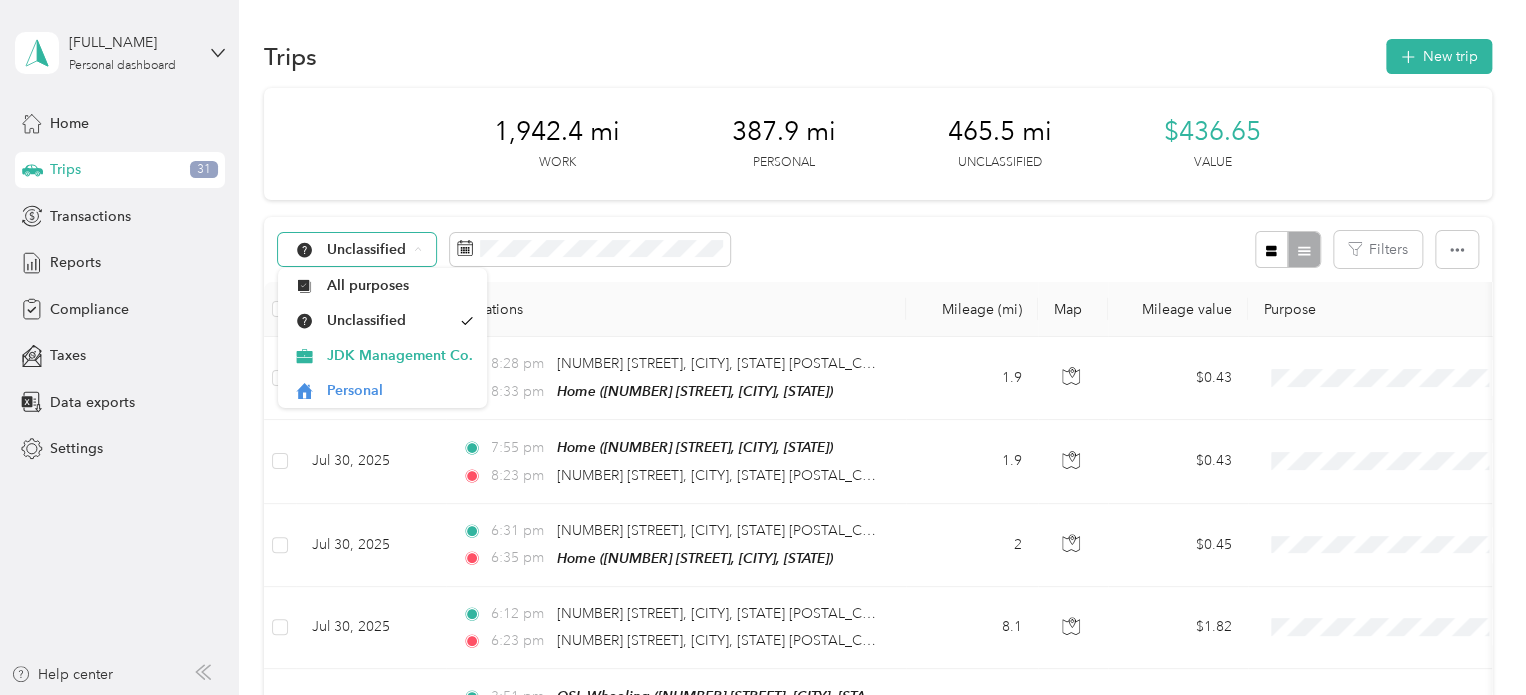 click on "Unclassified" at bounding box center (367, 250) 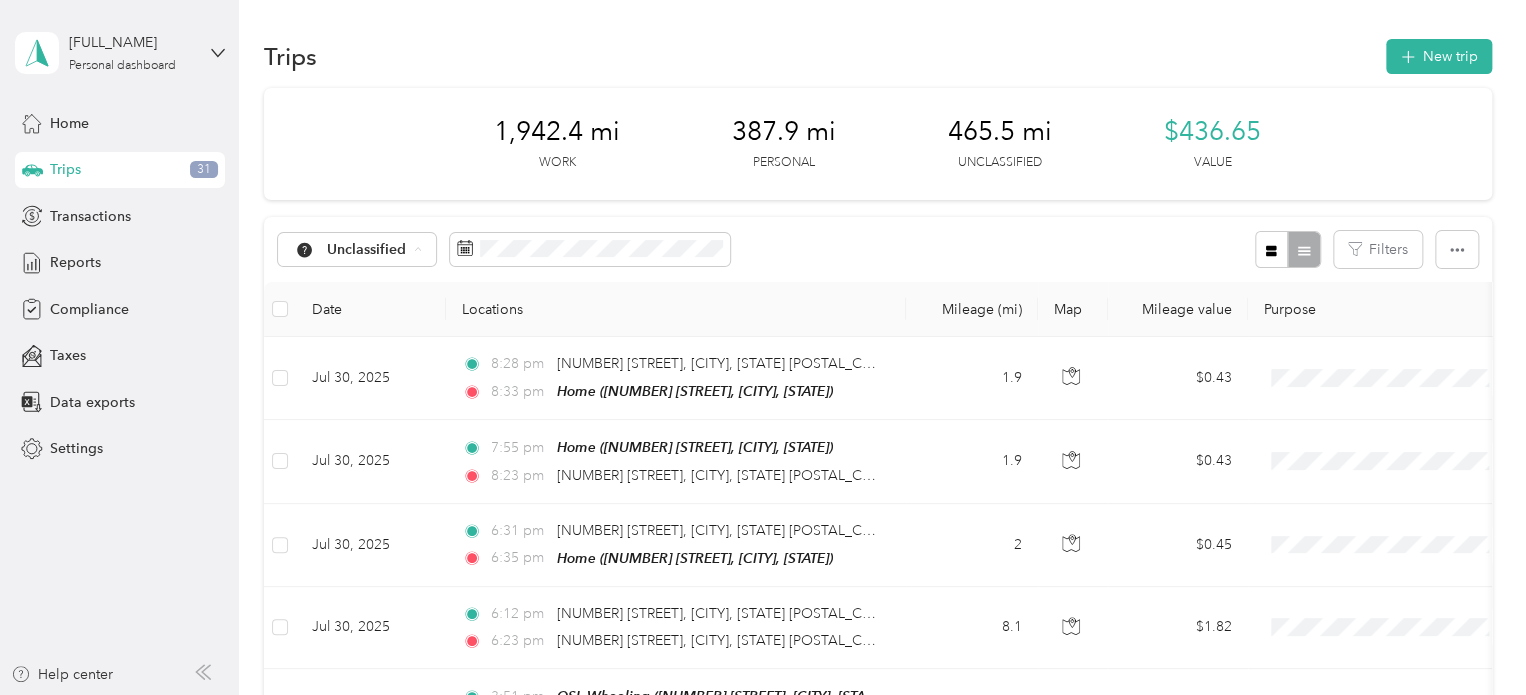 click on "Unclassified Filters" at bounding box center [878, 249] 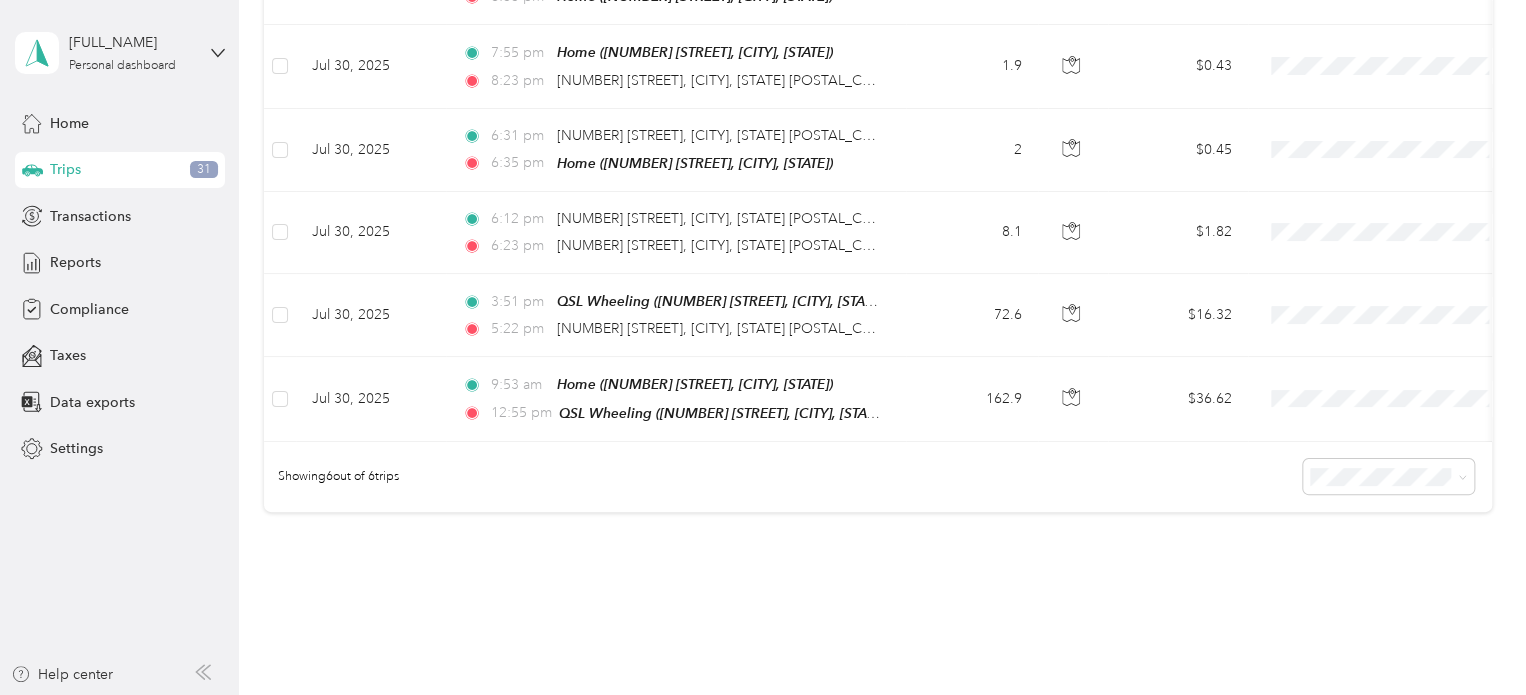 scroll, scrollTop: 0, scrollLeft: 0, axis: both 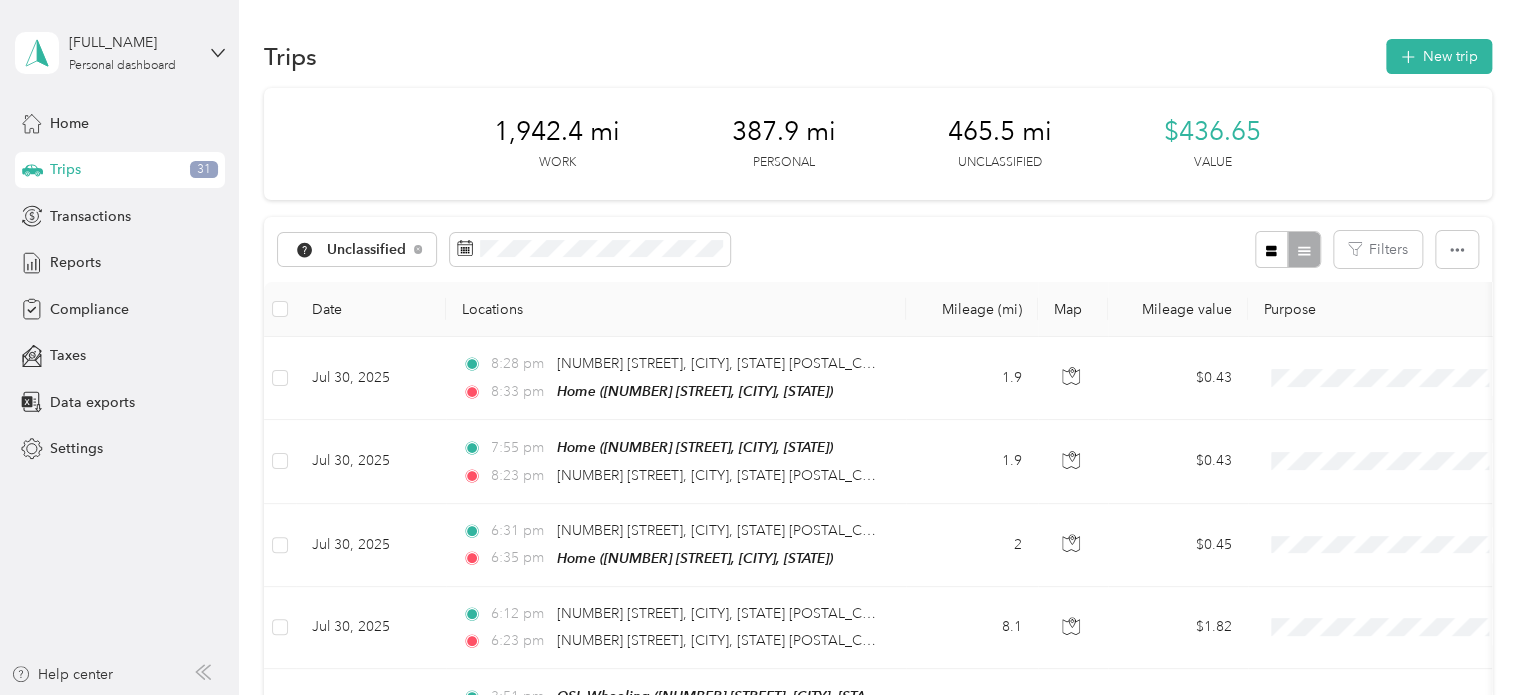 click on "Unclassified Filters" at bounding box center (878, 249) 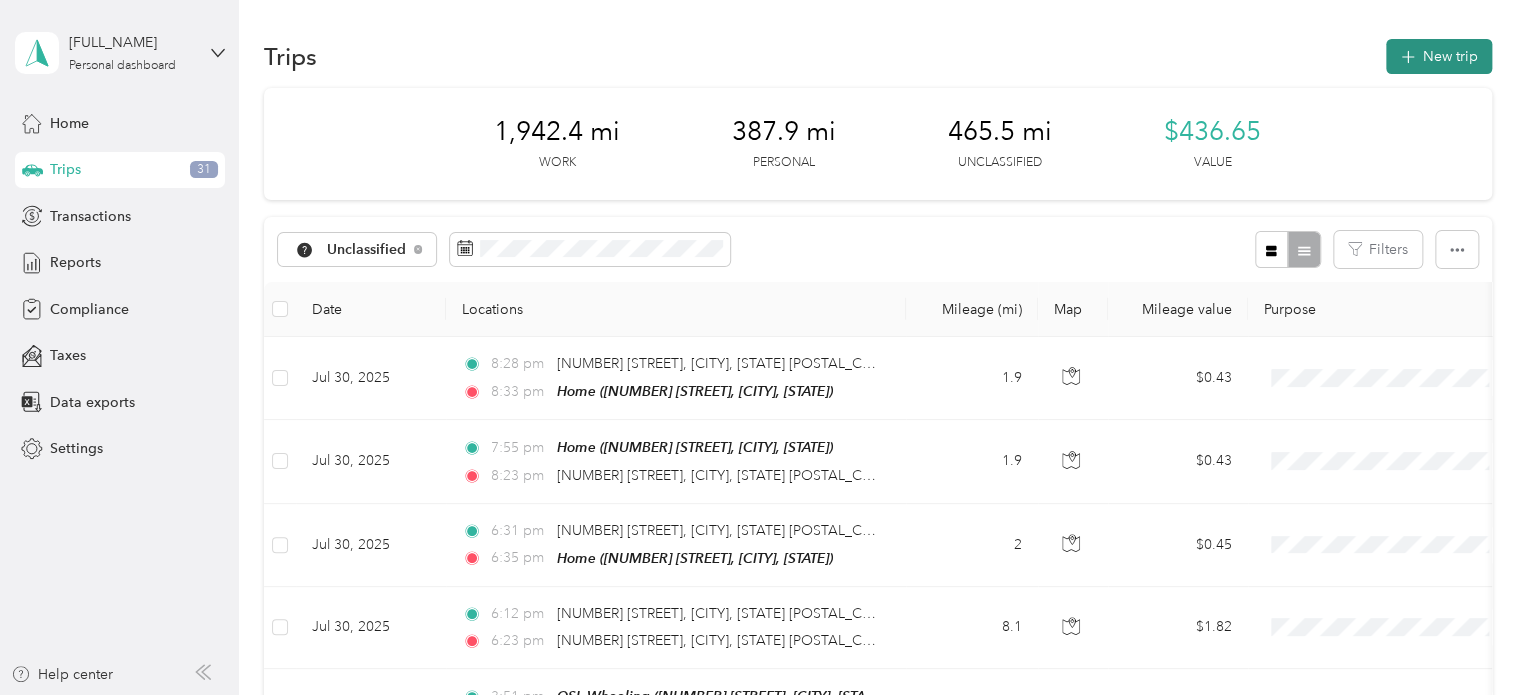 click 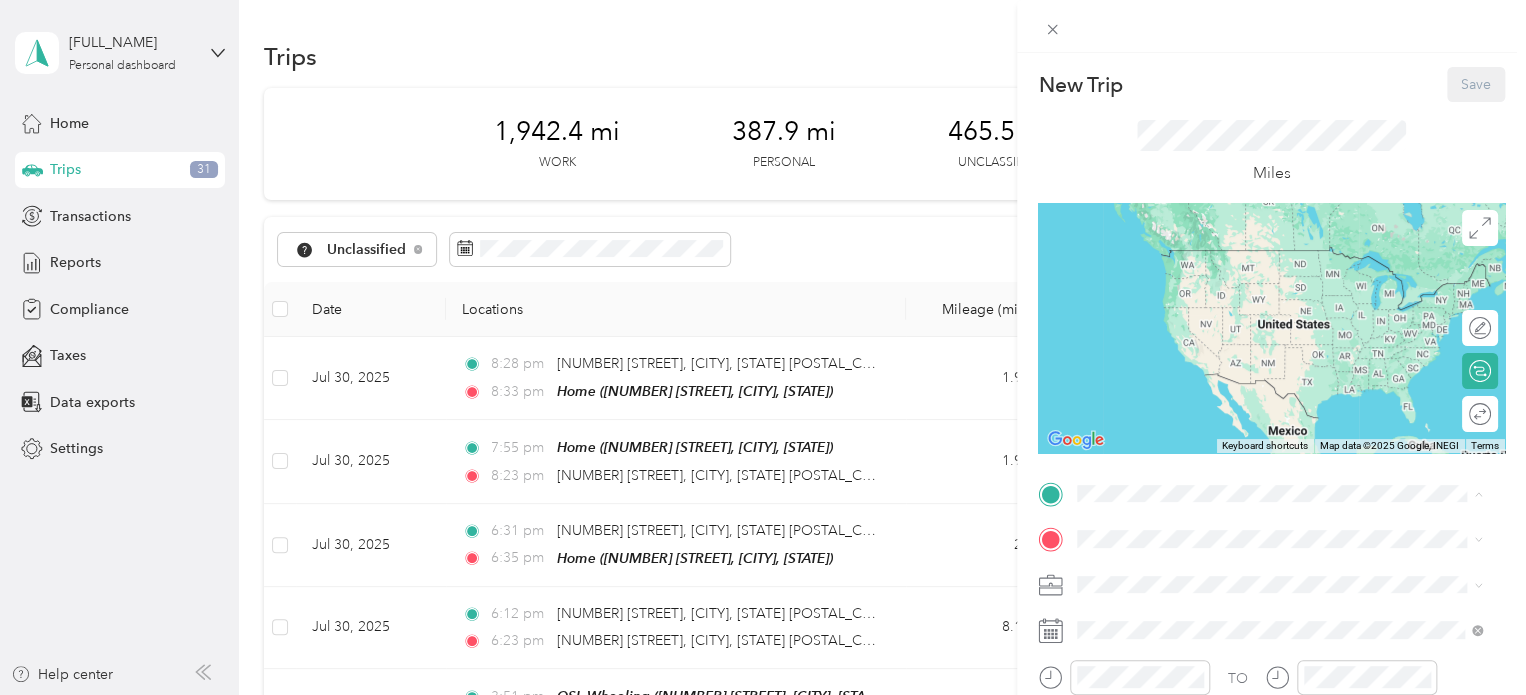 click on "Home" at bounding box center [1295, 257] 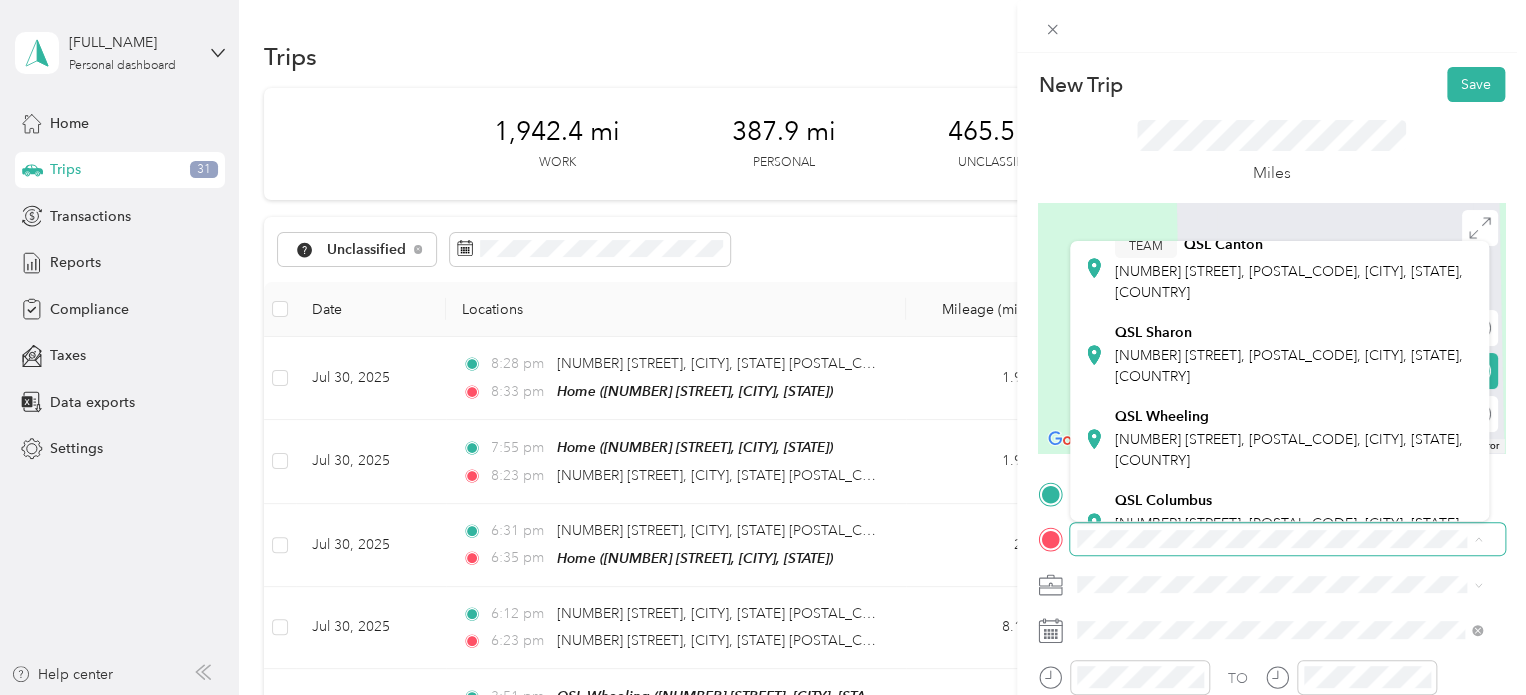 scroll, scrollTop: 300, scrollLeft: 0, axis: vertical 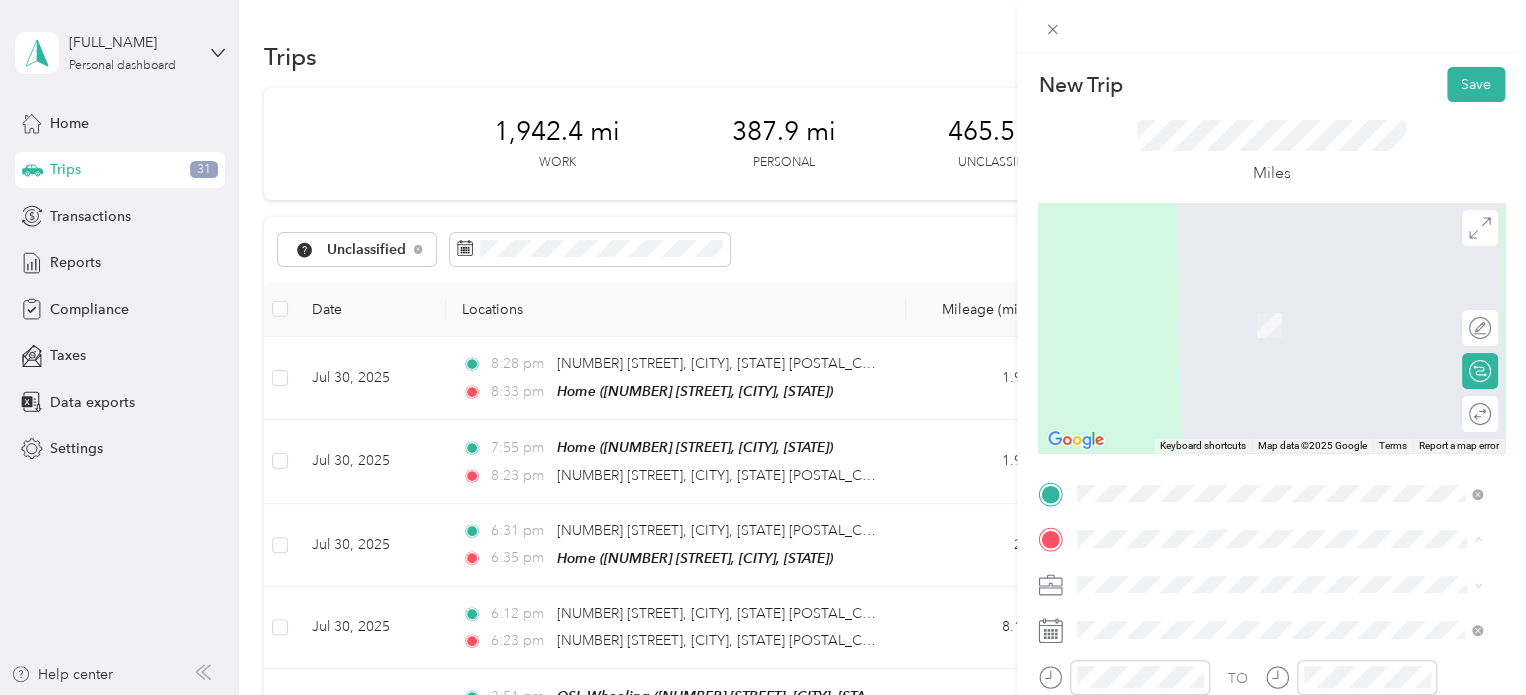 click on "QSL Sharon [NUMBER] [STREET], [POSTAL_CODE], [CITY], [STATE], [COUNTRY]" at bounding box center (1295, 354) 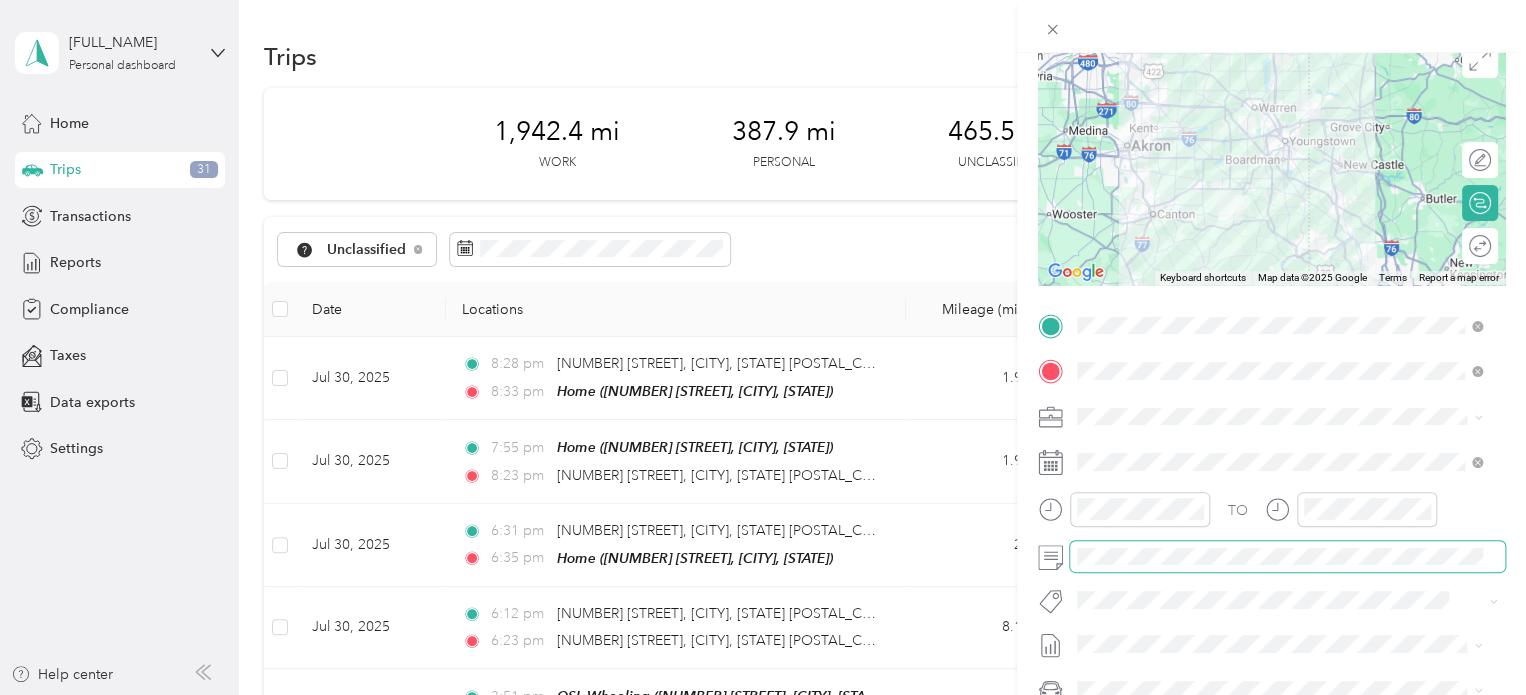 scroll, scrollTop: 200, scrollLeft: 0, axis: vertical 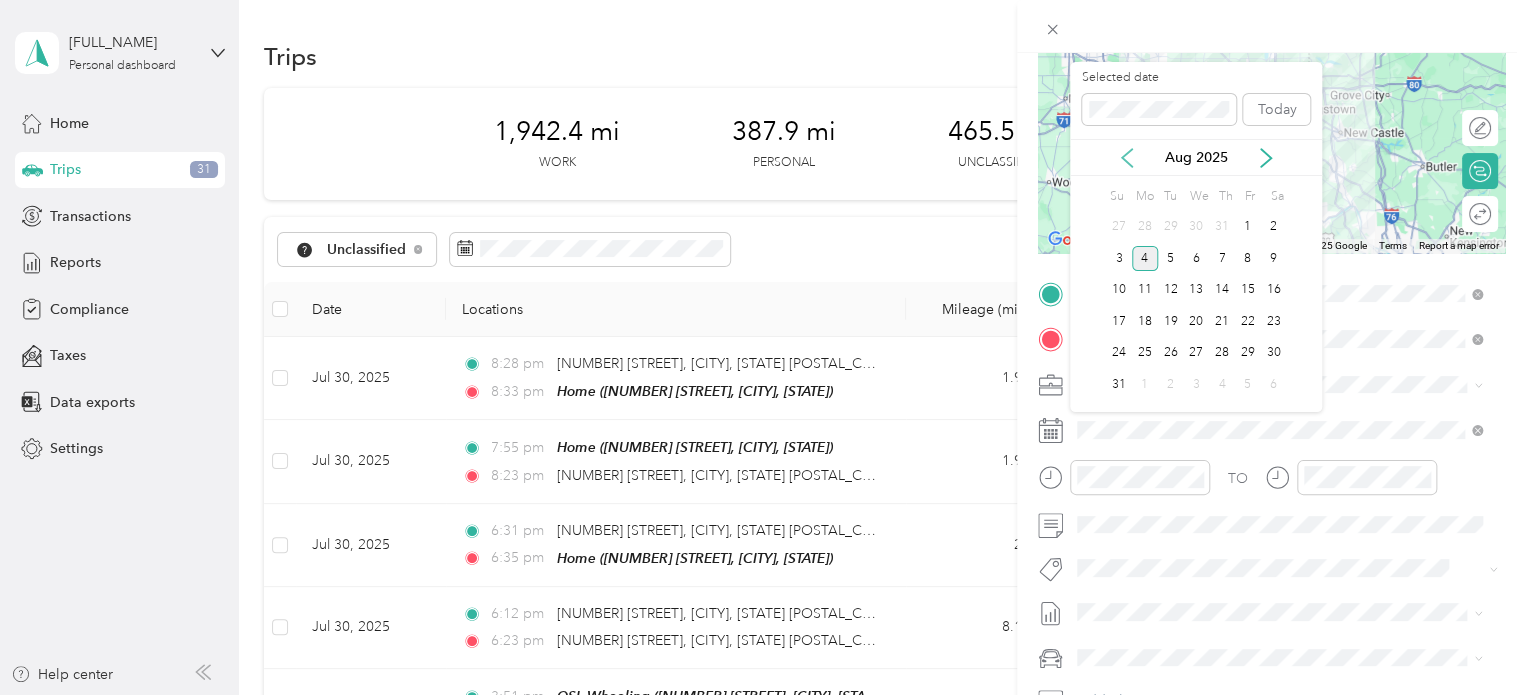 click 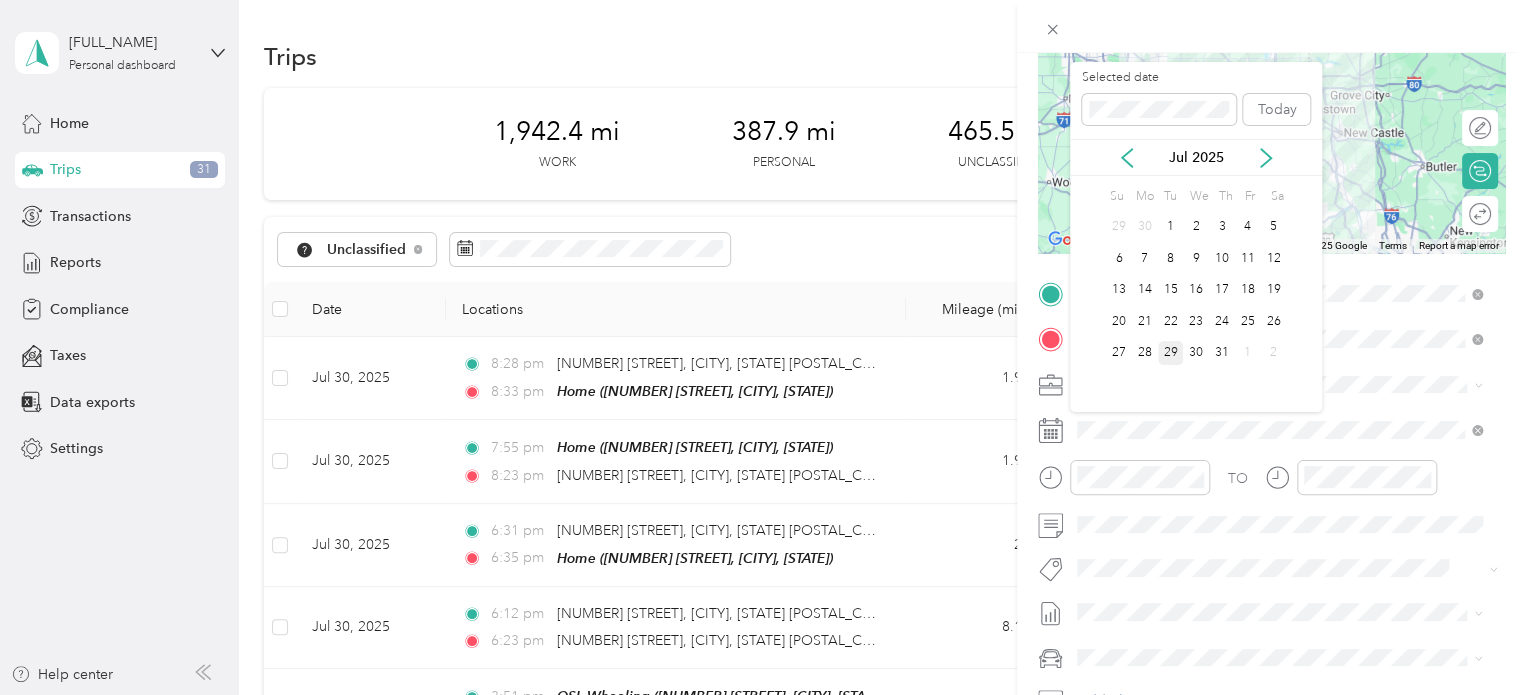 click on "29" at bounding box center (1171, 353) 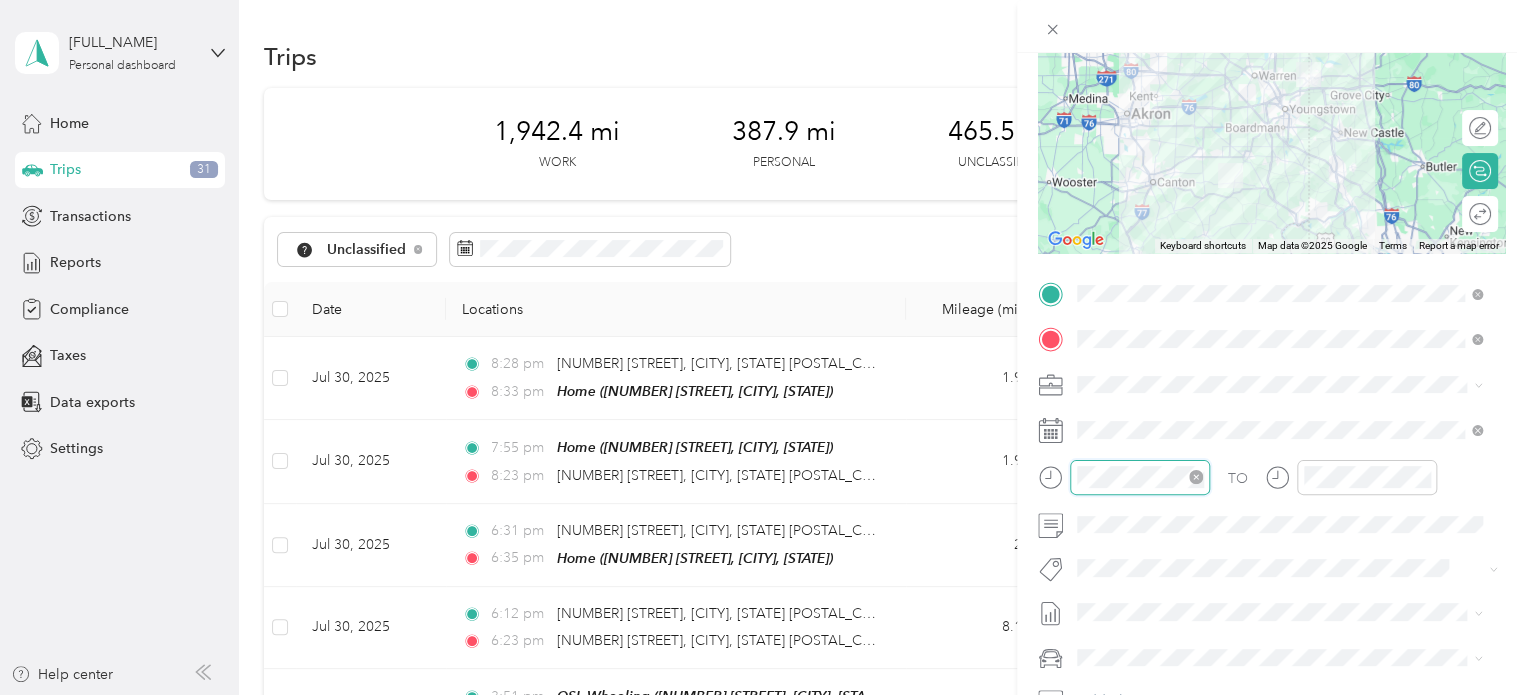 scroll, scrollTop: 120, scrollLeft: 0, axis: vertical 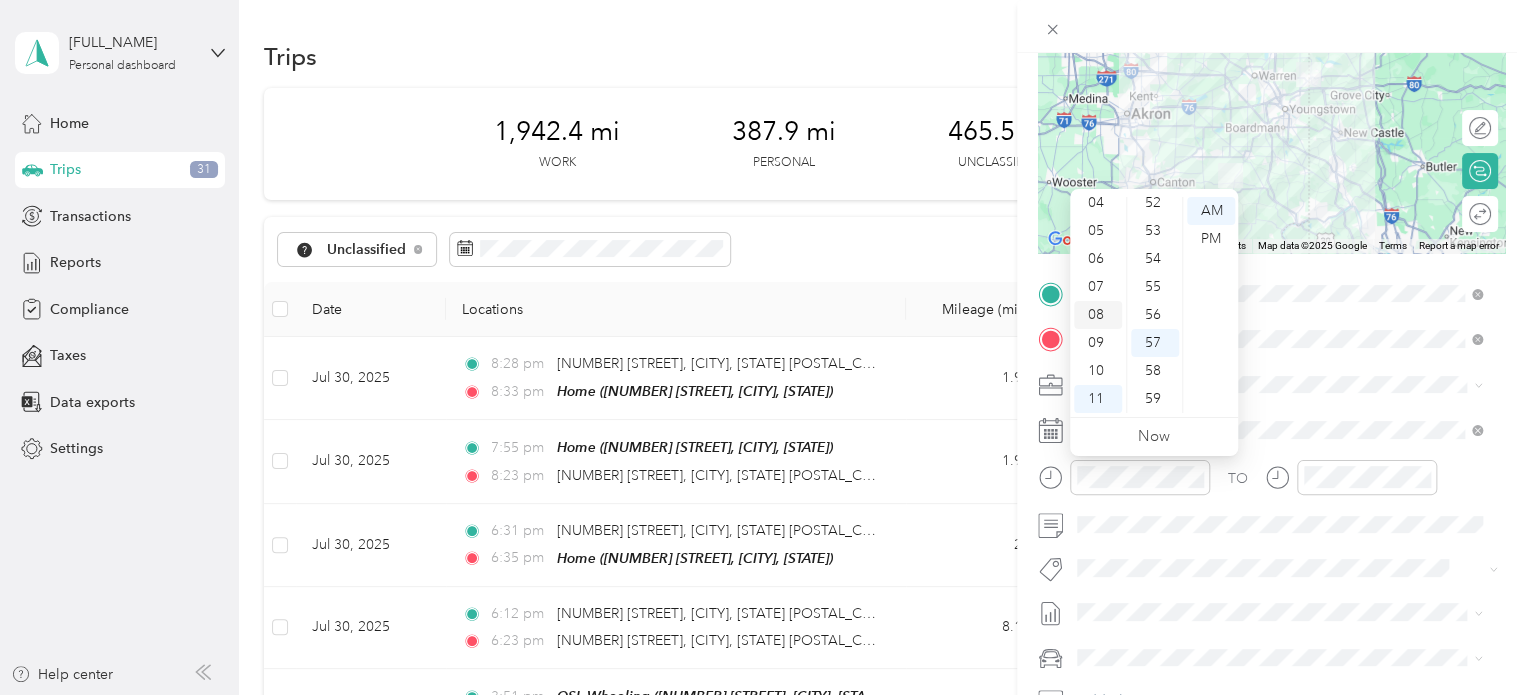 click on "08" at bounding box center (1098, 315) 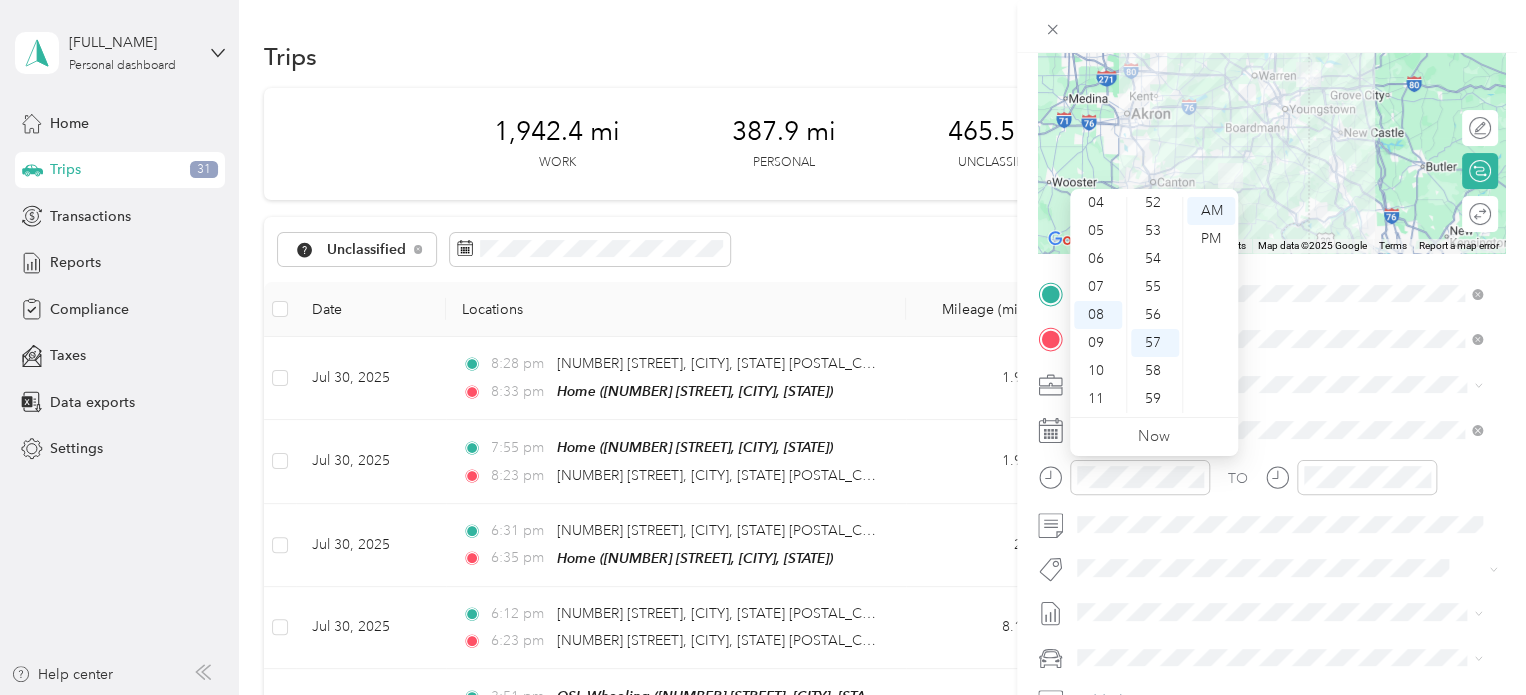 scroll, scrollTop: 764, scrollLeft: 0, axis: vertical 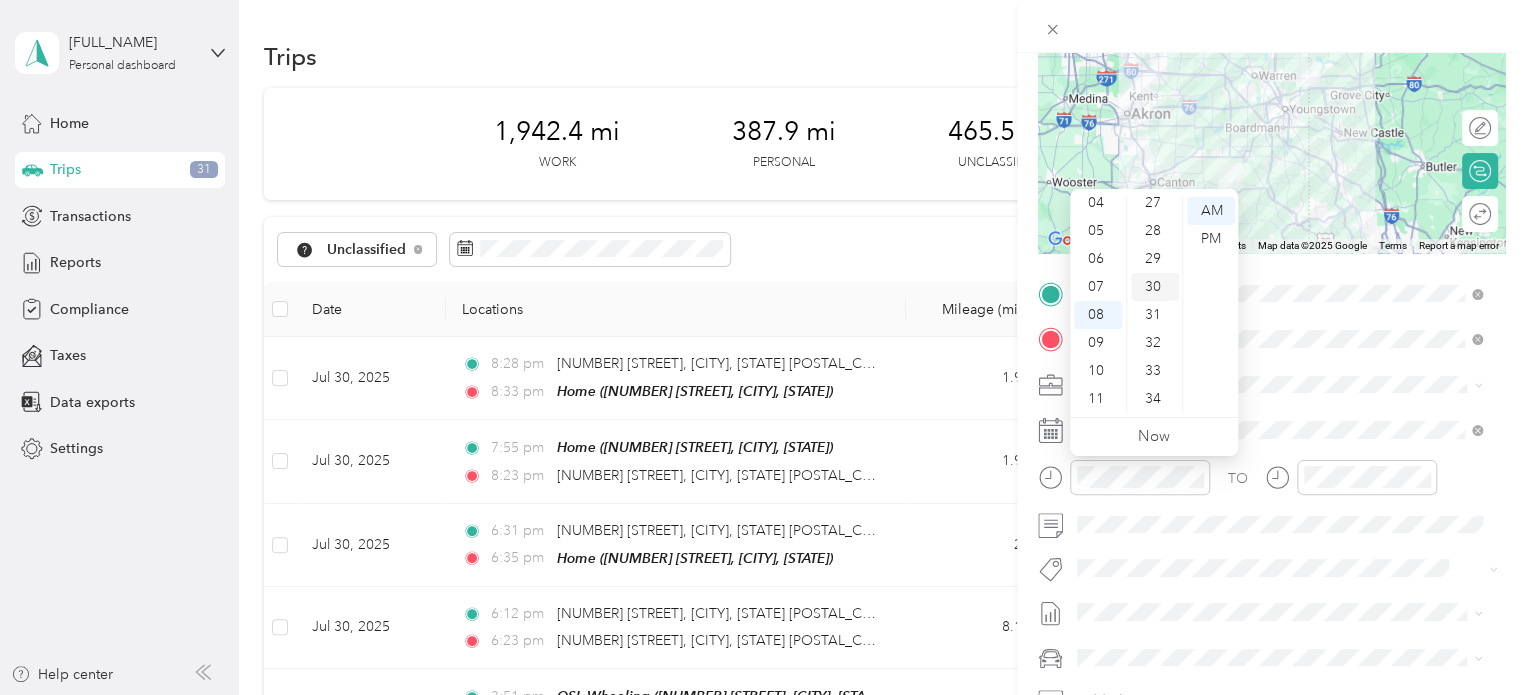 click on "30" at bounding box center [1155, 287] 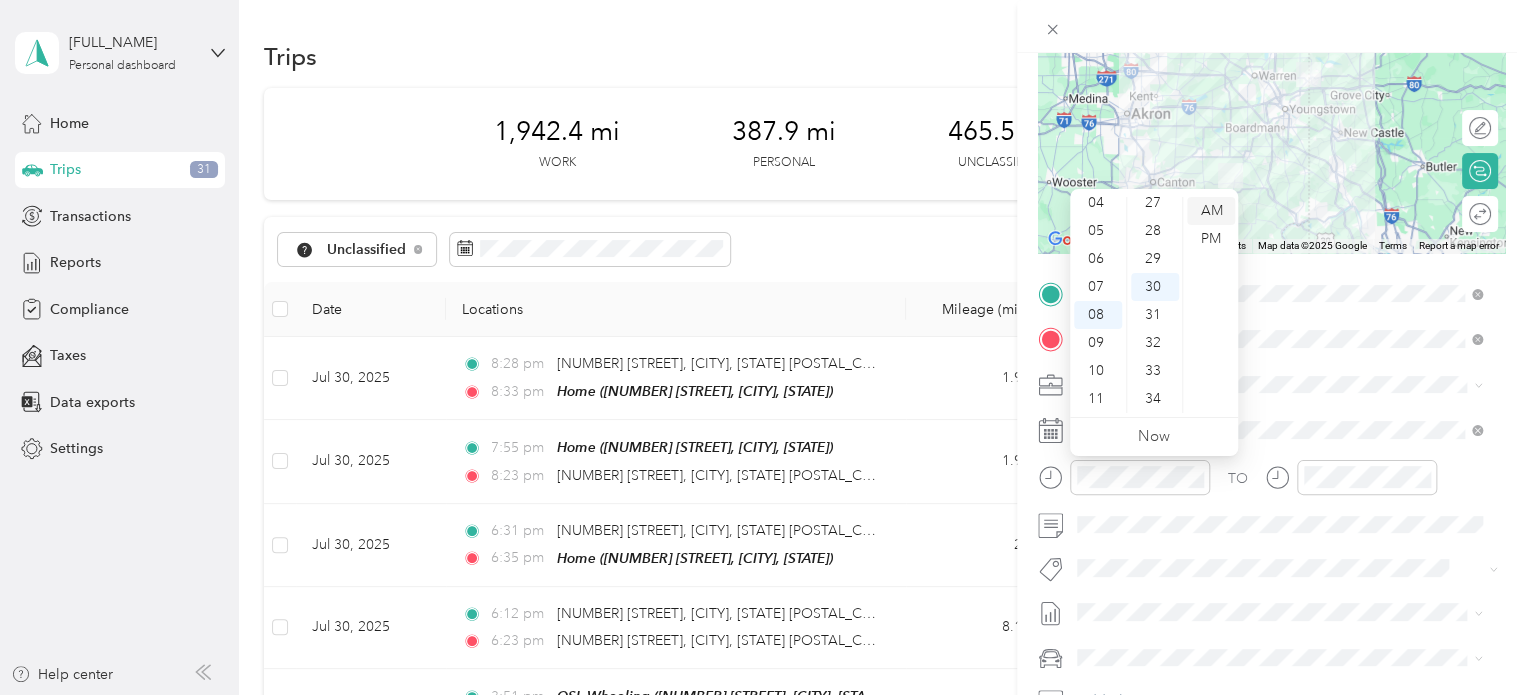 scroll, scrollTop: 840, scrollLeft: 0, axis: vertical 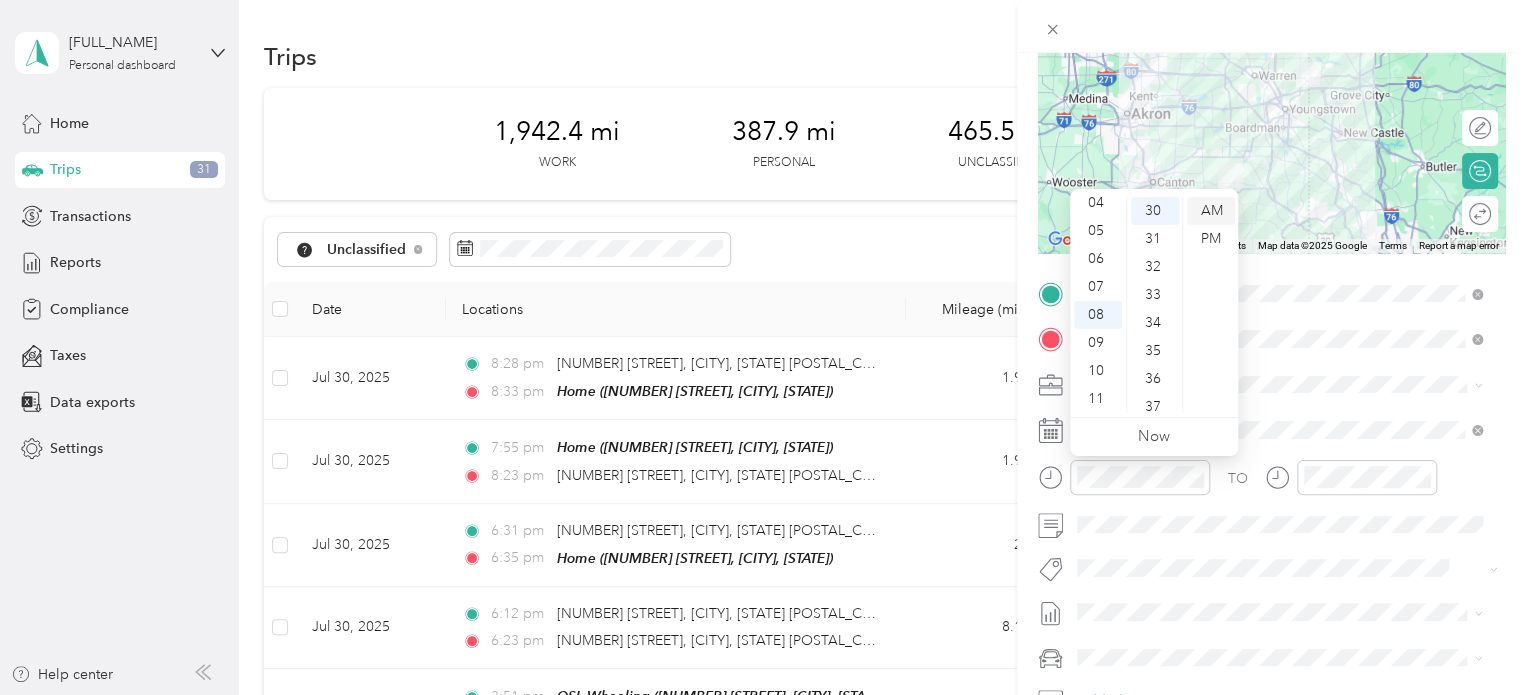 click on "AM" at bounding box center (1211, 211) 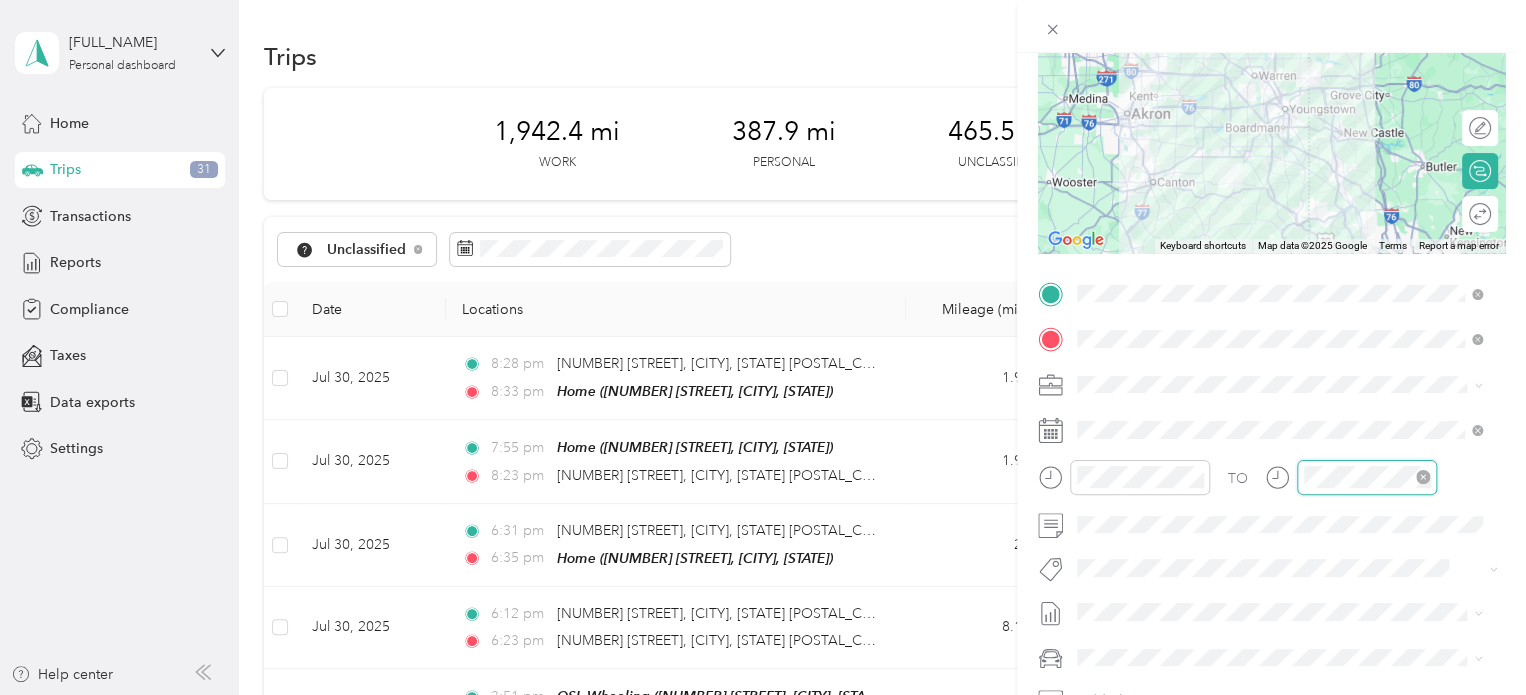 scroll, scrollTop: 120, scrollLeft: 0, axis: vertical 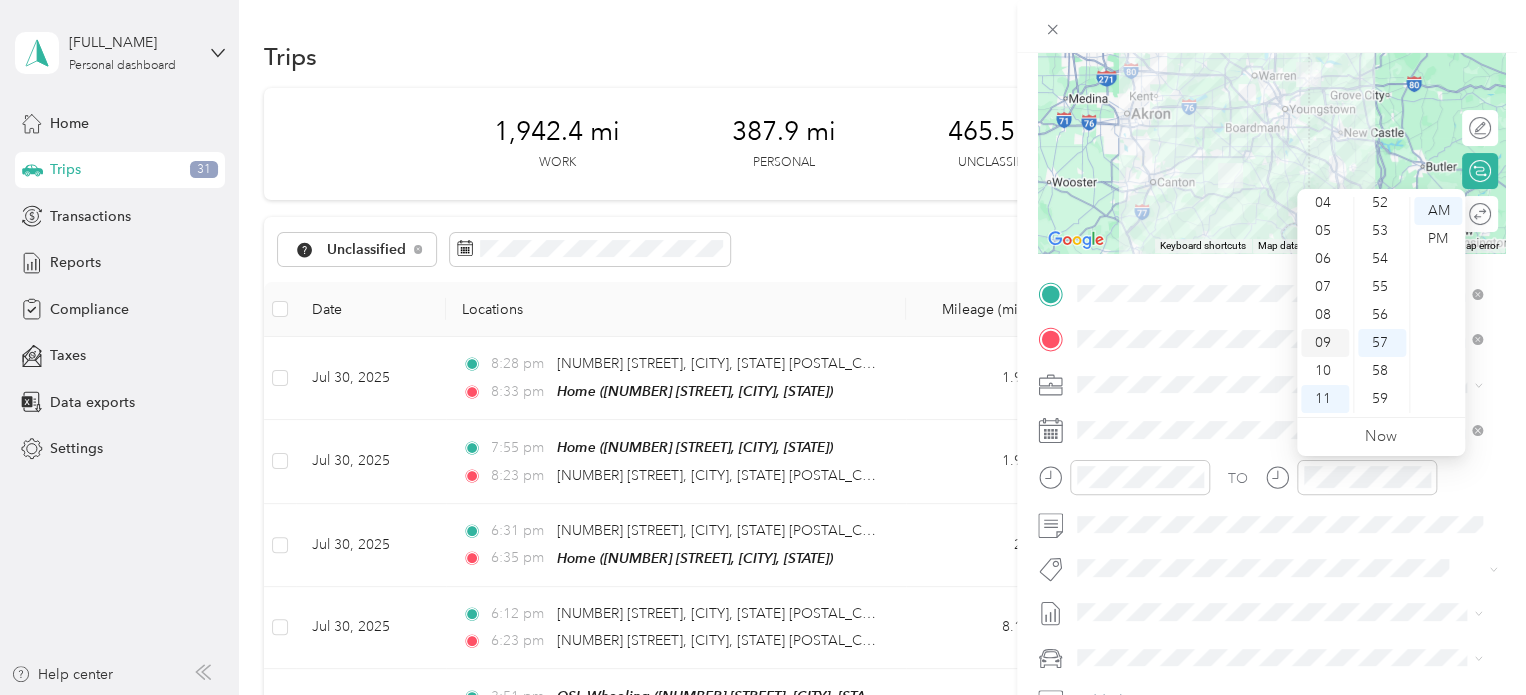 click on "09" at bounding box center (1325, 343) 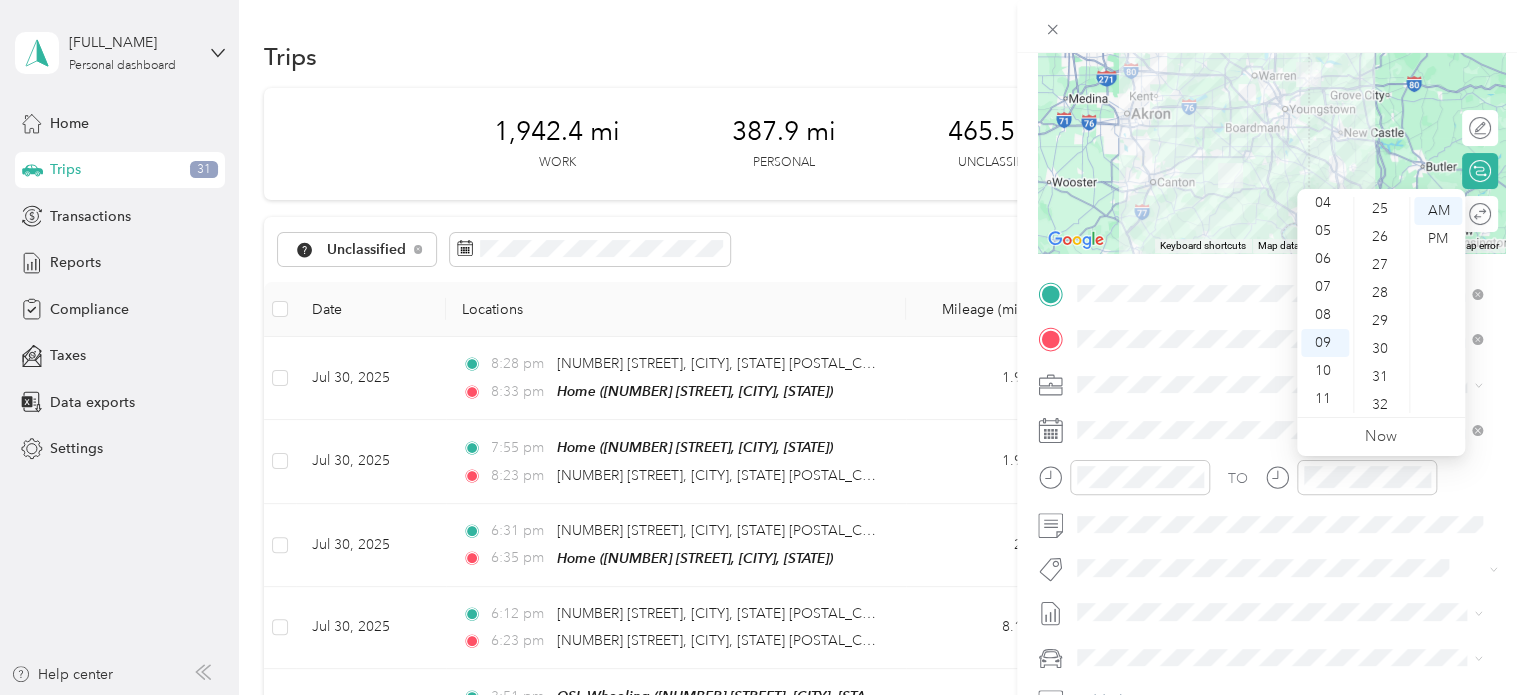 scroll, scrollTop: 664, scrollLeft: 0, axis: vertical 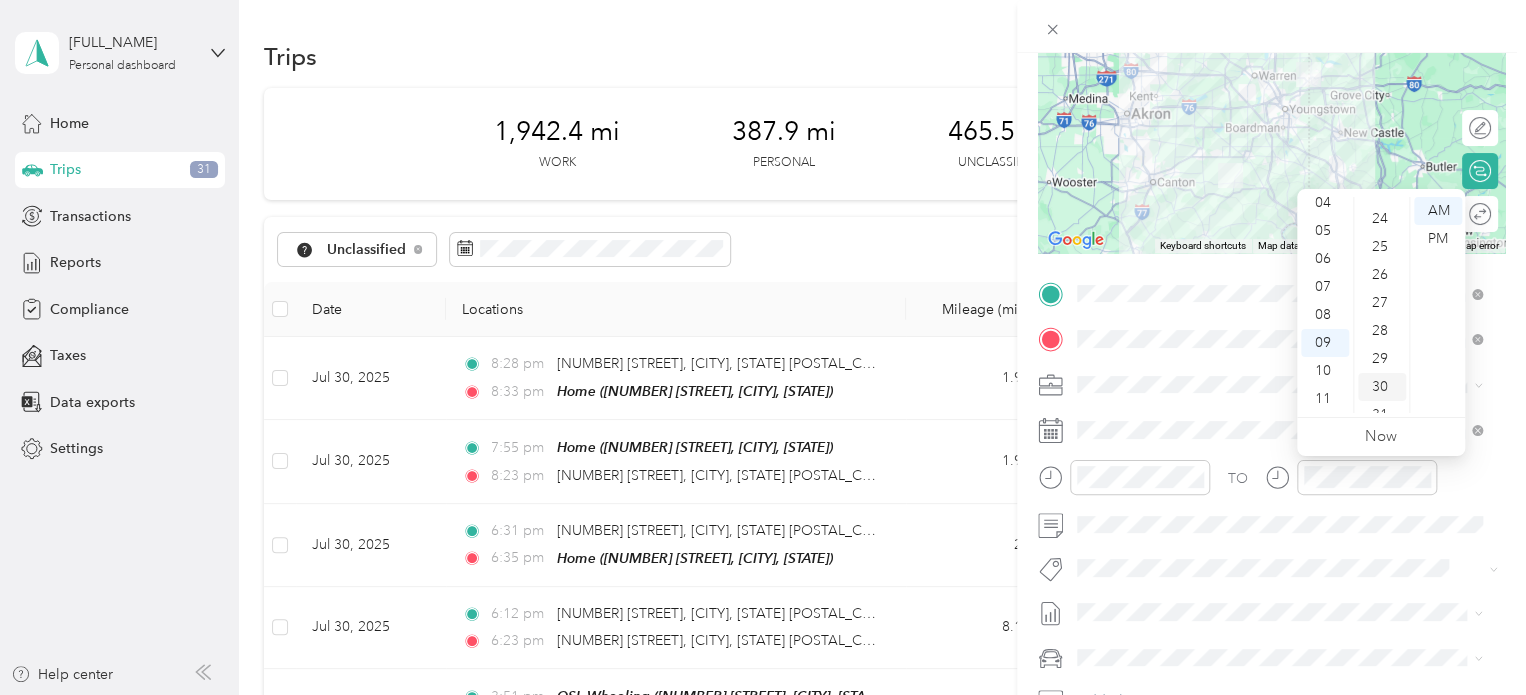 click on "30" at bounding box center [1382, 387] 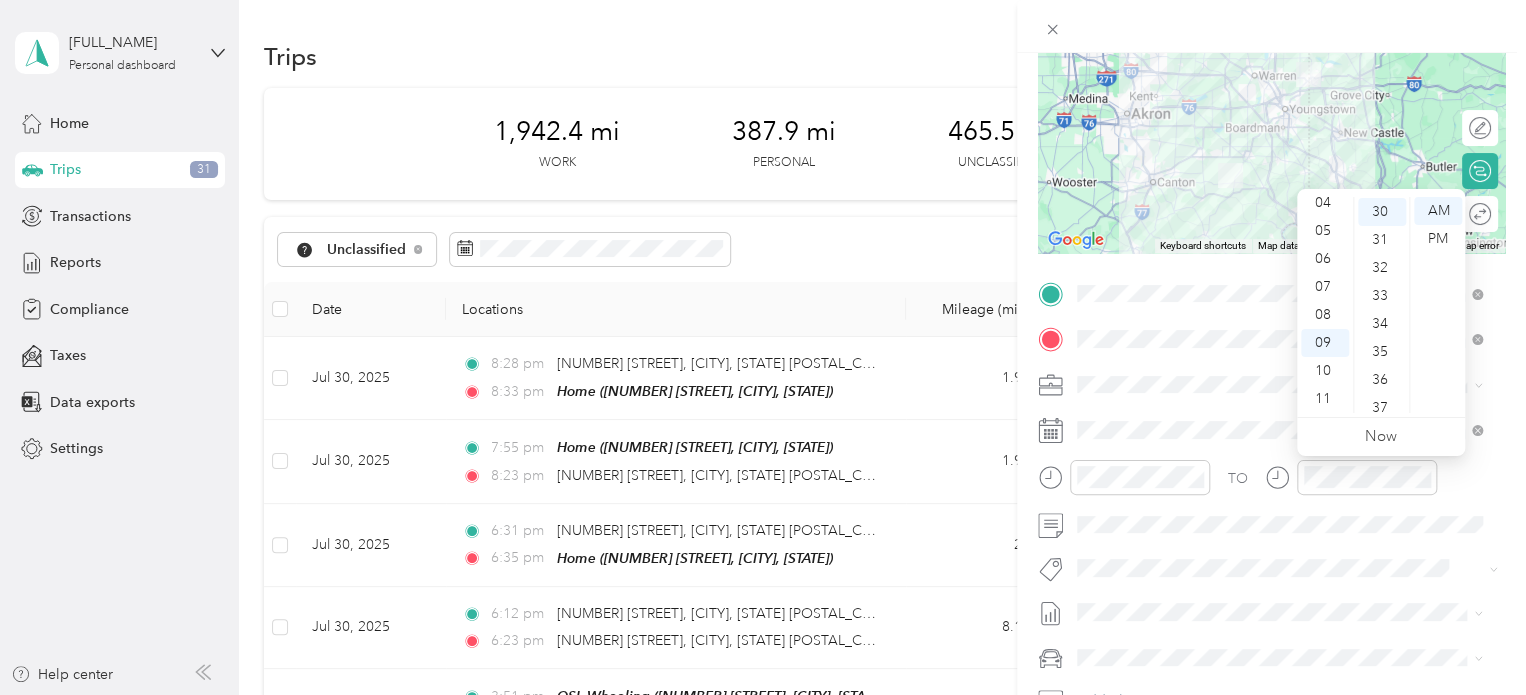 scroll, scrollTop: 840, scrollLeft: 0, axis: vertical 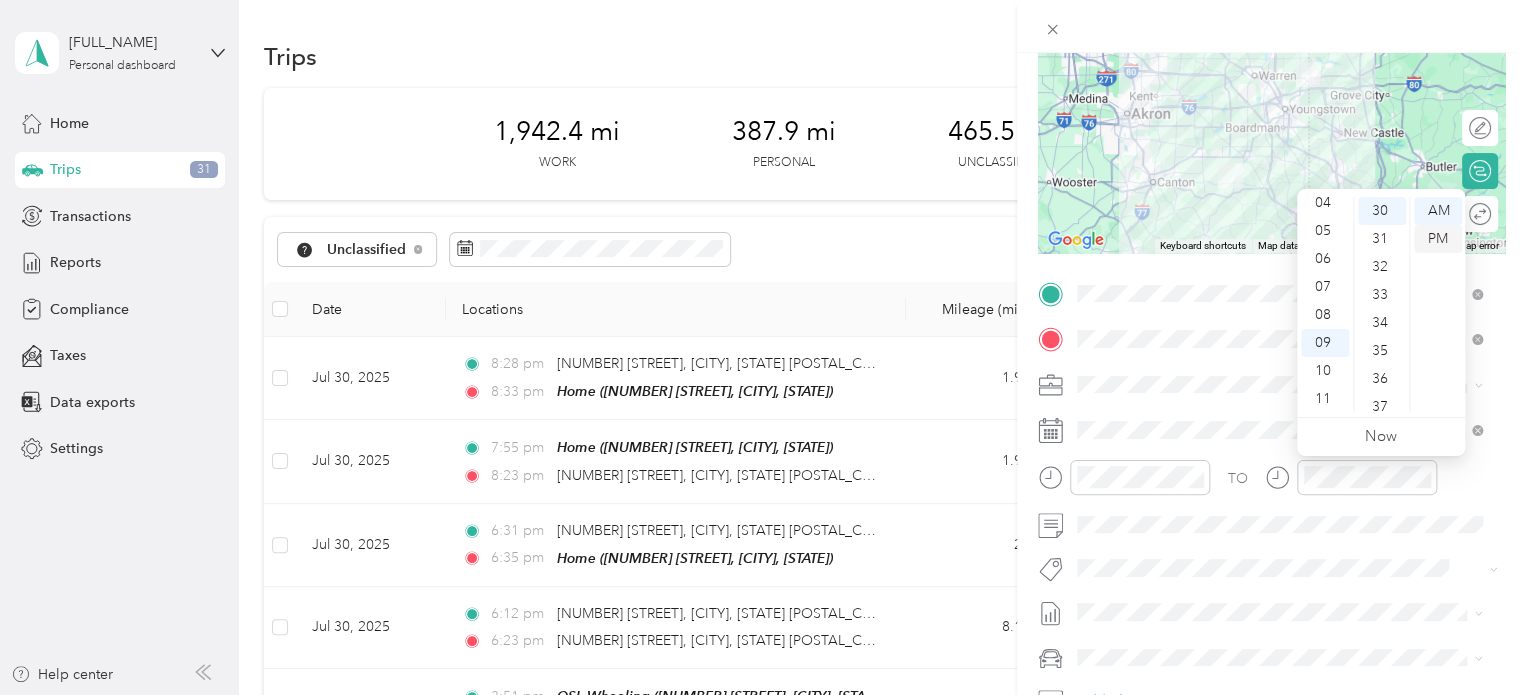 click on "PM" at bounding box center (1438, 239) 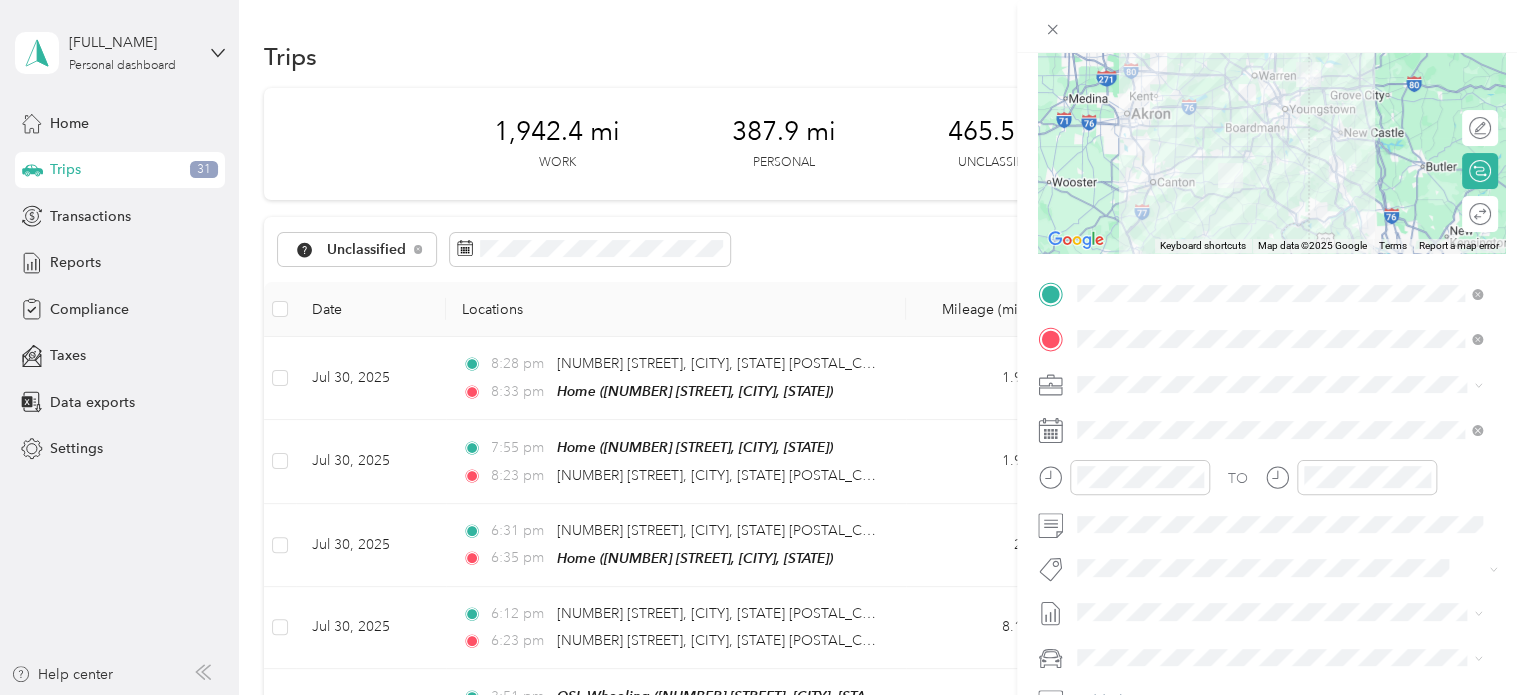 click on "TO" at bounding box center (1271, 484) 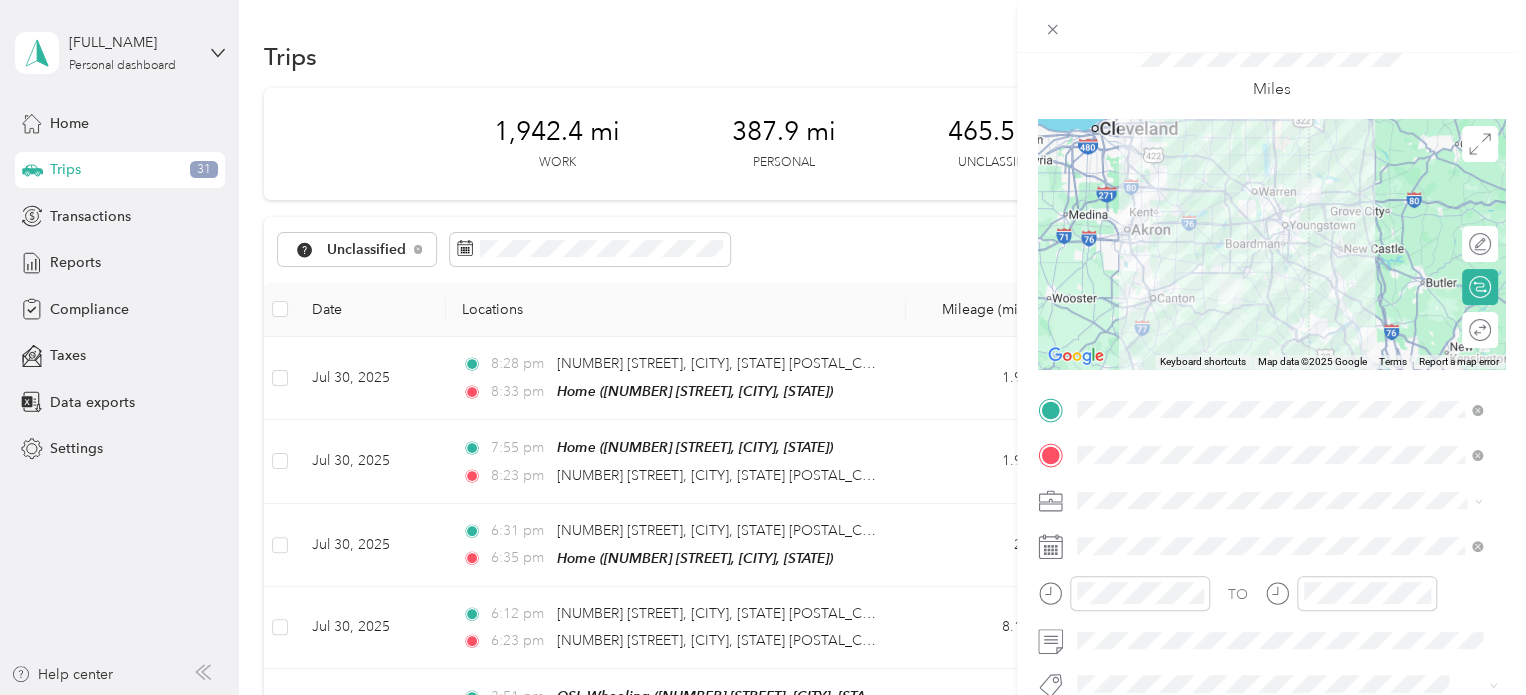 scroll, scrollTop: 0, scrollLeft: 0, axis: both 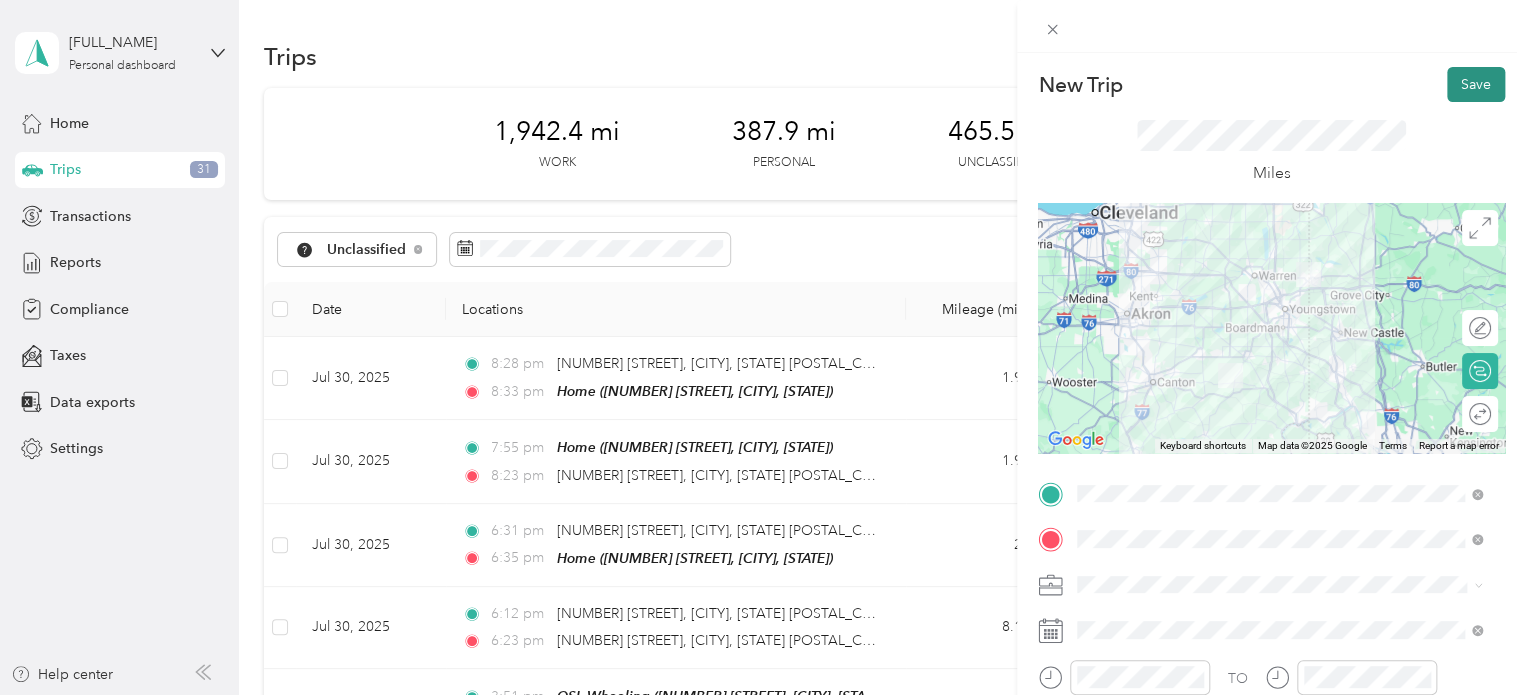 click on "Save" at bounding box center [1476, 84] 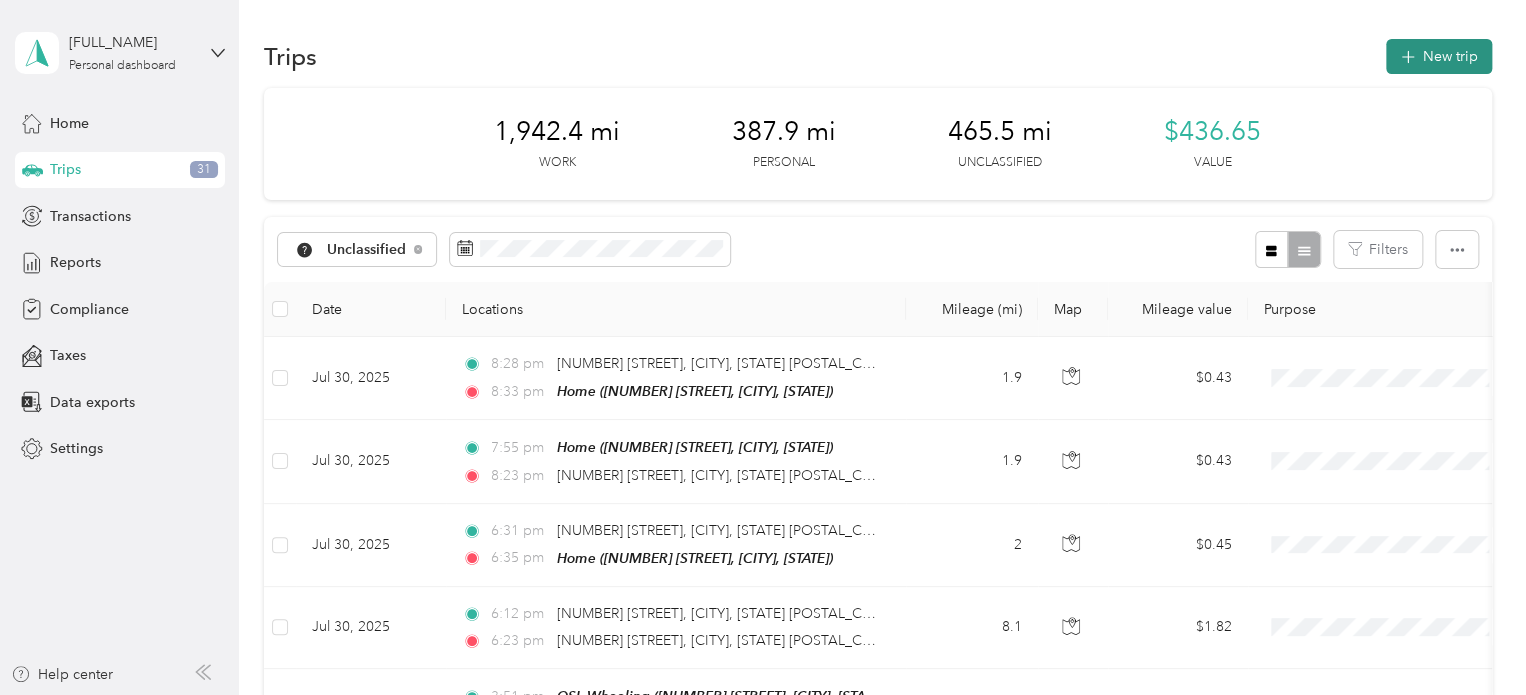 click on "New trip" at bounding box center (1439, 56) 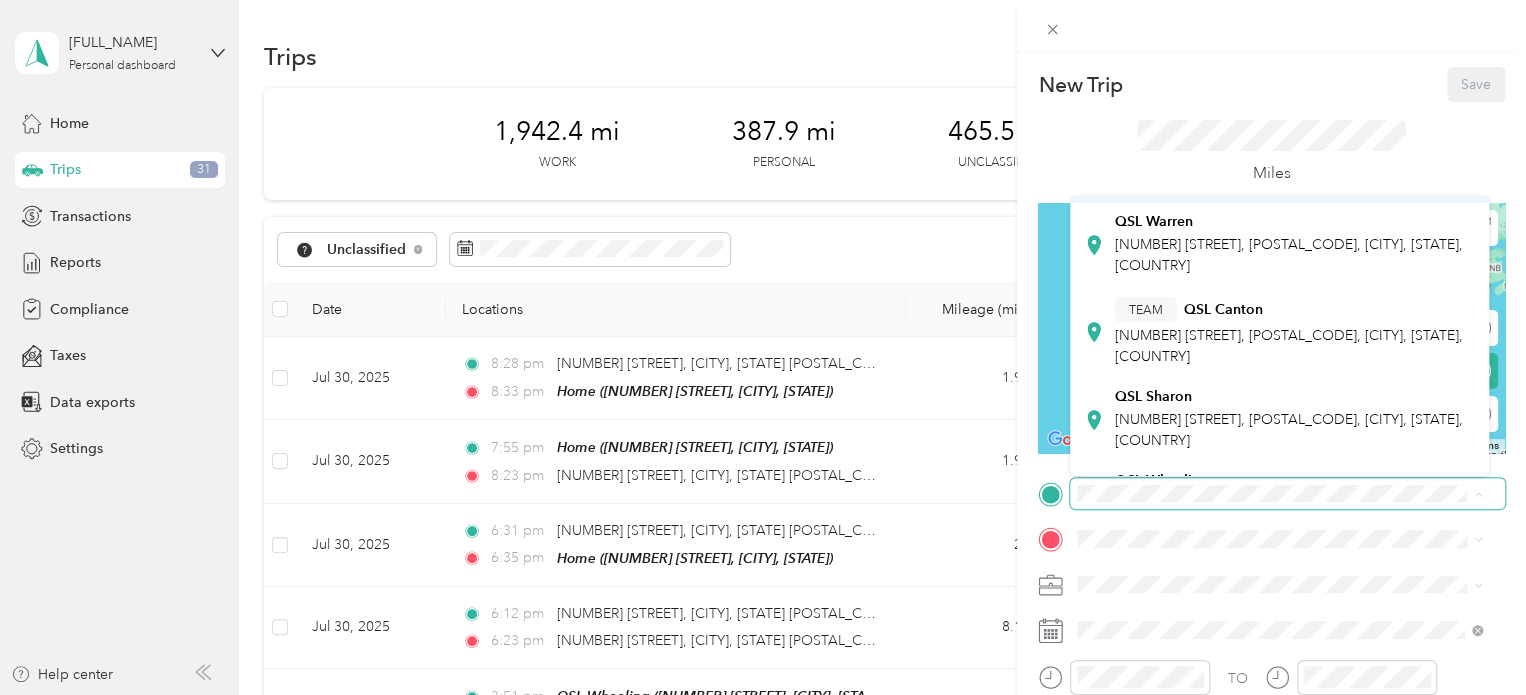 scroll, scrollTop: 200, scrollLeft: 0, axis: vertical 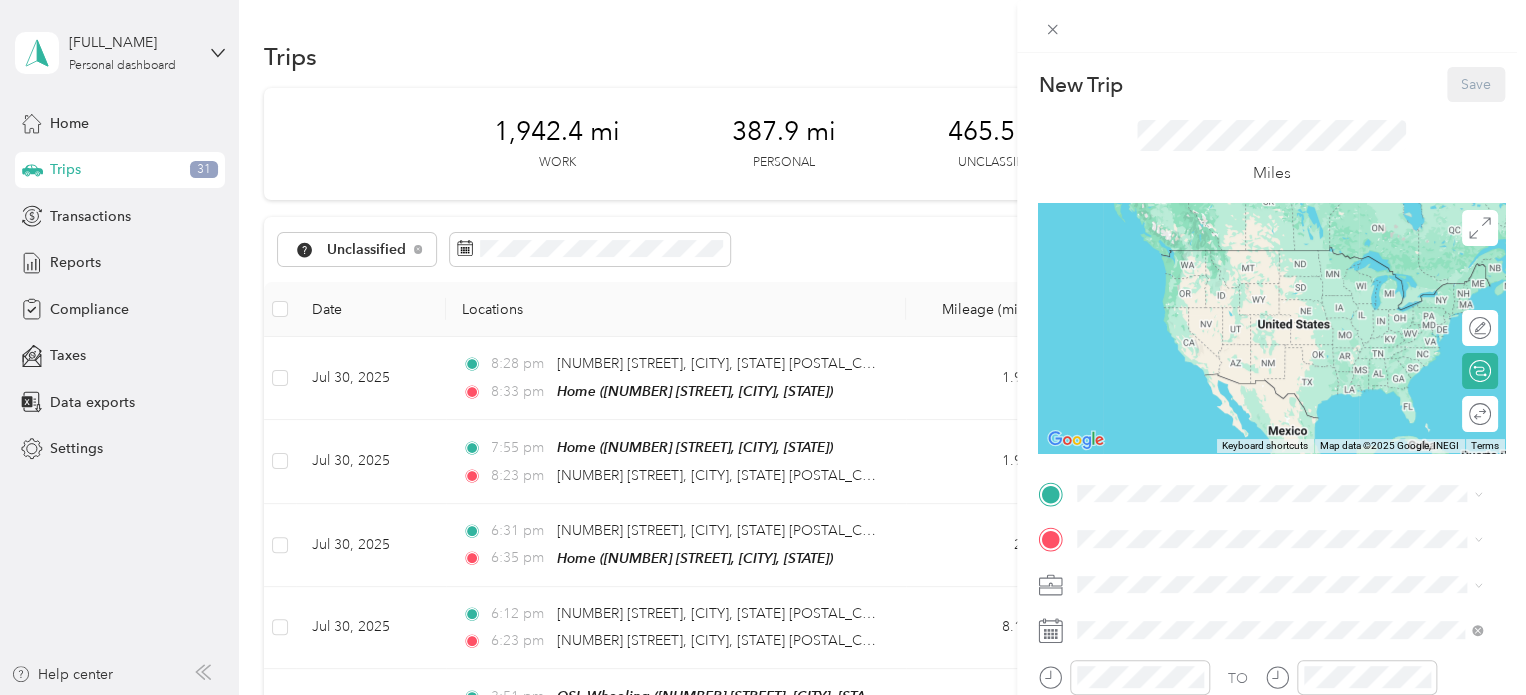 click on "QSL Sharon [NUMBER] [STREET], [POSTAL_CODE], [CITY], [STATE], [COUNTRY]" at bounding box center [1295, 408] 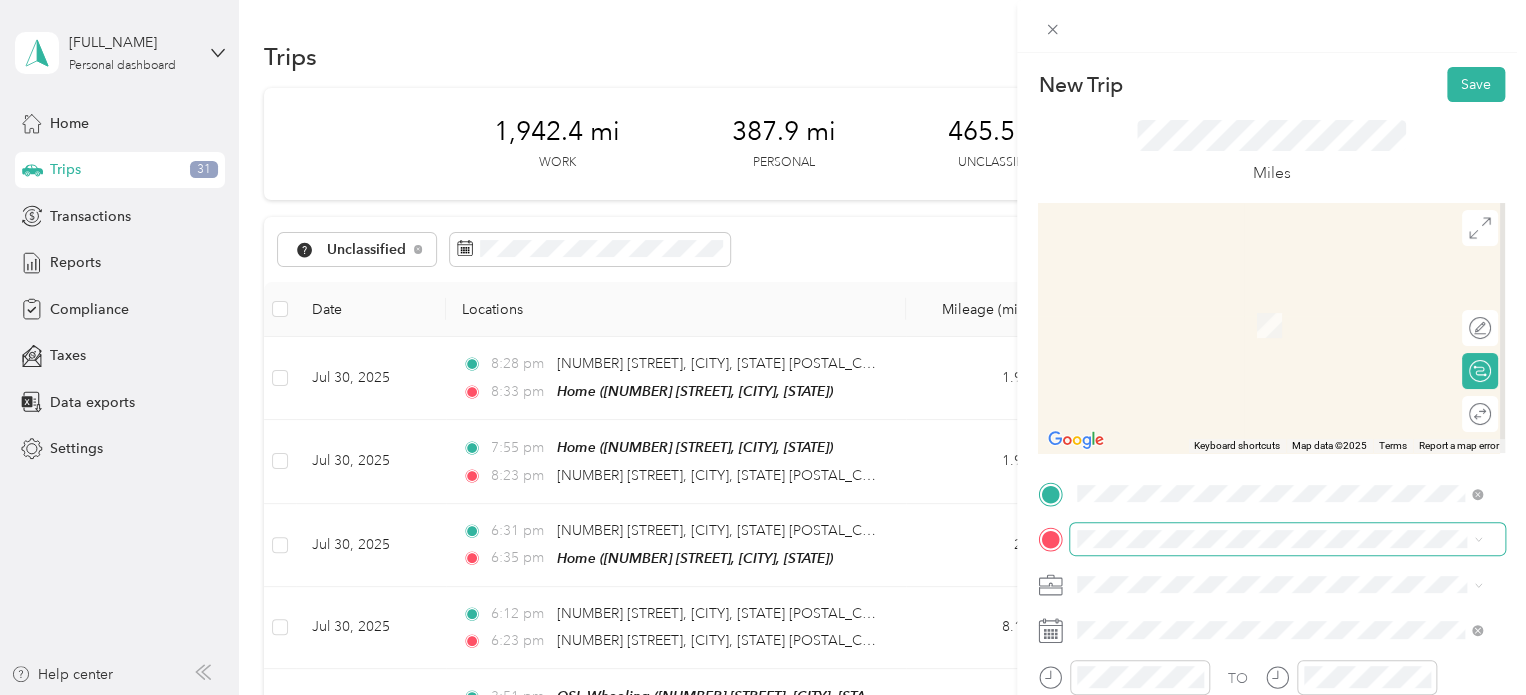 click at bounding box center [1287, 539] 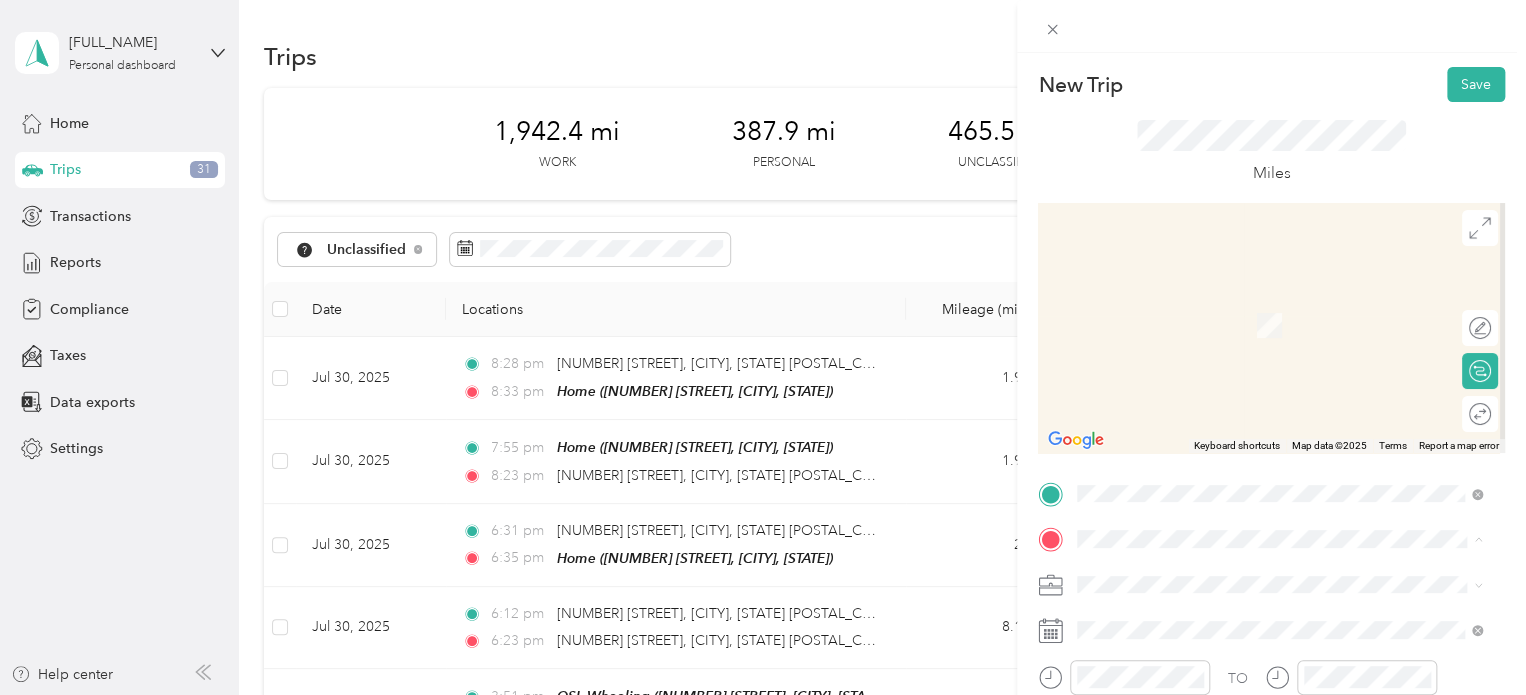 click on "[NUMBER] [STREET], [POSTAL_CODE], [CITY], [STATE], [COUNTRY]" at bounding box center [1289, 336] 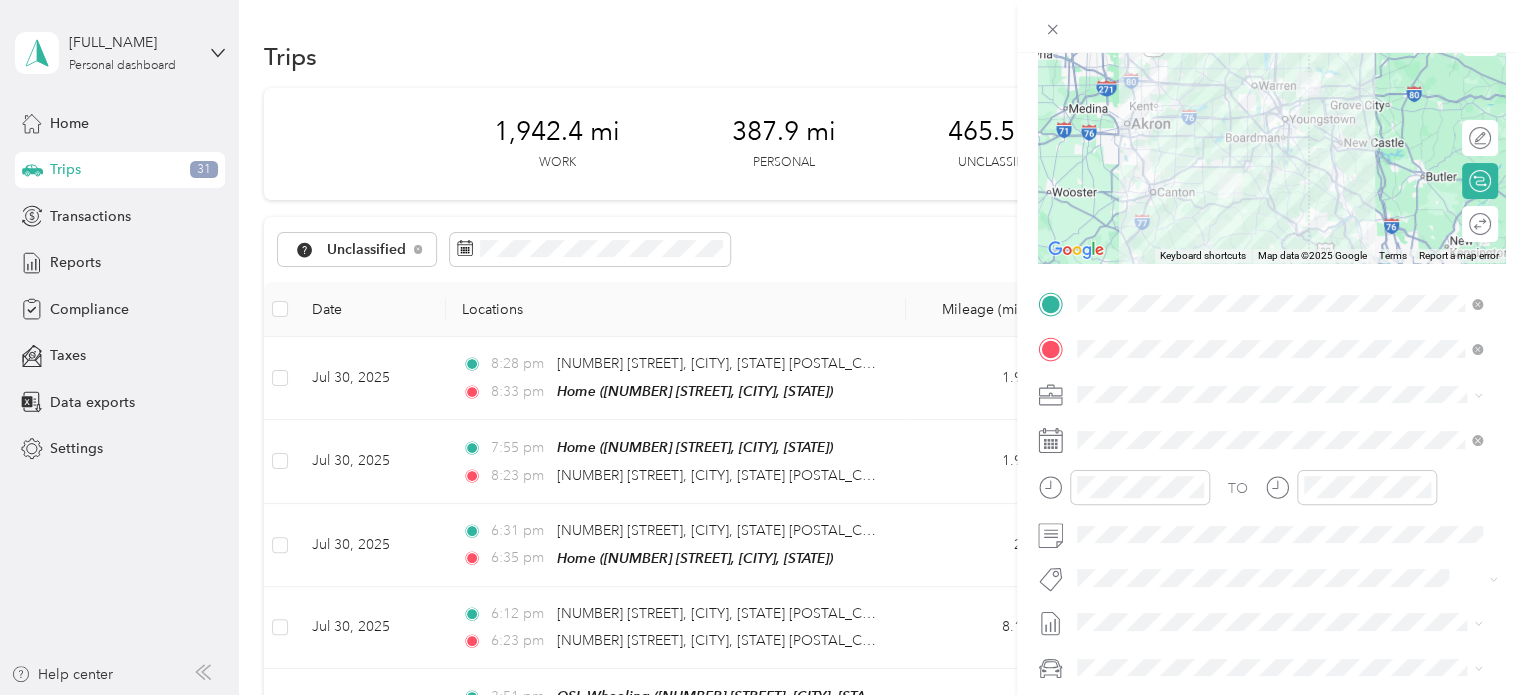 scroll, scrollTop: 200, scrollLeft: 0, axis: vertical 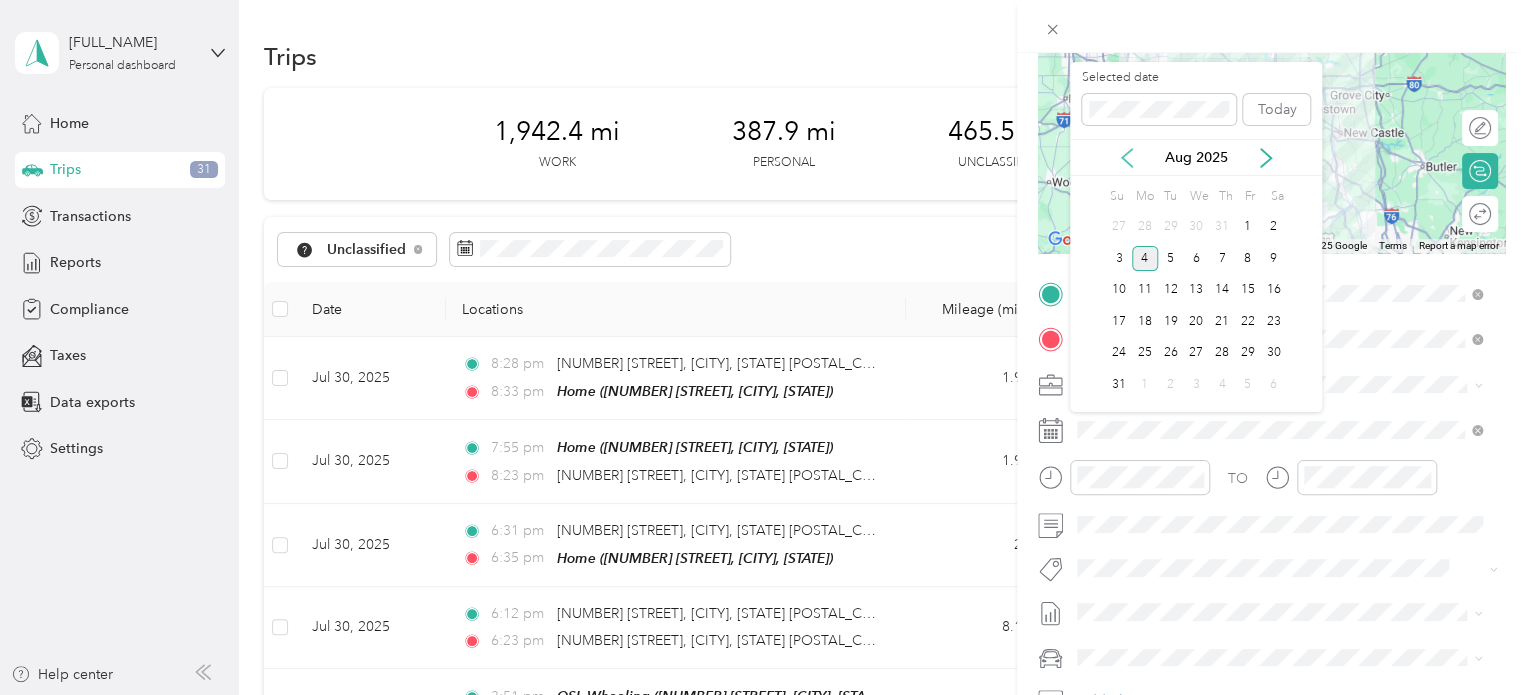 click 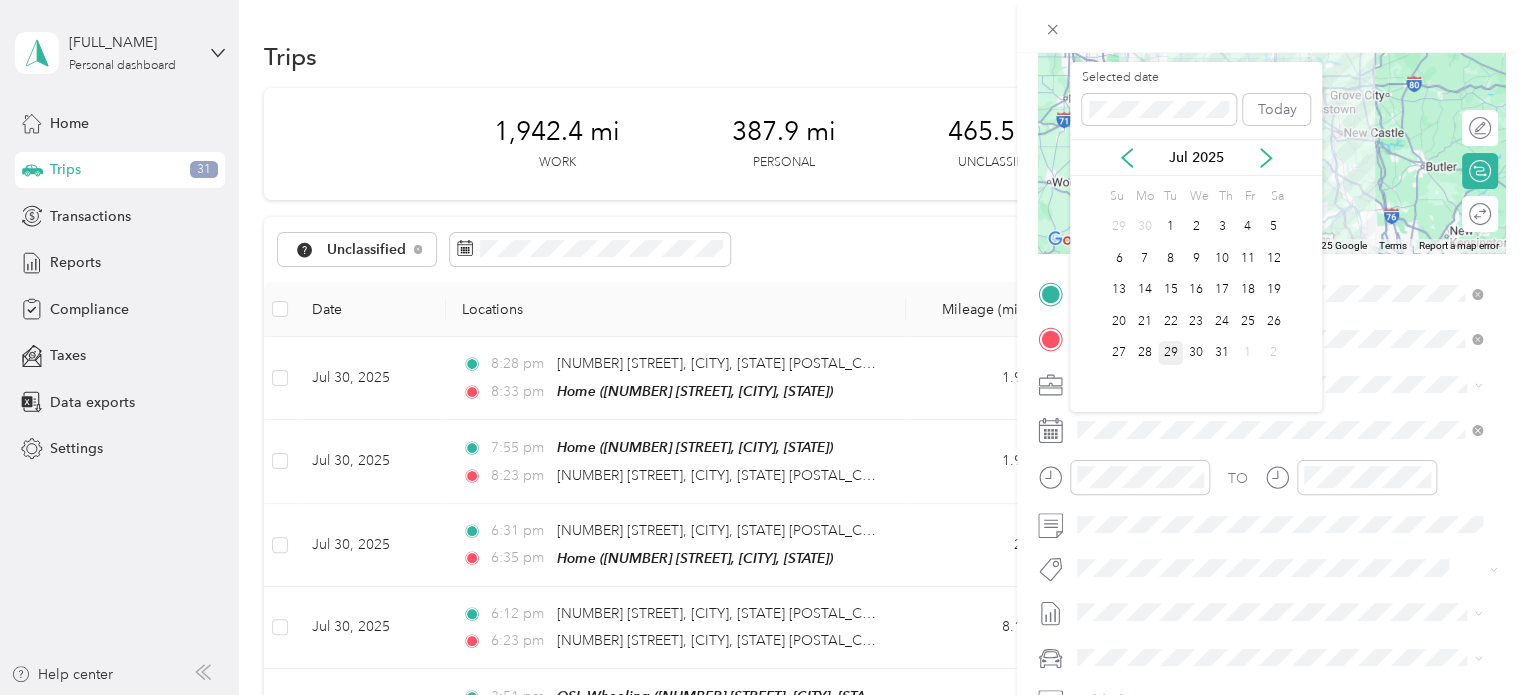 click on "29" at bounding box center (1171, 353) 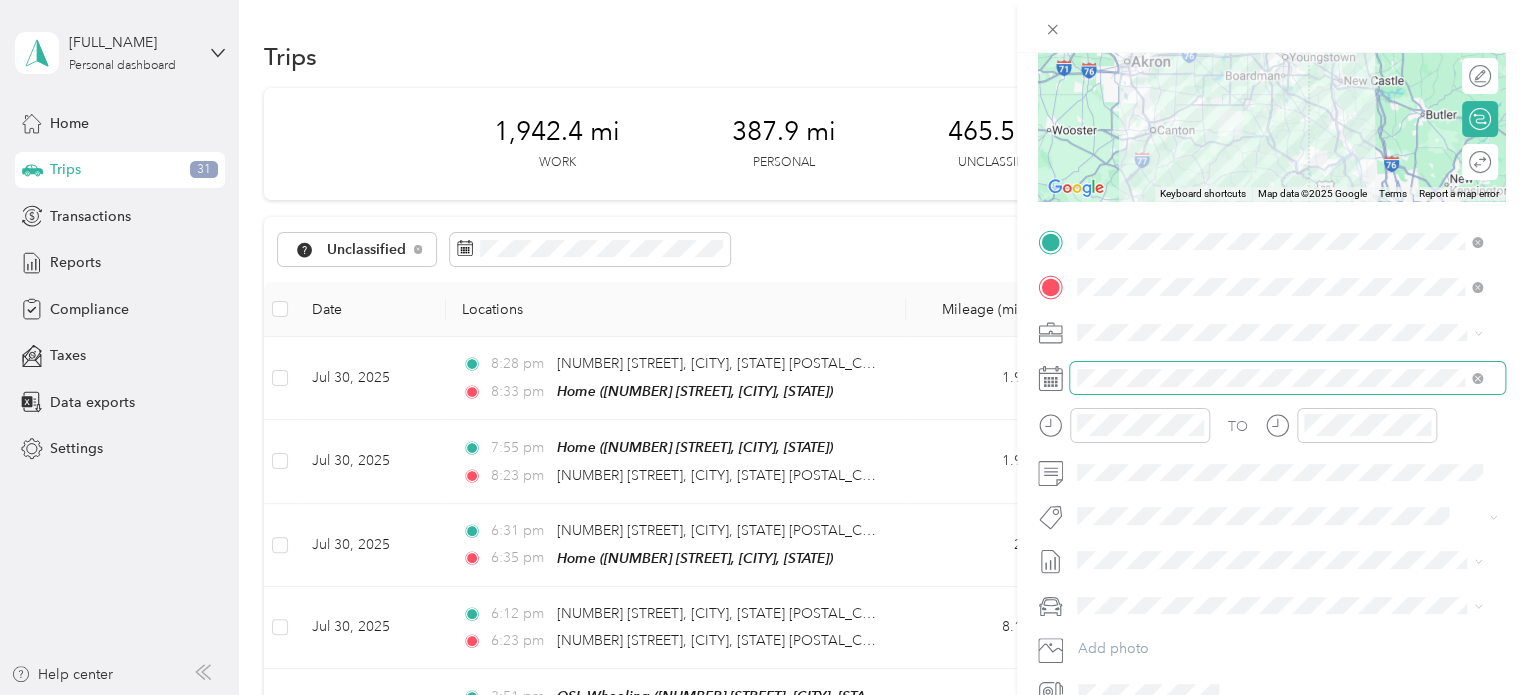 scroll, scrollTop: 300, scrollLeft: 0, axis: vertical 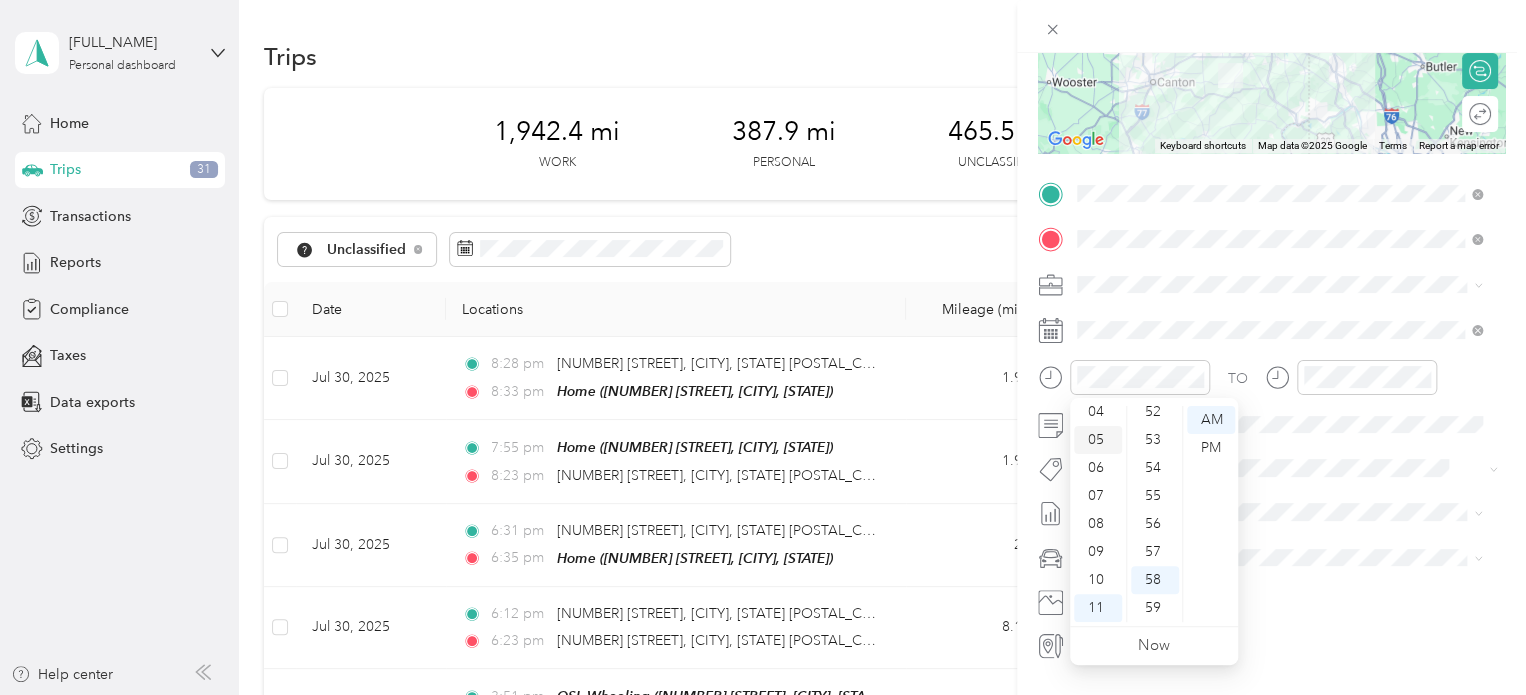 click on "05" at bounding box center (1098, 440) 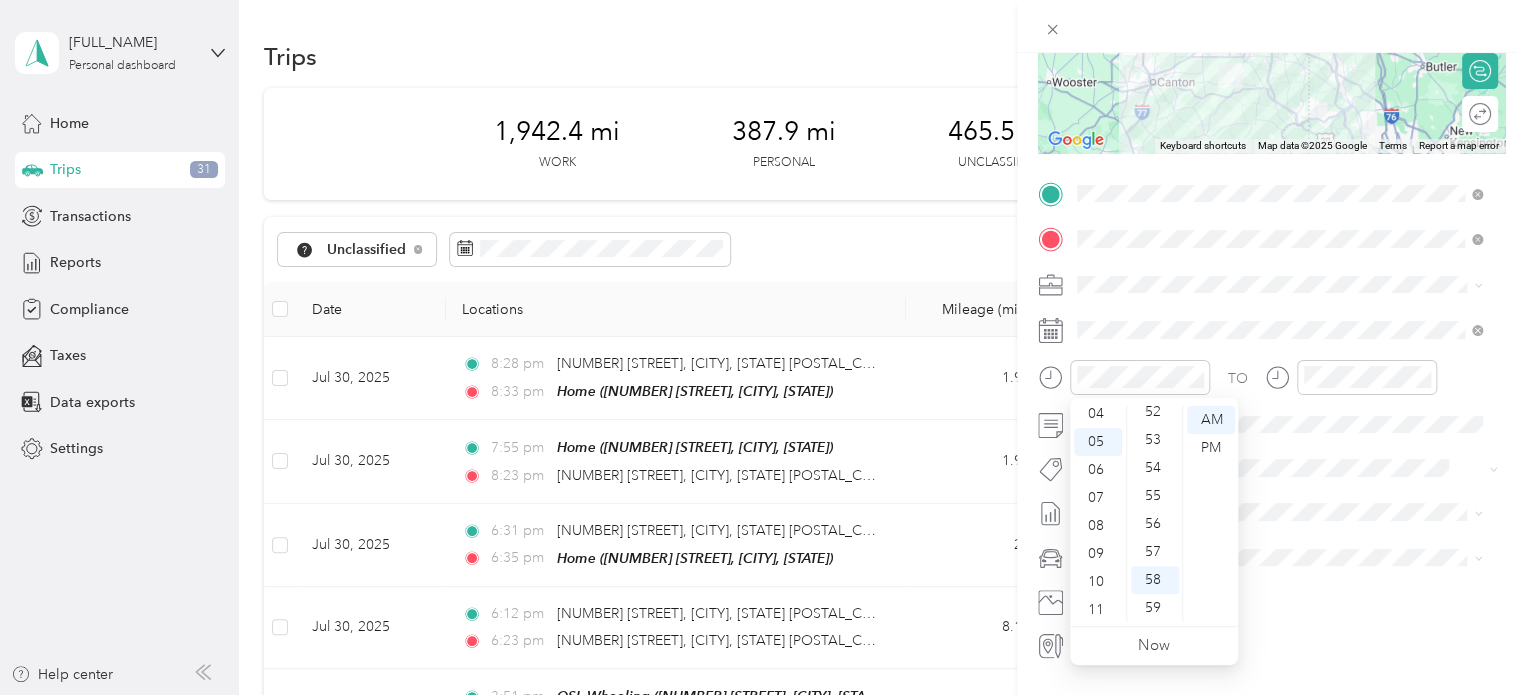 scroll, scrollTop: 120, scrollLeft: 0, axis: vertical 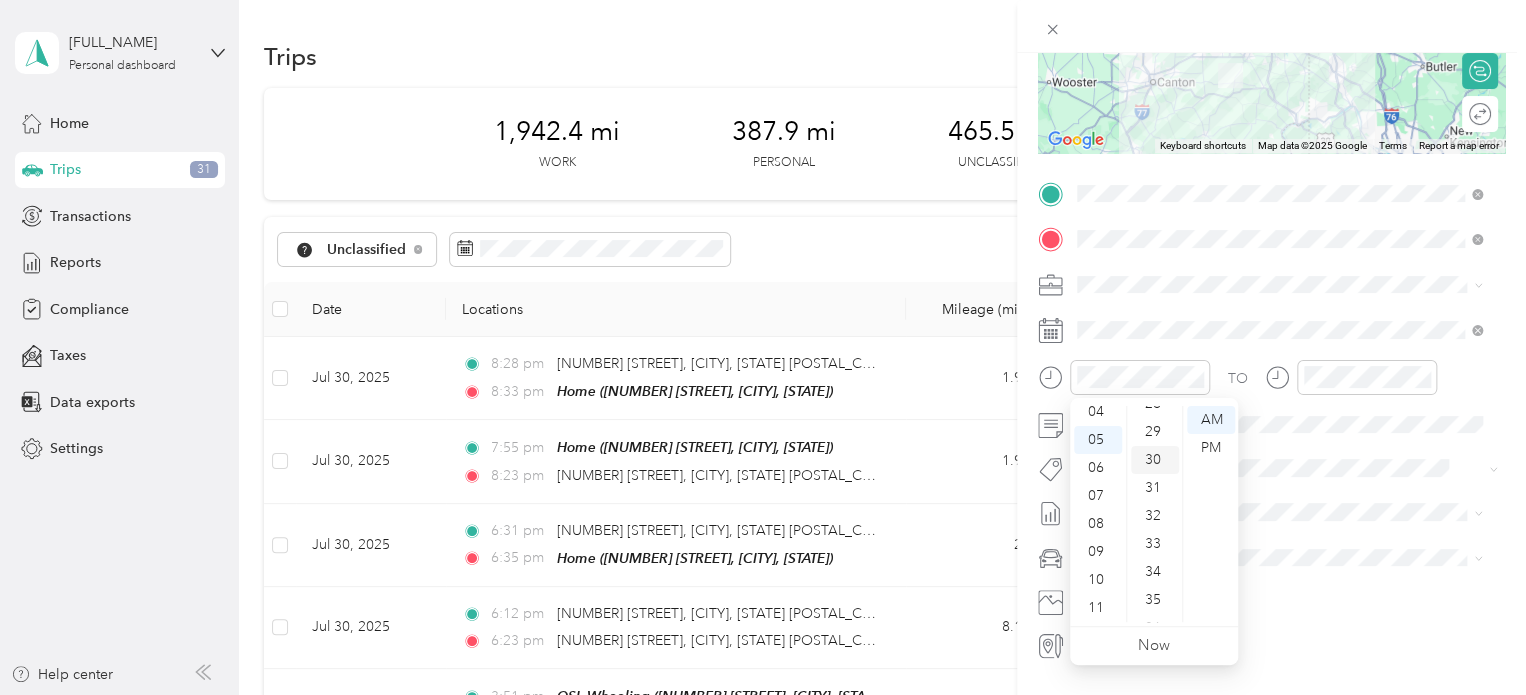 click on "30" at bounding box center (1155, 460) 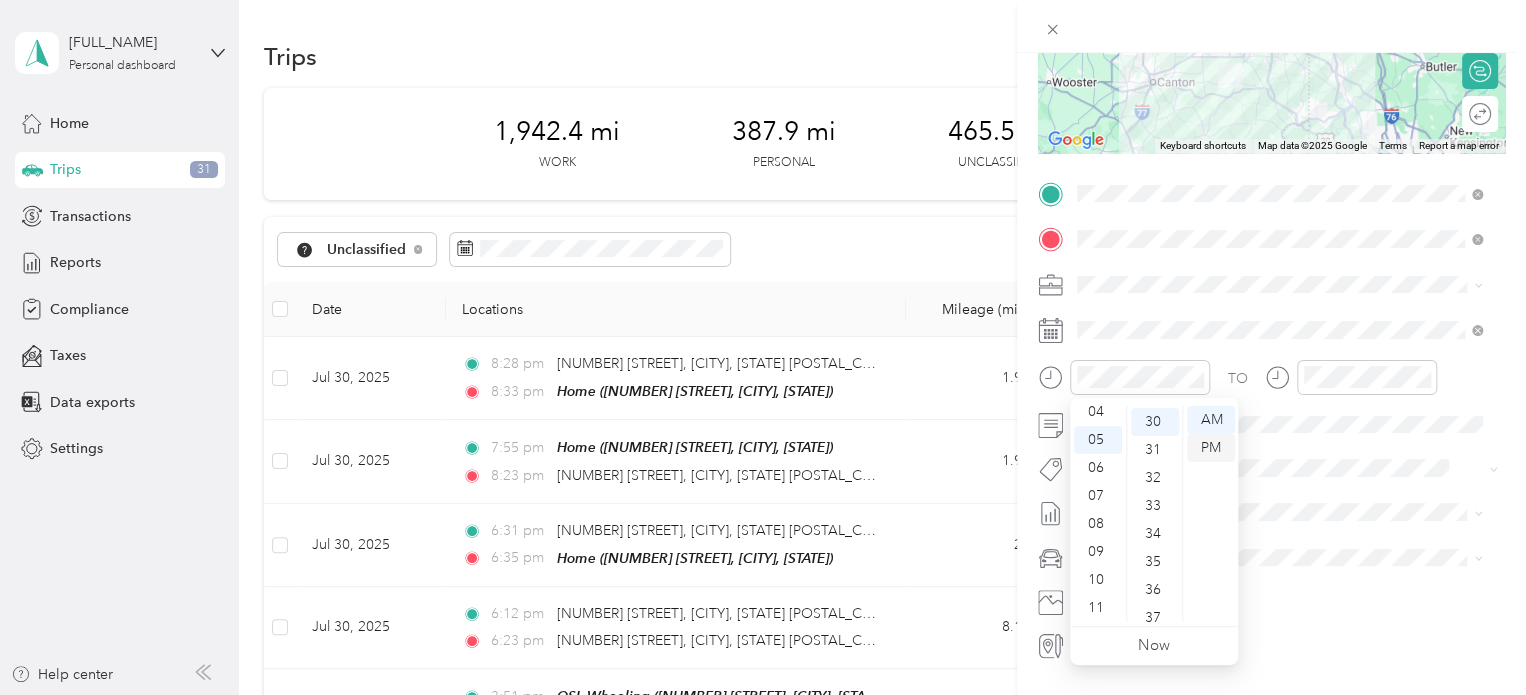 scroll, scrollTop: 840, scrollLeft: 0, axis: vertical 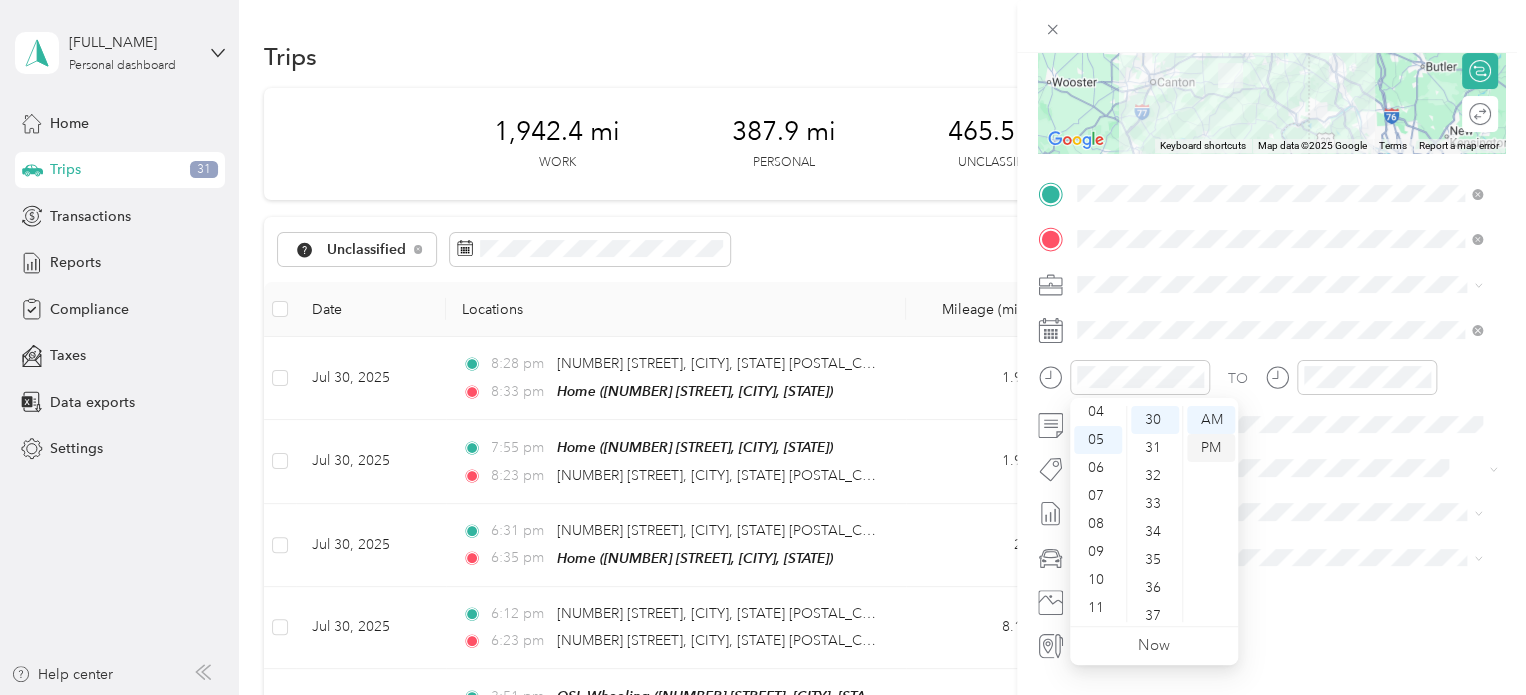 click on "PM" at bounding box center [1211, 448] 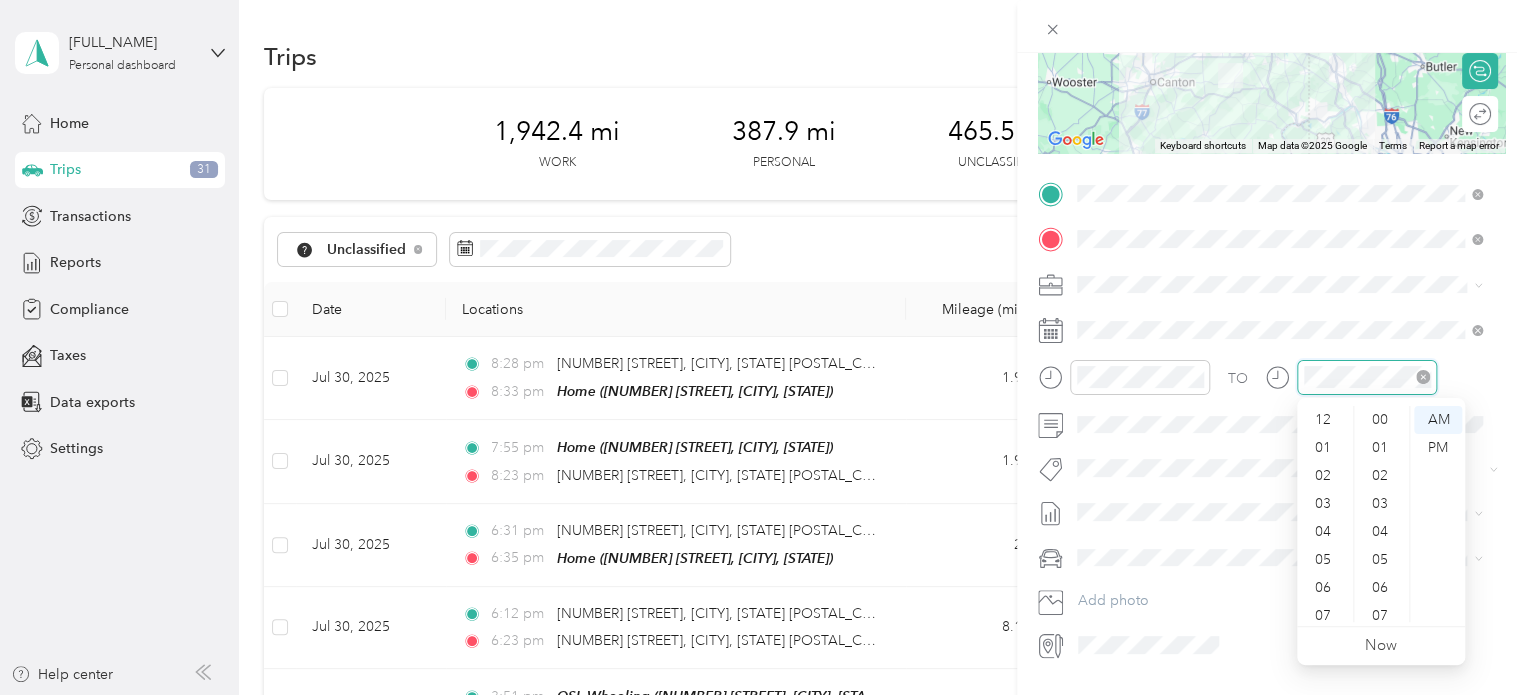 scroll, scrollTop: 1464, scrollLeft: 0, axis: vertical 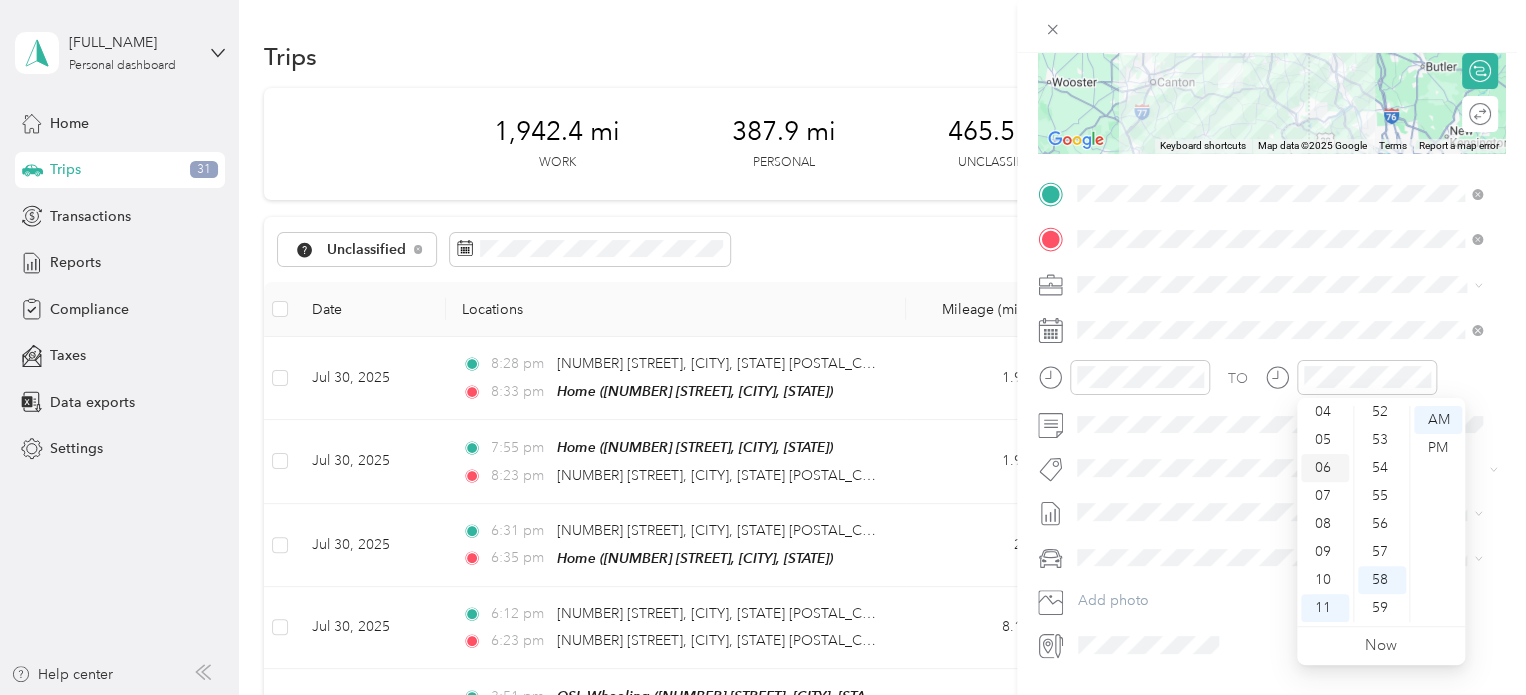click on "06" at bounding box center (1325, 468) 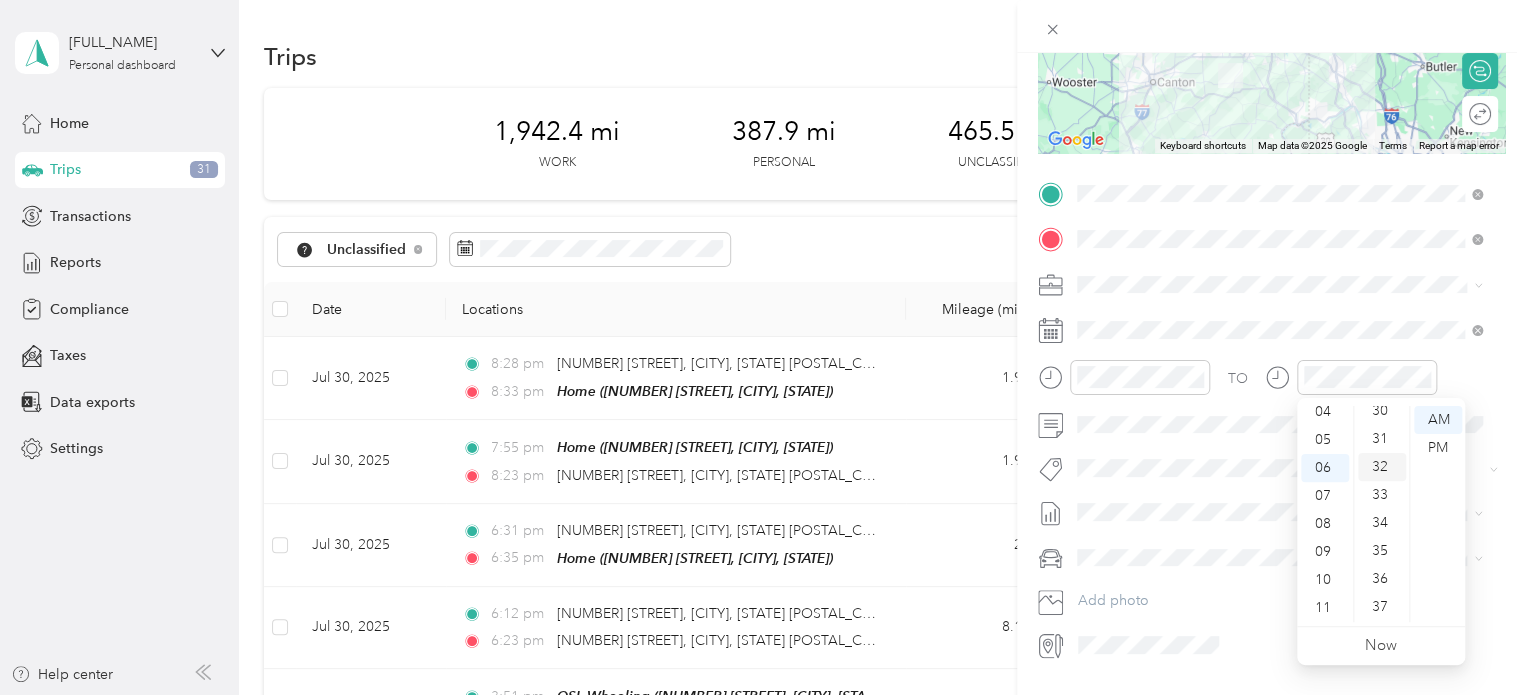 scroll, scrollTop: 800, scrollLeft: 0, axis: vertical 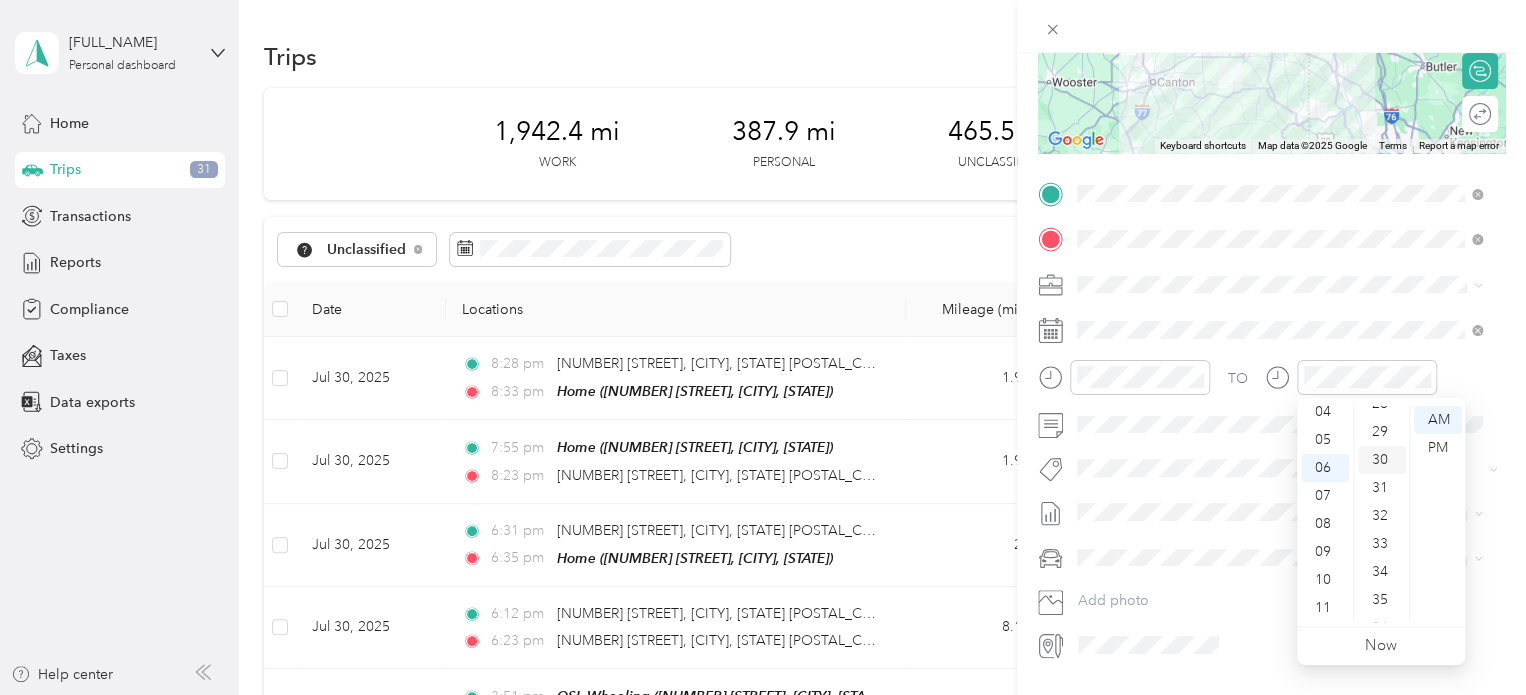 click on "30" at bounding box center [1382, 460] 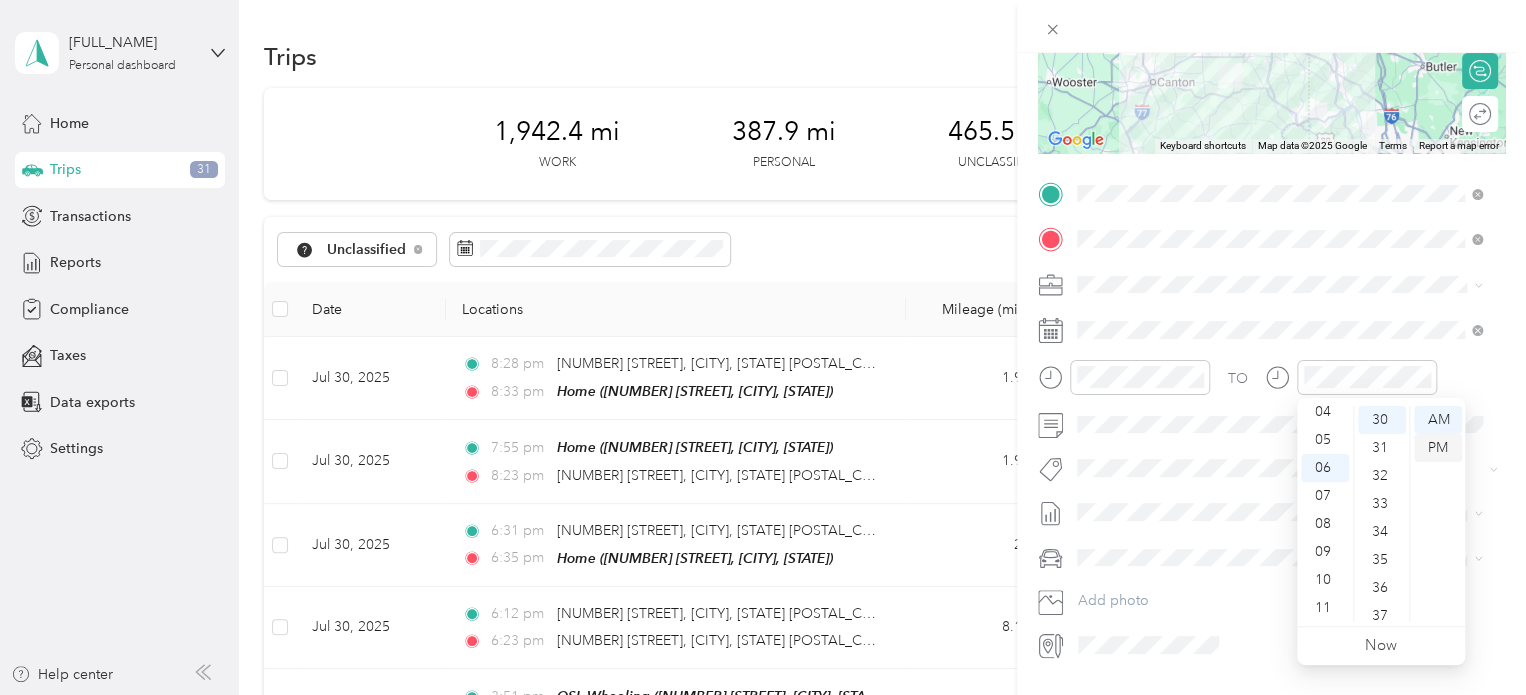 click on "PM" at bounding box center [1438, 448] 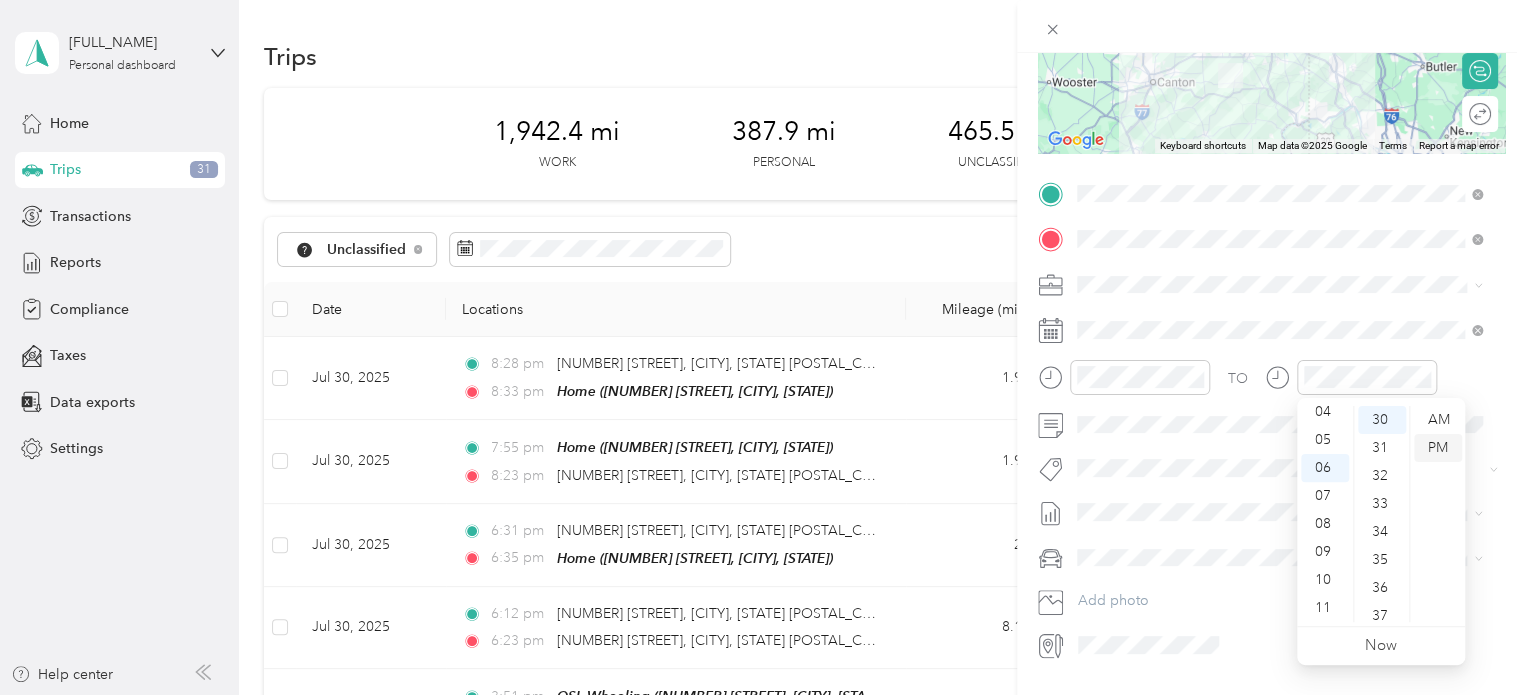 click on "PM" at bounding box center [1438, 448] 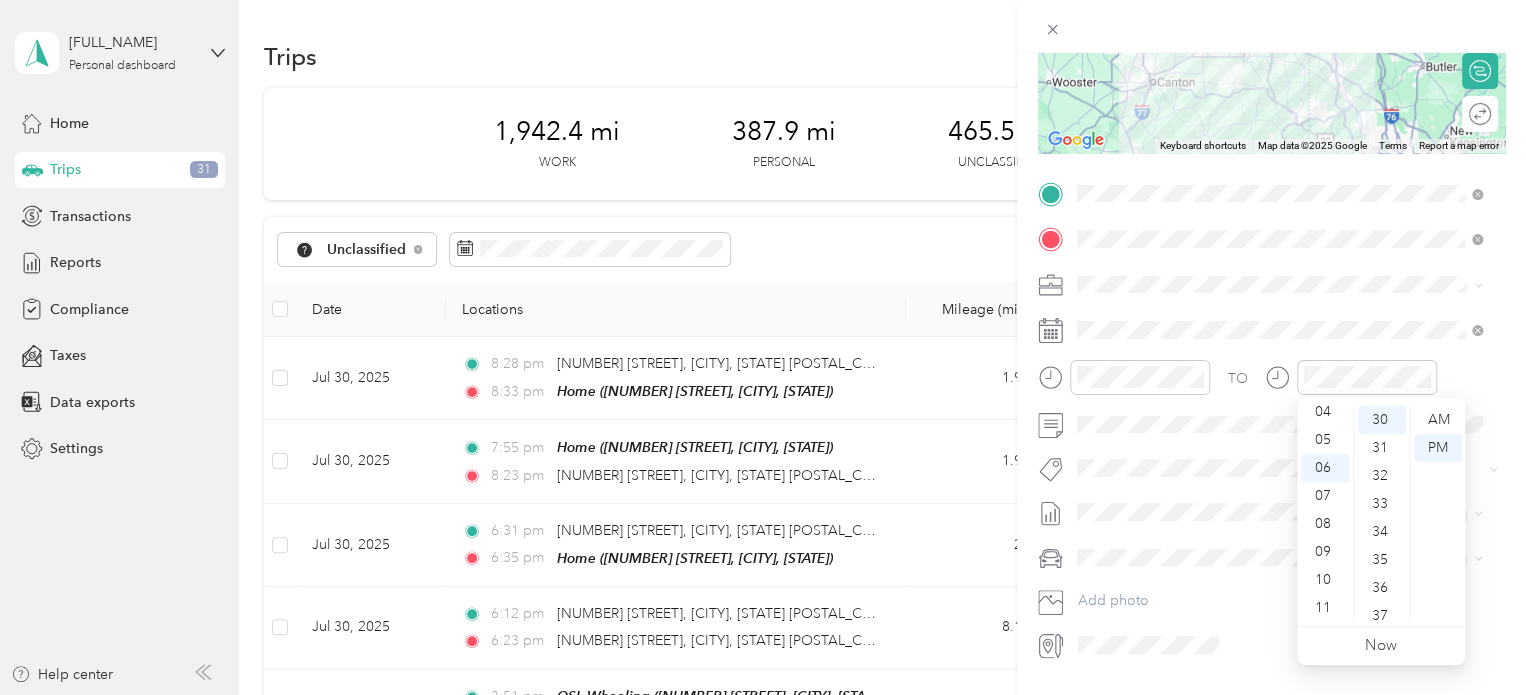 click at bounding box center (1287, 285) 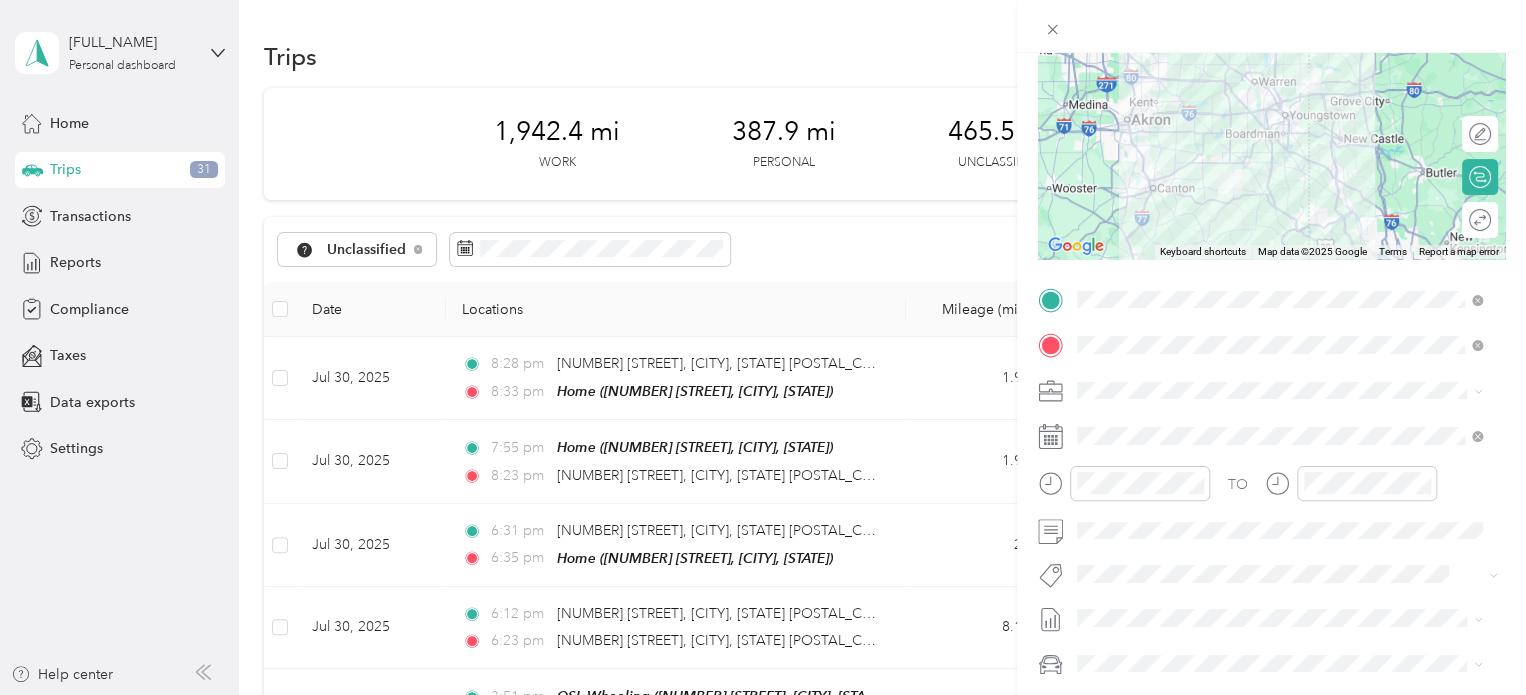 scroll, scrollTop: 0, scrollLeft: 0, axis: both 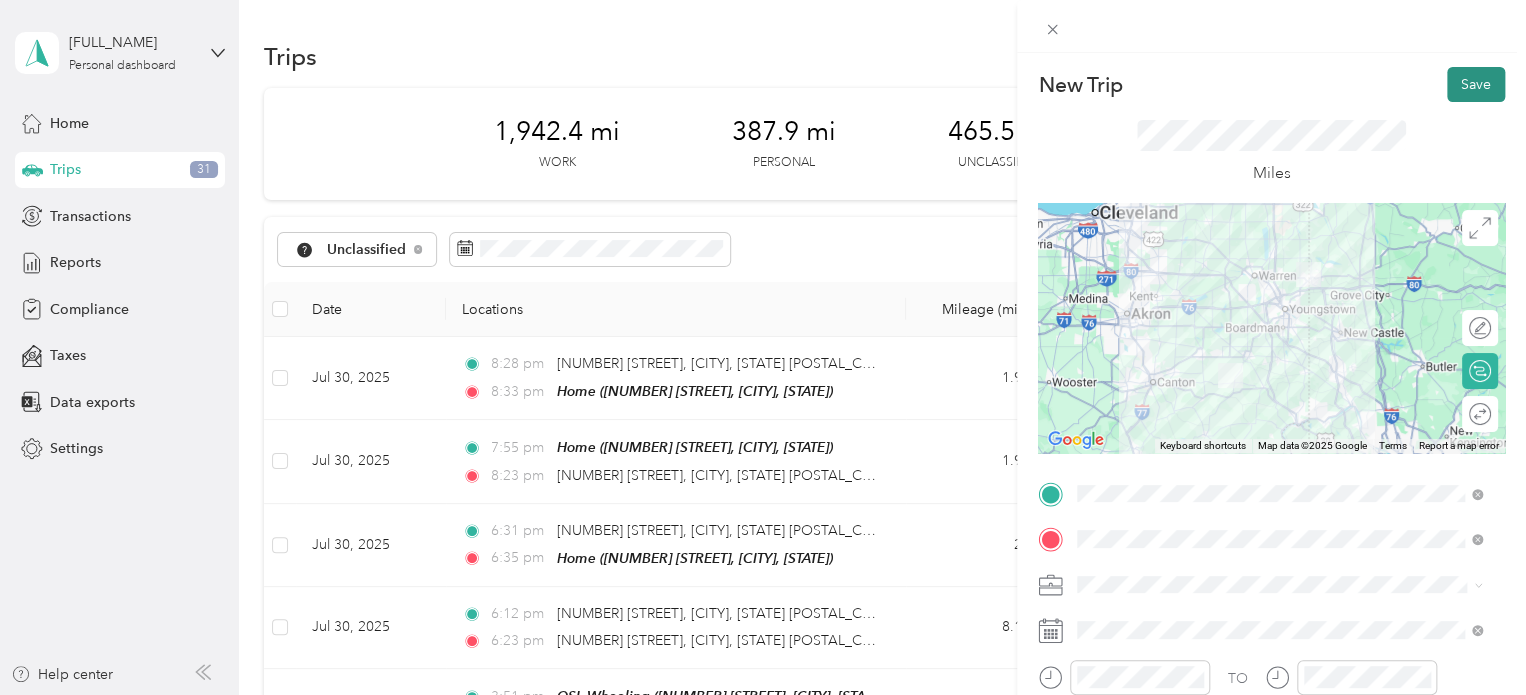 click on "Save" at bounding box center (1476, 84) 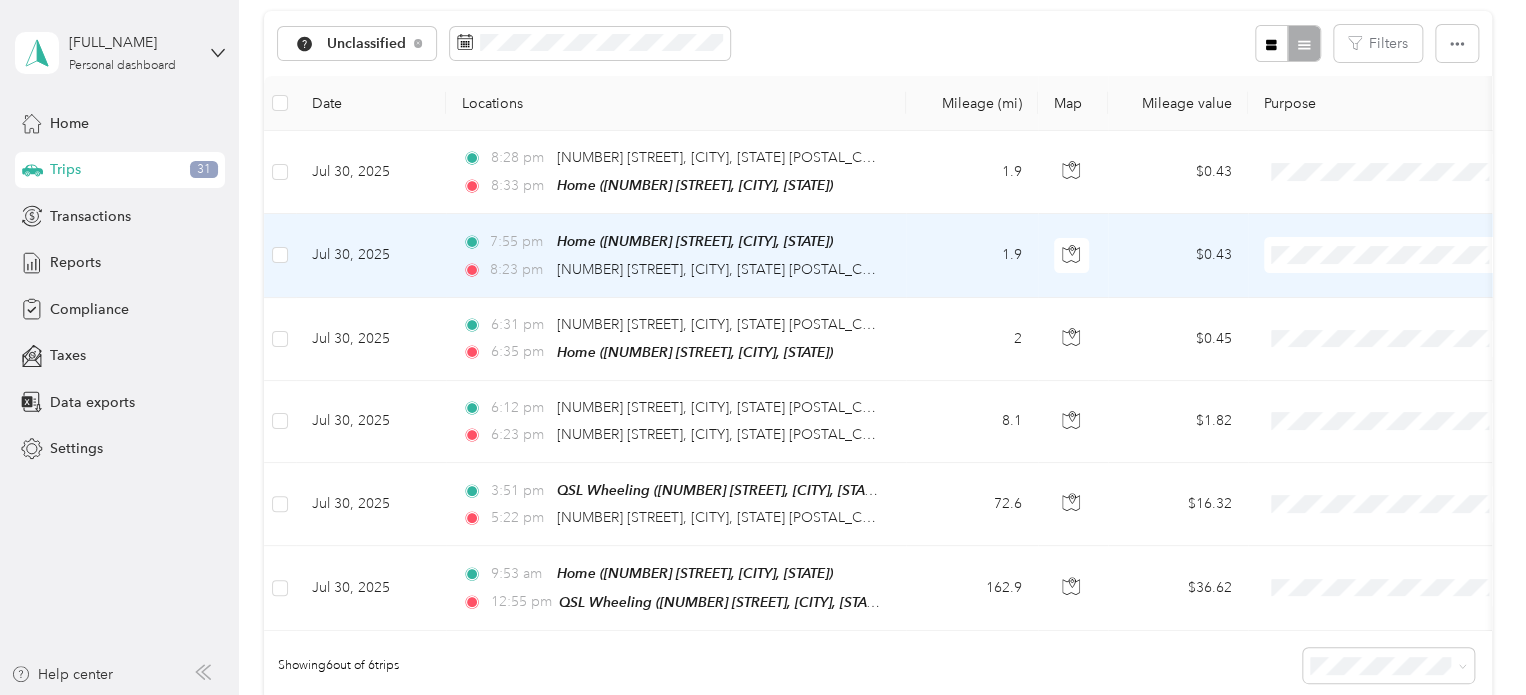 scroll, scrollTop: 495, scrollLeft: 0, axis: vertical 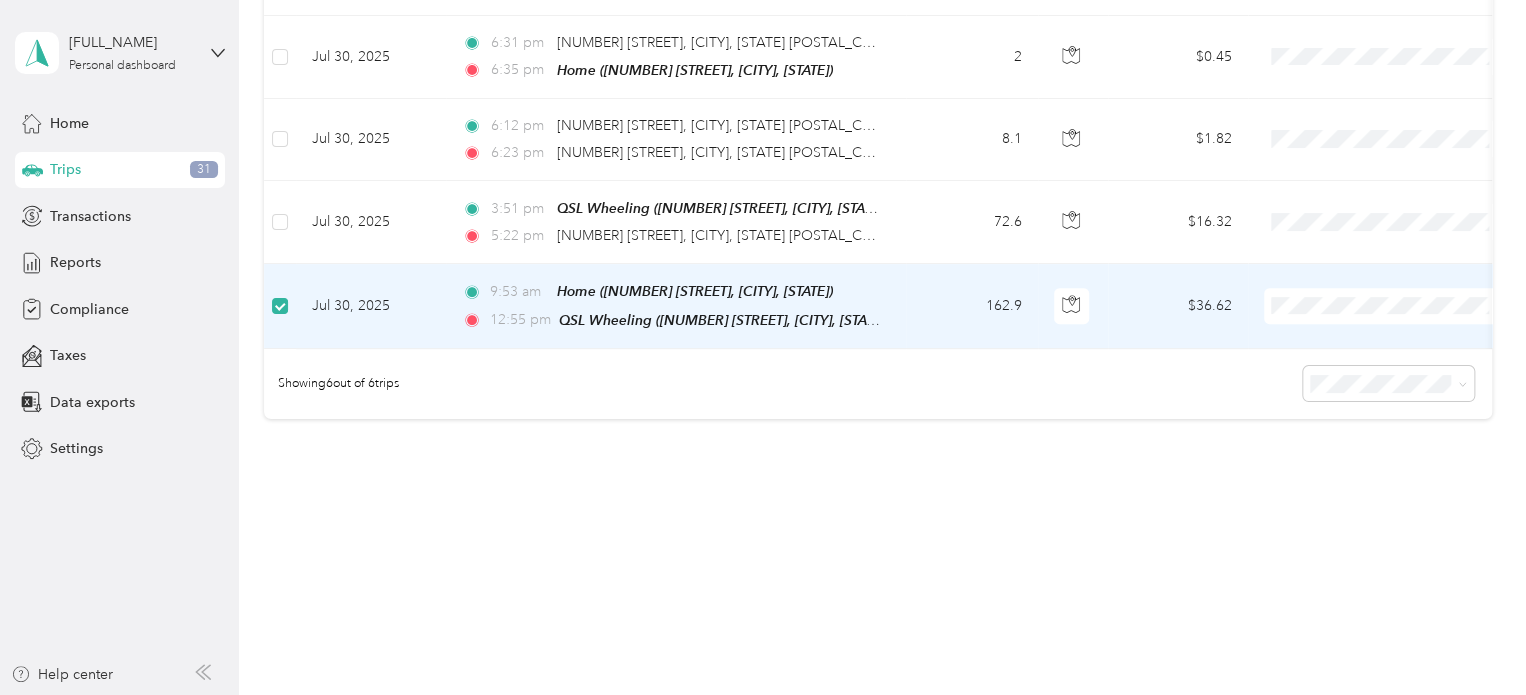 click on "JDK Management Co." at bounding box center [1405, 329] 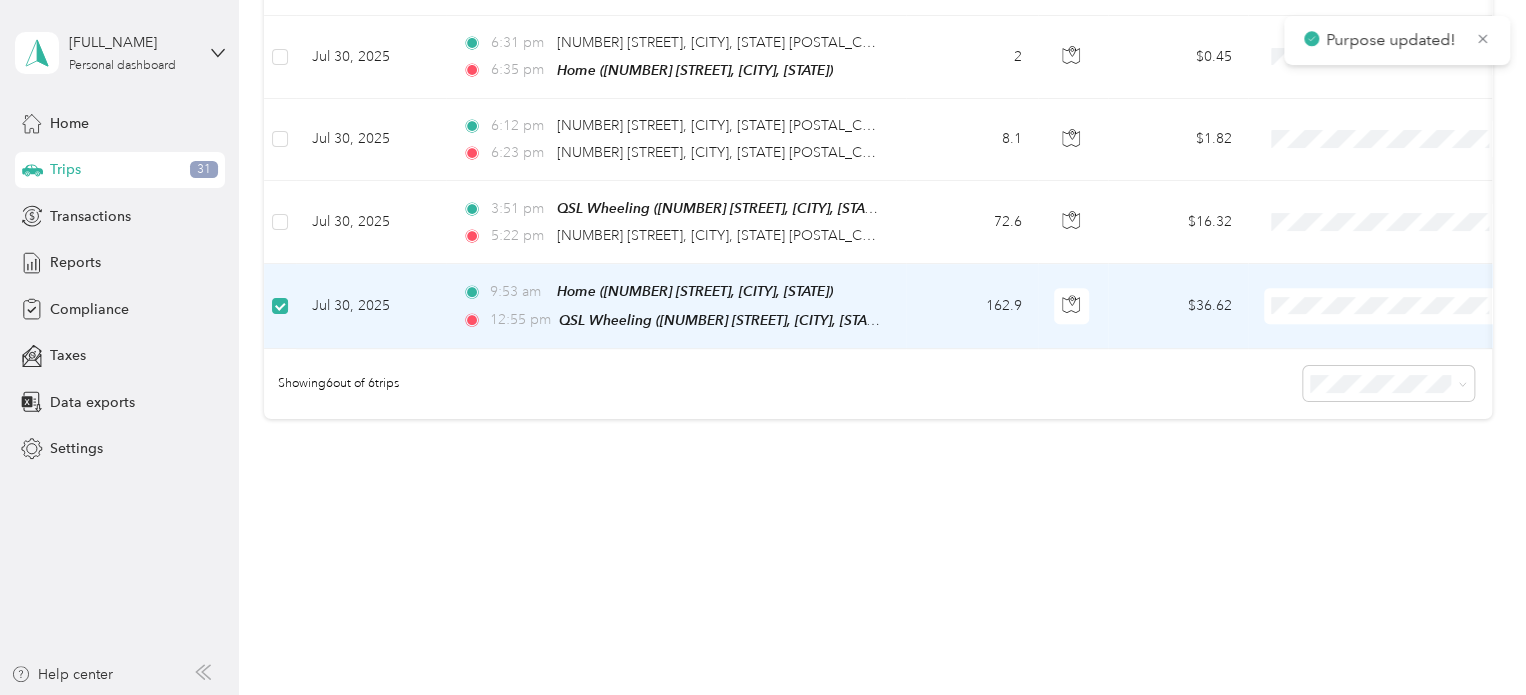 scroll, scrollTop: 411, scrollLeft: 0, axis: vertical 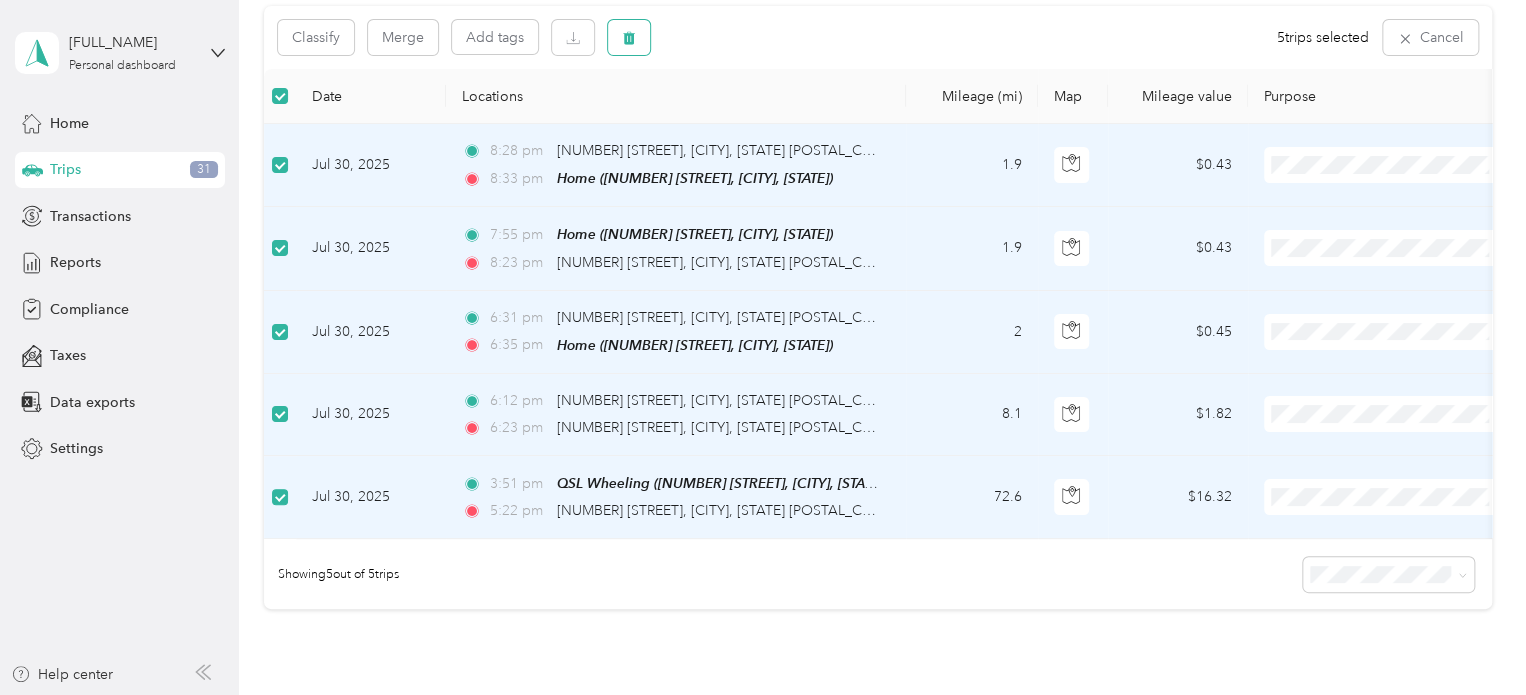 click at bounding box center (629, 37) 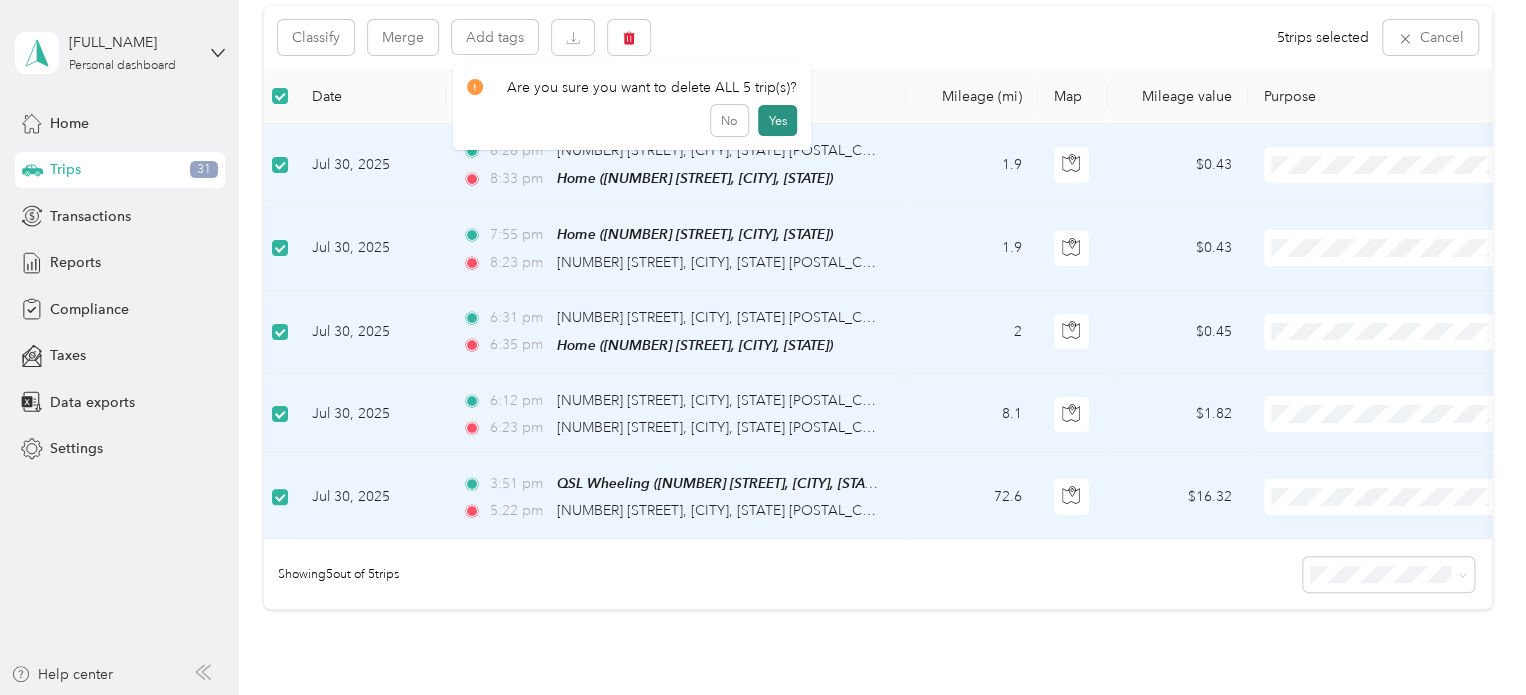 click on "Yes" at bounding box center [777, 121] 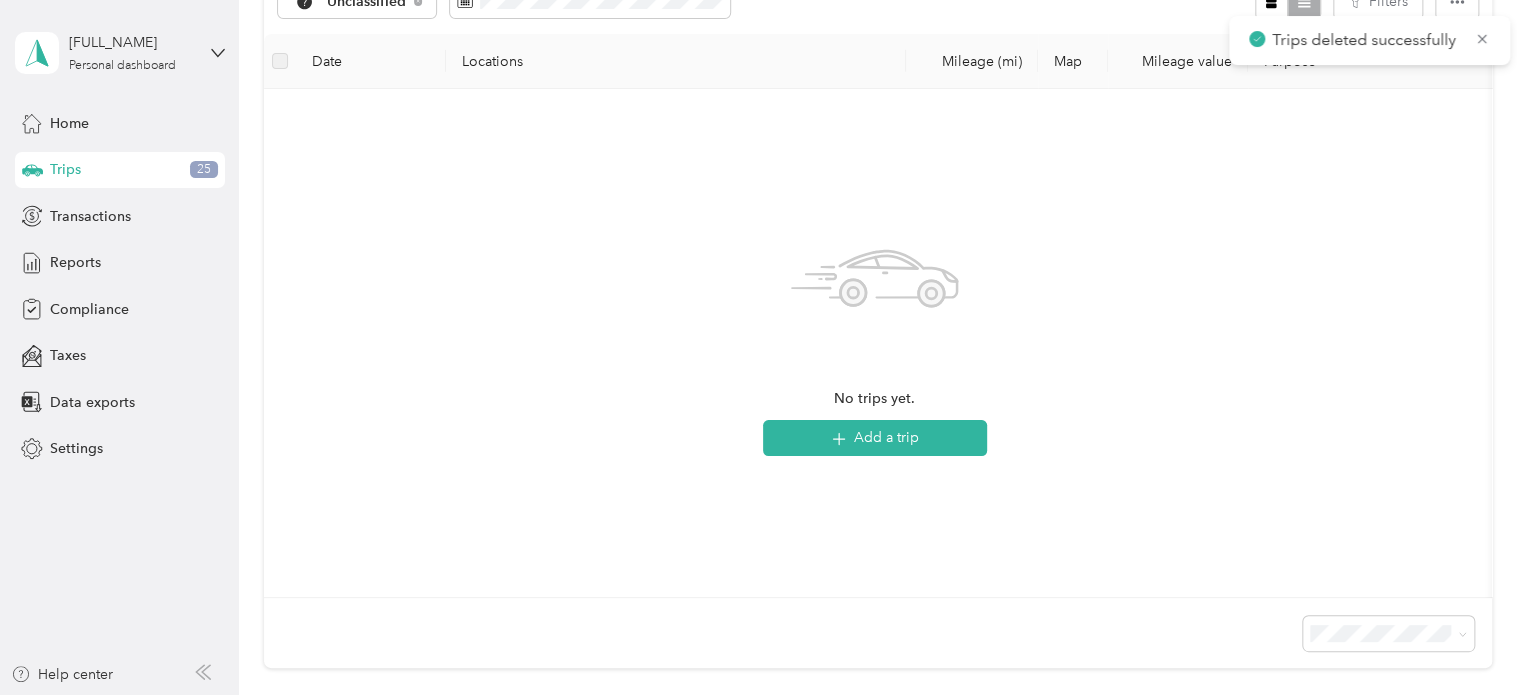 scroll, scrollTop: 300, scrollLeft: 0, axis: vertical 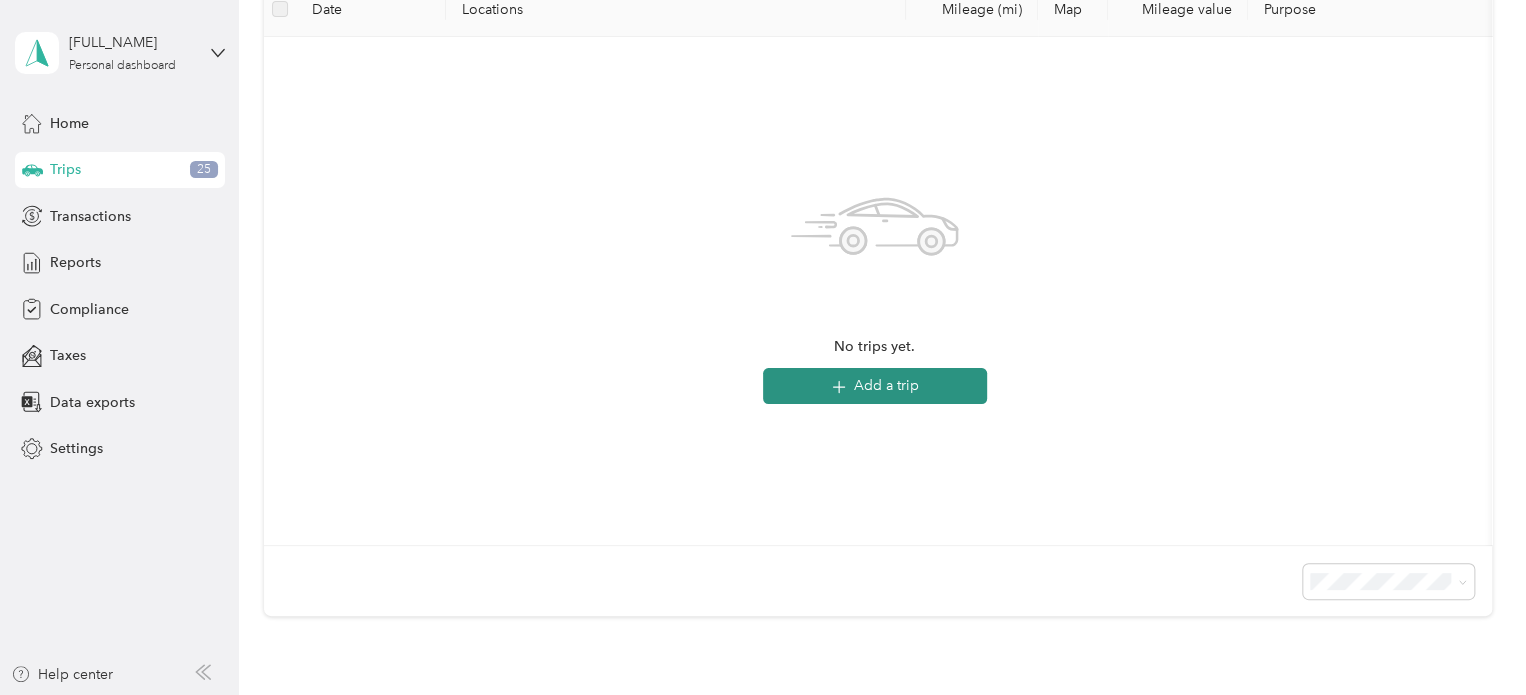click on "Add a trip" at bounding box center [875, 386] 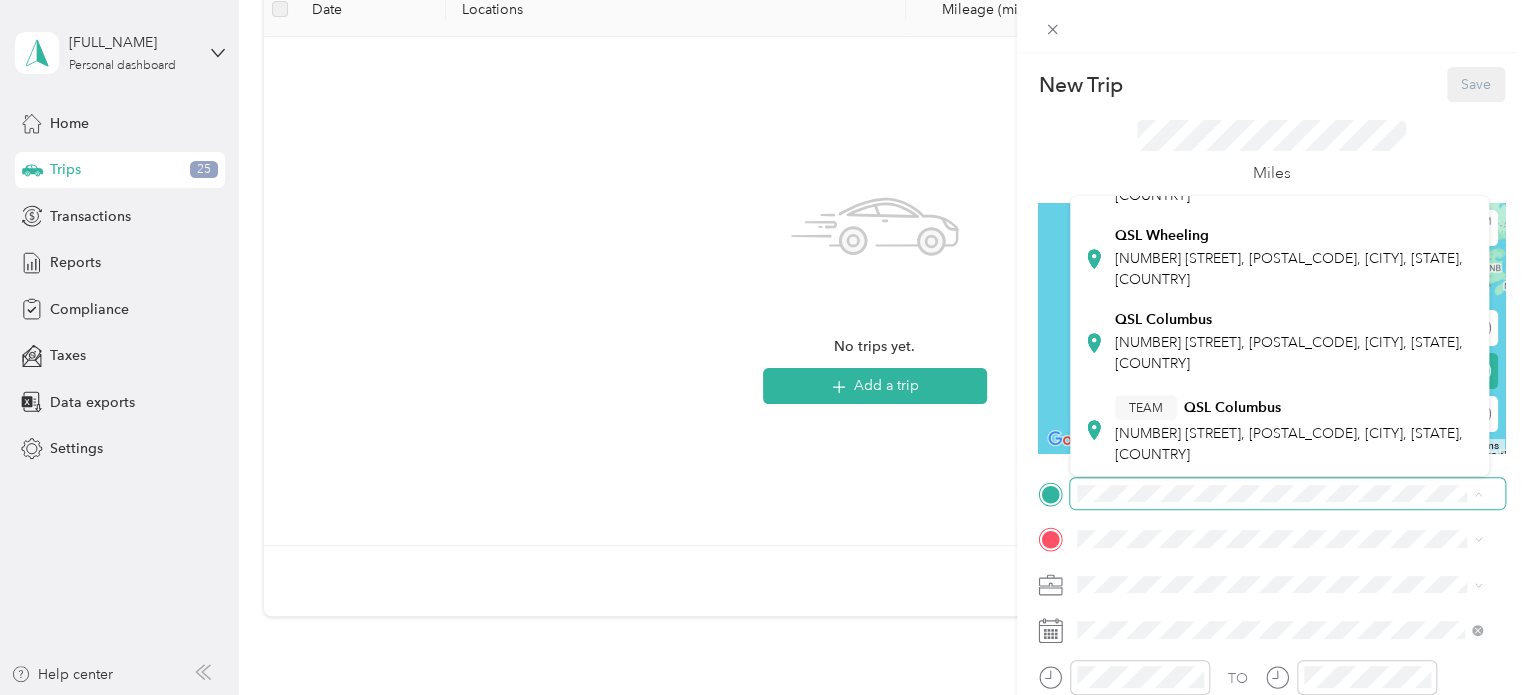scroll, scrollTop: 454, scrollLeft: 0, axis: vertical 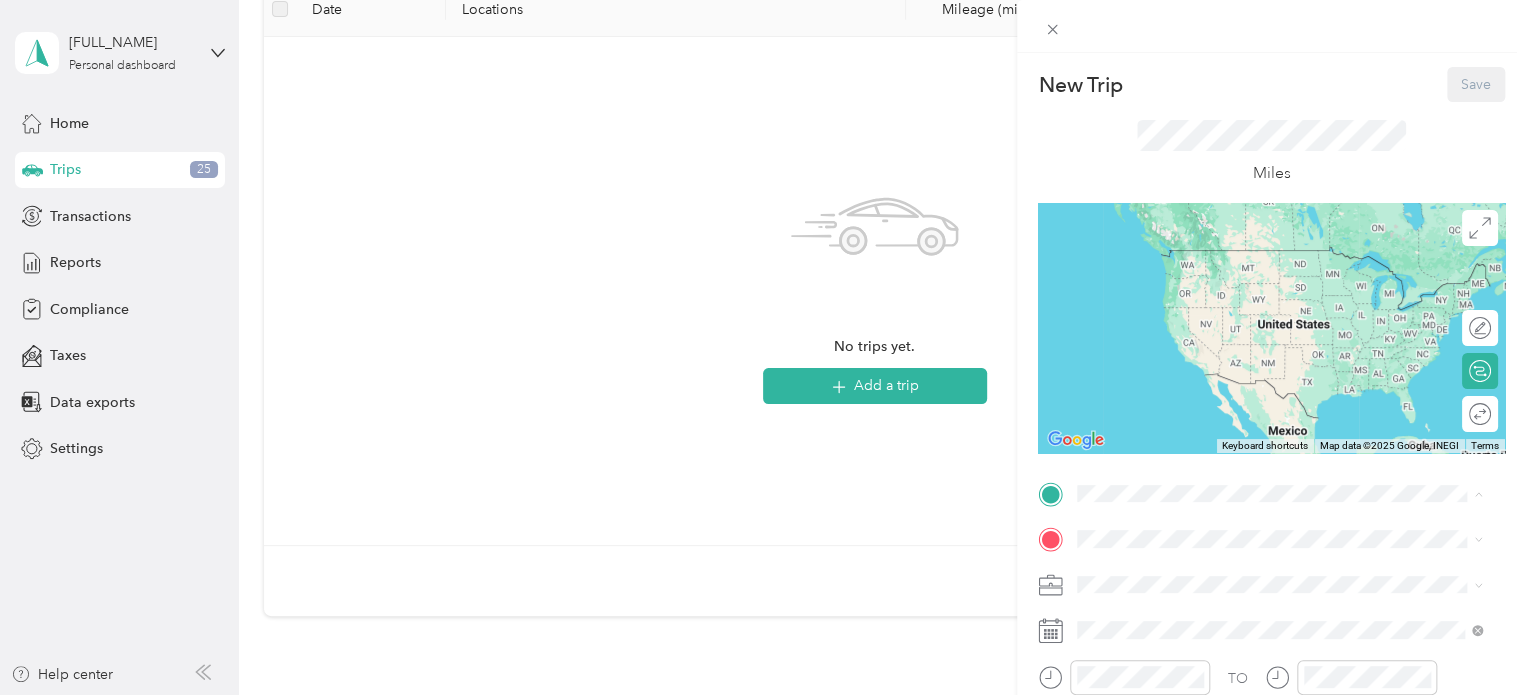 click on "QSL Wheeling [NUMBER] [STREET], [POSTAL_CODE], [CITY], [STATE], [COUNTRY]" at bounding box center (1295, 258) 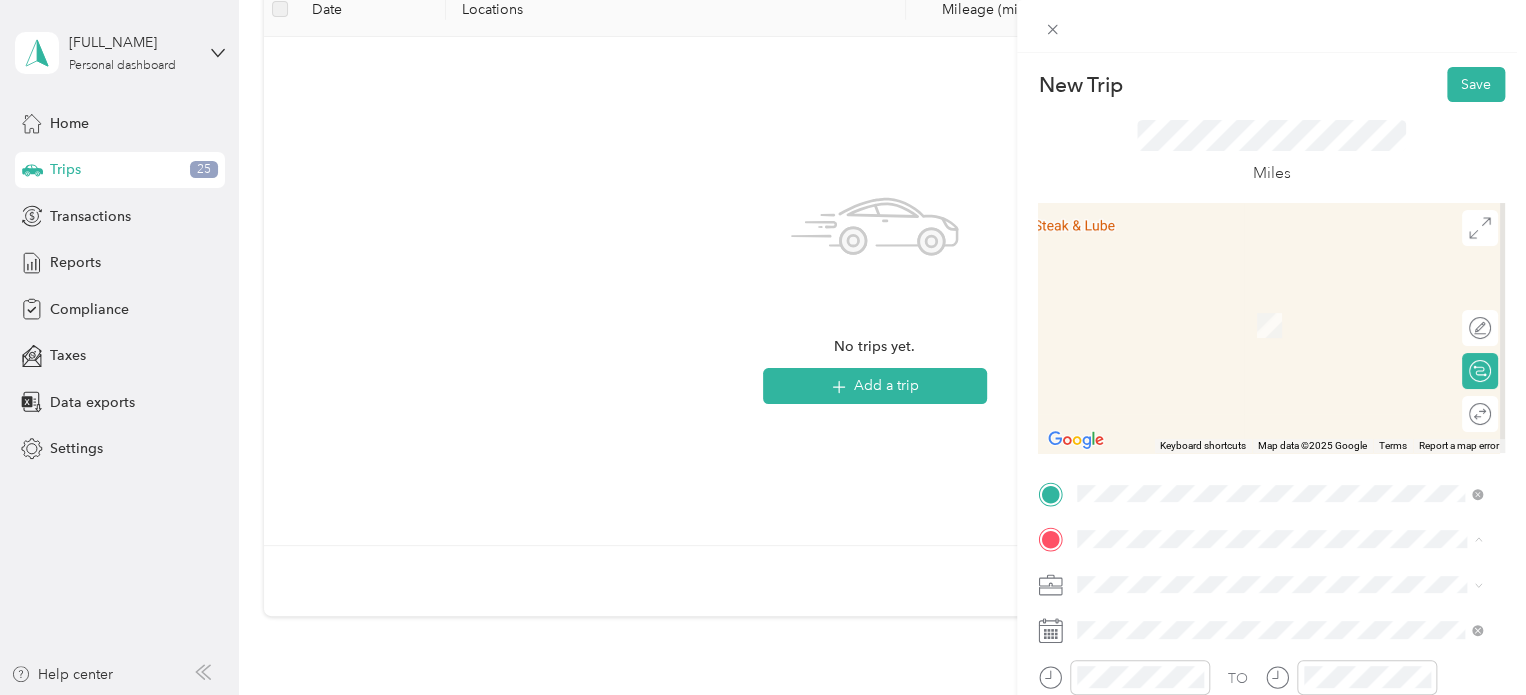 click on "Home [NUMBER] [STREET], [POSTAL_CODE], [CITY], [STATE], [COUNTRY]" at bounding box center [1295, 325] 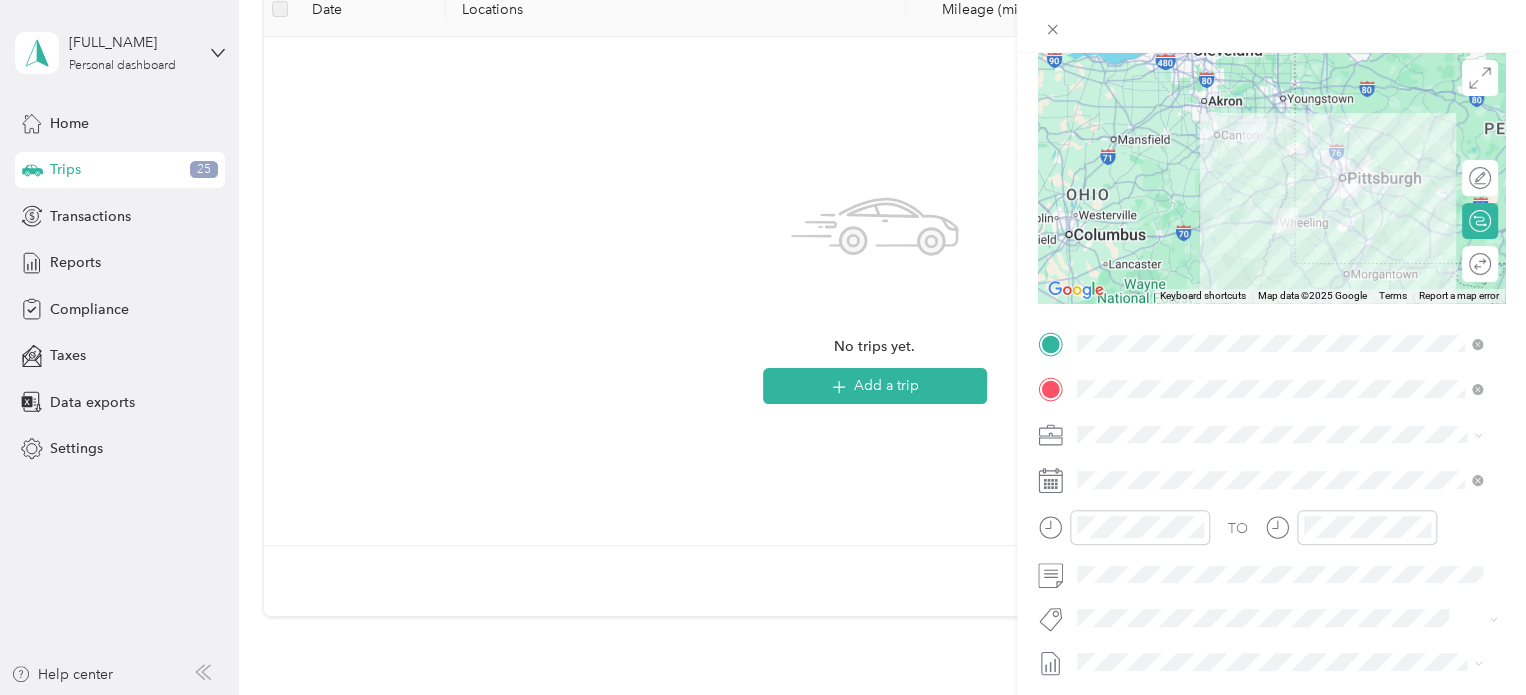 scroll, scrollTop: 200, scrollLeft: 0, axis: vertical 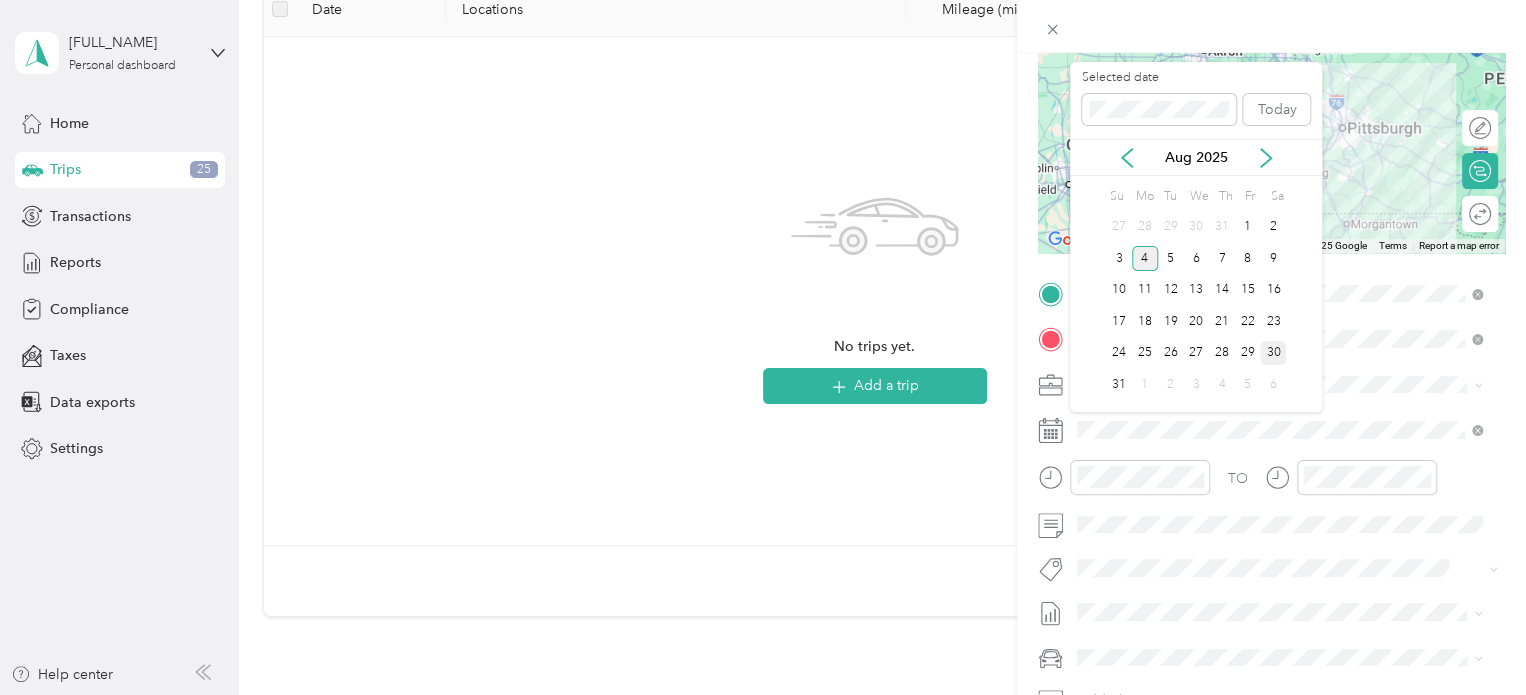 click on "30" at bounding box center (1273, 353) 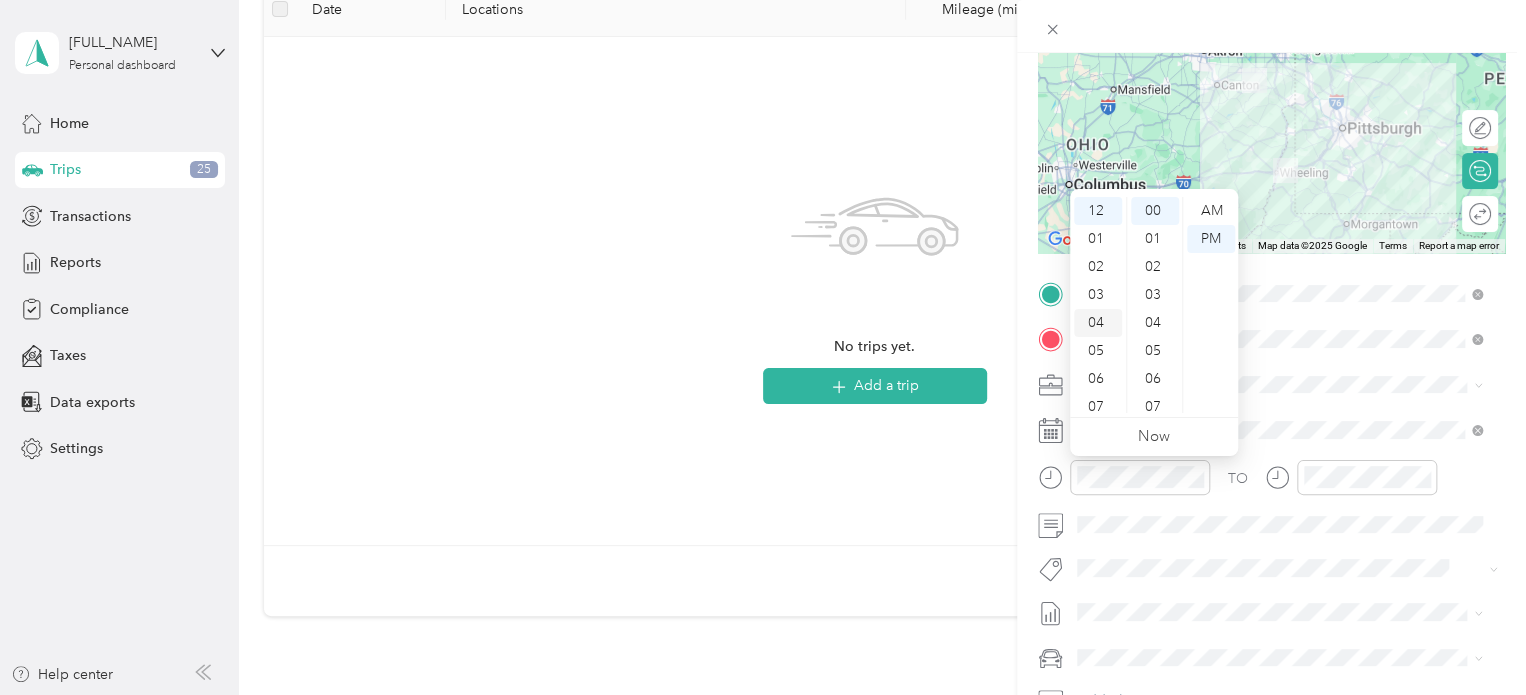 click on "04" at bounding box center (1098, 323) 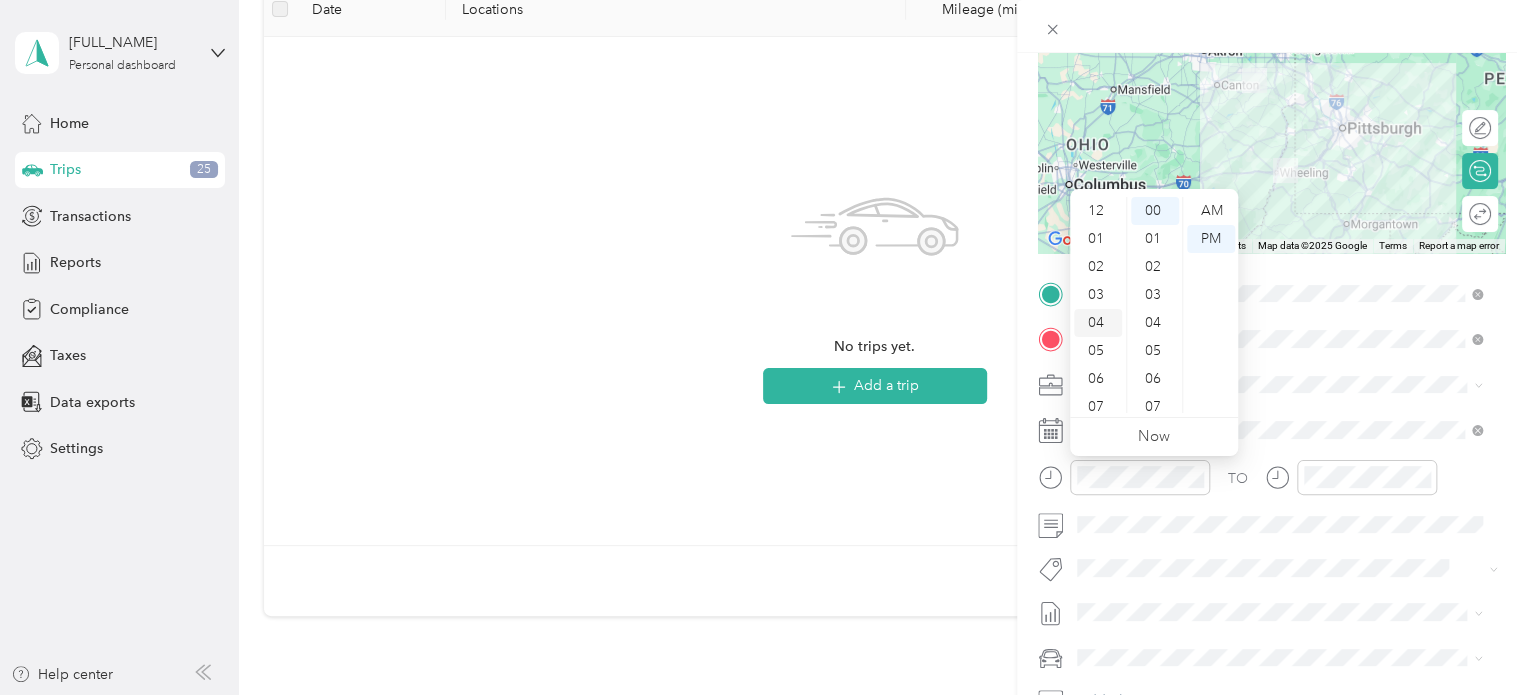 scroll, scrollTop: 112, scrollLeft: 0, axis: vertical 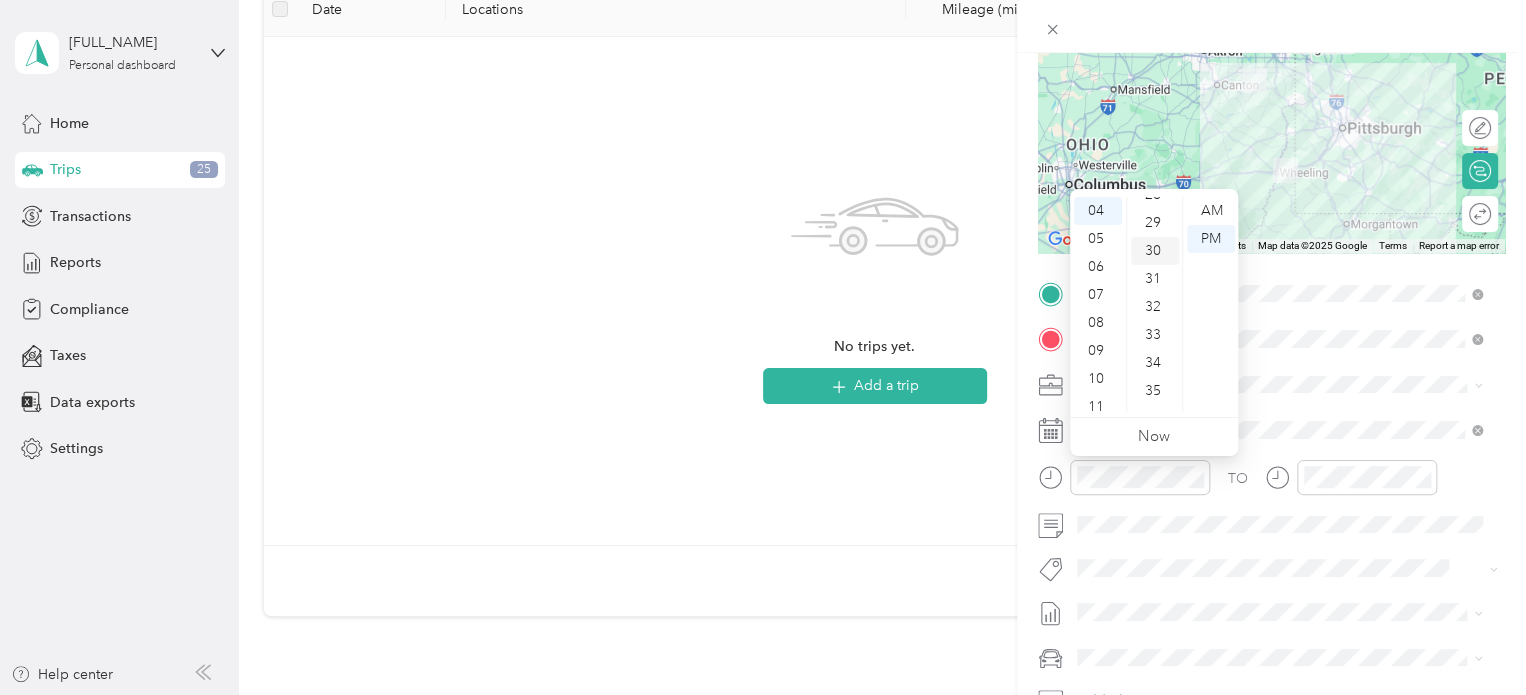 click on "30" at bounding box center [1155, 251] 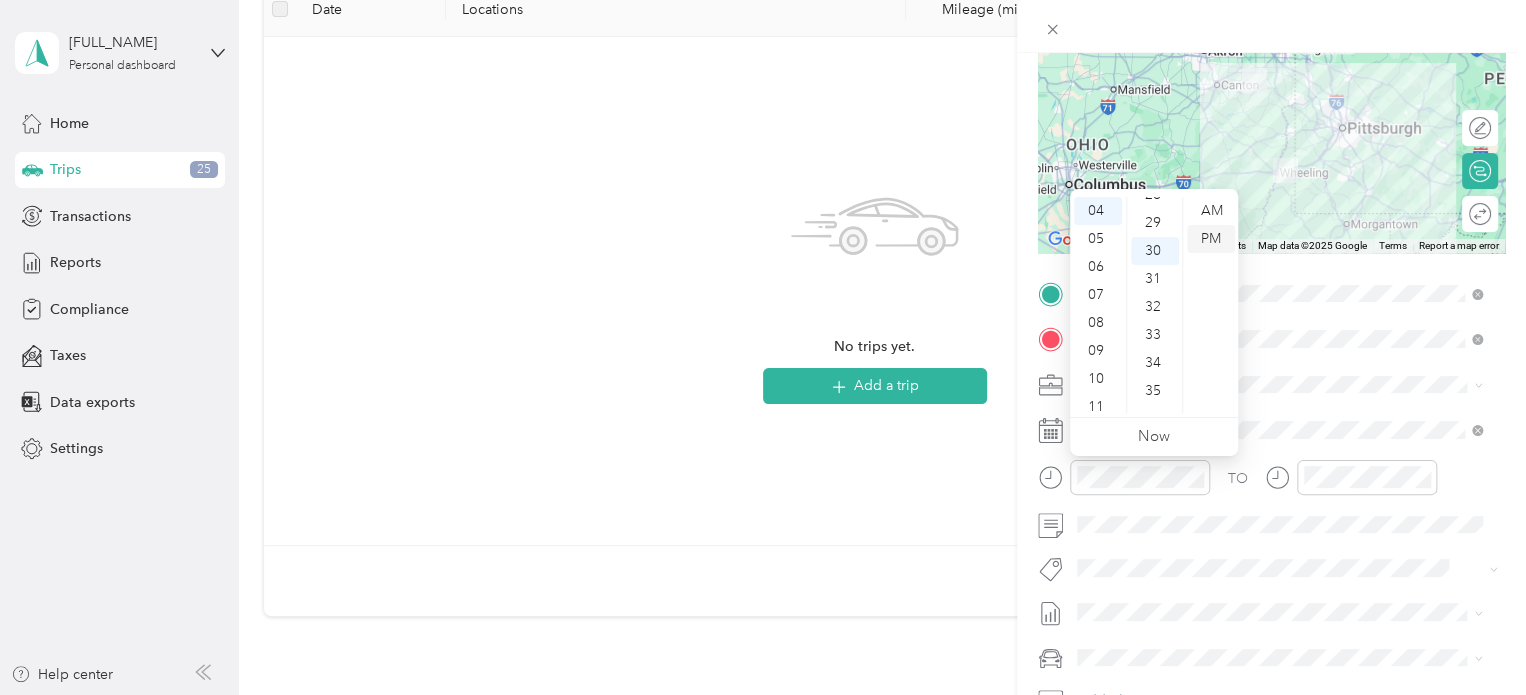 scroll, scrollTop: 840, scrollLeft: 0, axis: vertical 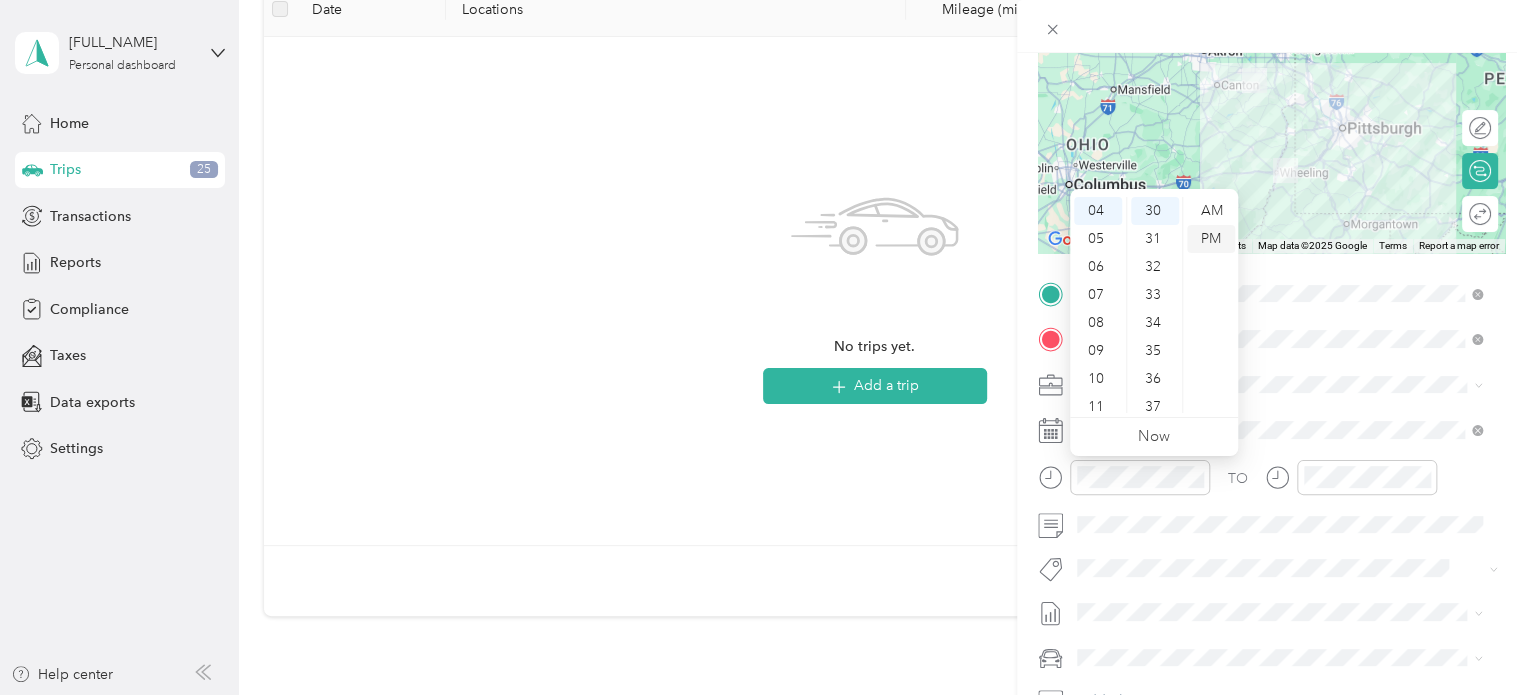 click on "PM" at bounding box center (1211, 239) 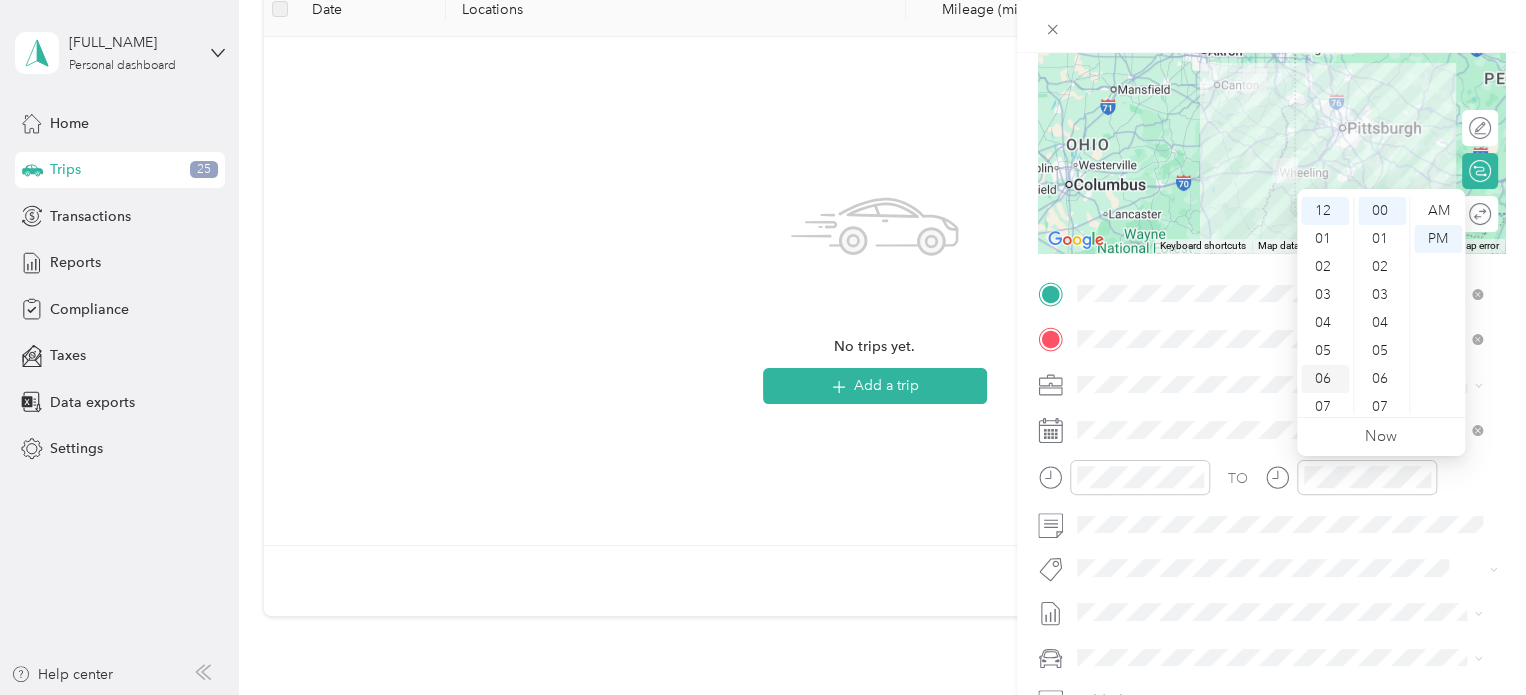 click on "06" at bounding box center (1325, 379) 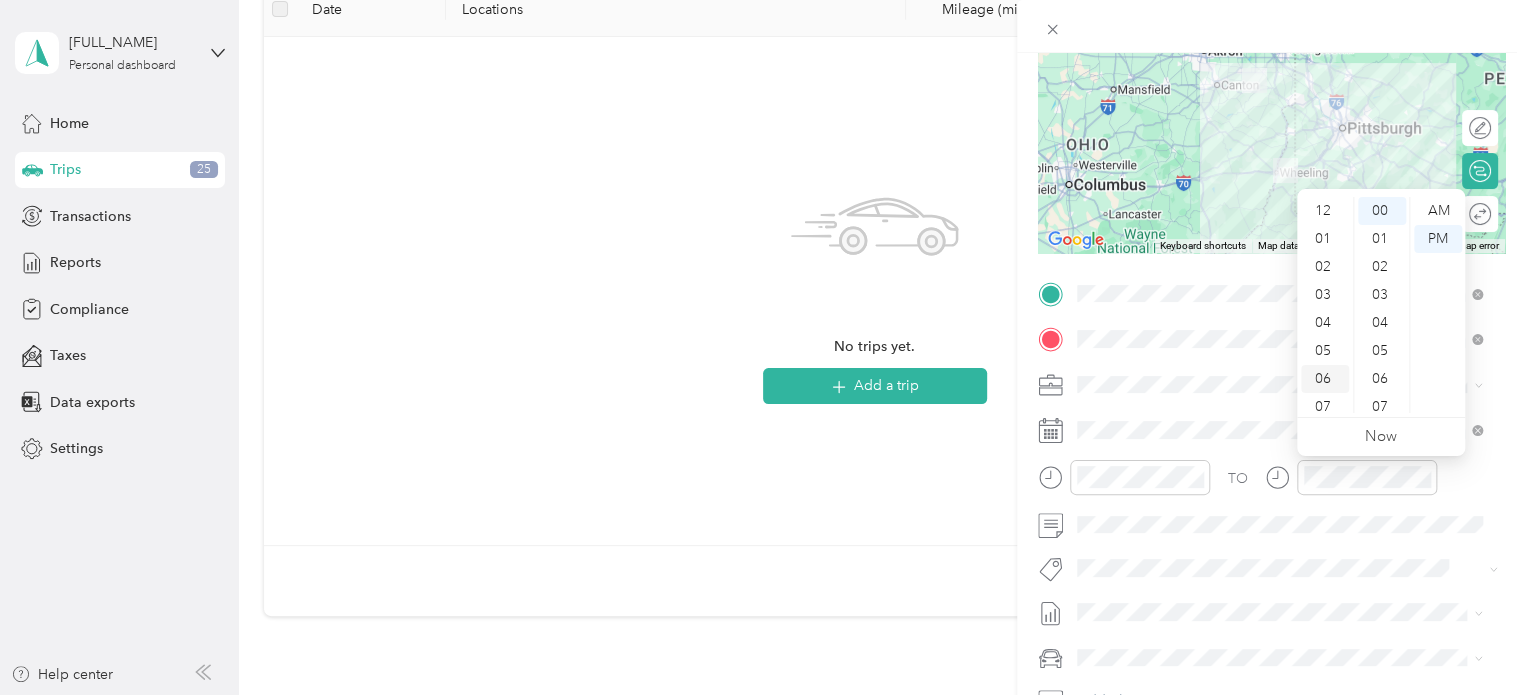scroll, scrollTop: 120, scrollLeft: 0, axis: vertical 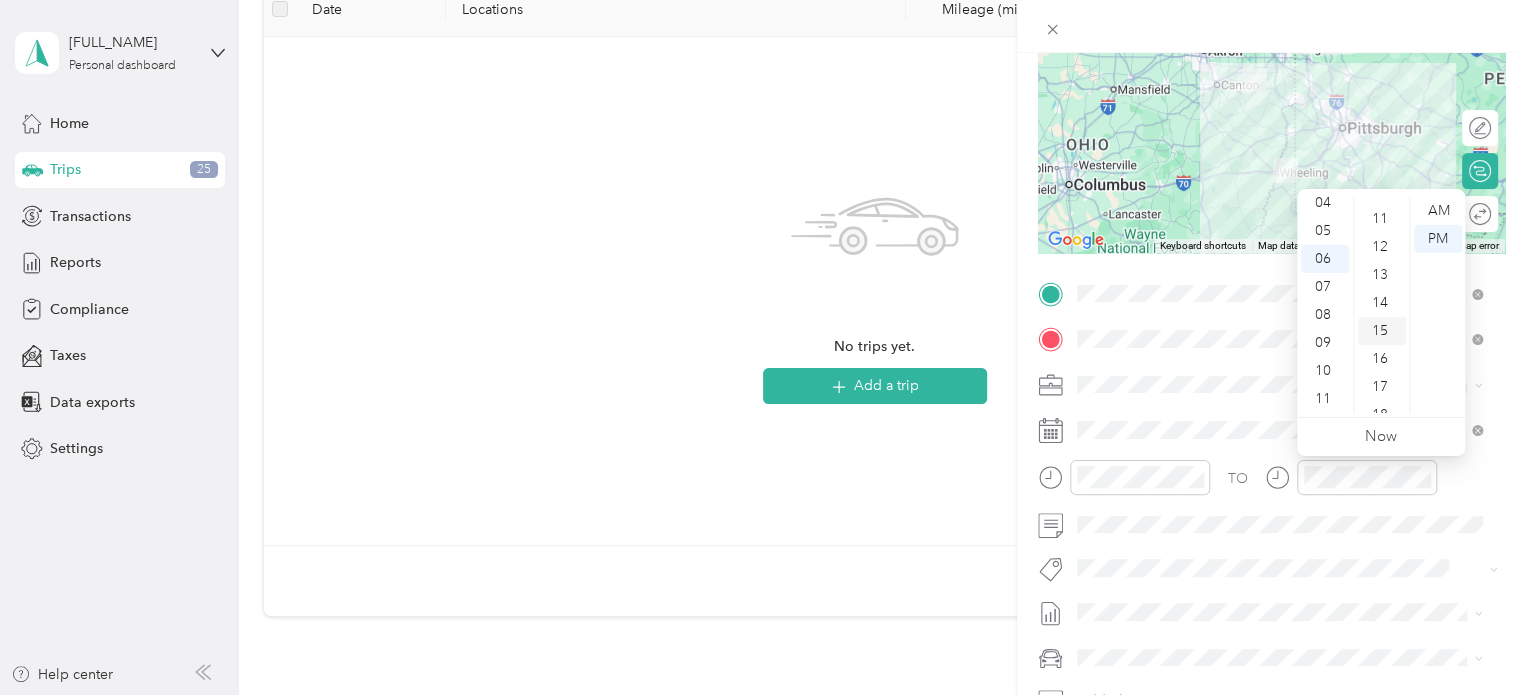 click on "15" at bounding box center (1382, 331) 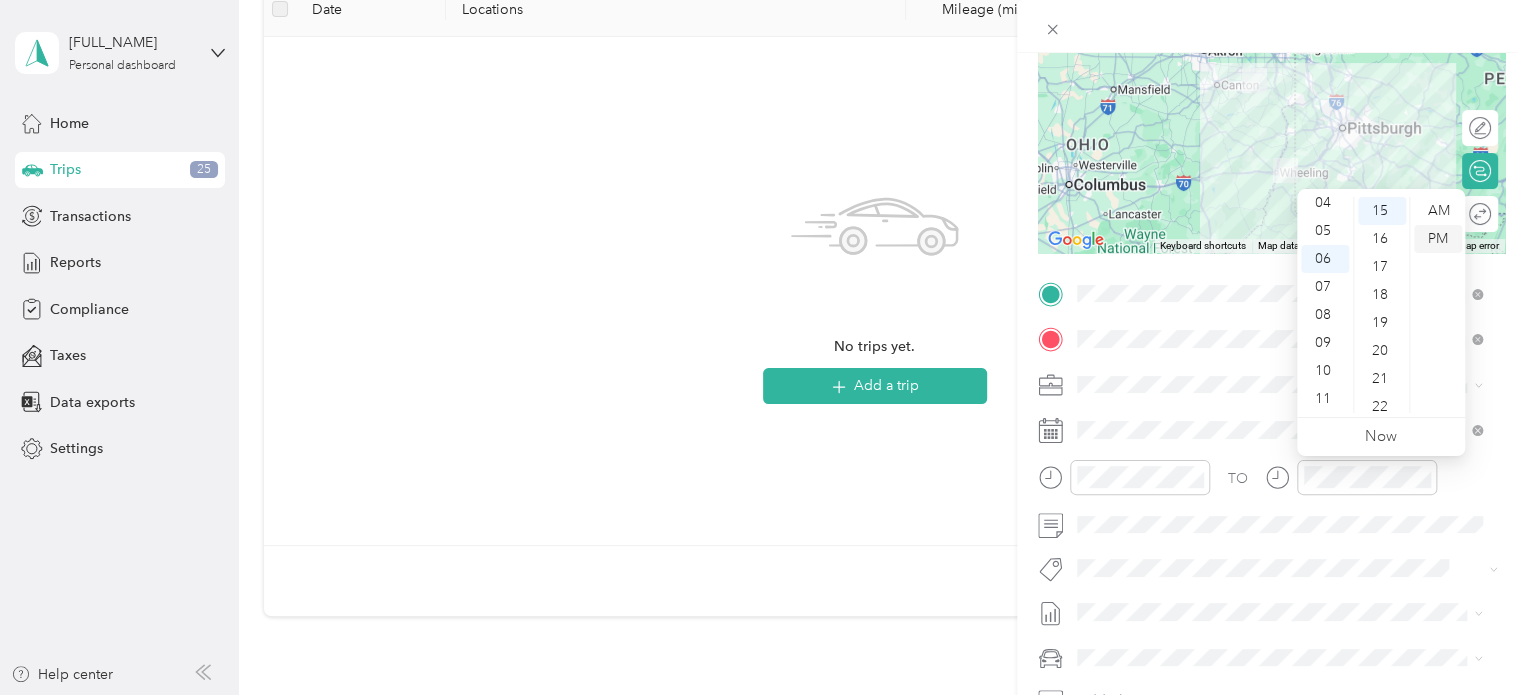 click on "PM" at bounding box center [1438, 239] 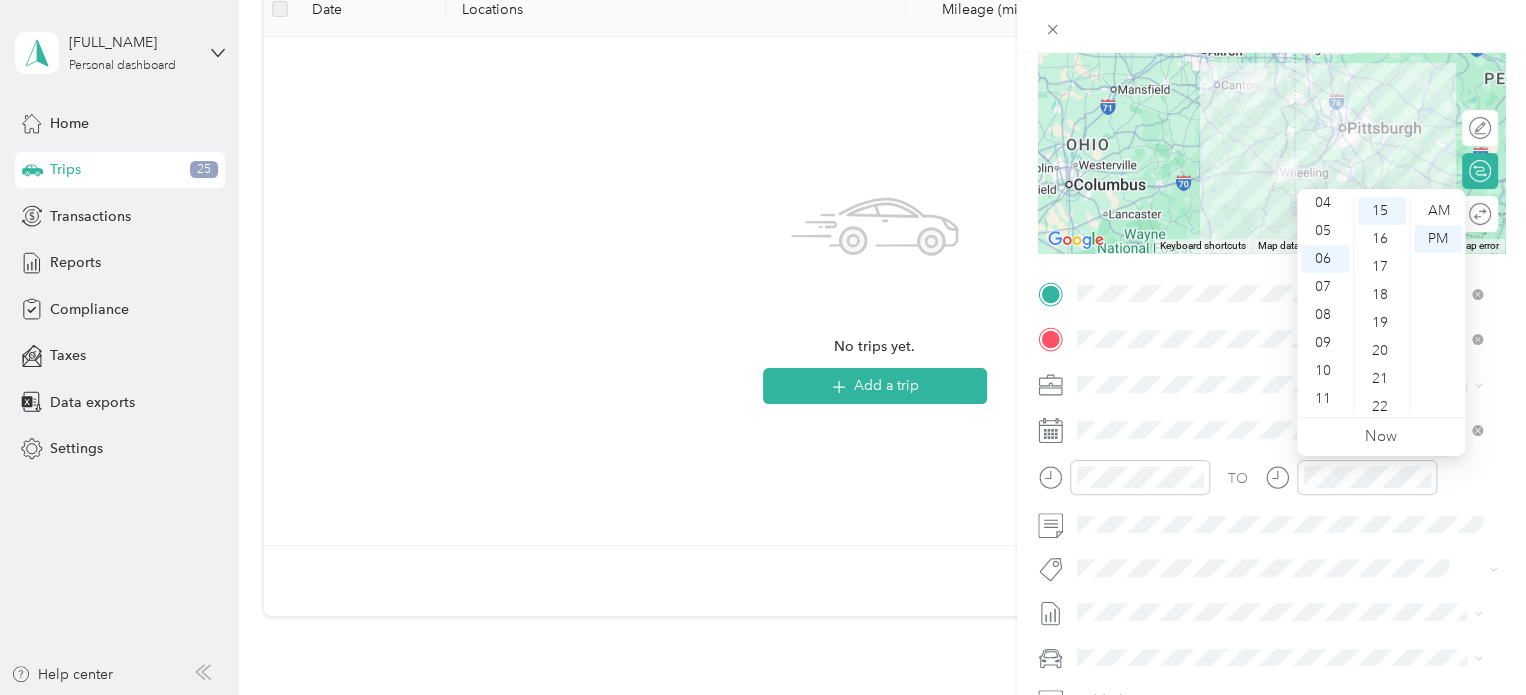 click on "TO Add photo" at bounding box center [1271, 519] 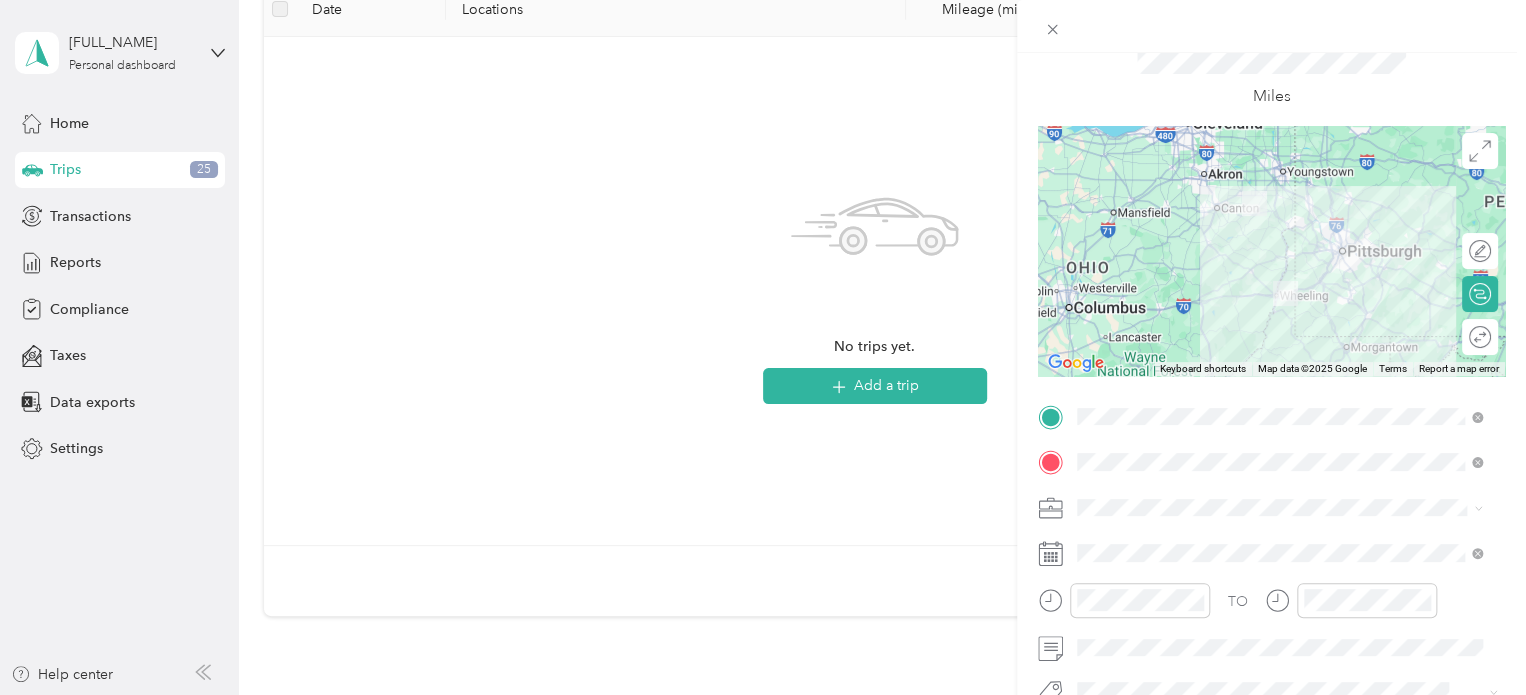 scroll, scrollTop: 0, scrollLeft: 0, axis: both 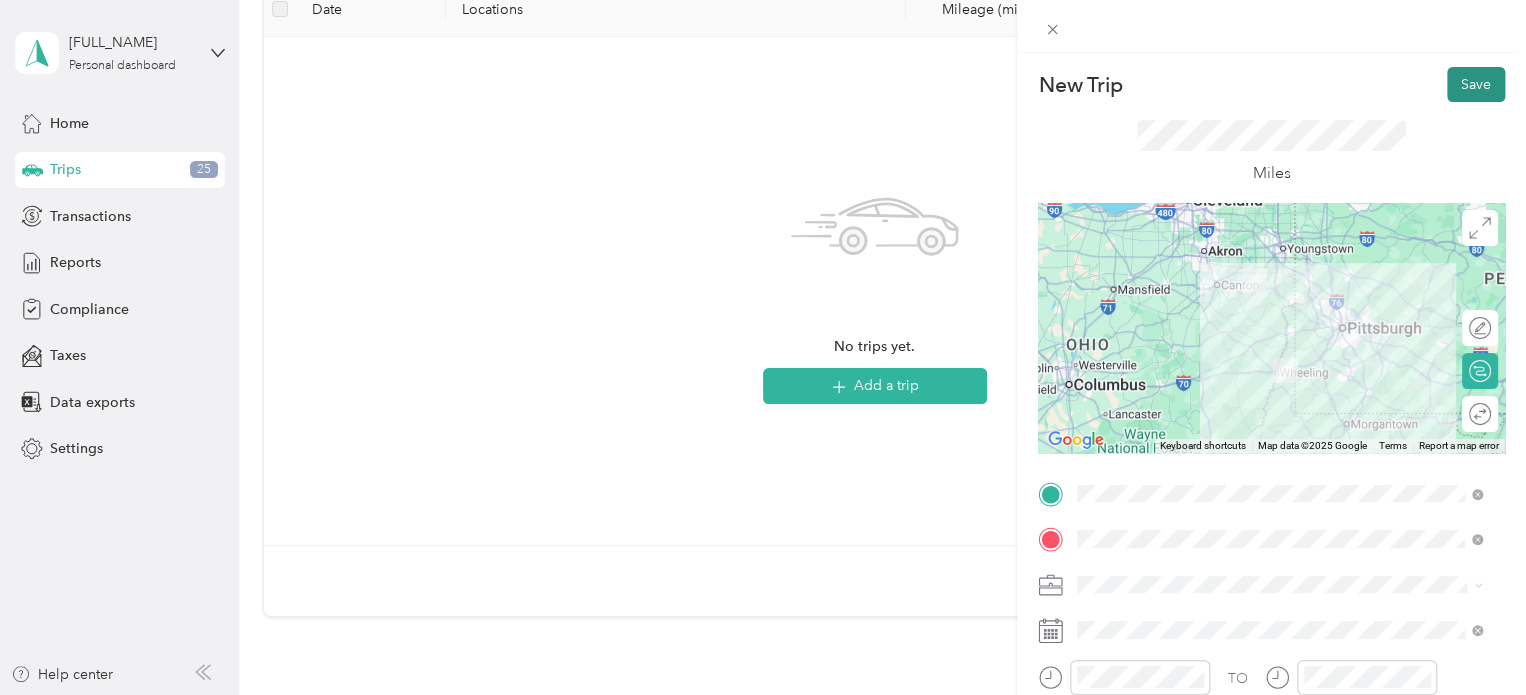 click on "Save" at bounding box center [1476, 84] 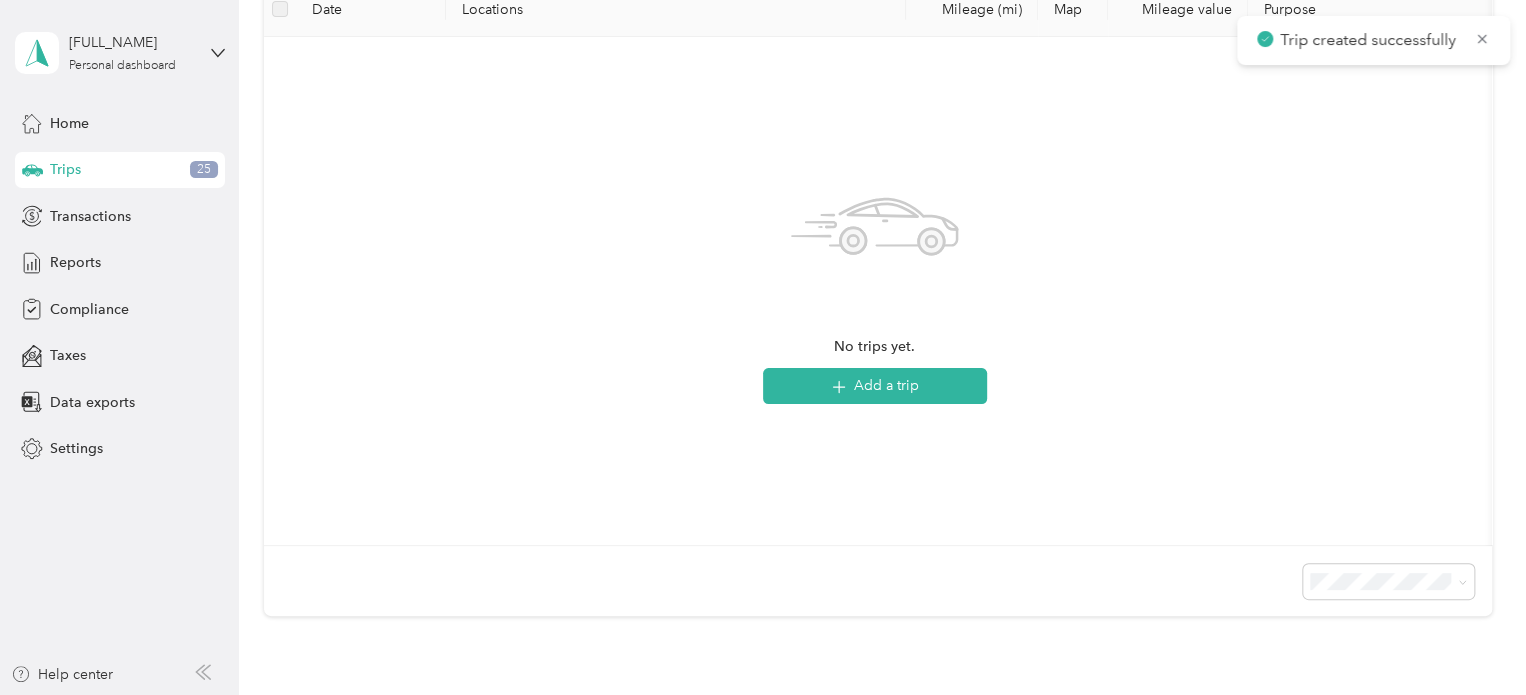 scroll, scrollTop: 0, scrollLeft: 0, axis: both 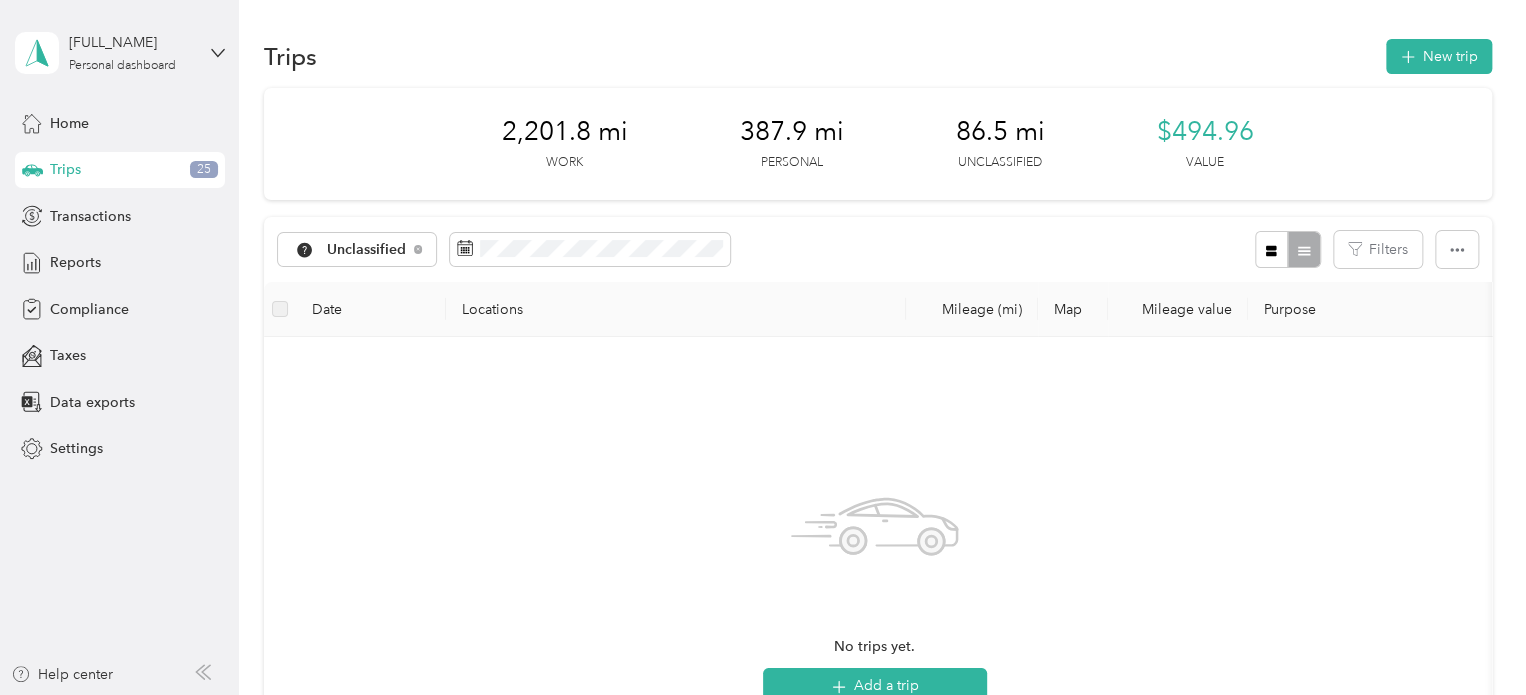 click on "Trips New trip" at bounding box center [878, 56] 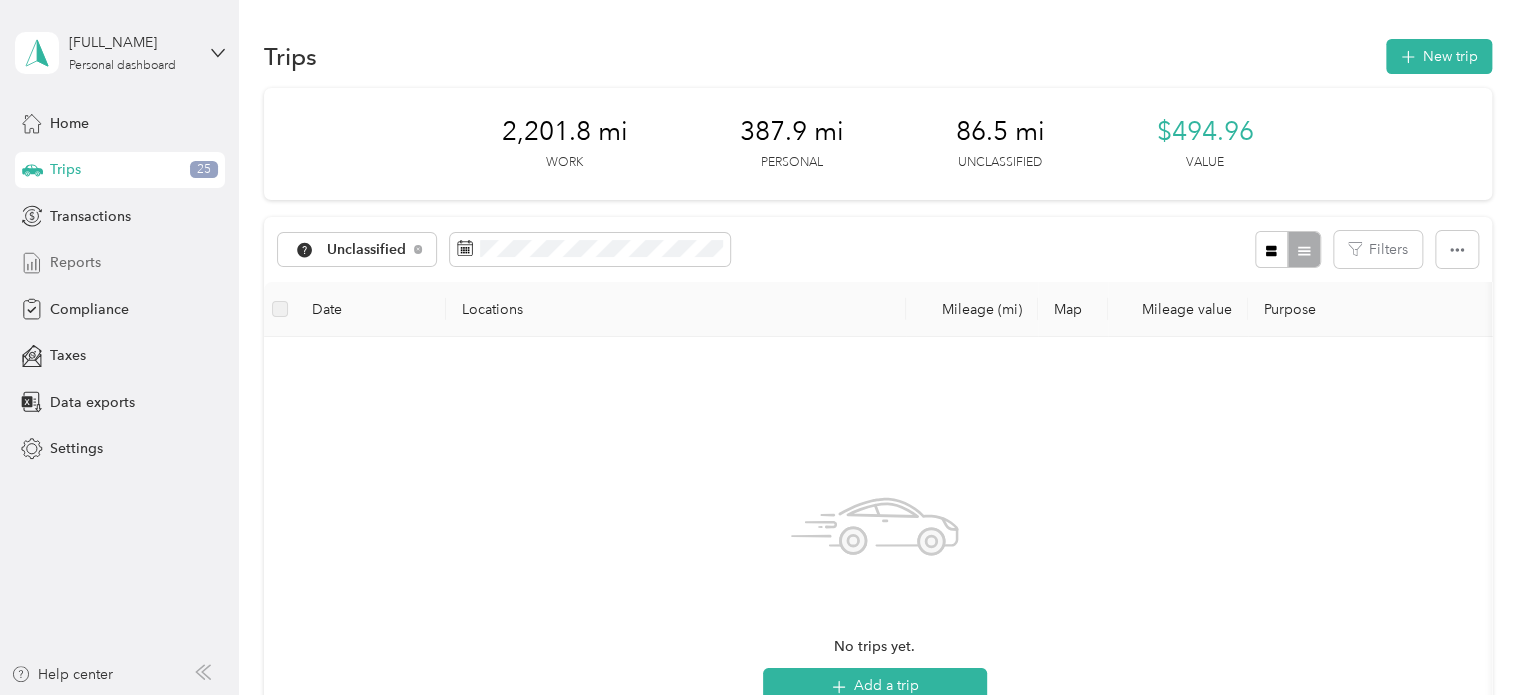 click on "Reports" at bounding box center (75, 262) 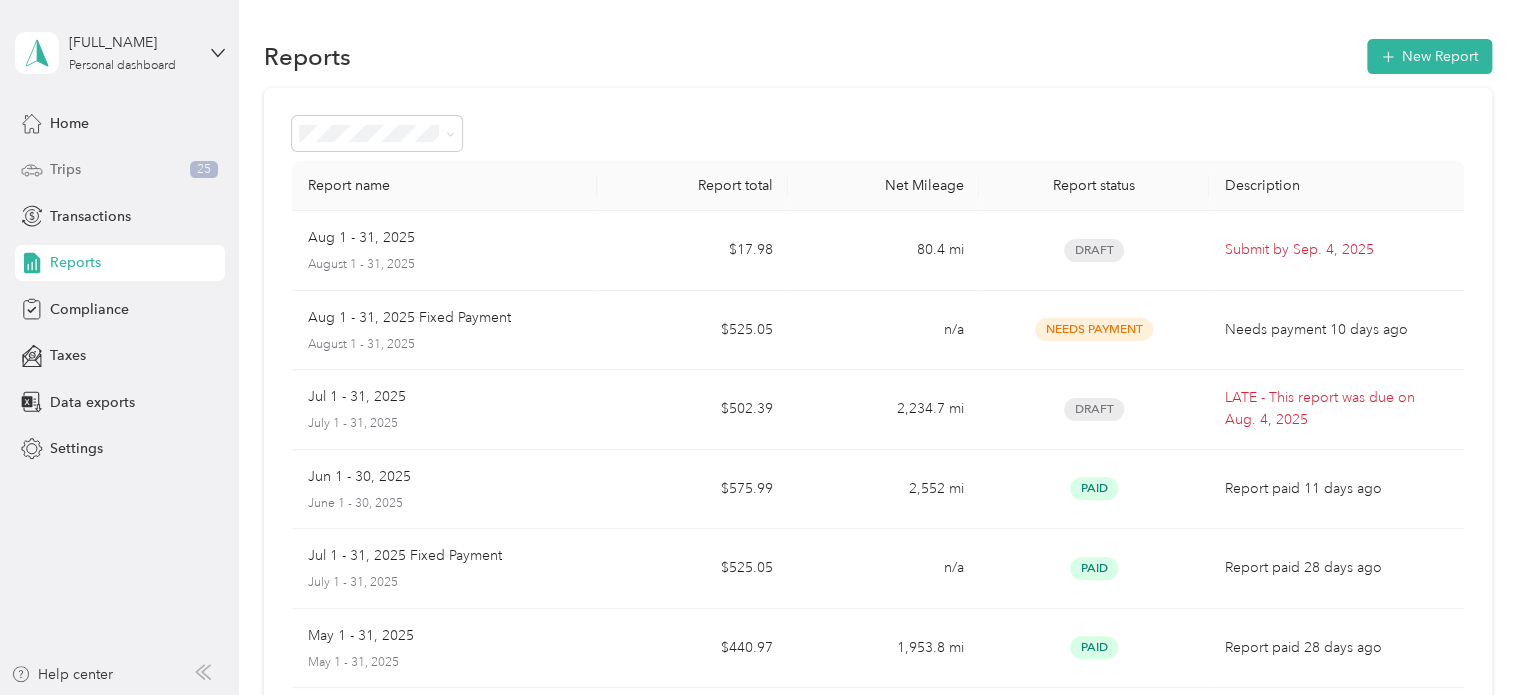 click on "Trips" at bounding box center (65, 169) 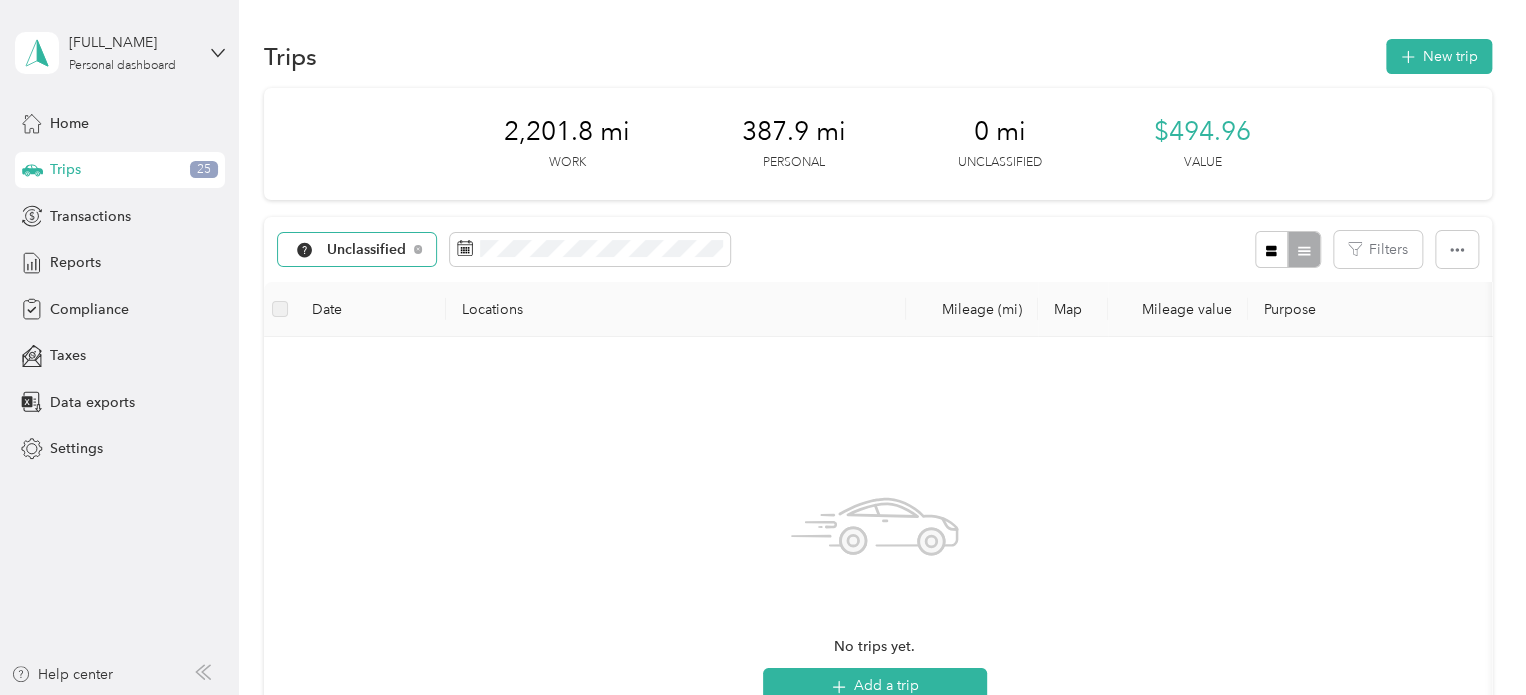 click on "Unclassified" at bounding box center [367, 250] 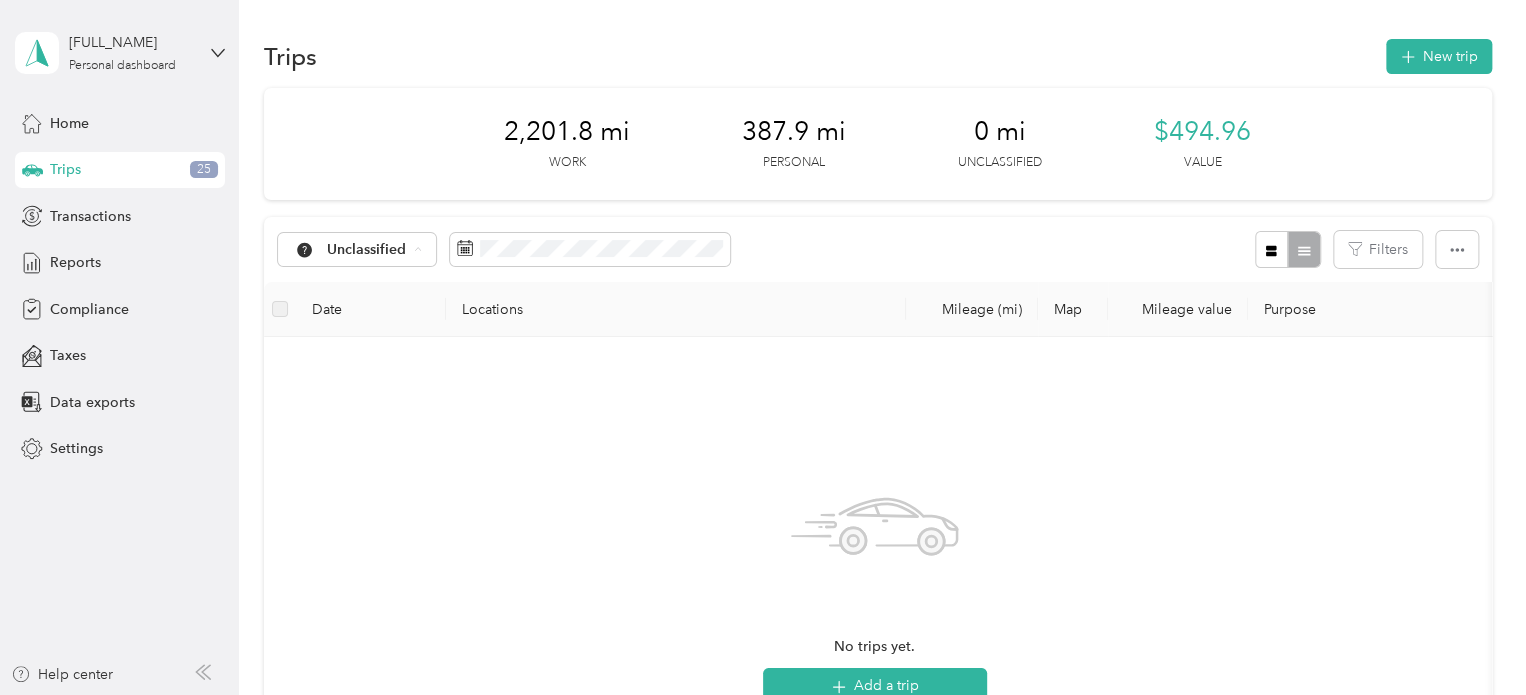 click on "JDK Management Co." at bounding box center (400, 355) 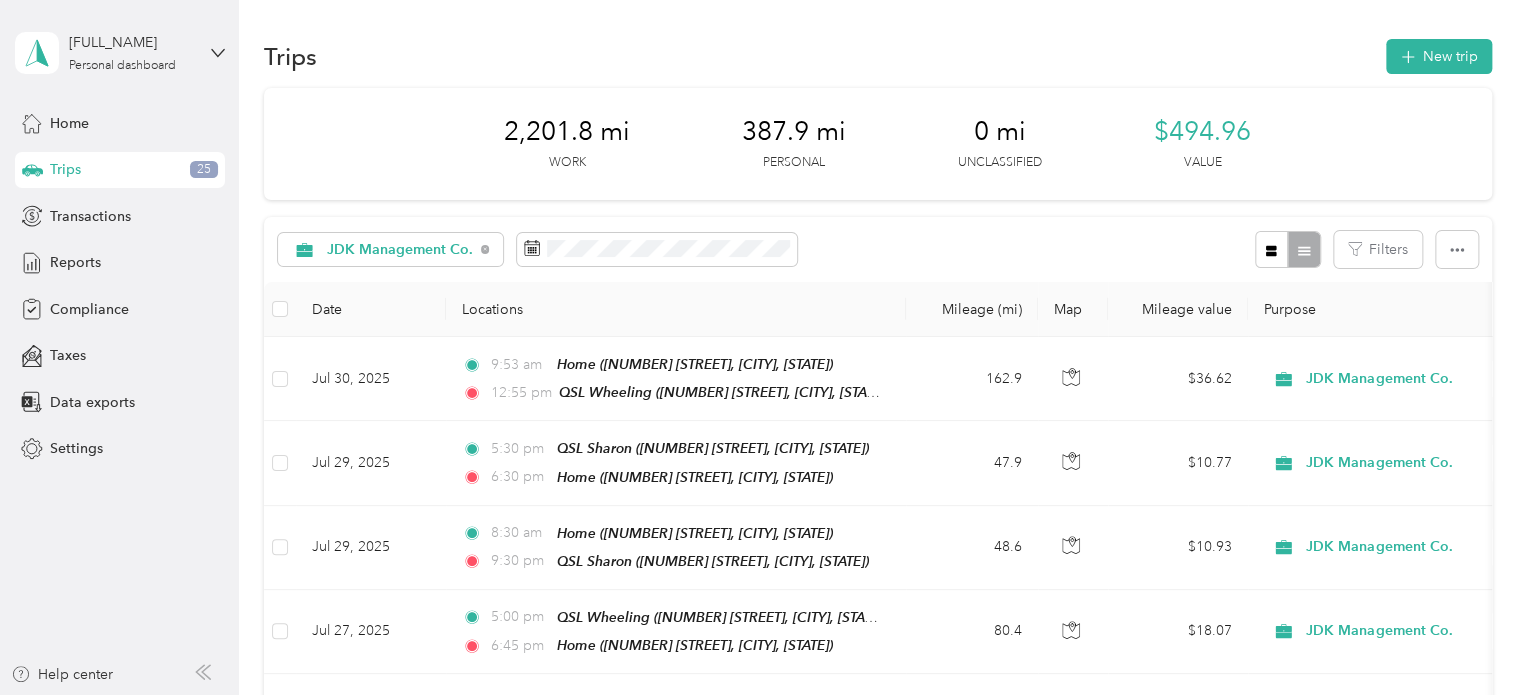 click on "JDK Management Co. Filters" at bounding box center [878, 249] 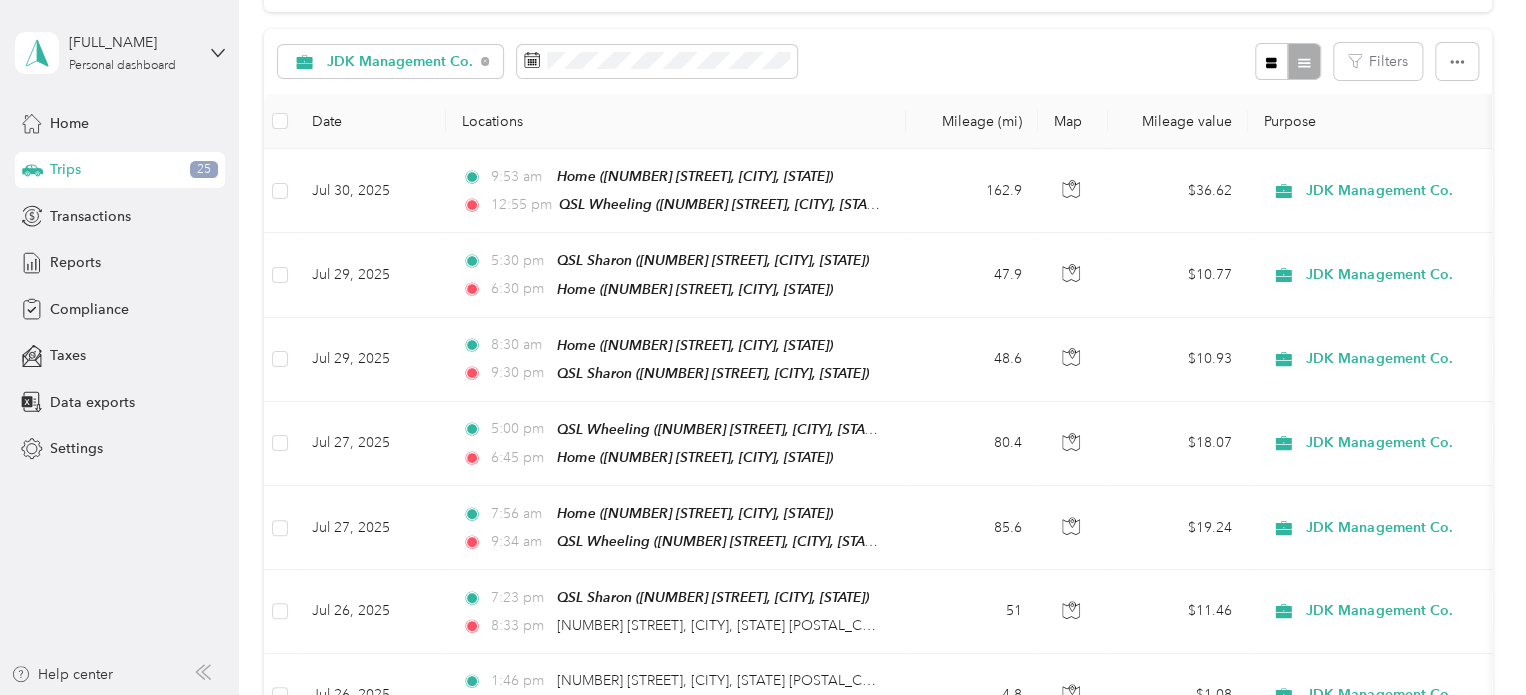 scroll, scrollTop: 0, scrollLeft: 0, axis: both 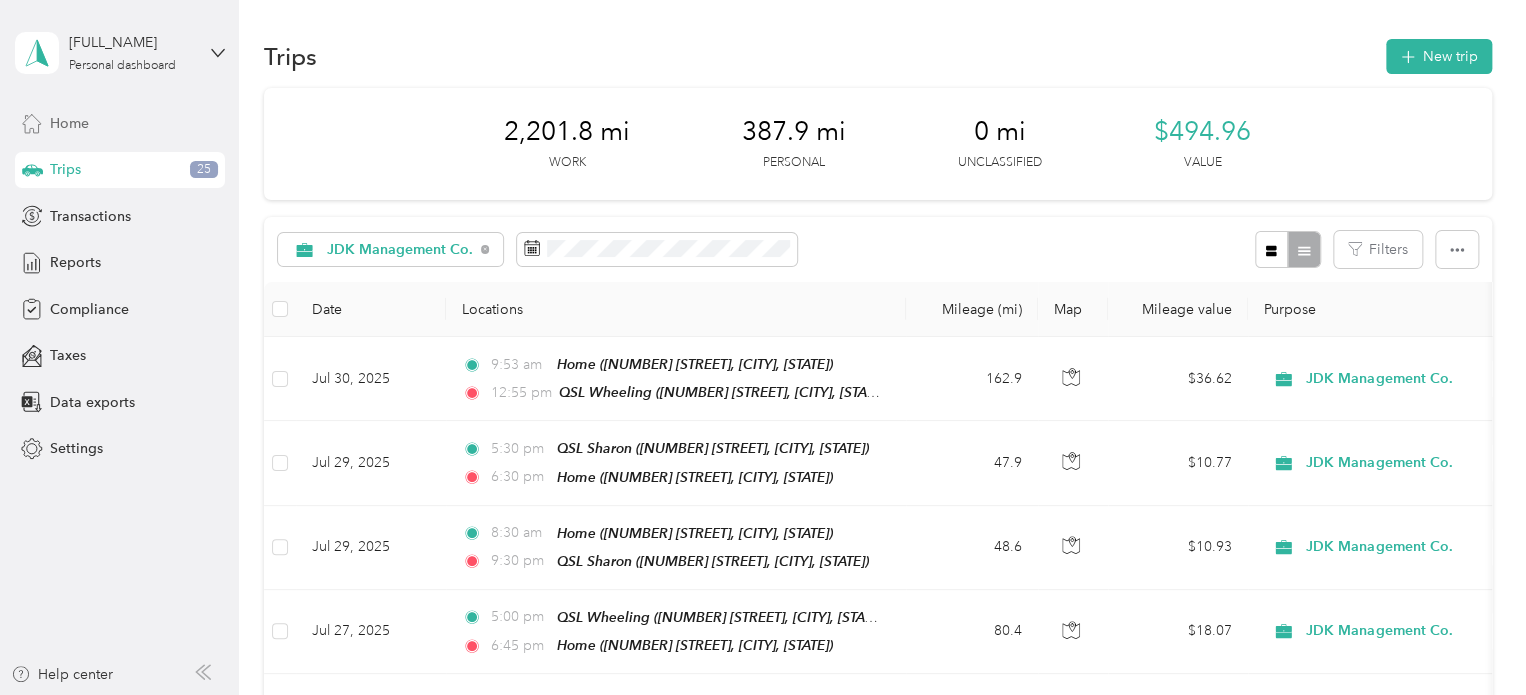 click on "Home" at bounding box center (69, 123) 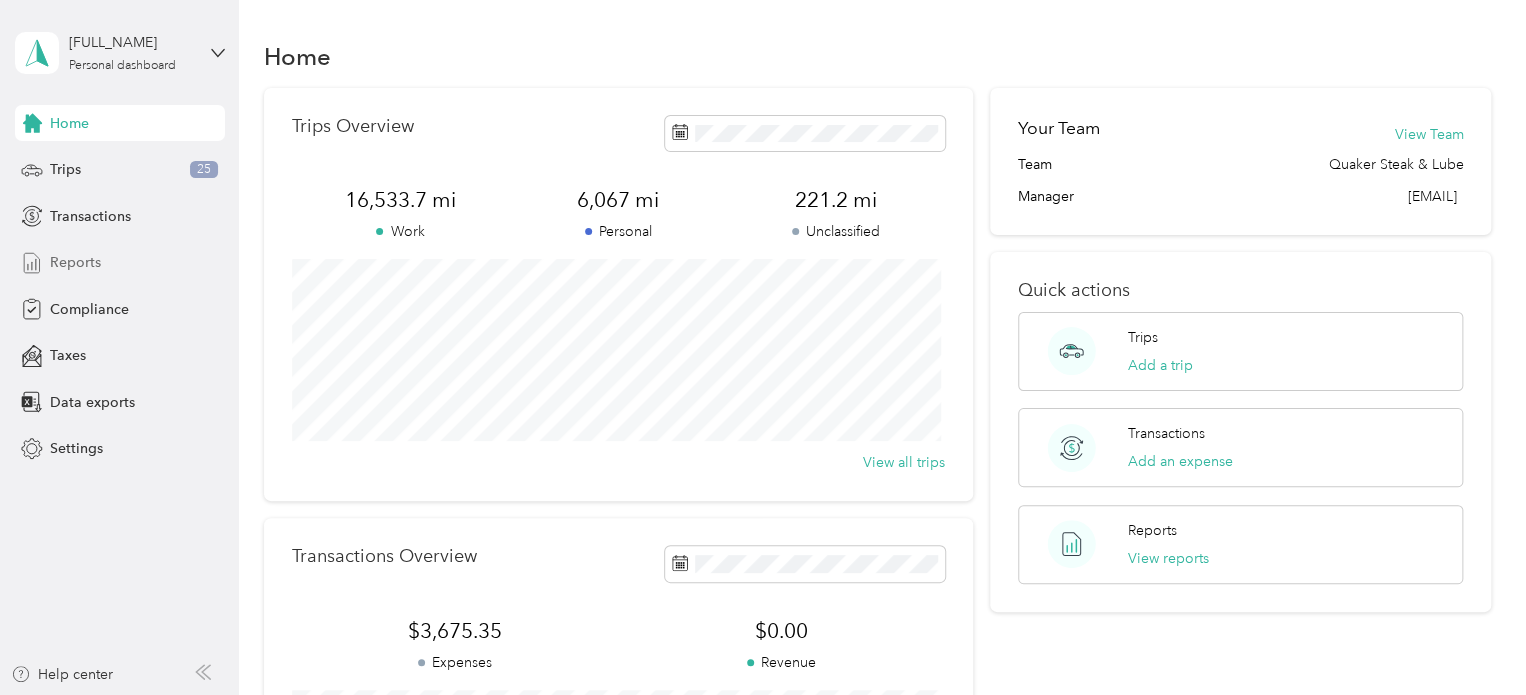 click on "Reports" at bounding box center (75, 262) 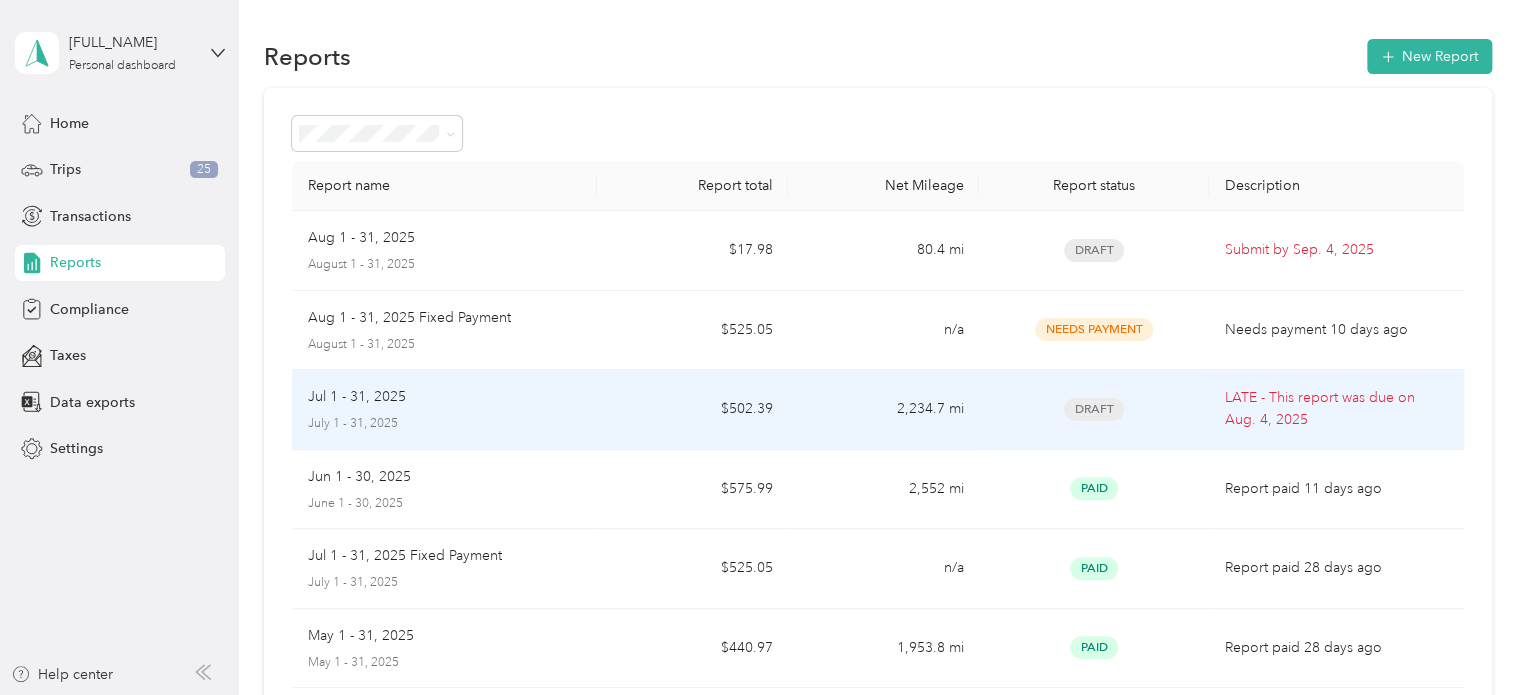 click on "Draft" at bounding box center [1093, 410] 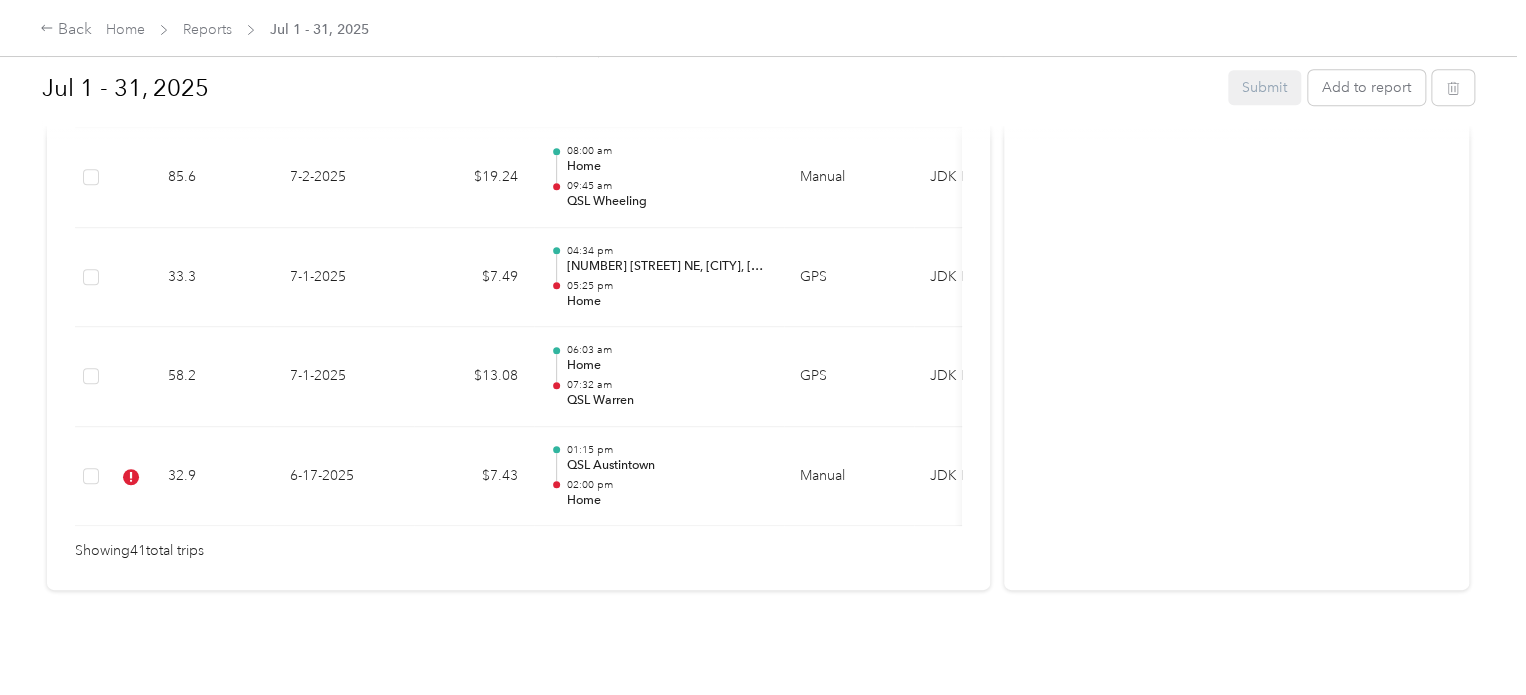 scroll, scrollTop: 4333, scrollLeft: 0, axis: vertical 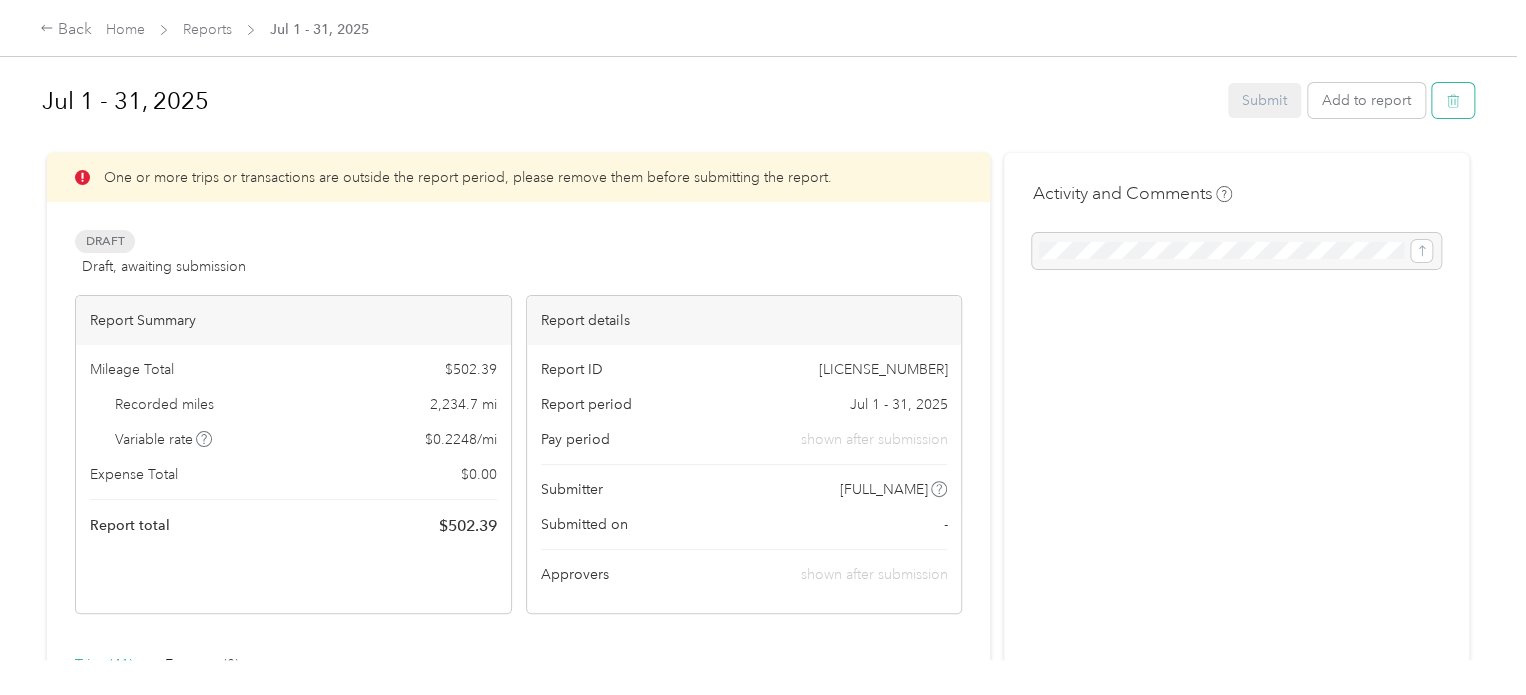 click 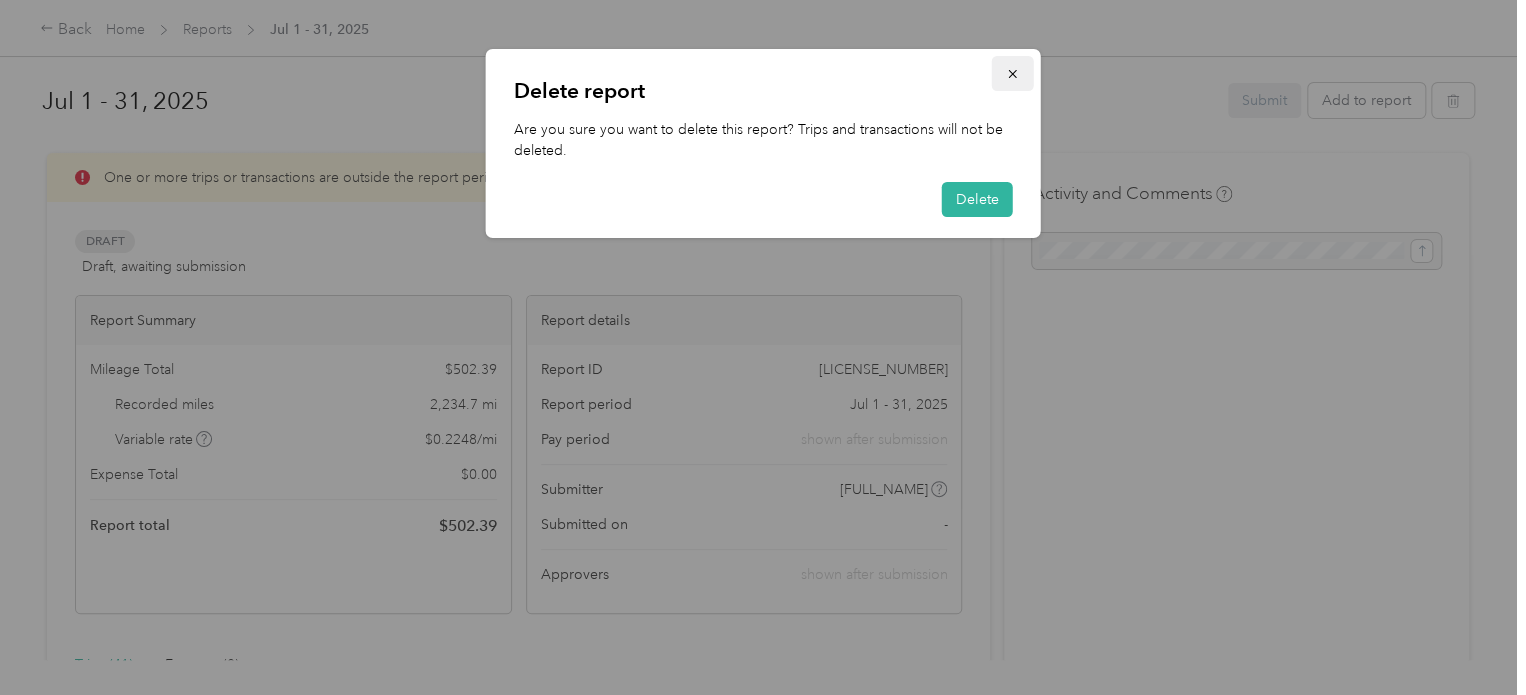 click 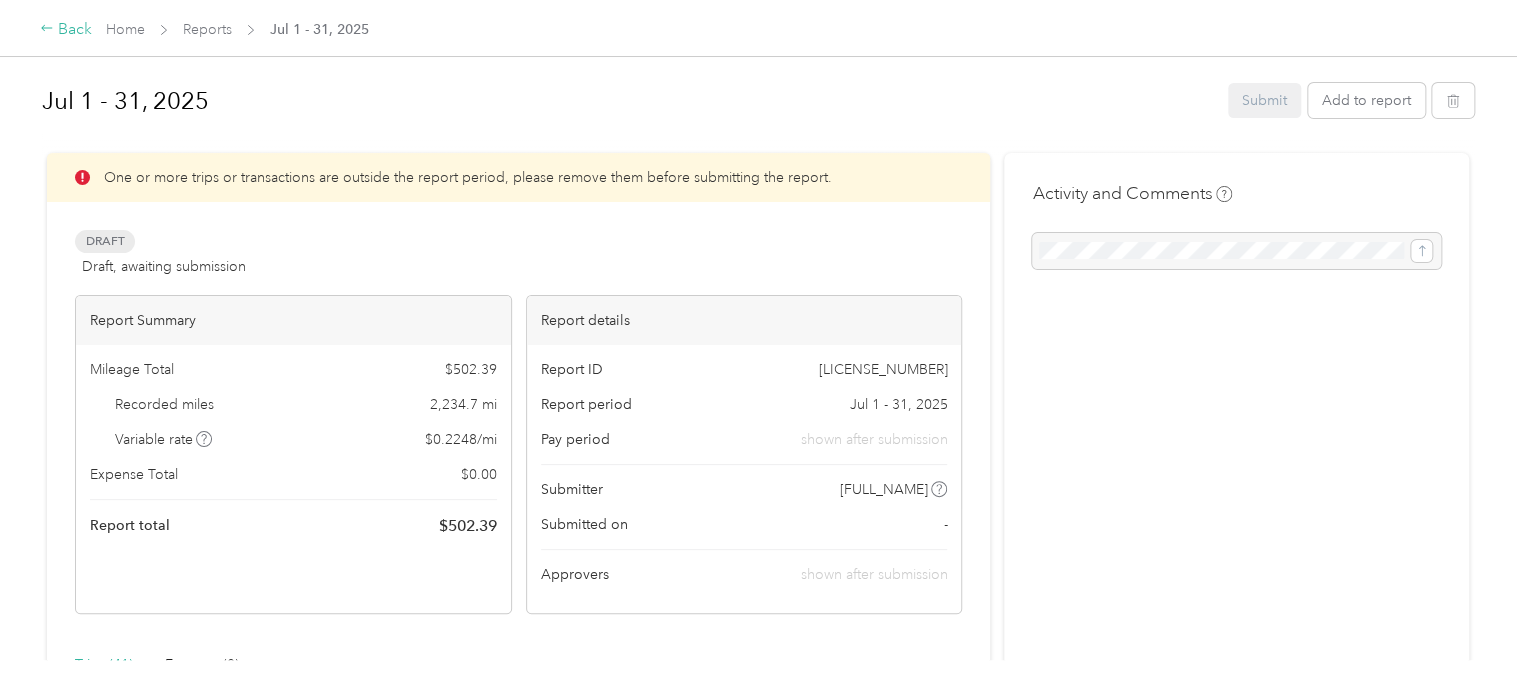 click 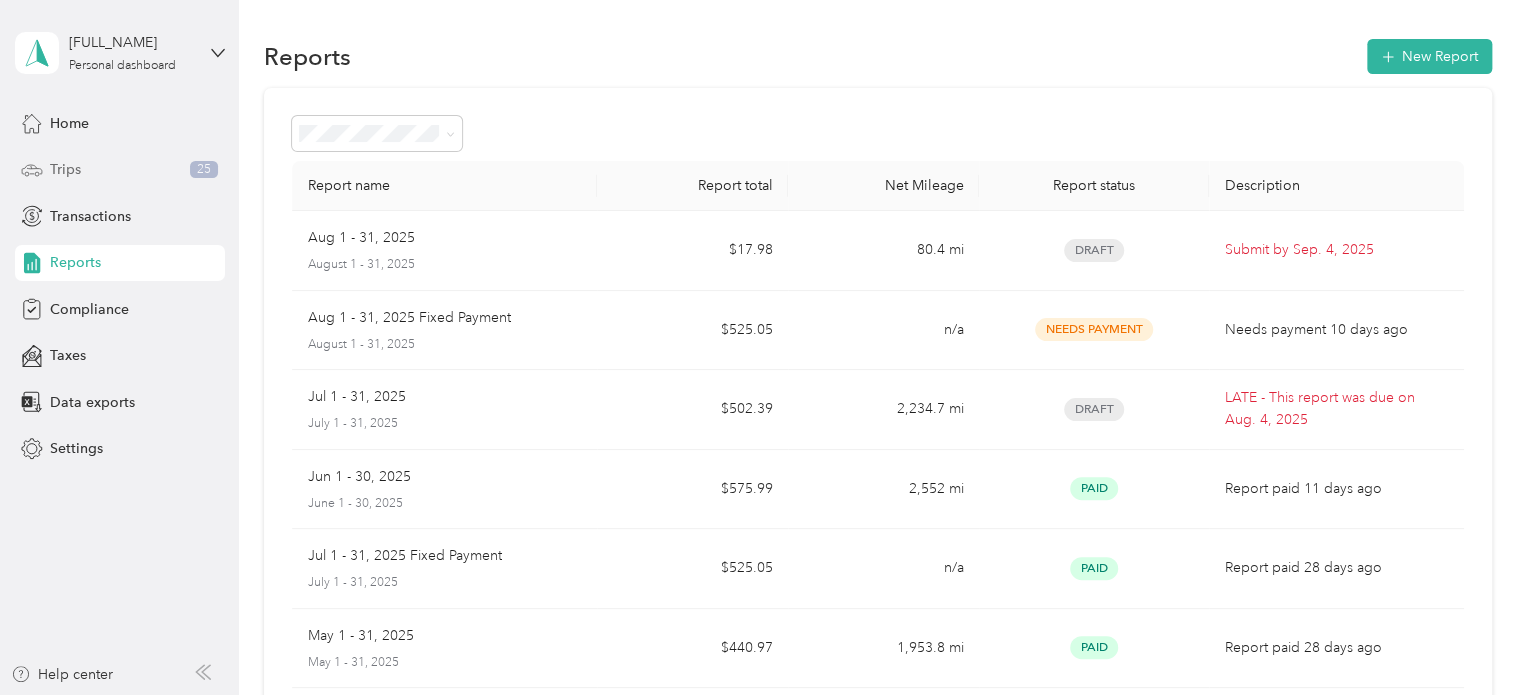 click on "Trips" at bounding box center (65, 169) 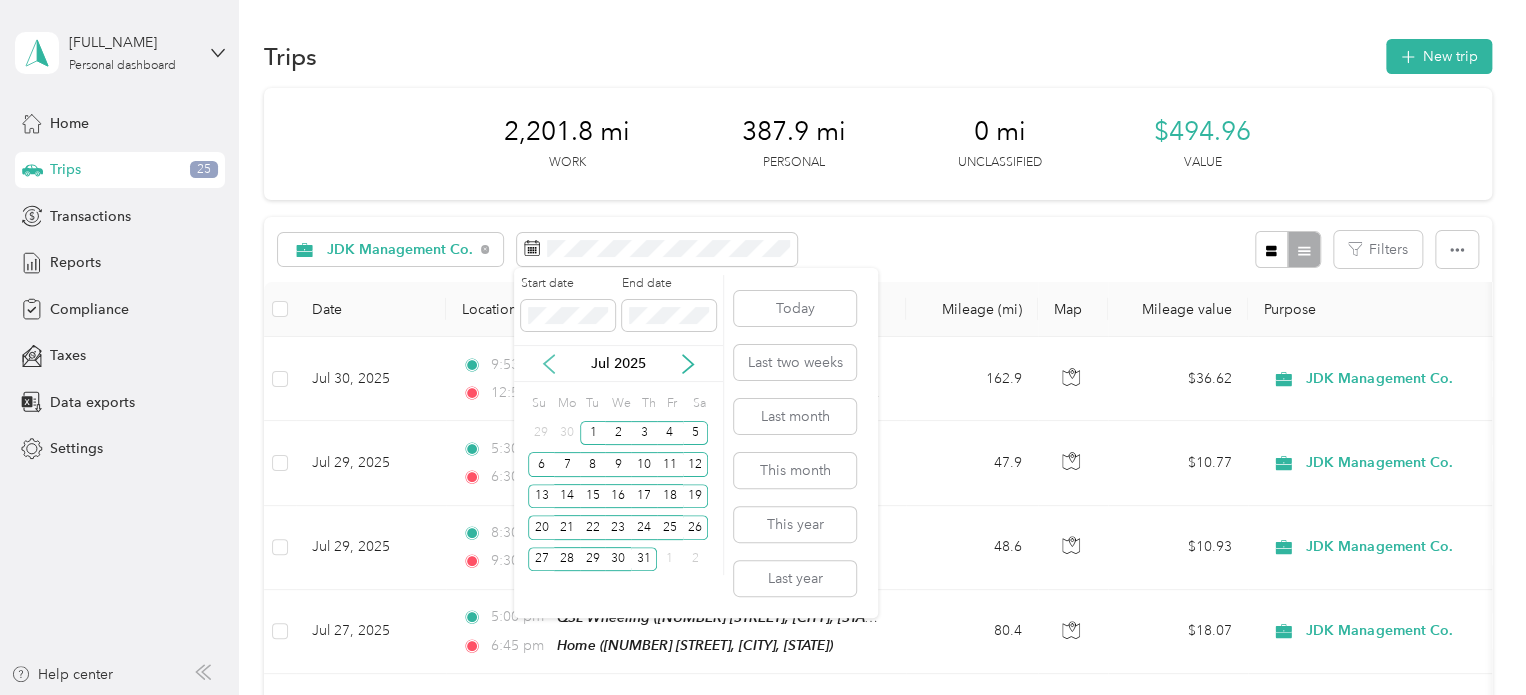 click 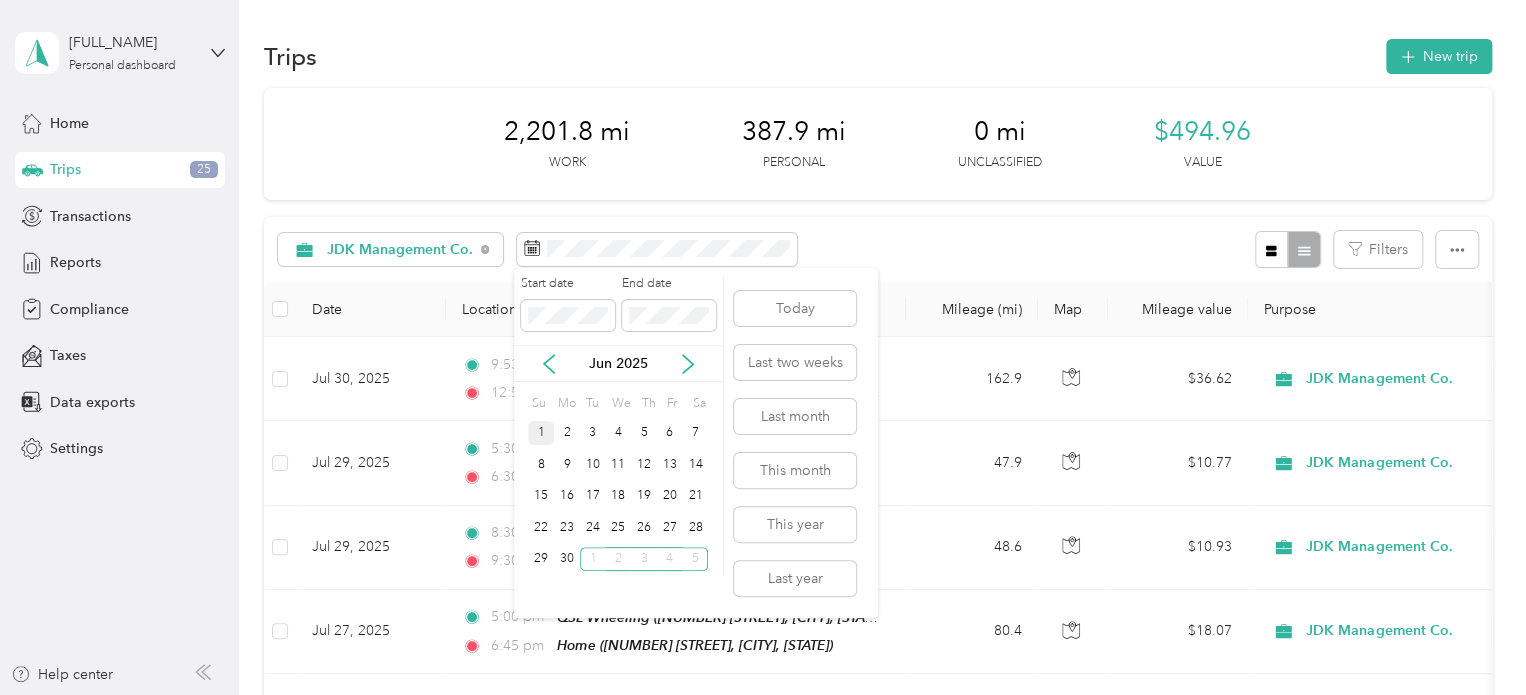 click on "1" at bounding box center [541, 433] 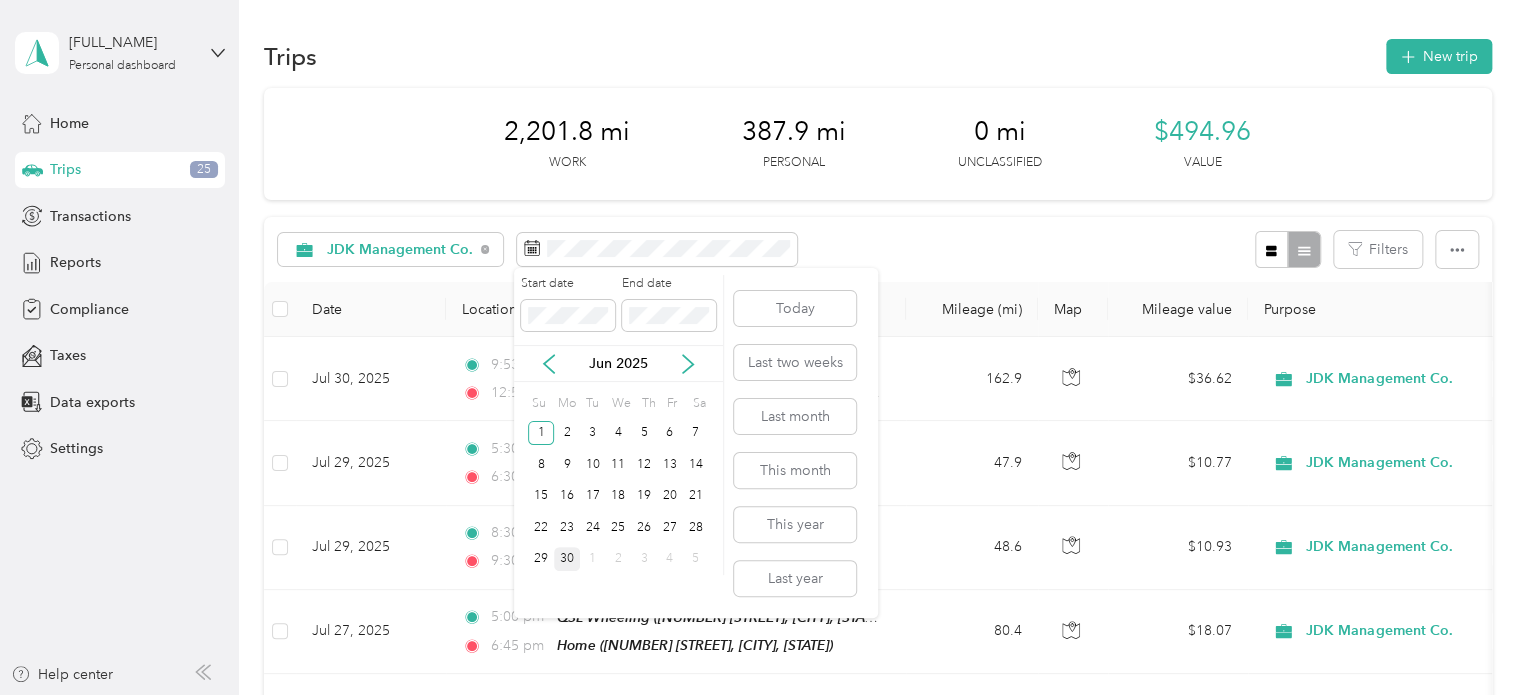 click on "30" at bounding box center (567, 559) 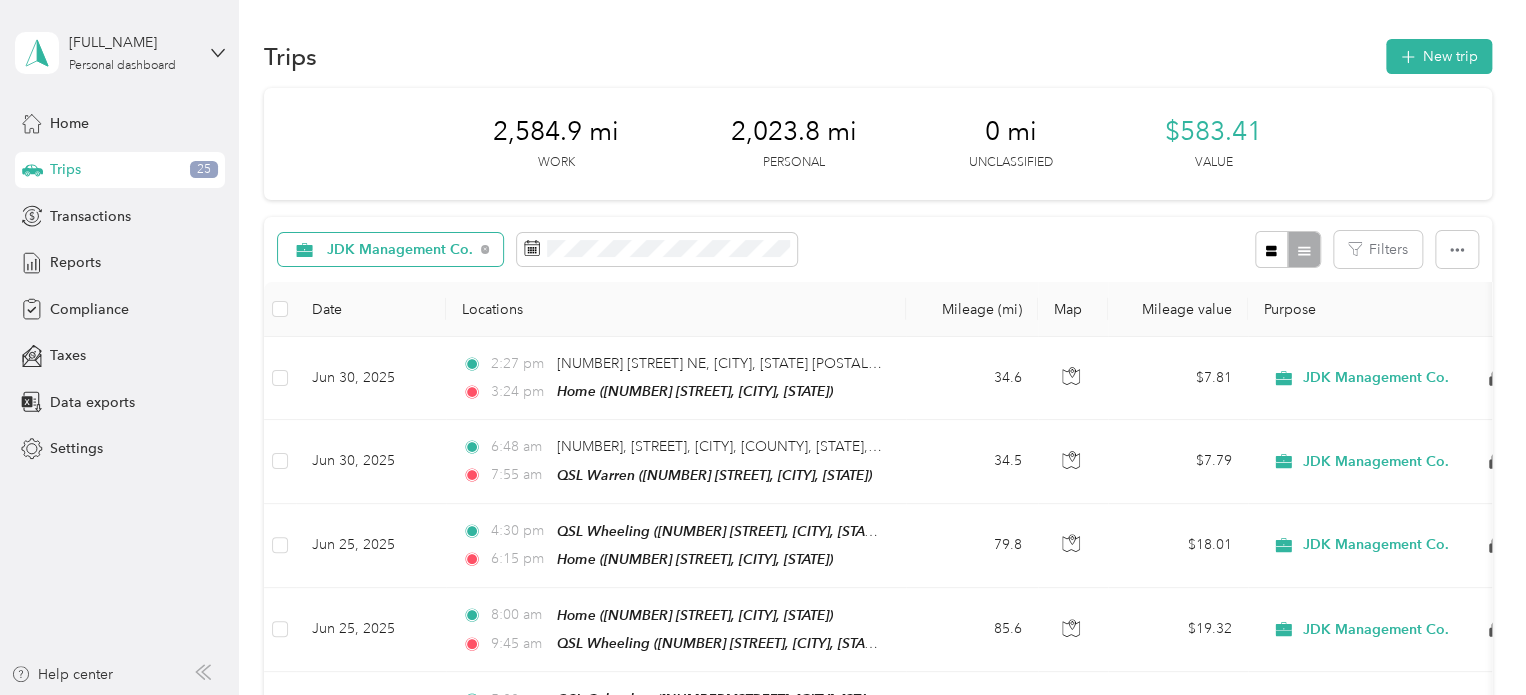 click on "JDK Management Co." at bounding box center (400, 250) 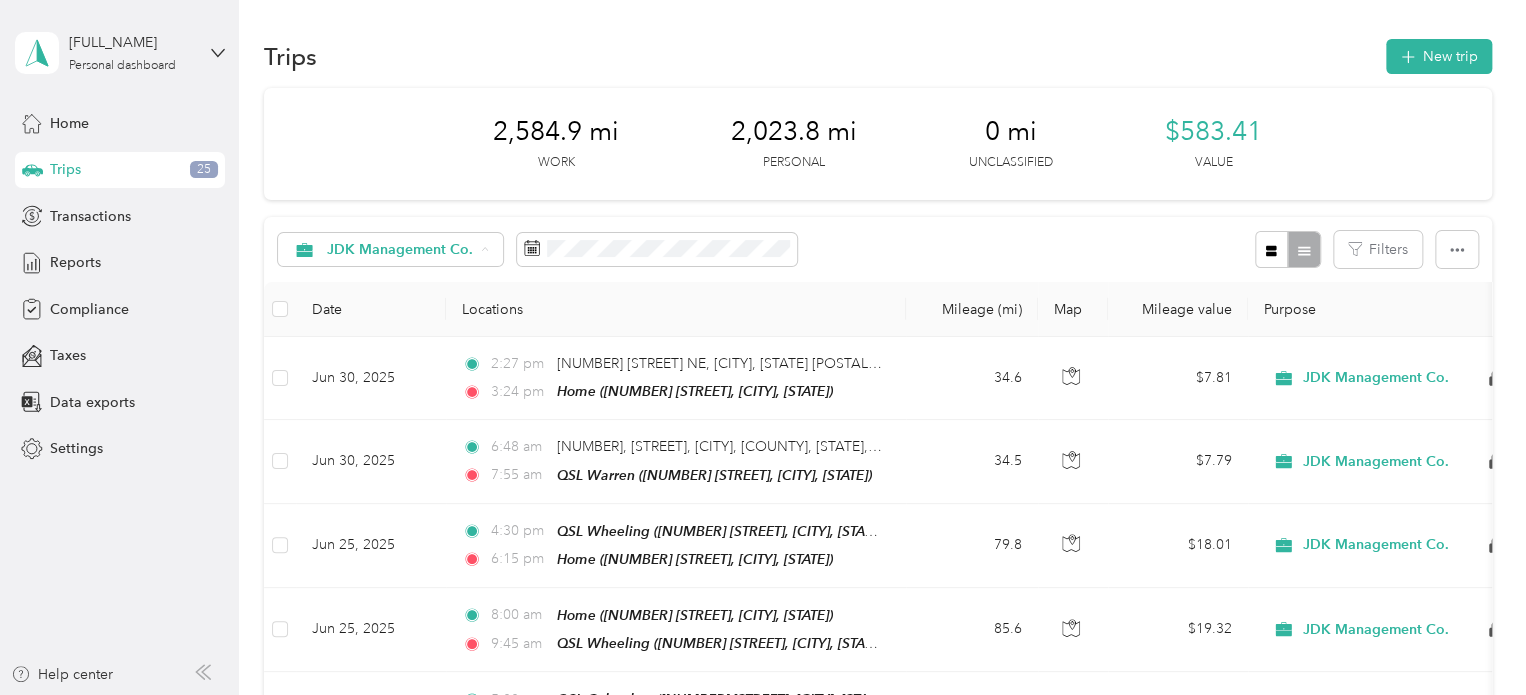 click on "Unclassified" at bounding box center (412, 320) 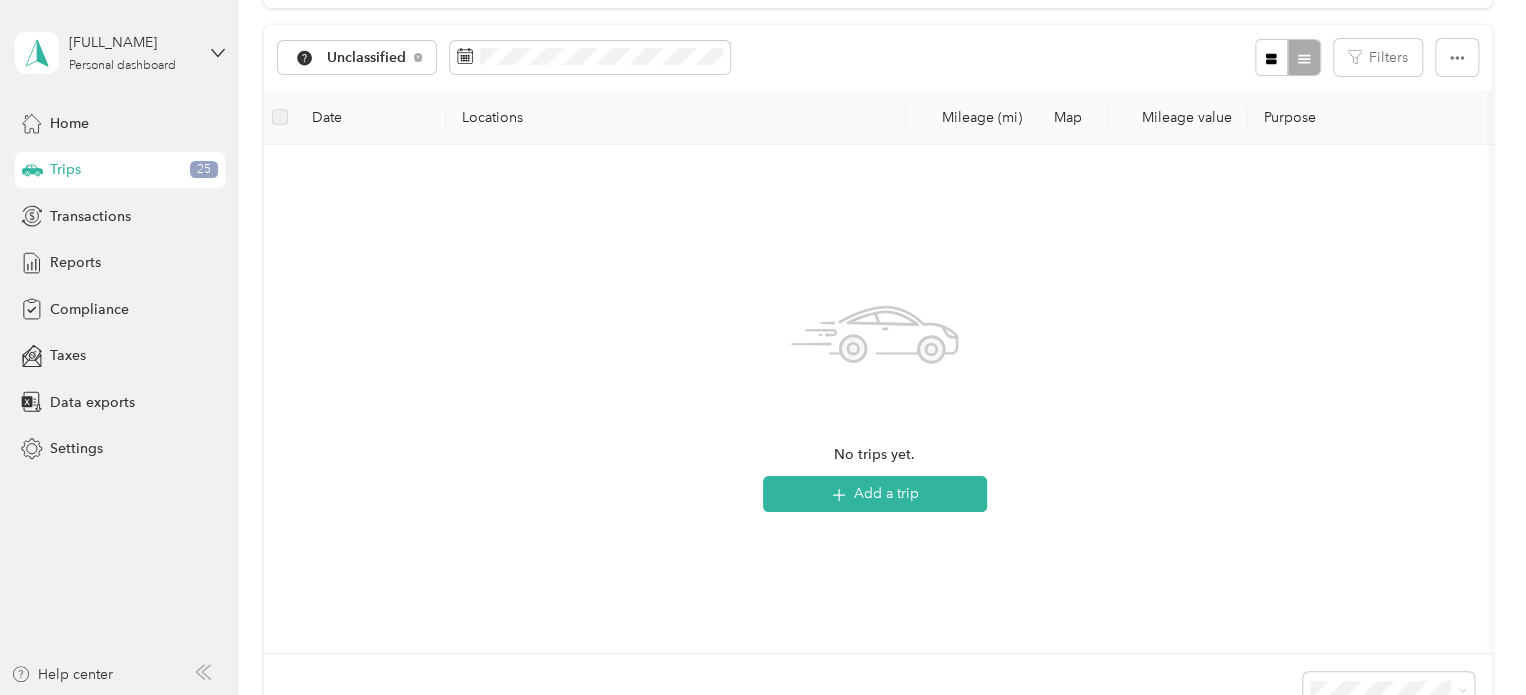 scroll, scrollTop: 0, scrollLeft: 0, axis: both 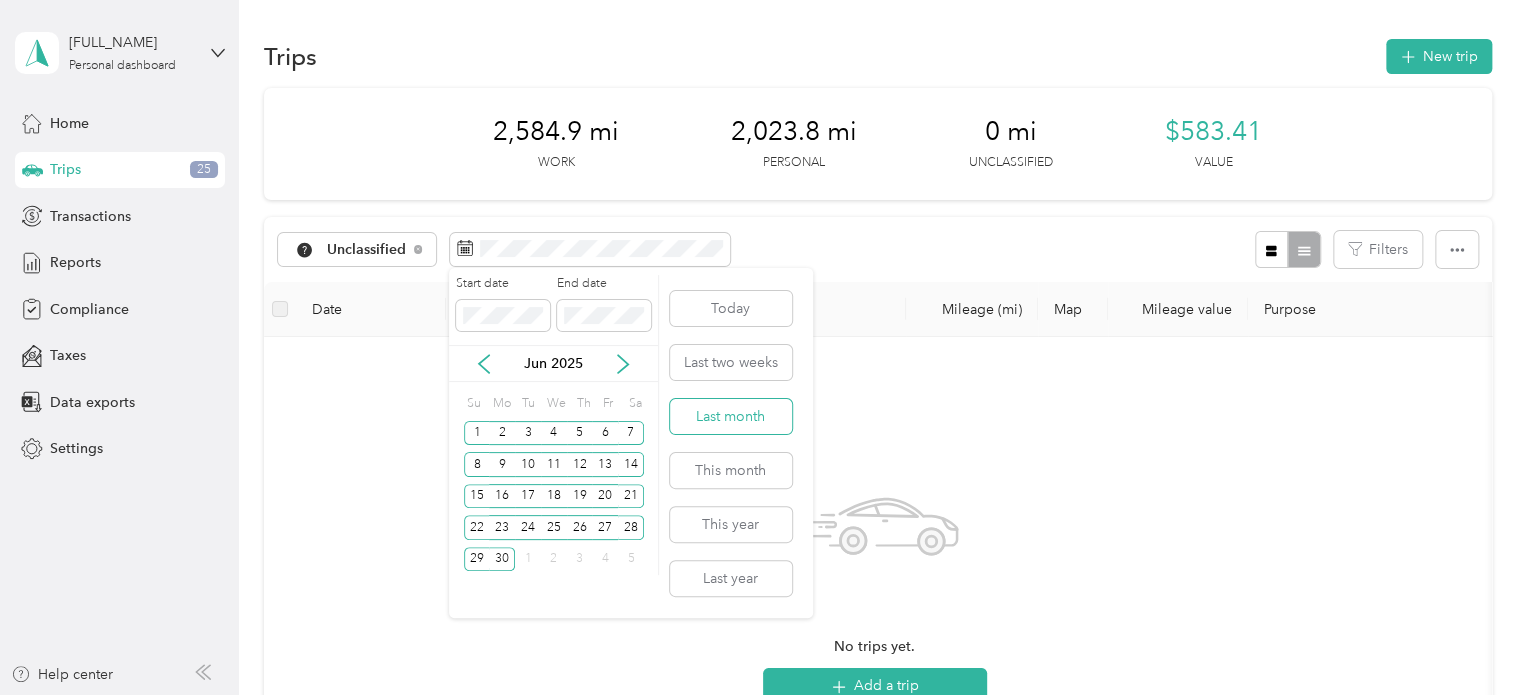 click on "Last month" at bounding box center (731, 416) 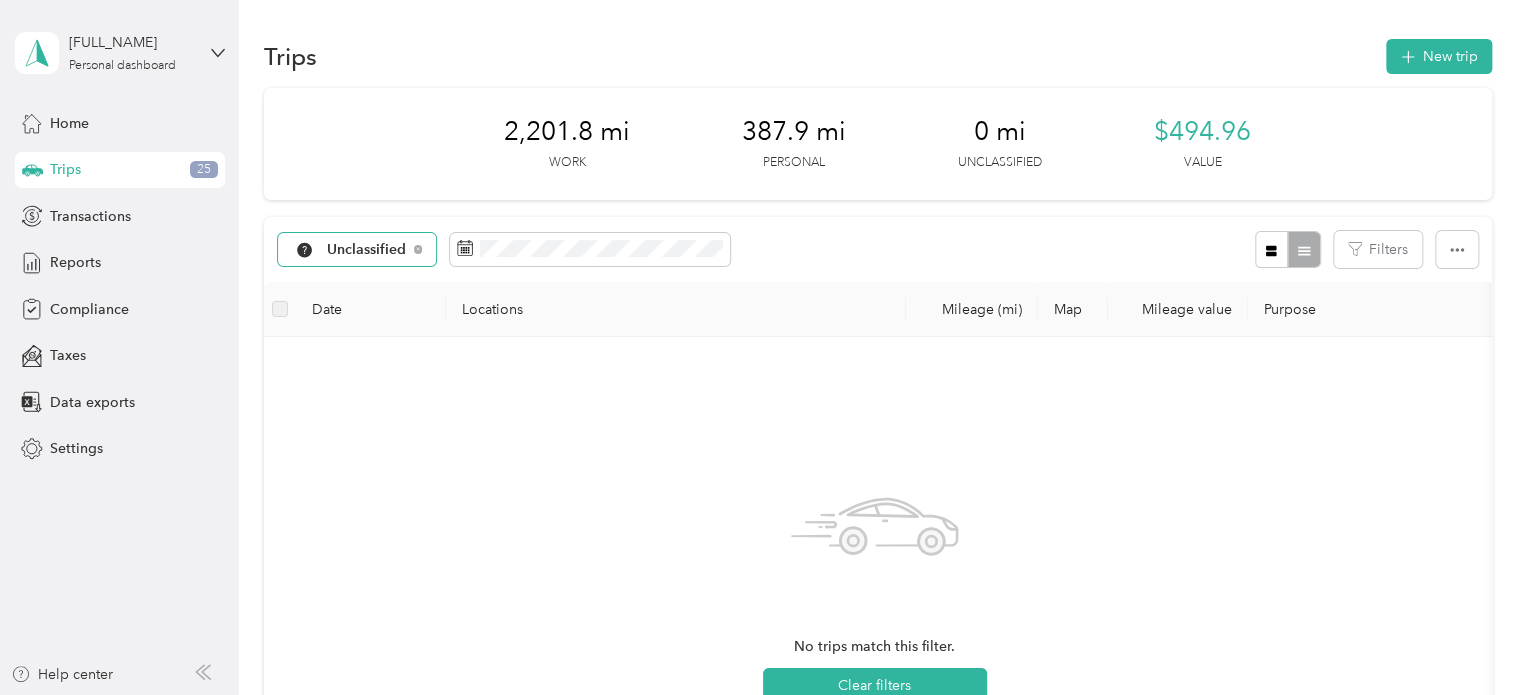 click on "Unclassified" at bounding box center [367, 250] 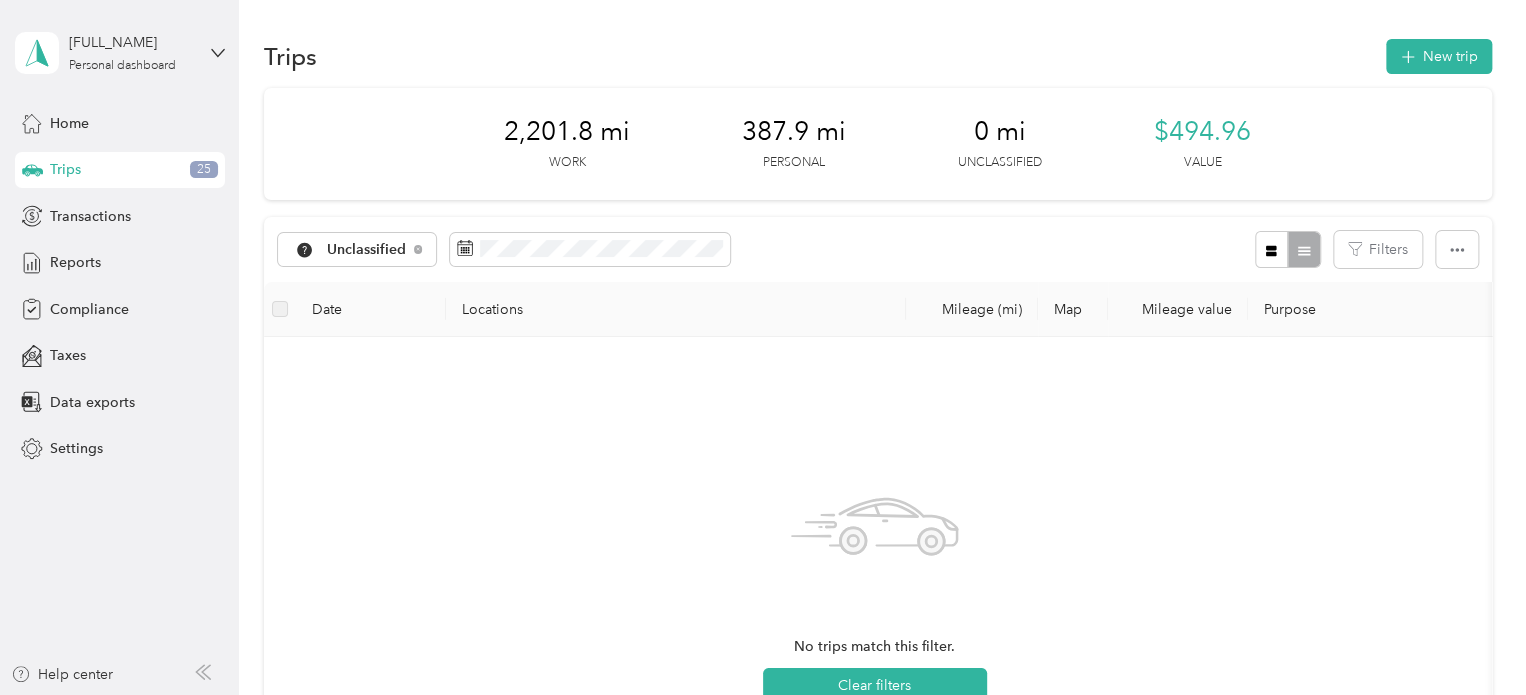 click on "Unclassified" at bounding box center [389, 314] 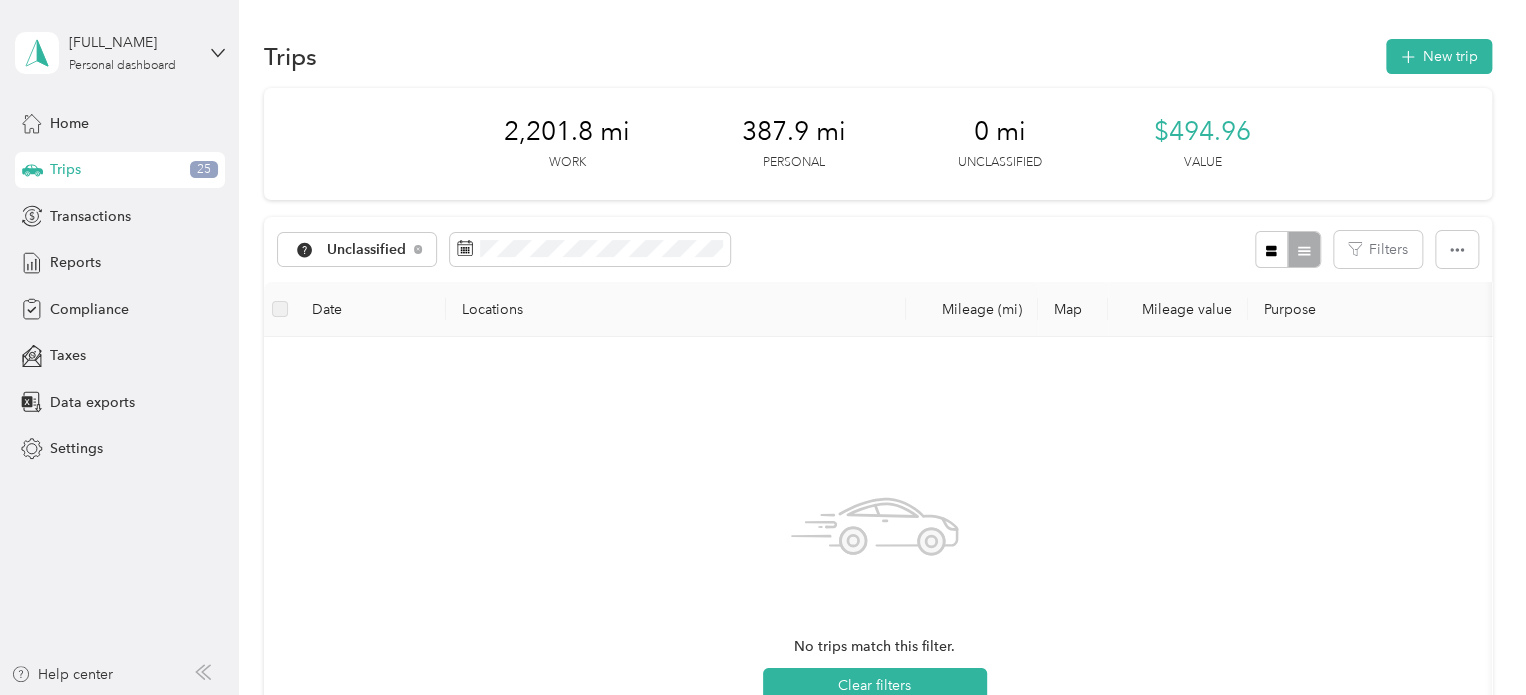 click on "No trips match this filter. Clear filters" at bounding box center [875, 591] 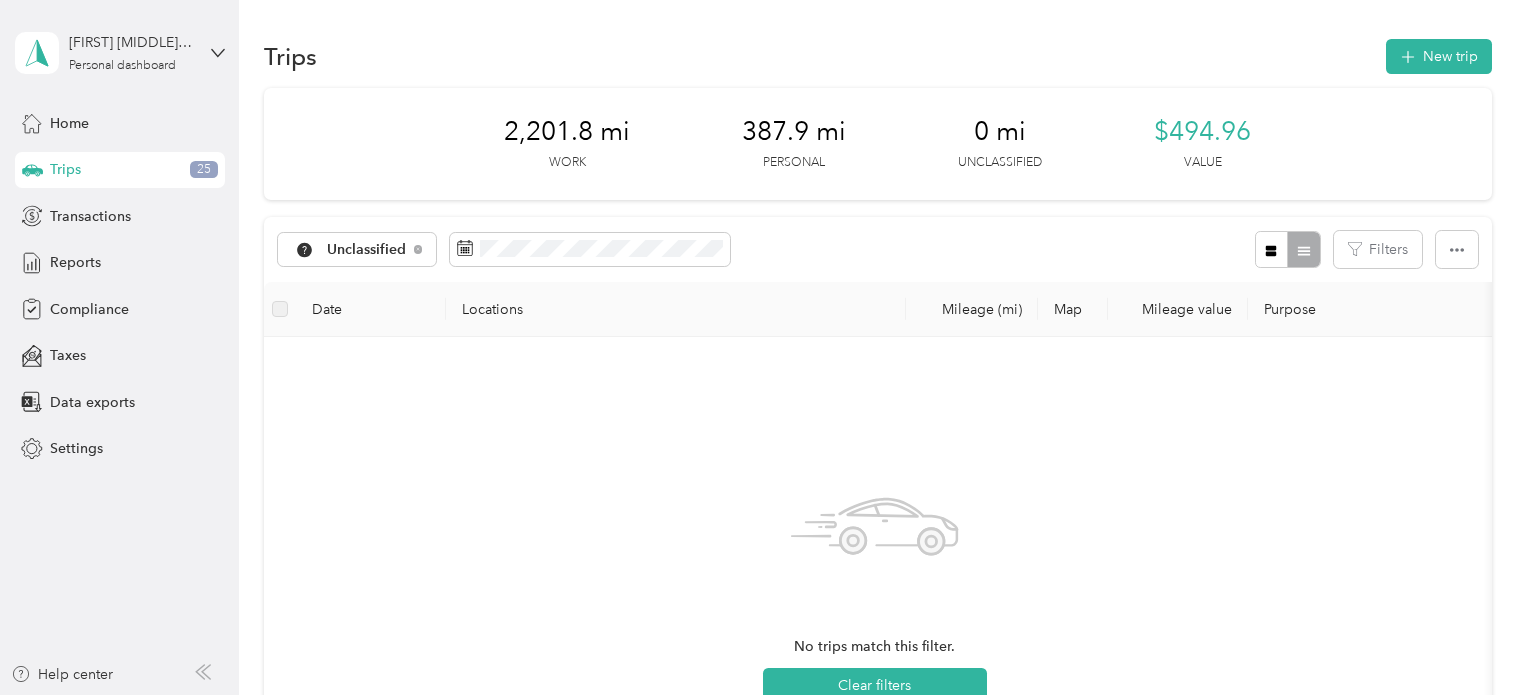 scroll, scrollTop: 0, scrollLeft: 0, axis: both 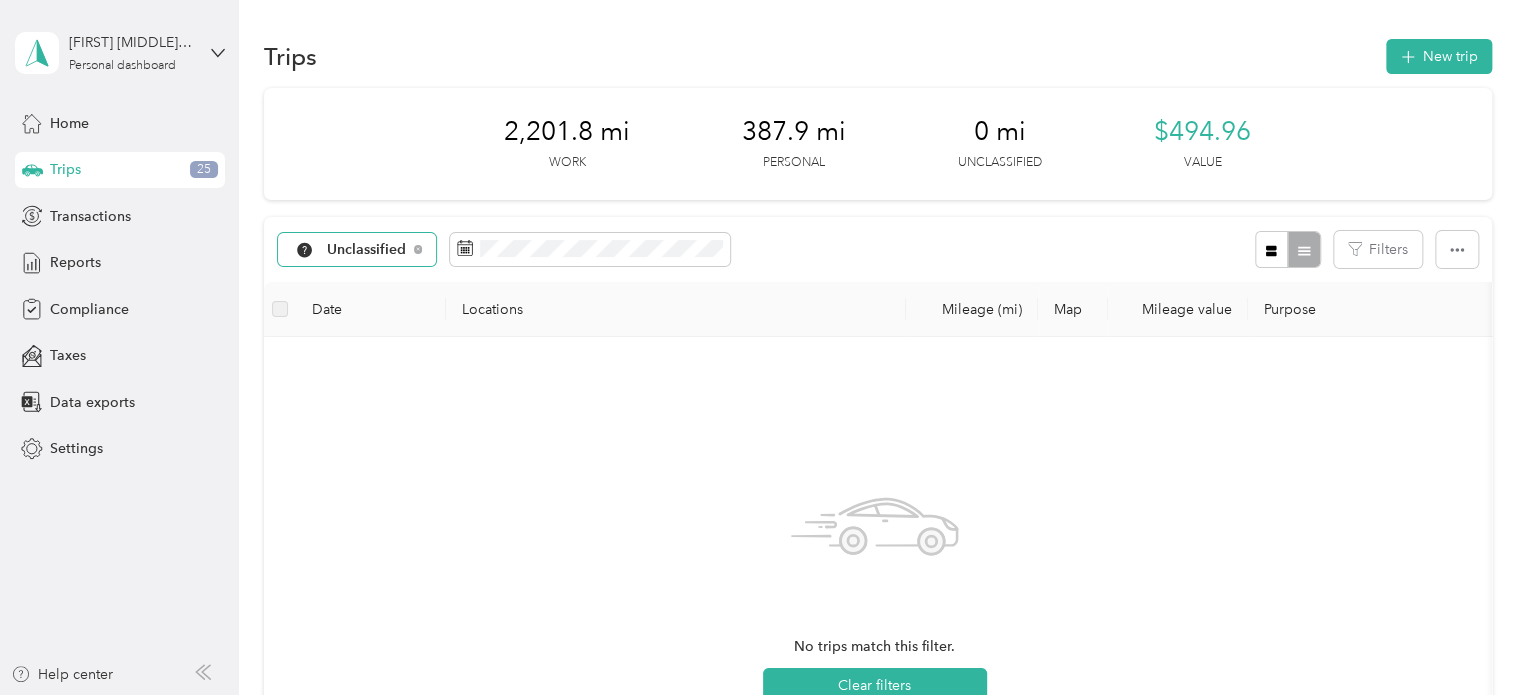 click on "Unclassified" at bounding box center [367, 250] 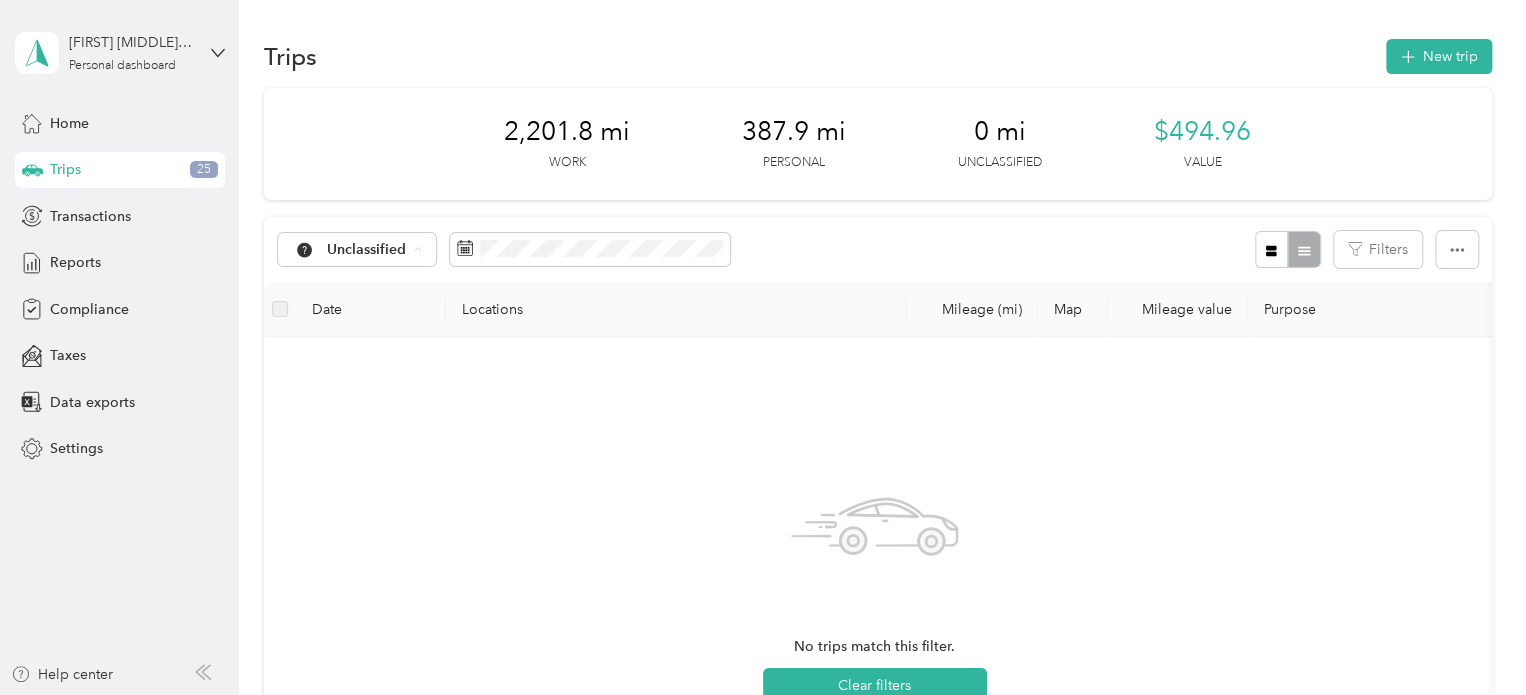 click on "Personal" at bounding box center (400, 390) 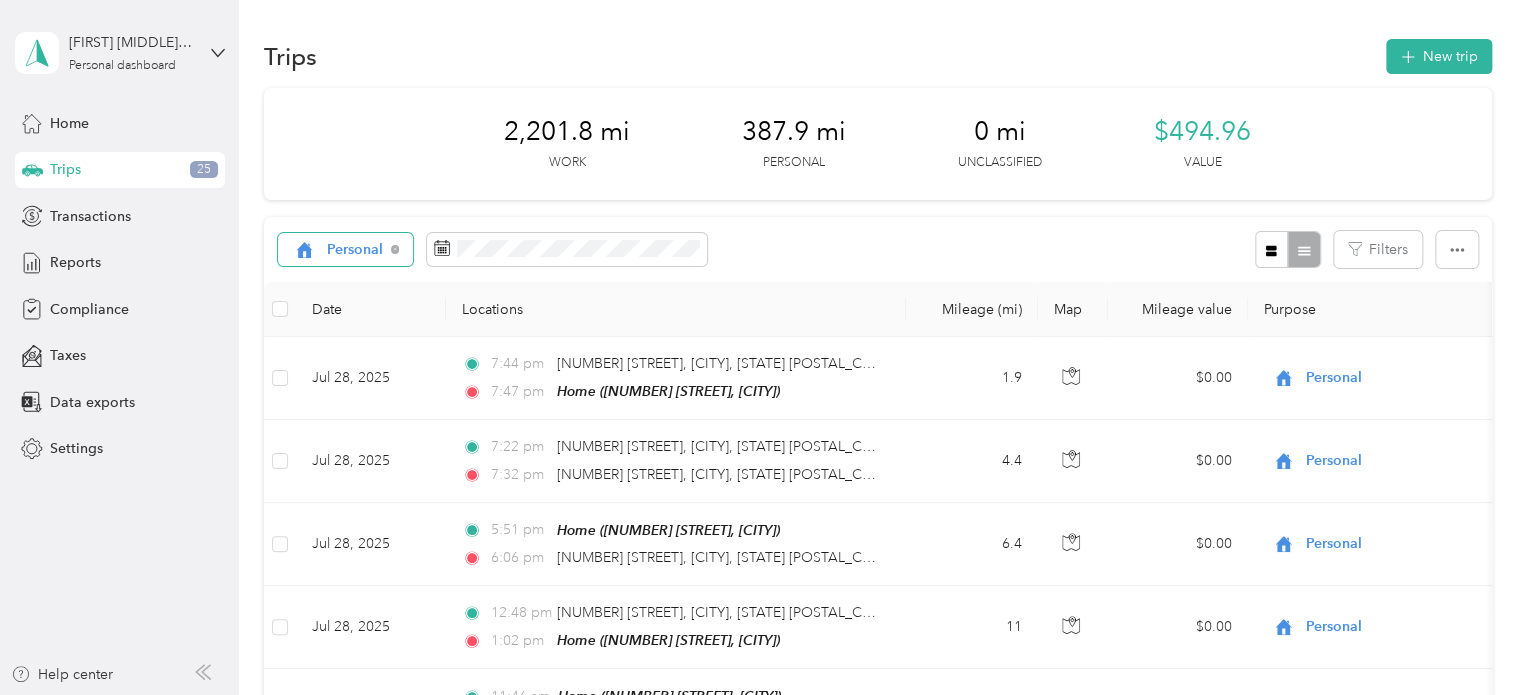 click on "Personal" at bounding box center [355, 250] 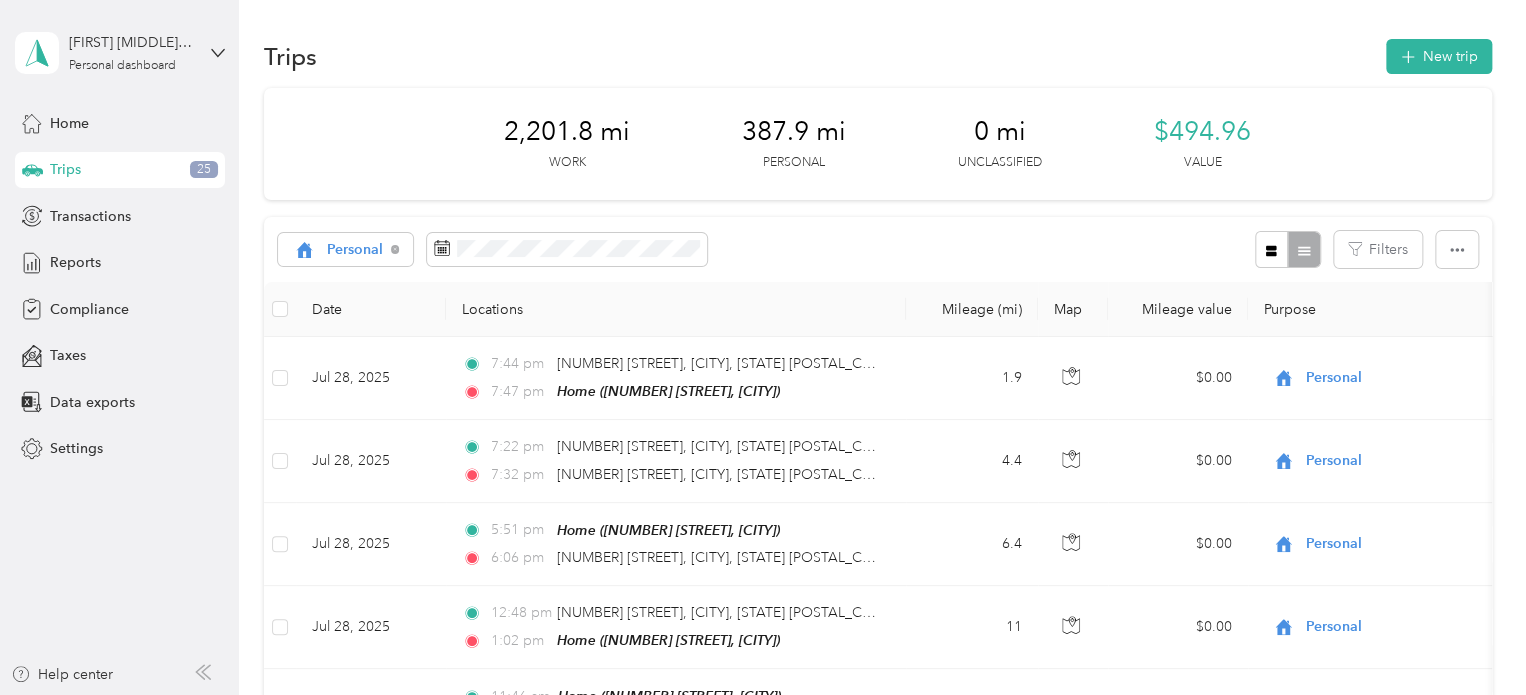 click on "Unclassified" at bounding box center [400, 314] 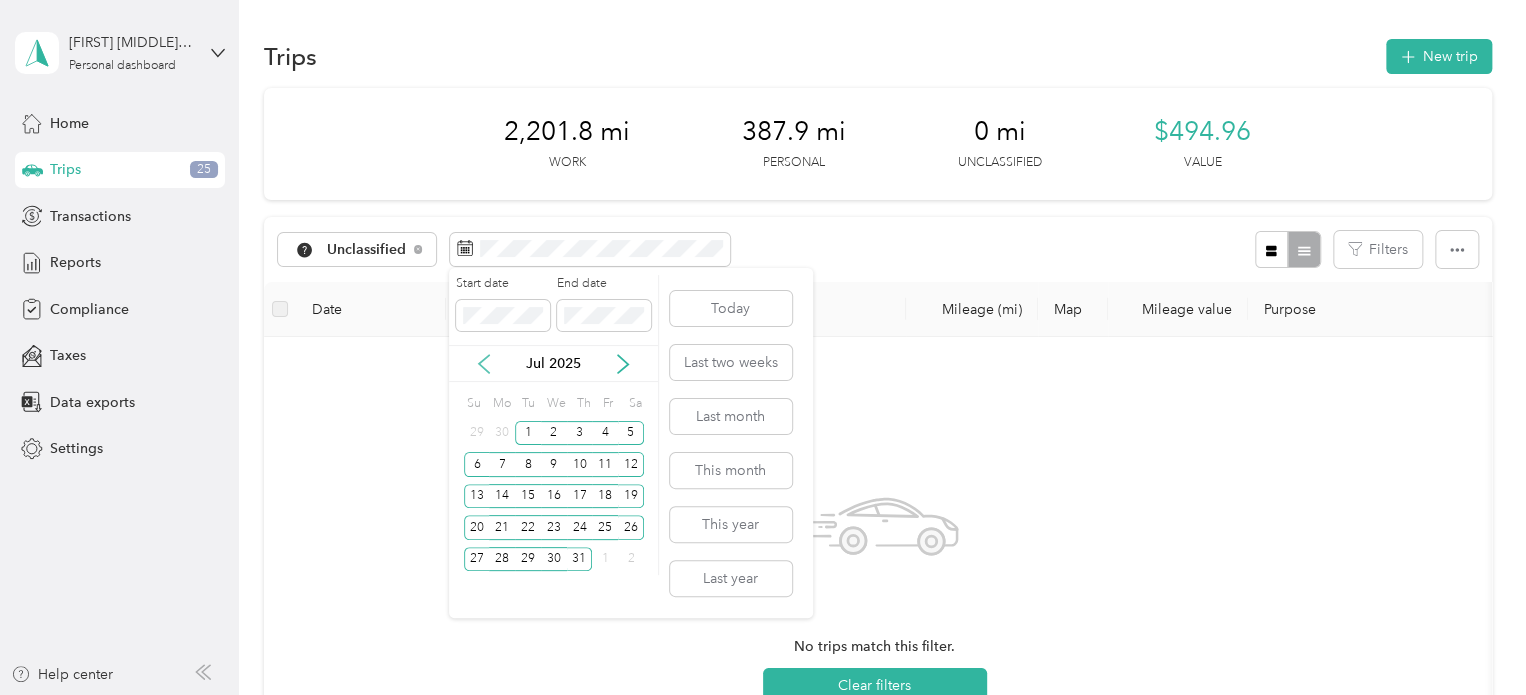 click 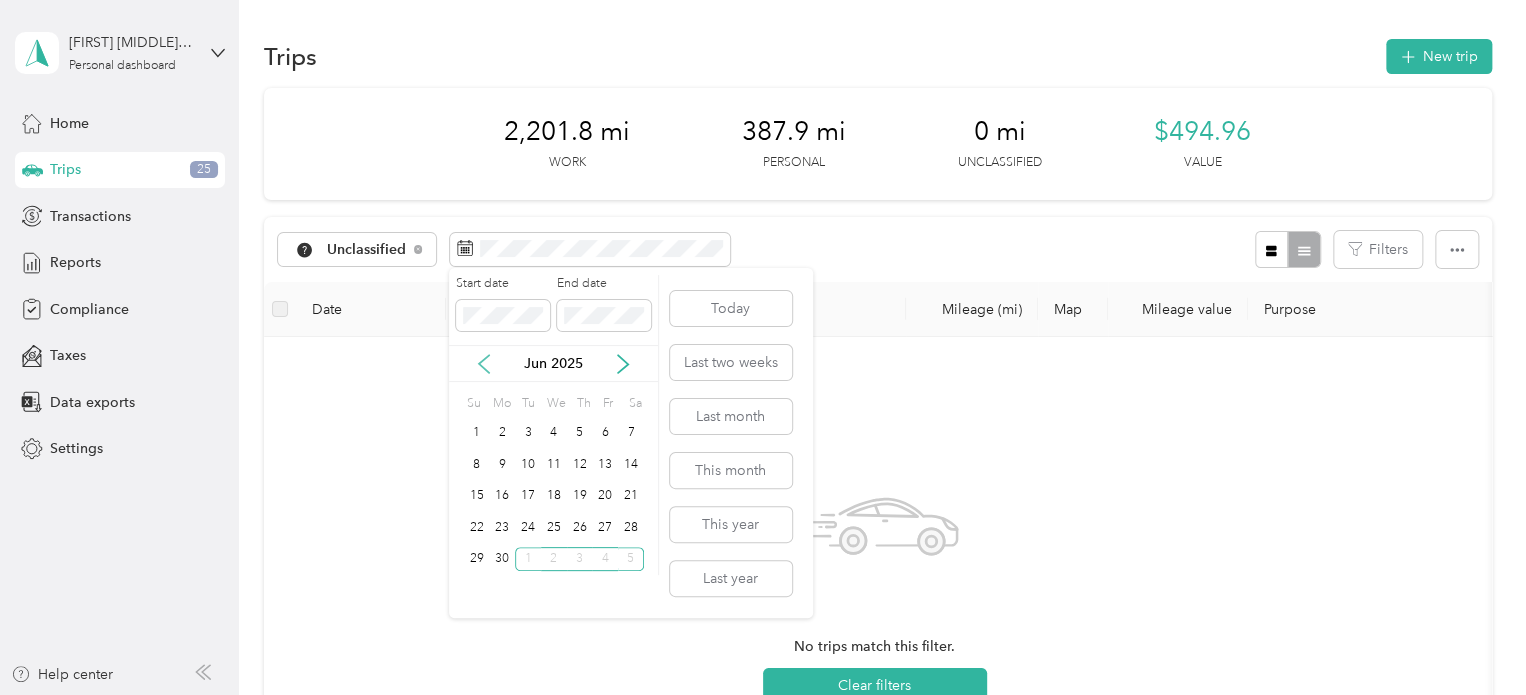 click 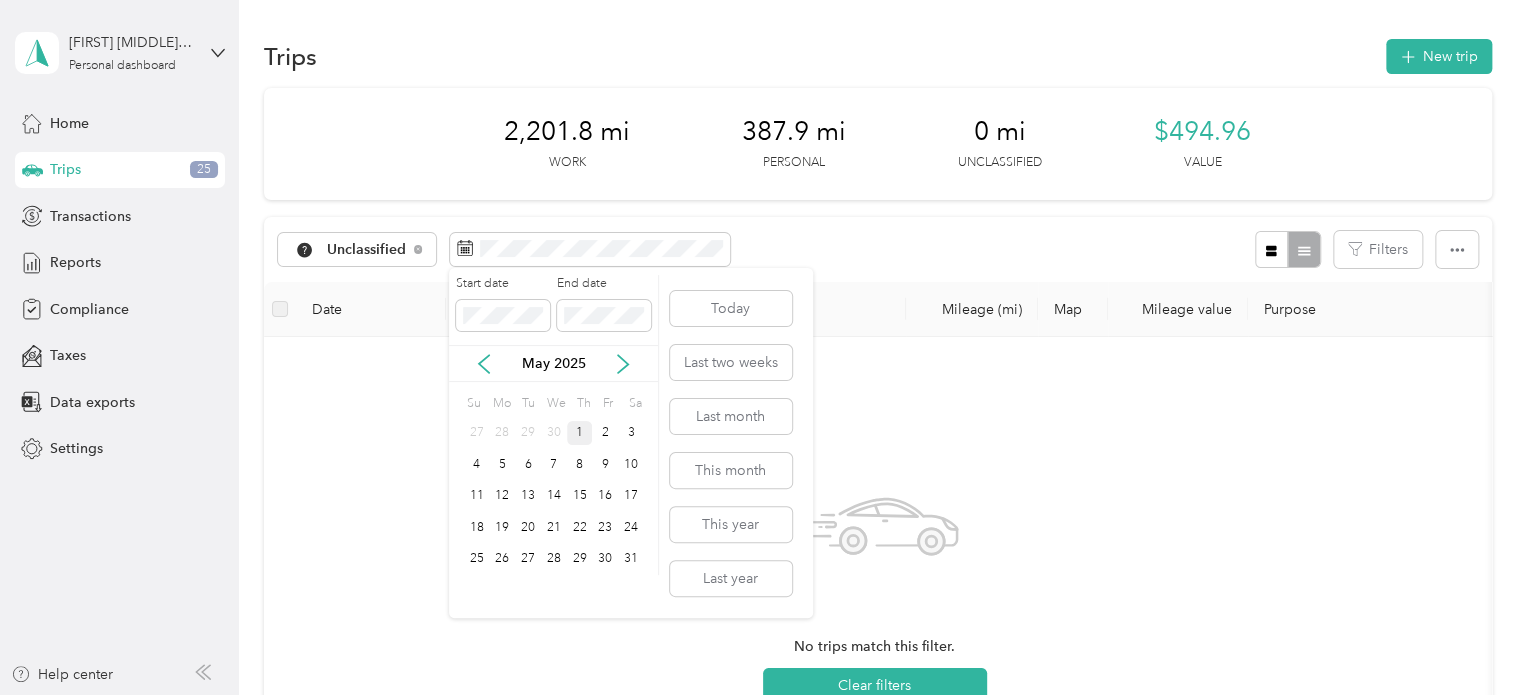 click on "1" at bounding box center (580, 433) 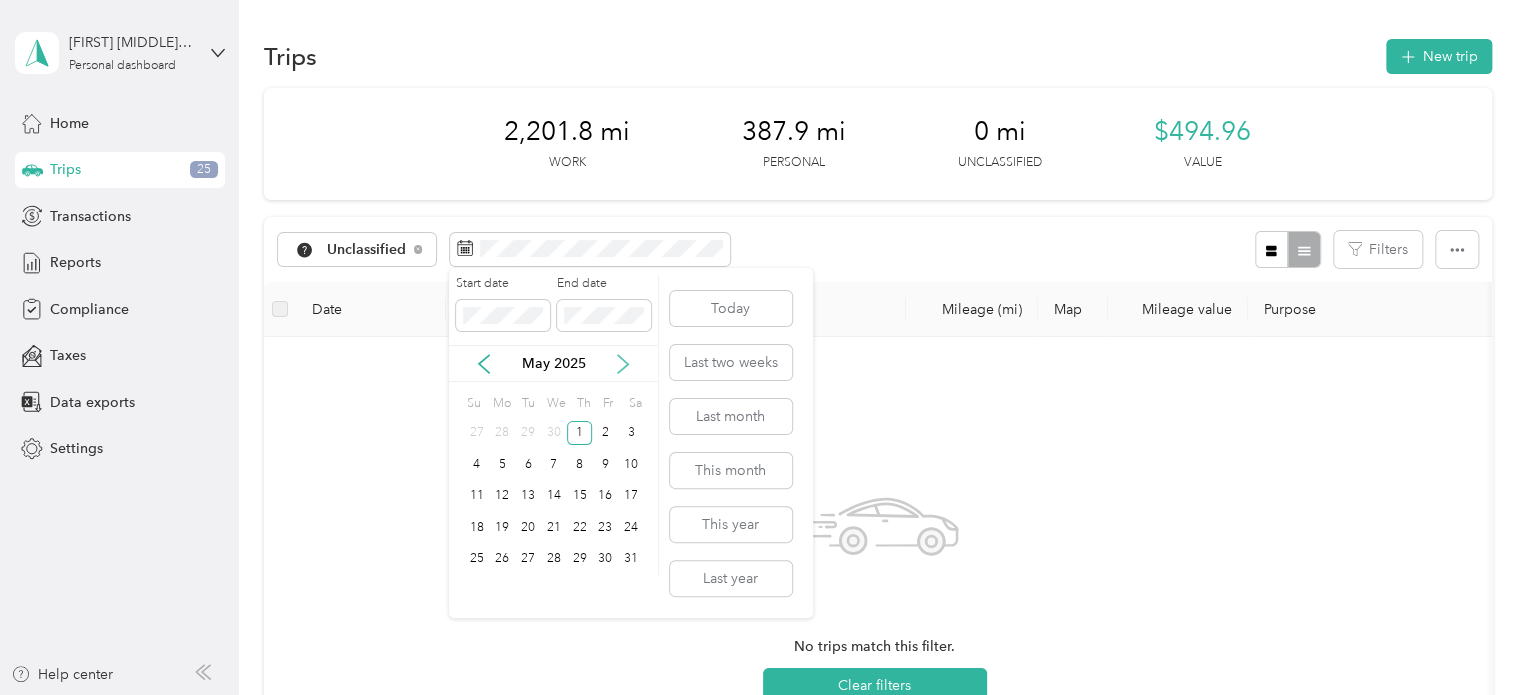 click 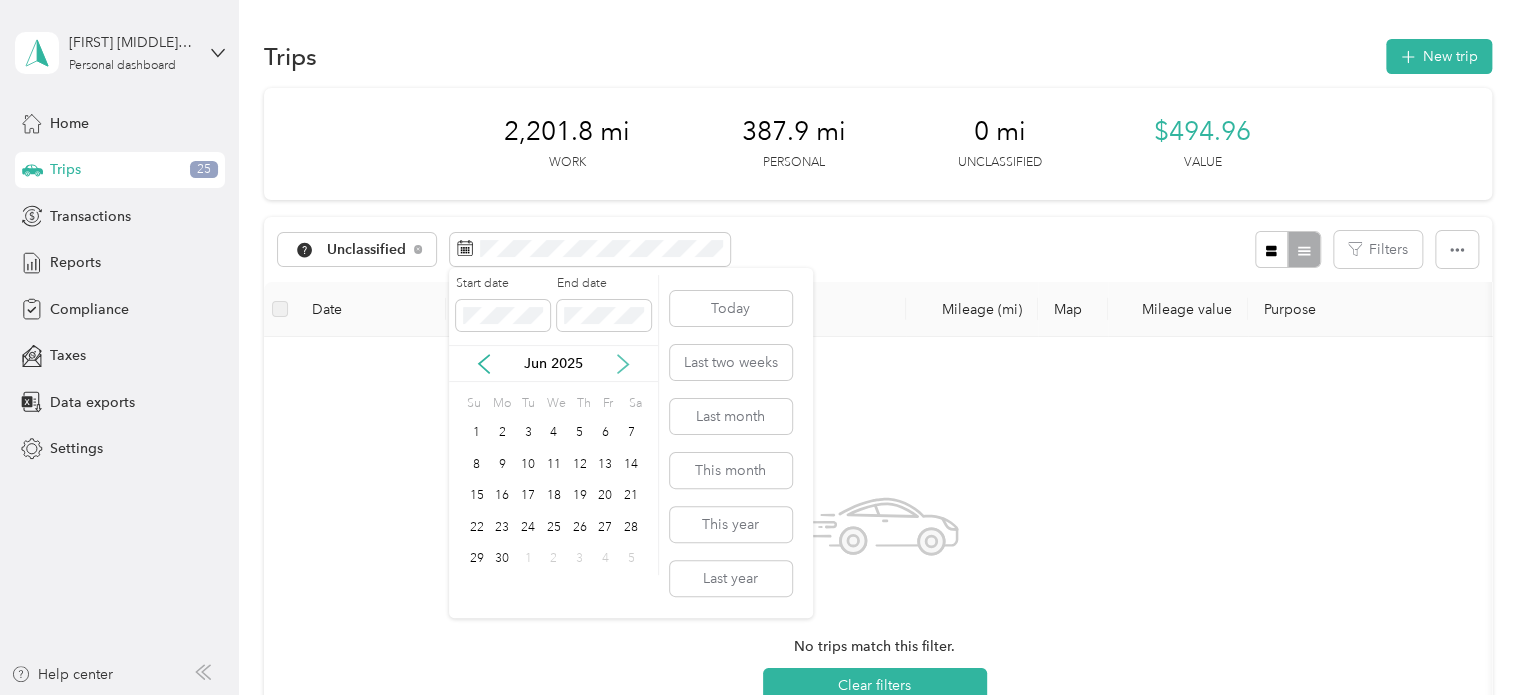click 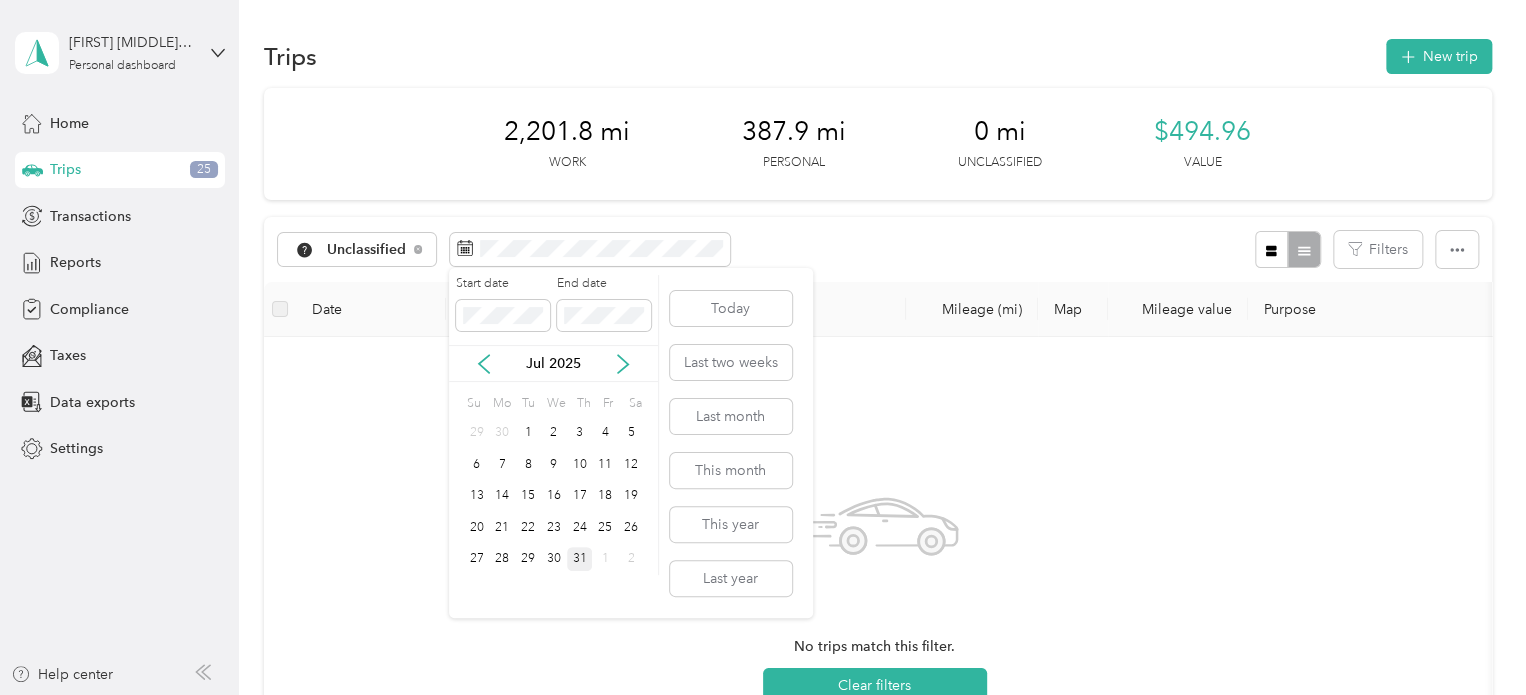 click on "31" at bounding box center [580, 559] 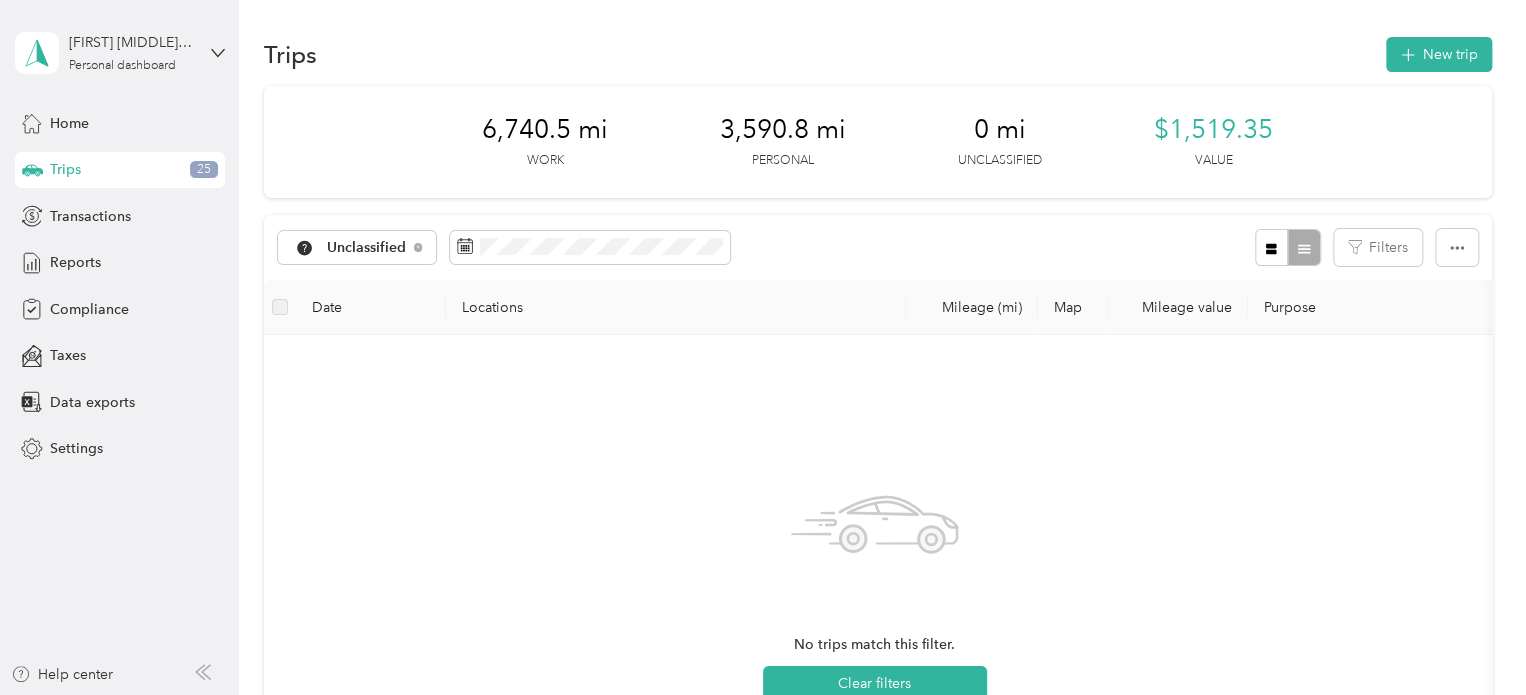 scroll, scrollTop: 0, scrollLeft: 0, axis: both 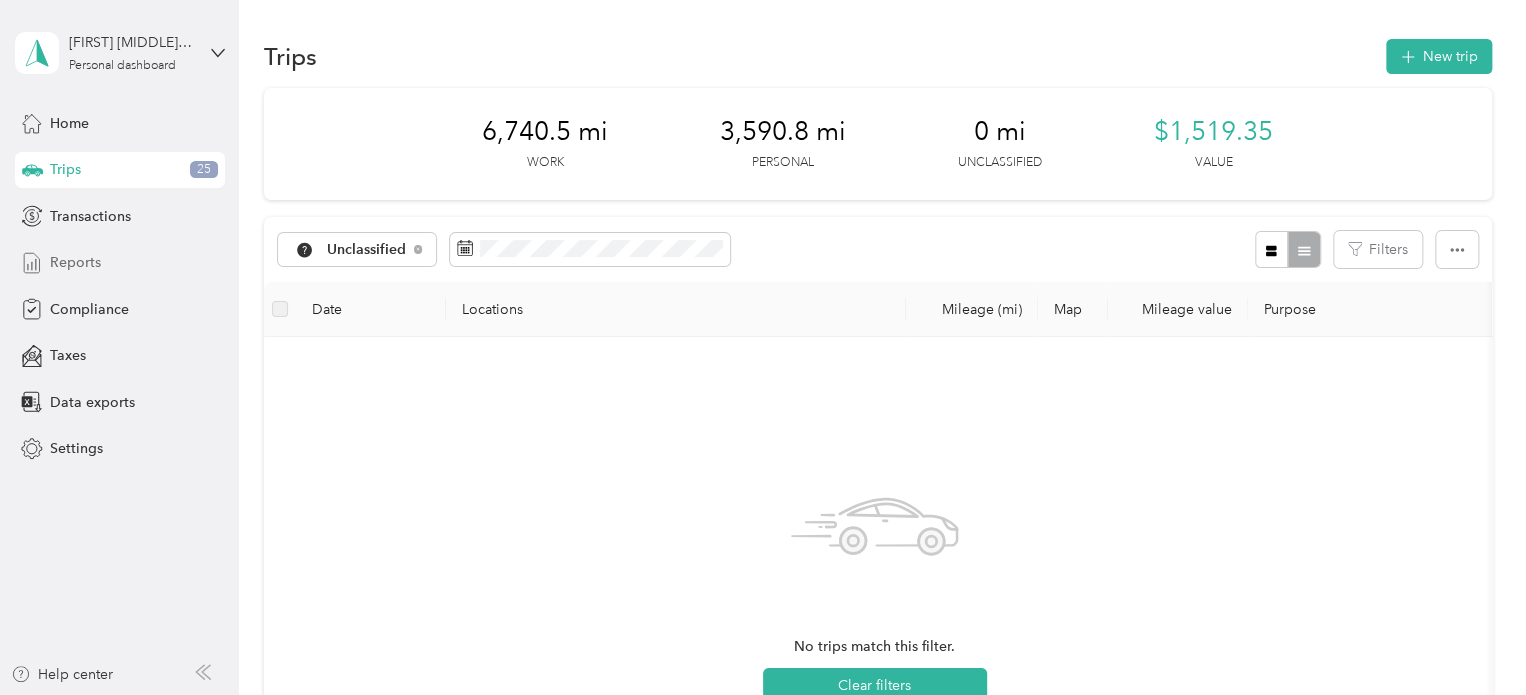 click on "Reports" at bounding box center (75, 262) 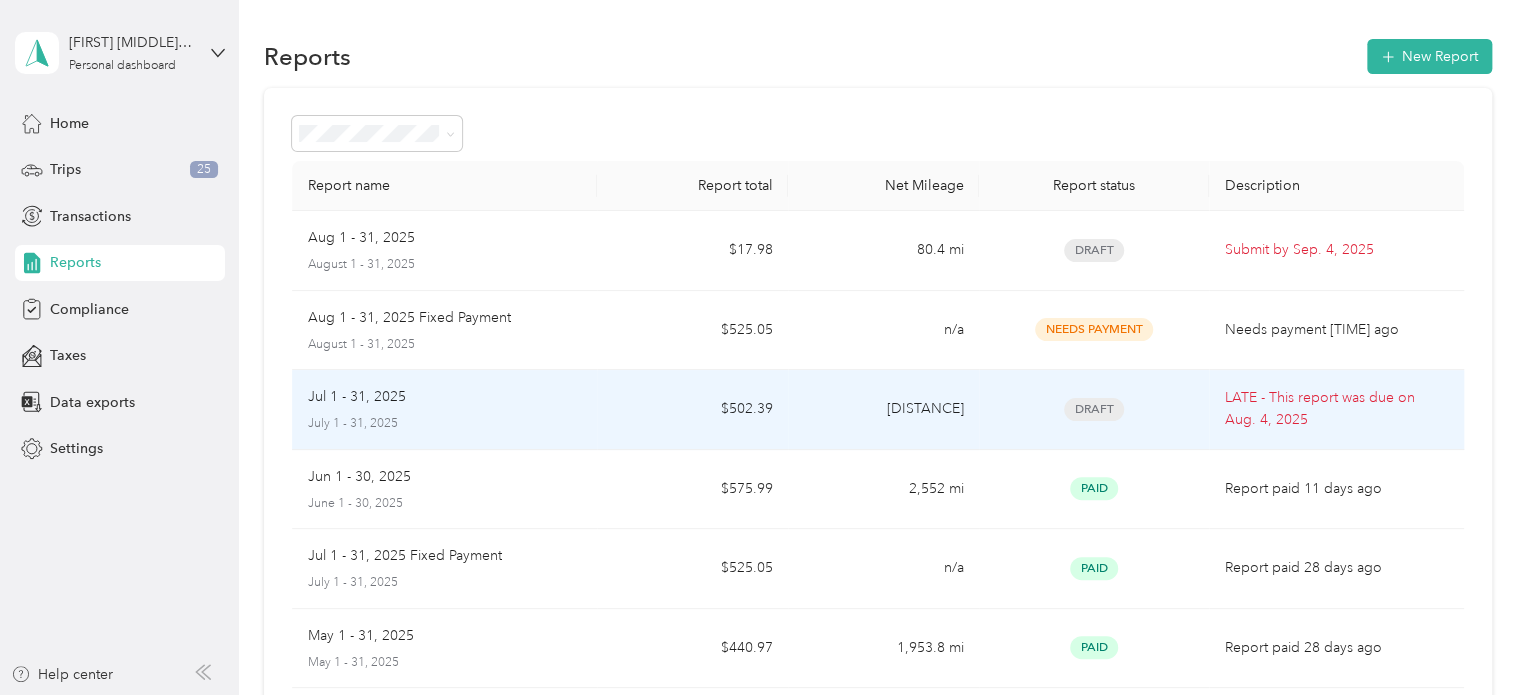 click on "LATE - This report was due on   Aug. 4, 2025" at bounding box center [1336, 409] 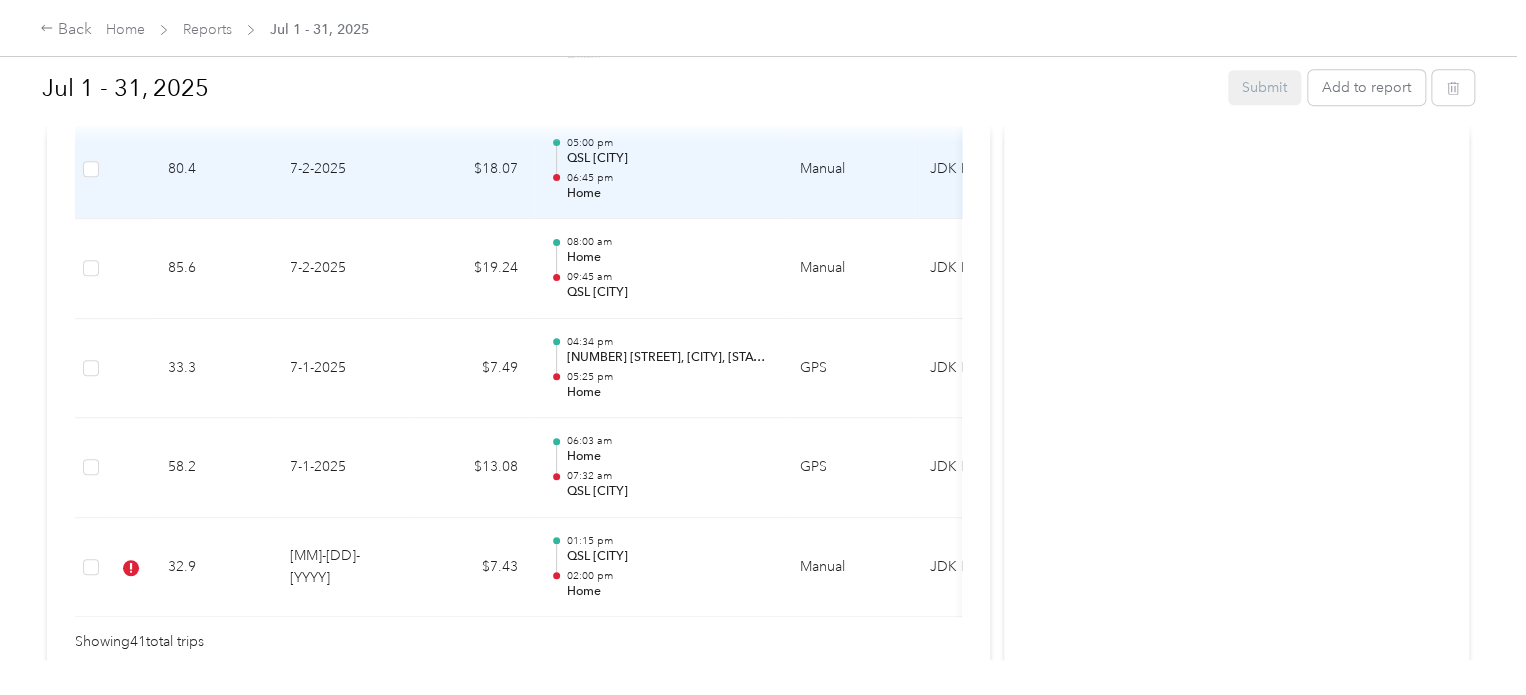 scroll, scrollTop: 4333, scrollLeft: 0, axis: vertical 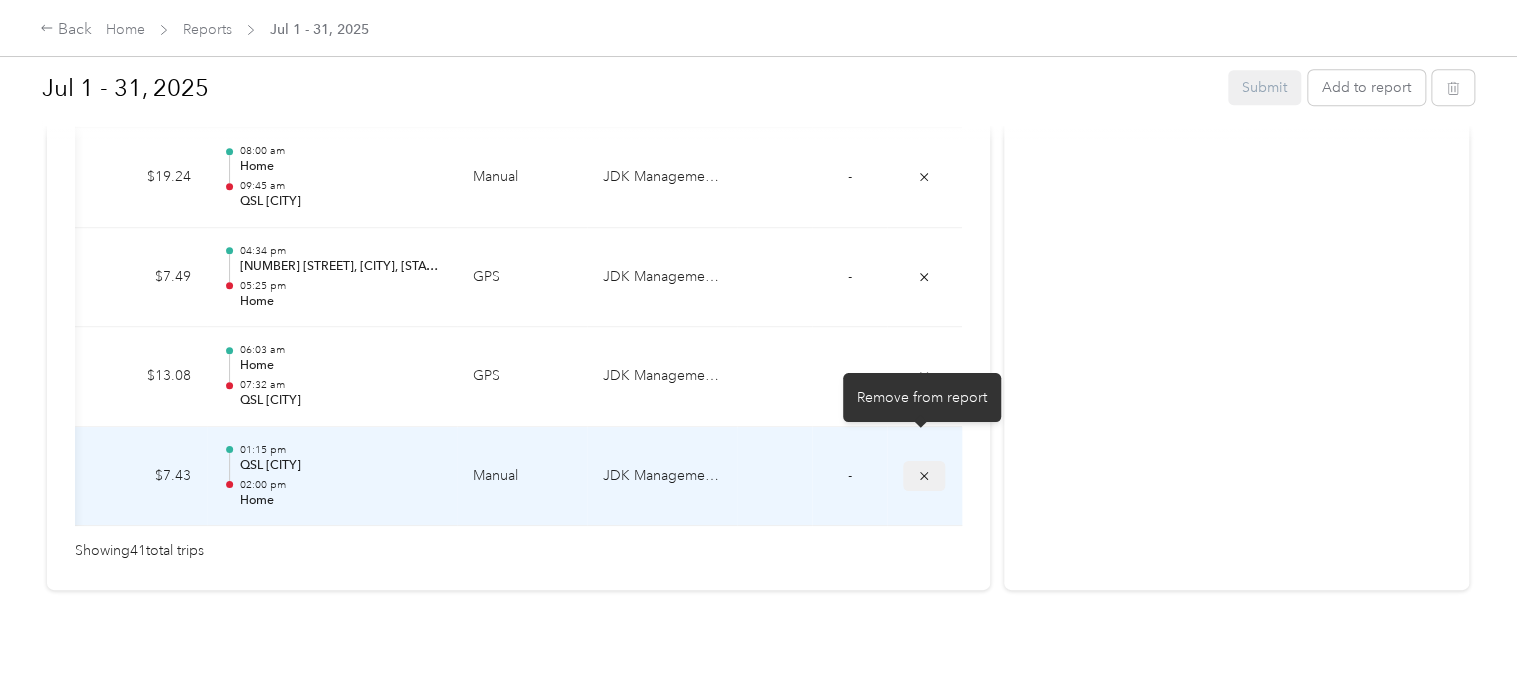 click 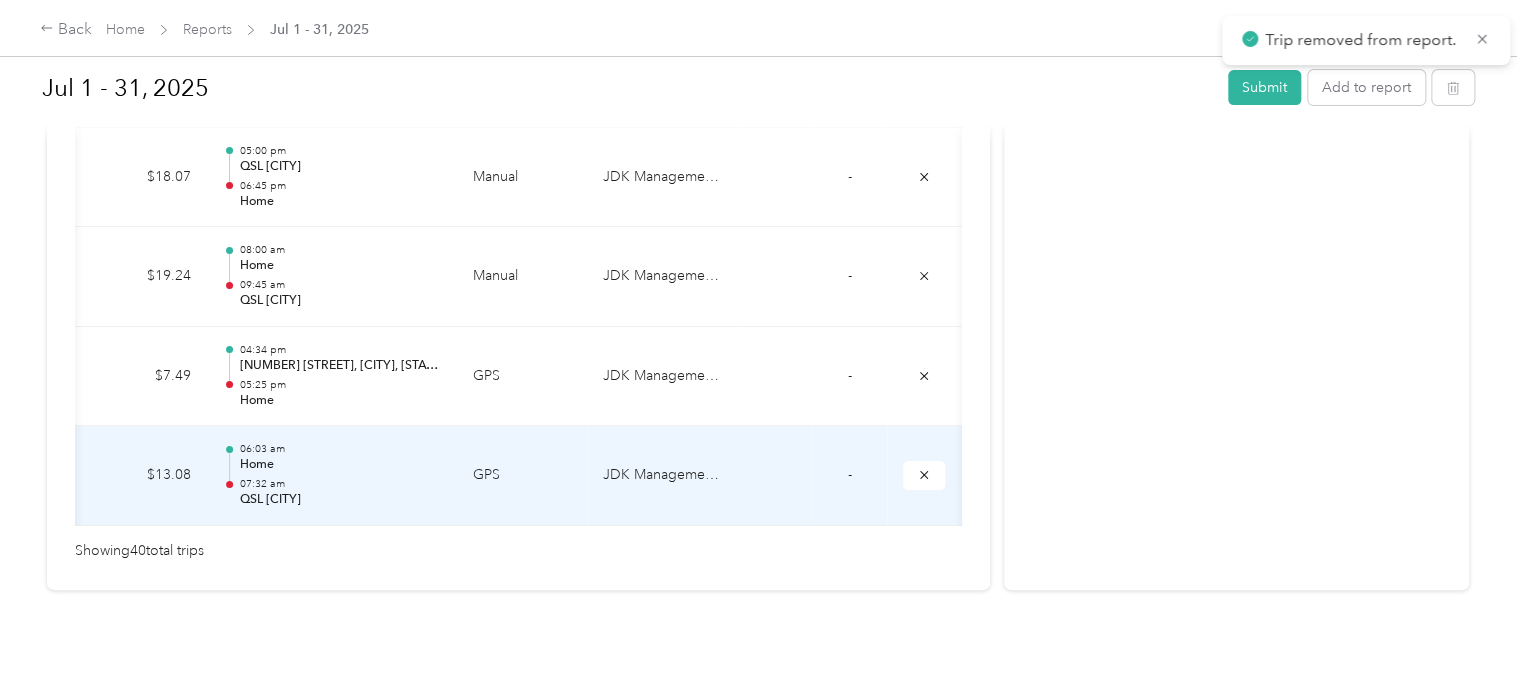 scroll, scrollTop: 0, scrollLeft: 284, axis: horizontal 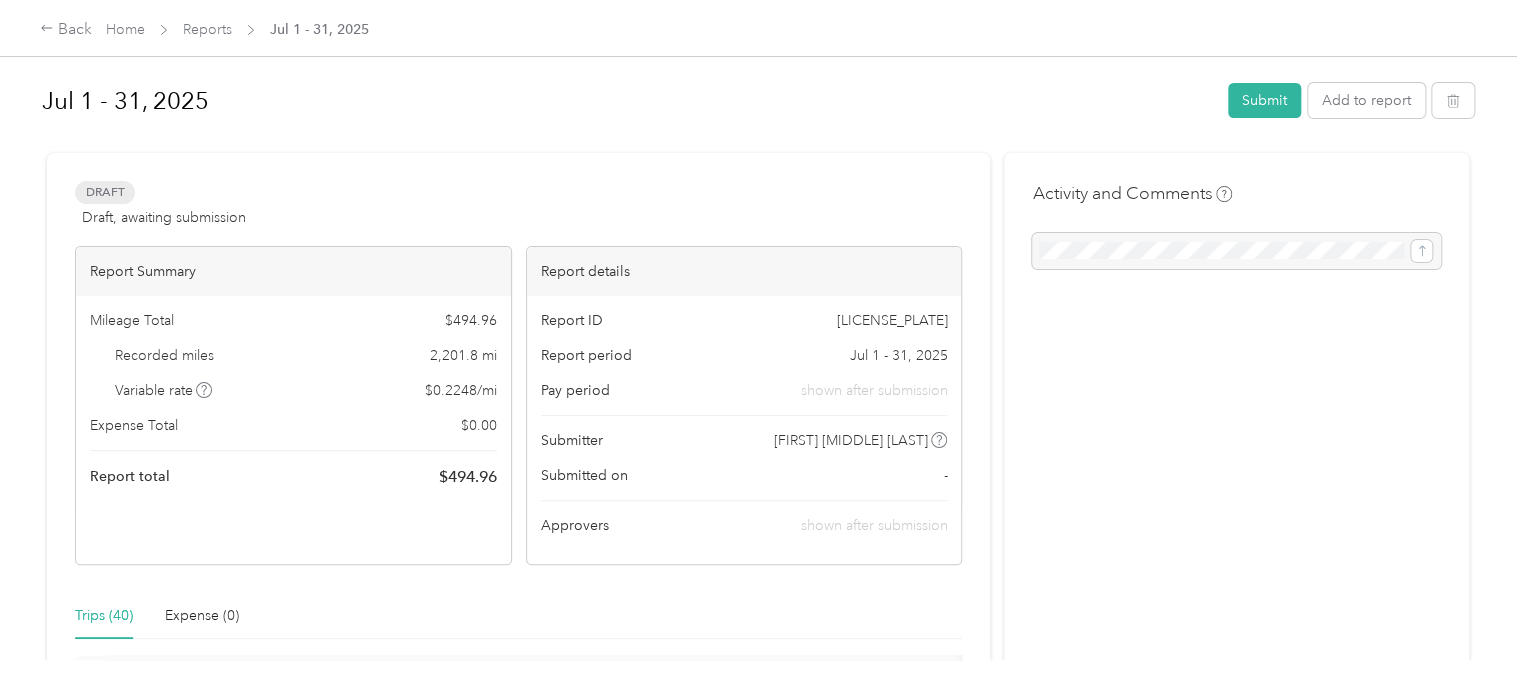 click on "Draft Draft, awaiting submission View  activity & comments" at bounding box center (518, 205) 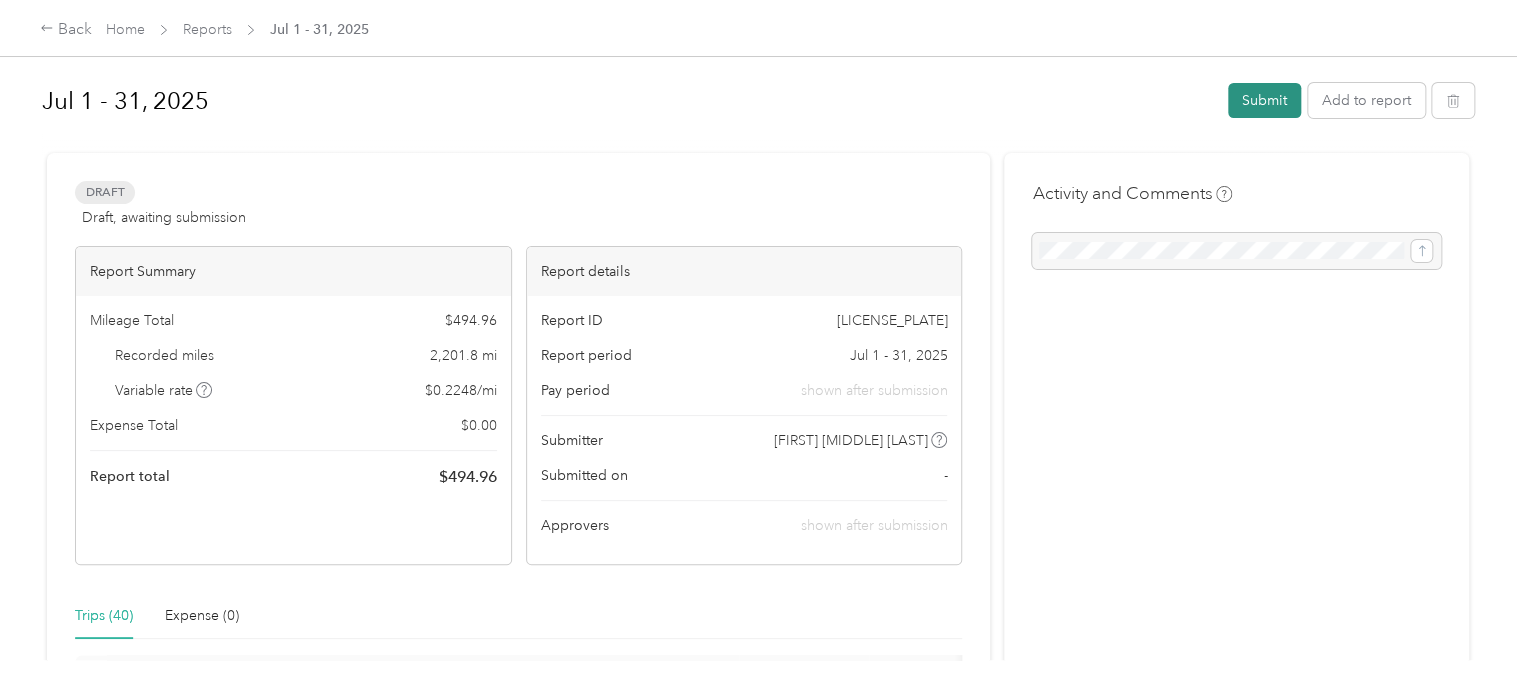 click on "Submit" at bounding box center (1264, 100) 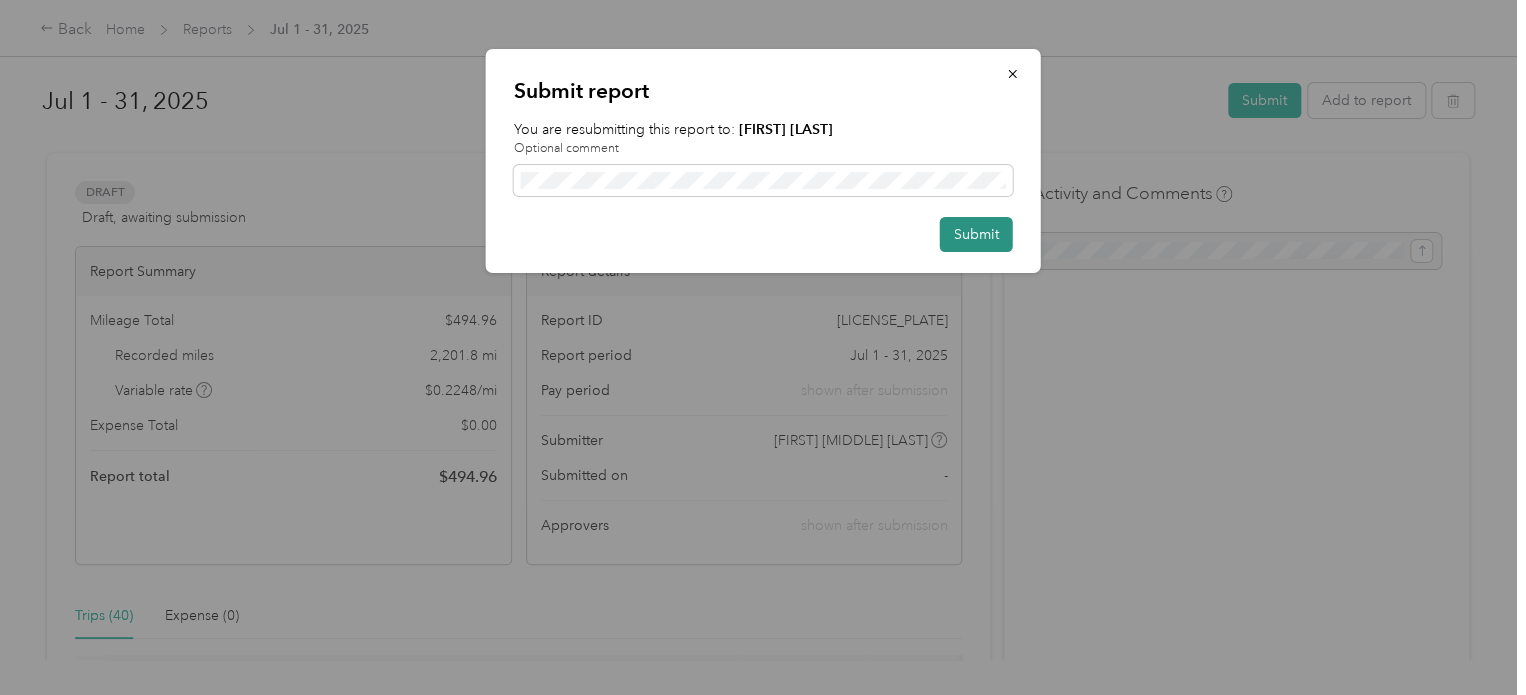 click on "Submit" at bounding box center [976, 234] 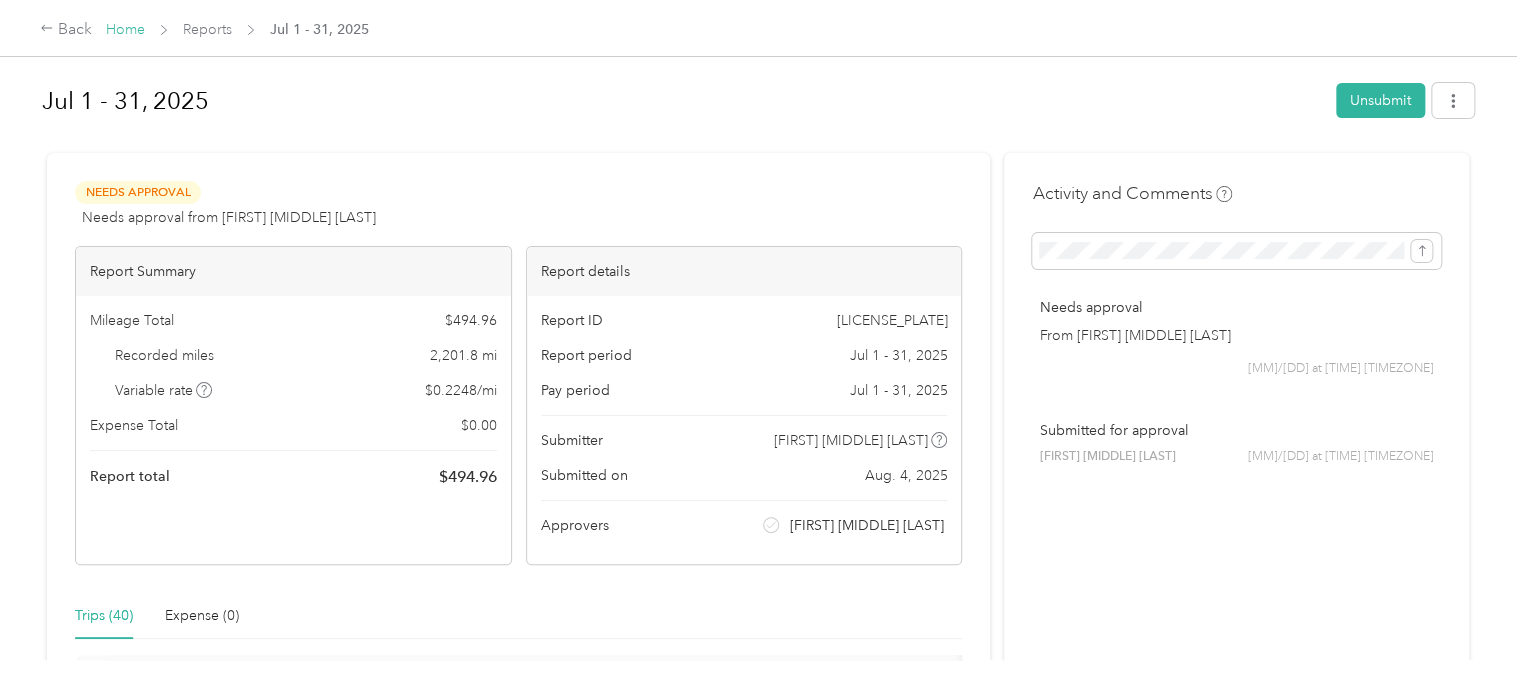 click on "Home" at bounding box center [125, 29] 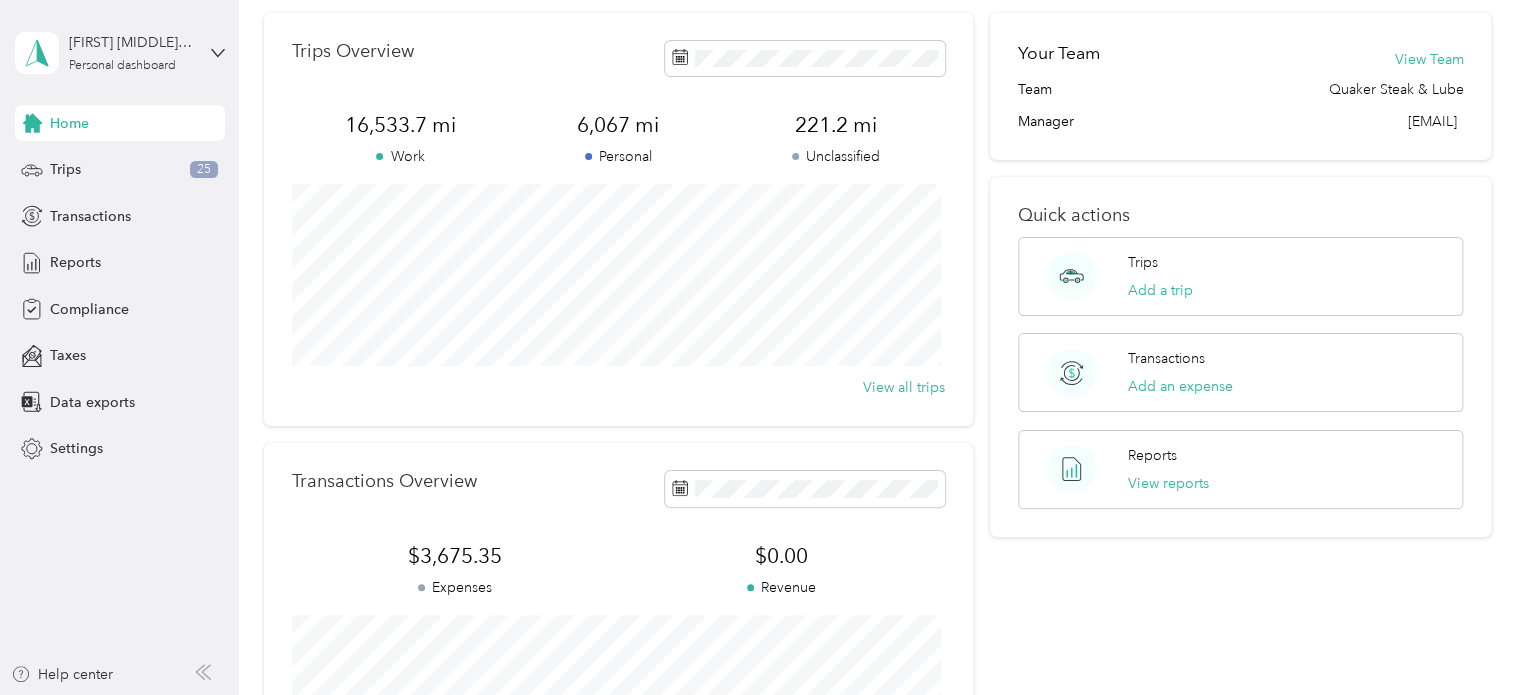 scroll, scrollTop: 0, scrollLeft: 0, axis: both 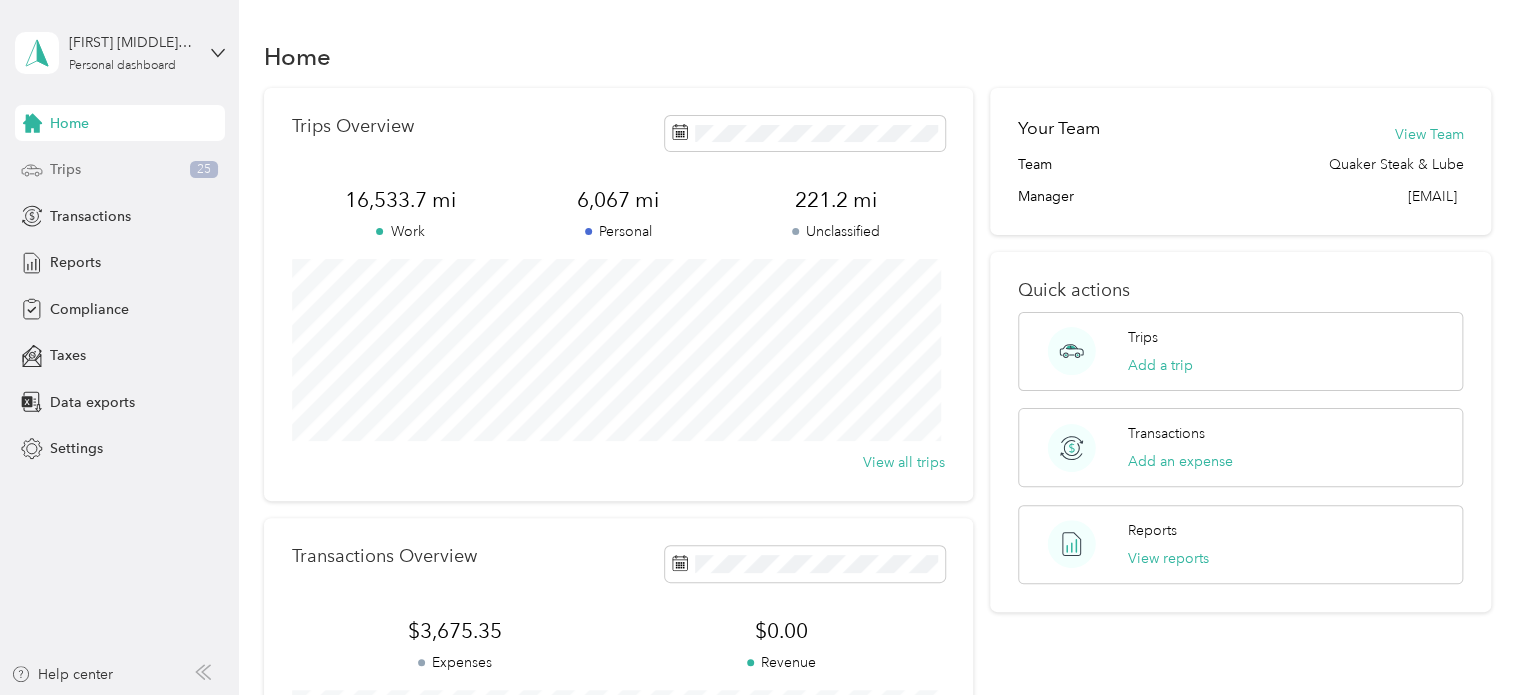 click on "Trips 25" at bounding box center (120, 170) 